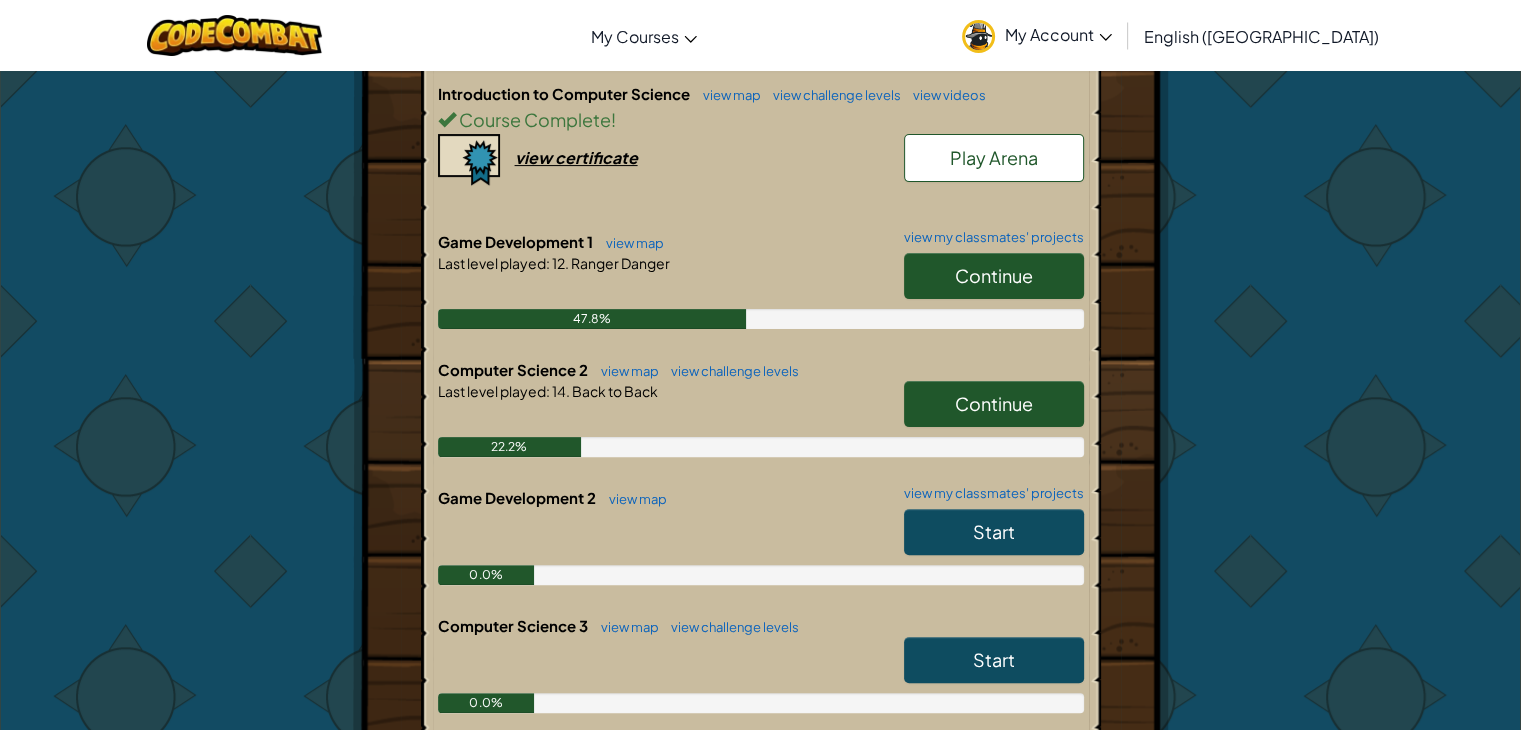 scroll, scrollTop: 300, scrollLeft: 0, axis: vertical 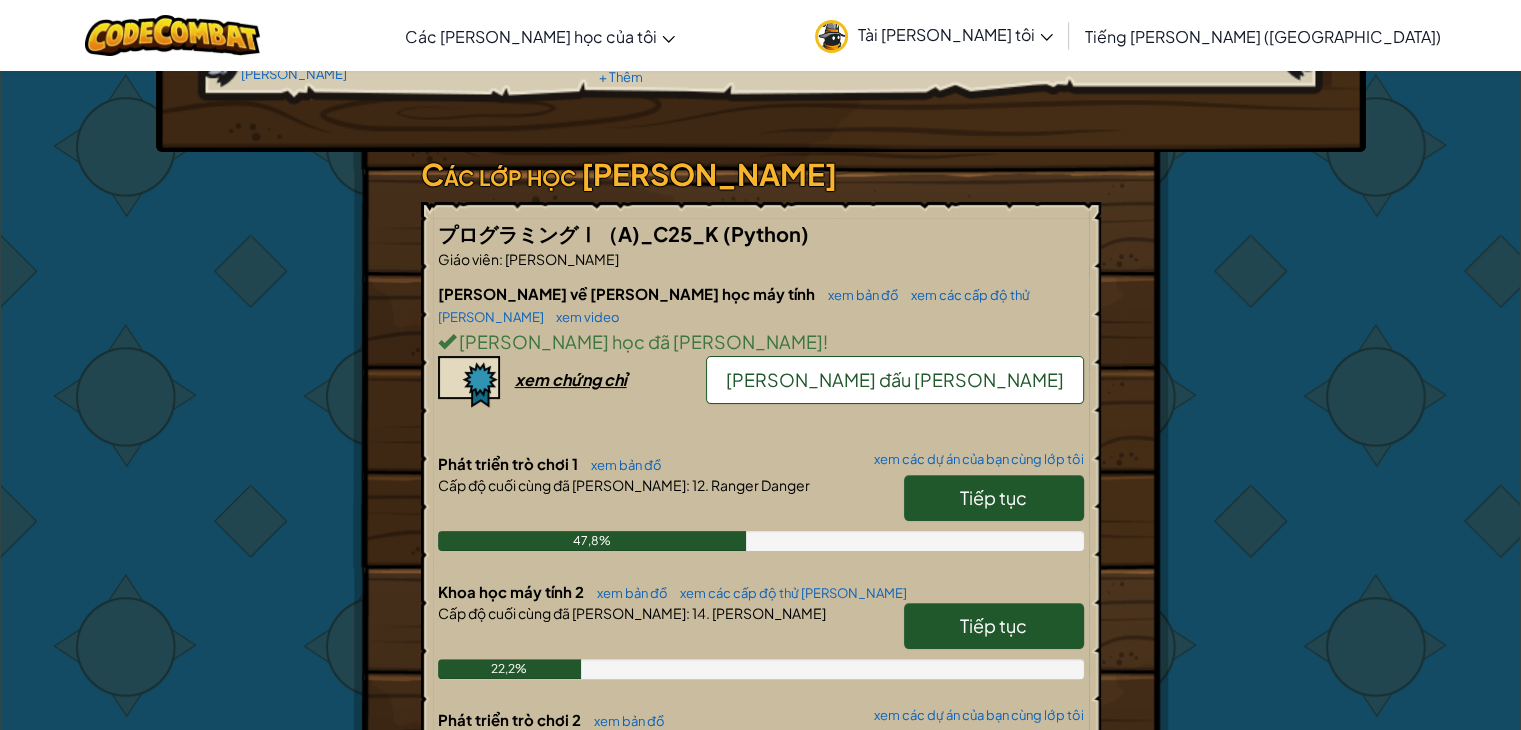click on "Tiếp tục" at bounding box center [994, 498] 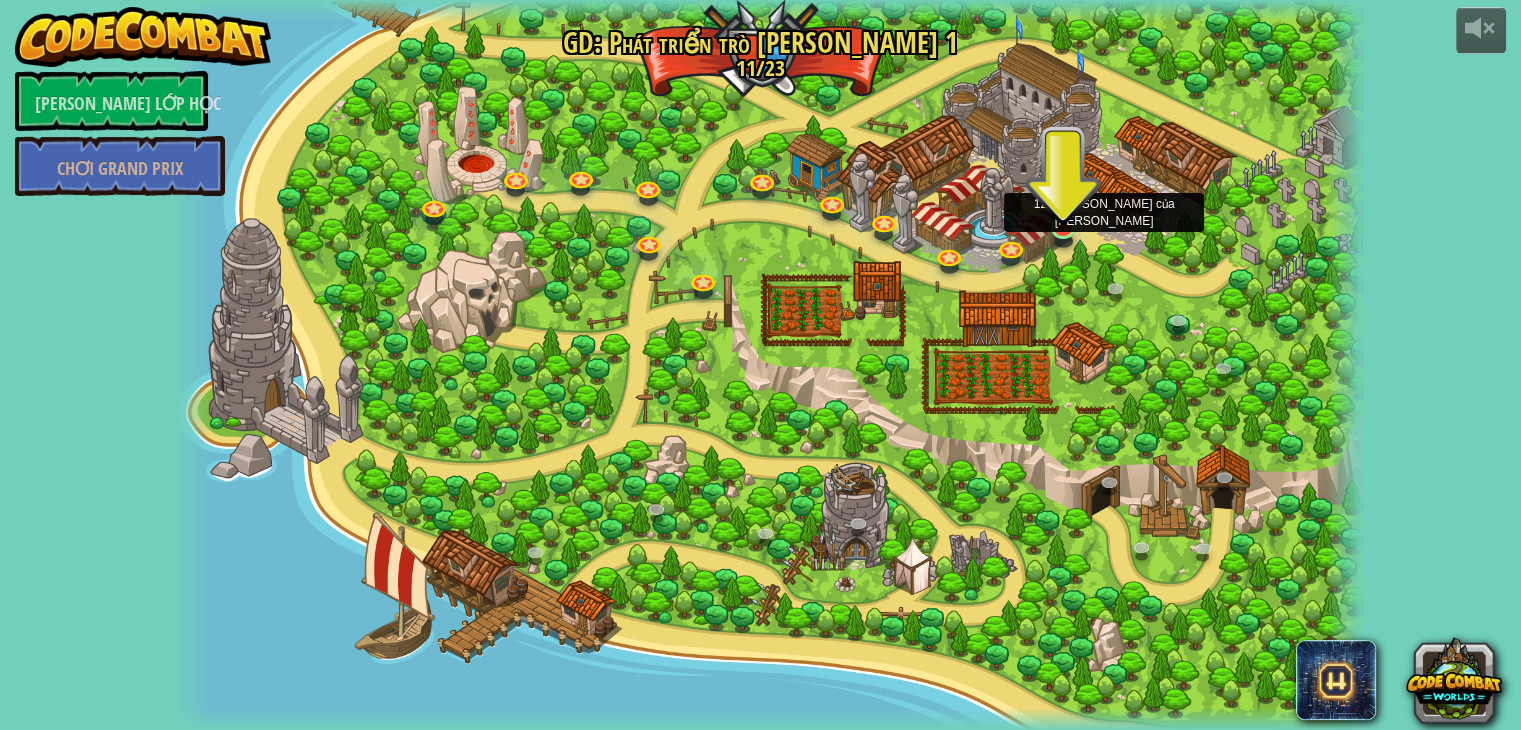 click at bounding box center [1063, 195] 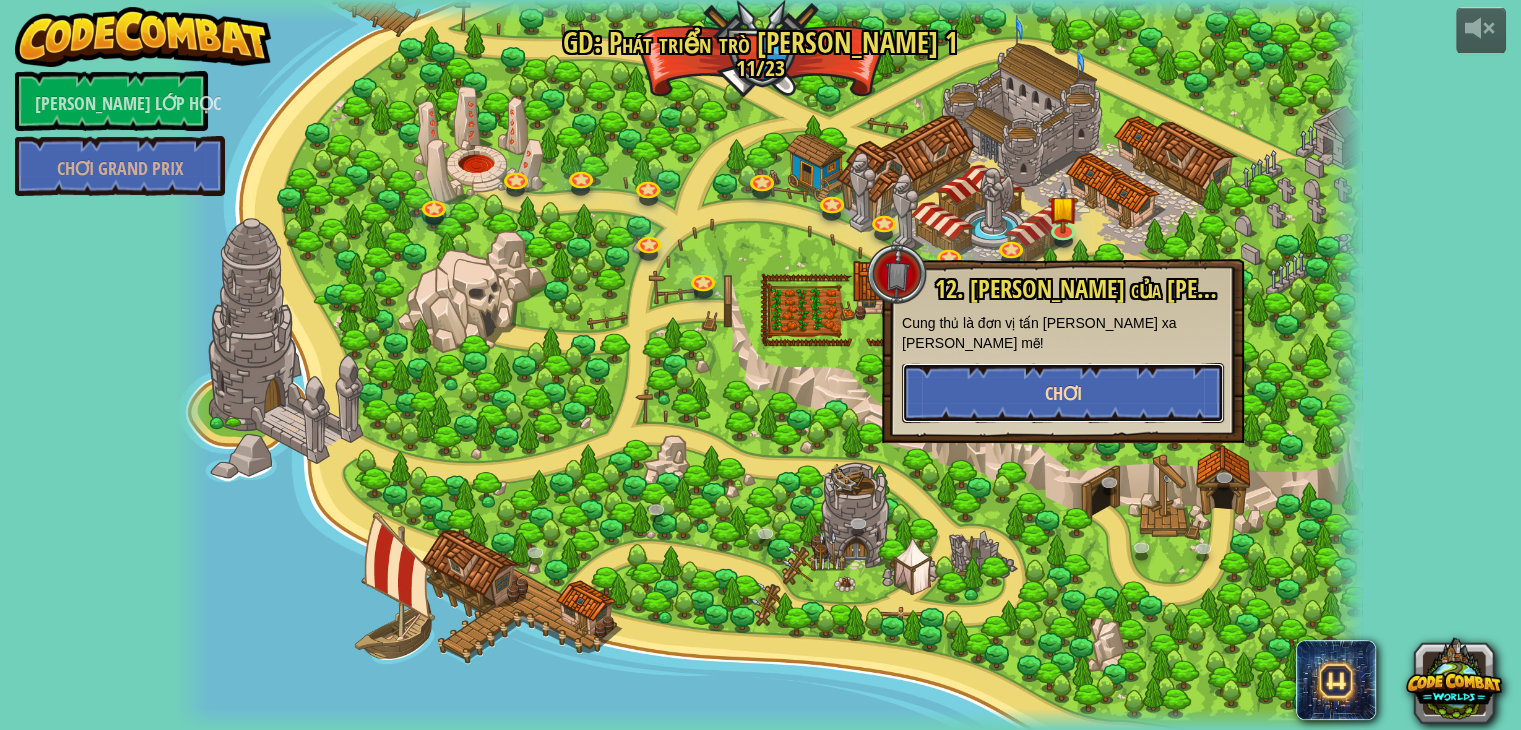 click on "Chơi" at bounding box center [1063, 393] 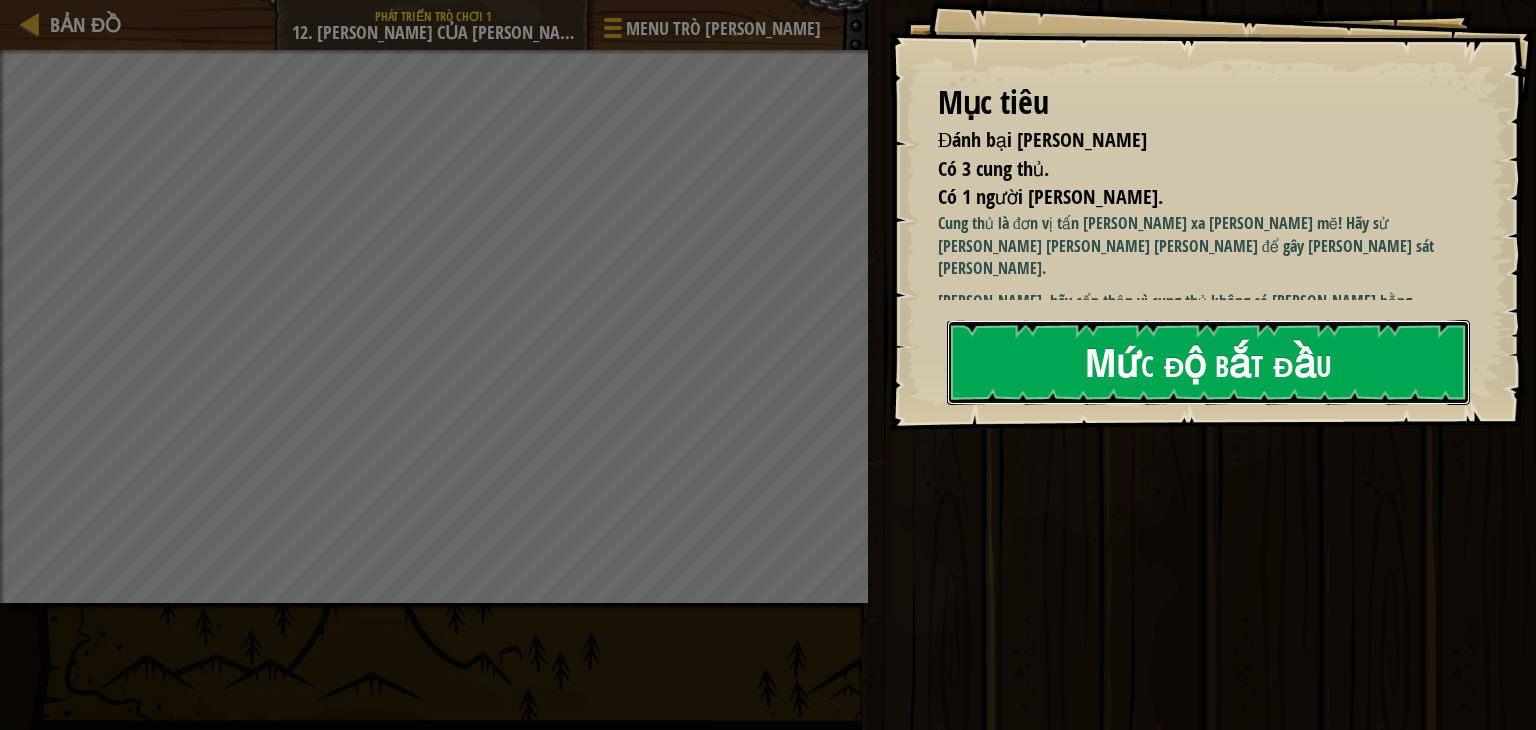 click on "Mức độ bắt đầu" at bounding box center (1208, 362) 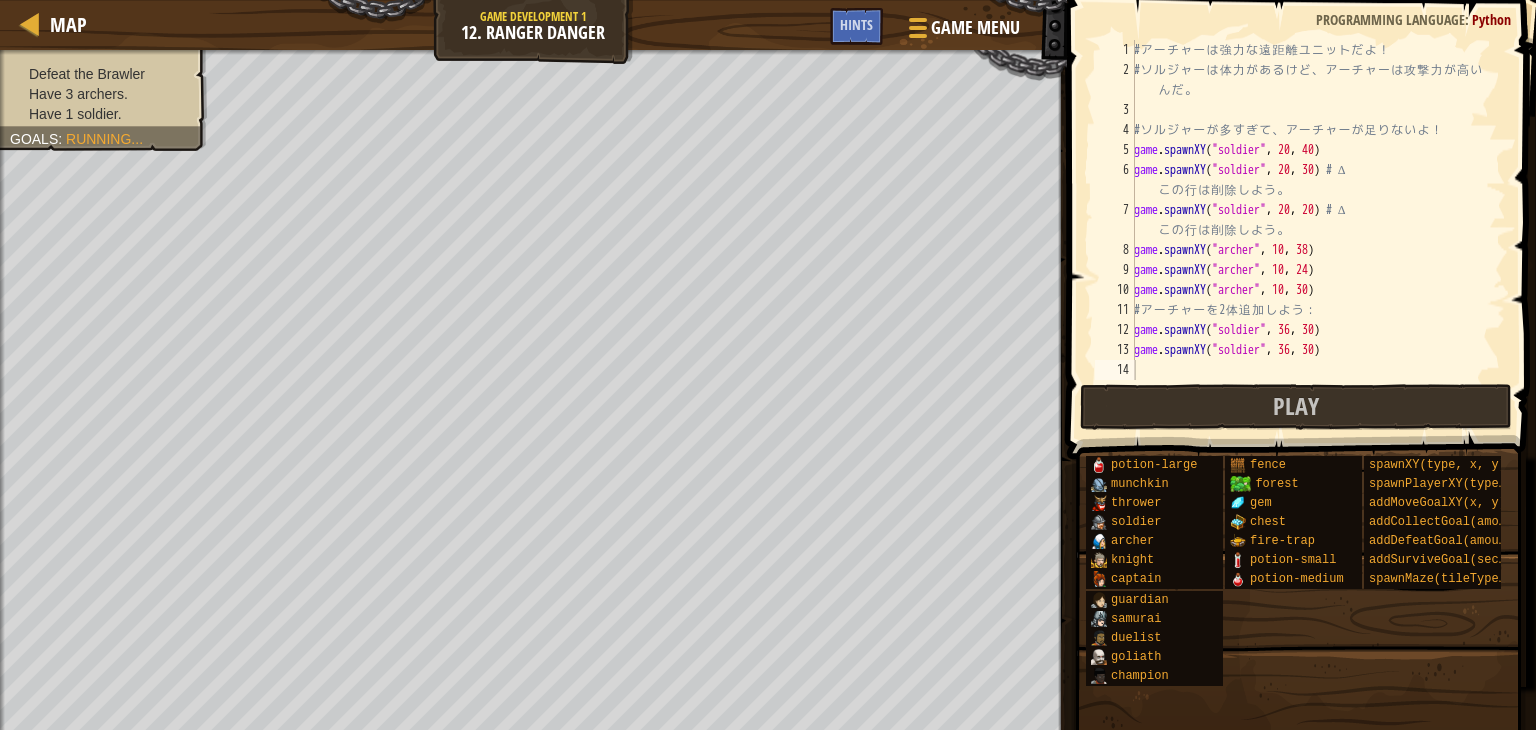 click on "#  ア ー チ ャ ー は 強 力 な 遠 距 離 ユ ニ ッ ト だ よ ！ #  ソ ル ジ ャ ー は 体 力 が あ る け ど 、 ア ー チ ャ ー は 攻 撃 力 が 高 い      ん だ 。 #  ソ ル ジ ャ ー が 多 す ぎ て 、 ア ー チ ャ ー が 足 り な い よ ！ game . spawnXY ( "soldier" ,   20 ,   40 ) game . spawnXY ( "soldier" ,   20 ,   30 )   # ∆       こ の 行 は 削 除 し よ う 。 game . spawnXY ( "soldier" ,   20 ,   20 )   # ∆       こ の 行 は 削 除 し よ う 。 game . spawnXY ( "[PERSON_NAME]" ,   10 ,   38 ) game . spawnXY ( "[PERSON_NAME]" ,   10 ,   24 ) game . spawnXY ( "[PERSON_NAME]" ,   10 ,   30 ) #  ア ー チ ャ ー を 2 体 追 加 し よ う ： game . spawnXY ( "soldier" ,   36 ,   30 ) game . spawnXY ( "soldier" ,   36 ,   30 )" at bounding box center (1318, 230) 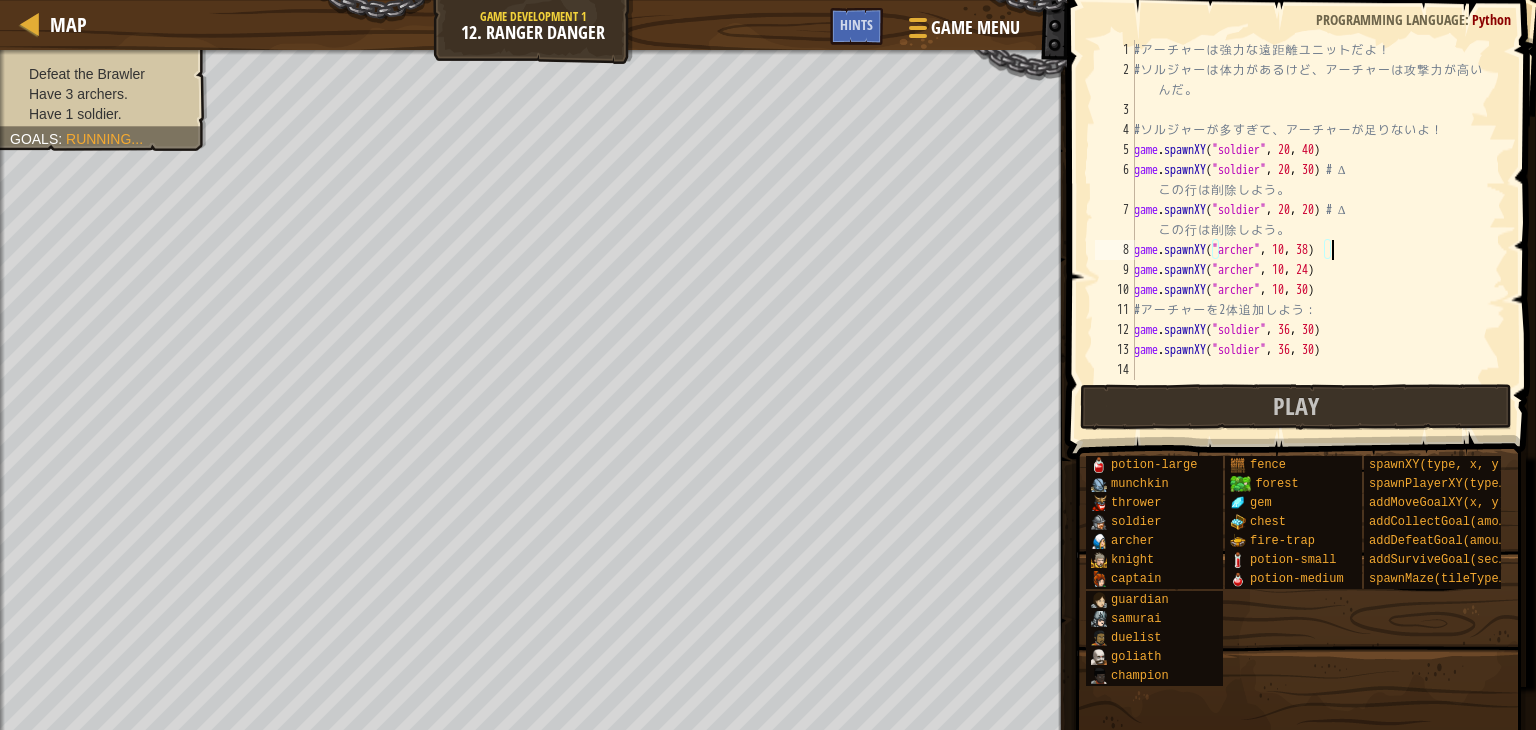 type on "game.spawnXY("soldier", 36, 30)" 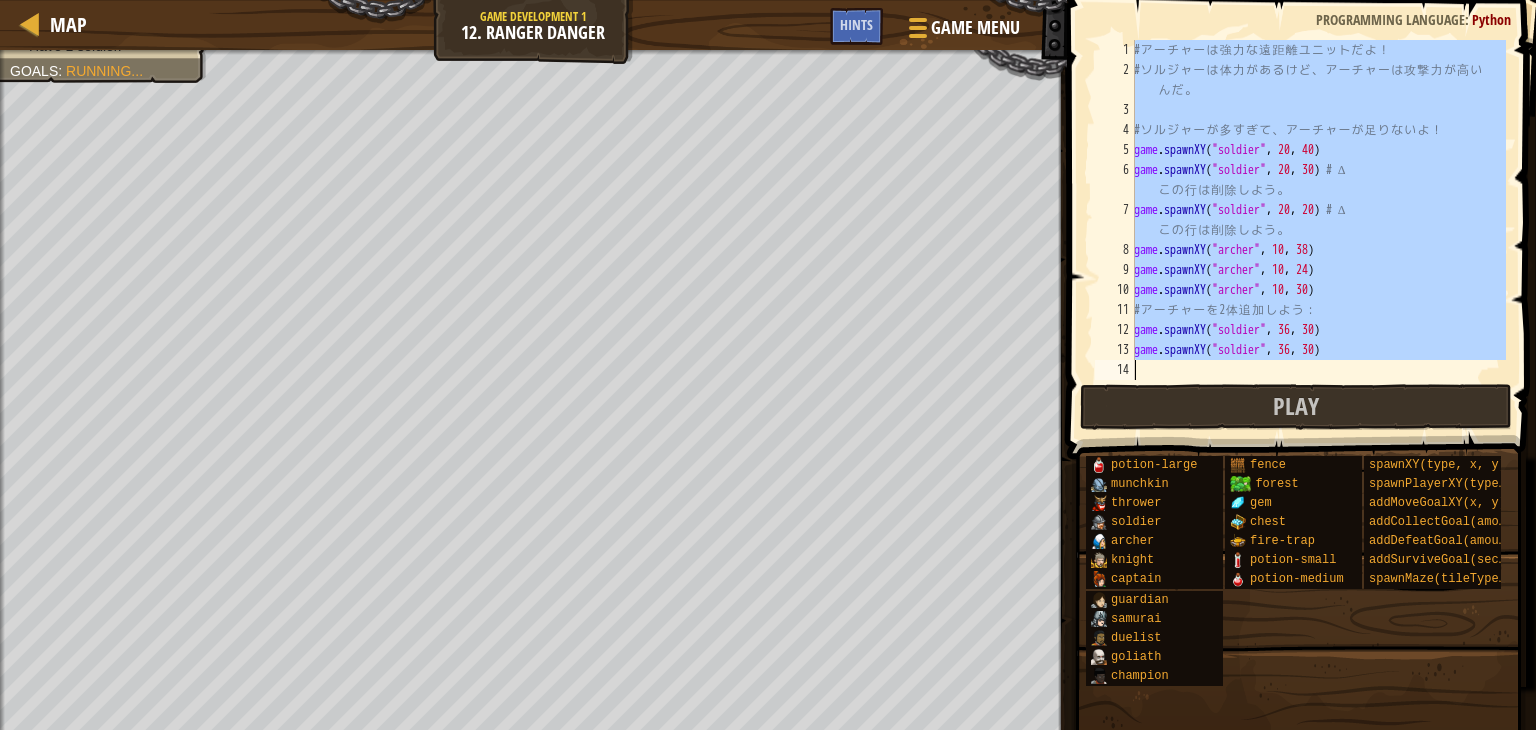 paste 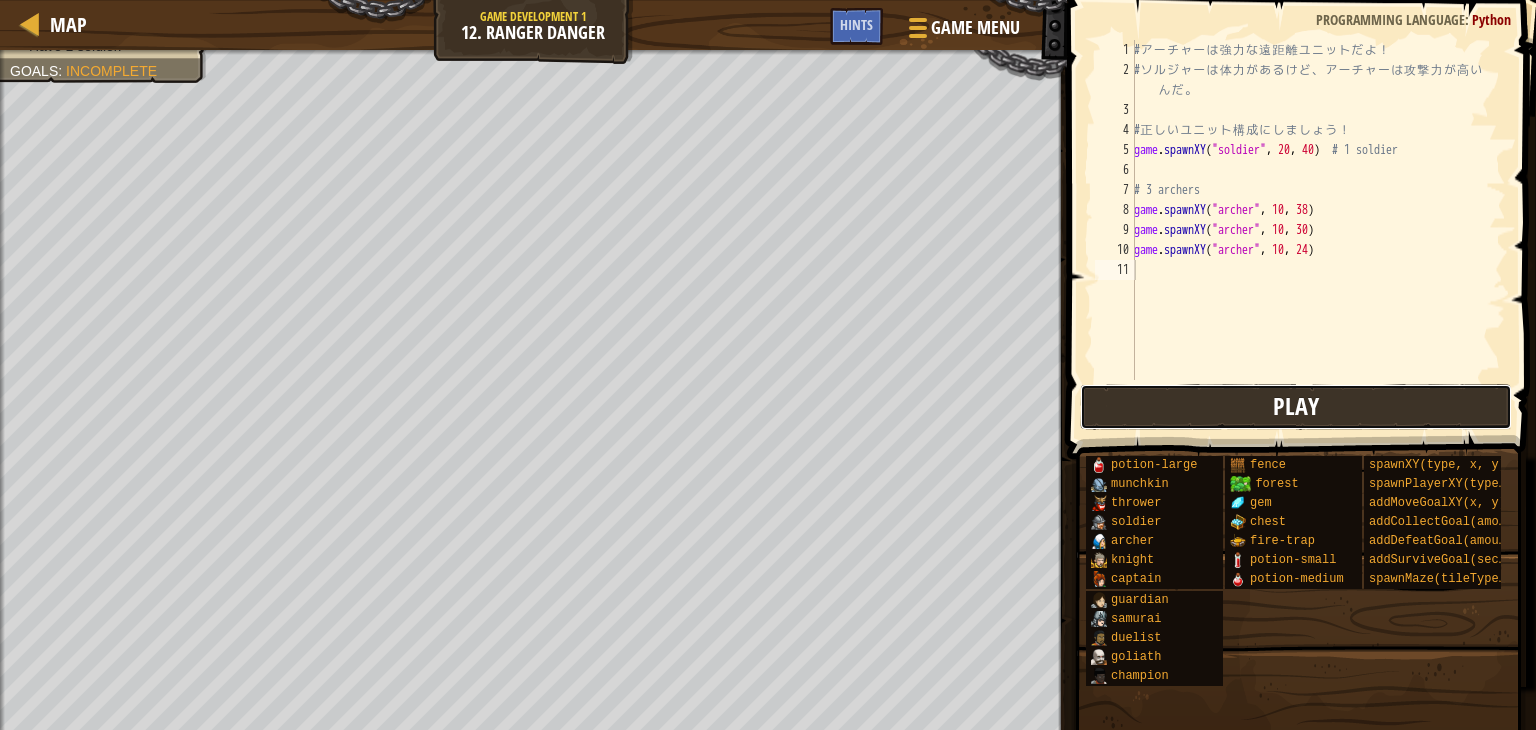 click on "Play" at bounding box center (1296, 407) 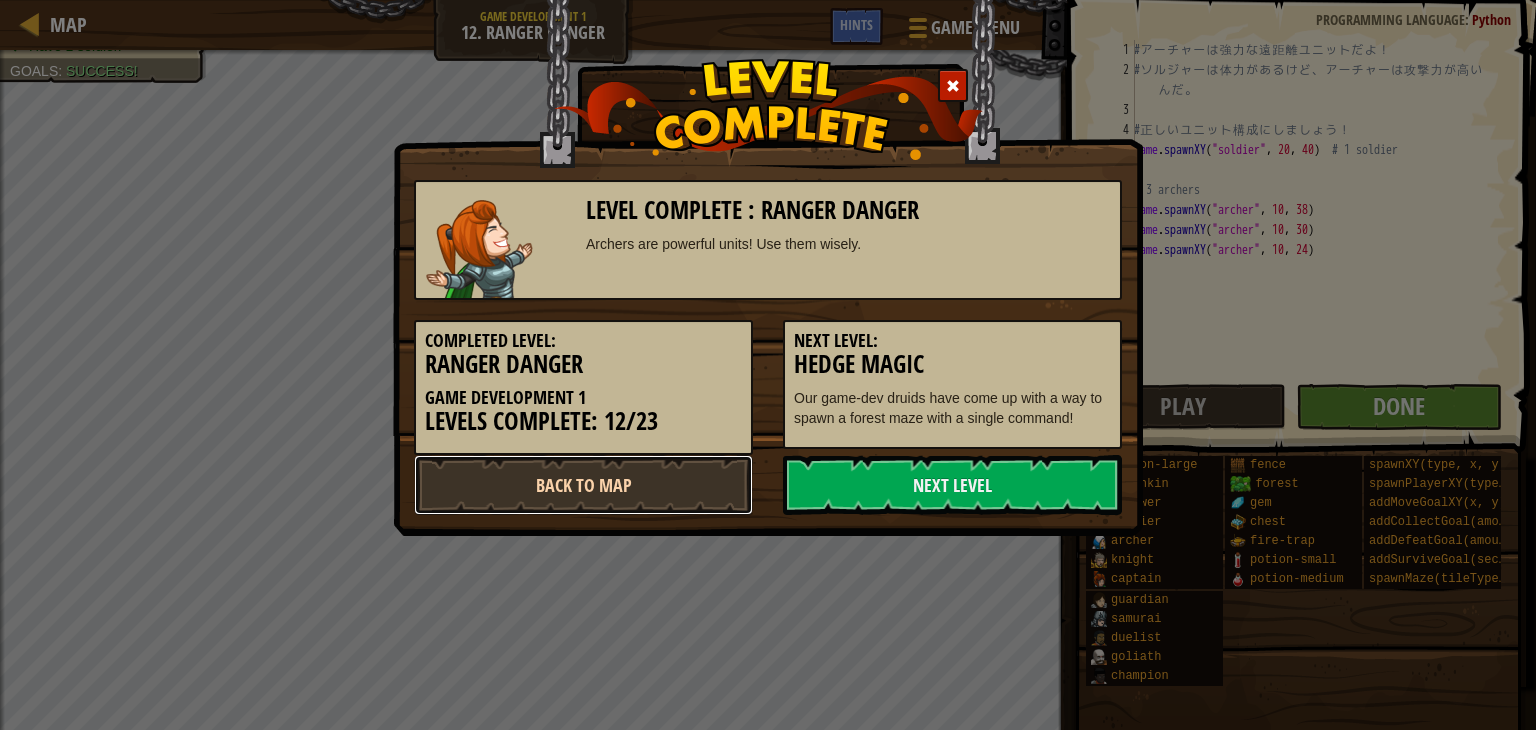 click on "Back to Map" at bounding box center [583, 485] 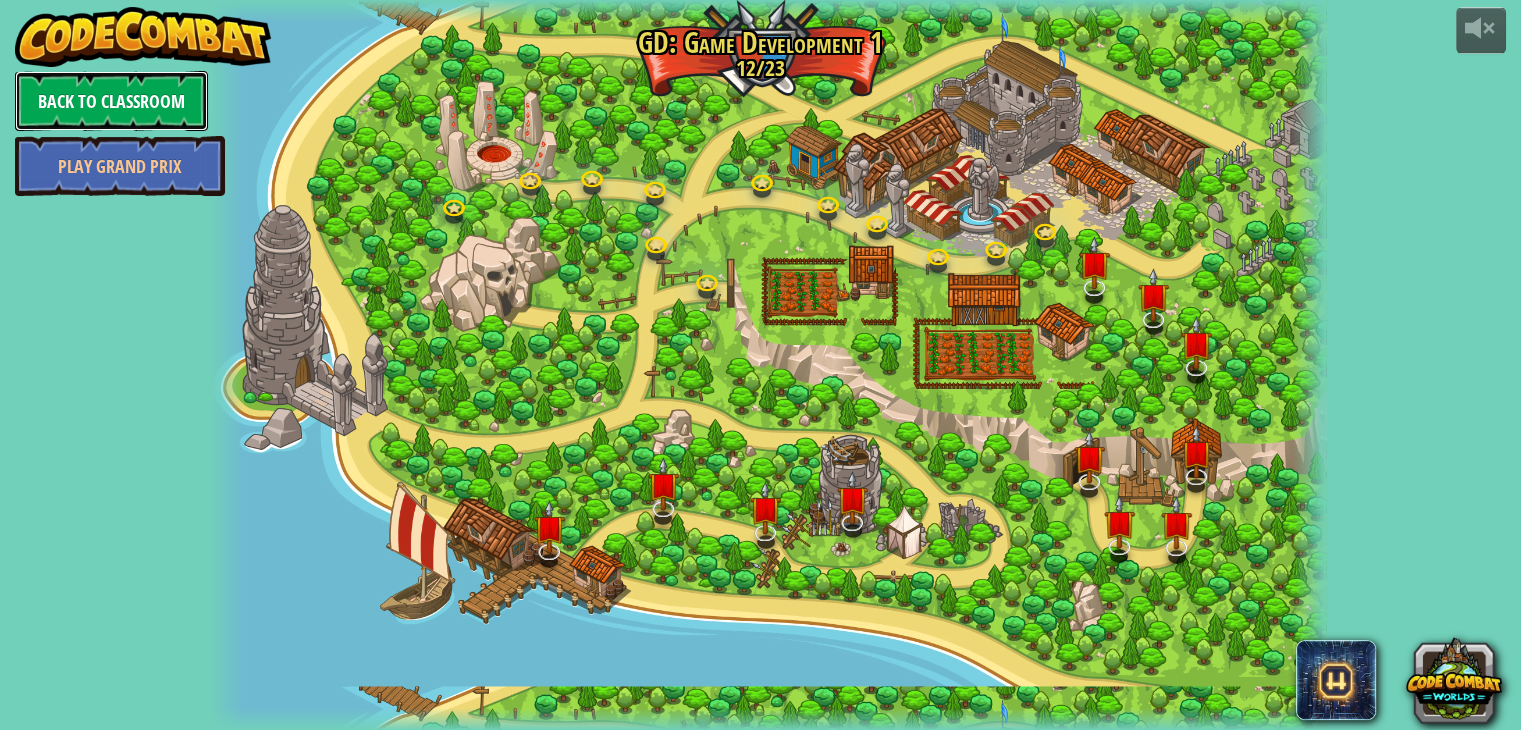 click on "Back to Classroom" at bounding box center [111, 101] 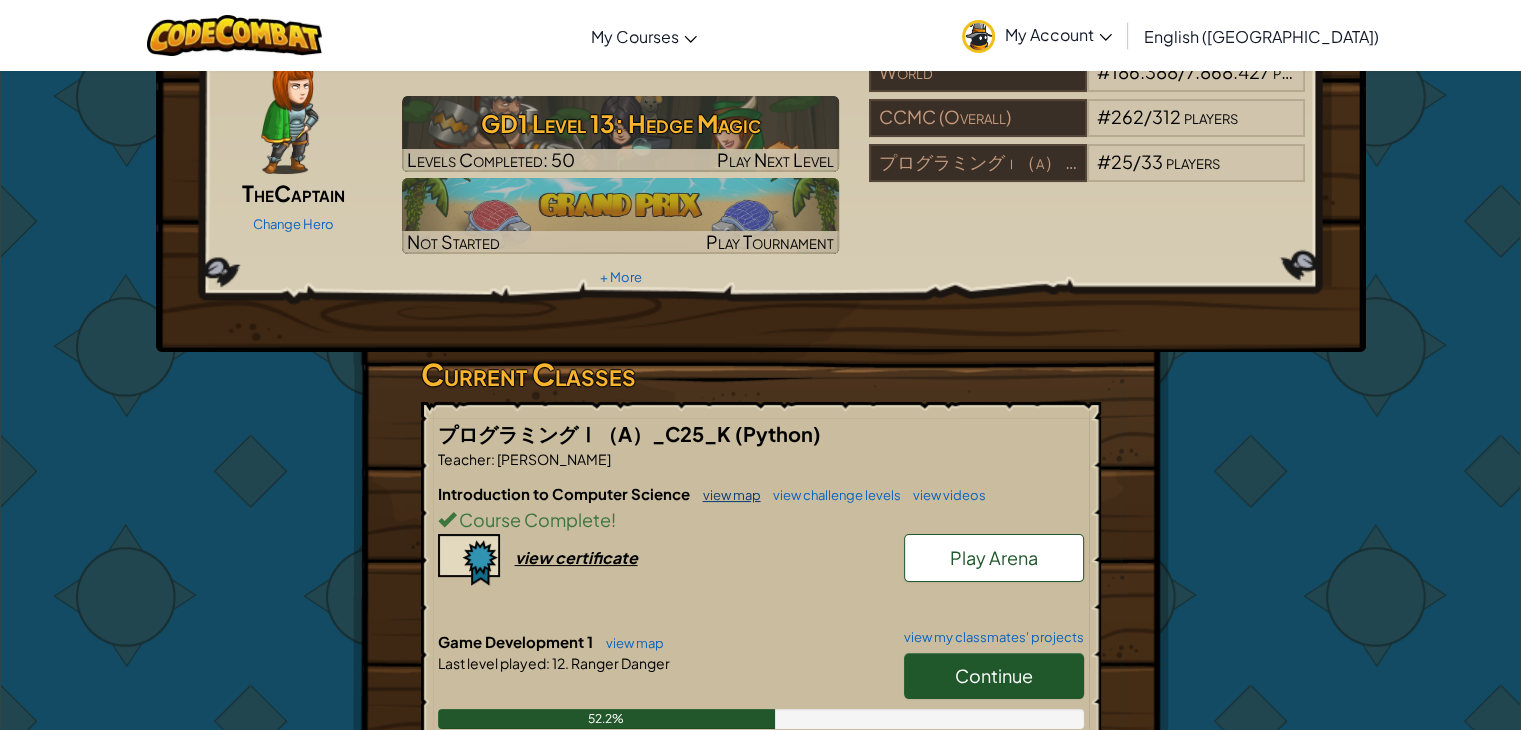 scroll, scrollTop: 200, scrollLeft: 0, axis: vertical 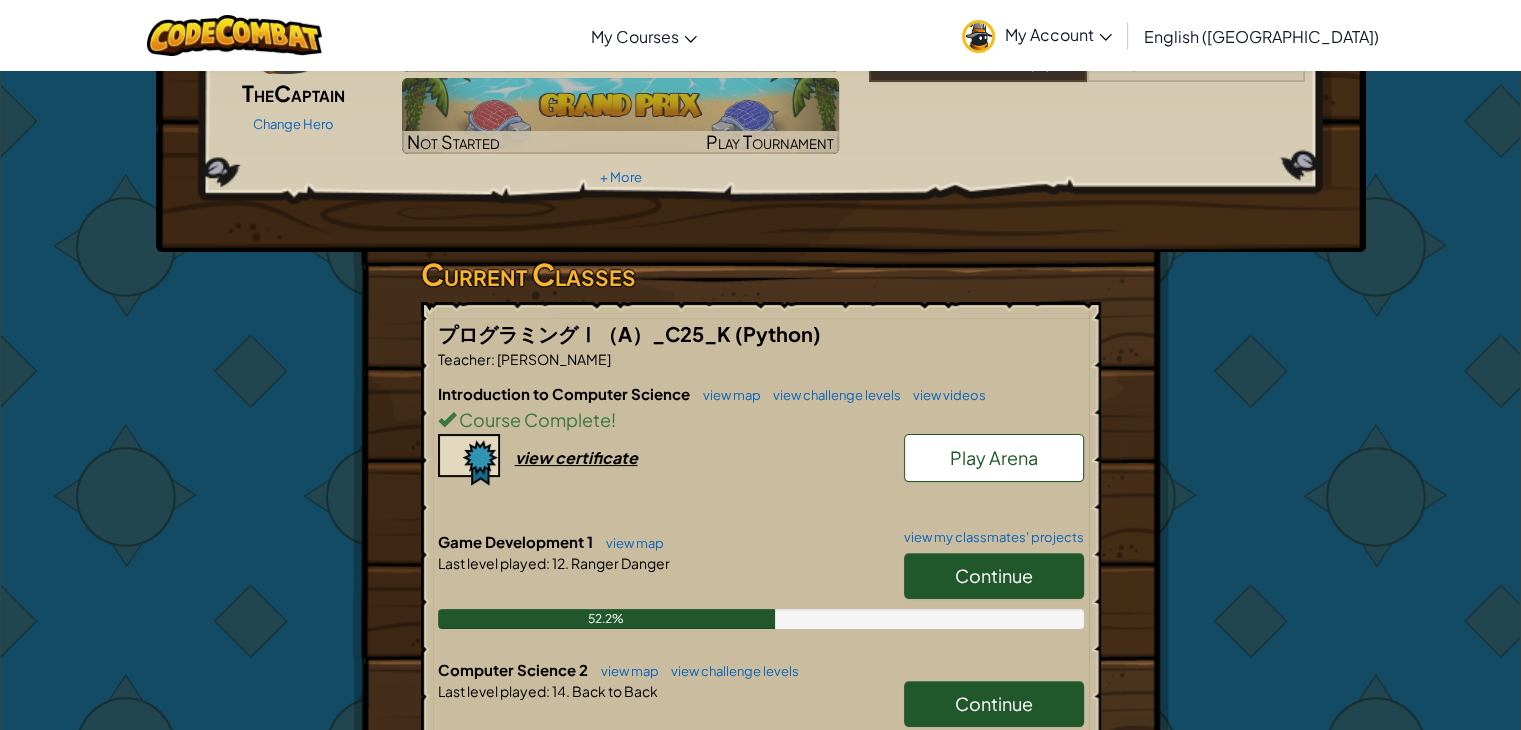 click on "Continue" at bounding box center (994, 575) 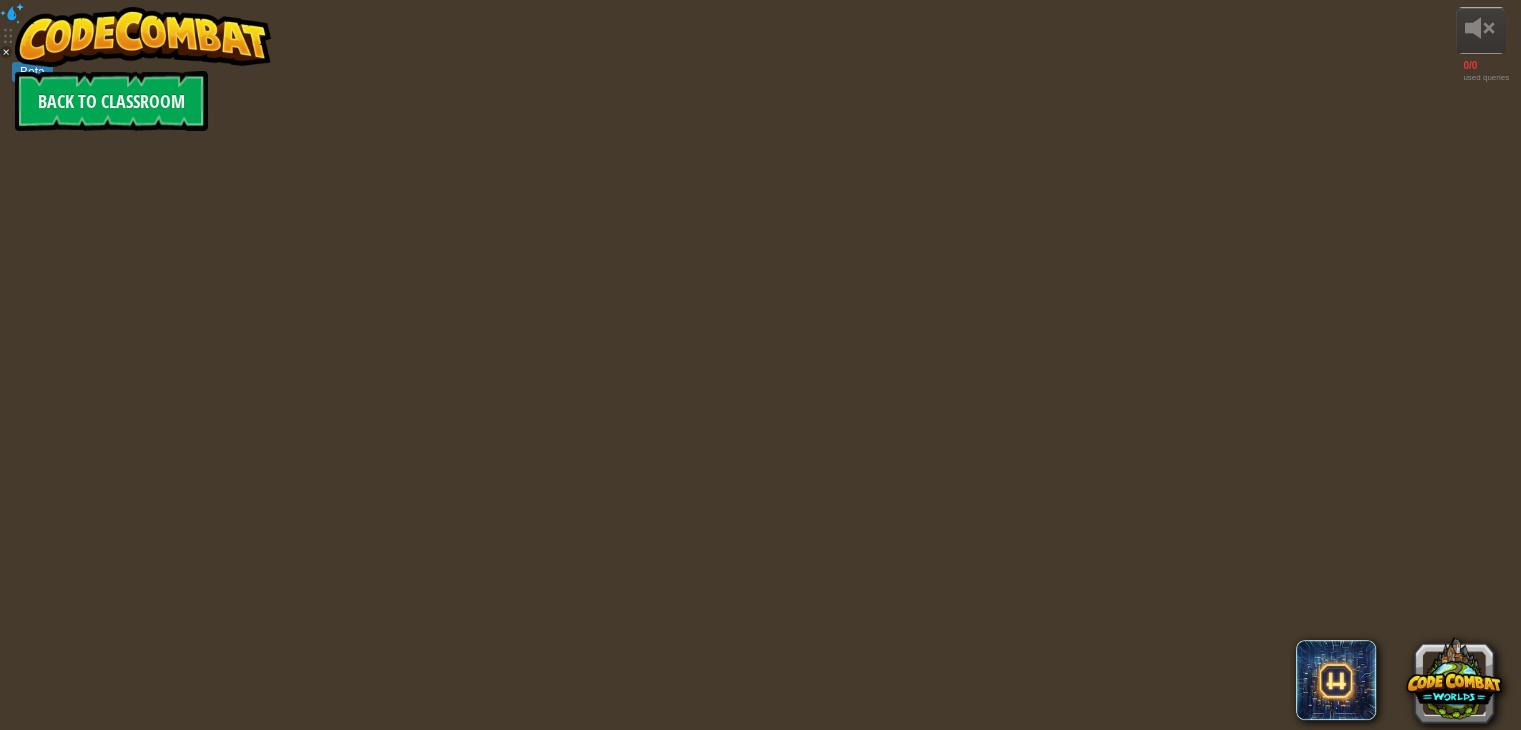 scroll, scrollTop: 0, scrollLeft: 0, axis: both 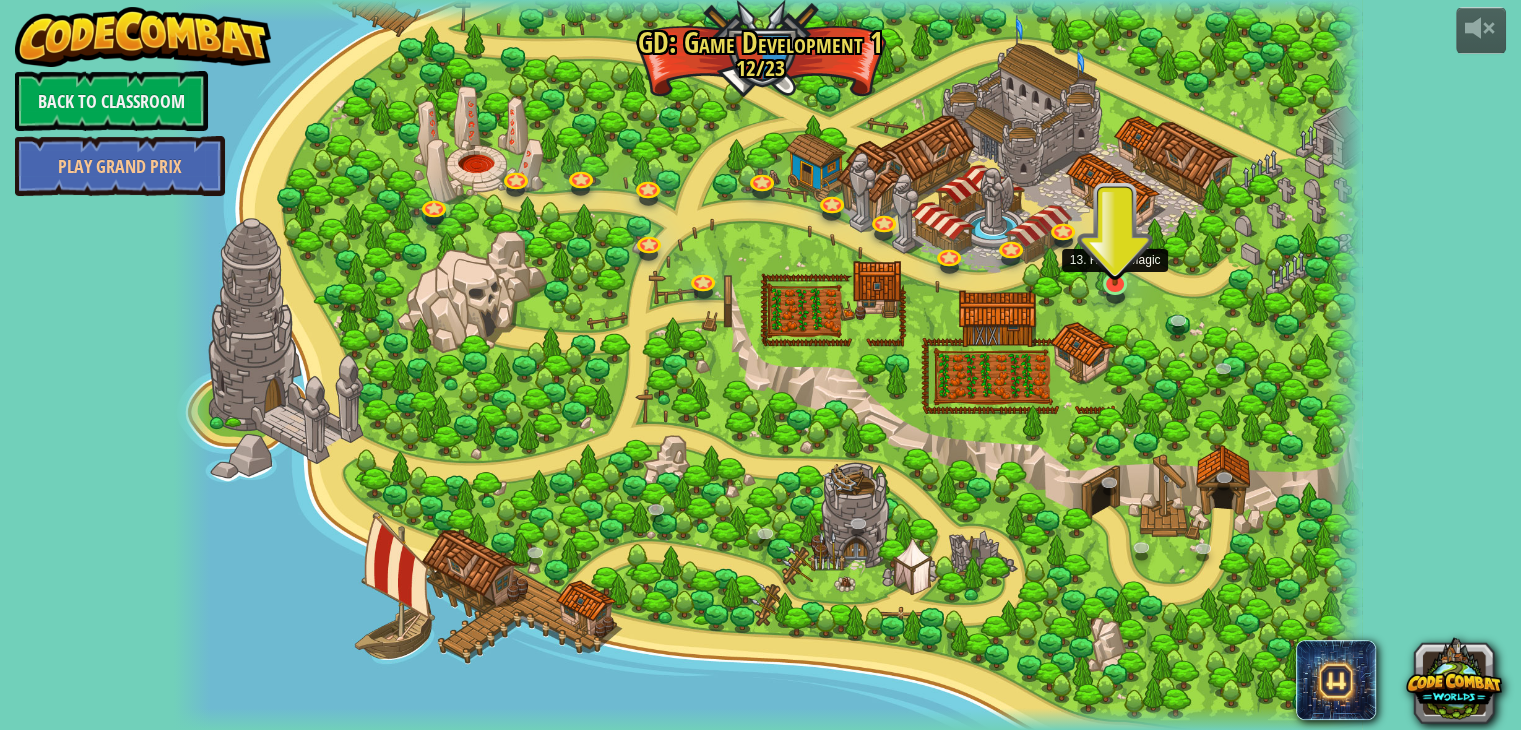 click at bounding box center (1115, 250) 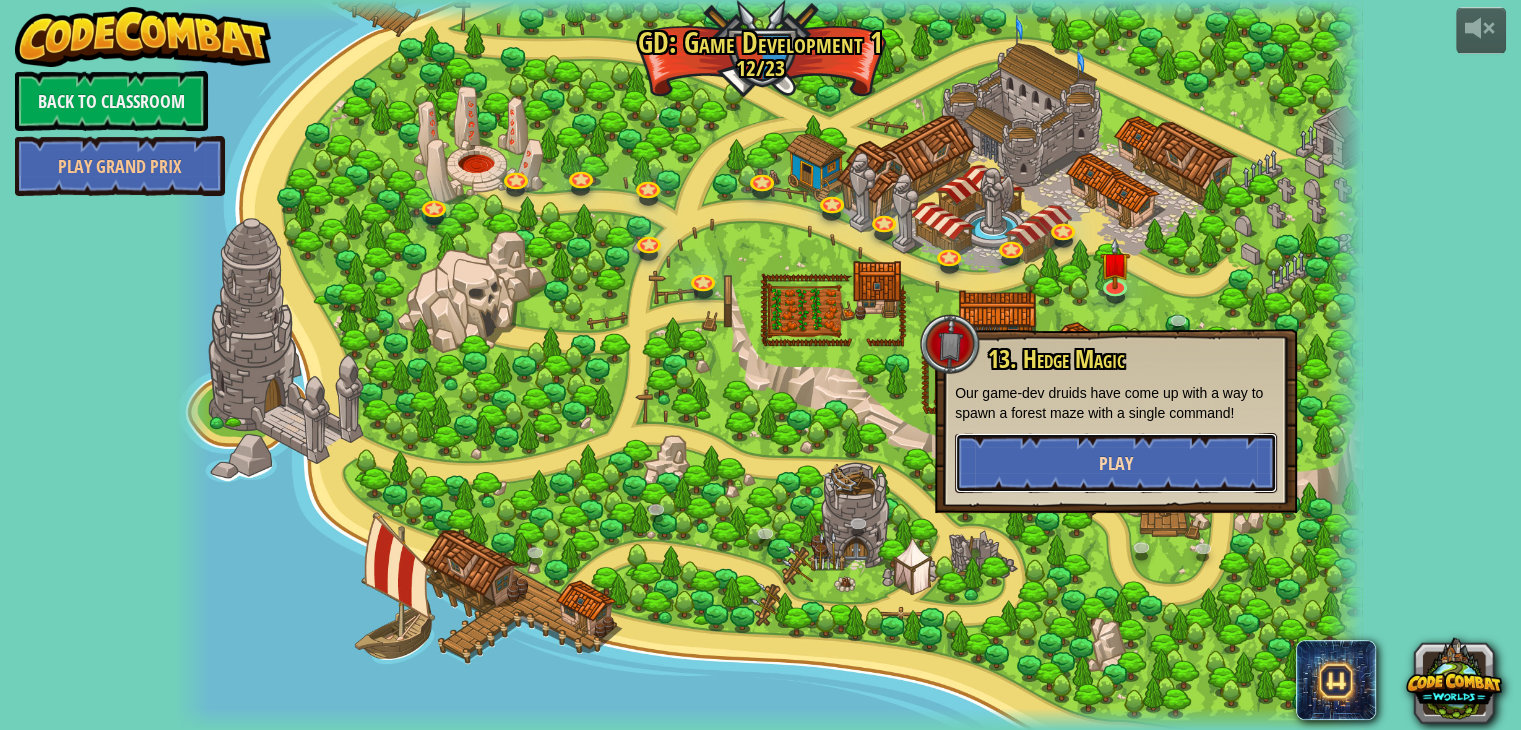 click on "Play" at bounding box center (1116, 463) 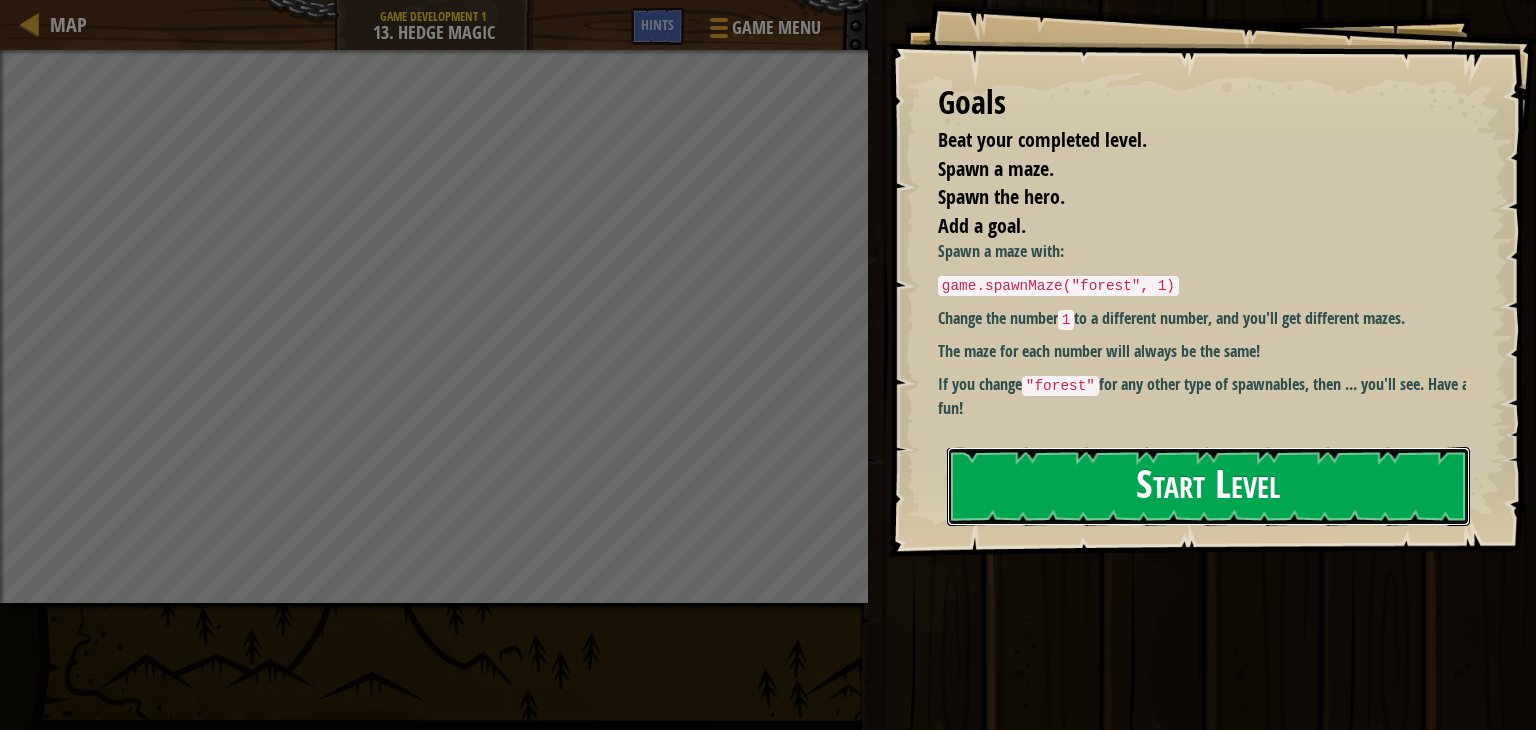 click on "Start Level" at bounding box center [1208, 486] 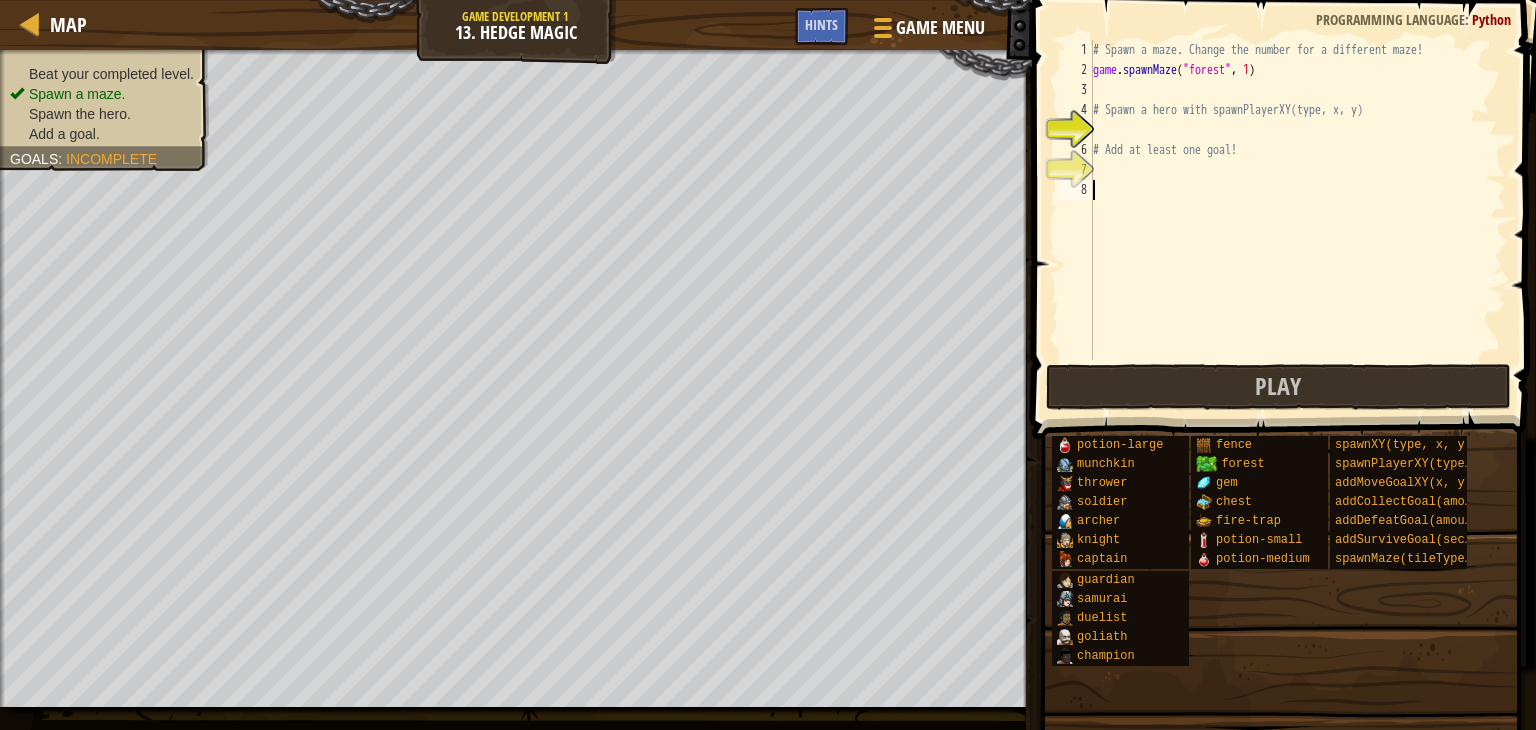 click on "# Spawn a maze. Change the number for a different maze! game . spawnMaze ( "forest" ,   1 ) # Spawn a hero with spawnPlayerXY(type, x, y) # Add at least one goal!" at bounding box center (1297, 220) 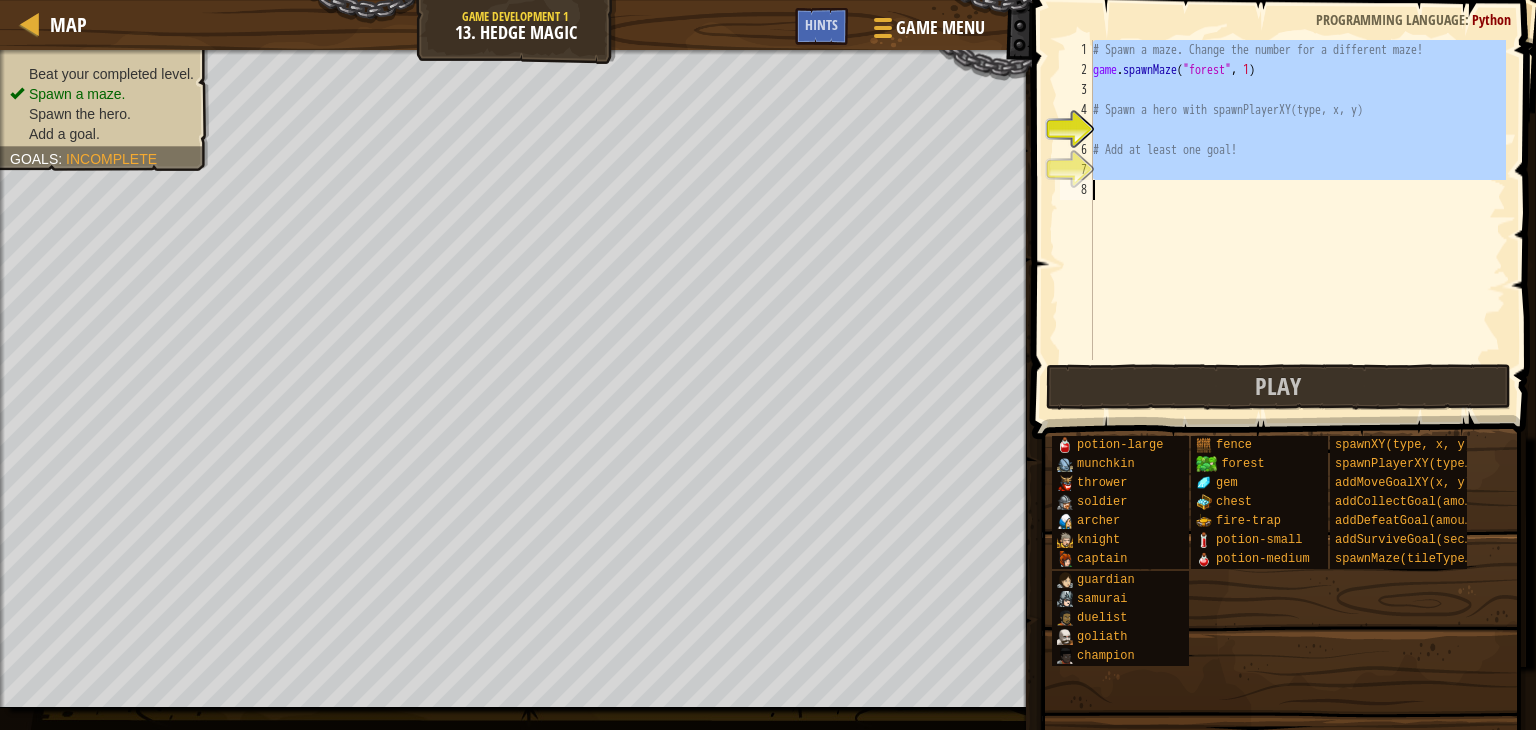 paste 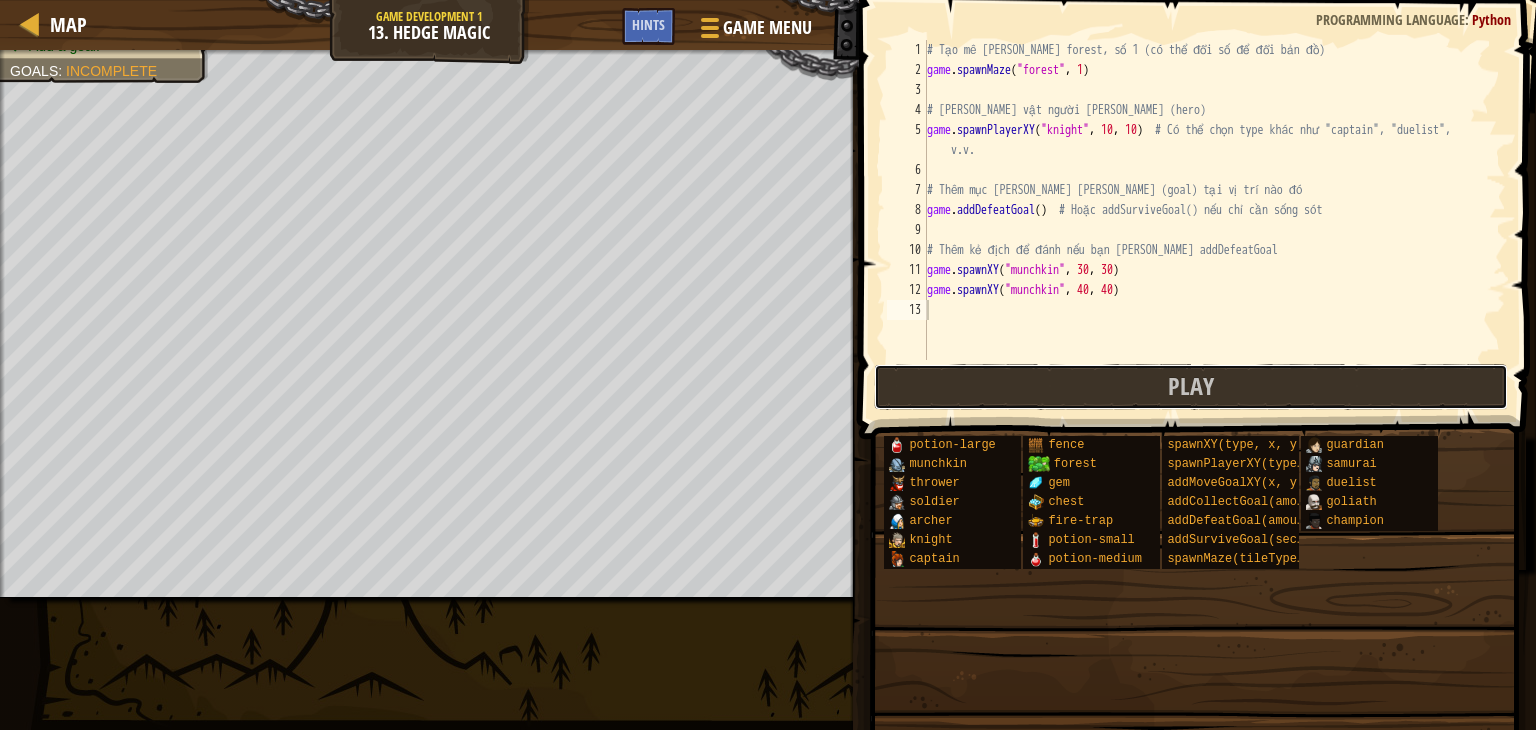 drag, startPoint x: 1145, startPoint y: 395, endPoint x: 1150, endPoint y: 413, distance: 18.681541 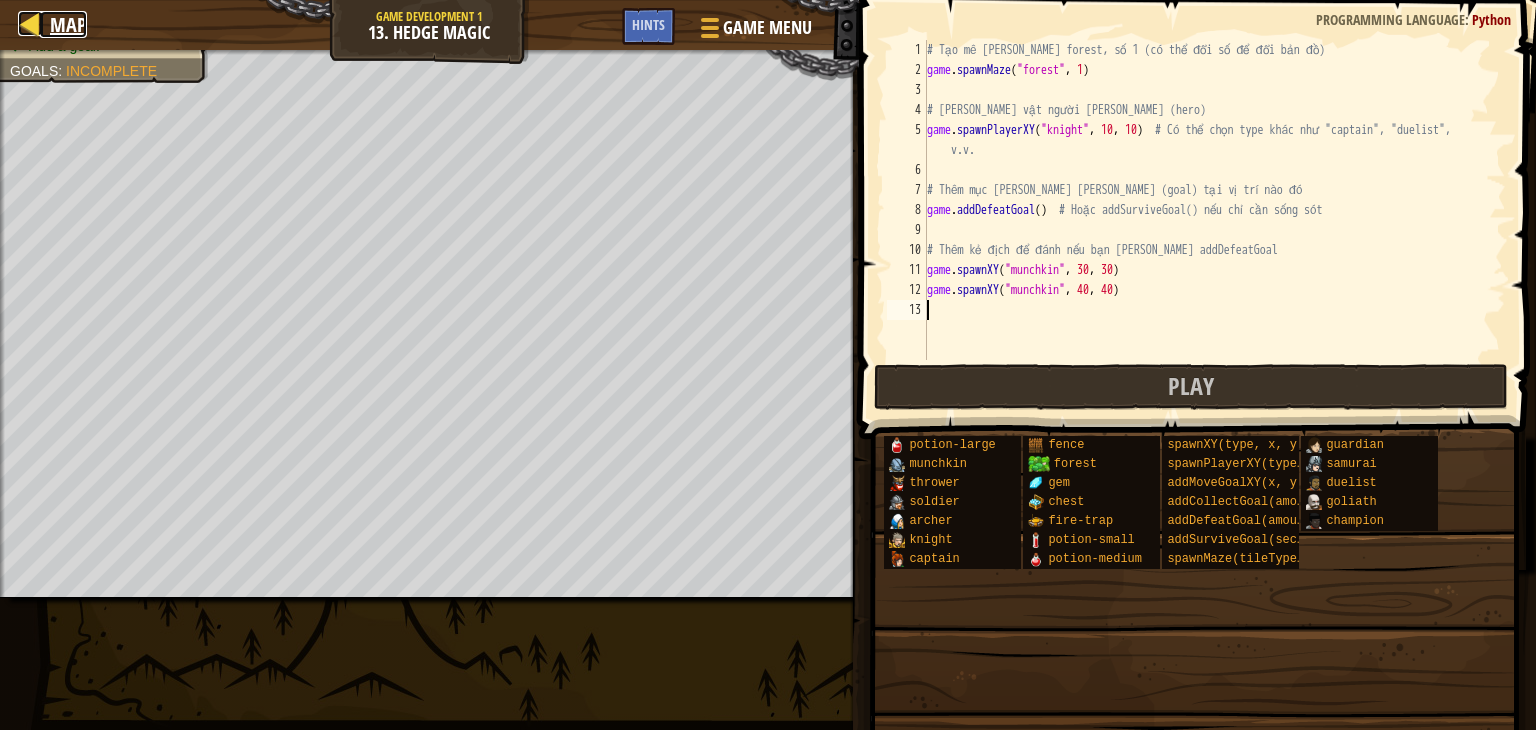click on "Map" at bounding box center (68, 24) 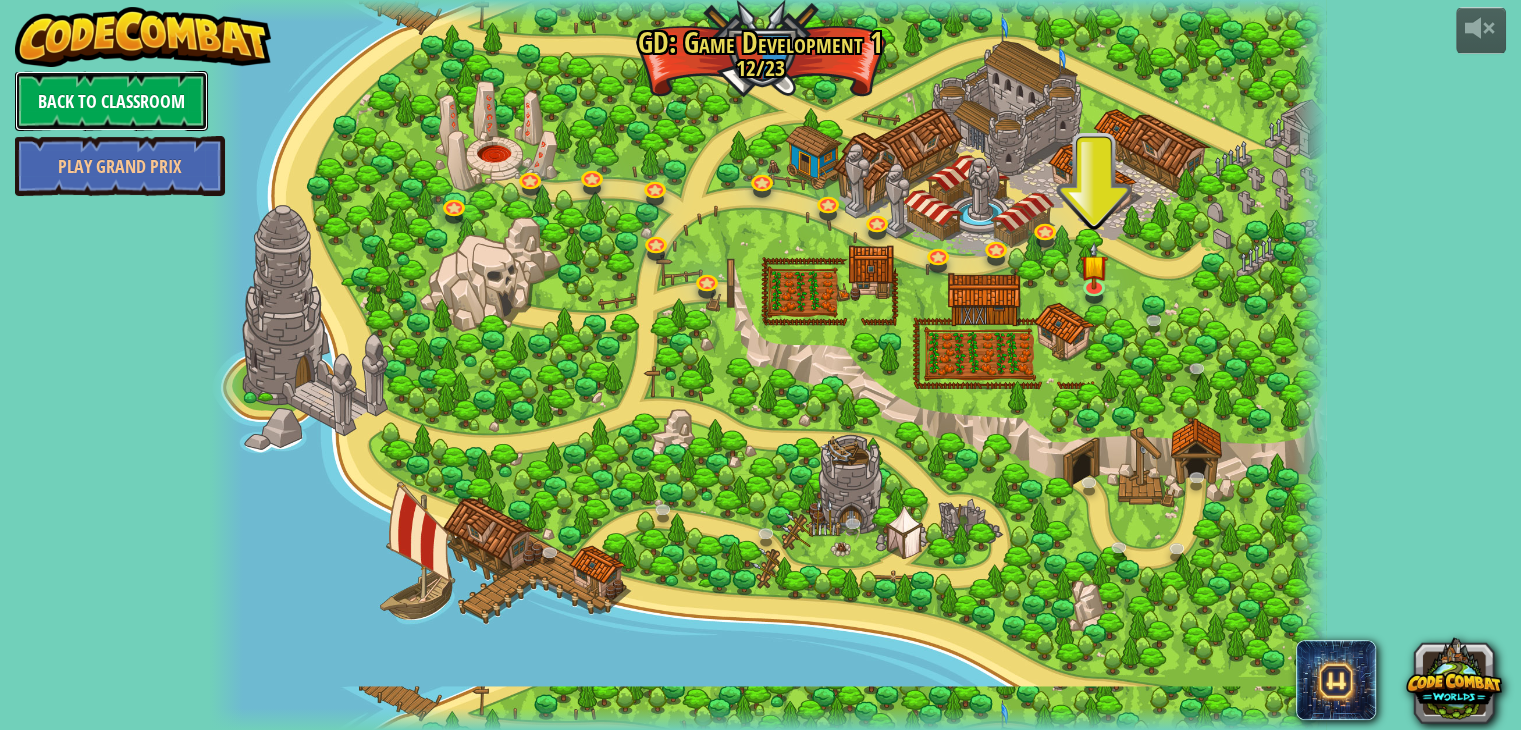 click on "Back to Classroom" at bounding box center (111, 101) 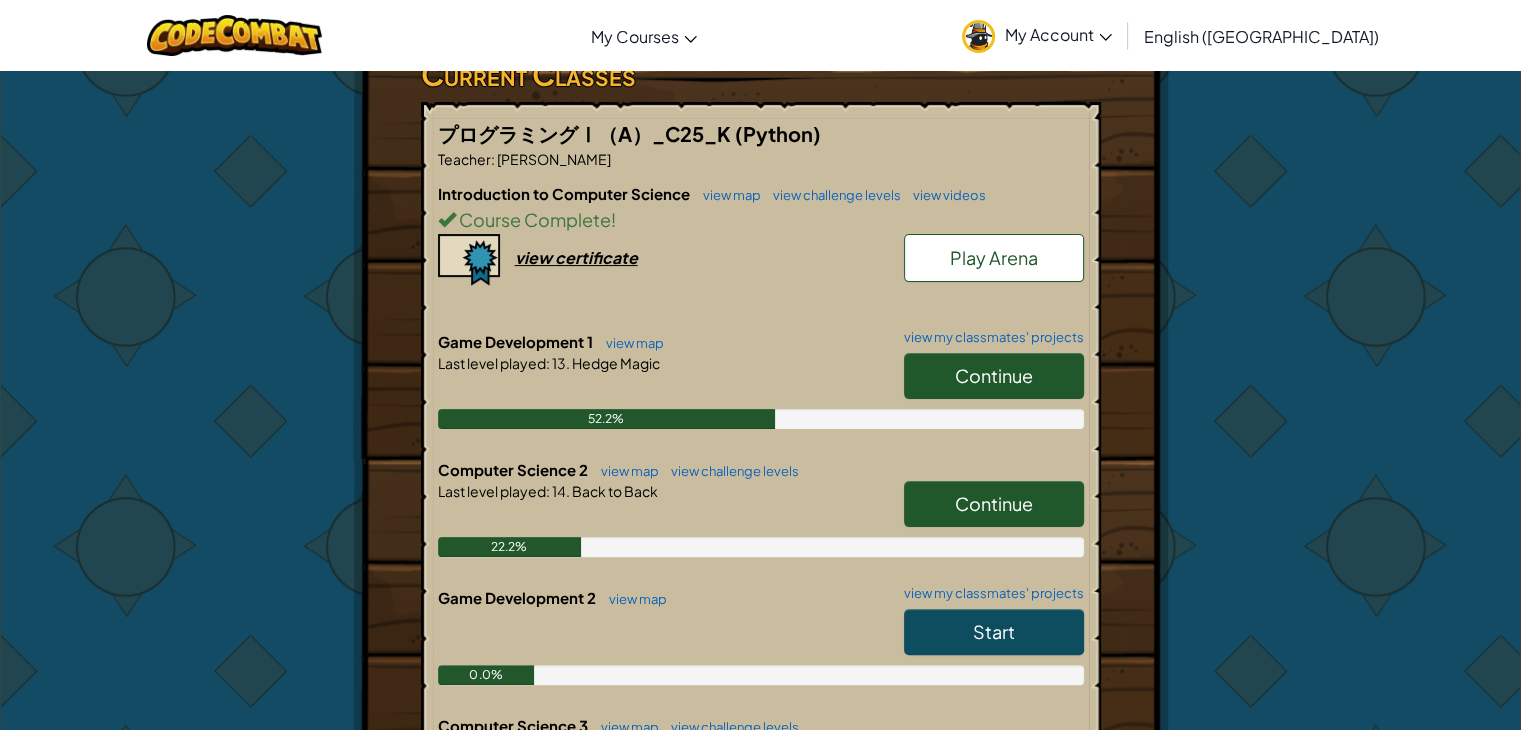 scroll, scrollTop: 500, scrollLeft: 0, axis: vertical 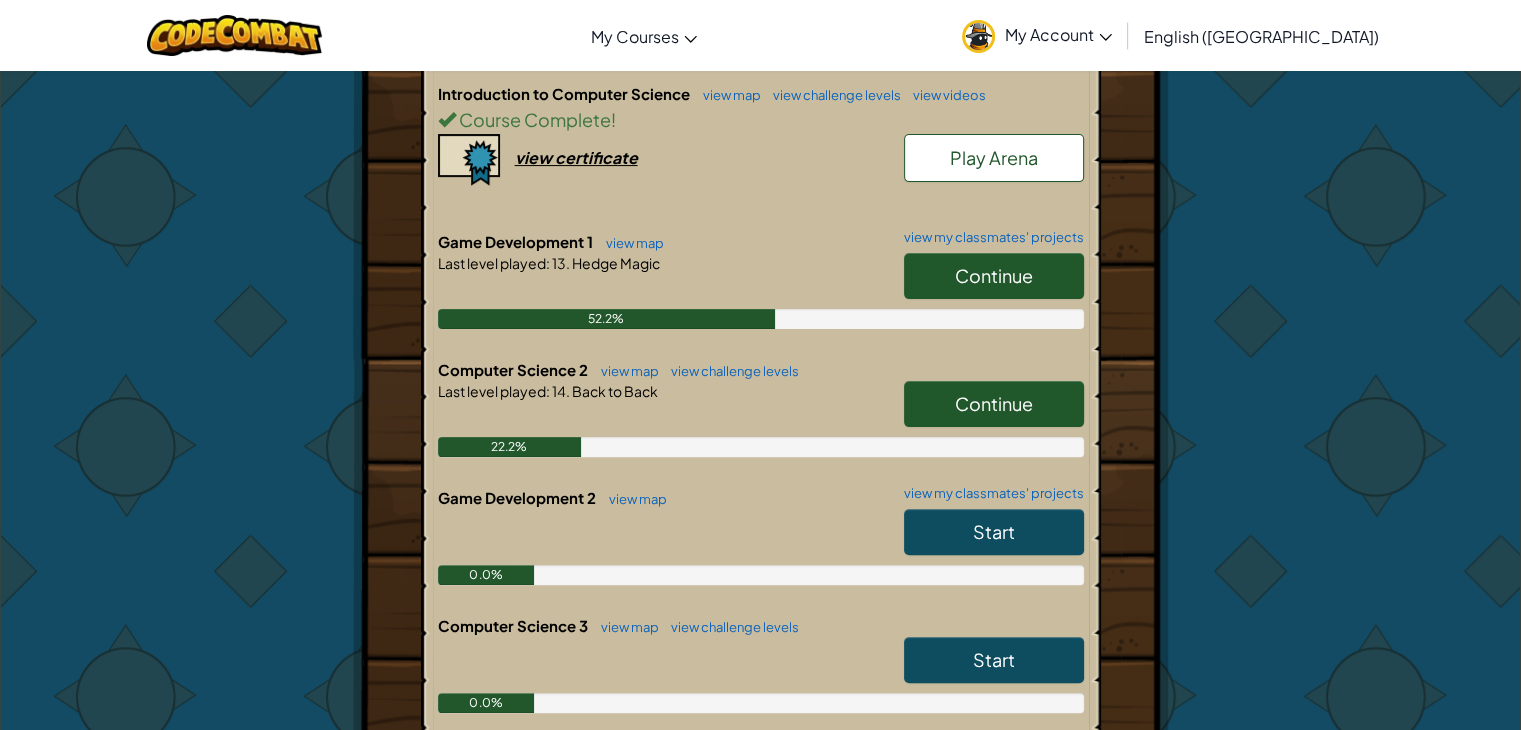 click on "Continue" at bounding box center (994, 403) 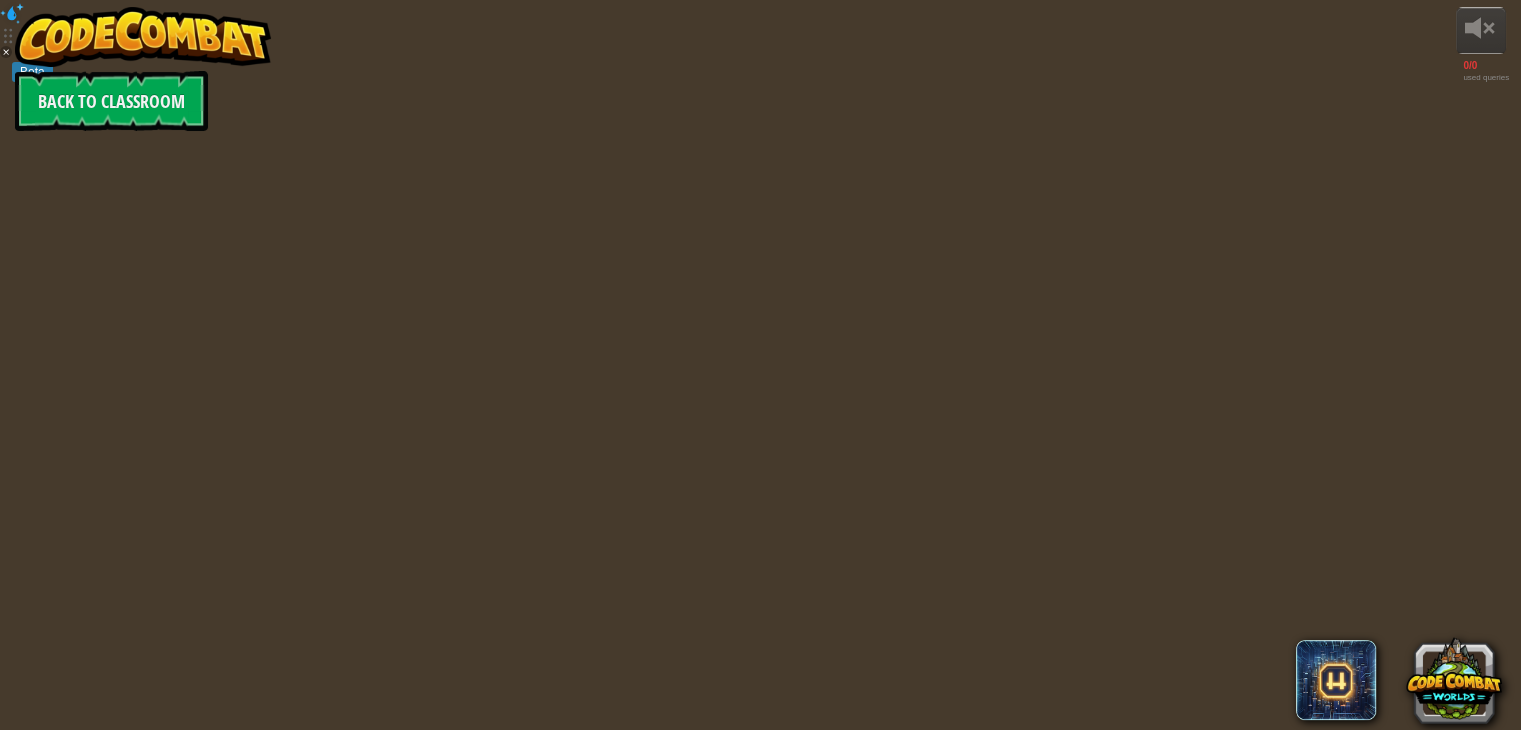 scroll, scrollTop: 0, scrollLeft: 0, axis: both 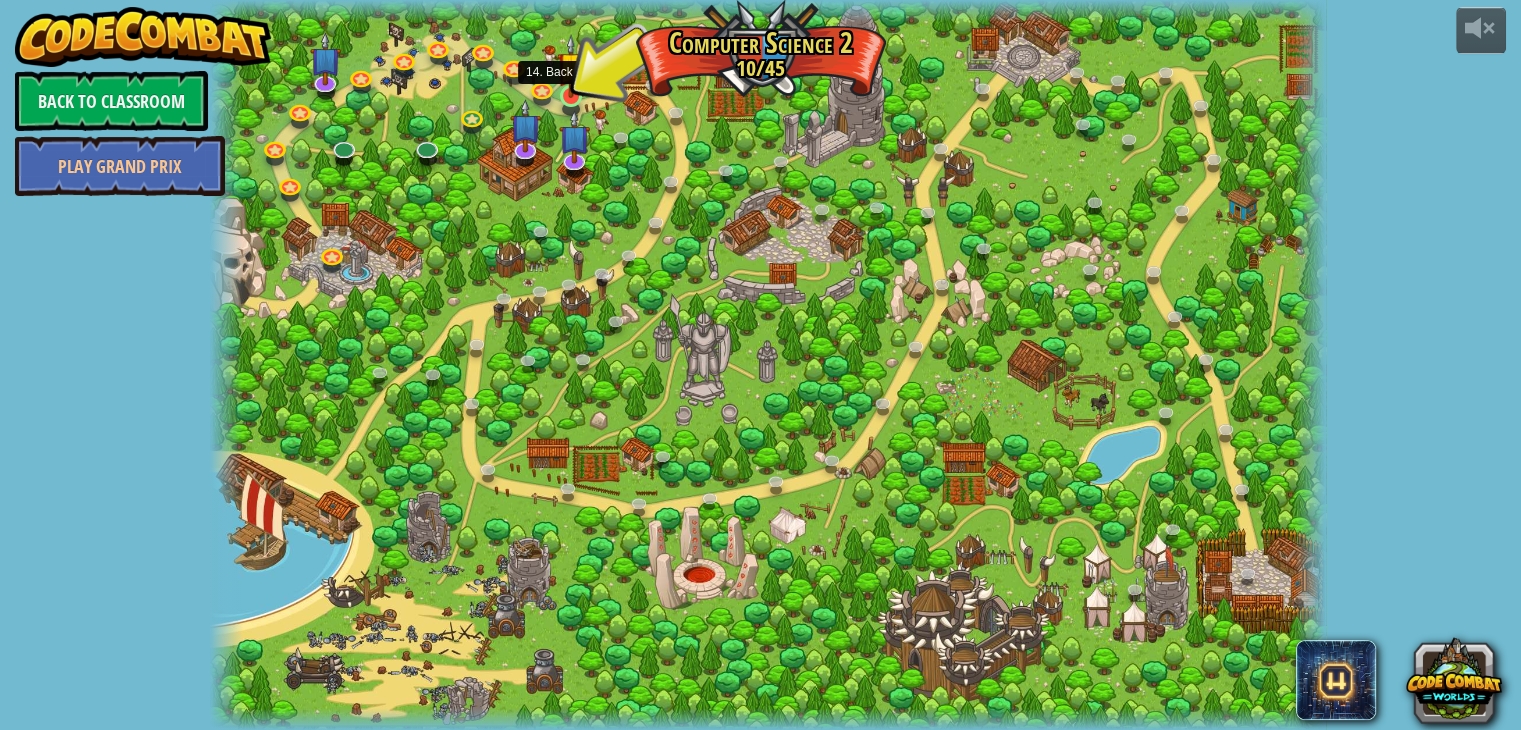 click at bounding box center [571, 66] 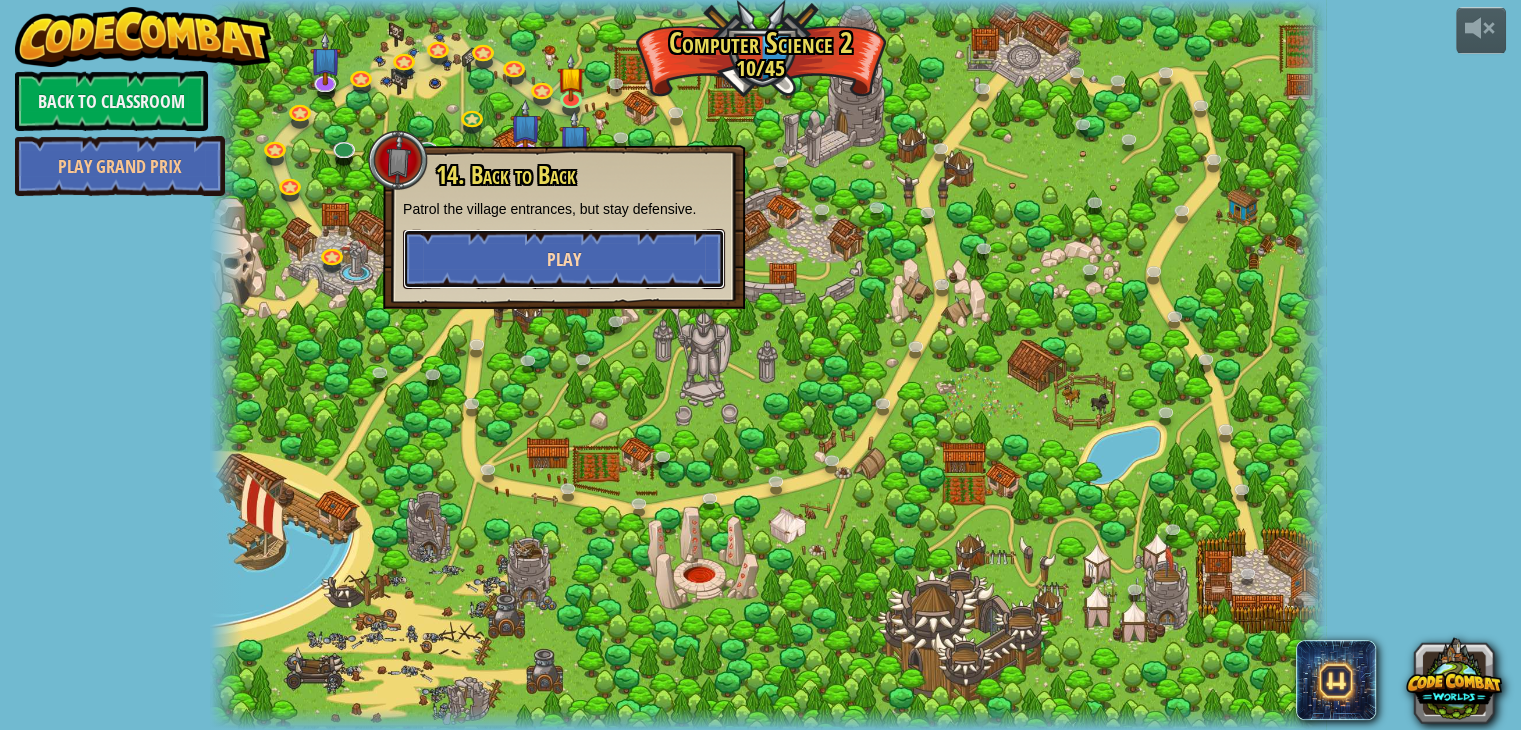 click on "Play" at bounding box center [564, 259] 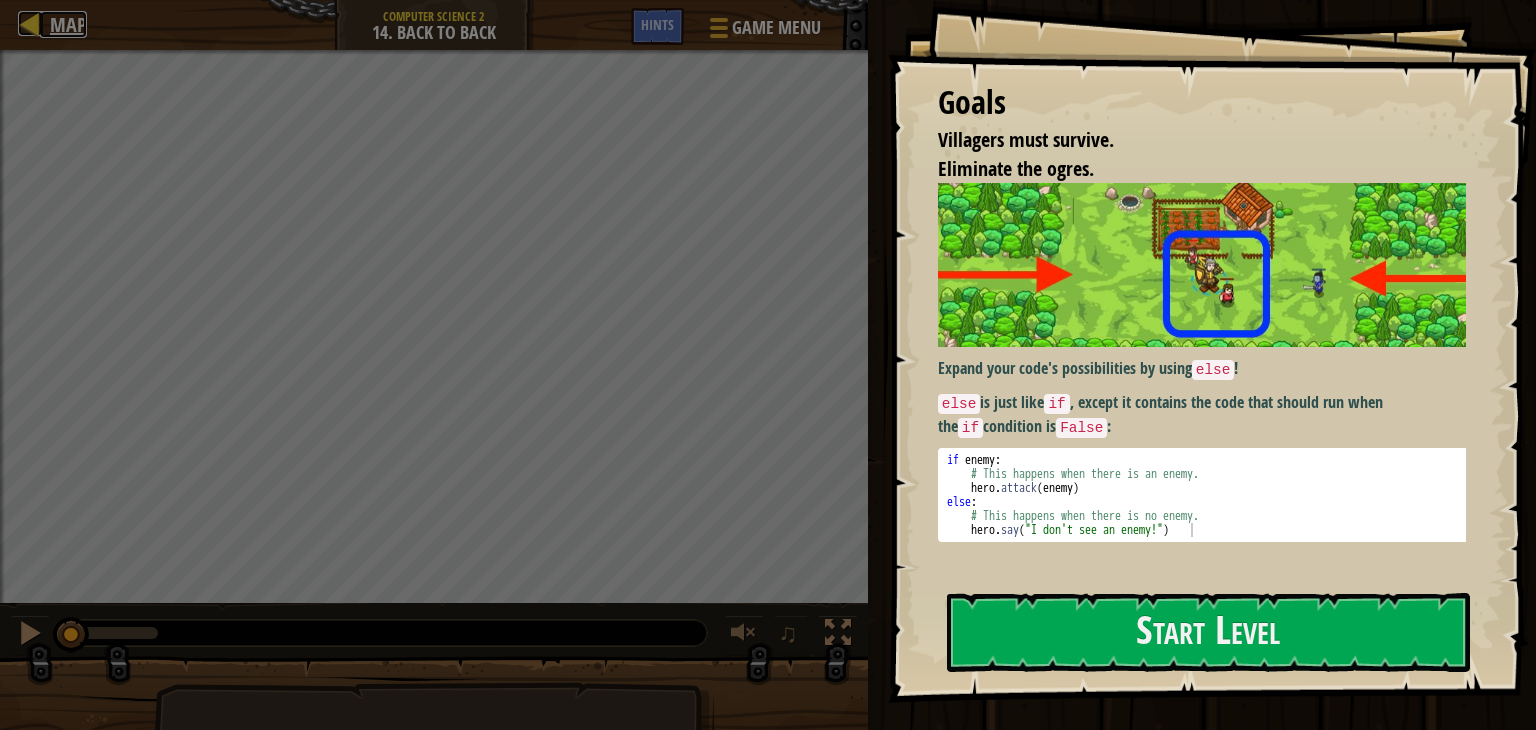 click on "Map" at bounding box center [68, 24] 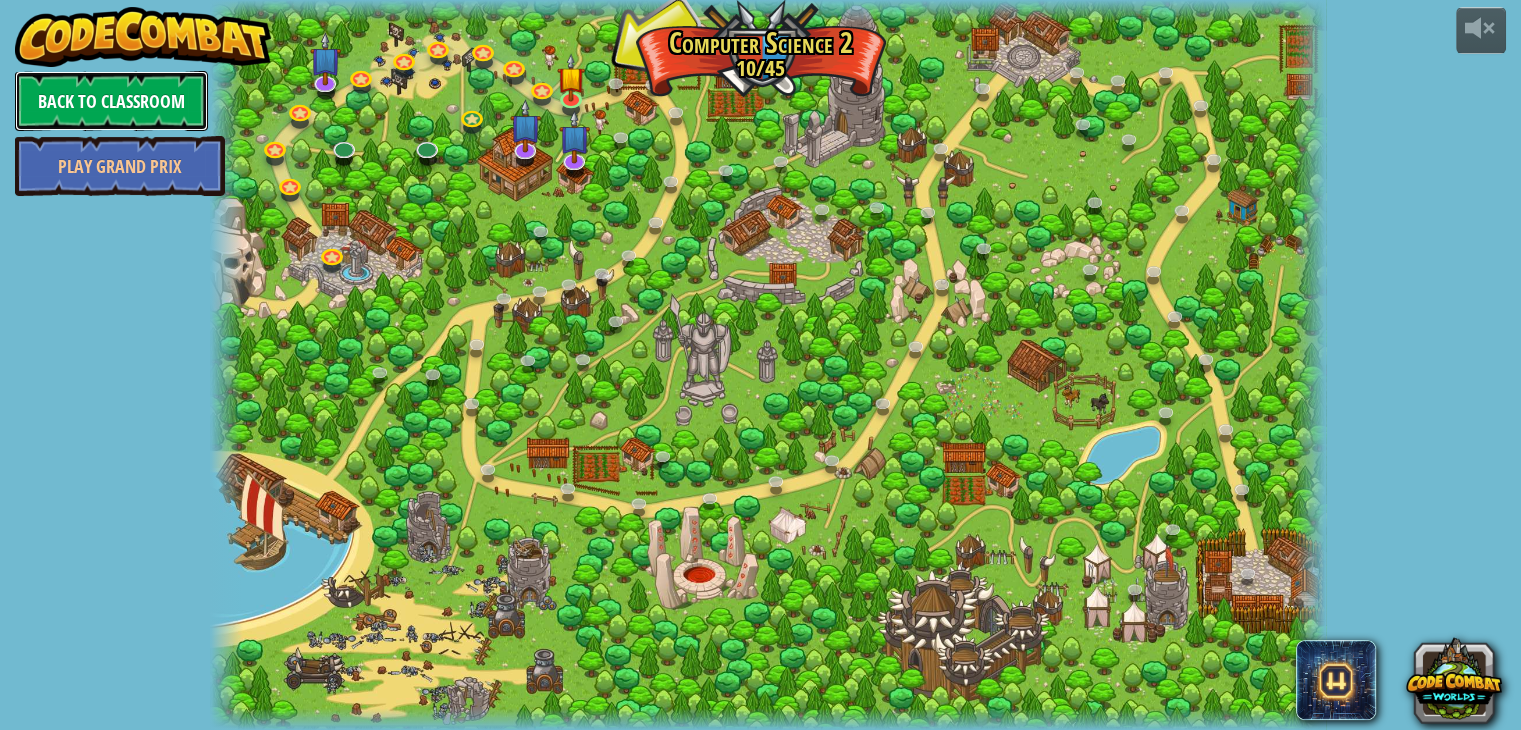 click on "Back to Classroom" at bounding box center (111, 101) 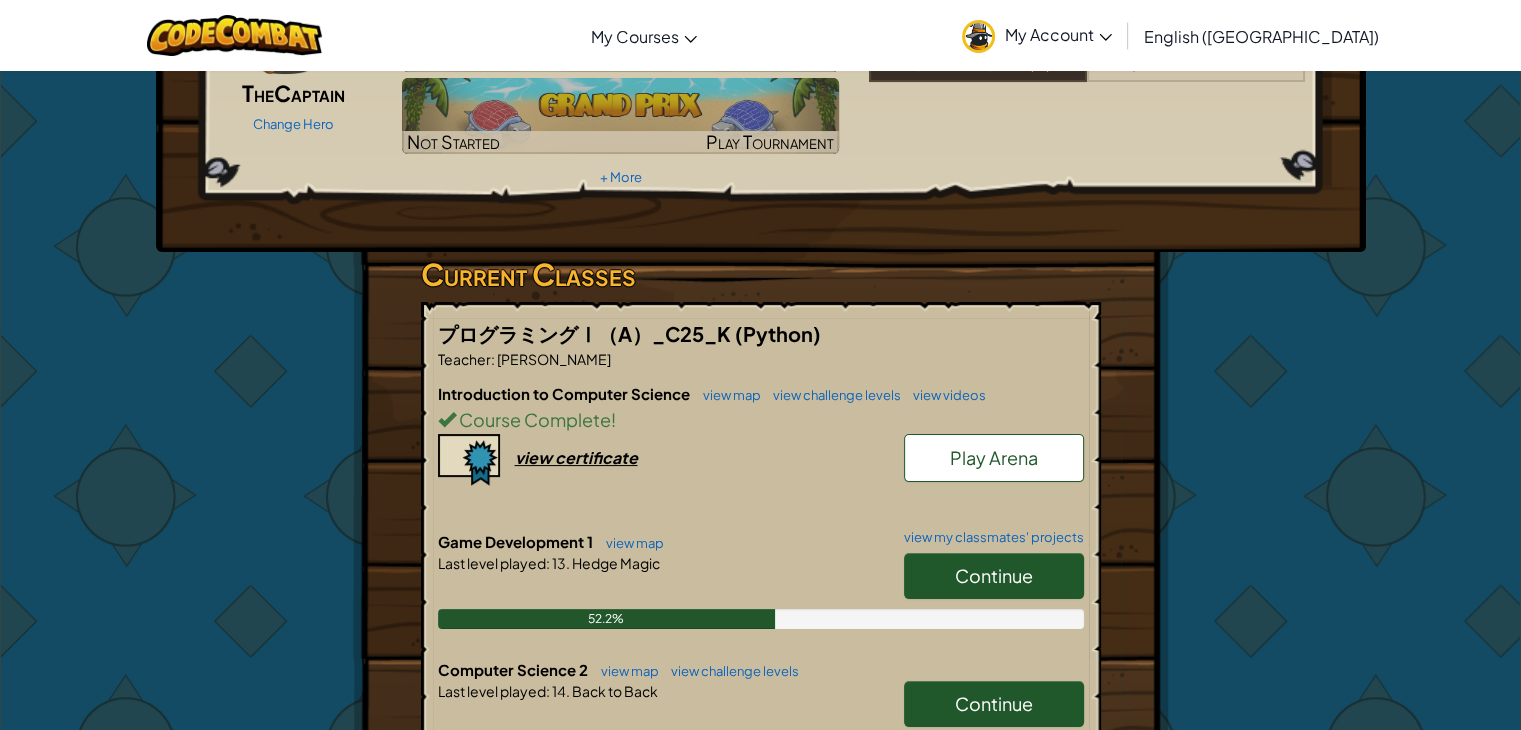 scroll, scrollTop: 400, scrollLeft: 0, axis: vertical 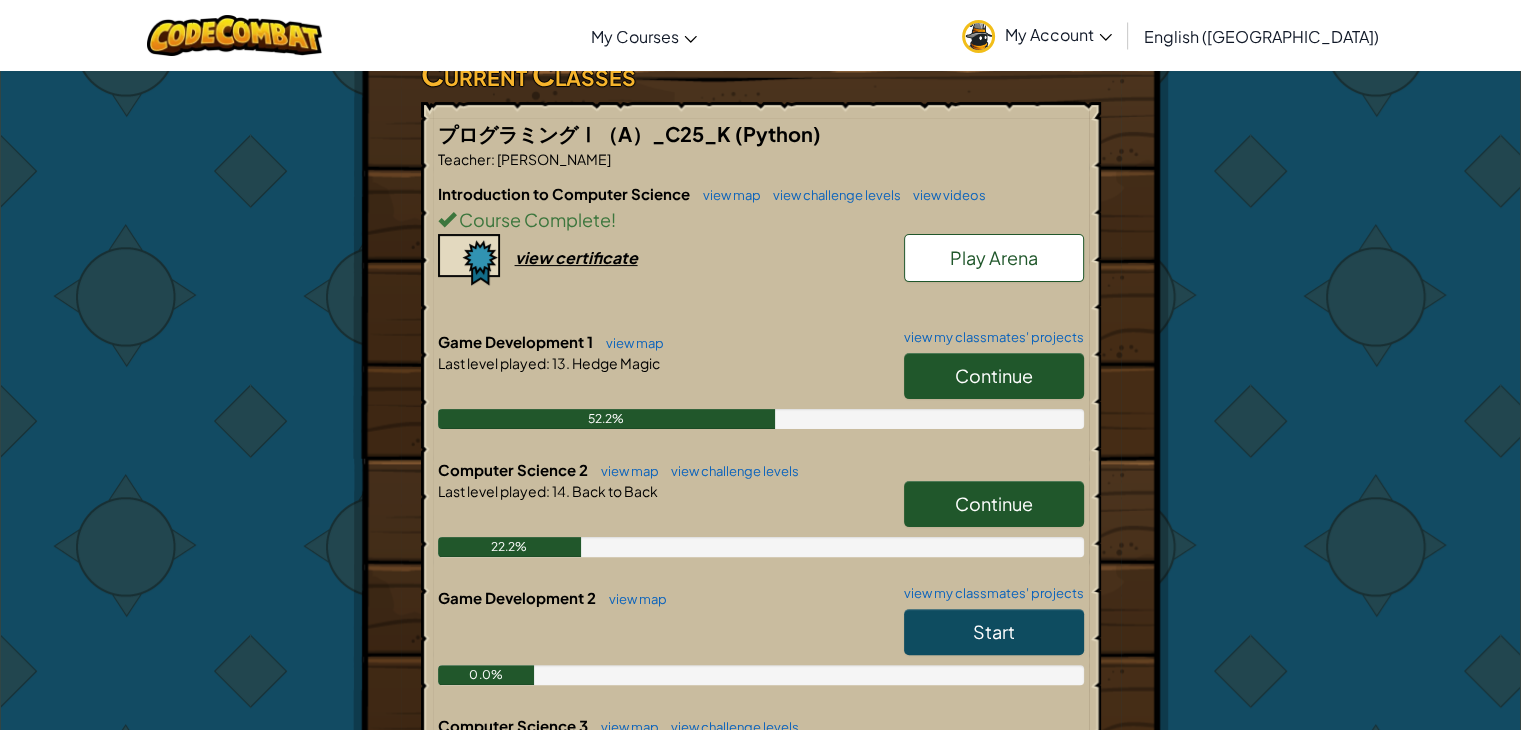 click on "Continue" at bounding box center [994, 504] 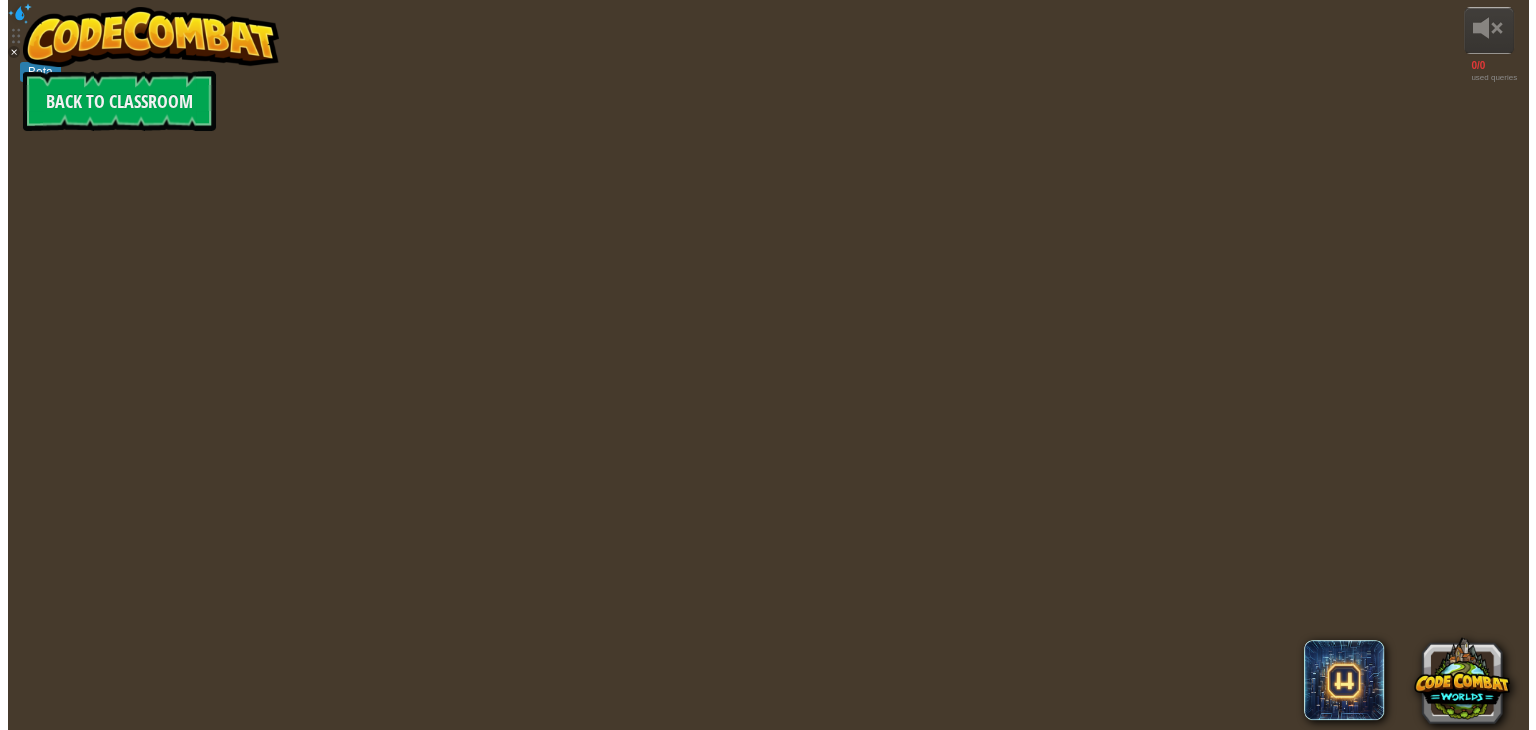 scroll, scrollTop: 0, scrollLeft: 0, axis: both 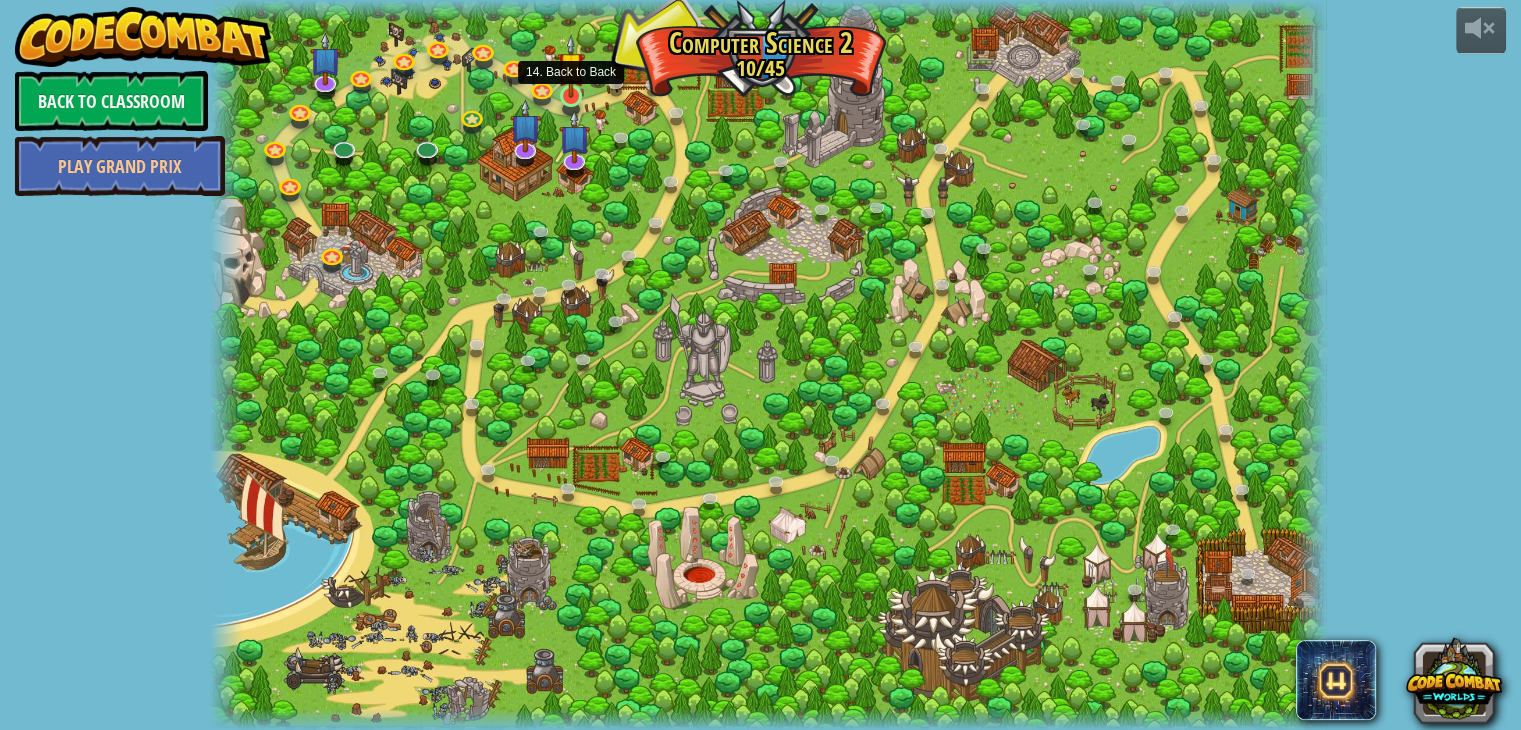 click at bounding box center (571, 66) 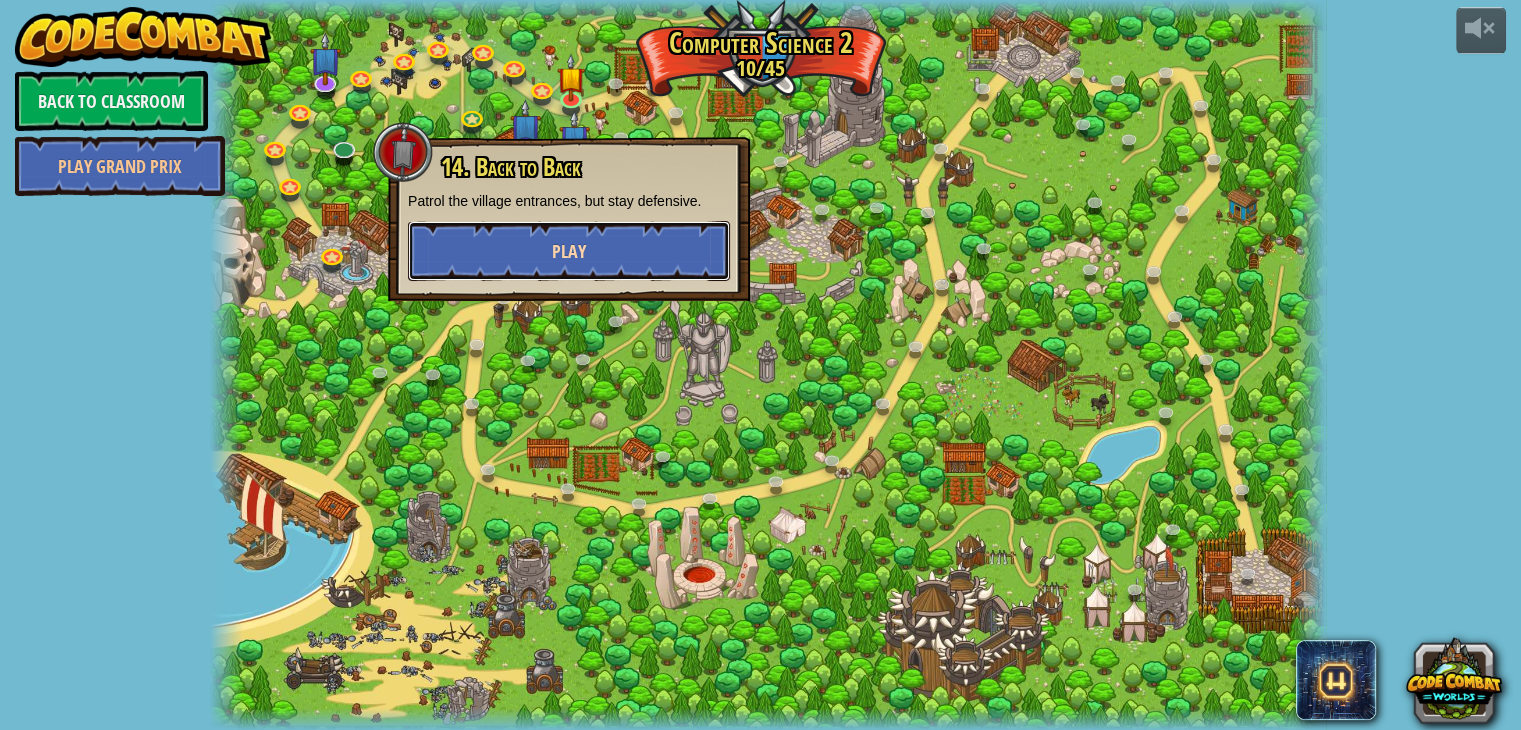 click on "Play" at bounding box center [569, 251] 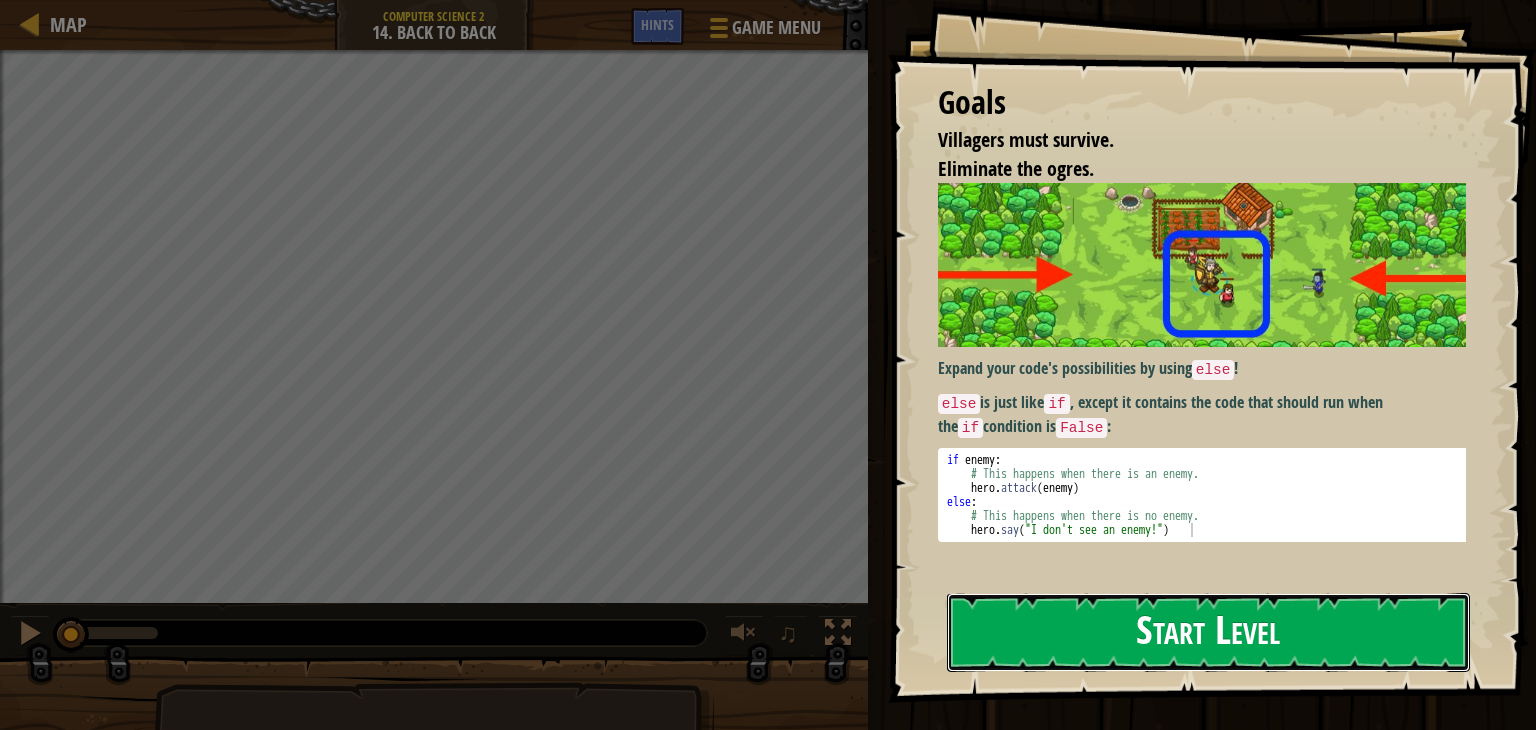 click on "Start Level" at bounding box center [1208, 632] 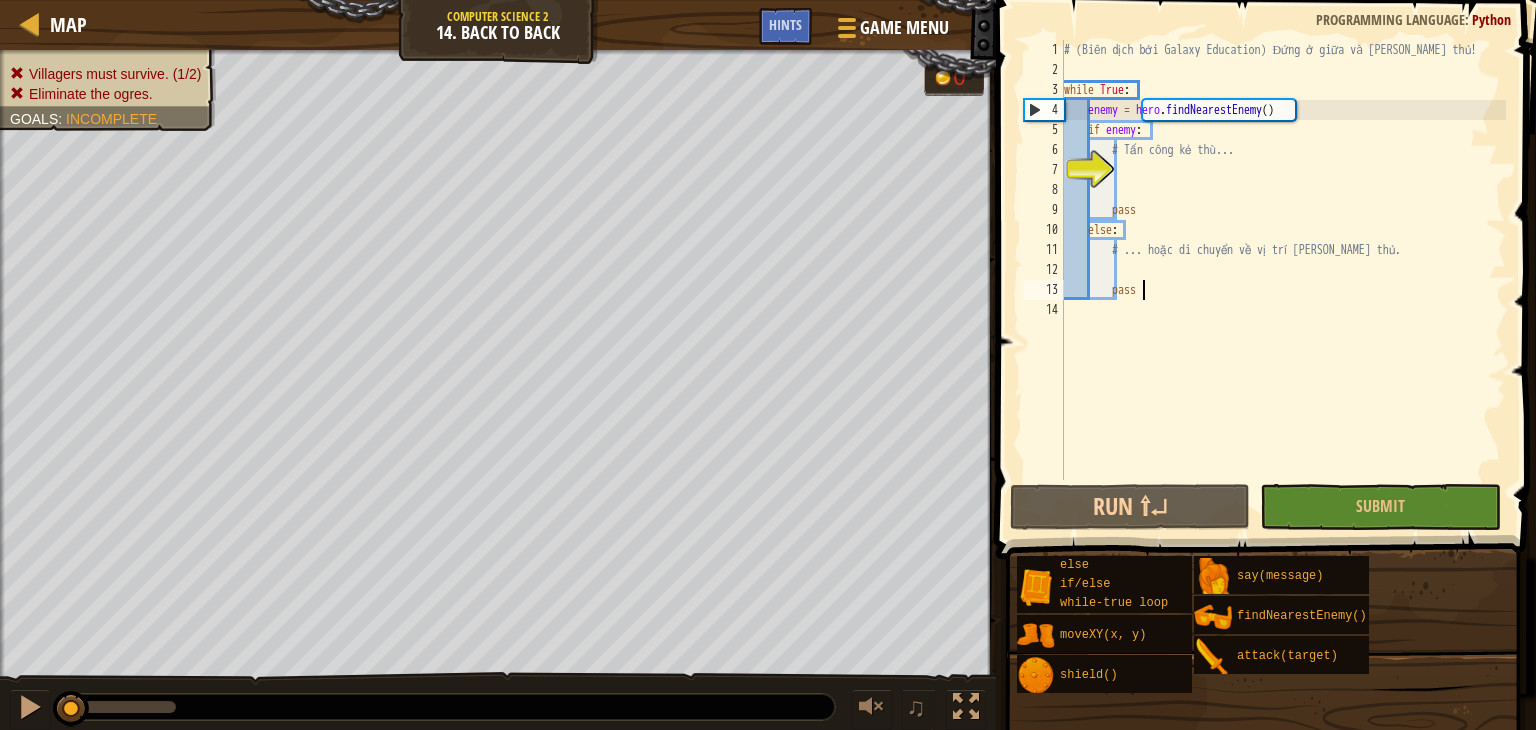 click on "# (Biên dịch bởi Galaxy Education) Đứng ở giữa và [PERSON_NAME] thủ! while   True :      enemy   =   hero . findNearestEnemy ( )      if   enemy :          # Tấn công kẻ thù...                            pass      else :          # ... hoặc di chuyển về vị trí [PERSON_NAME] thủ.                   pass" at bounding box center (1283, 280) 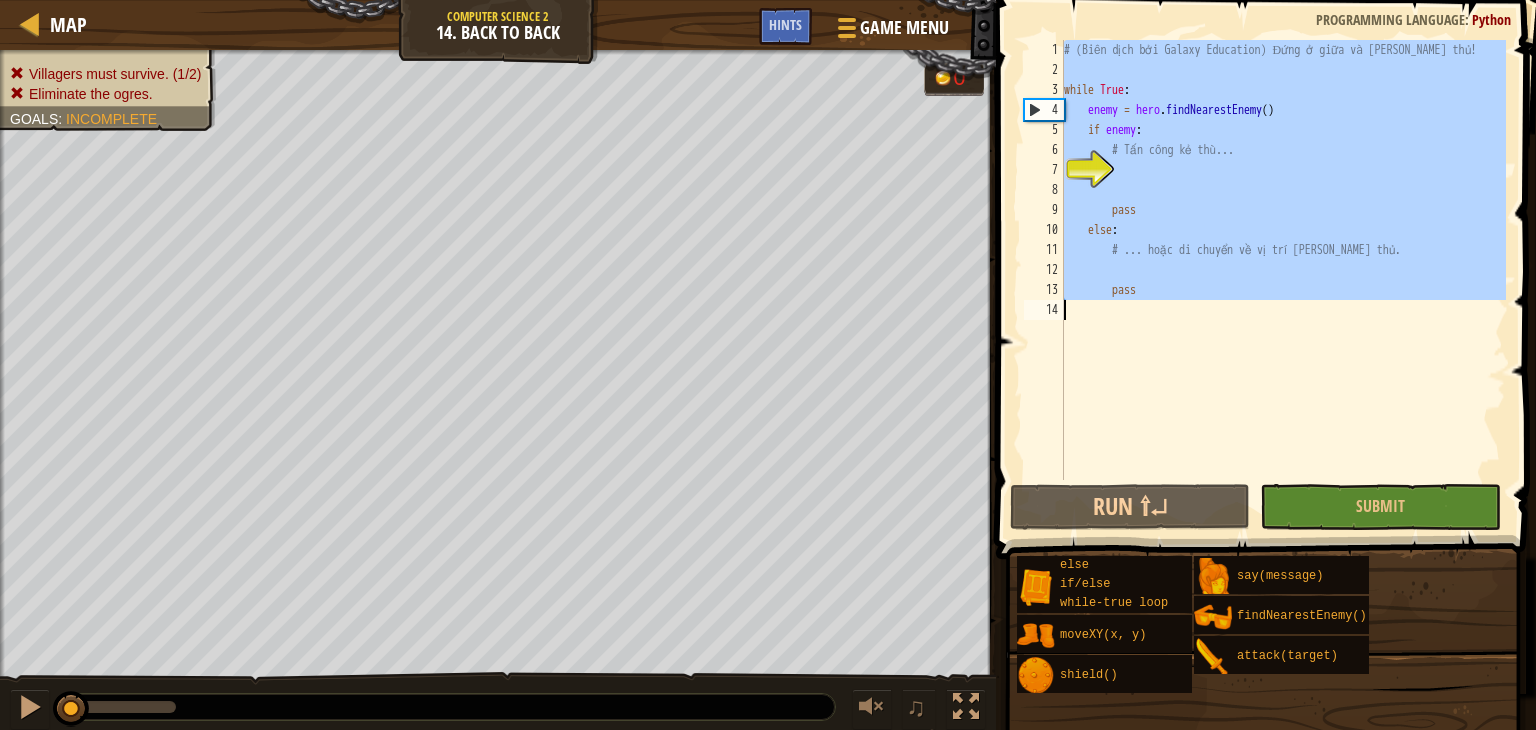 paste 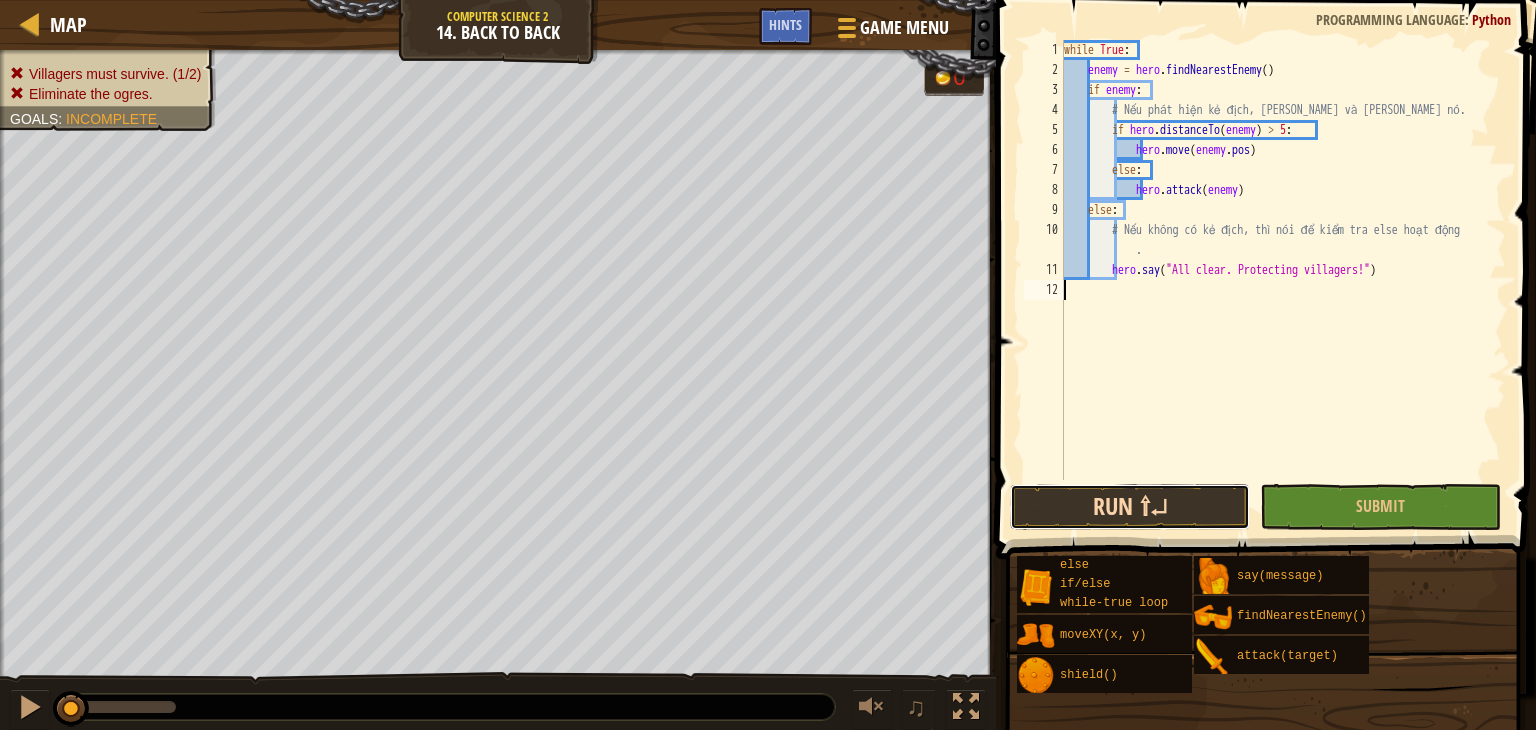 click on "Run ⇧↵" at bounding box center [1130, 507] 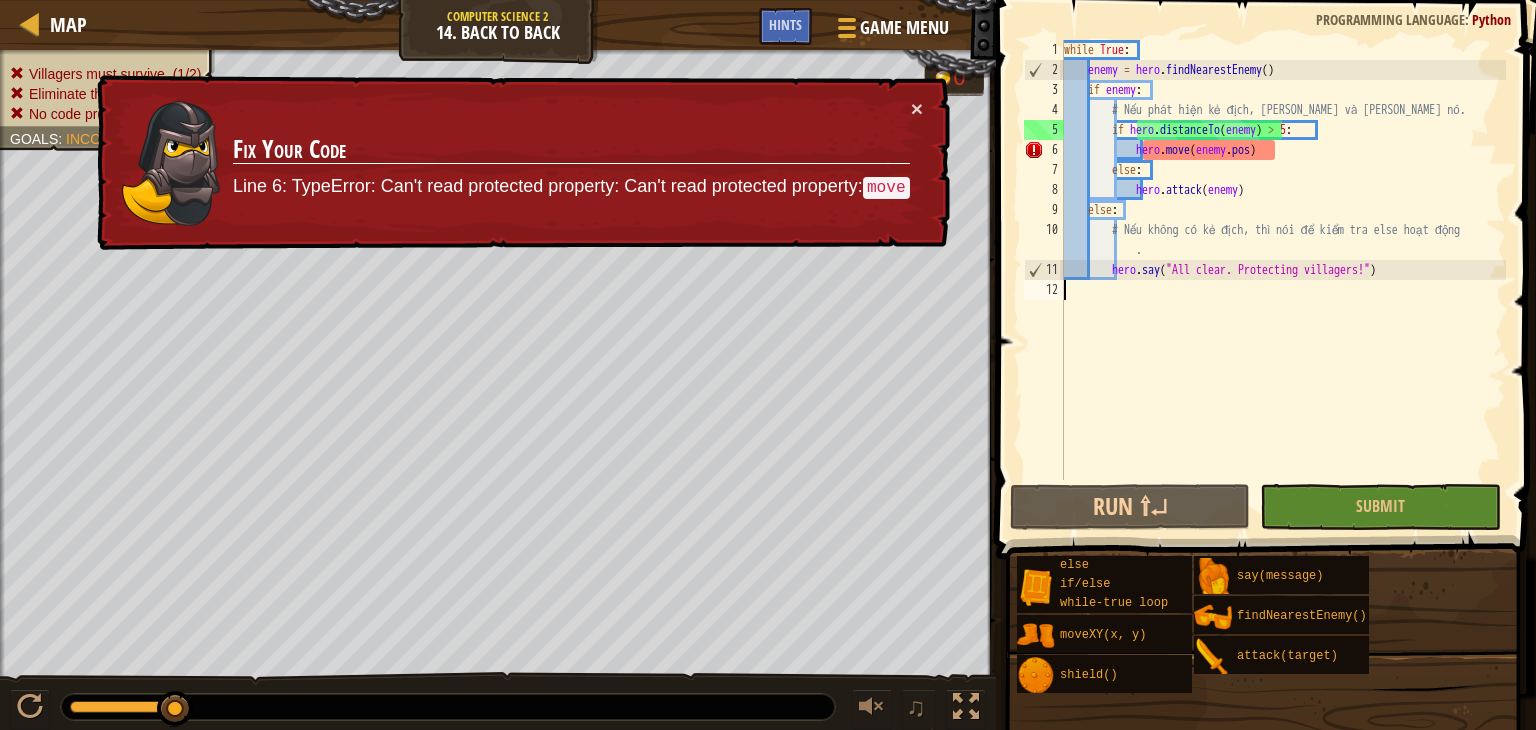 type on "hero.say("All clear. Protecting villagers!")" 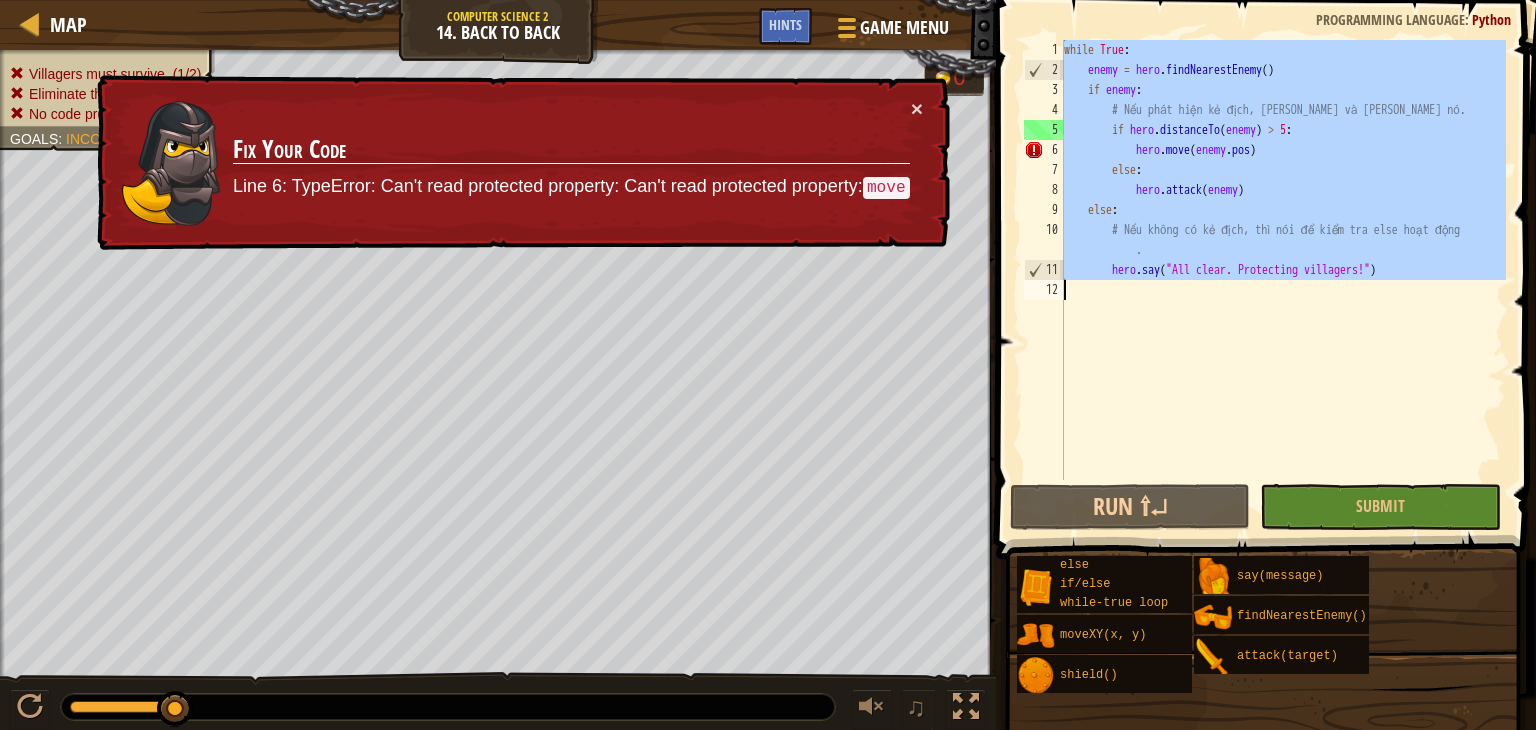 paste 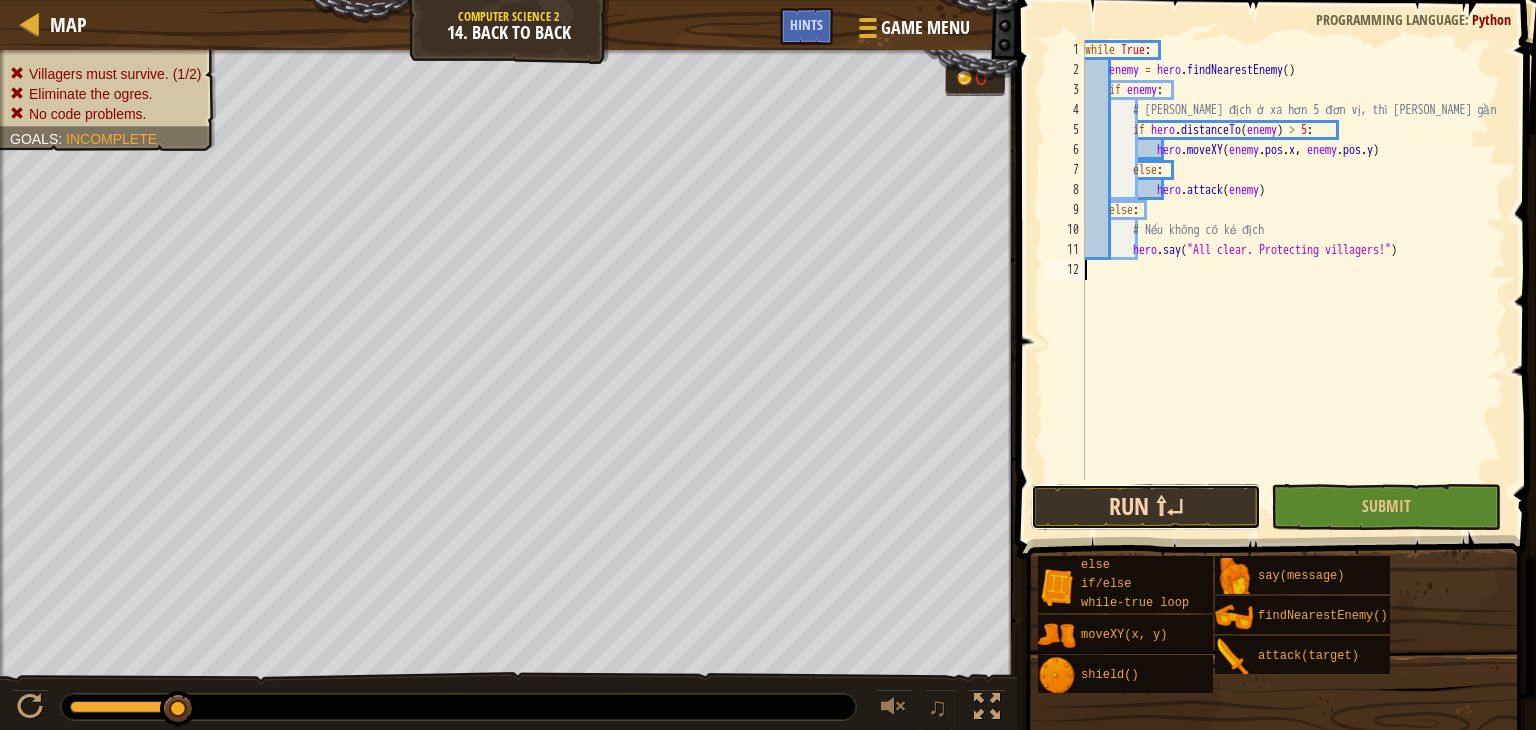 click on "Run ⇧↵" at bounding box center [1146, 507] 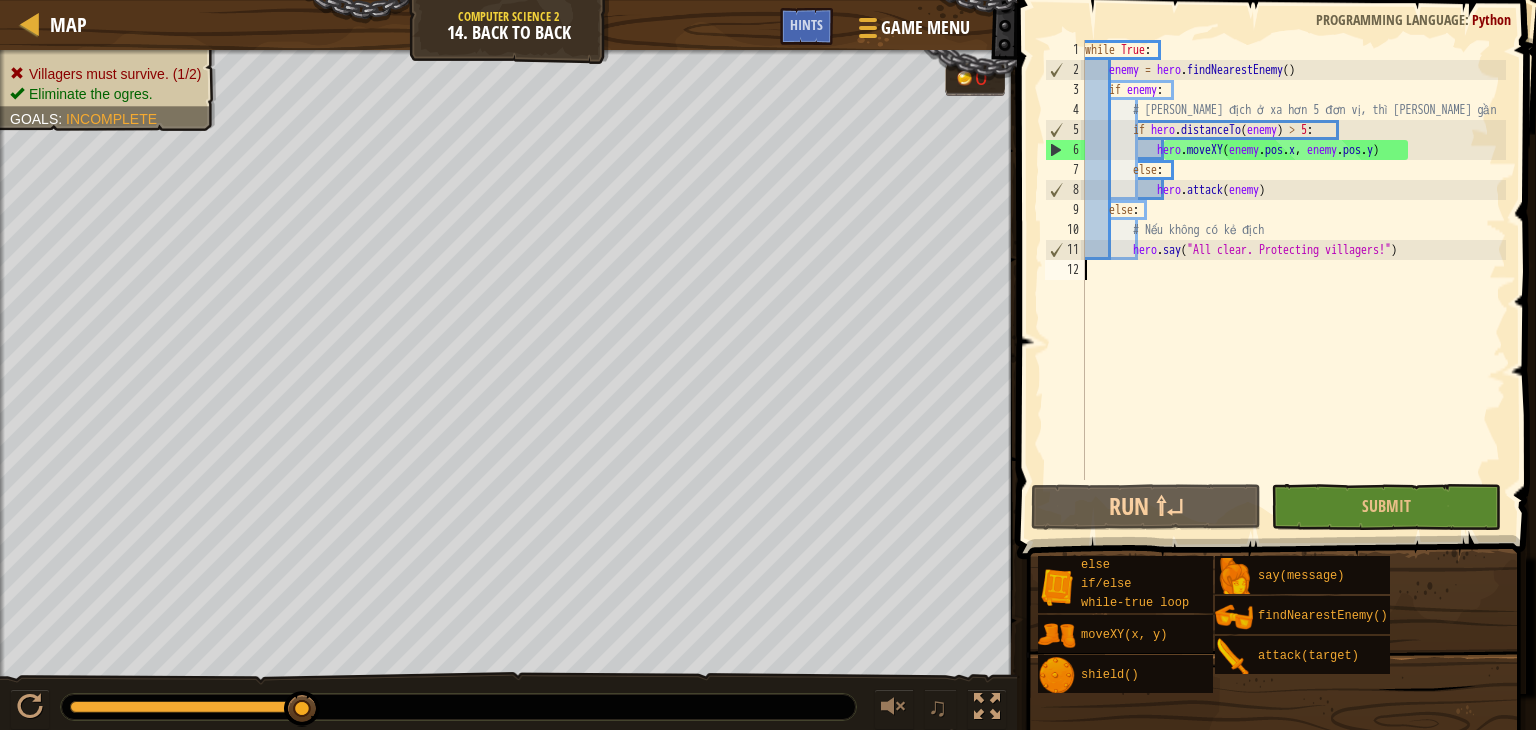click on "while   True :      enemy   =   hero . findNearestEnemy ( )      if   enemy :          # [PERSON_NAME] địch ở xa hơn 5 đơn vị, thì [PERSON_NAME] gần          if   hero . distanceTo ( enemy )   >   5 :              hero . moveXY ( enemy . pos . x ,   enemy . pos . y )          else :              hero . attack ( enemy )      else :          # Nếu không có kẻ địch          hero . say ( "All clear. Protecting villagers!" )" at bounding box center (1293, 280) 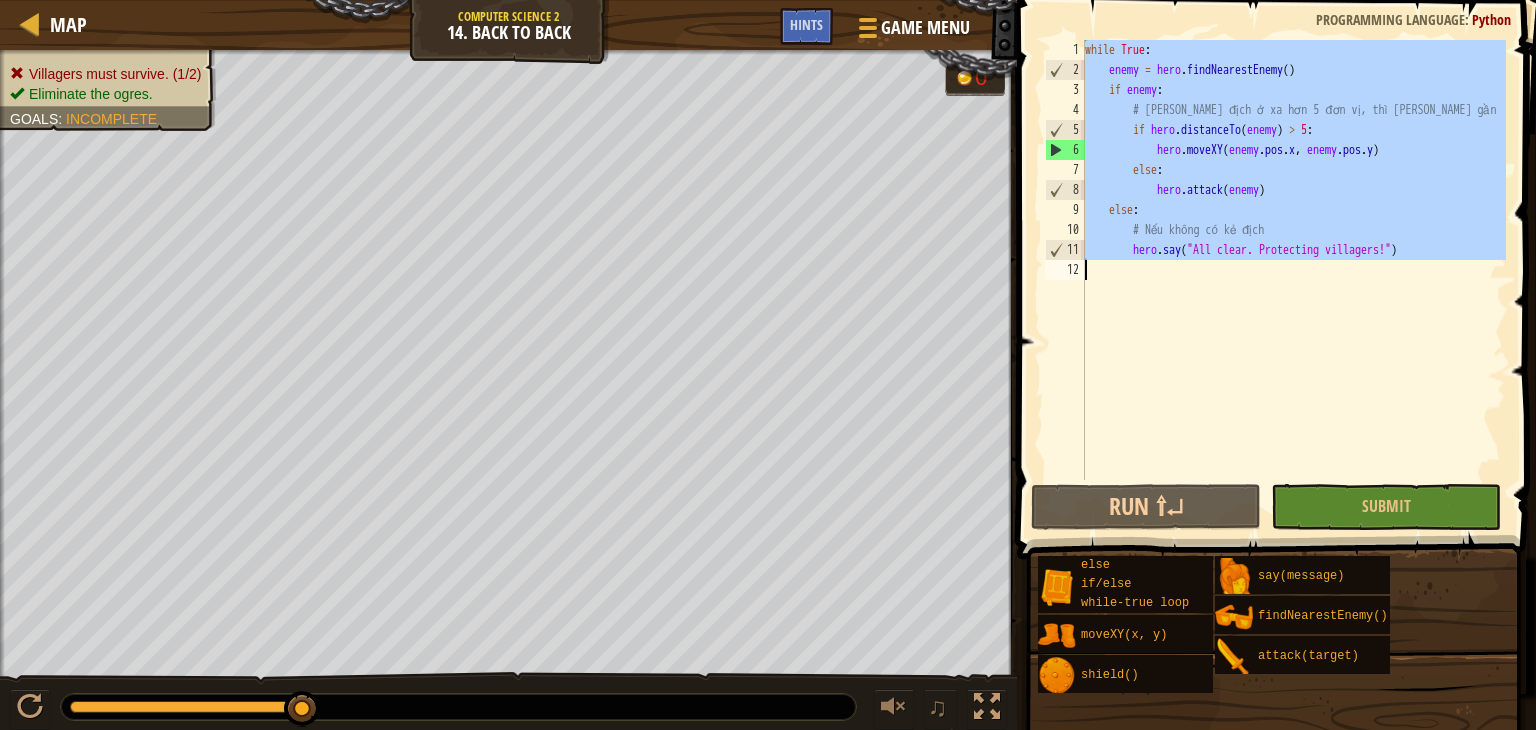 paste 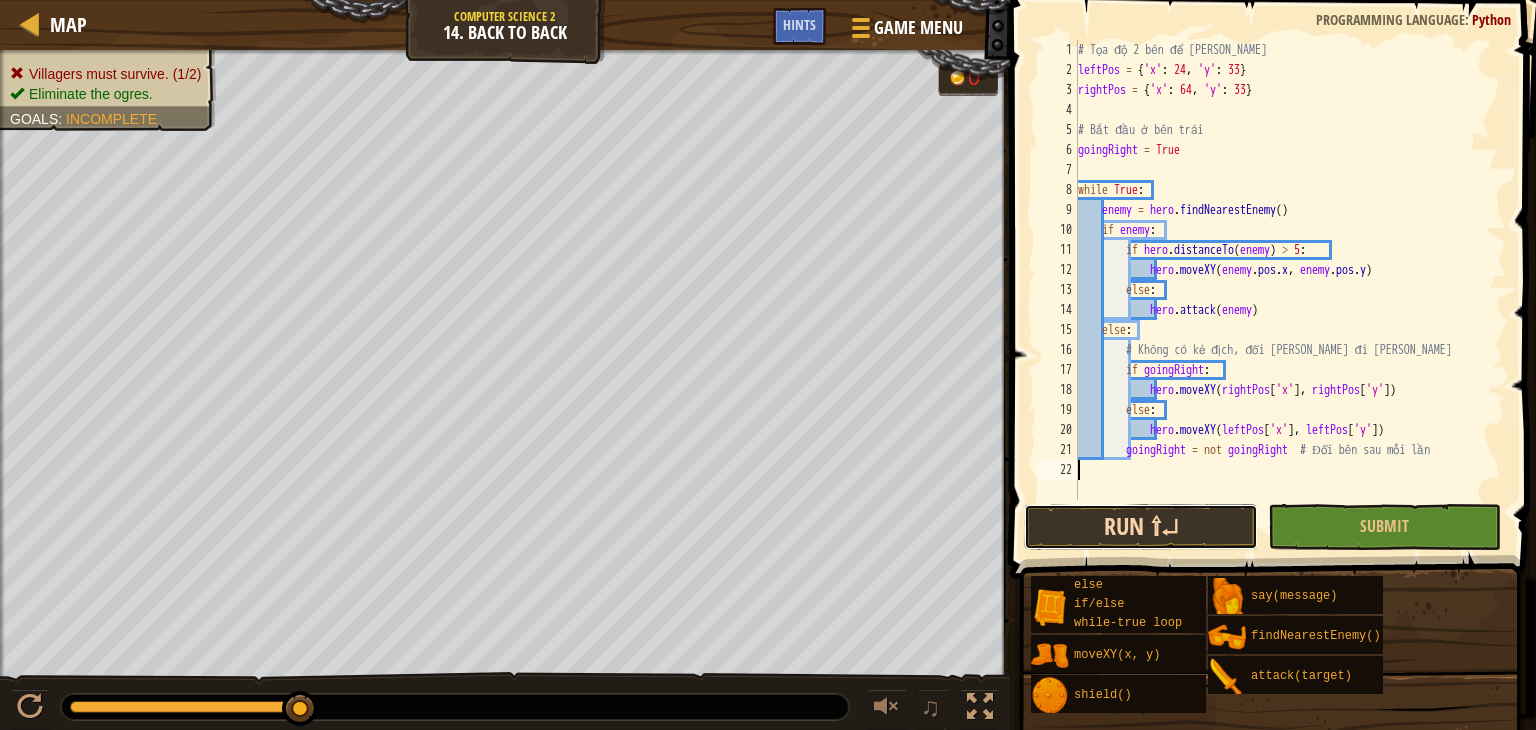 click on "Run ⇧↵" at bounding box center [1140, 527] 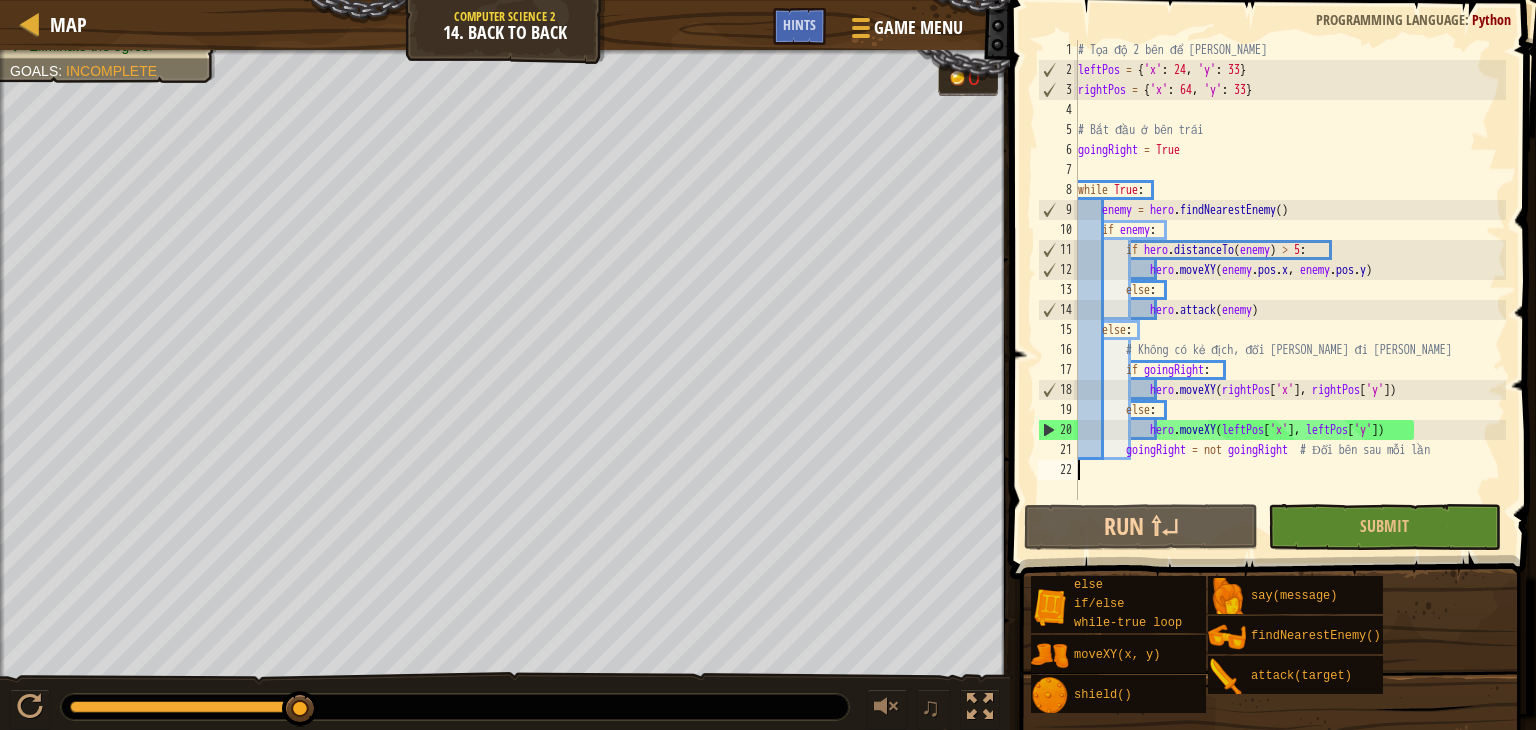 type on "goingRight = not goingRight  # Đổi bên sau mỗi lần" 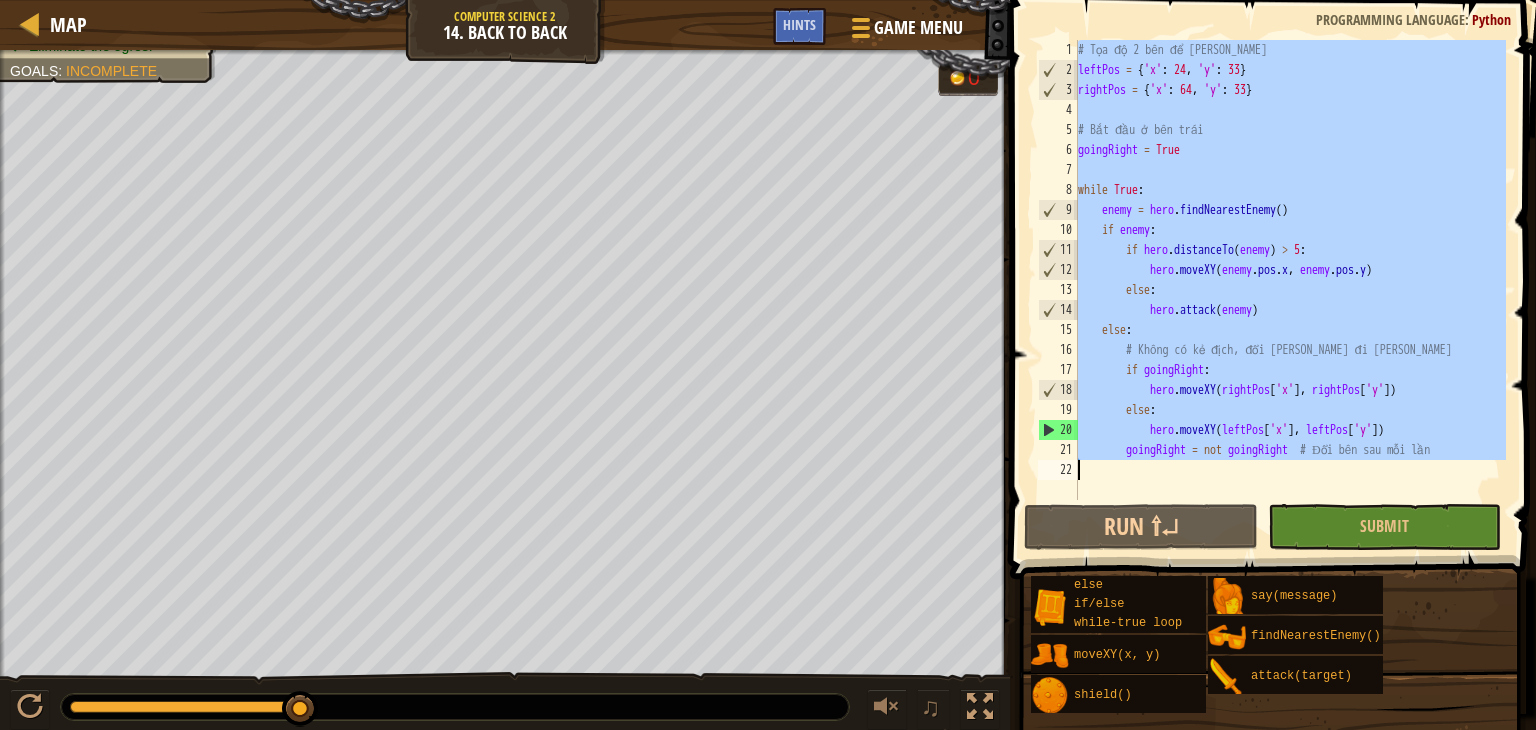 paste 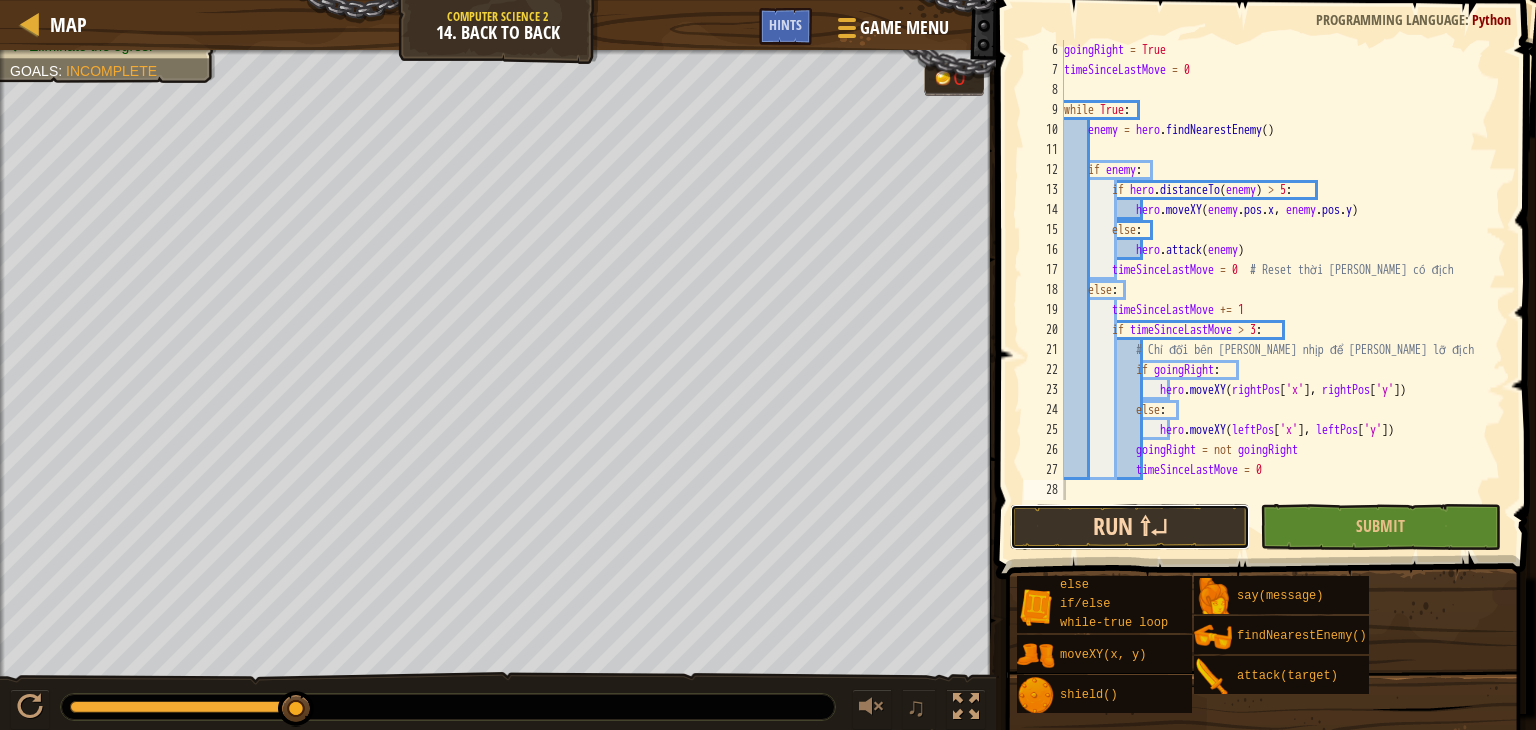 click on "Run ⇧↵" at bounding box center [1130, 527] 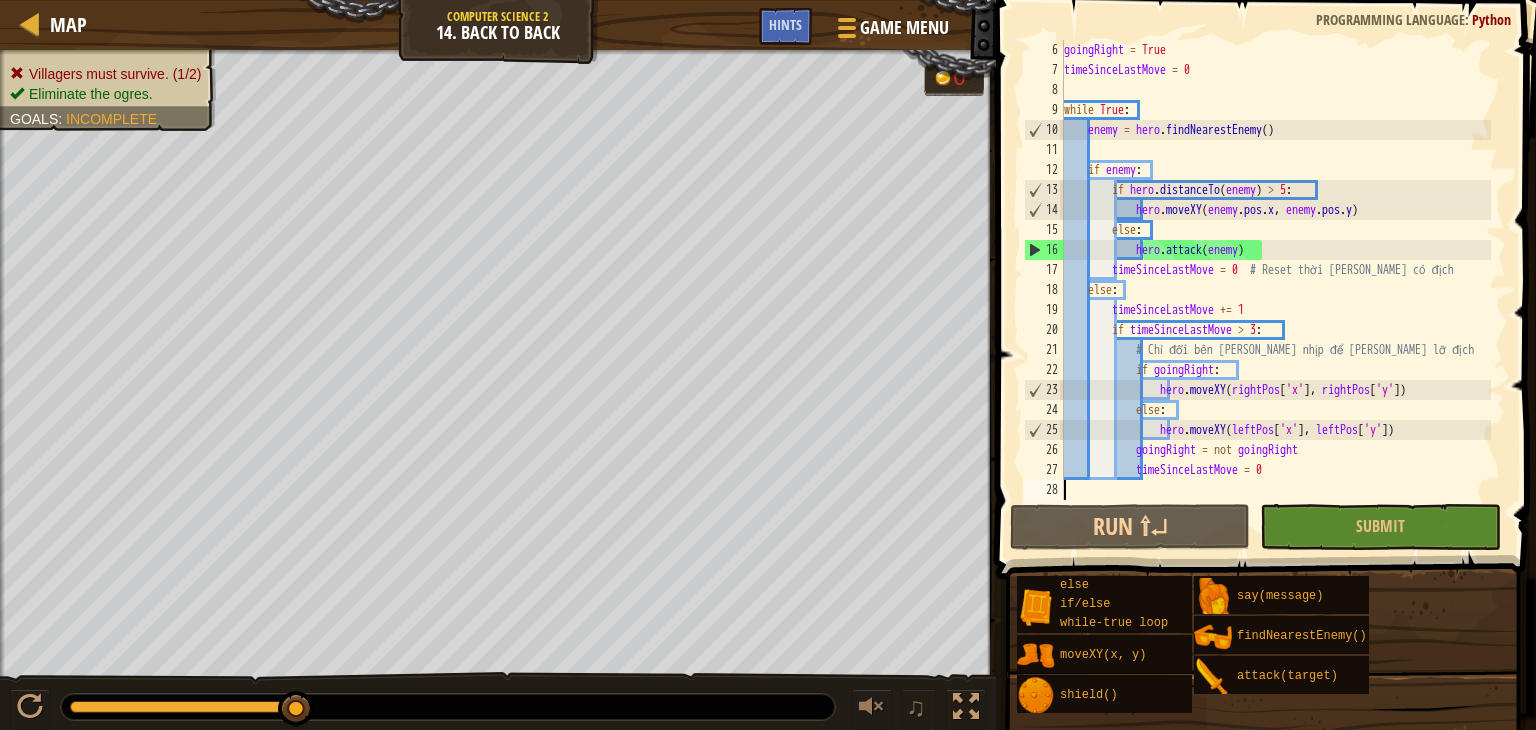 click on "goingRight   =   True timeSinceLastMove   =   0 while   True :      enemy   =   hero . findNearestEnemy ( )           if   enemy :          if   hero . distanceTo ( enemy )   >   5 :              hero . moveXY ( enemy . pos . x ,   enemy . pos . y )          else :              hero . attack ( enemy )          timeSinceLastMove   =   0    # Reset thời [PERSON_NAME] có địch      else :          timeSinceLastMove   +=   1          if   timeSinceLastMove   >   3 :              # Chỉ đổi bên [PERSON_NAME] nhịp để [PERSON_NAME] lỡ địch              if   goingRight :                  hero . moveXY ( rightPos [ 'x' ] ,   rightPos [ 'y' ])              else :                  hero . moveXY ( leftPos [ 'x' ] ,   leftPos [ 'y' ])              goingRight   =   not   goingRight              timeSinceLastMove   =   0" at bounding box center [1275, 290] 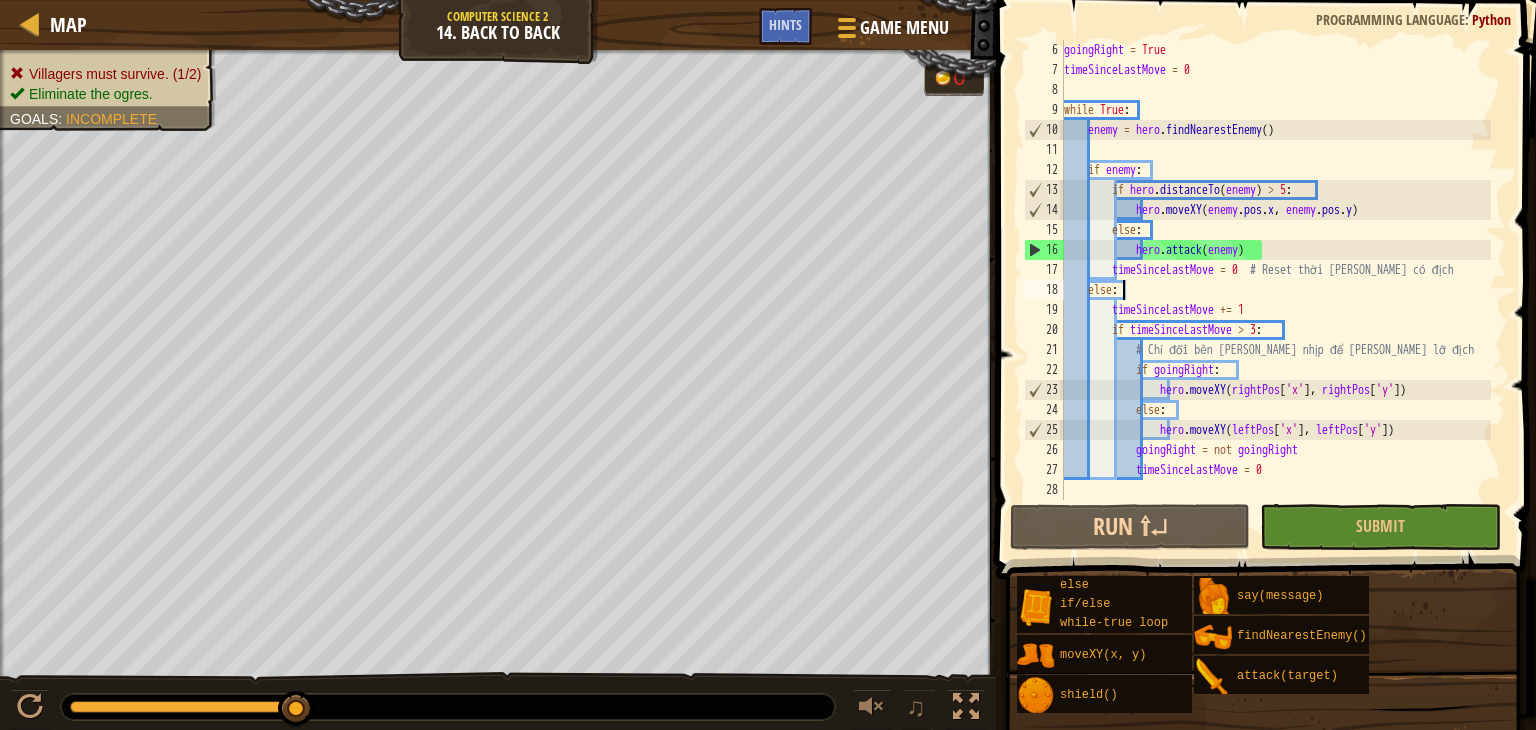 type on "timeSinceLastMove = 0" 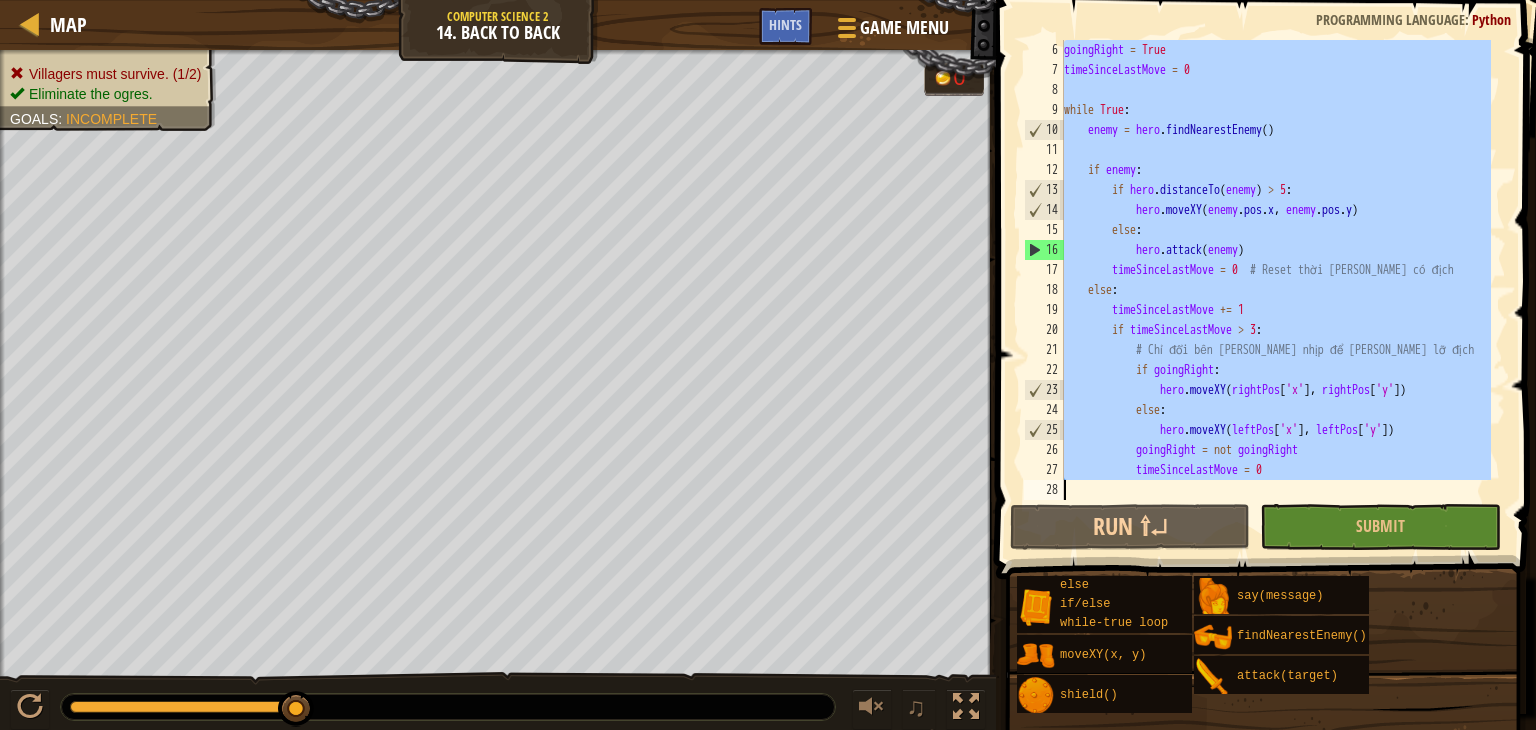 paste 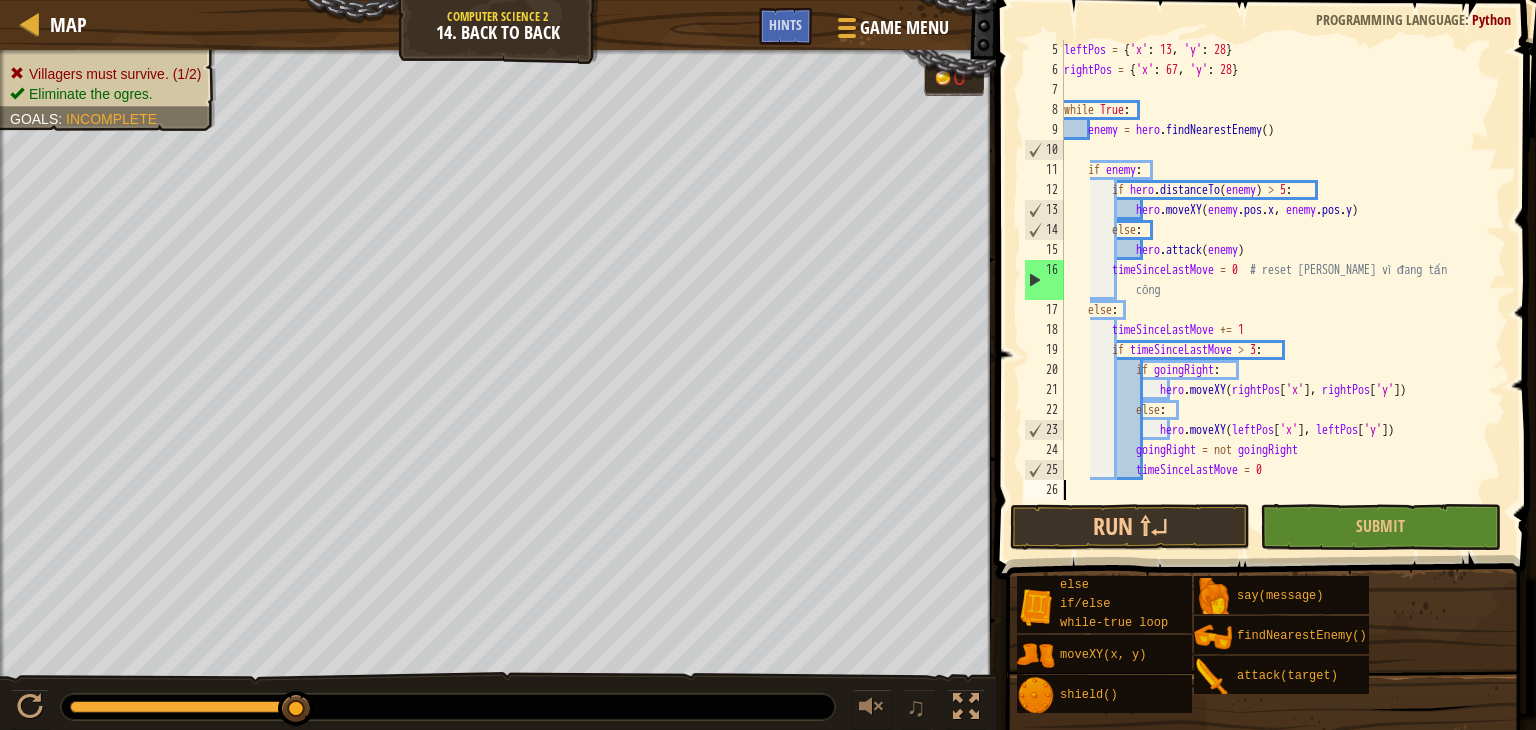 scroll, scrollTop: 80, scrollLeft: 0, axis: vertical 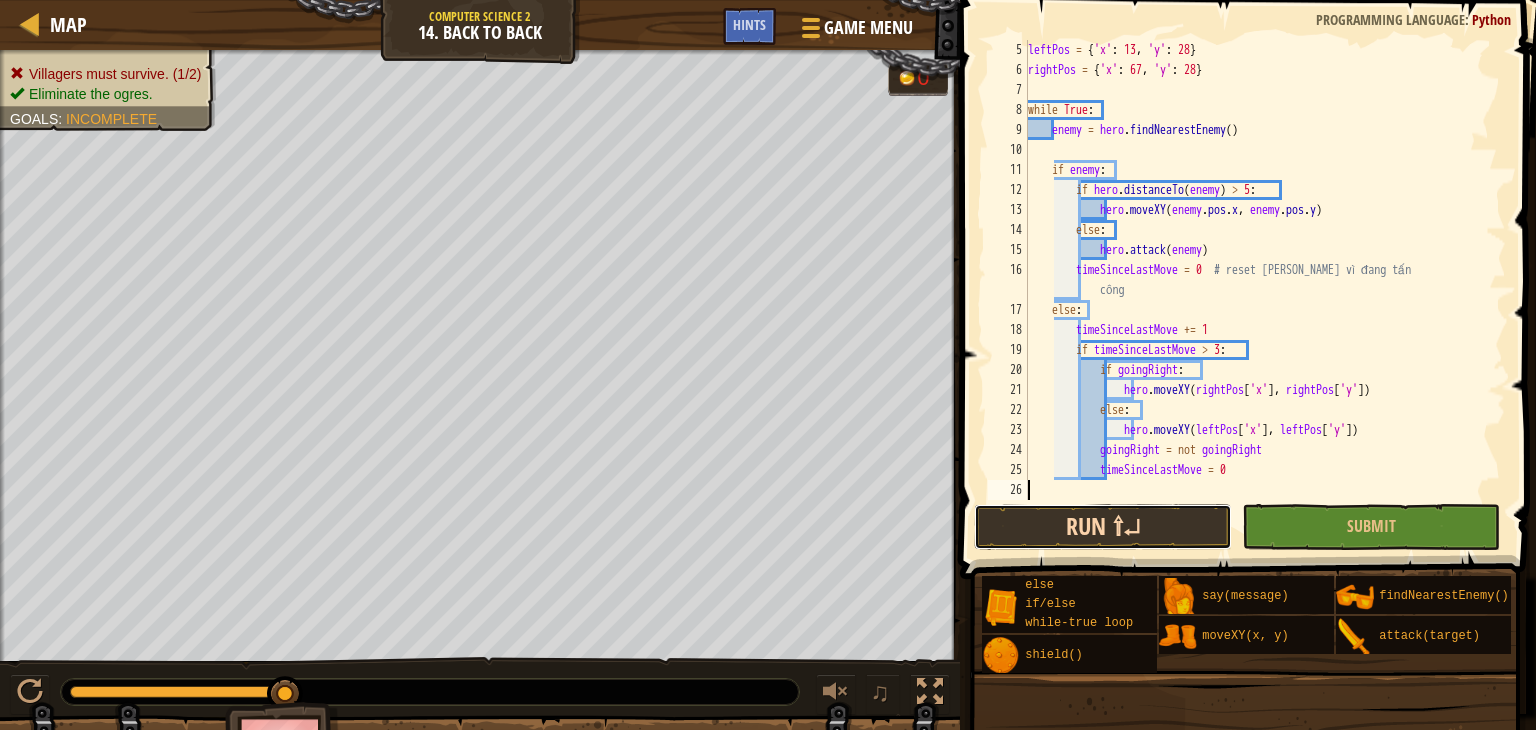 click on "Run ⇧↵" at bounding box center [1103, 527] 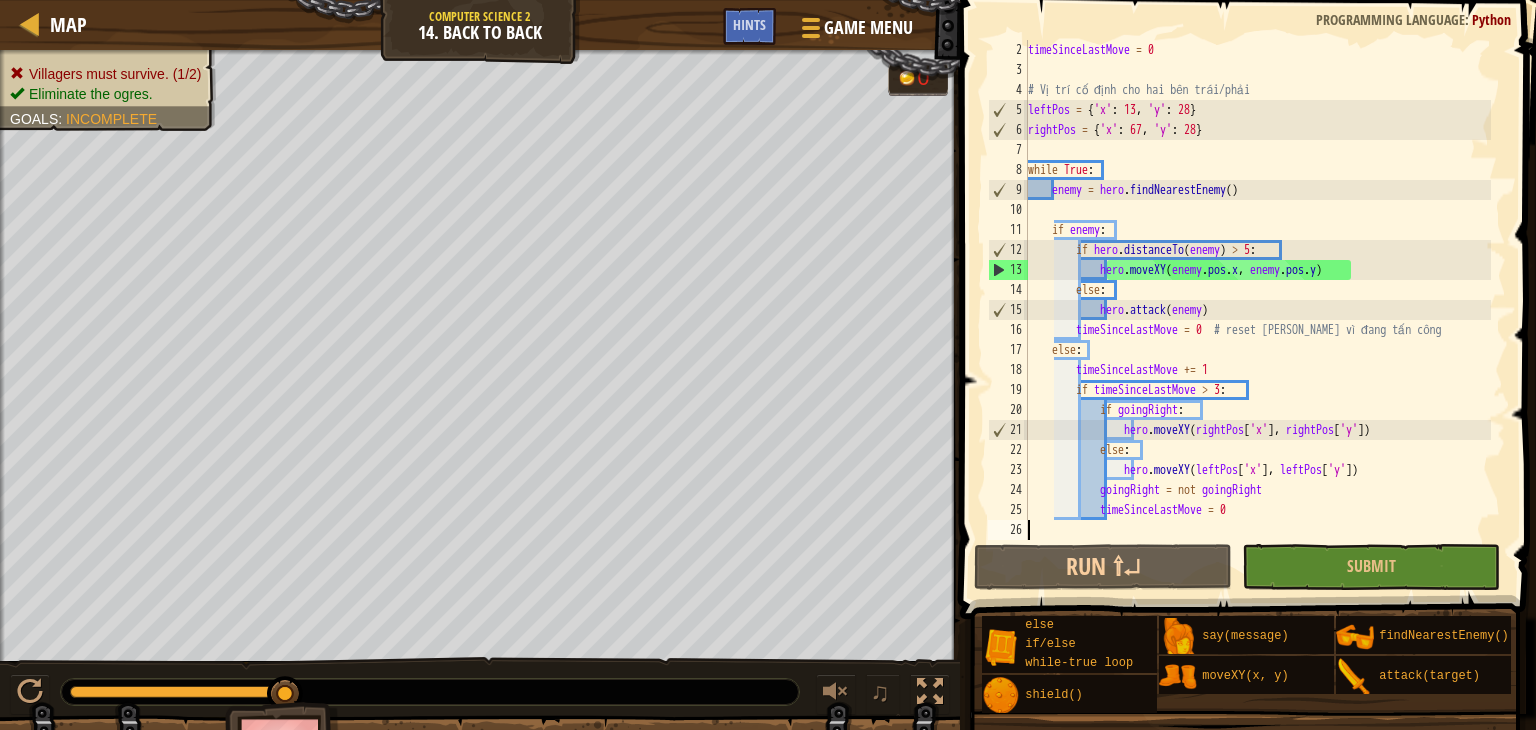 scroll, scrollTop: 0, scrollLeft: 0, axis: both 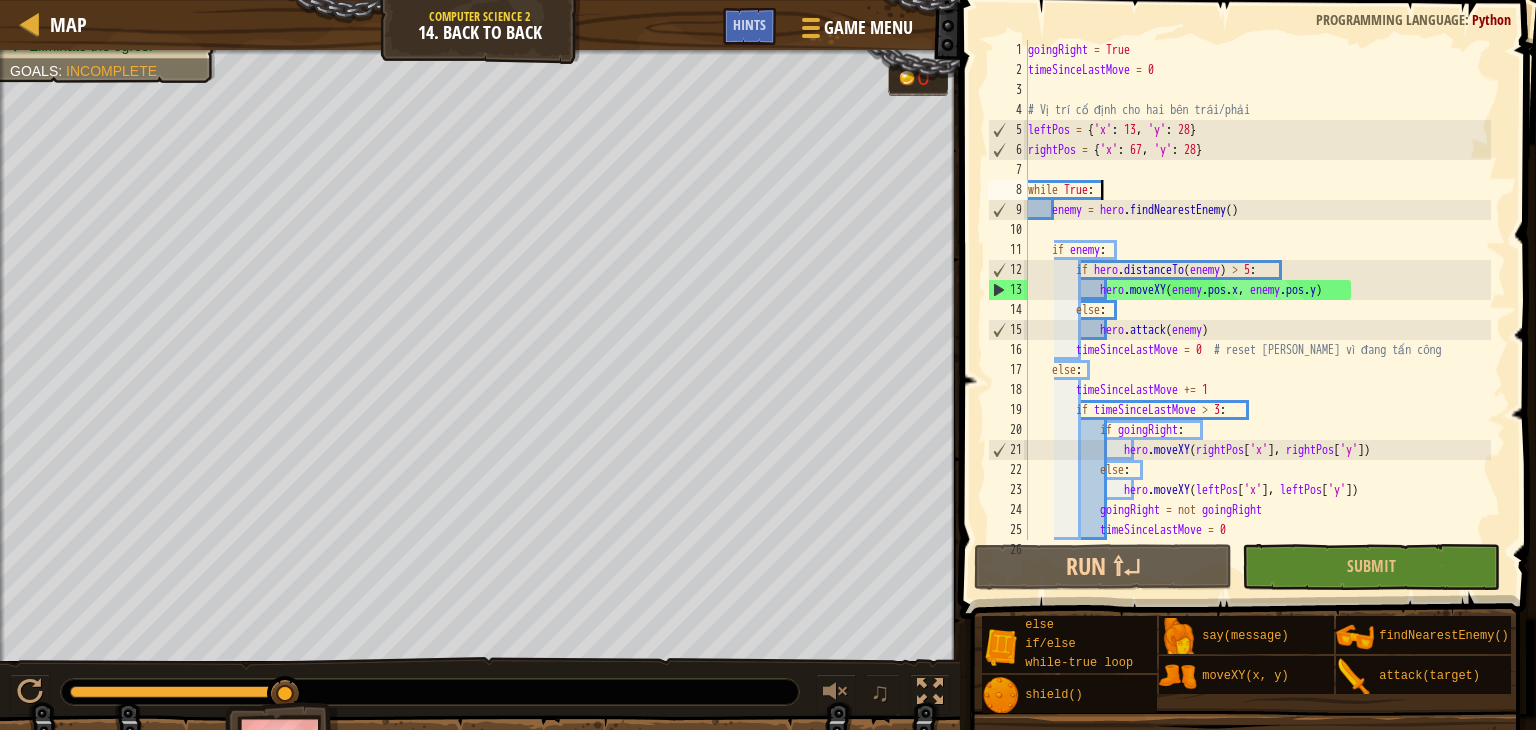 click on "goingRight   =   True timeSinceLastMove   =   0 # Vị trí cố định cho hai bên trái/phải leftPos   =   { 'x' :   13 ,   'y' :   28 } rightPos   =   { 'x' :   67 ,   'y' :   28 } while   True :      enemy   =   hero . findNearestEnemy ( )      if   enemy :          if   hero . distanceTo ( enemy )   >   5 :              hero . moveXY ( enemy . pos . x ,   enemy . pos . y )          else :              hero . attack ( enemy )          timeSinceLastMove   =   0    # reset [PERSON_NAME] vì đang tấn công      else :          timeSinceLastMove   +=   1          if   timeSinceLastMove   >   3 :              if   goingRight :                  hero . moveXY ( rightPos [ 'x' ] ,   rightPos [ 'y' ])              else :                  hero . moveXY ( leftPos [ 'x' ] ,   leftPos [ 'y' ])              goingRight   =   not   goingRight              timeSinceLastMove   =   0" at bounding box center (1257, 310) 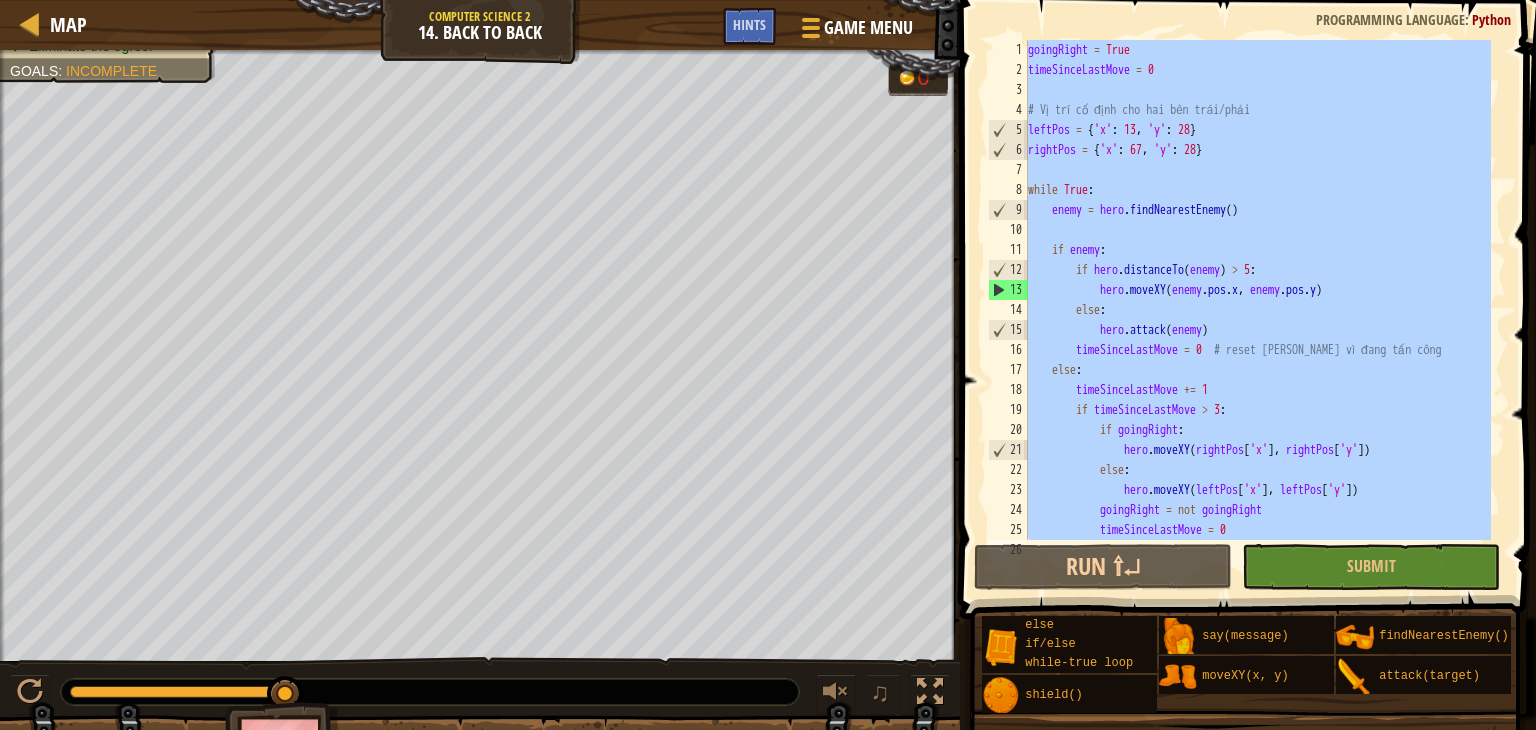 paste 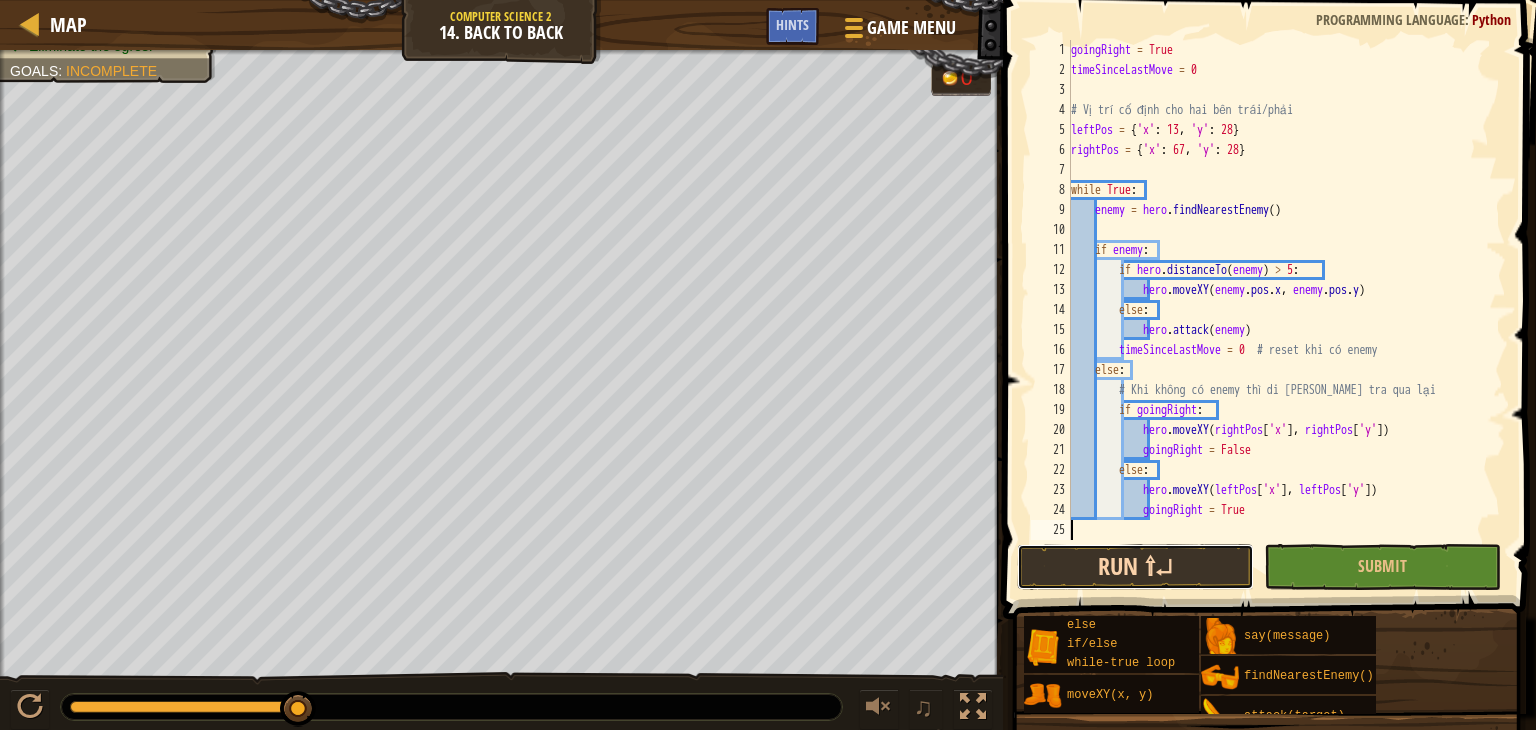 click on "Run ⇧↵" at bounding box center [1135, 567] 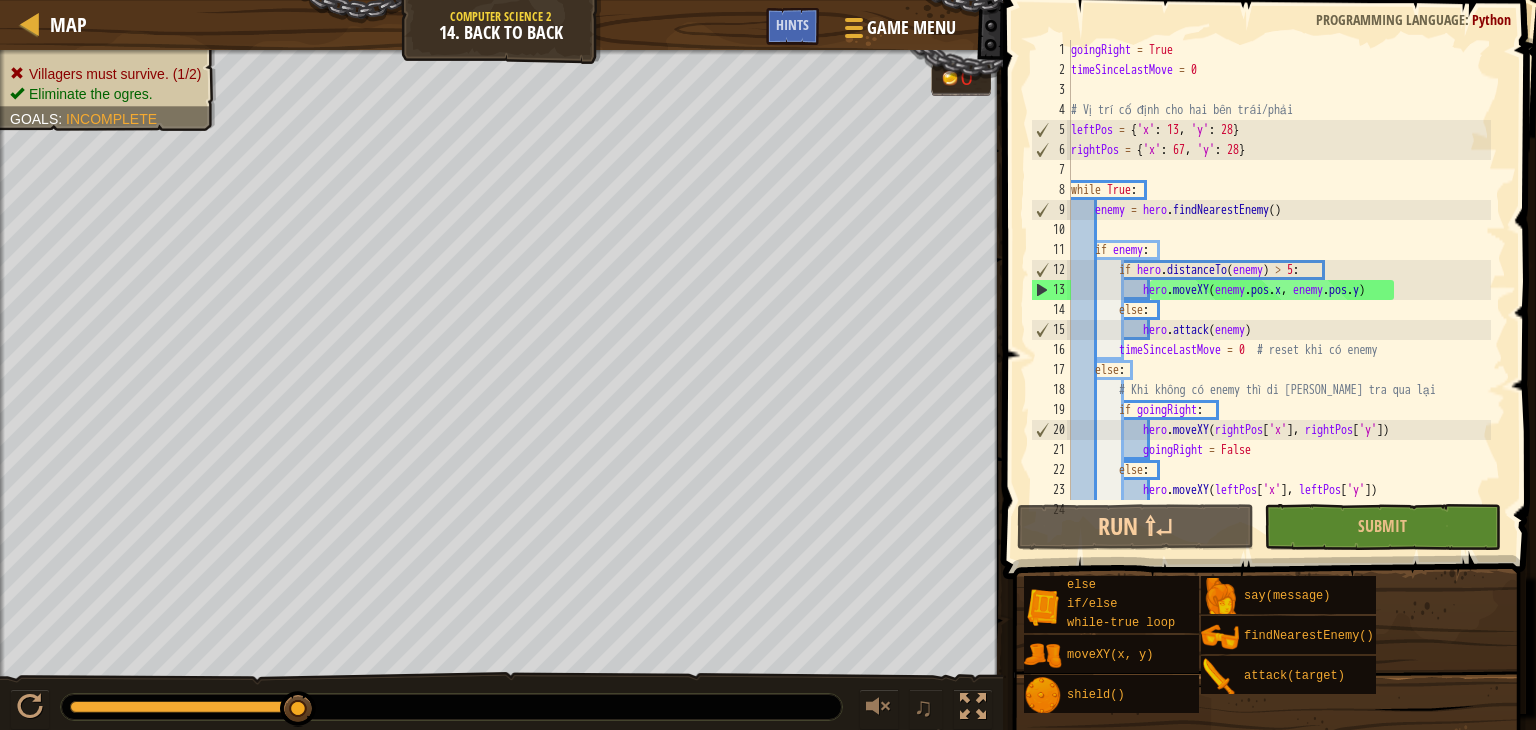 click on "goingRight   =   True timeSinceLastMove   =   0 # Vị trí cố định cho hai bên trái/phải leftPos   =   { 'x' :   13 ,   'y' :   28 } rightPos   =   { 'x' :   67 ,   'y' :   28 } while   True :      enemy   =   hero . findNearestEnemy ( )           if   enemy :          if   hero . distanceTo ( enemy )   >   5 :              hero . moveXY ( enemy . pos . x ,   enemy . pos . y )          else :              hero . attack ( enemy )          timeSinceLastMove   =   0    # reset khi có enemy      else :          # Khi không có enemy thì di [PERSON_NAME] tra qua lại          if   goingRight :              hero . moveXY ( rightPos [ 'x' ] ,   rightPos [ 'y' ])              goingRight   =   False          else :              hero . moveXY ( leftPos [ 'x' ] ,   leftPos [ 'y' ])              goingRight   =   True" at bounding box center [1279, 290] 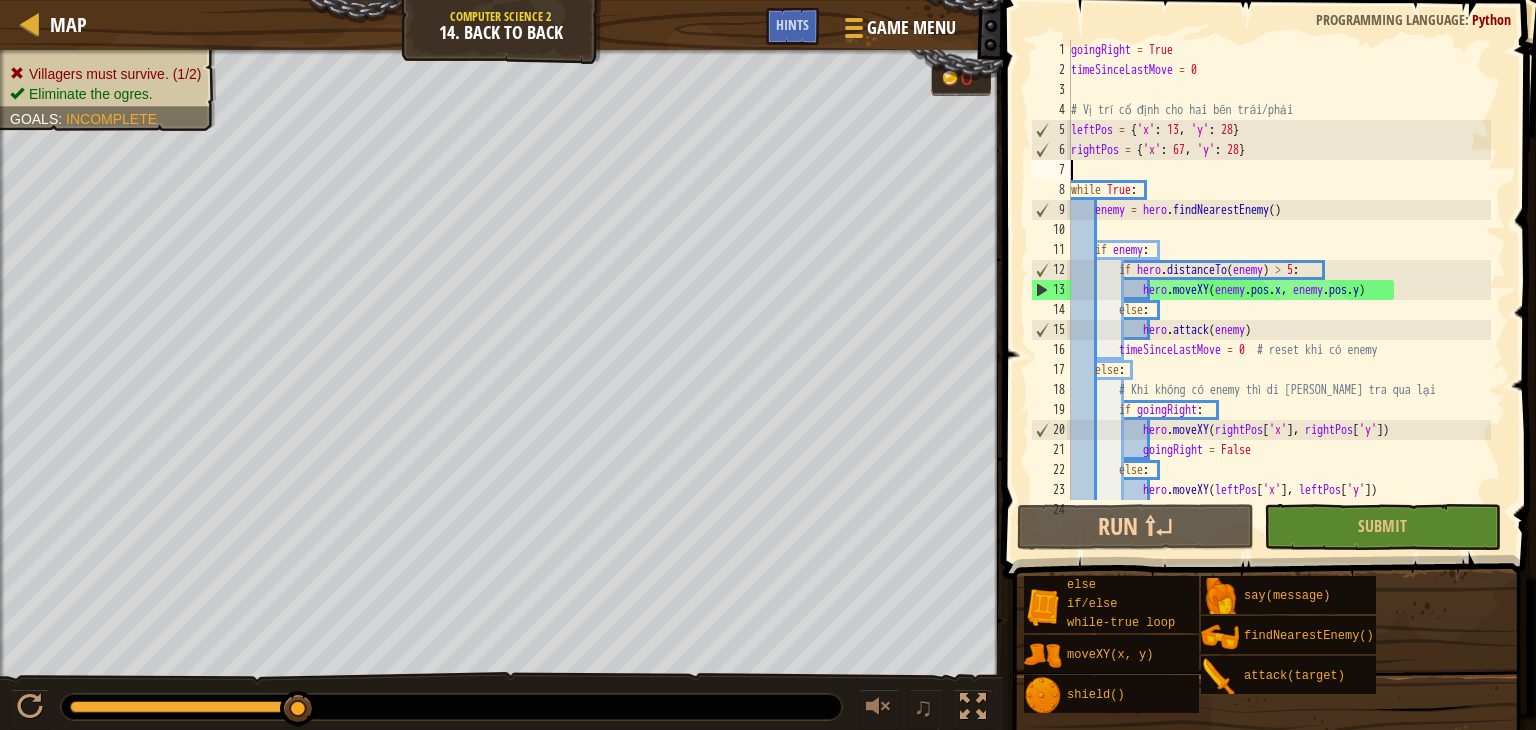 type on "goingRight = True" 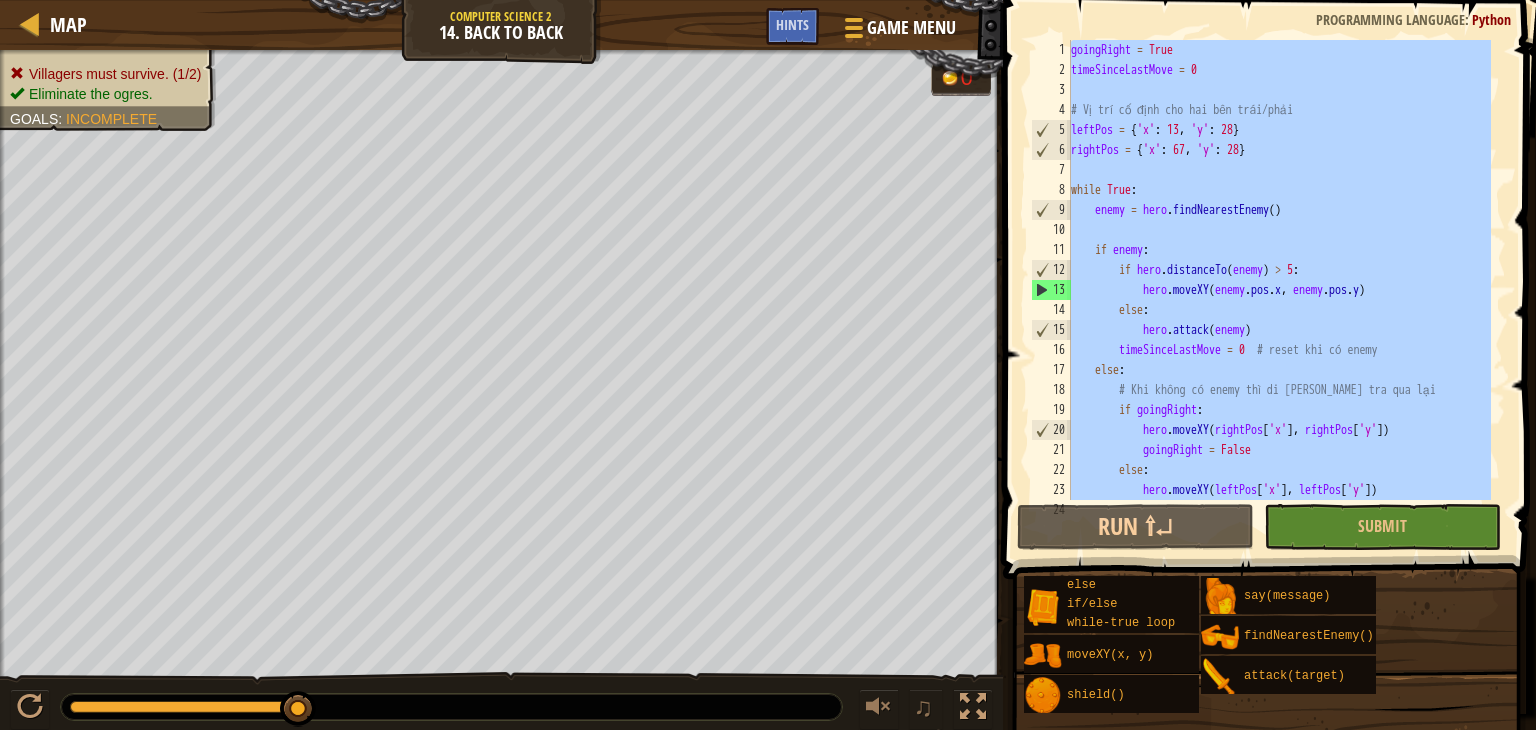 paste 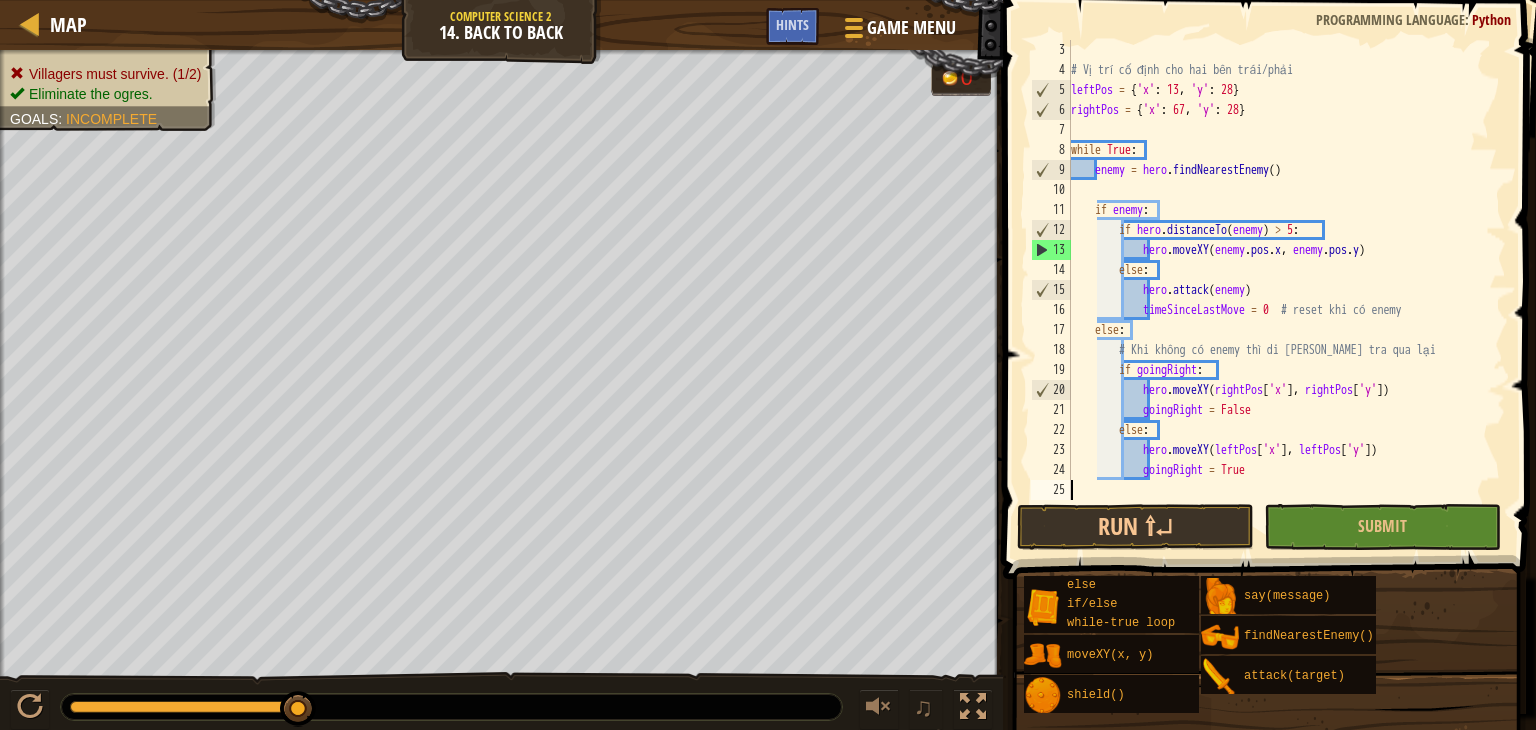 scroll, scrollTop: 40, scrollLeft: 0, axis: vertical 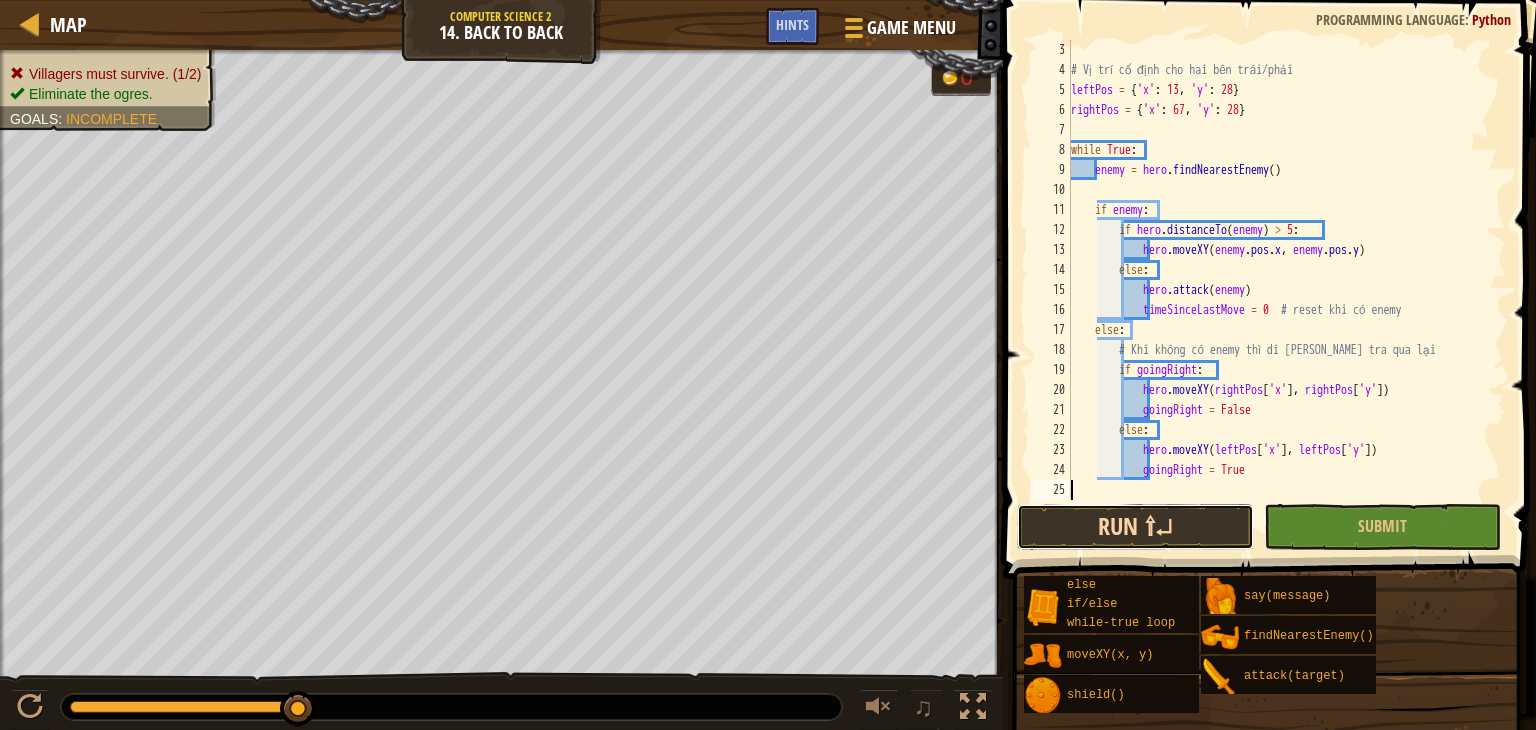 click on "Run ⇧↵" at bounding box center (1135, 527) 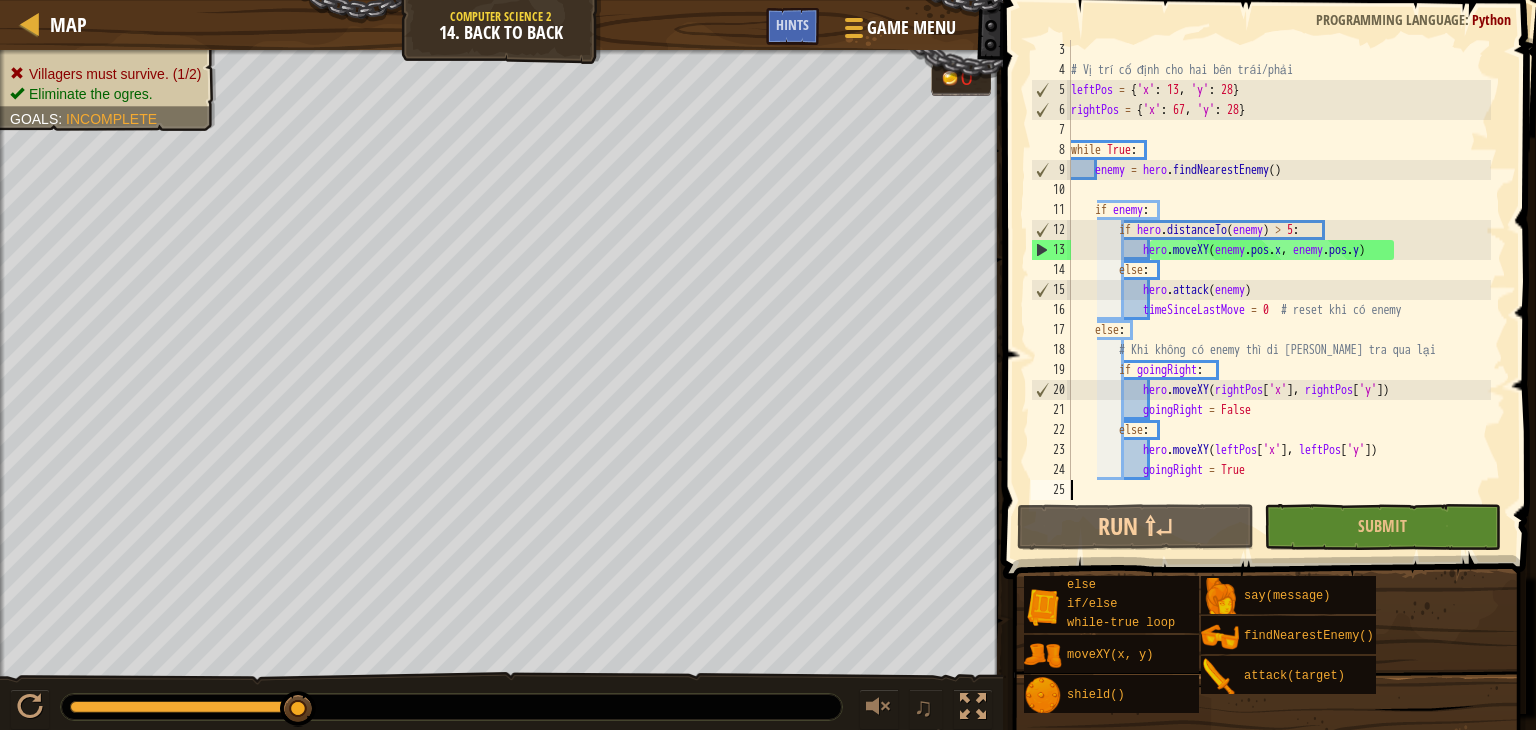click on "# Vị trí cố định cho hai bên trái/phải leftPos   =   { 'x' :   13 ,   'y' :   28 } rightPos   =   { 'x' :   67 ,   'y' :   28 } while   True :      enemy   =   hero . findNearestEnemy ( )      if   enemy :          if   hero . distanceTo ( enemy )   >   5 :              hero . moveXY ( enemy . pos . x ,   enemy . pos . y )          else :              hero . attack ( enemy )              timeSinceLastMove   =   0    # reset khi có enemy      else :          # Khi không có enemy thì di [PERSON_NAME] tra qua lại          if   goingRight :              hero . moveXY ( rightPos [ 'x' ] ,   rightPos [ 'y' ])              goingRight   =   False          else :              hero . moveXY ( leftPos [ 'x' ] ,   leftPos [ 'y' ])              goingRight   =   True" at bounding box center [1279, 290] 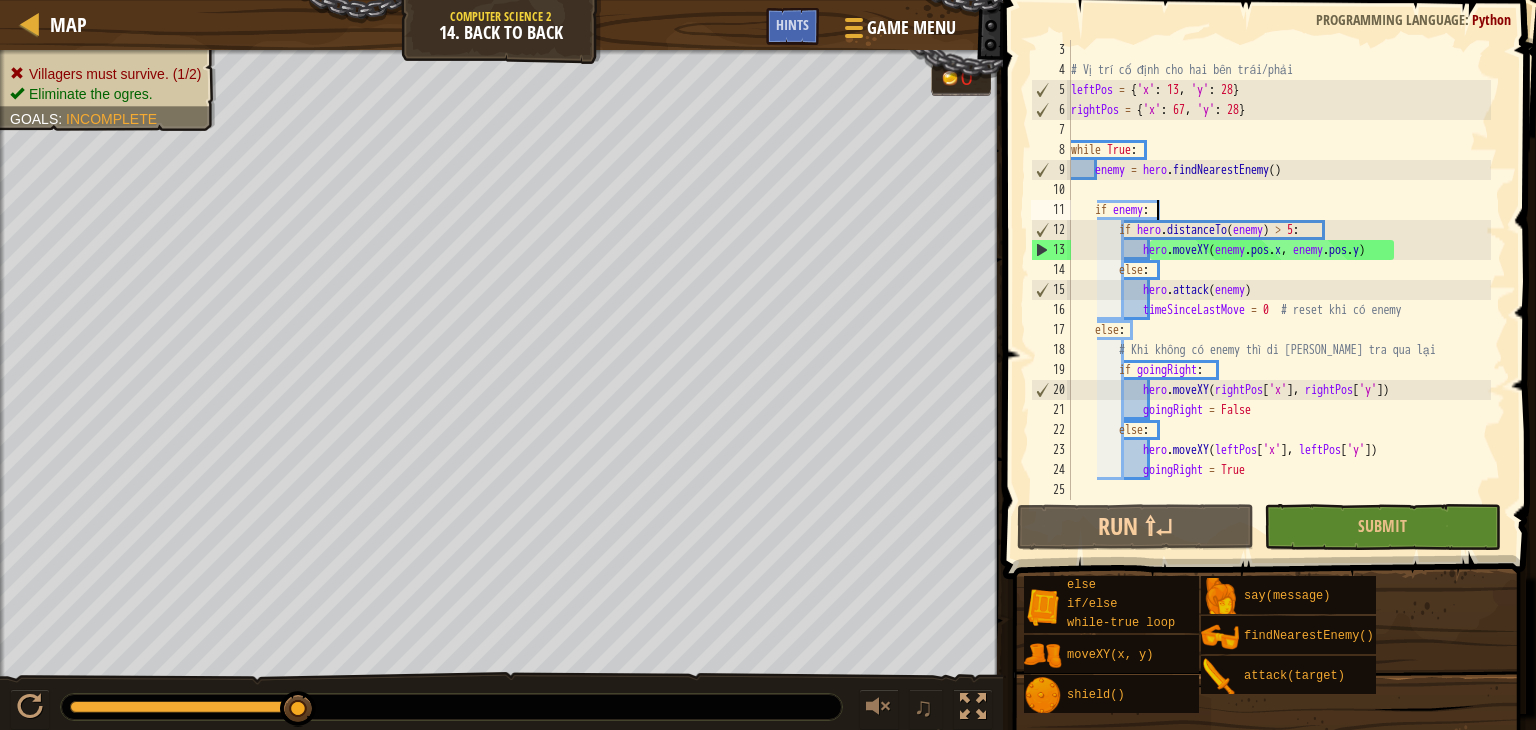 type on "goingRight = True" 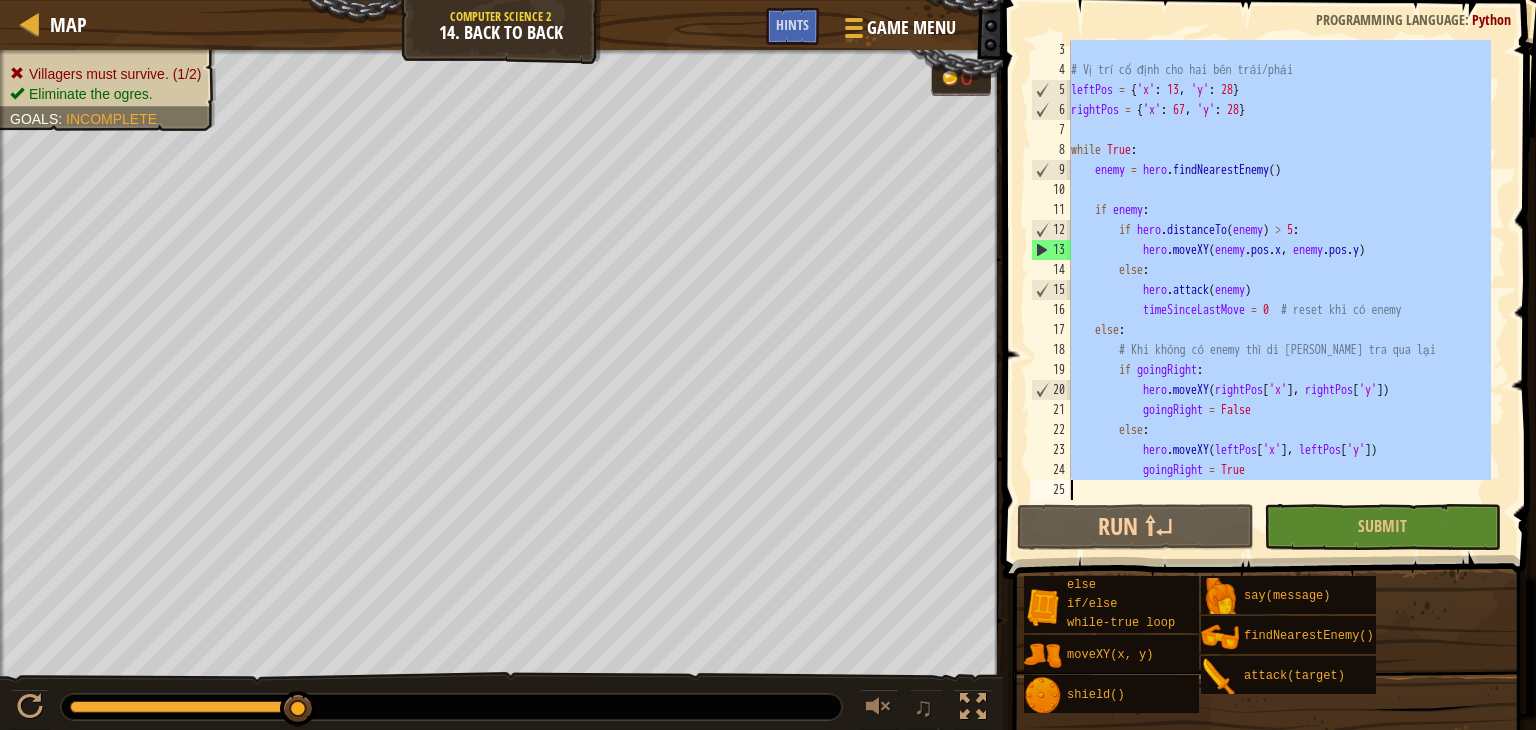 paste 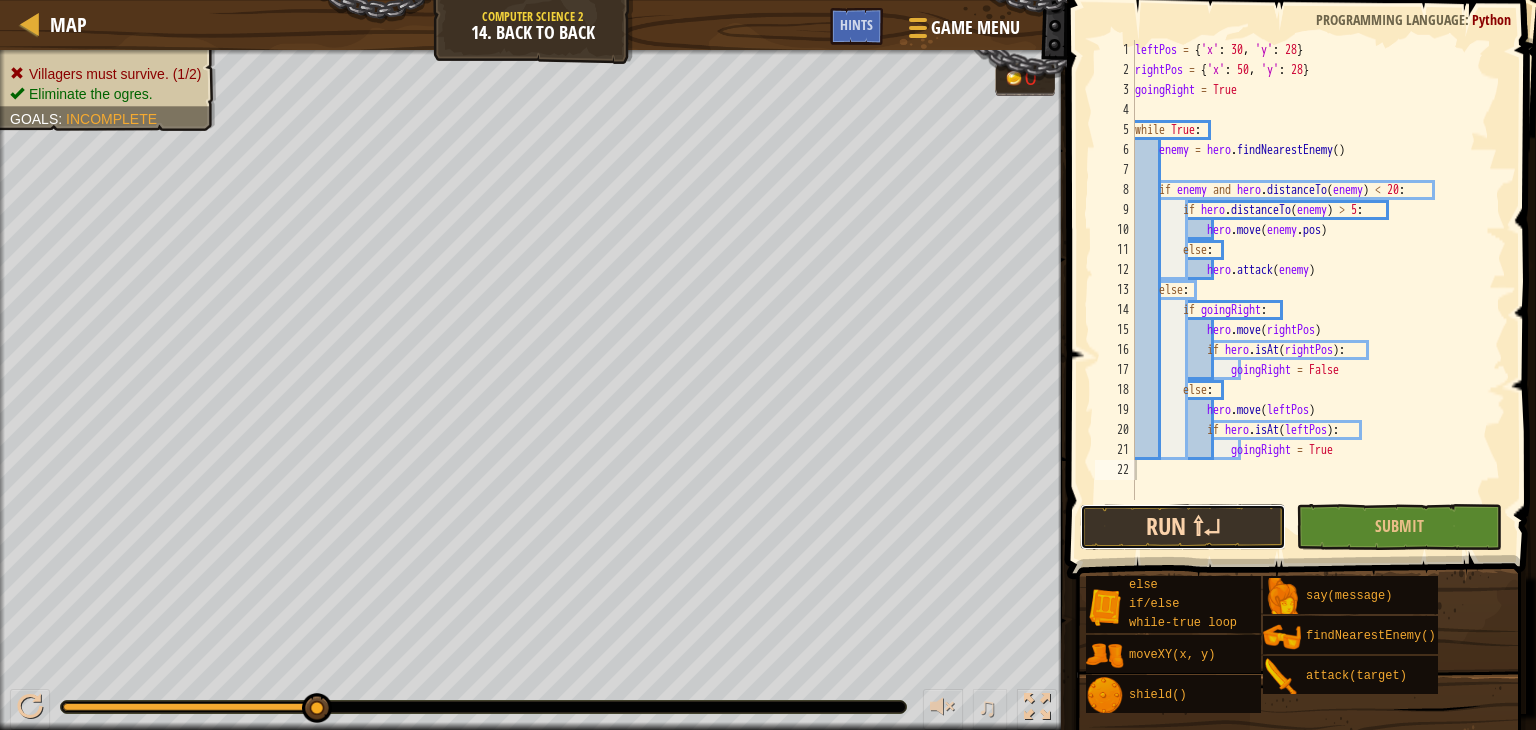 click on "Run ⇧↵" at bounding box center (1183, 527) 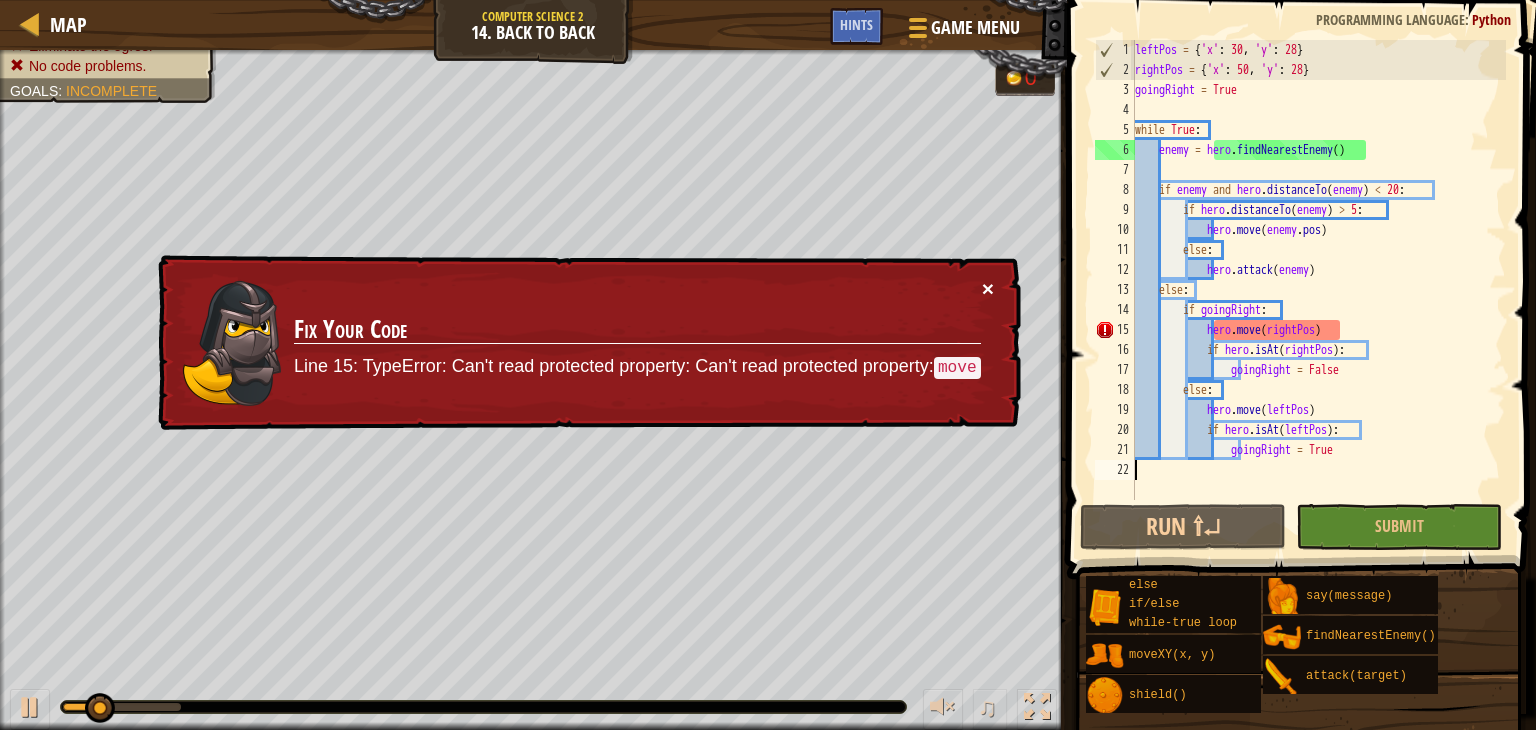click on "×" at bounding box center [988, 288] 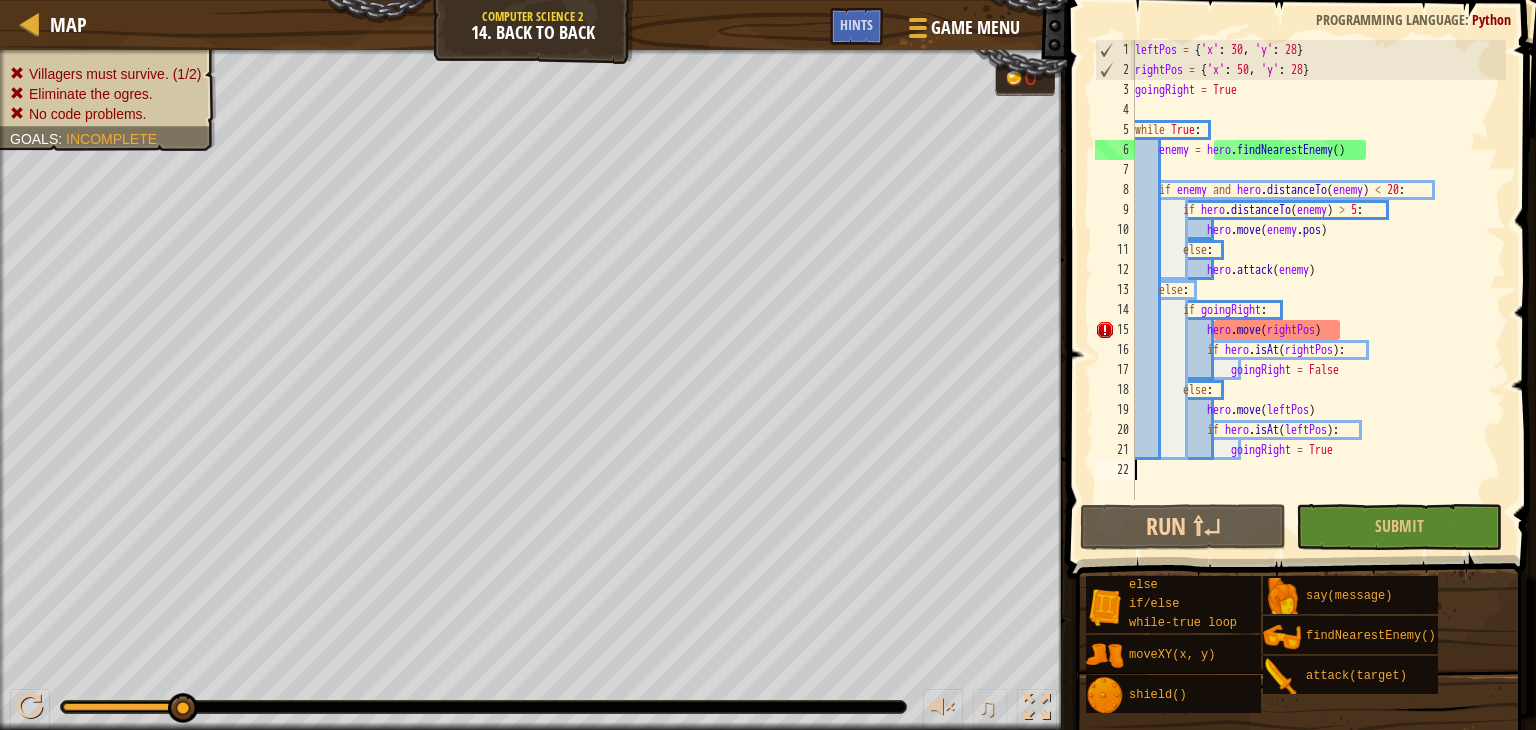 click on "leftPos   =   { 'x' :   30 ,   'y' :   28 } rightPos   =   { 'x' :   50 ,   'y' :   28 } goingRight   =   True while   True :      enemy   =   hero . findNearestEnemy ( )           if   enemy   and   hero . distanceTo ( enemy )   <   20 :          if   hero . distanceTo ( enemy )   >   5 :              hero . move ( enemy . pos )          else :              hero . attack ( enemy )      else :          if   goingRight :              hero . move ( rightPos )              if   hero . isAt ( rightPos ) :                  goingRight   =   False          else :              hero . move ( leftPos )              if   hero . isAt ( leftPos ) :                  goingRight   =   True" at bounding box center [1318, 290] 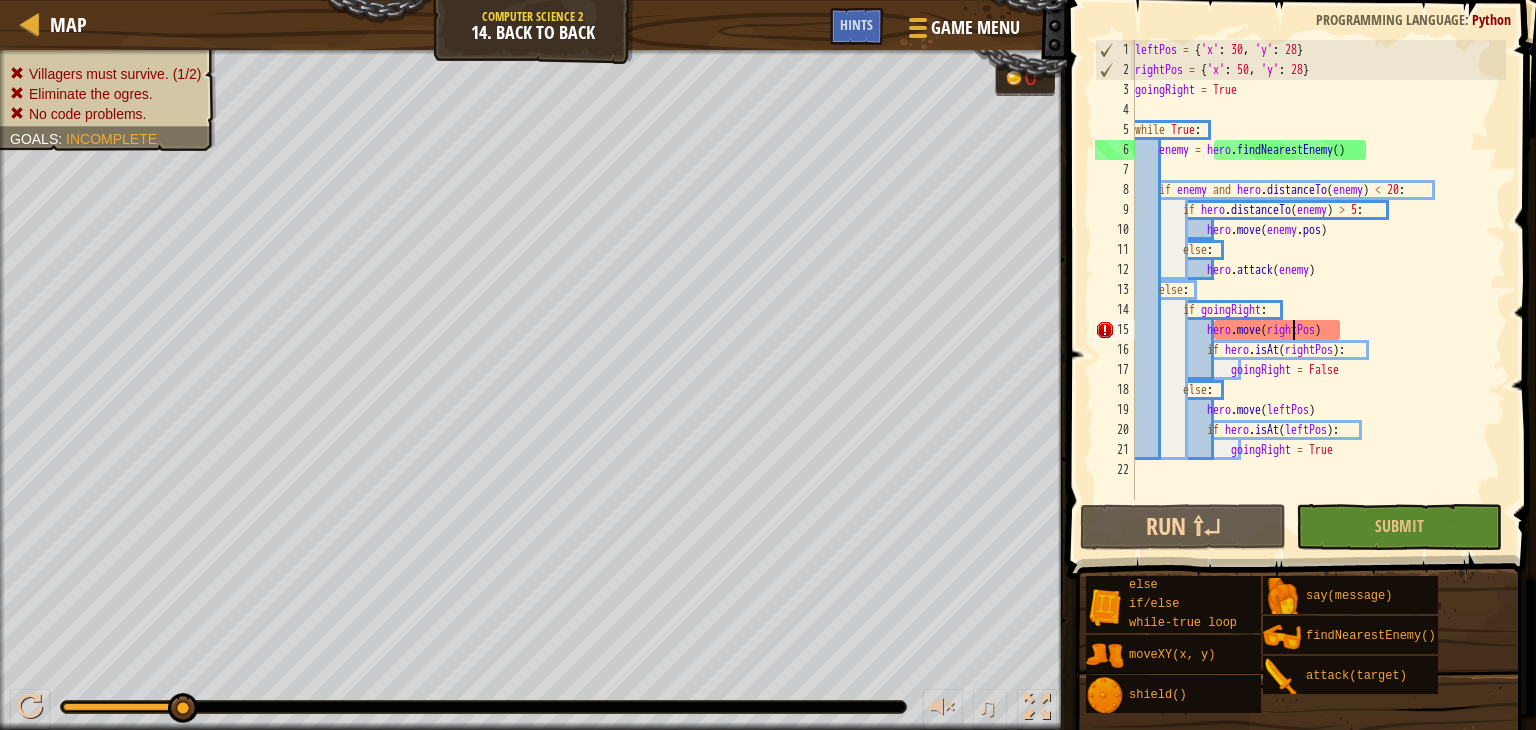 type on "goingRight = True" 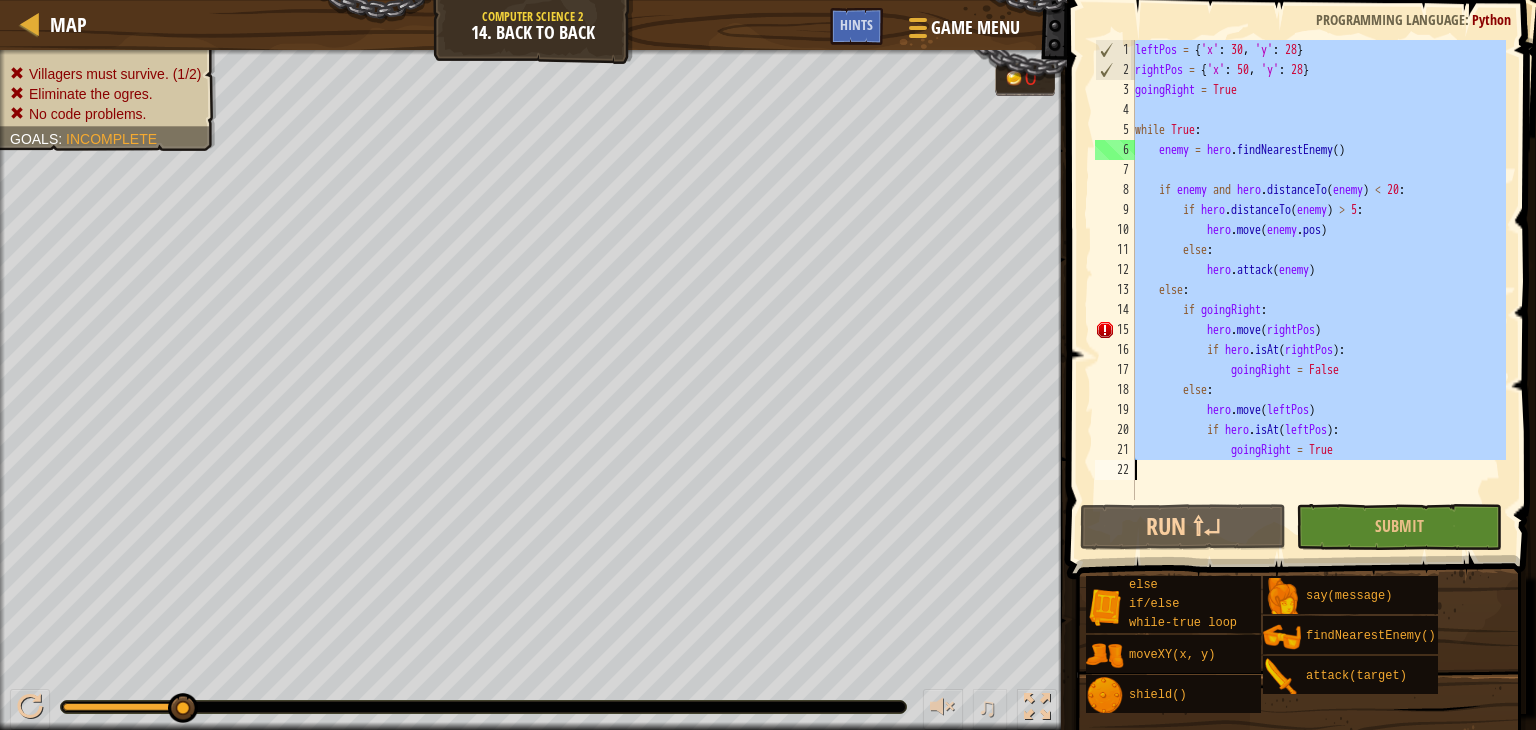 paste 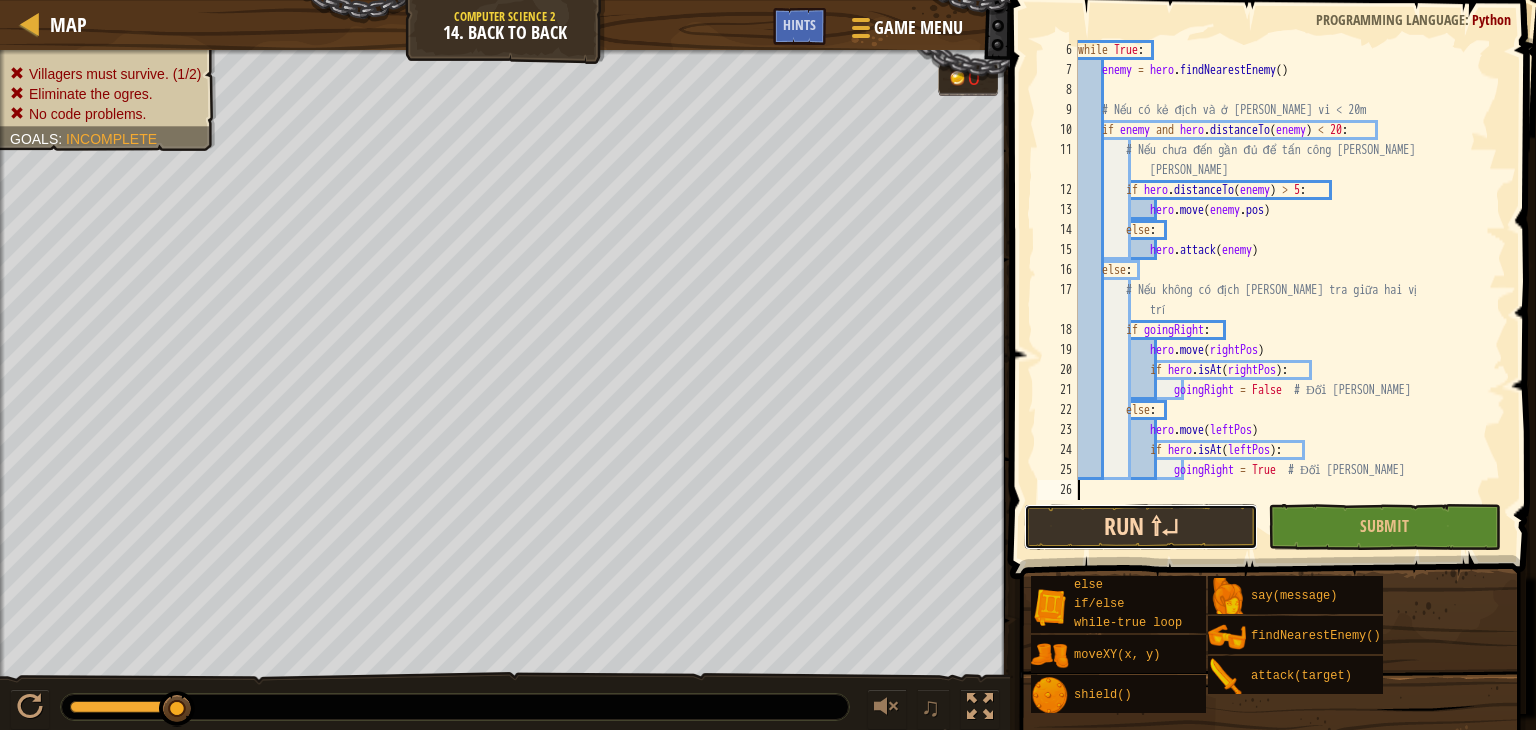 click on "Run ⇧↵" at bounding box center (1140, 527) 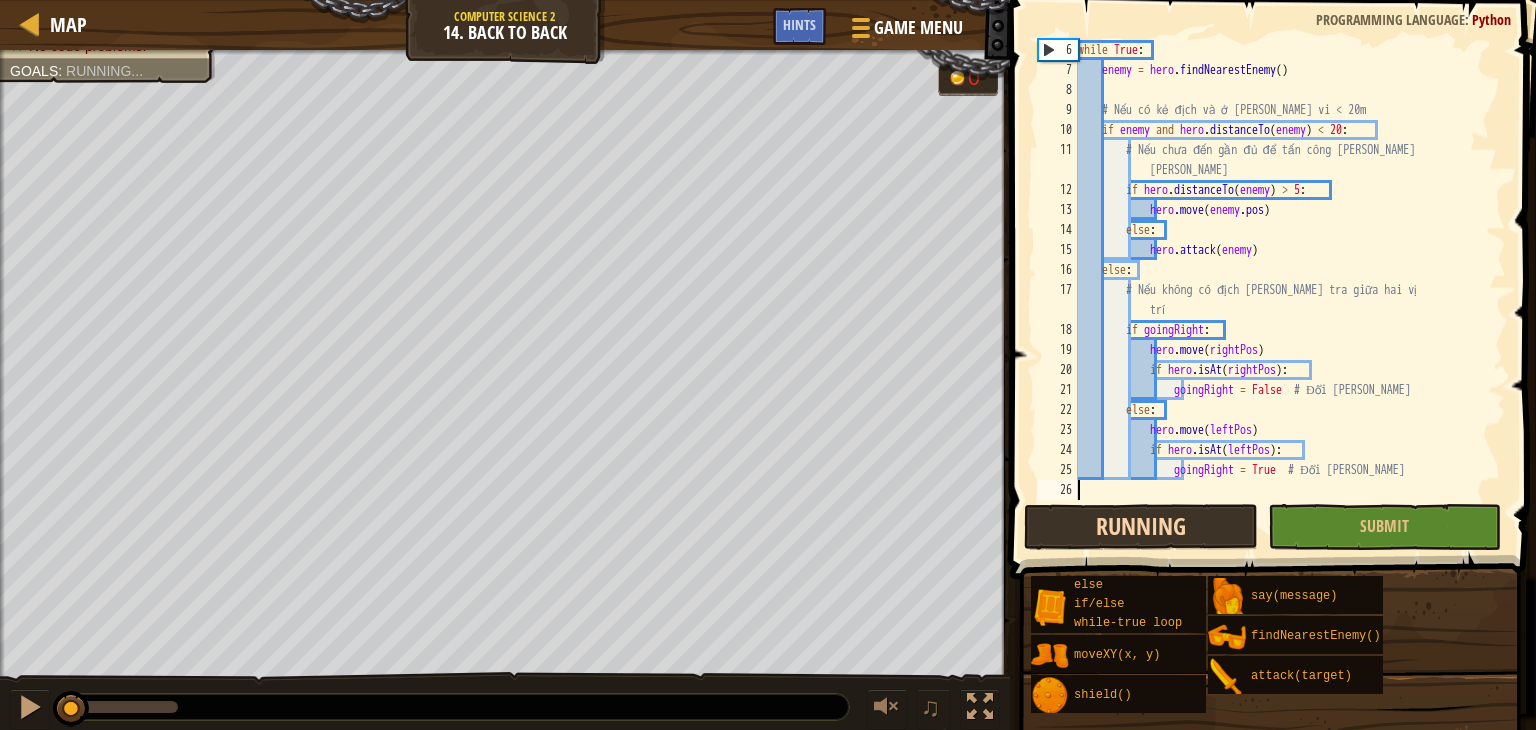 scroll, scrollTop: 60, scrollLeft: 0, axis: vertical 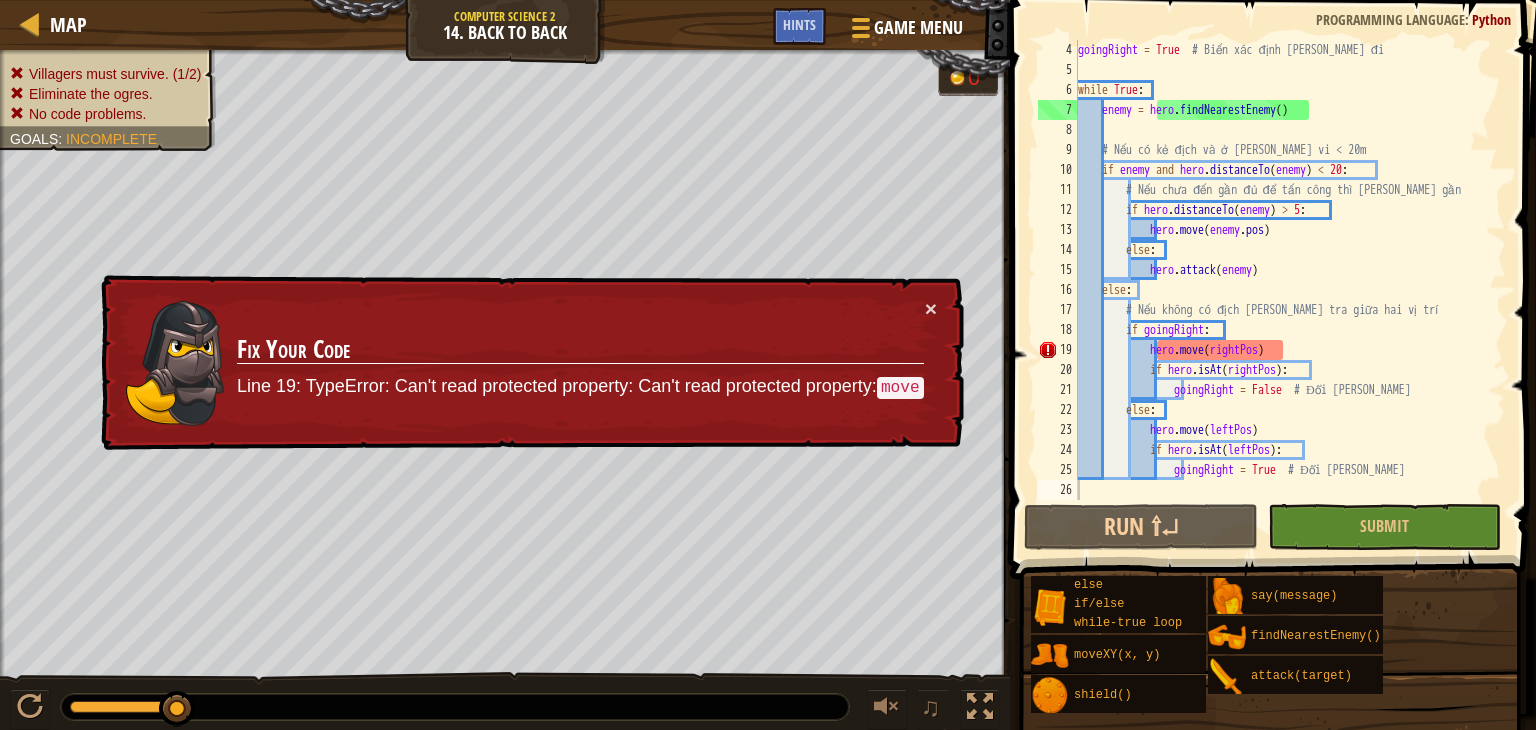 drag, startPoint x: 236, startPoint y: 351, endPoint x: 522, endPoint y: 375, distance: 287.00522 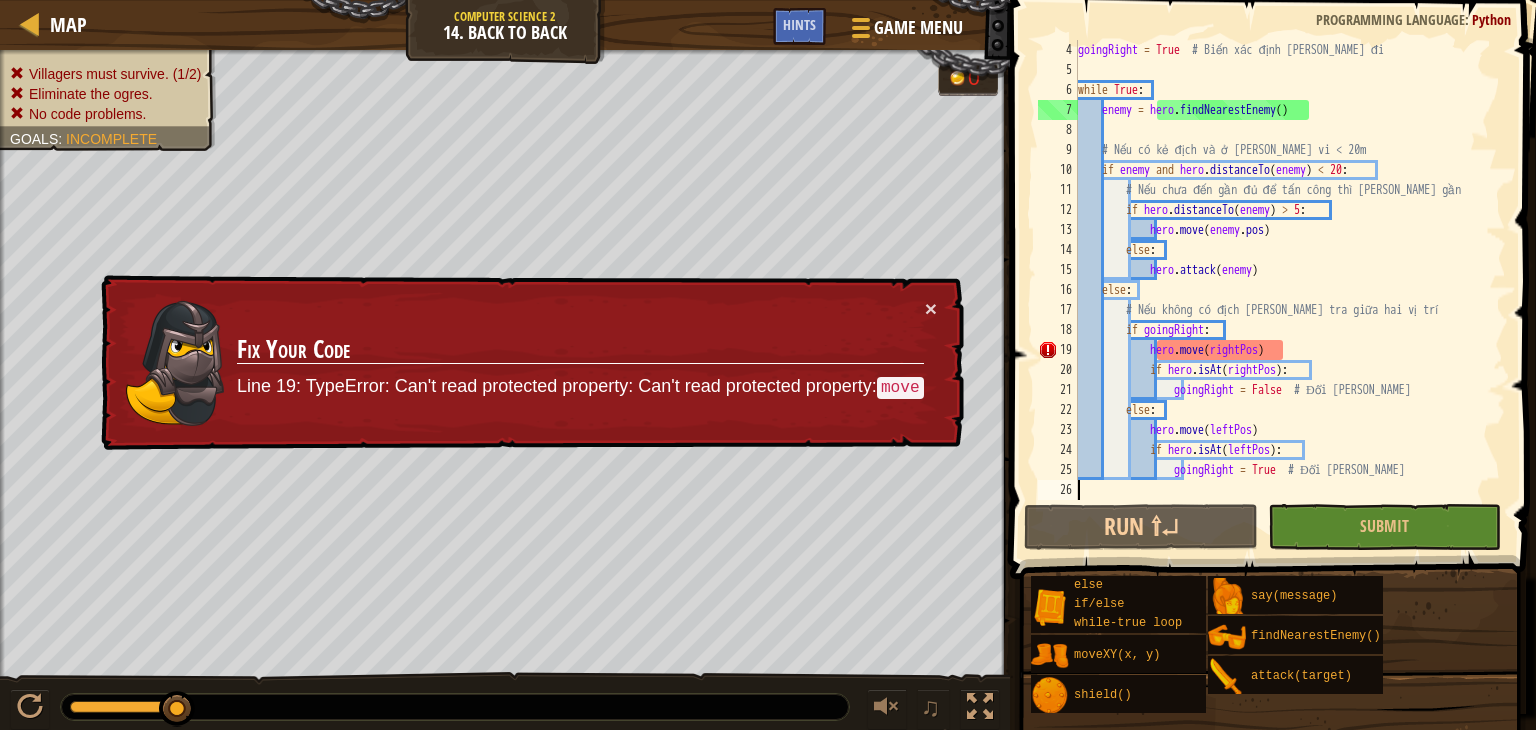 click on "Line 19: TypeError: Can't read protected property: Can't read protected property:  move" at bounding box center [580, 387] 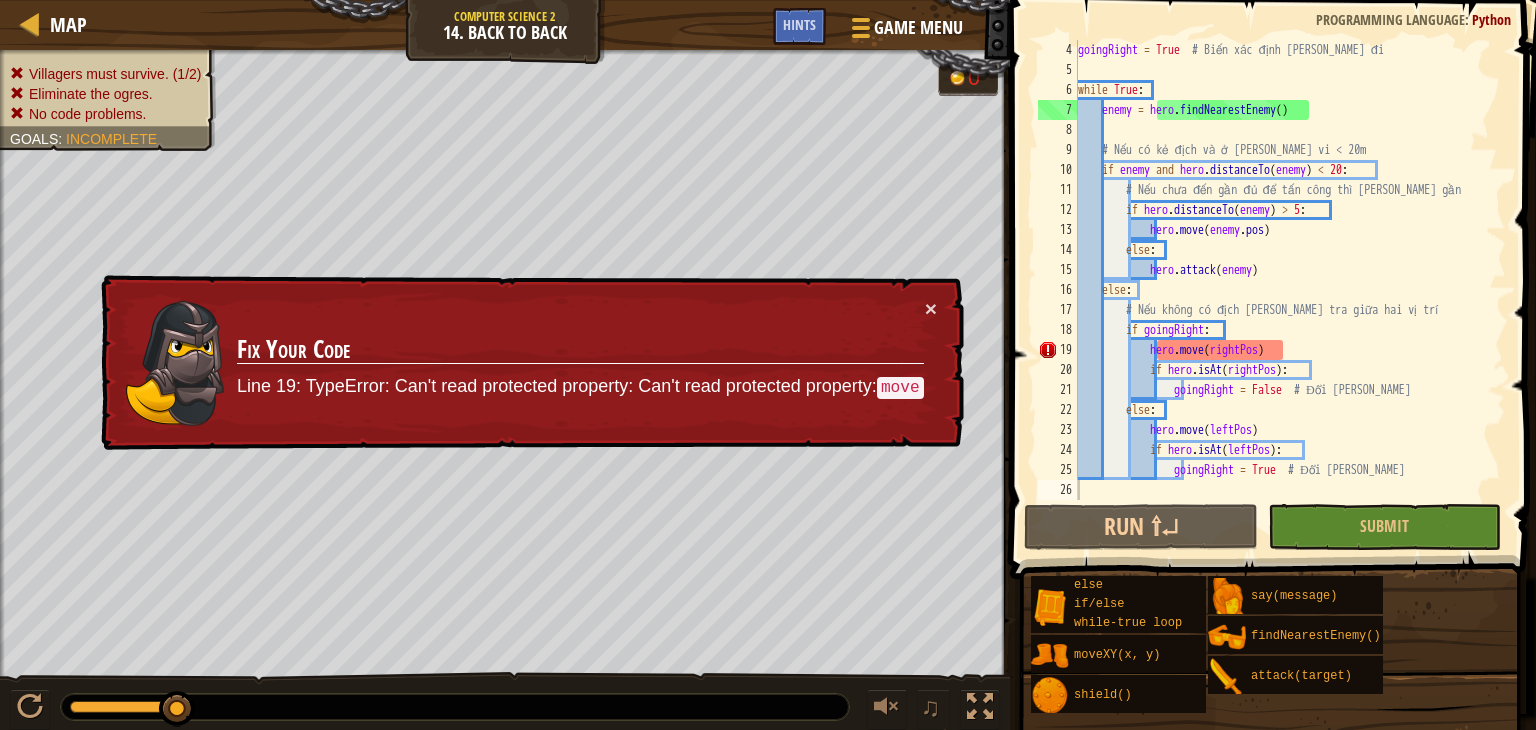 click on "Line 19: TypeError: Can't read protected property: Can't read protected property:  move" at bounding box center (580, 387) 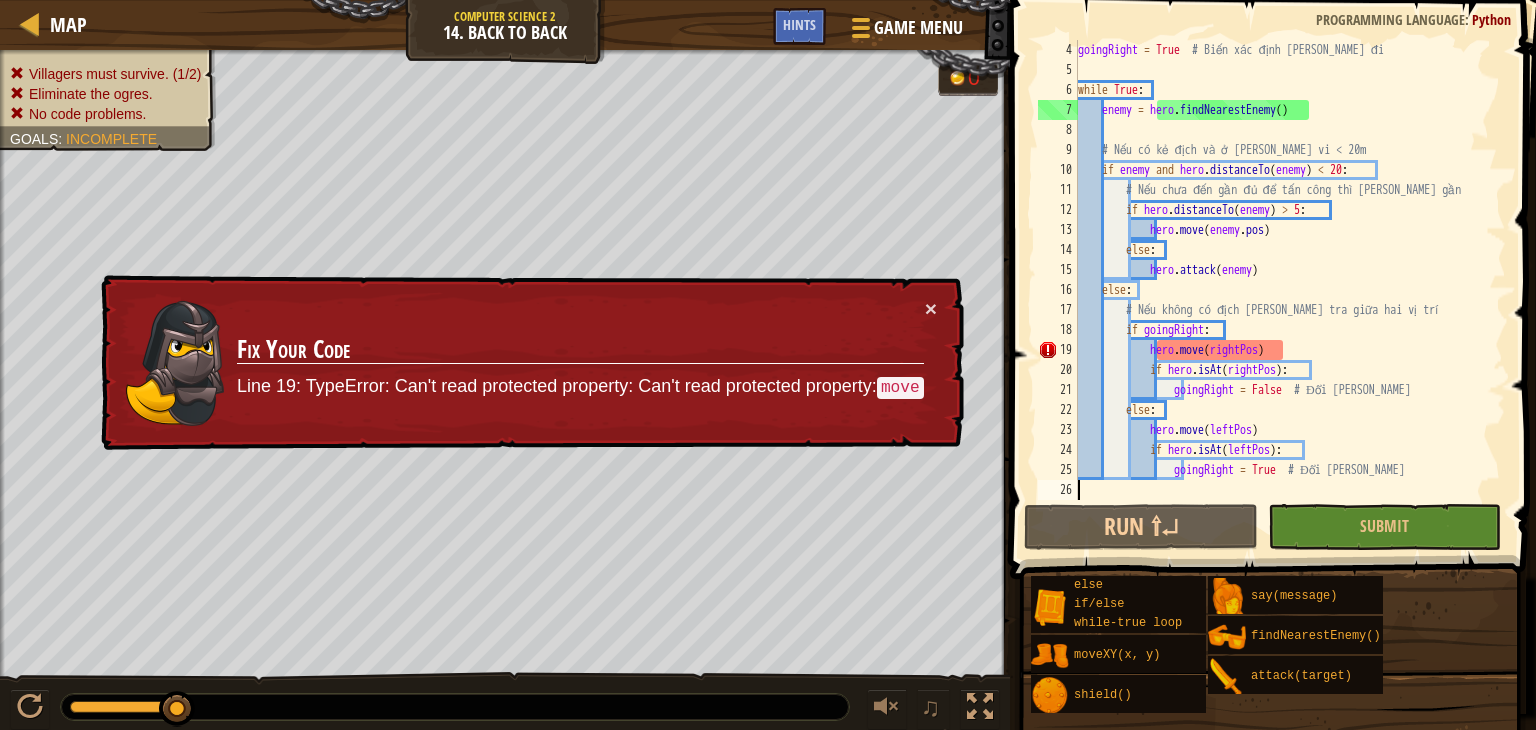 click on "goingRight   =   True    # Biến xác định [PERSON_NAME] đi while   True :      enemy   =   hero . findNearestEnemy ( )           # Nếu có kẻ địch và ở [PERSON_NAME] vi < 20m      if   enemy   and   hero . distanceTo ( enemy )   <   20 :          # Nếu chưa đến gần đủ để tấn công thì [PERSON_NAME] gần          if   hero . distanceTo ( enemy )   >   5 :              hero . move ( enemy . pos )          else :              hero . attack ( enemy )      else :          # Nếu không có địch [PERSON_NAME] tra giữa hai vị trí          if   goingRight :              hero . move ( rightPos )              if   hero . isAt ( rightPos ) :                  goingRight   =   False    # Đổi [PERSON_NAME]          else :              hero . move ( leftPos )              if   hero . isAt ( leftPos ) :                  goingRight   =   True    # Đổi [PERSON_NAME]" at bounding box center (1282, 290) 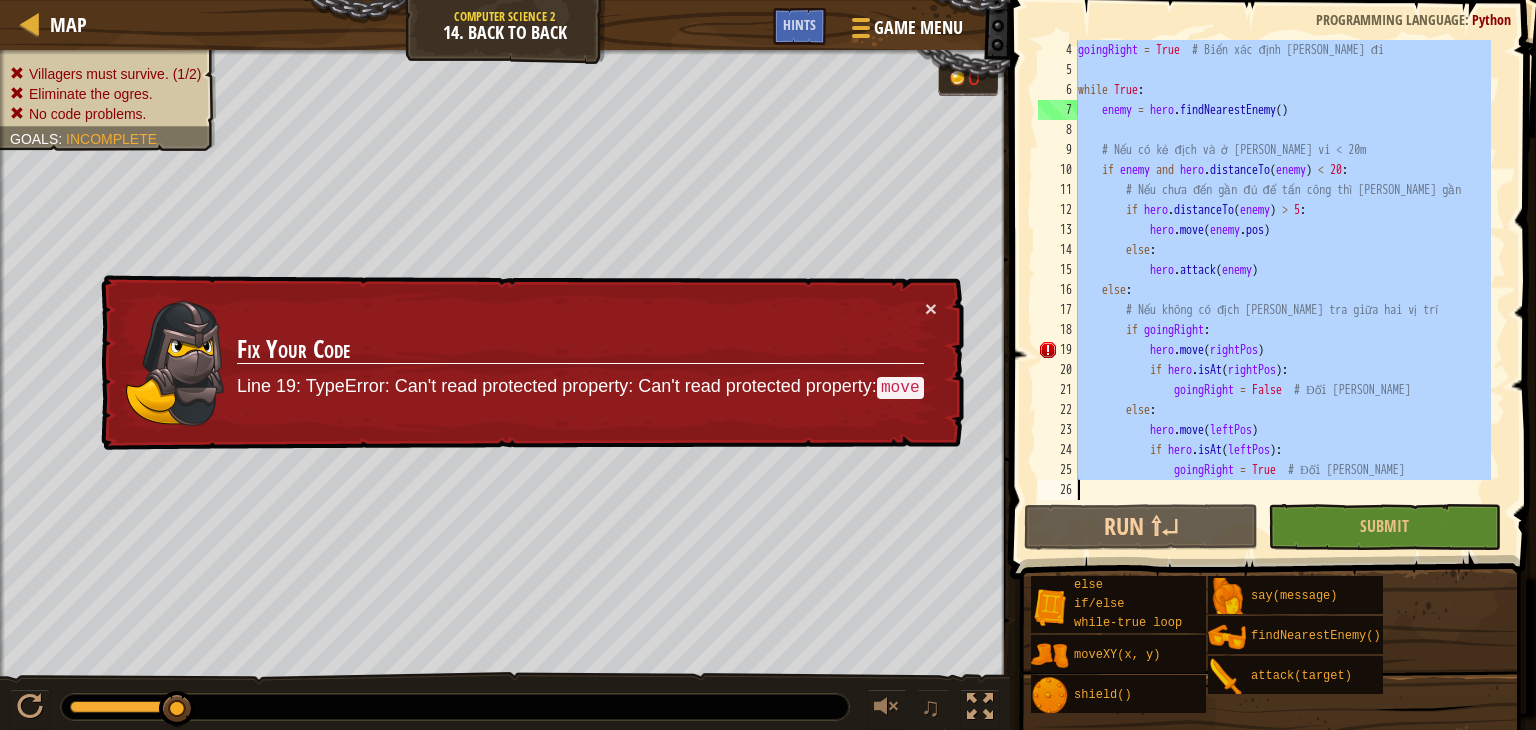 paste 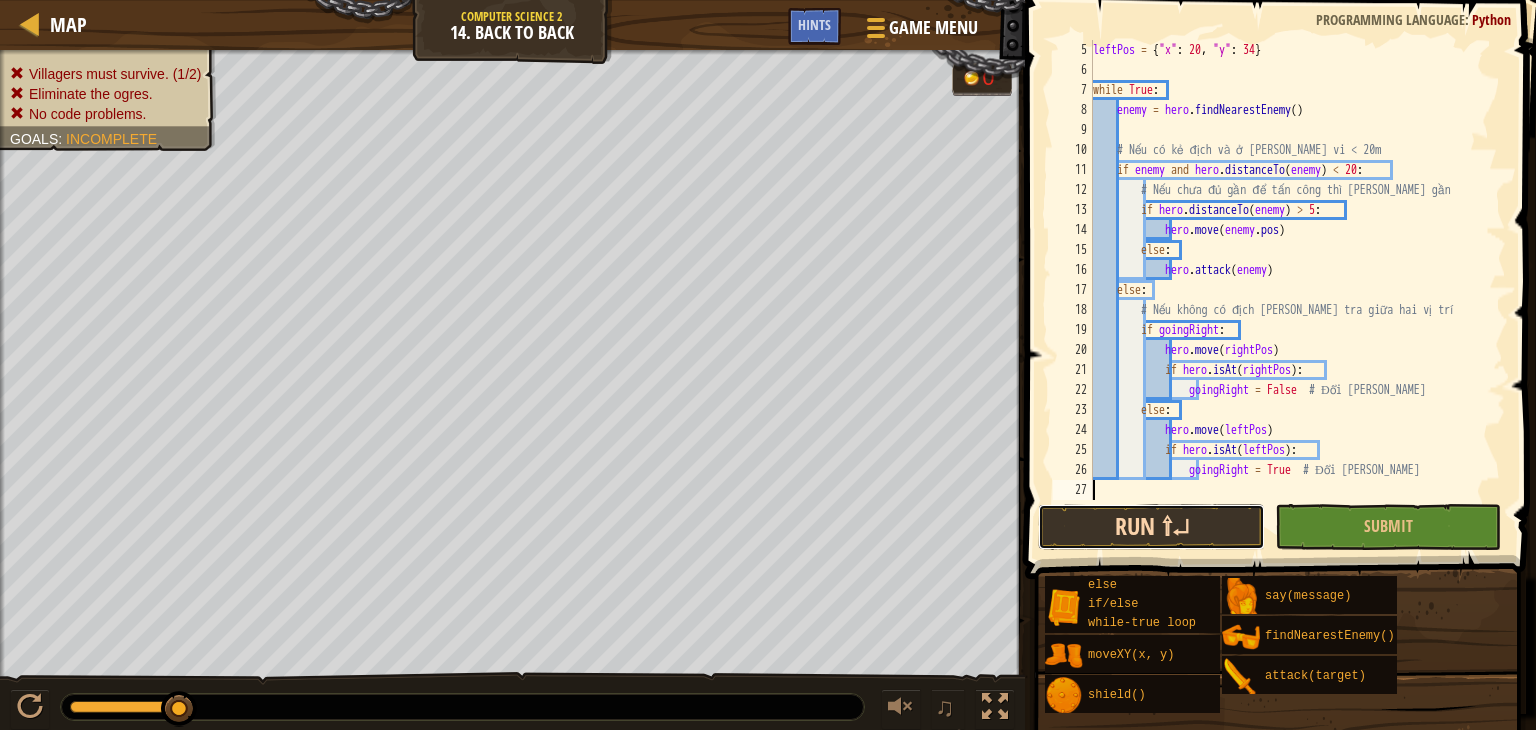 click on "Run ⇧↵" at bounding box center (1151, 527) 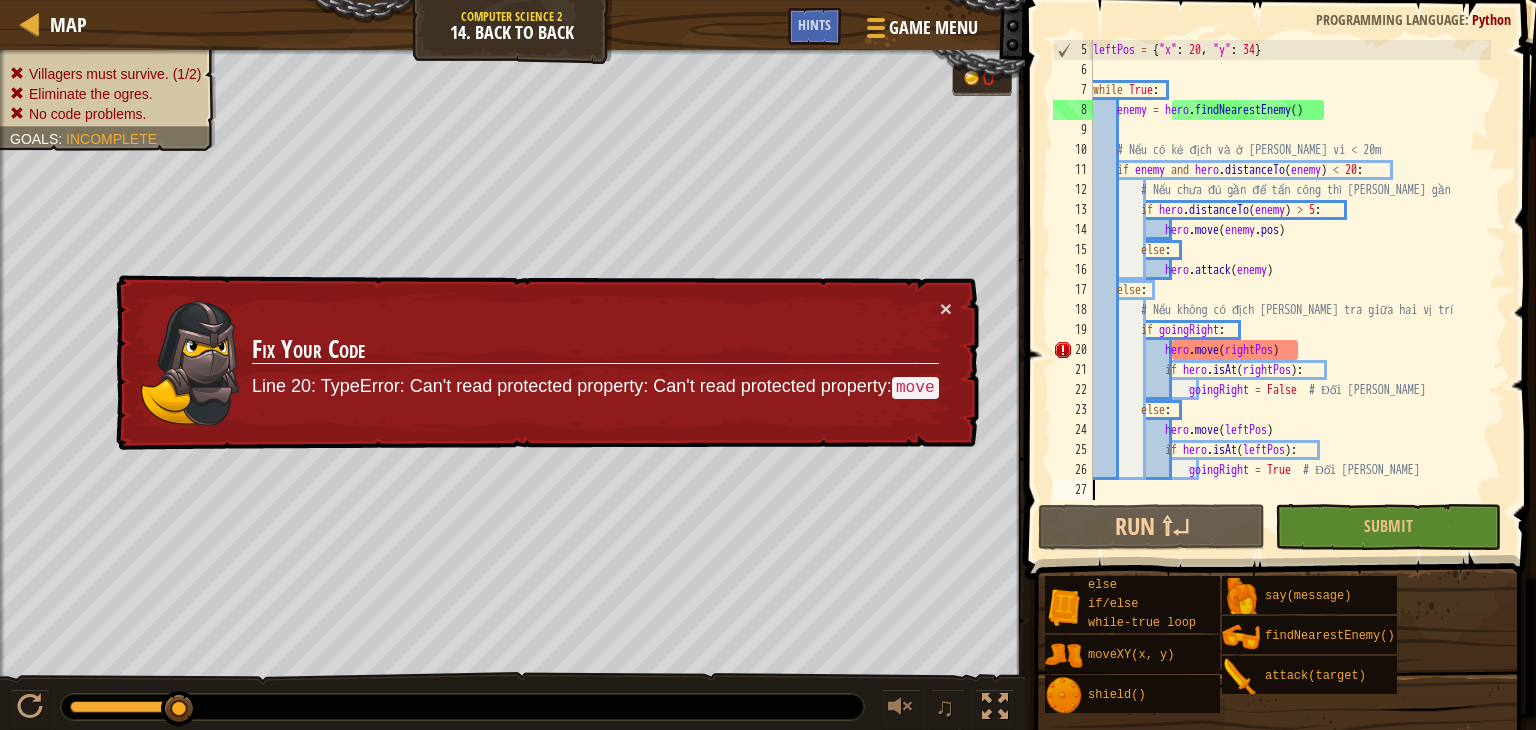 click on "leftPos   =   { "x" :   20 ,   "y" :   34 } while   True :      enemy   =   hero . findNearestEnemy ( )           # Nếu có kẻ địch và ở [PERSON_NAME] vi < 20m      if   enemy   and   hero . distanceTo ( enemy )   <   20 :          # Nếu chưa đủ gần để tấn công thì [PERSON_NAME] gần          if   hero . distanceTo ( enemy )   >   5 :              hero . move ( enemy . pos )          else :              hero . attack ( enemy )      else :          # Nếu không có địch [PERSON_NAME] tra giữa hai vị trí          if   goingRight :              hero . move ( rightPos )              if   hero . isAt ( rightPos ) :                  goingRight   =   False    # Đổi [PERSON_NAME]          else :              hero . move ( leftPos )              if   hero . isAt ( leftPos ) :                  goingRight   =   True    # Đổi [PERSON_NAME]" at bounding box center [1290, 290] 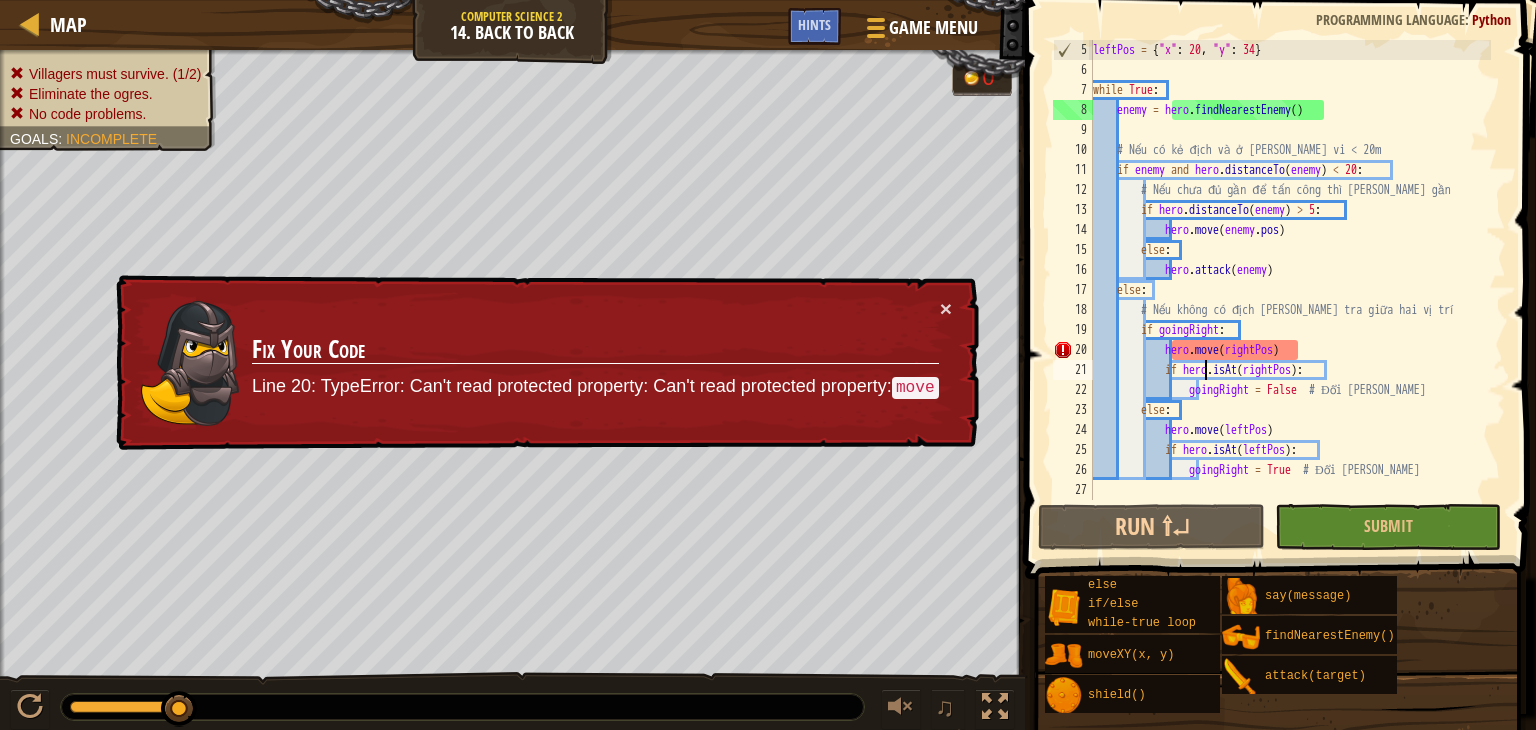 type on "goingRight = True  # Đổi [PERSON_NAME]" 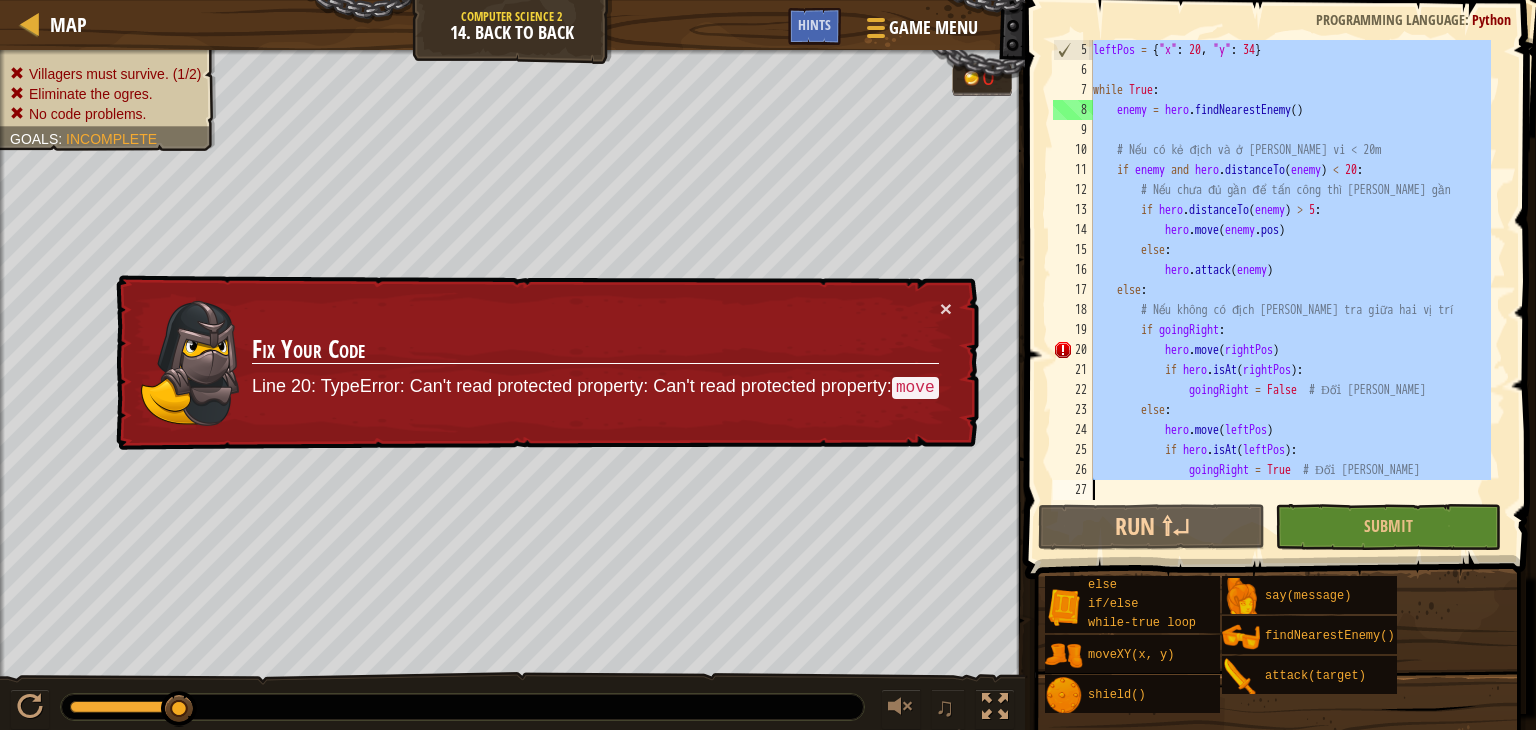 paste 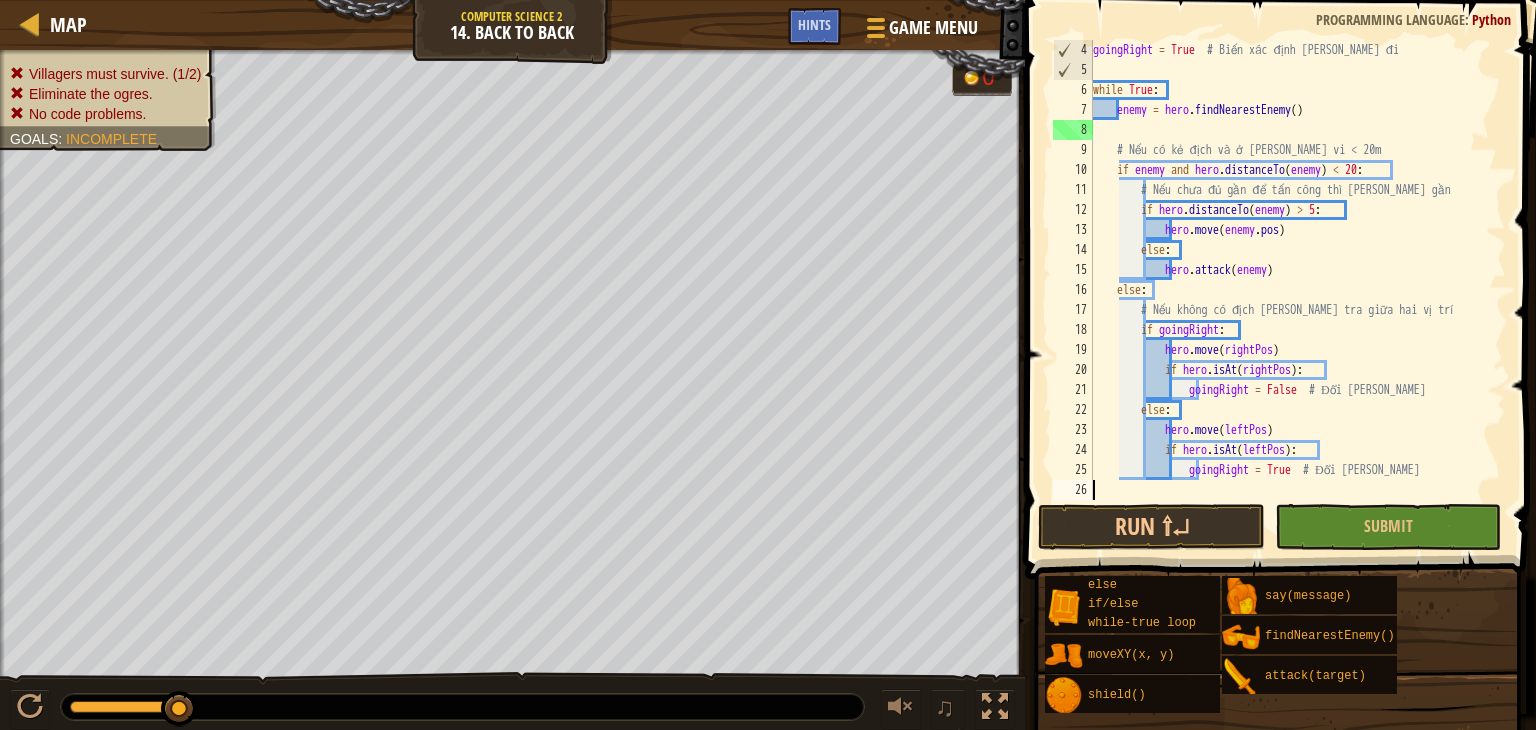 scroll, scrollTop: 60, scrollLeft: 0, axis: vertical 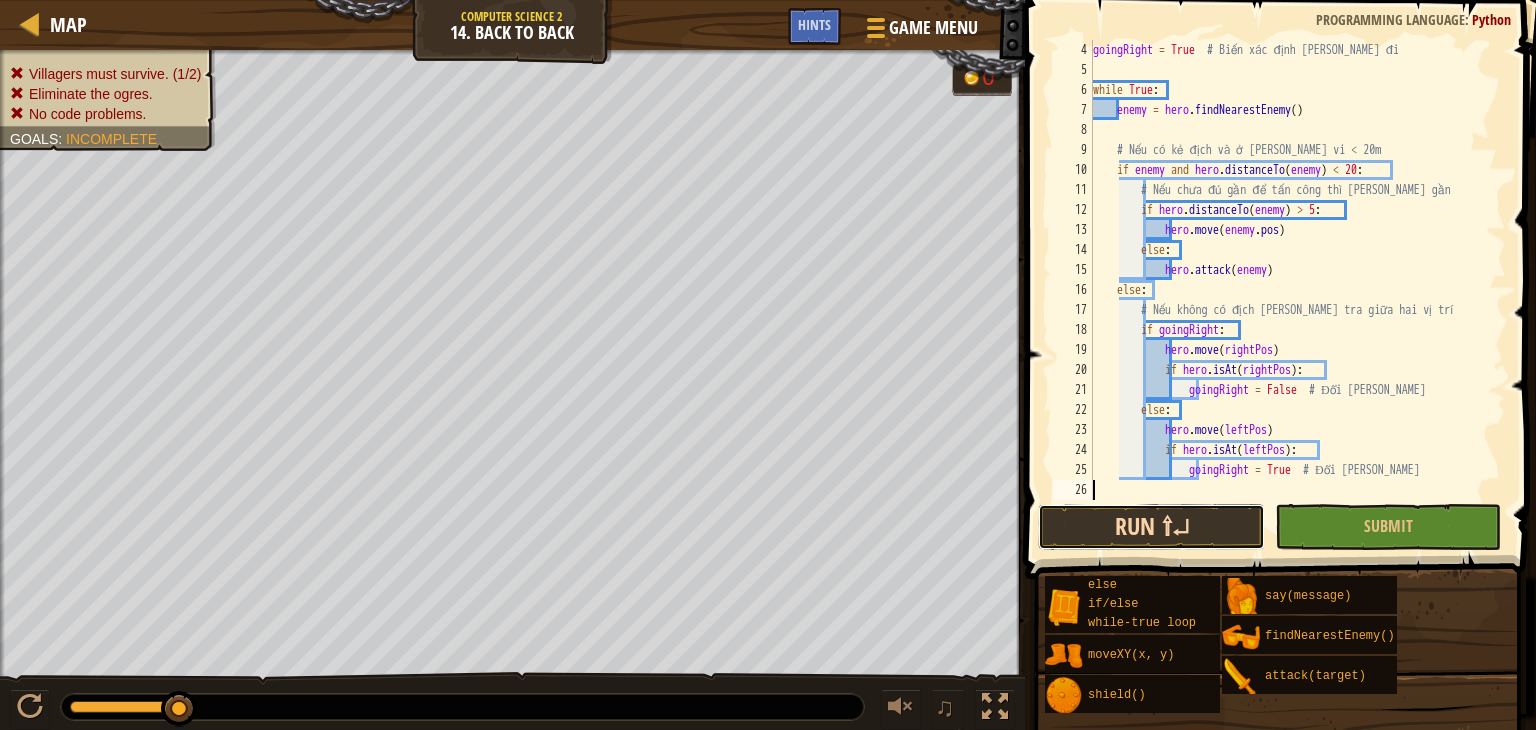 click on "Run ⇧↵" at bounding box center (1151, 527) 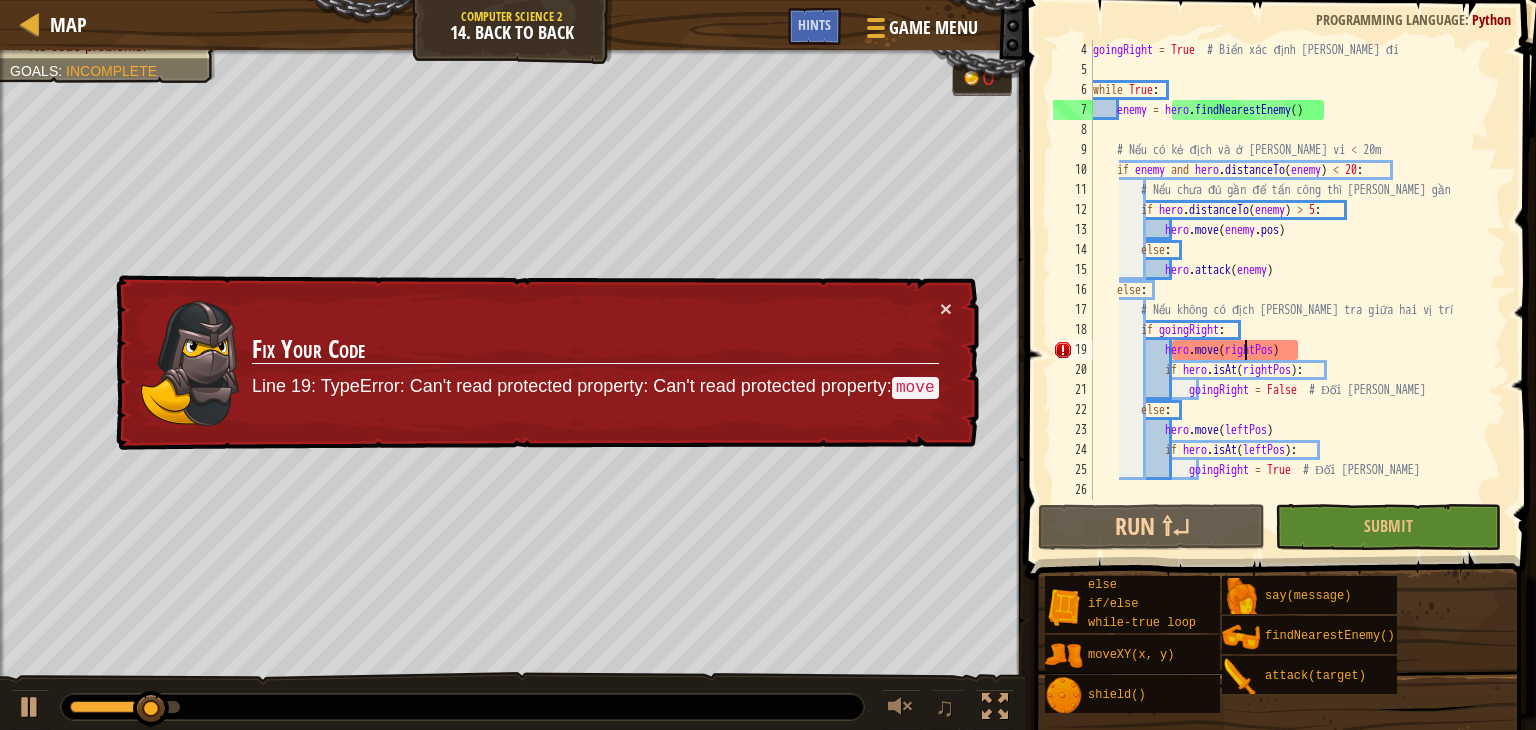 click on "goingRight   =   True    # Biến xác định [PERSON_NAME] đi while   True :      enemy   =   hero . findNearestEnemy ( )      # Nếu có kẻ địch và ở [PERSON_NAME] vi < 20m      if   enemy   and   hero . distanceTo ( enemy )   <   20 :          # Nếu chưa đủ gần để tấn công thì [PERSON_NAME] gần          if   hero . distanceTo ( enemy )   >   5 :              hero . move ( enemy . pos )          else :              hero . attack ( enemy )      else :          # Nếu không có địch [PERSON_NAME] tra giữa hai vị trí          if   goingRight :              hero . move ( rightPos )              if   hero . isAt ( rightPos ) :                  goingRight   =   False    # Đổi [PERSON_NAME]          else :              hero . move ( leftPos )              if   hero . isAt ( leftPos ) :                  goingRight   =   True    # Đổi [PERSON_NAME]" at bounding box center (1290, 290) 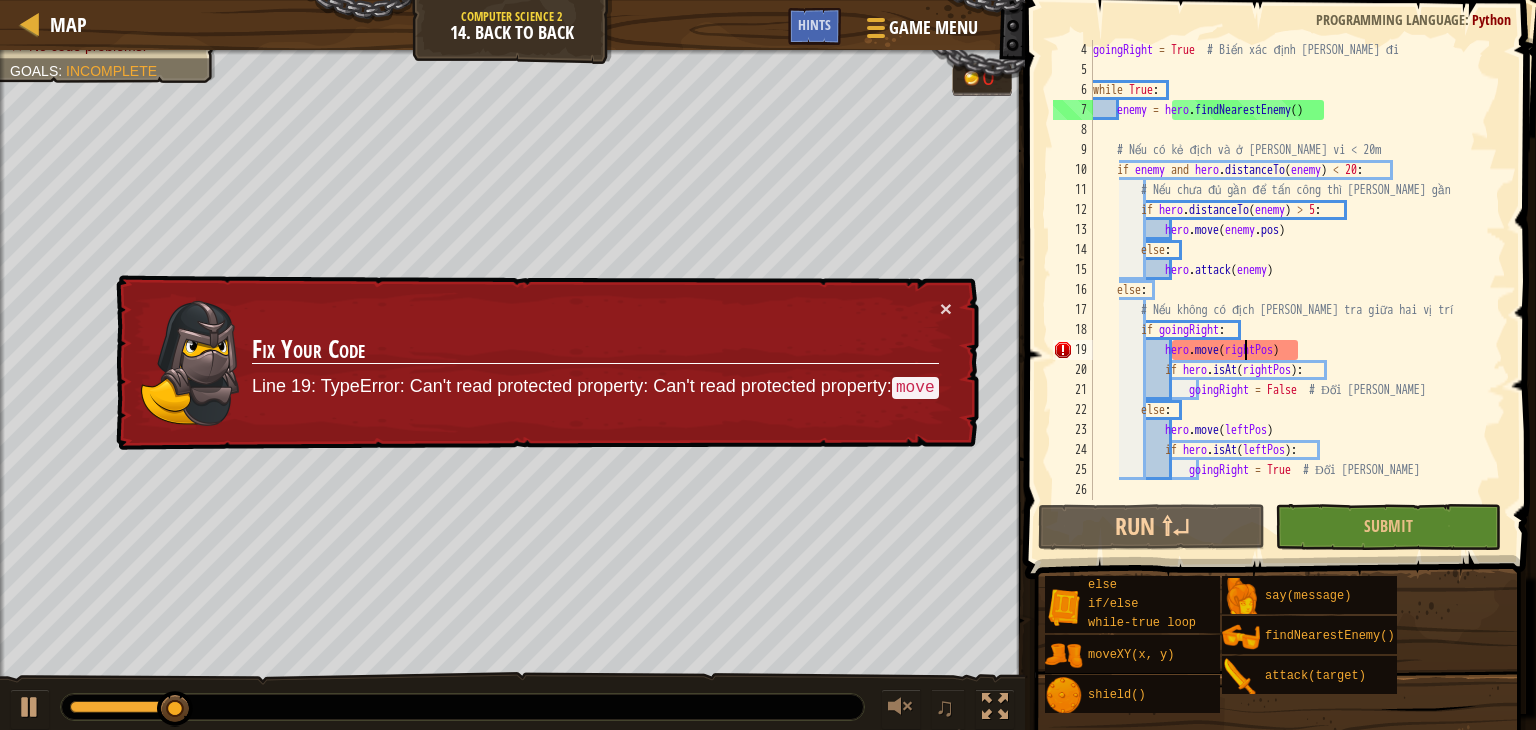 type on "goingRight = True  # Đổi [PERSON_NAME]" 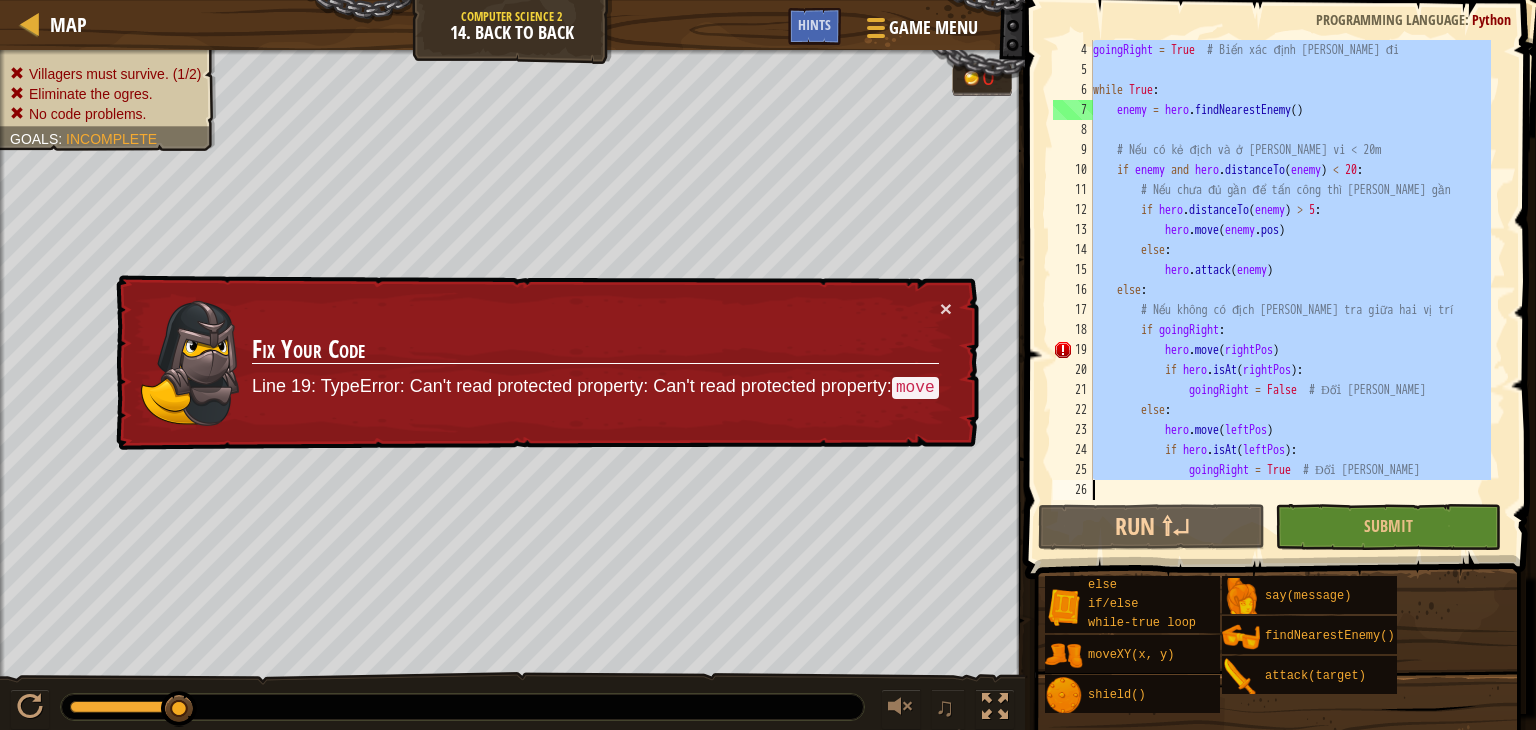 paste 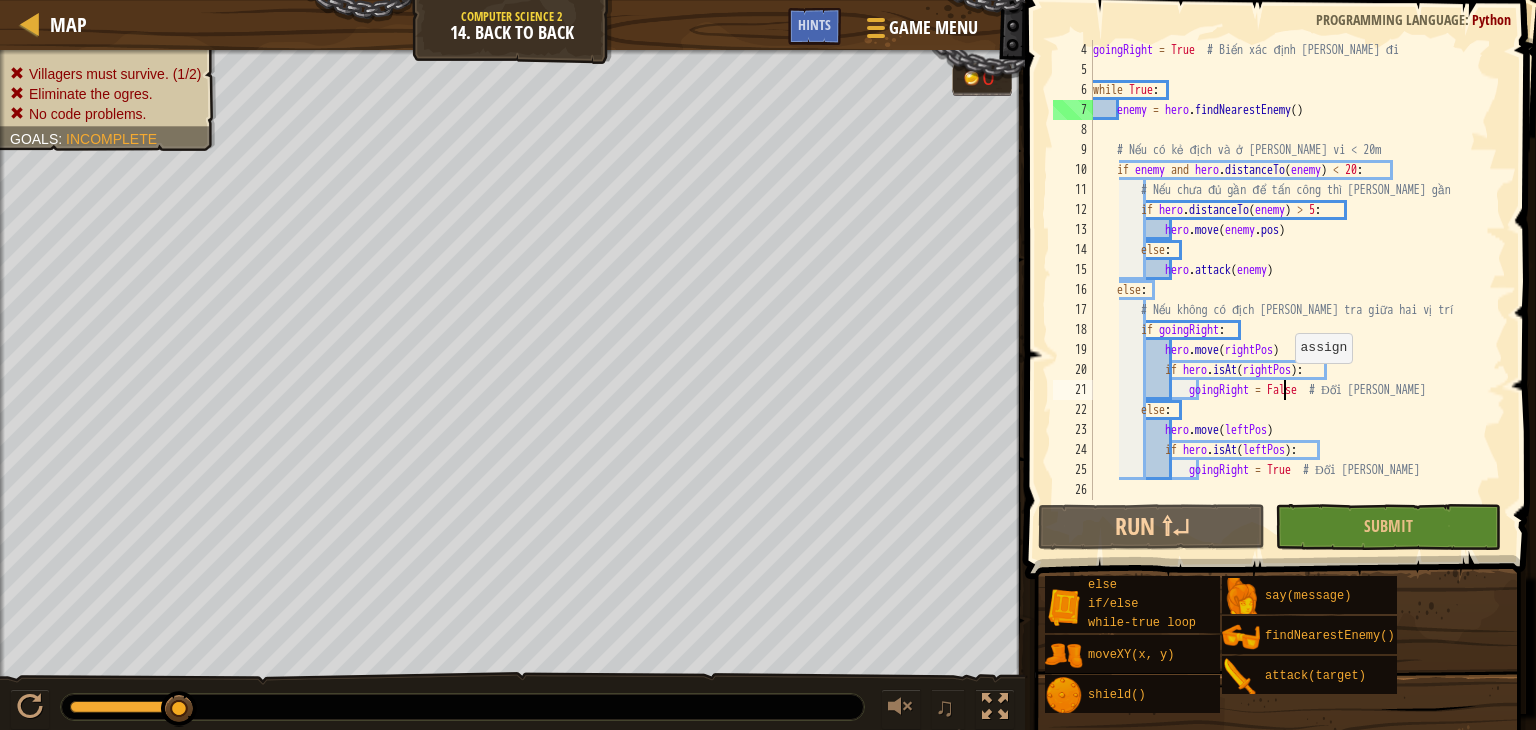 click on "goingRight   =   True    # Biến xác định [PERSON_NAME] đi while   True :      enemy   =   hero . findNearestEnemy ( )      # Nếu có kẻ địch và ở [PERSON_NAME] vi < 20m      if   enemy   and   hero . distanceTo ( enemy )   <   20 :          # Nếu chưa đủ gần để tấn công thì [PERSON_NAME] gần          if   hero . distanceTo ( enemy )   >   5 :              hero . move ( enemy . pos )          else :              hero . attack ( enemy )      else :          # Nếu không có địch [PERSON_NAME] tra giữa hai vị trí          if   goingRight :              hero . move ( rightPos )              if   hero . isAt ( rightPos ) :                  goingRight   =   False    # Đổi [PERSON_NAME]          else :              hero . move ( leftPos )              if   hero . isAt ( leftPos ) :                  goingRight   =   True    # Đổi [PERSON_NAME]" at bounding box center (1290, 290) 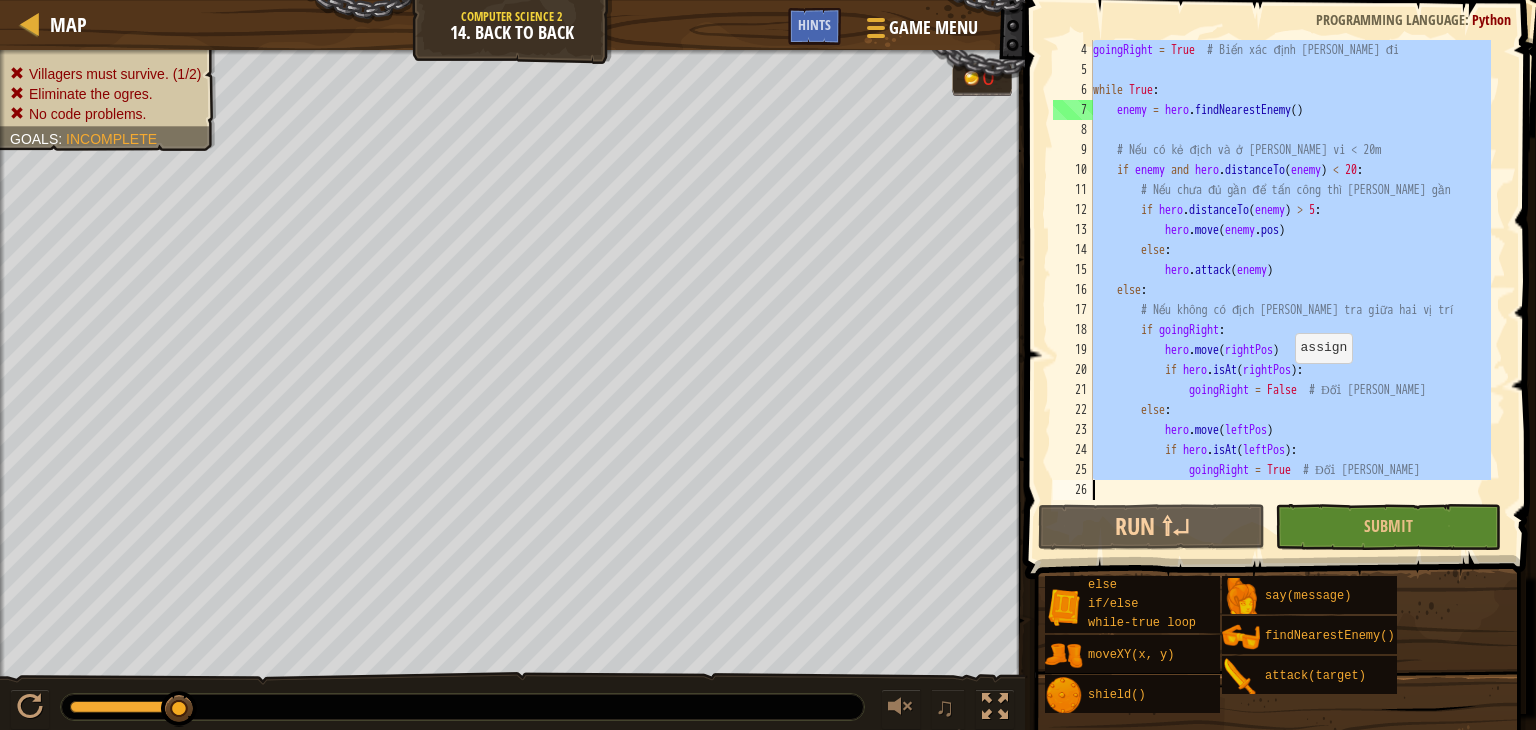paste 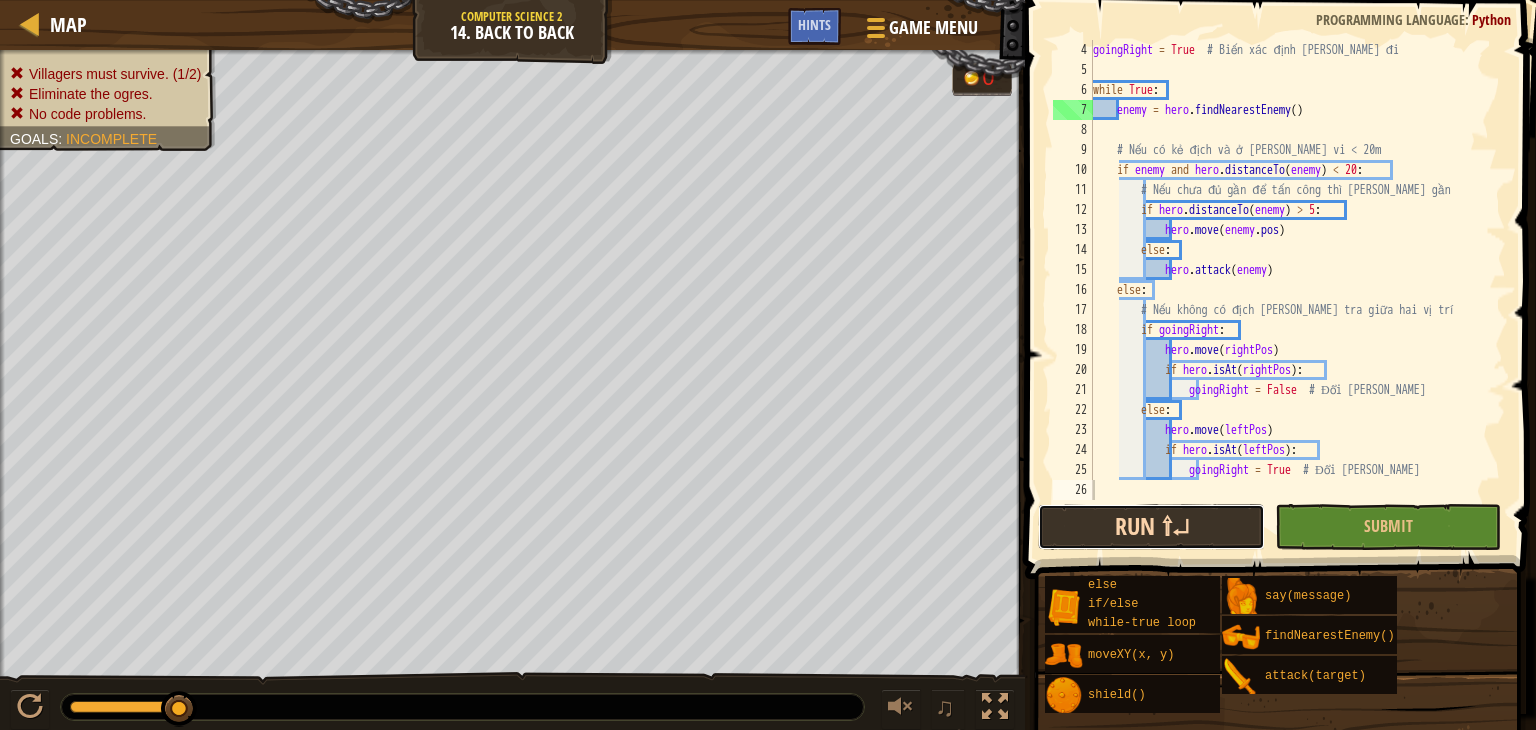 click on "Run ⇧↵" at bounding box center (1151, 527) 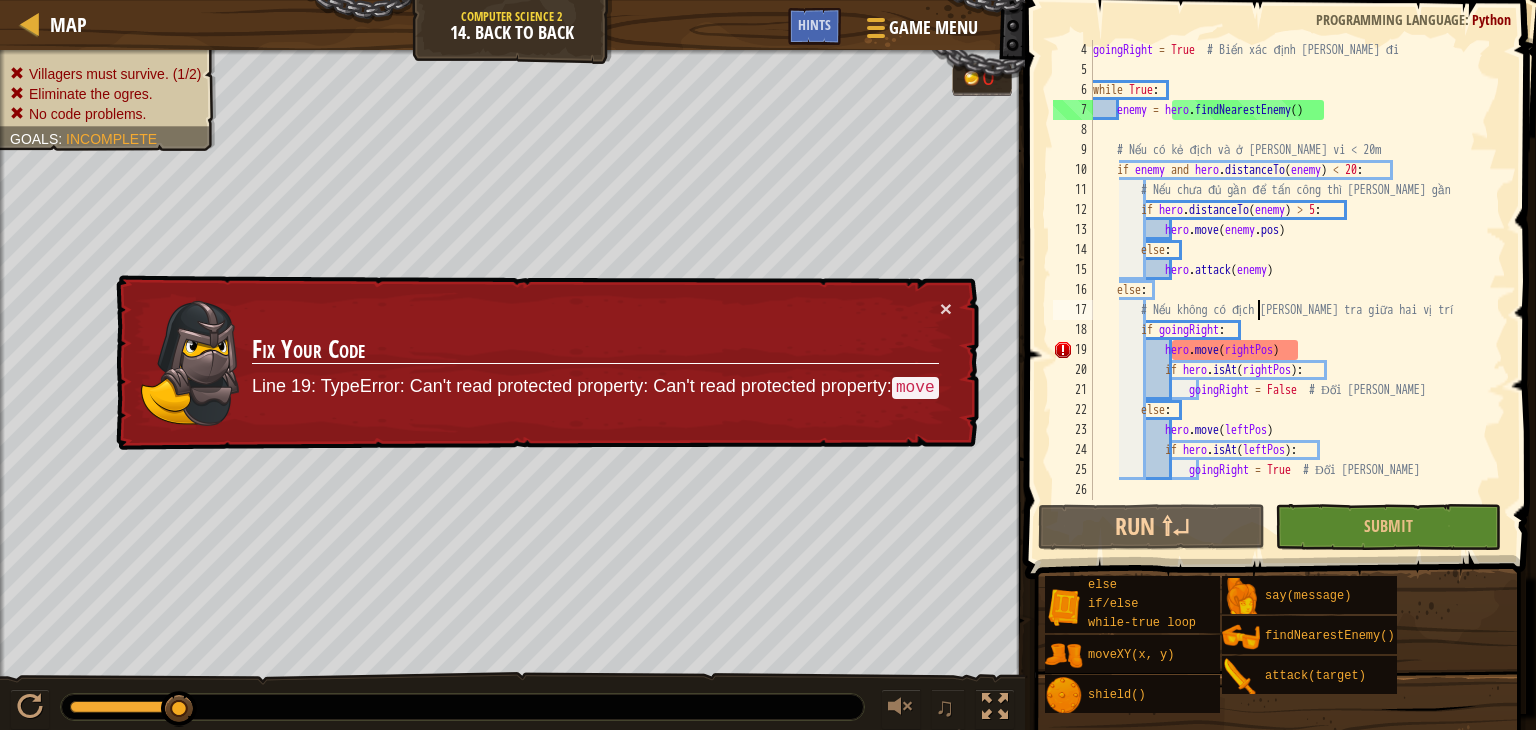 click on "goingRight   =   True    # Biến xác định [PERSON_NAME] đi while   True :      enemy   =   hero . findNearestEnemy ( )      # Nếu có kẻ địch và ở [PERSON_NAME] vi < 20m      if   enemy   and   hero . distanceTo ( enemy )   <   20 :          # Nếu chưa đủ gần để tấn công thì [PERSON_NAME] gần          if   hero . distanceTo ( enemy )   >   5 :              hero . move ( enemy . pos )          else :              hero . attack ( enemy )      else :          # Nếu không có địch [PERSON_NAME] tra giữa hai vị trí          if   goingRight :              hero . move ( rightPos )              if   hero . isAt ( rightPos ) :                  goingRight   =   False    # Đổi [PERSON_NAME]          else :              hero . move ( leftPos )              if   hero . isAt ( leftPos ) :                  goingRight   =   True    # Đổi [PERSON_NAME]" at bounding box center [1290, 290] 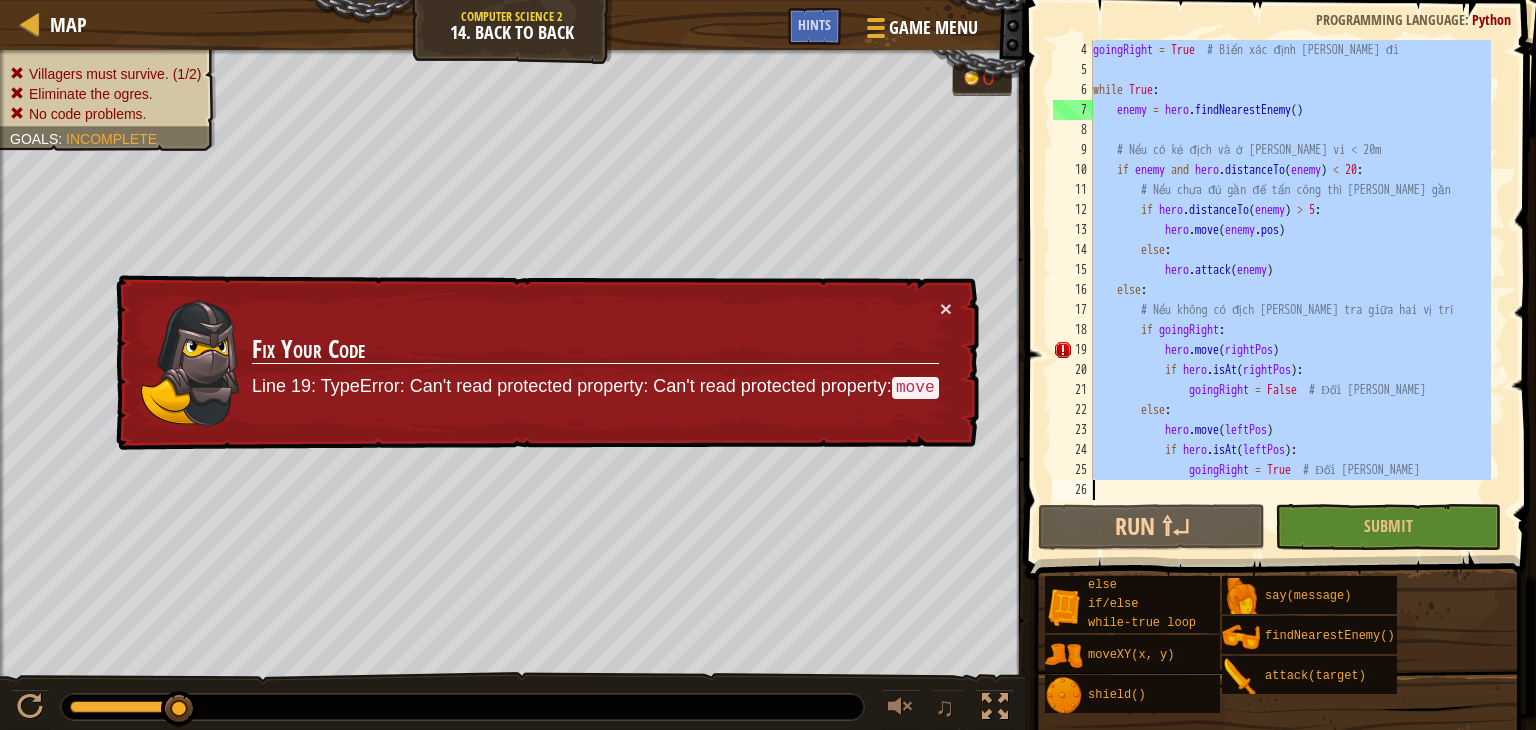 paste 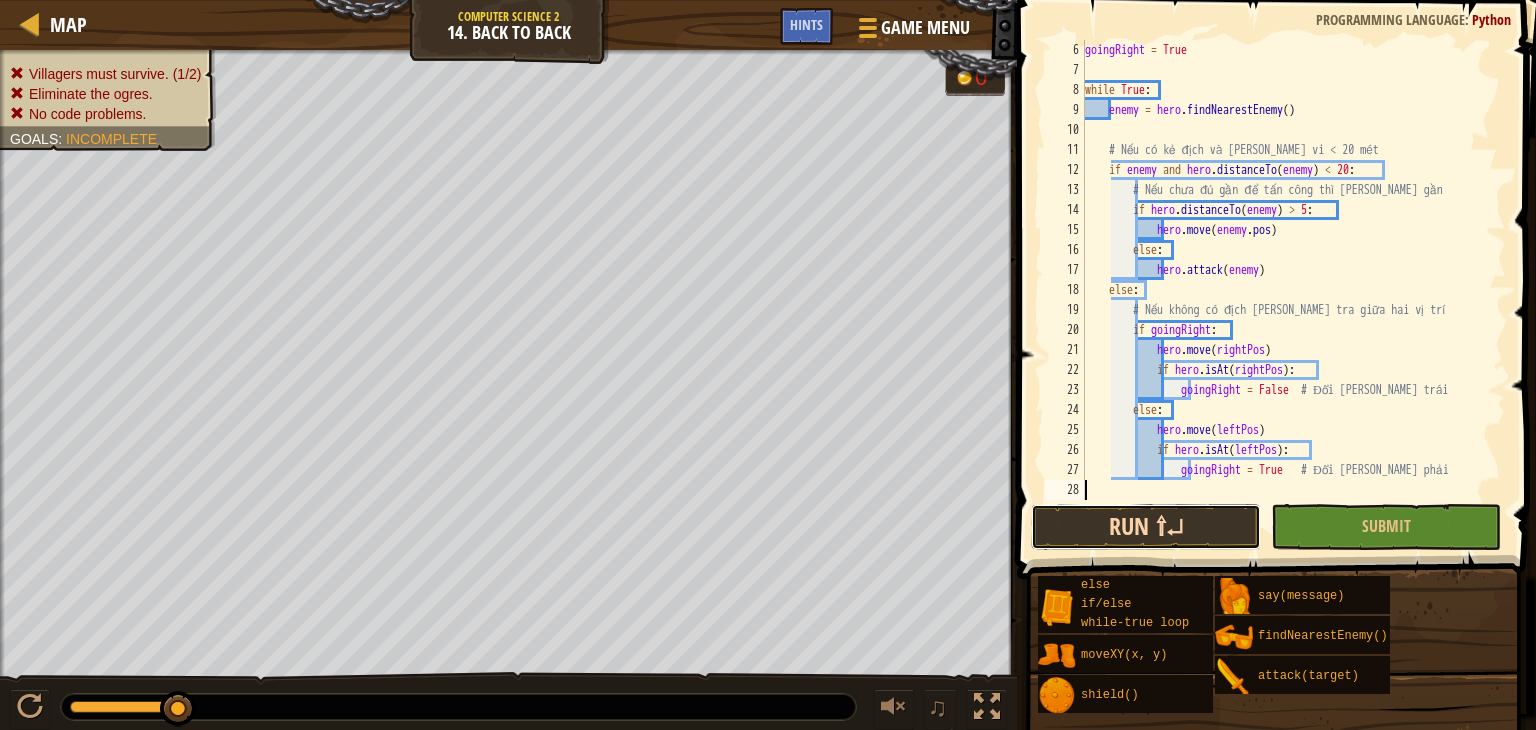 click on "Run ⇧↵" at bounding box center [1146, 527] 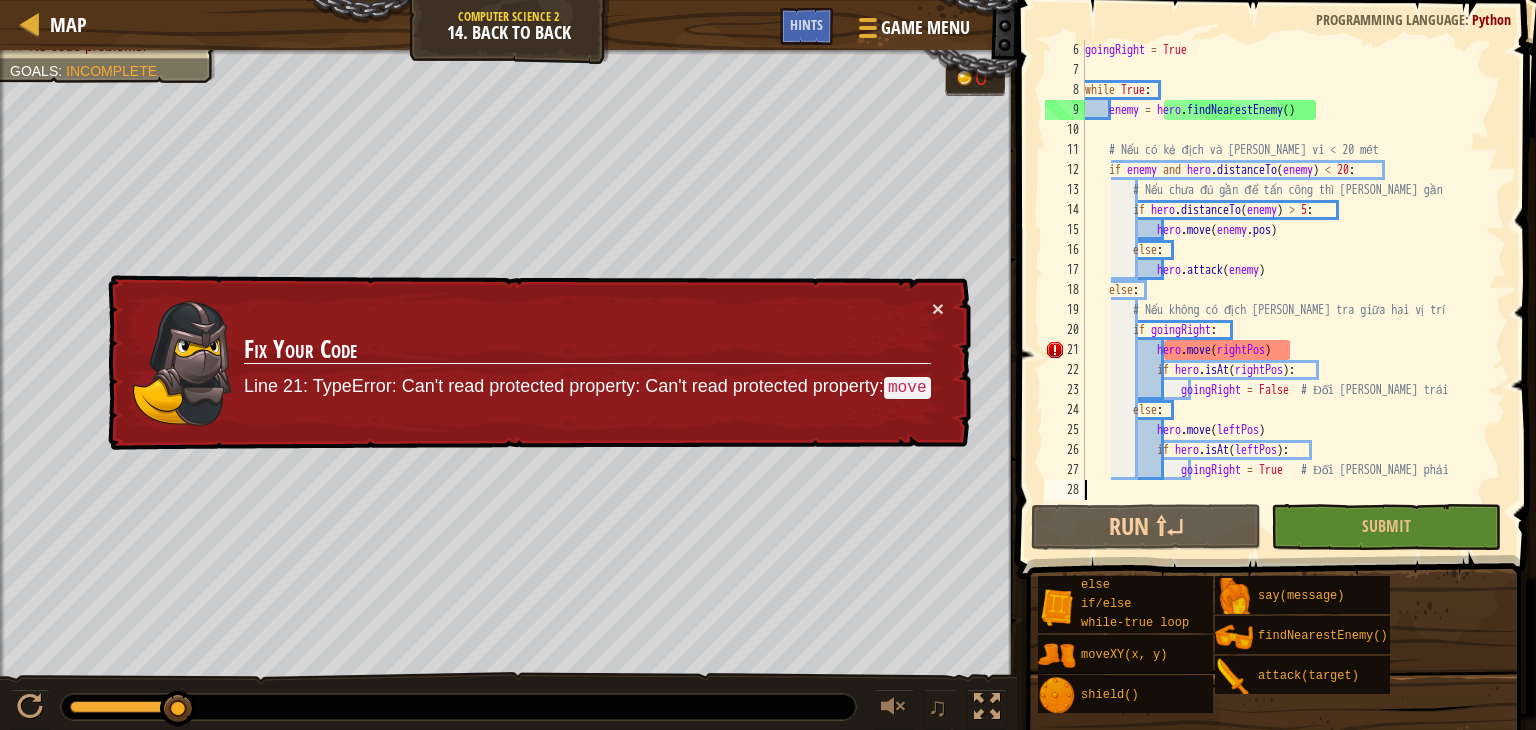 click on "goingRight   =   True while   True :      enemy   =   hero . findNearestEnemy ( )      # Nếu có kẻ địch và [PERSON_NAME] vi < 20 mét      if   enemy   and   hero . distanceTo ( enemy )   <   20 :          # Nếu chưa đủ gần để tấn công thì [PERSON_NAME] gần          if   hero . distanceTo ( enemy )   >   5 :              hero . move ( enemy . pos )          else :              hero . attack ( enemy )      else :          # Nếu không có địch [PERSON_NAME] tra giữa hai vị trí          if   goingRight :              hero . move ( rightPos )              if   hero . isAt ( rightPos ) :                  goingRight   =   False    # Đổi [PERSON_NAME] trái          else :              hero . move ( leftPos )              if   hero . isAt ( leftPos ) :                  goingRight   =   True     # Đổi [PERSON_NAME] phải" at bounding box center [1286, 290] 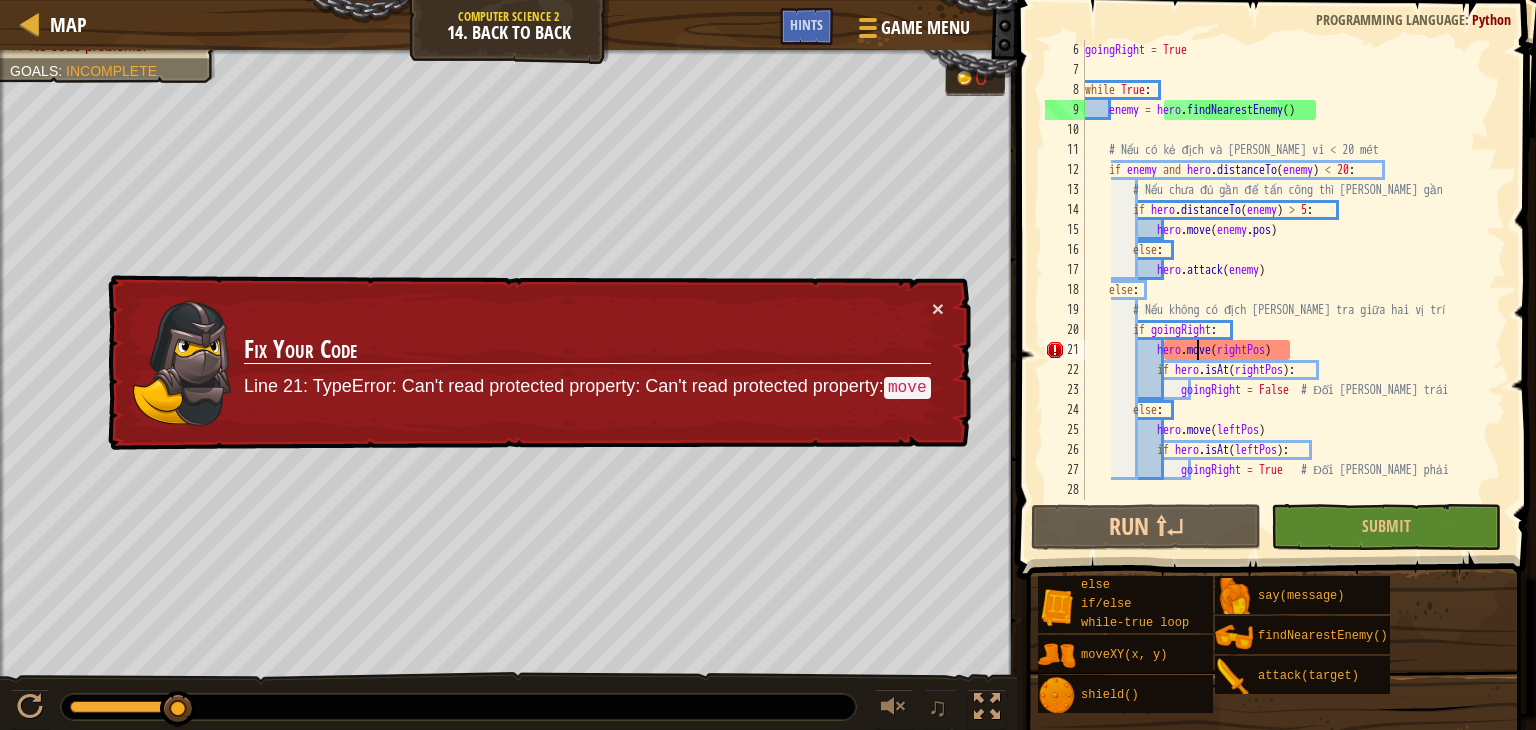 type on "goingRight = True   # Đổi [PERSON_NAME] phải" 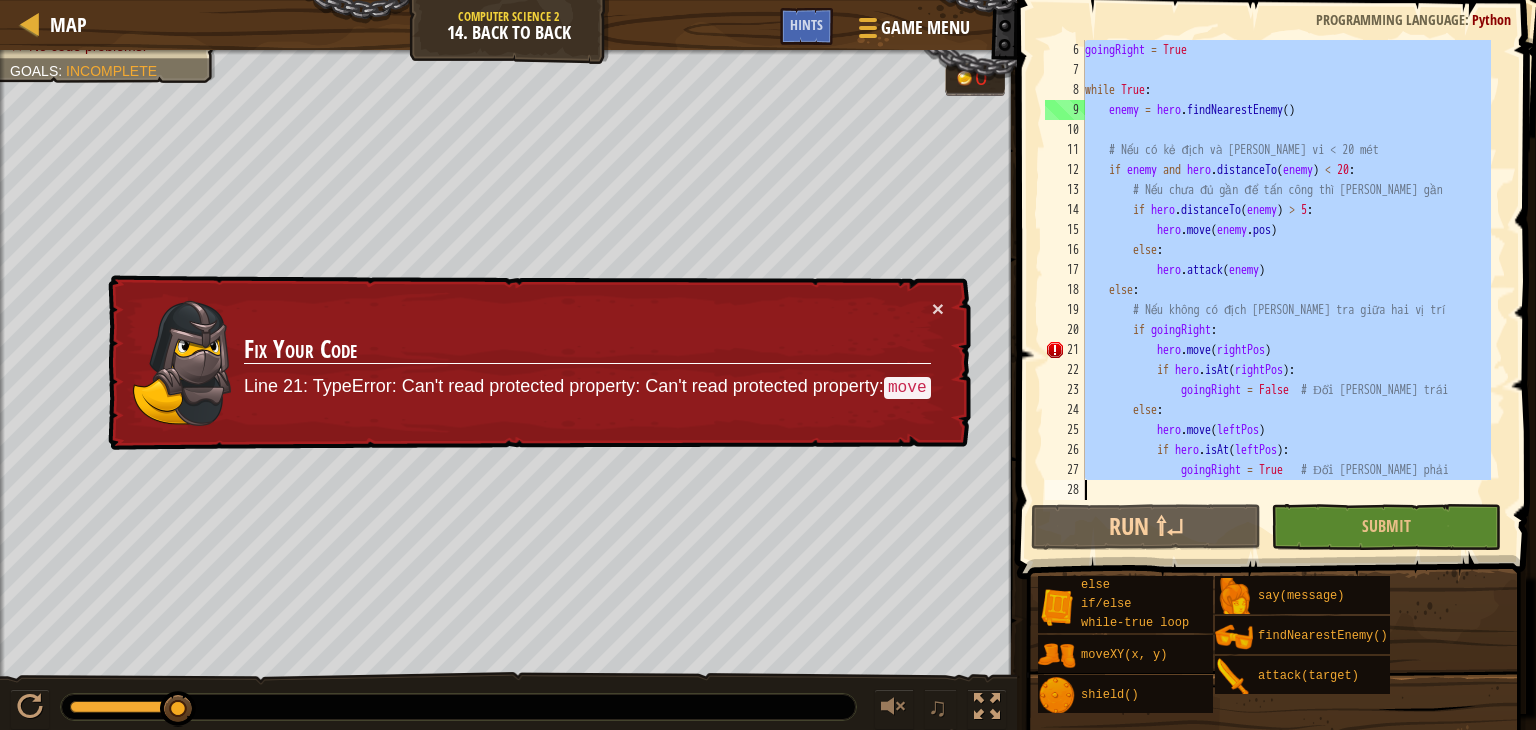 paste 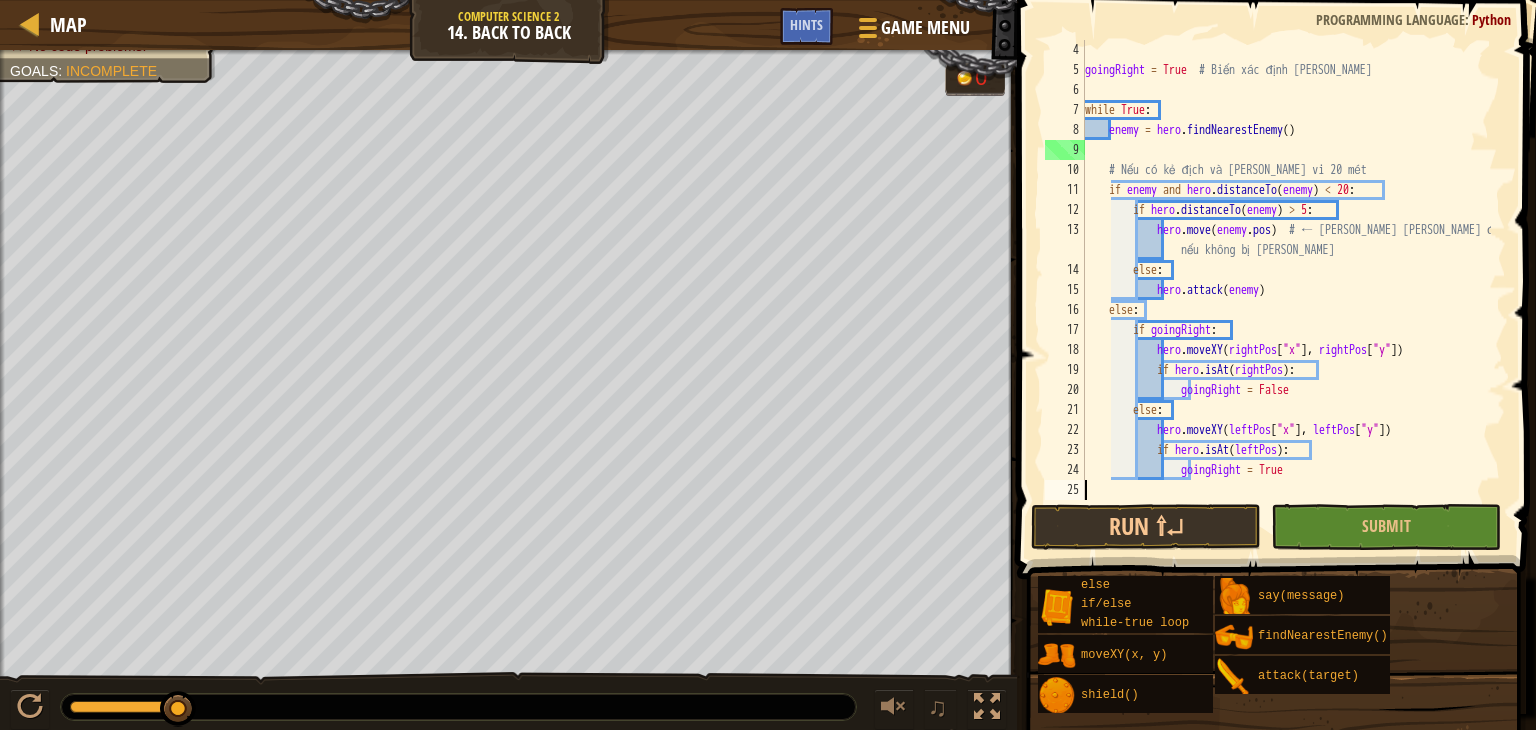 drag, startPoint x: 1200, startPoint y: 360, endPoint x: 1183, endPoint y: 393, distance: 37.12142 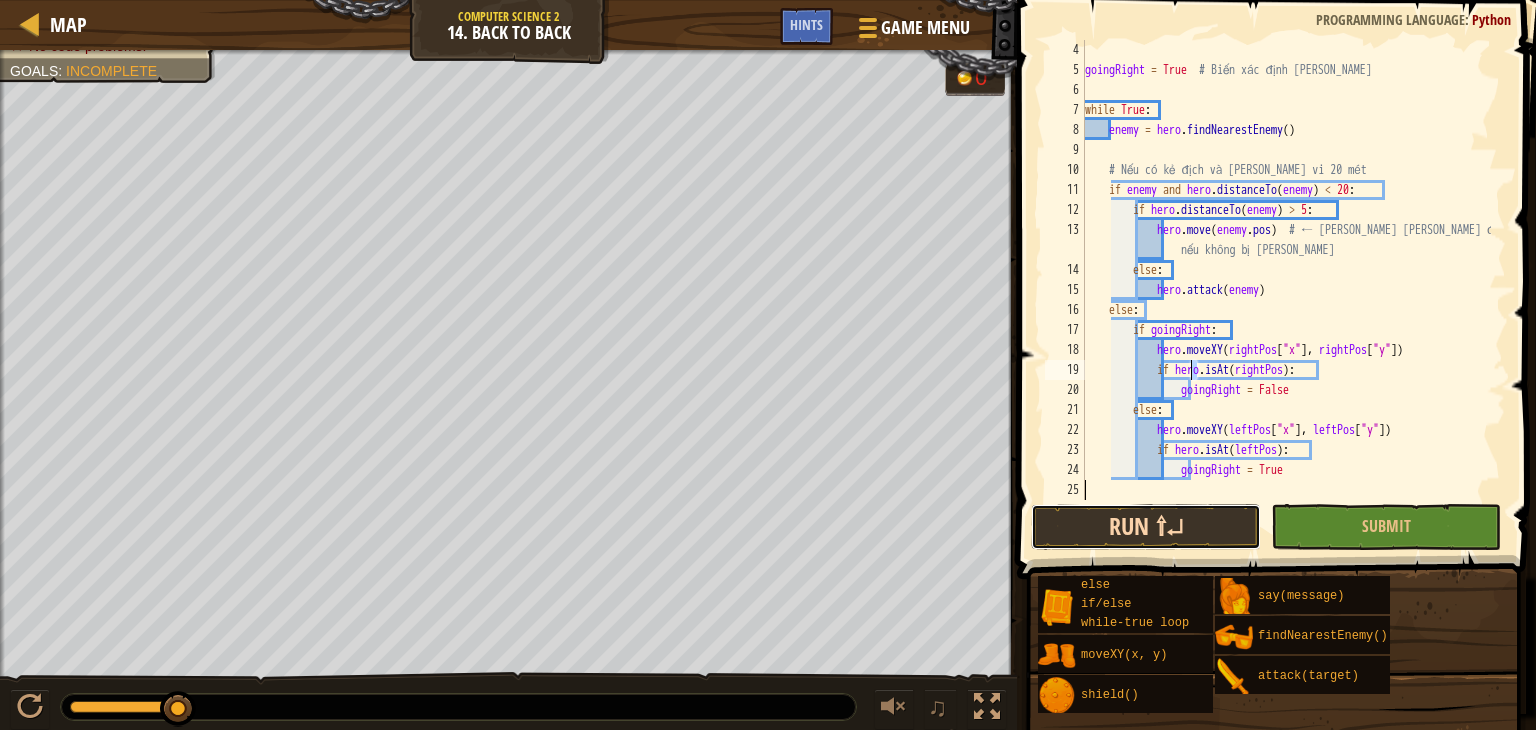 click on "Run ⇧↵" at bounding box center (1146, 527) 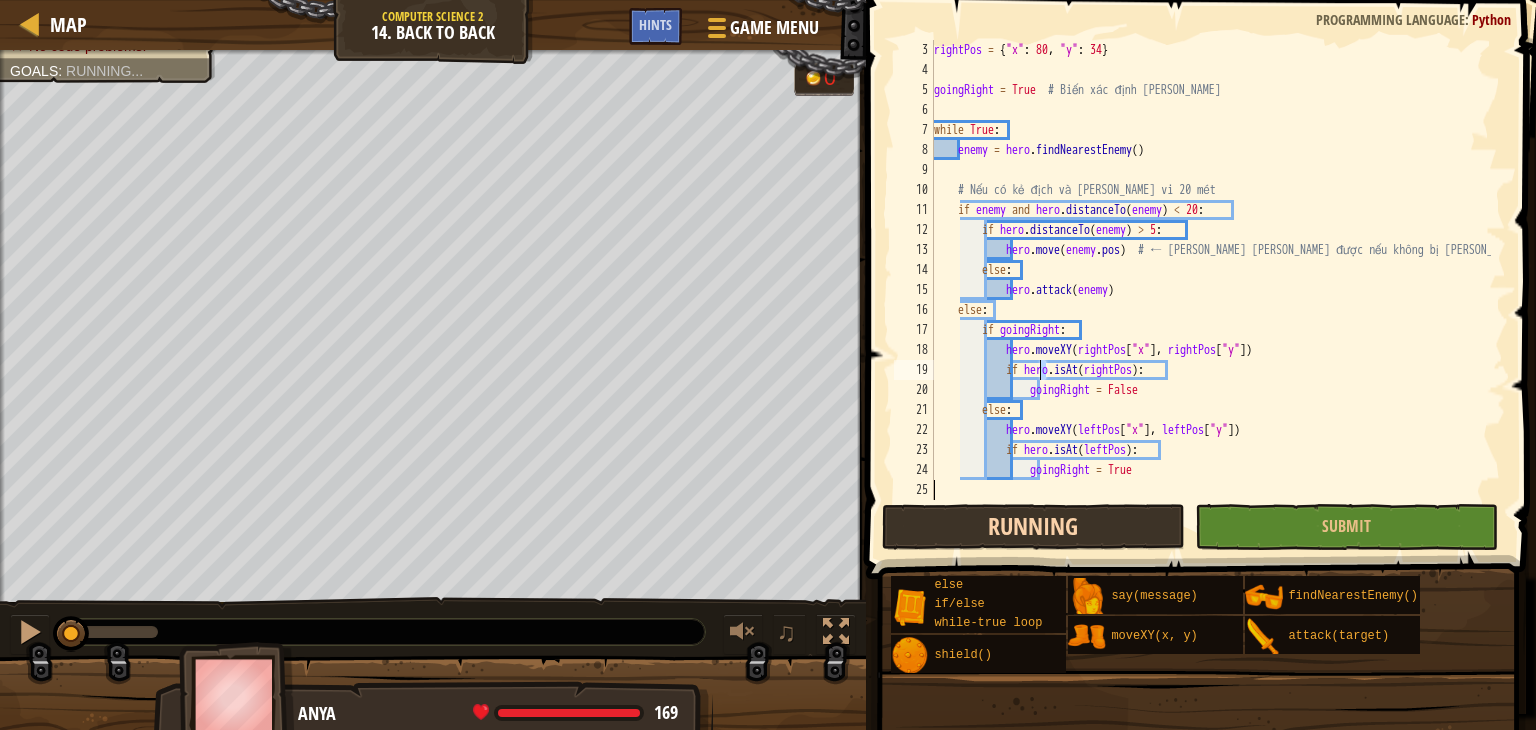 scroll, scrollTop: 40, scrollLeft: 0, axis: vertical 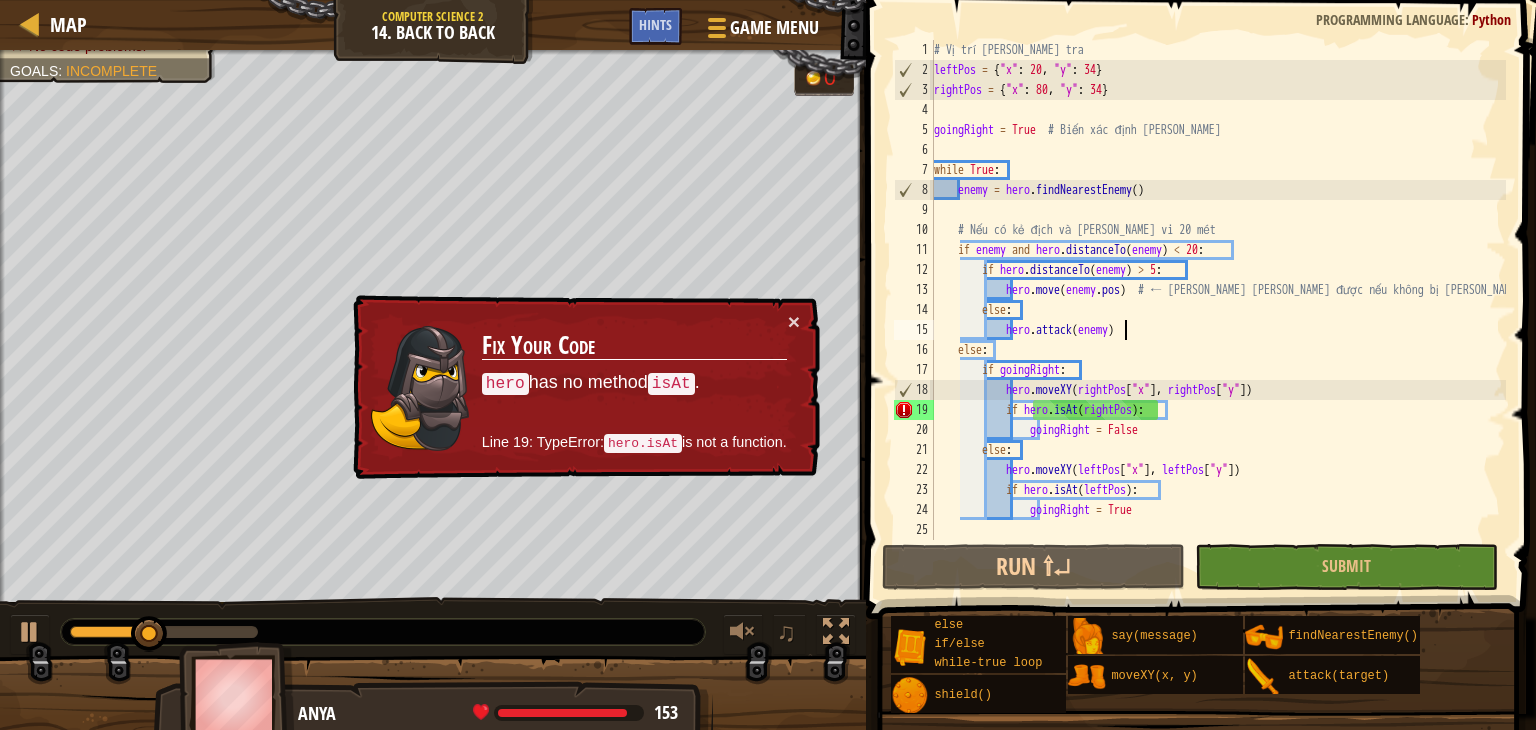 click on "# Vị trí [PERSON_NAME] tra leftPos   =   { "x" :   20 ,   "y" :   34 } rightPos   =   { "x" :   80 ,   "y" :   34 } goingRight   =   True    # Biến xác định [PERSON_NAME] while   True :      enemy   =   hero . findNearestEnemy ( )      # Nếu có kẻ địch và [PERSON_NAME] vi 20 mét      if   enemy   and   hero . distanceTo ( enemy )   <   20 :          if   hero . distanceTo ( enemy )   >   5 :              hero . move ( enemy . pos )    # ← [PERSON_NAME] [PERSON_NAME] được nếu không bị [PERSON_NAME]          else :              hero . attack ( enemy )      else :          if   goingRight :              hero . moveXY ( rightPos [ "x" ] ,   rightPos [ "y" ])              if   hero . isAt ( rightPos ) :                  goingRight   =   False          else :              hero . moveXY ( leftPos [ "x" ] ,   leftPos [ "y" ])              if   hero . isAt ( leftPos ) :                  goingRight   =   True" at bounding box center (1218, 310) 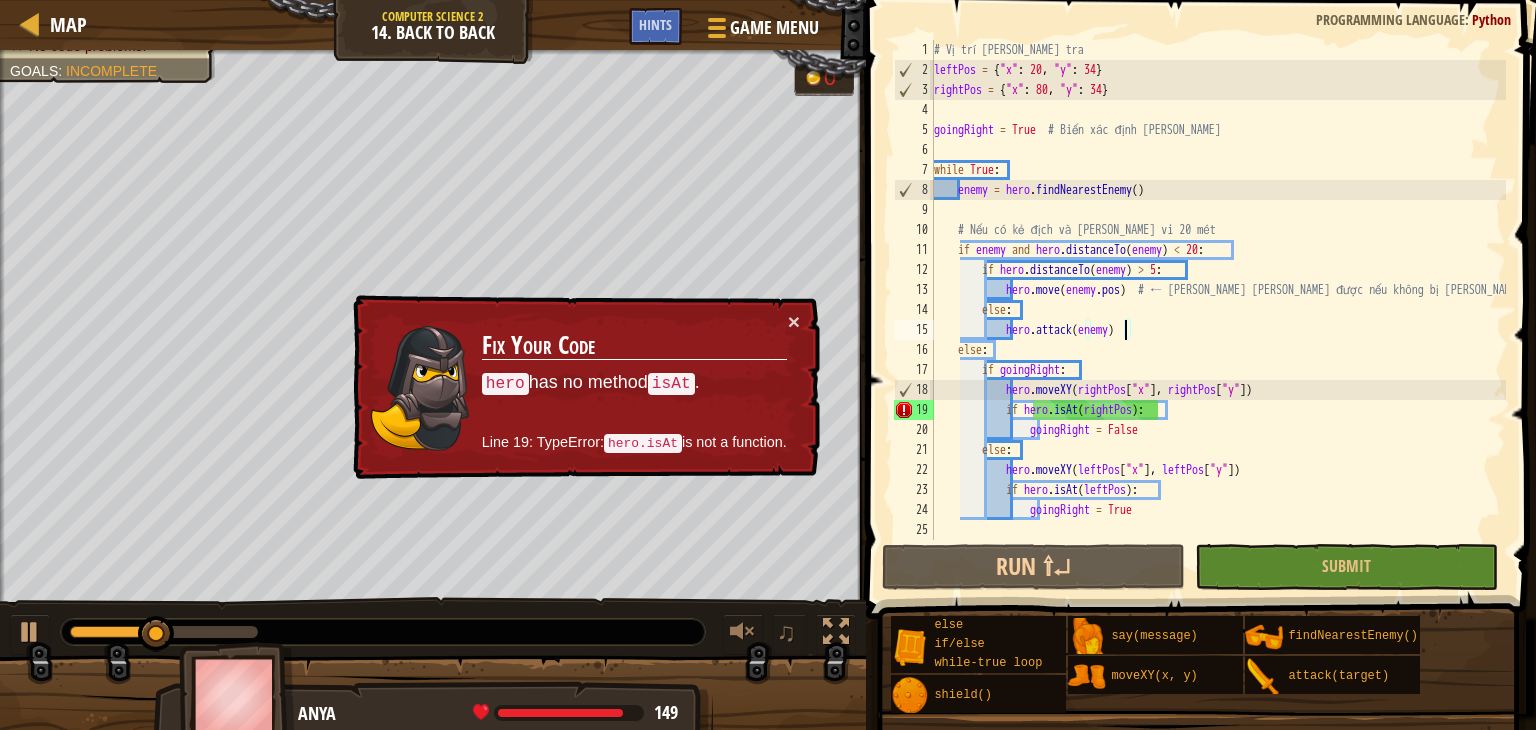 type on "goingRight = True" 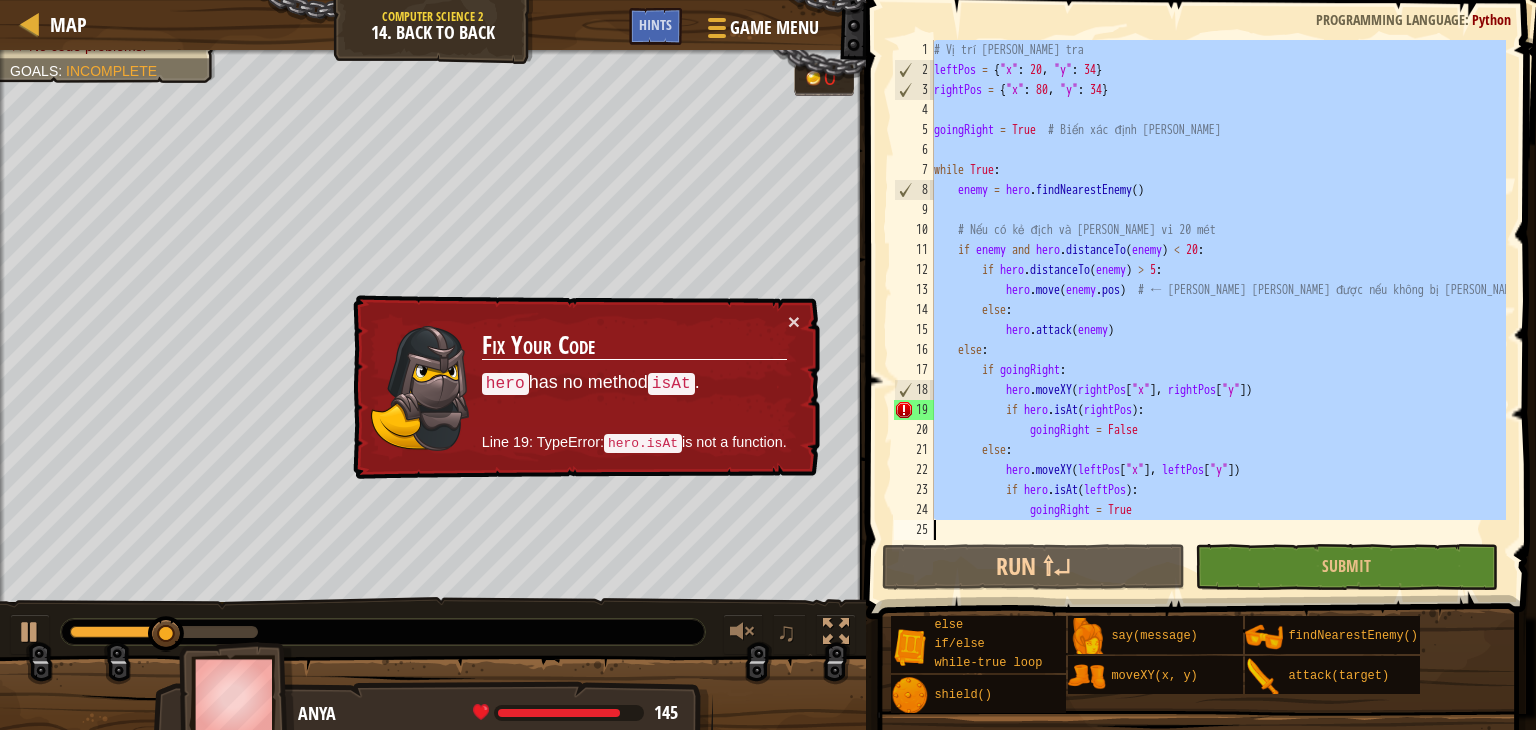 paste 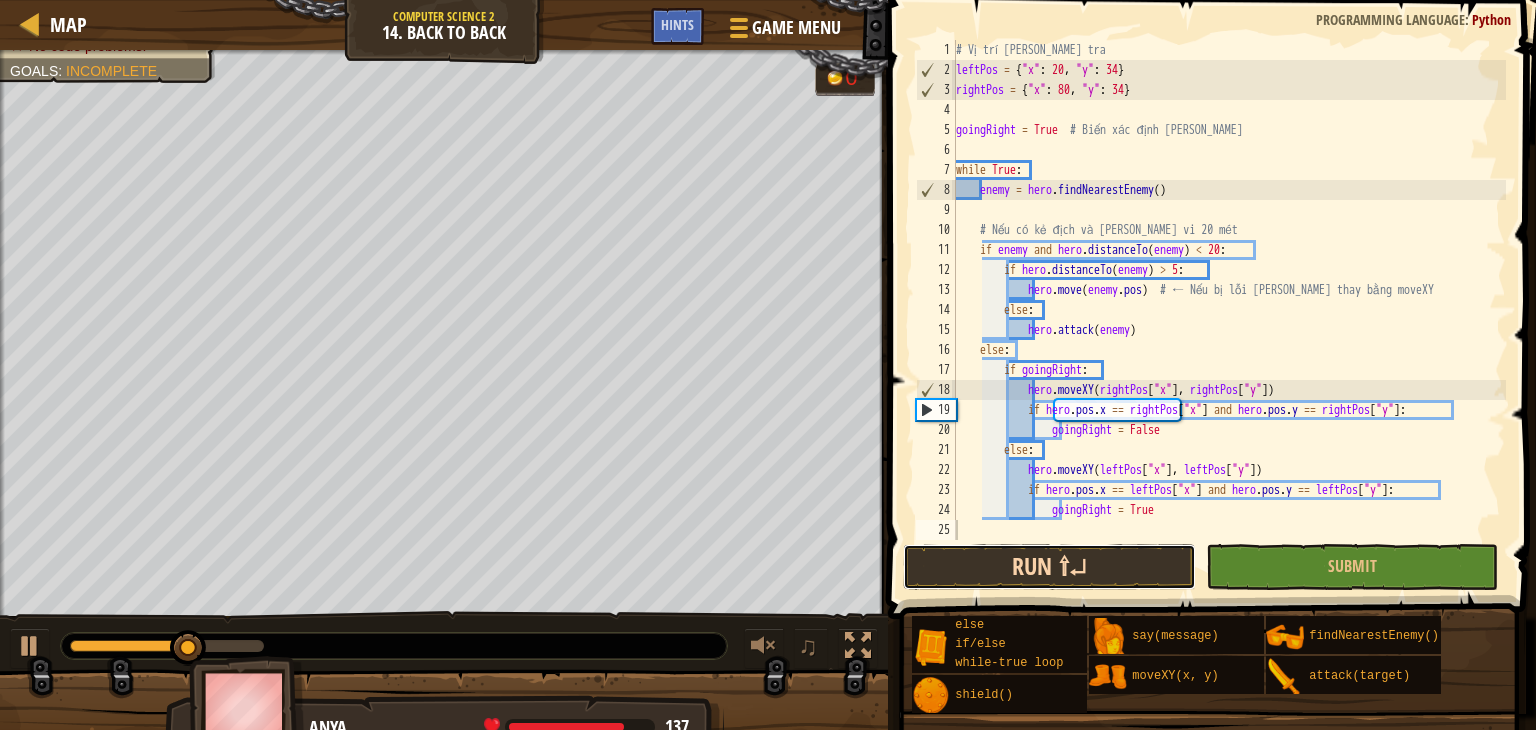 click on "Run ⇧↵" at bounding box center (1049, 567) 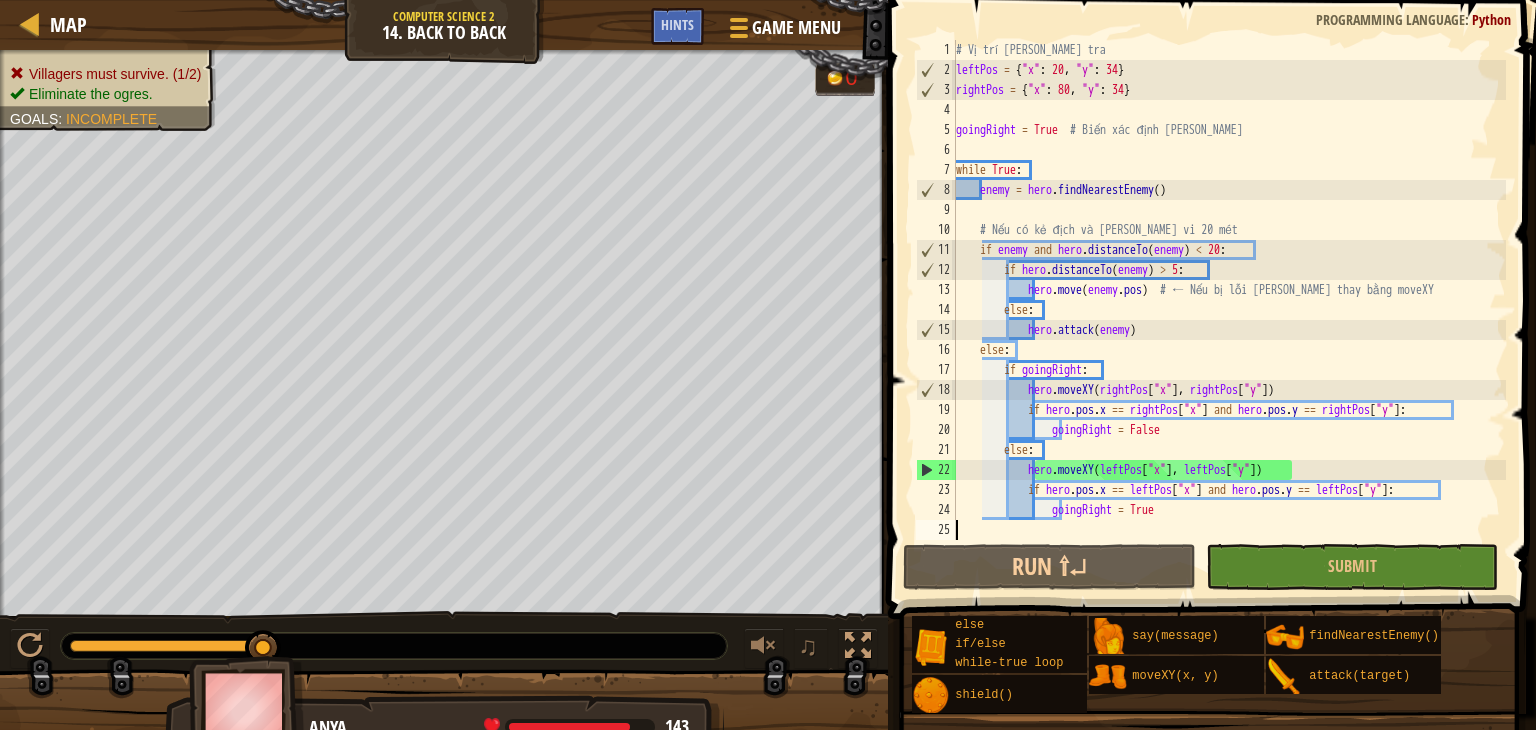 click on "# Vị trí [PERSON_NAME] tra leftPos   =   { "x" :   20 ,   "y" :   34 } rightPos   =   { "x" :   80 ,   "y" :   34 } goingRight   =   True    # Biến xác định [PERSON_NAME] while   True :      enemy   =   hero . findNearestEnemy ( )      # Nếu có kẻ địch và [PERSON_NAME] vi 20 mét      if   enemy   and   hero . distanceTo ( enemy )   <   20 :          if   hero . distanceTo ( enemy )   >   5 :              hero . move ( enemy . pos )    # ← Nếu bị lỗi [PERSON_NAME] thay bằng moveXY          else :              hero . attack ( enemy )      else :          if   goingRight :              hero . moveXY ( rightPos [ "x" ] ,   rightPos [ "y" ])              if   hero . pos . x   ==   rightPos [ "x" ]   and   hero . pos . y   ==   rightPos [ "y" ] :                  goingRight   =   False          else :              hero . moveXY ( leftPos [ "x" ] ,   leftPos [ "y" ])              if   hero . pos . x   ==   leftPos [ "x" ]   and   hero . pos . y   ==   leftPos [ "y" ] :                  goingRight   =" at bounding box center (1229, 310) 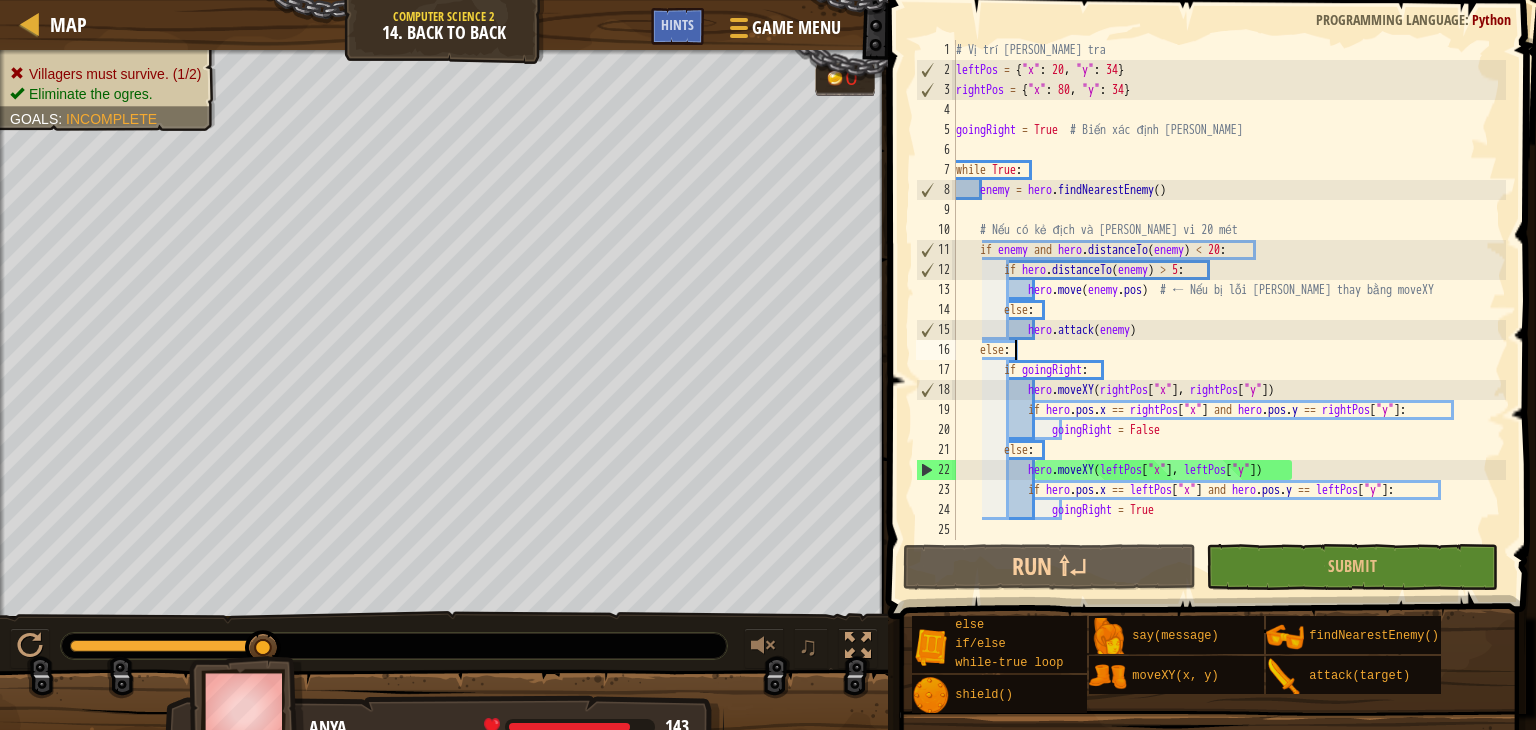 type on "goingRight = True" 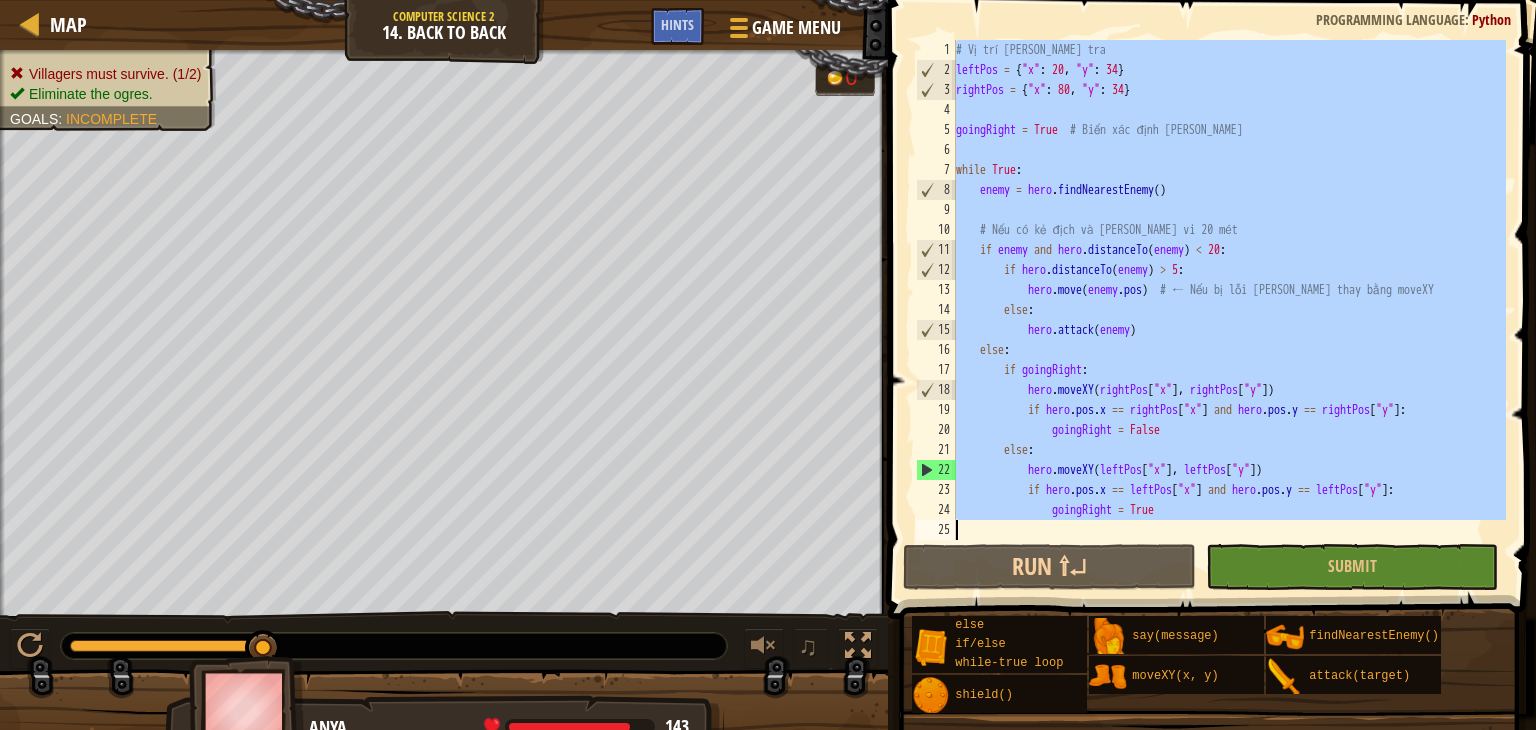 paste 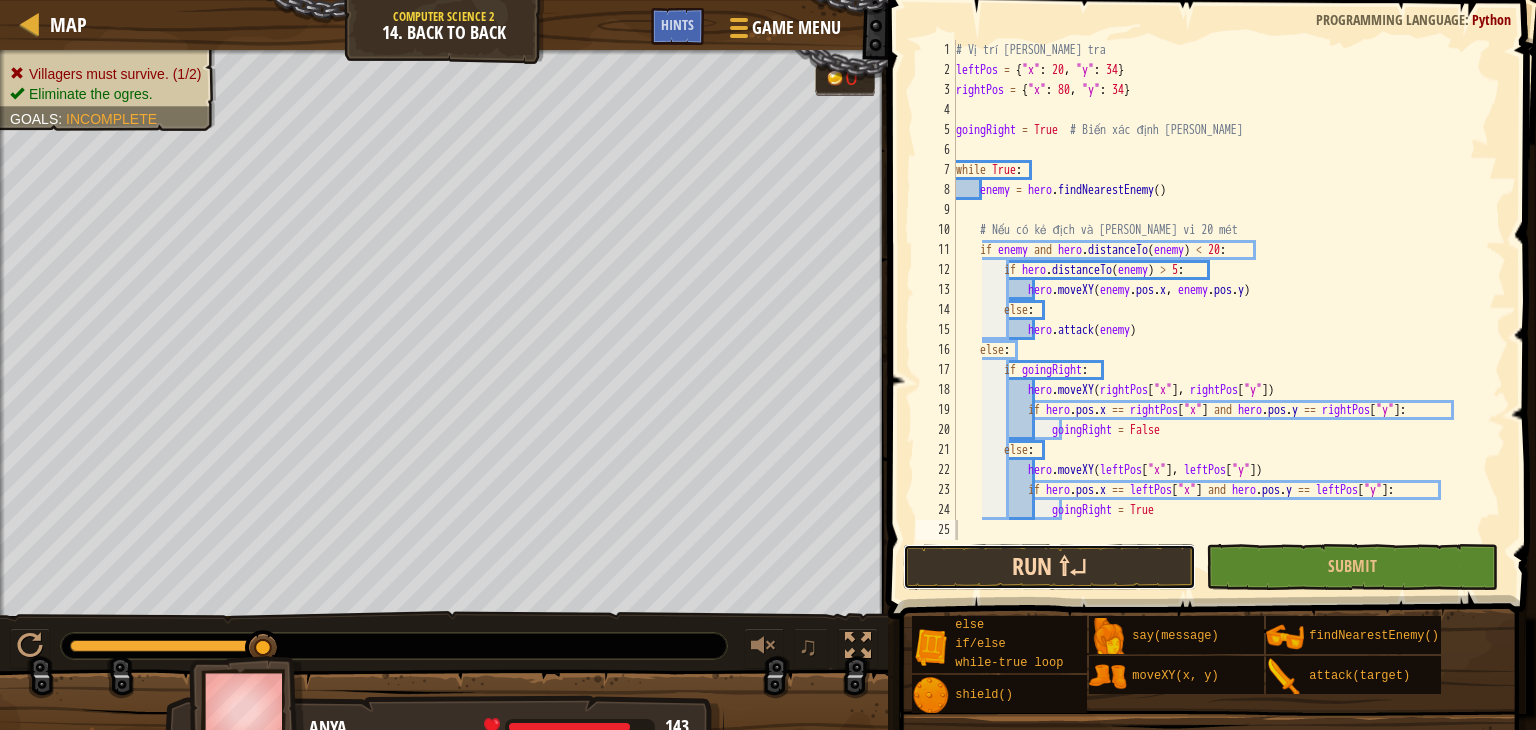 click on "Run ⇧↵" at bounding box center (1049, 567) 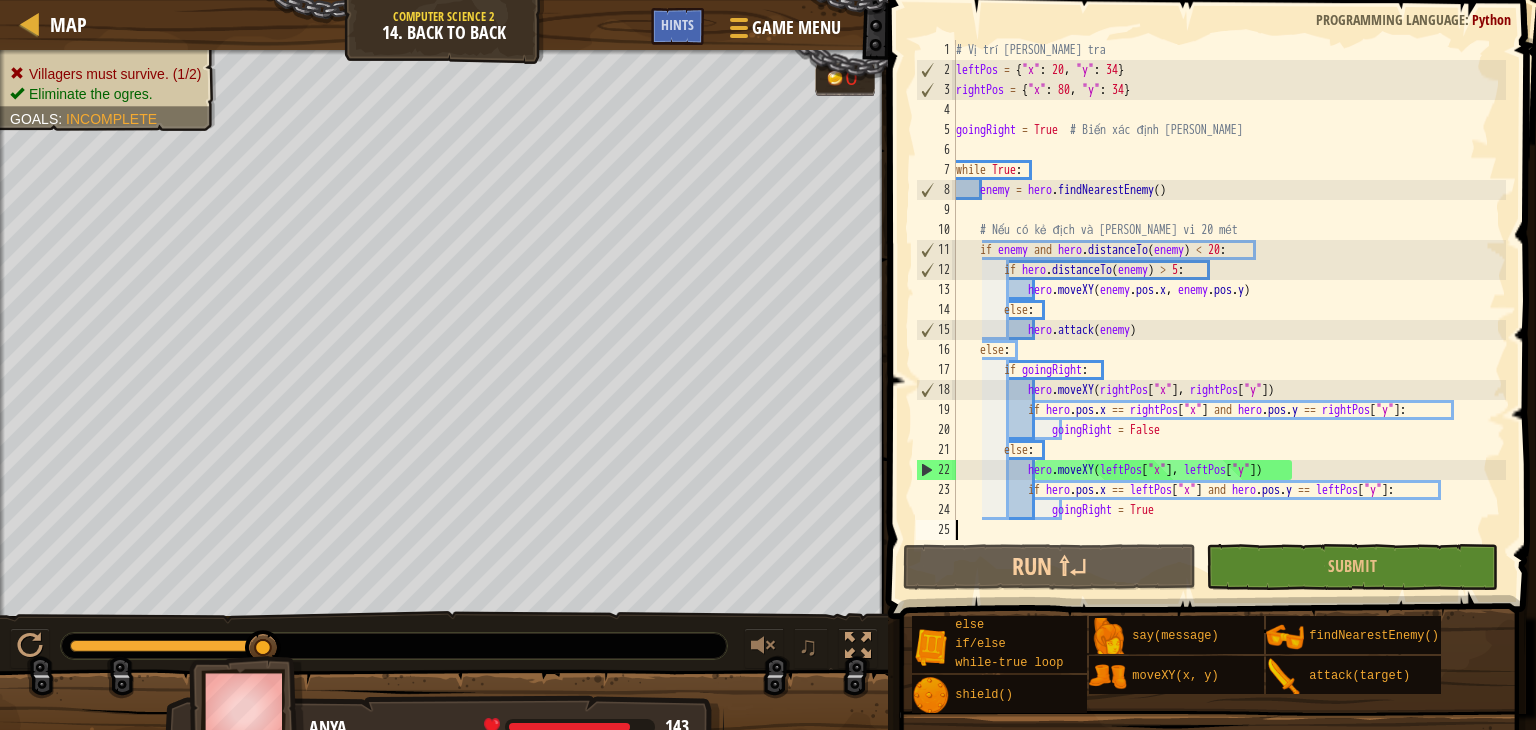 click on "# Vị trí [PERSON_NAME] tra leftPos   =   { "x" :   20 ,   "y" :   34 } rightPos   =   { "x" :   80 ,   "y" :   34 } goingRight   =   True    # Biến xác định [PERSON_NAME] while   True :      enemy   =   hero . findNearestEnemy ( )      # Nếu có kẻ địch và [PERSON_NAME] vi 20 mét      if   enemy   and   hero . distanceTo ( enemy )   <   20 :          if   hero . distanceTo ( enemy )   >   5 :              hero . moveXY ( enemy . pos . x ,   enemy . pos . y )          else :              hero . attack ( enemy )      else :          if   goingRight :              hero . moveXY ( rightPos [ "x" ] ,   rightPos [ "y" ])              if   hero . pos . x   ==   rightPos [ "x" ]   and   hero . pos . y   ==   rightPos [ "y" ] :                  goingRight   =   False          else :              hero . moveXY ( leftPos [ "x" ] ,   leftPos [ "y" ])              if   hero . pos . x   ==   leftPos [ "x" ]   and   hero . pos . y   ==   leftPos [ "y" ] :                  goingRight   =   True" at bounding box center (1229, 310) 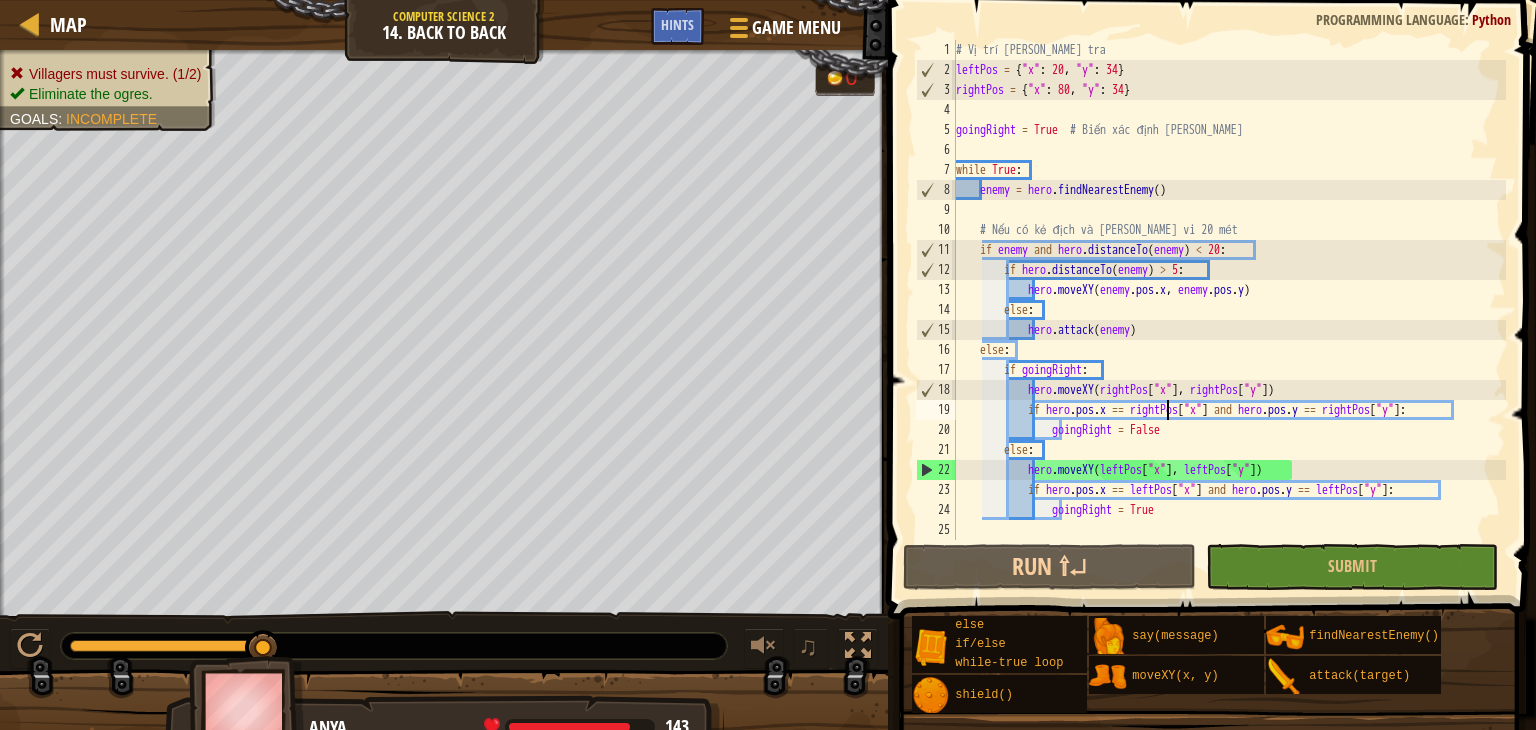 type on "goingRight = True" 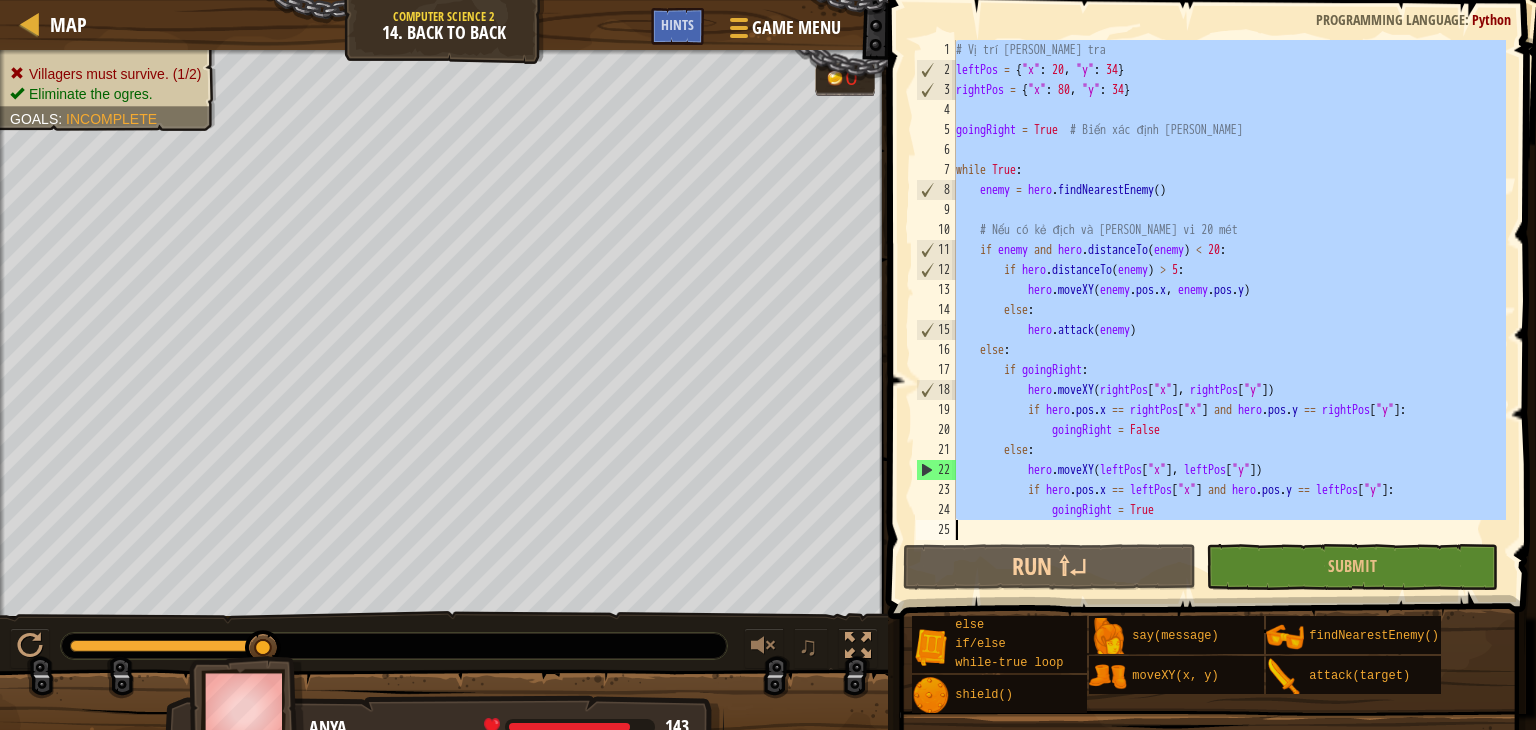 paste 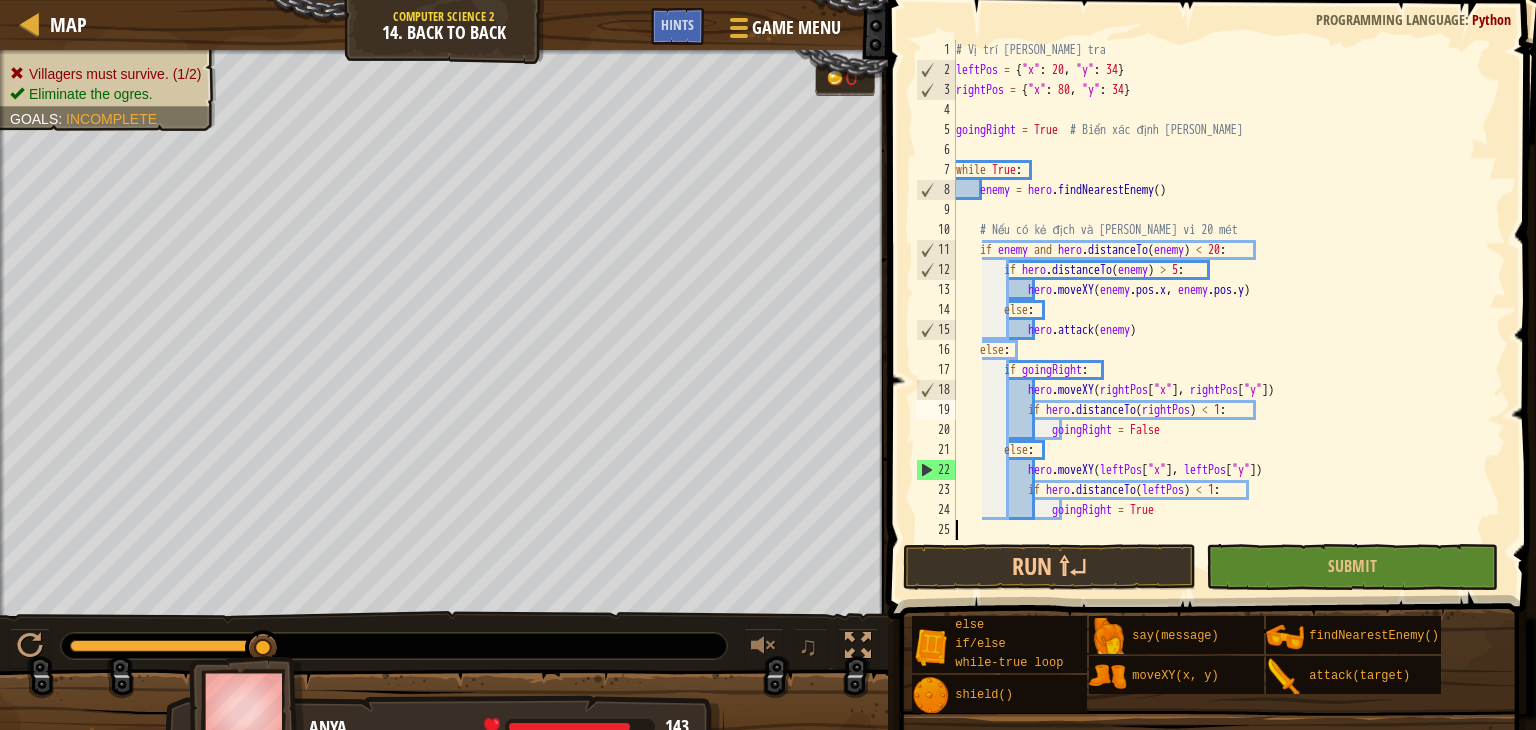 click on "# Vị trí [PERSON_NAME] tra leftPos   =   { "x" :   20 ,   "y" :   34 } rightPos   =   { "x" :   80 ,   "y" :   34 } goingRight   =   True    # Biến xác định [PERSON_NAME] while   True :      enemy   =   hero . findNearestEnemy ( )      # Nếu có kẻ địch và [PERSON_NAME] vi 20 mét      if   enemy   and   hero . distanceTo ( enemy )   <   20 :          if   hero . distanceTo ( enemy )   >   5 :              hero . moveXY ( enemy . pos . x ,   enemy . pos . y )          else :              hero . attack ( enemy )      else :          if   goingRight :              hero . moveXY ( rightPos [ "x" ] ,   rightPos [ "y" ])              if   hero . distanceTo ( rightPos )   <   1 :                  goingRight   =   False          else :              hero . moveXY ( leftPos [ "x" ] ,   leftPos [ "y" ])              if   hero . distanceTo ( leftPos )   <   1 :                  goingRight   =   True" at bounding box center [1229, 310] 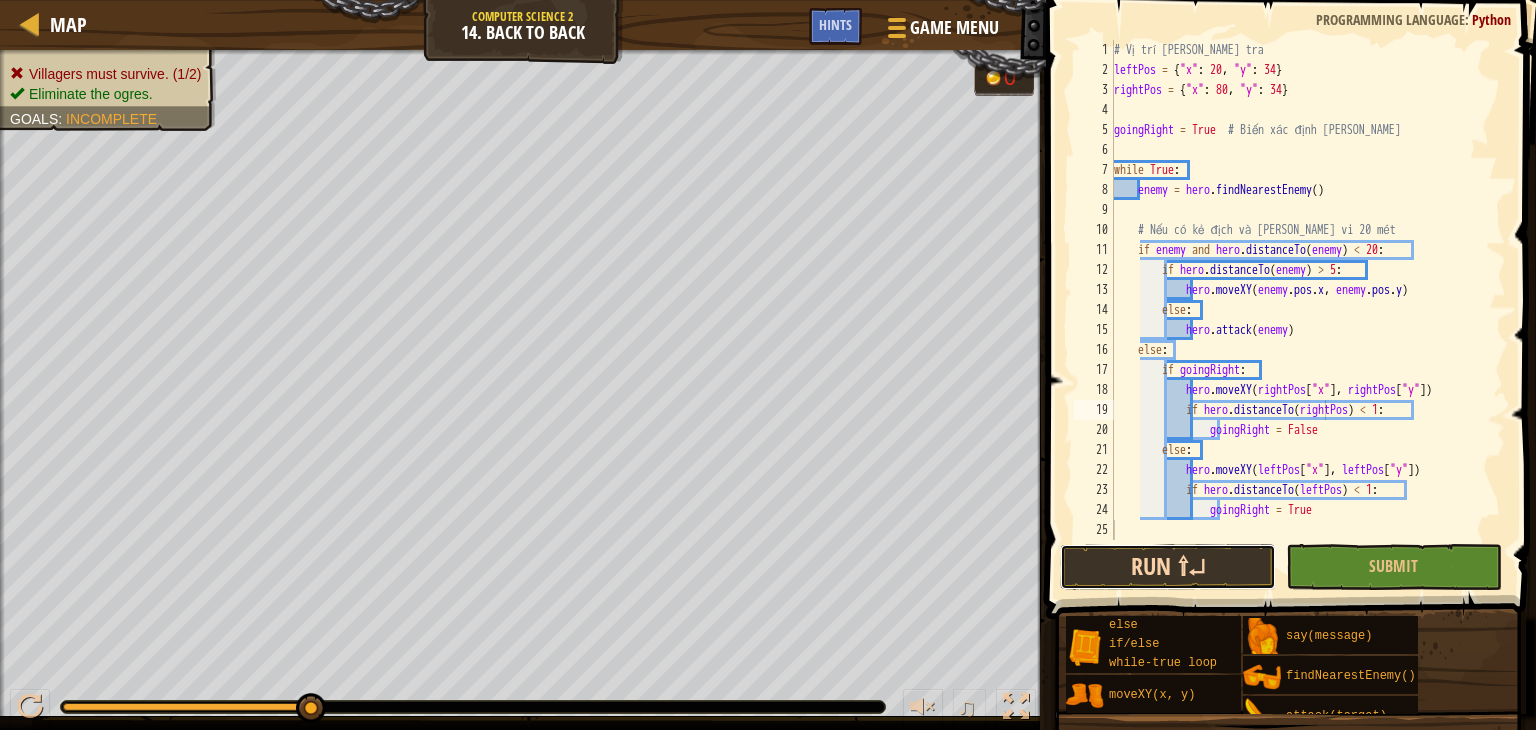 click on "Run ⇧↵" at bounding box center (1168, 567) 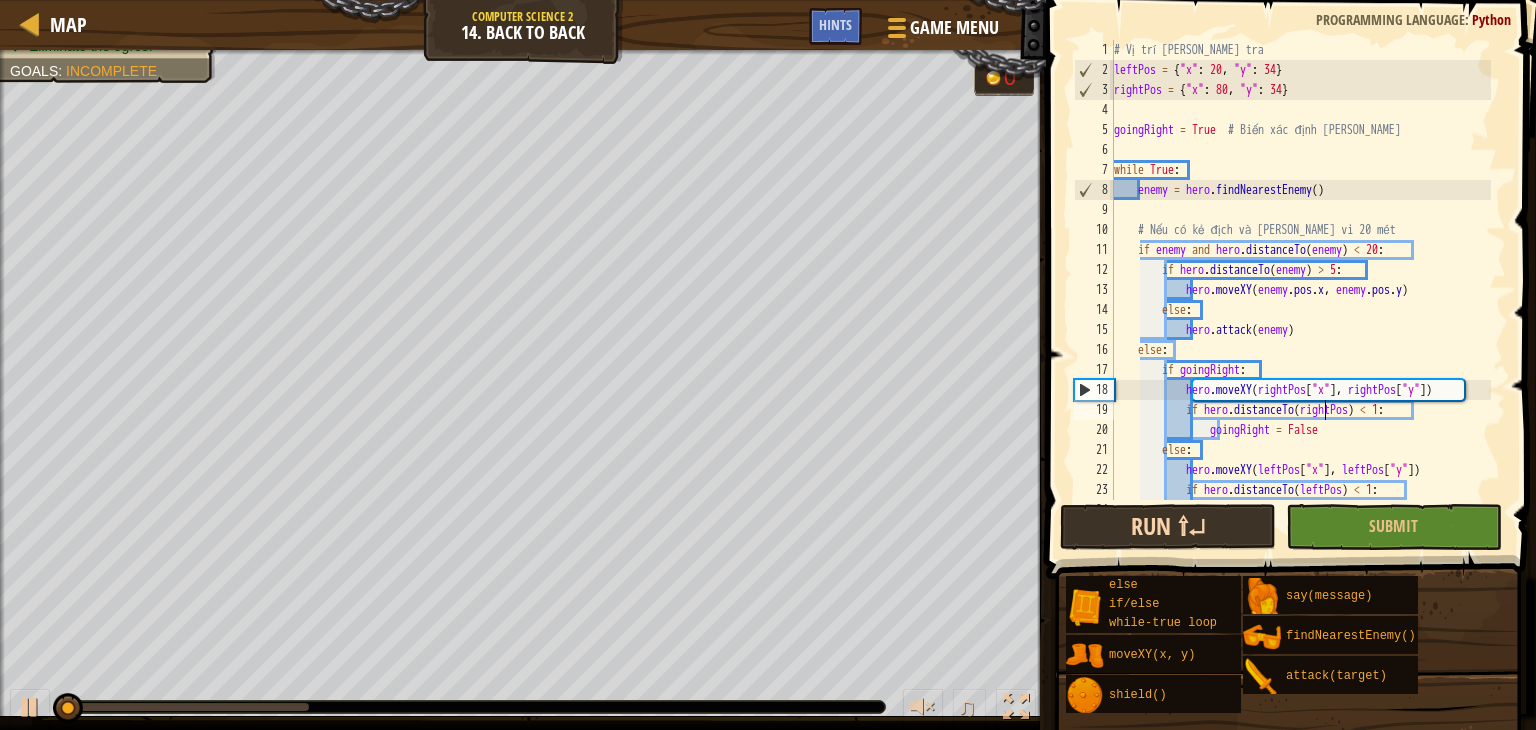 scroll, scrollTop: 0, scrollLeft: 0, axis: both 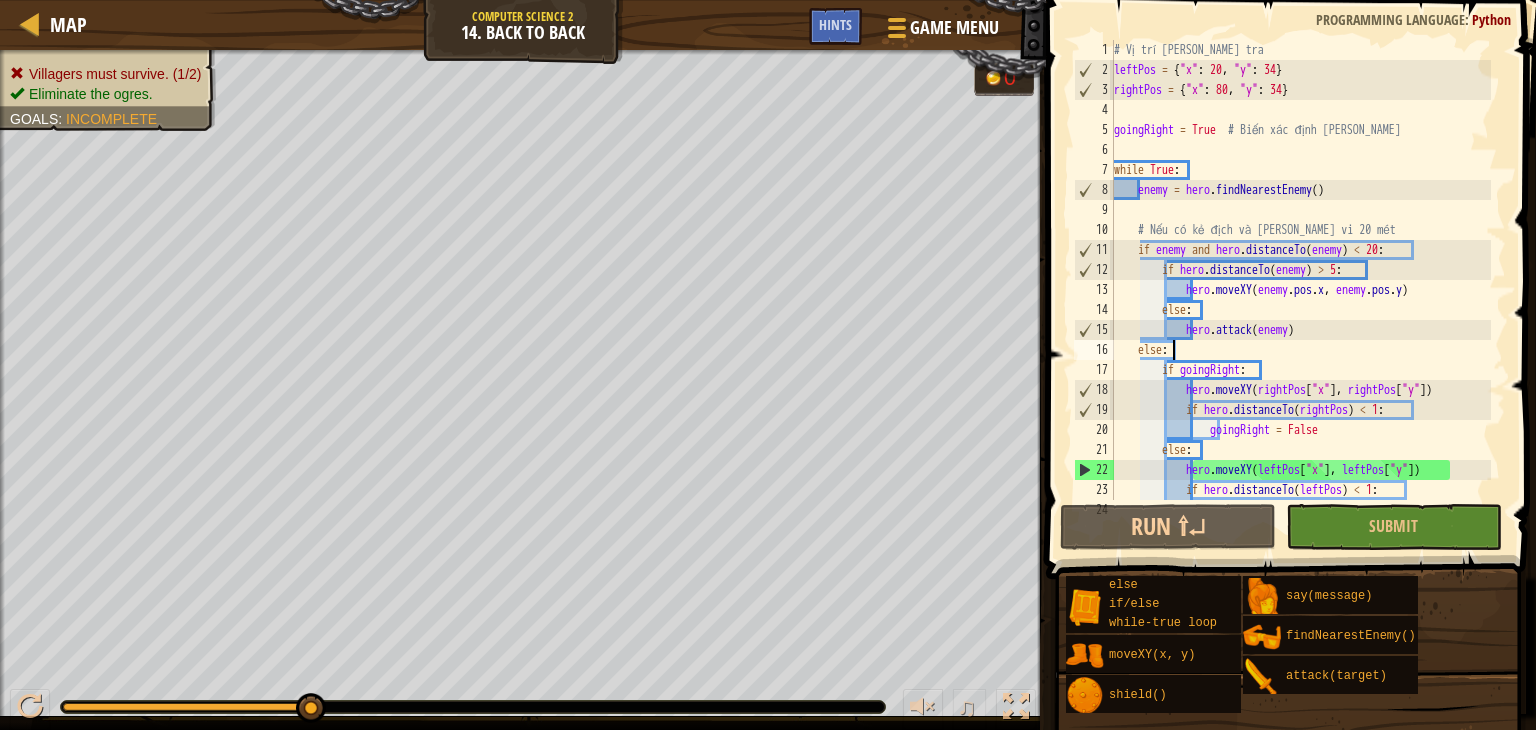 click on "# Vị trí [PERSON_NAME] tra leftPos   =   { "x" :   20 ,   "y" :   34 } rightPos   =   { "x" :   80 ,   "y" :   34 } goingRight   =   True    # Biến xác định [PERSON_NAME] while   True :      enemy   =   hero . findNearestEnemy ( )      # Nếu có kẻ địch và [PERSON_NAME] vi 20 mét      if   enemy   and   hero . distanceTo ( enemy )   <   20 :          if   hero . distanceTo ( enemy )   >   5 :              hero . moveXY ( enemy . pos . x ,   enemy . pos . y )          else :              hero . attack ( enemy )      else :          if   goingRight :              hero . moveXY ( rightPos [ "x" ] ,   rightPos [ "y" ])              if   hero . distanceTo ( rightPos )   <   1 :                  goingRight   =   False          else :              hero . moveXY ( leftPos [ "x" ] ,   leftPos [ "y" ])              if   hero . distanceTo ( leftPos )   <   1 :                  goingRight   =   True" at bounding box center (1300, 290) 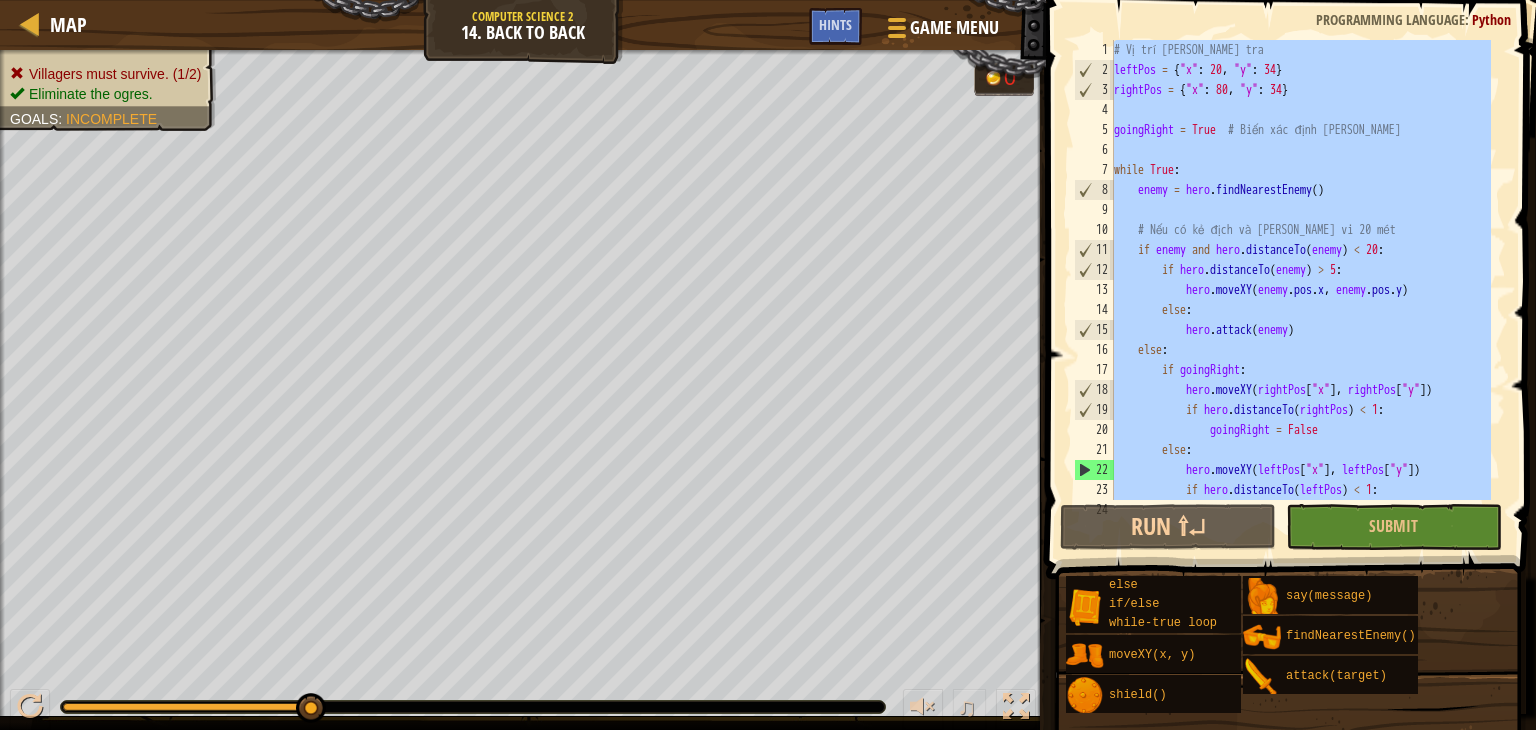 paste 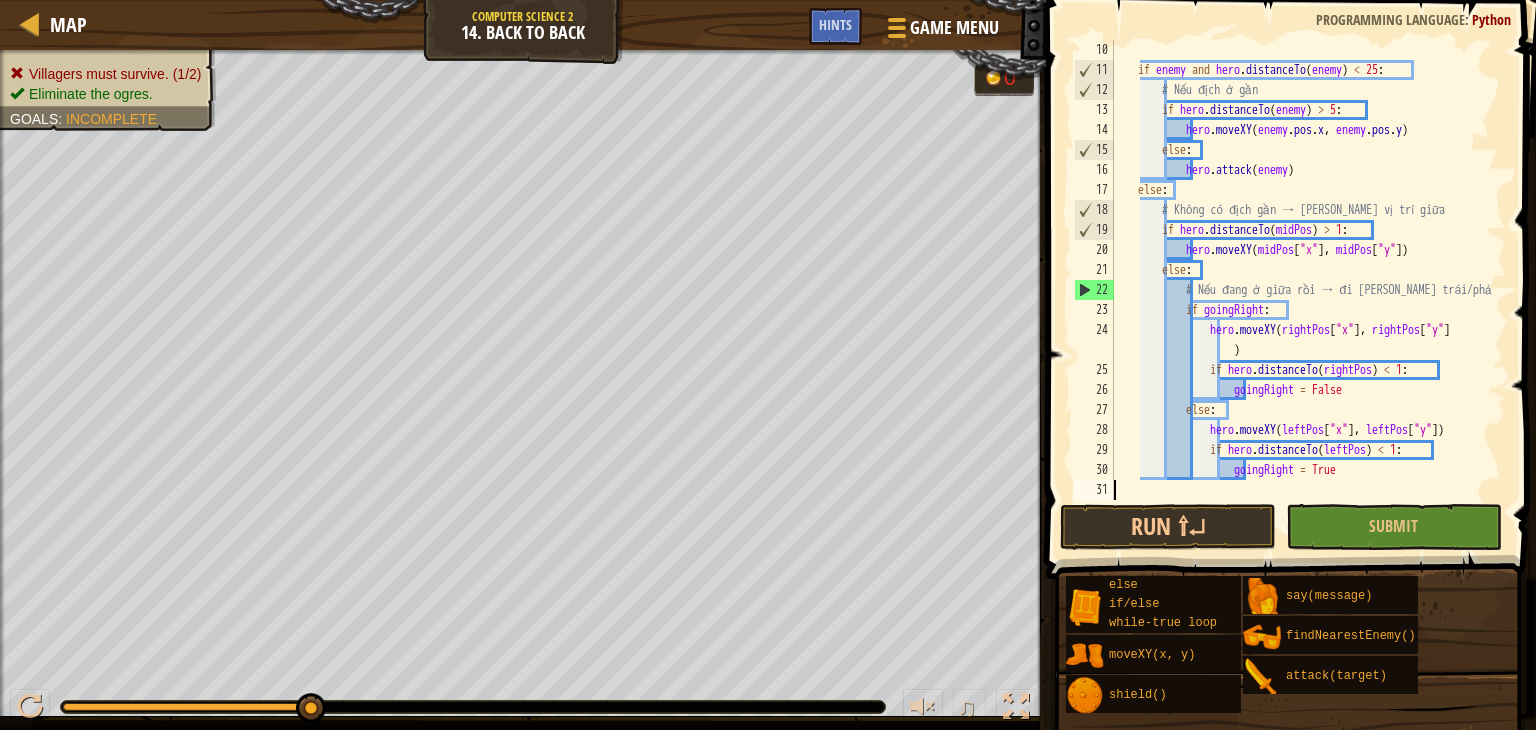 scroll, scrollTop: 200, scrollLeft: 0, axis: vertical 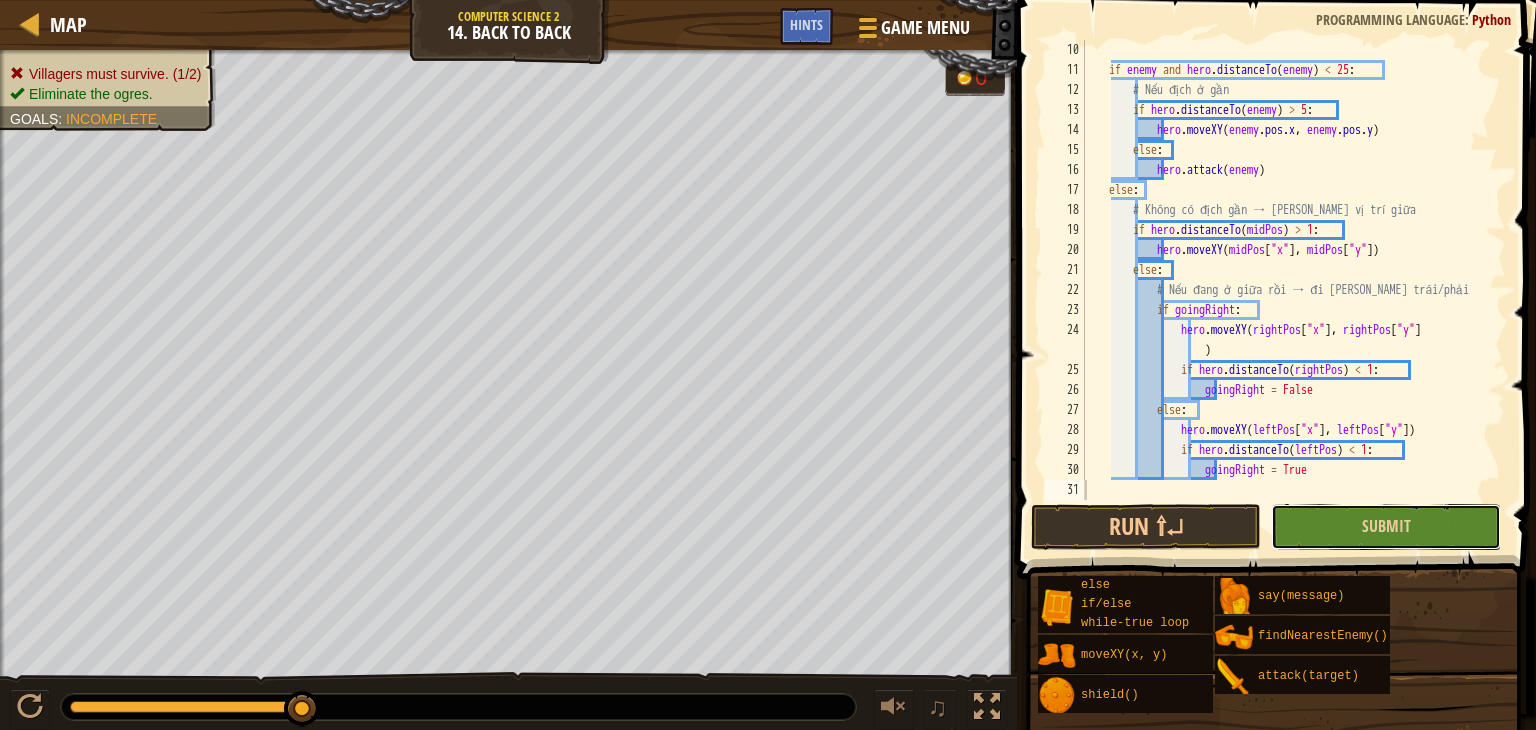 click on "Submit" at bounding box center [1386, 527] 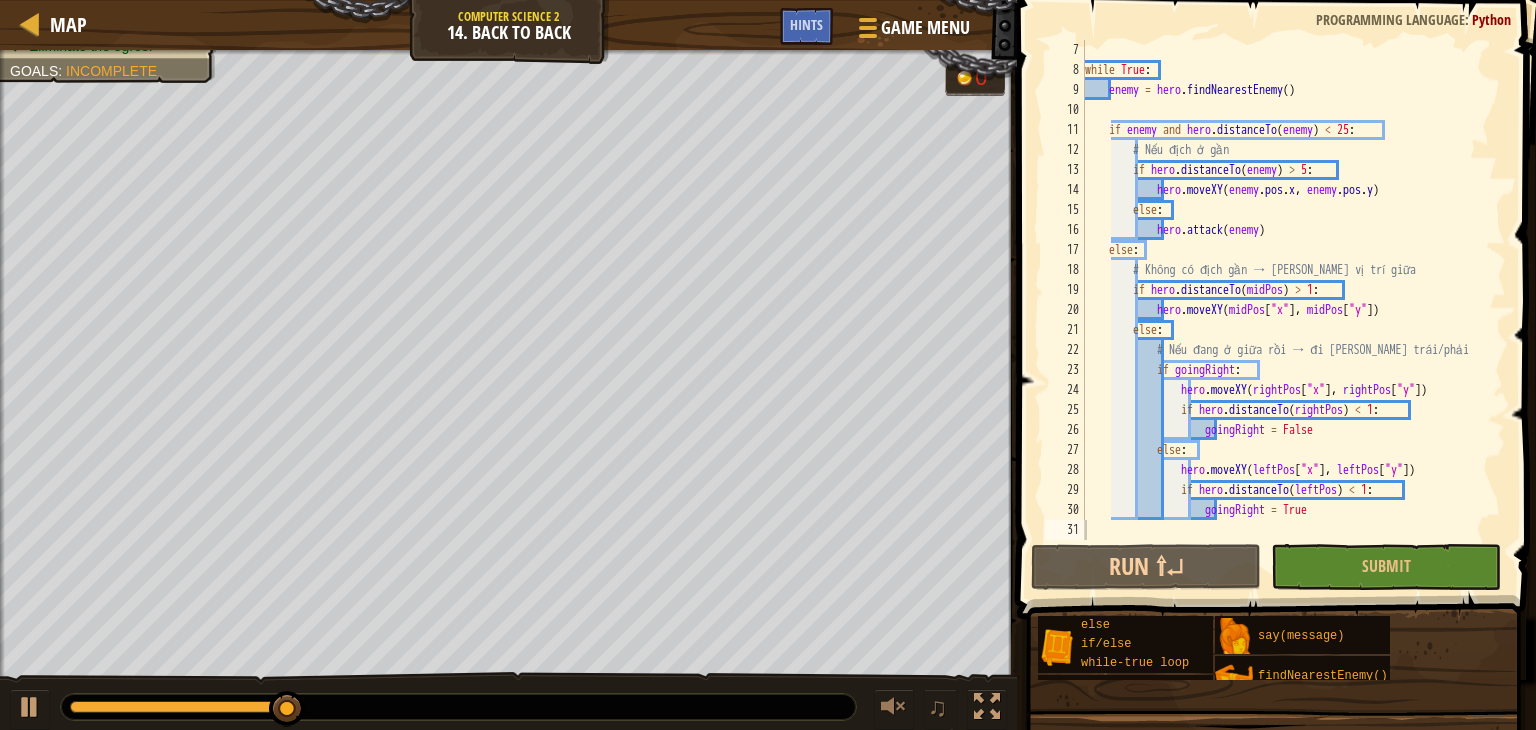 scroll, scrollTop: 120, scrollLeft: 0, axis: vertical 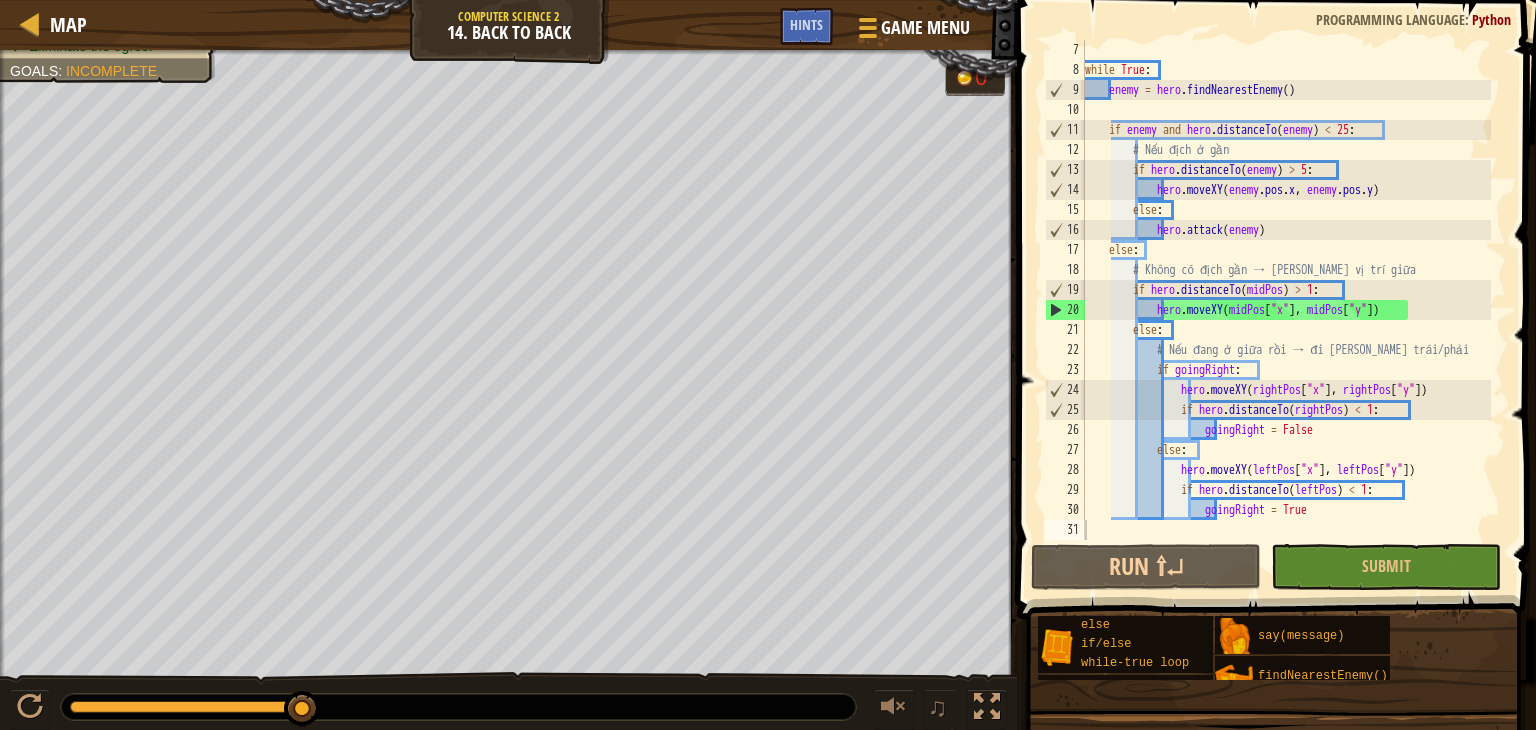 click on "while   True :      enemy   =   hero . findNearestEnemy ( )      if   enemy   and   hero . distanceTo ( enemy )   <   25 :          # Nếu địch ở gần          if   hero . distanceTo ( enemy )   >   5 :              hero . moveXY ( enemy . pos . x ,   enemy . pos . y )          else :              hero . attack ( enemy )      else :          # Không có địch gần → [PERSON_NAME] vị trí giữa          if   hero . distanceTo ( midPos )   >   1 :              hero . moveXY ( midPos [ "x" ] ,   midPos [ "y" ])          else :              # Nếu đang ở giữa rồi → đi [PERSON_NAME] trái/phải              if   goingRight :                  hero . moveXY ( rightPos [ "x" ] ,   rightPos [ "y" ])                  if   hero . distanceTo ( rightPos )   <   1 :                      goingRight   =   False              else :                  hero . moveXY ( leftPos [ "x" ] ,   leftPos [ "y" ])                  if   hero . distanceTo ( leftPos )   <   1 :                      goingRight   =   True" at bounding box center [1286, 310] 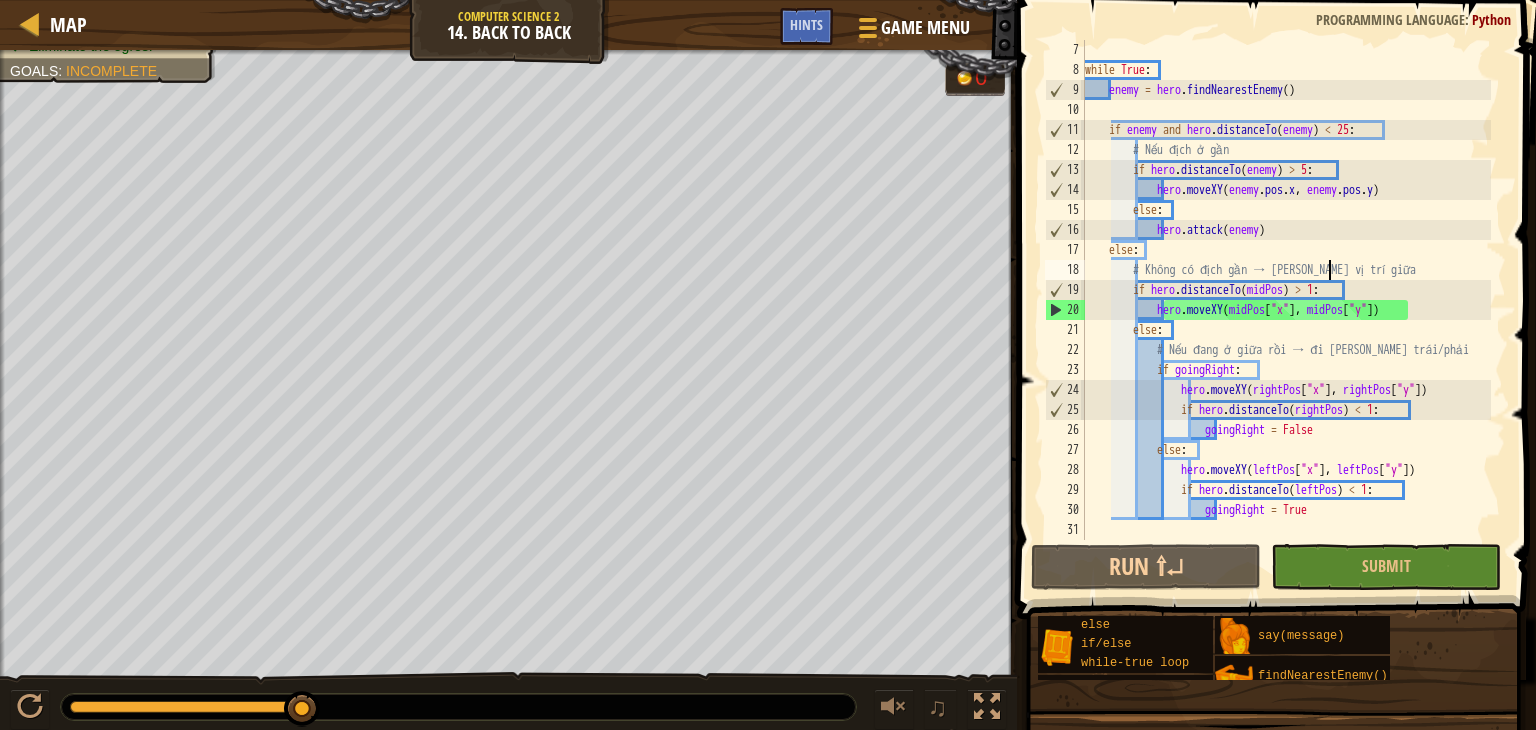 type on "goingRight = True" 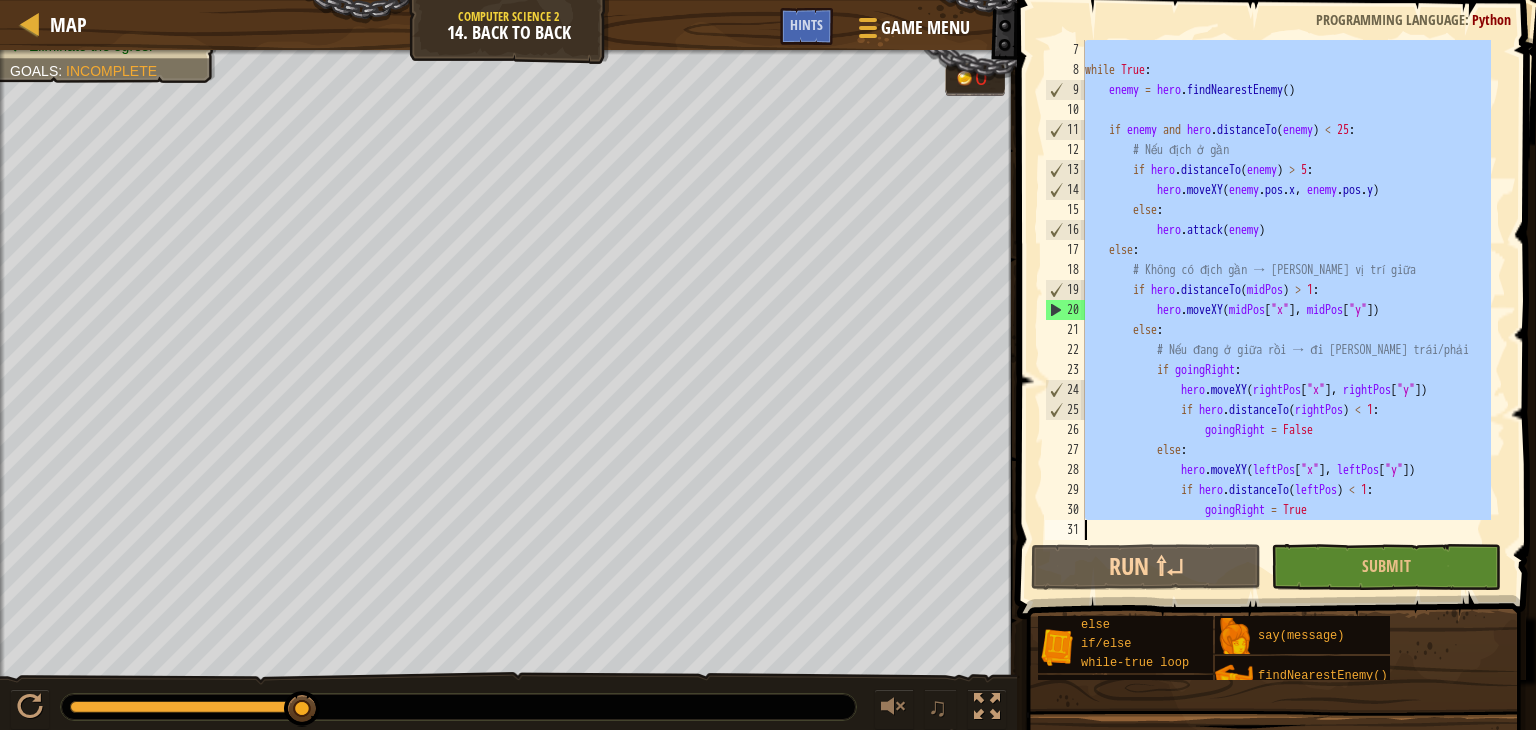 paste 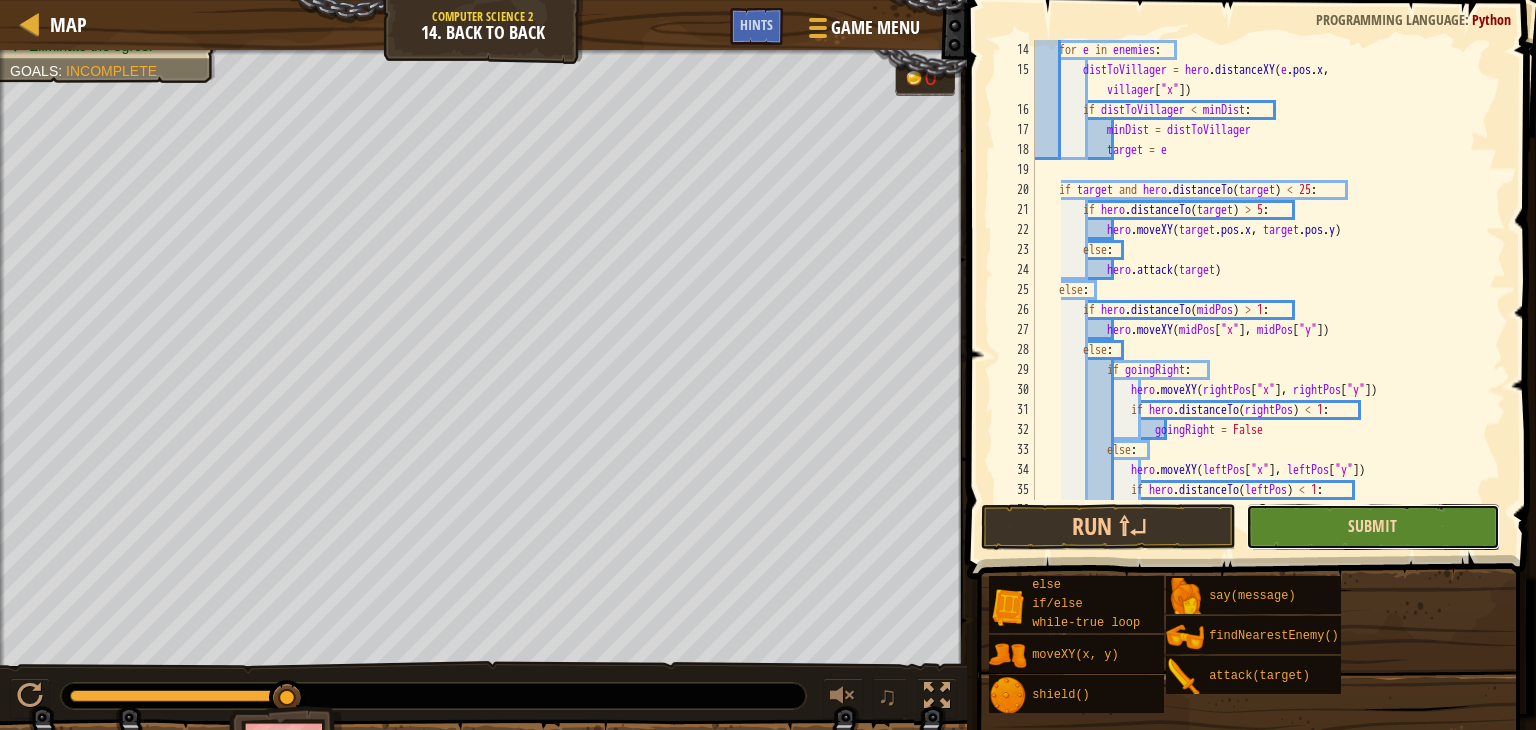 click on "Submit" at bounding box center (1372, 526) 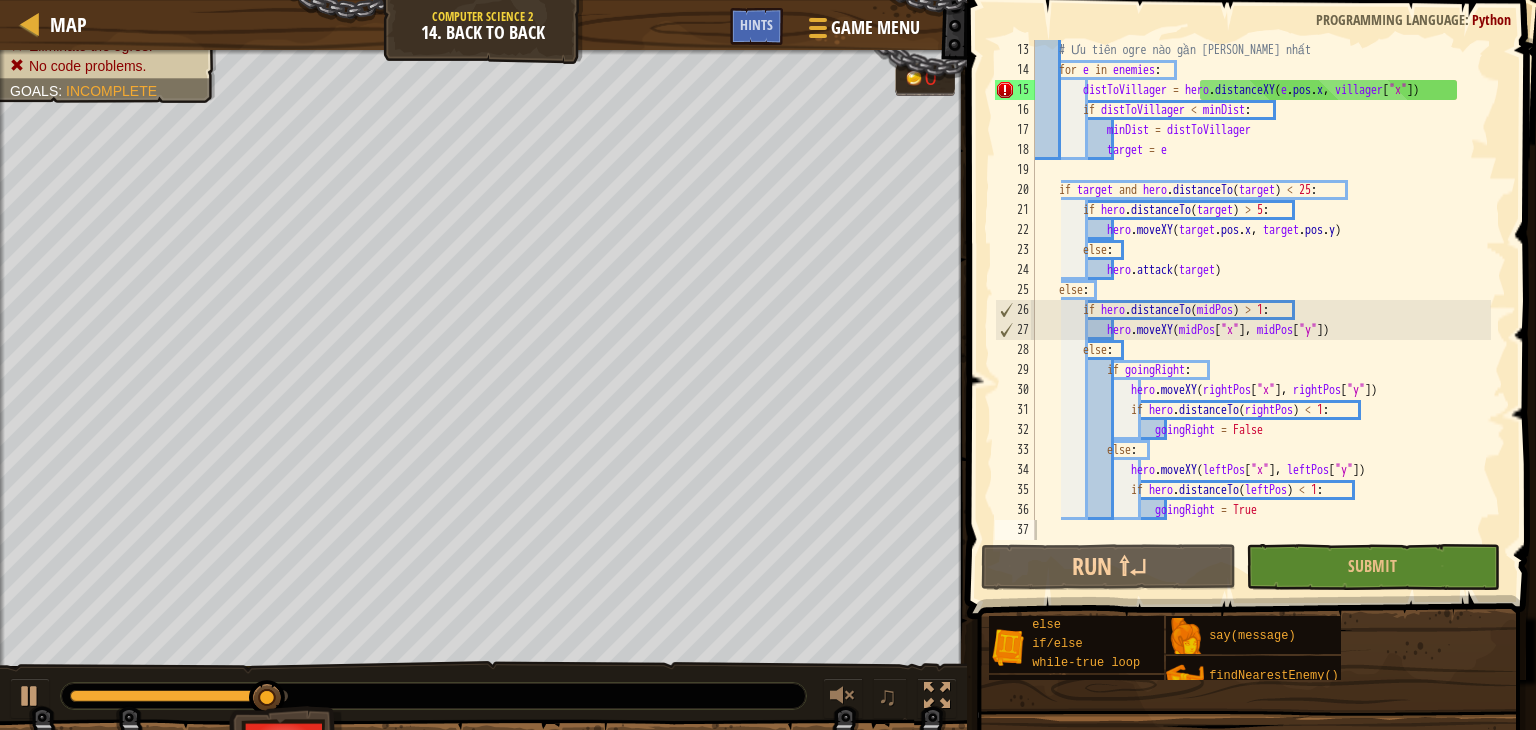scroll, scrollTop: 240, scrollLeft: 0, axis: vertical 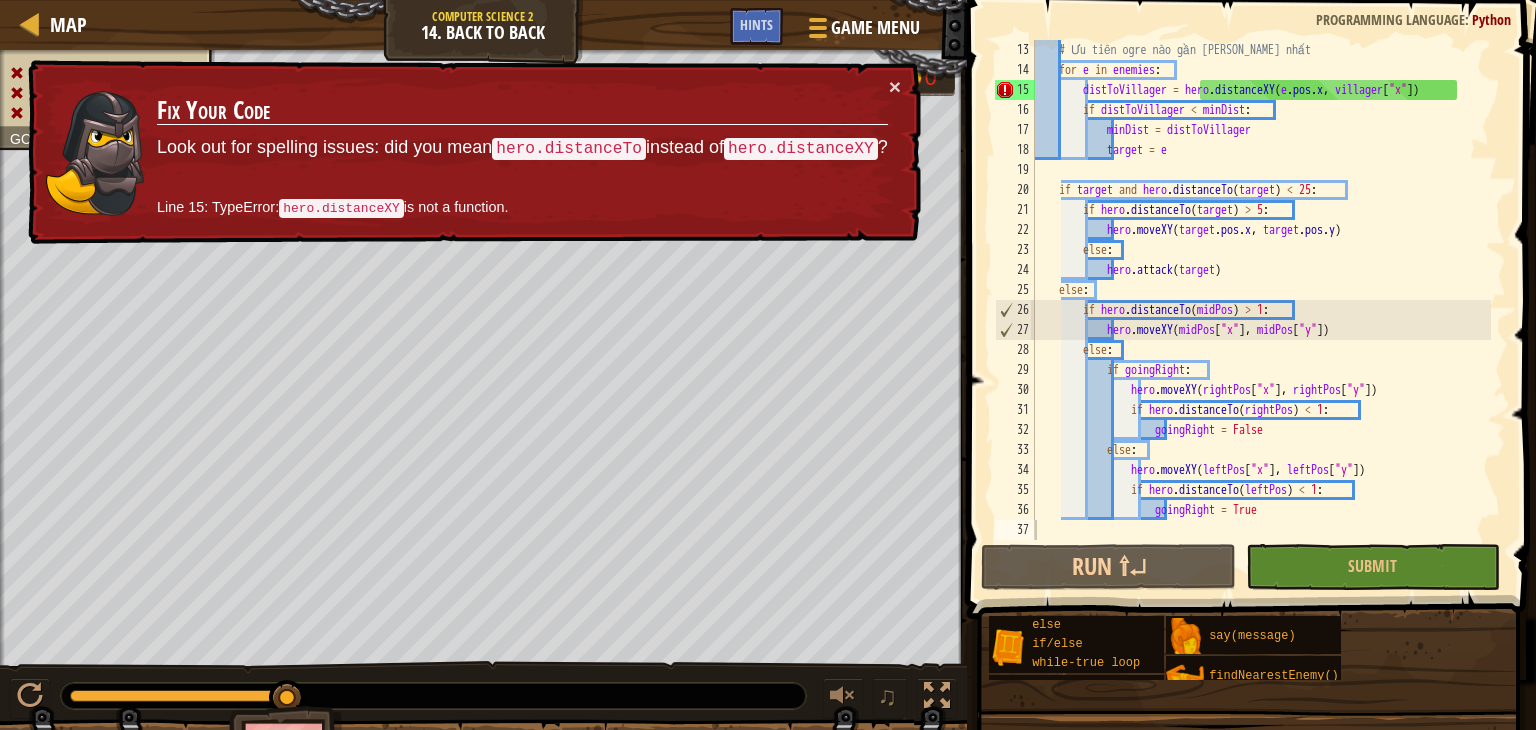 click on "# Ưu tiên ogre nào gần [PERSON_NAME] nhất      for   e   in   enemies :          distToVillager   =   hero . distanceXY ( e . pos . x ,   villager [ "x" ])          if   distToVillager   <   minDist :              minDist   =   distToVillager              target   =   e      if   target   and   hero . distanceTo ( target )   <   25 :          if   hero . distanceTo ( target )   >   5 :              hero . moveXY ( target . pos . x ,   target . pos . y )          else :              hero . attack ( target )      else :          if   hero . distanceTo ( midPos )   >   1 :              hero . moveXY ( midPos [ "x" ] ,   midPos [ "y" ])          else :              if   goingRight :                  hero . moveXY ( rightPos [ "x" ] ,   rightPos [ "y" ])                  if   hero . distanceTo ( rightPos )   <   1 :                      goingRight   =   False              else :                  hero . moveXY ( leftPos [ "x" ] ,   leftPos [ "y" ])                  if   hero . distanceTo ( leftPos )   <" at bounding box center [1261, 310] 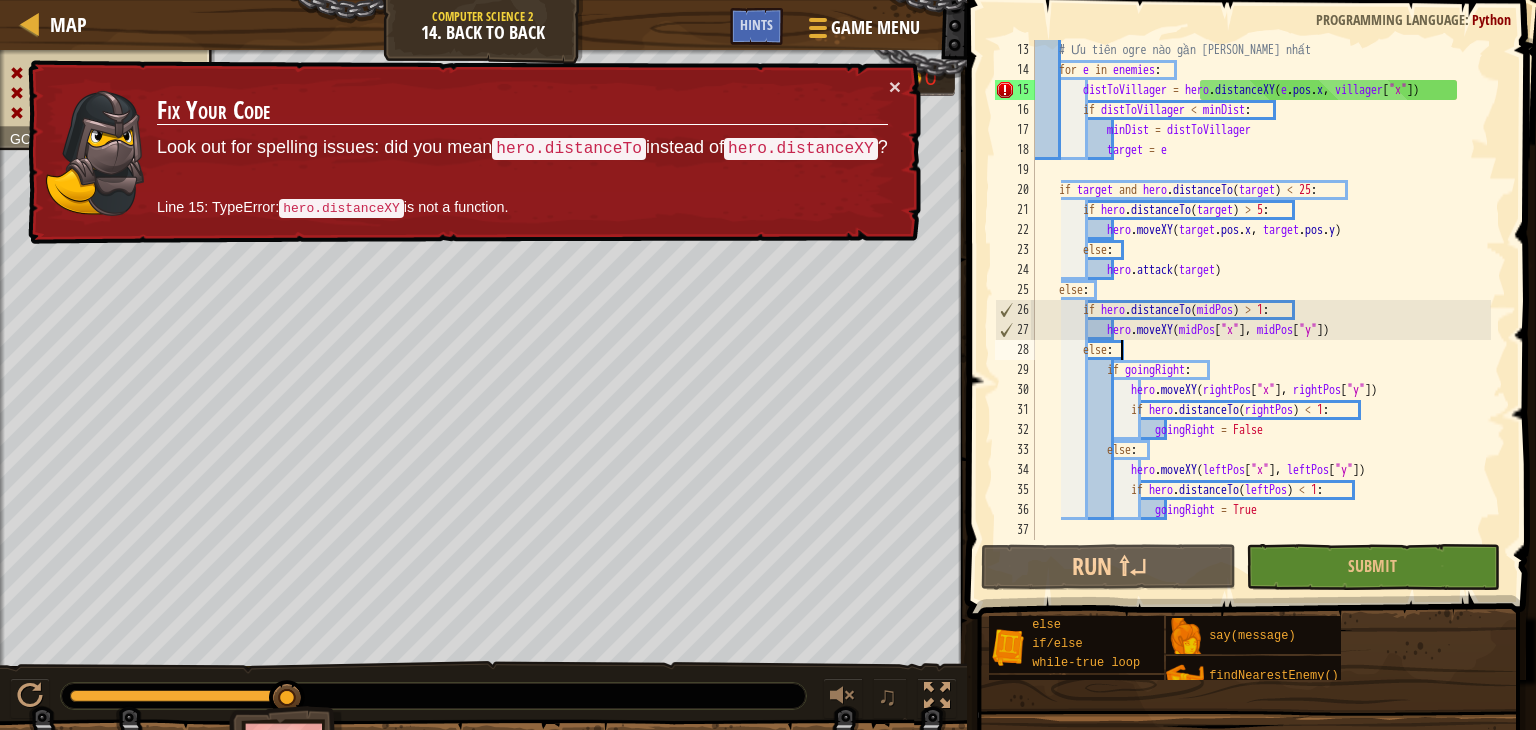 type on "goingRight = True" 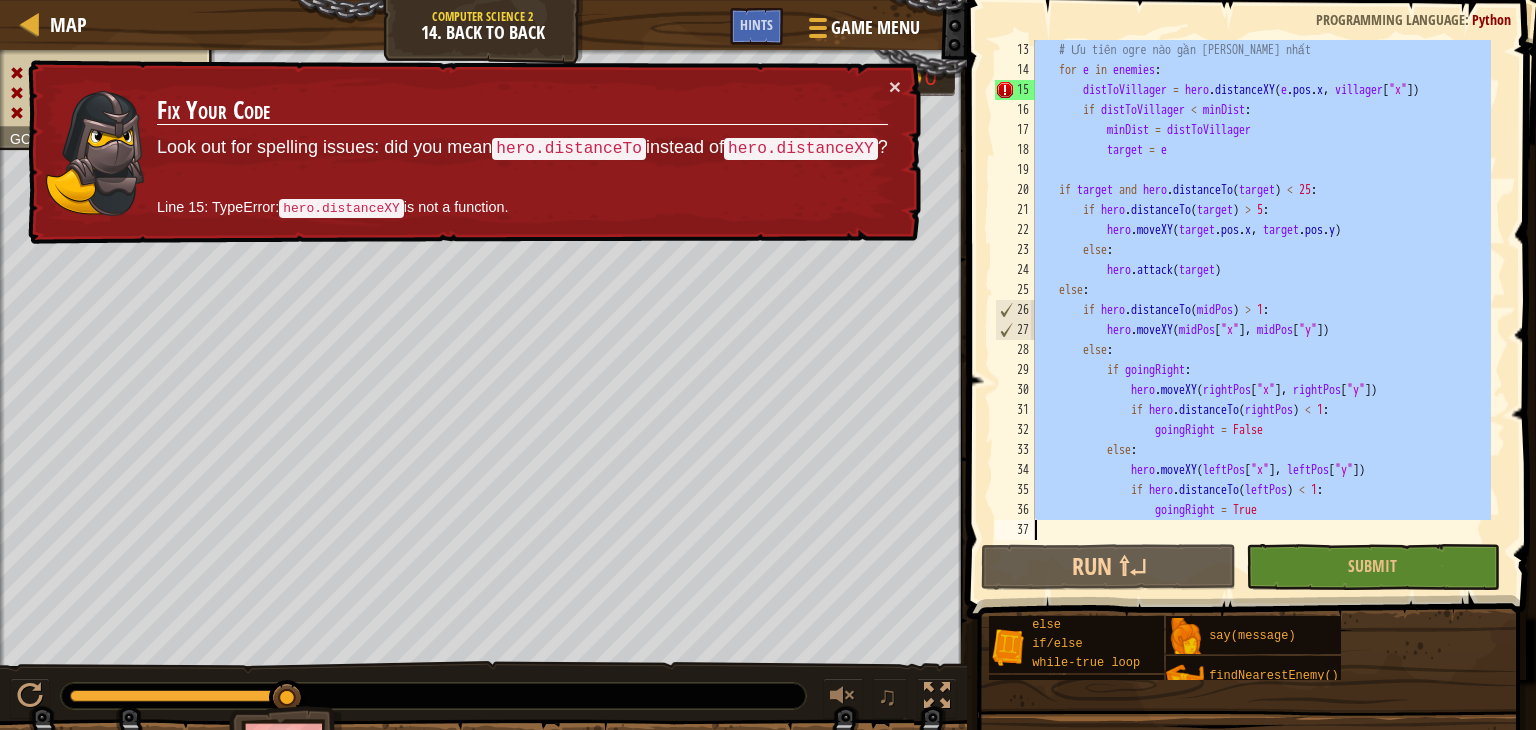 paste 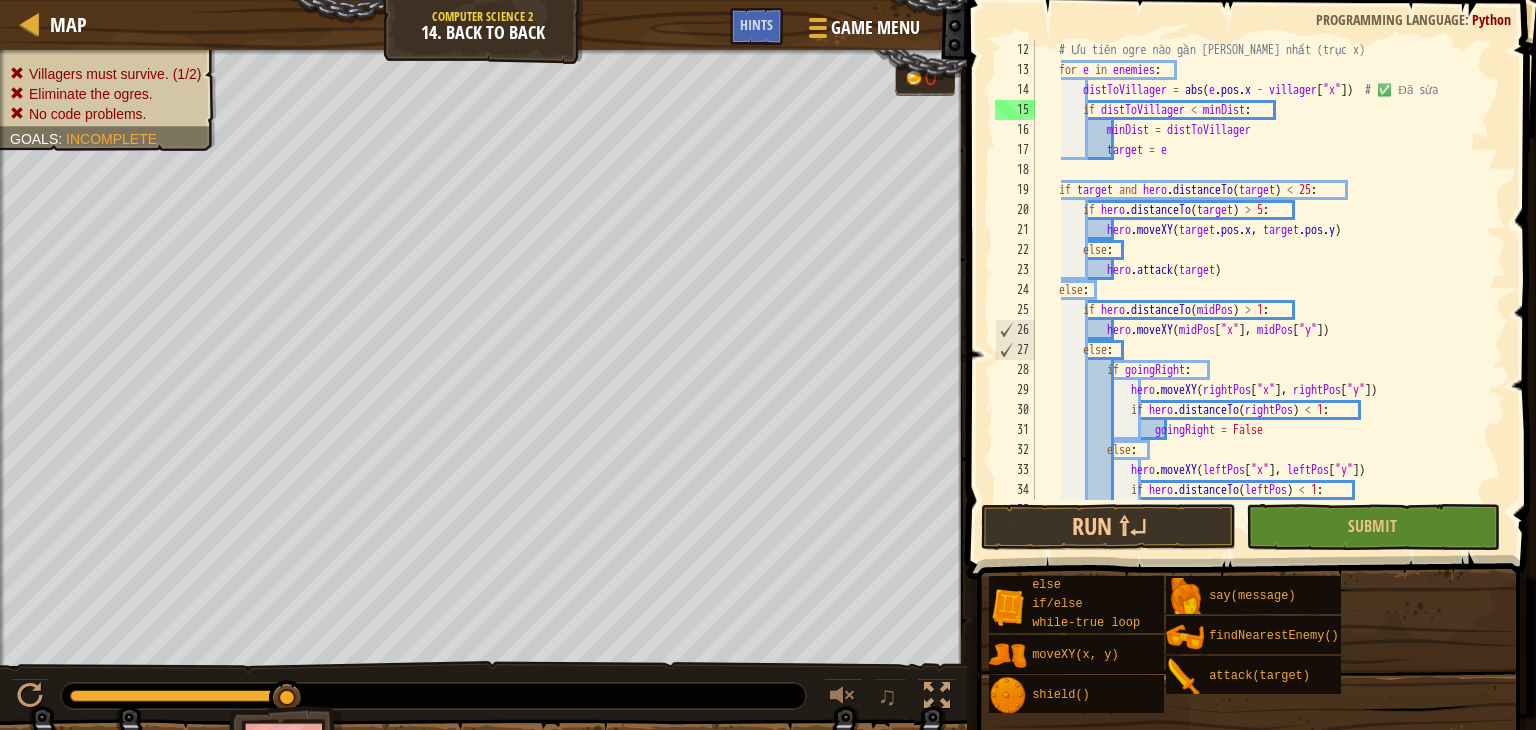 scroll, scrollTop: 220, scrollLeft: 0, axis: vertical 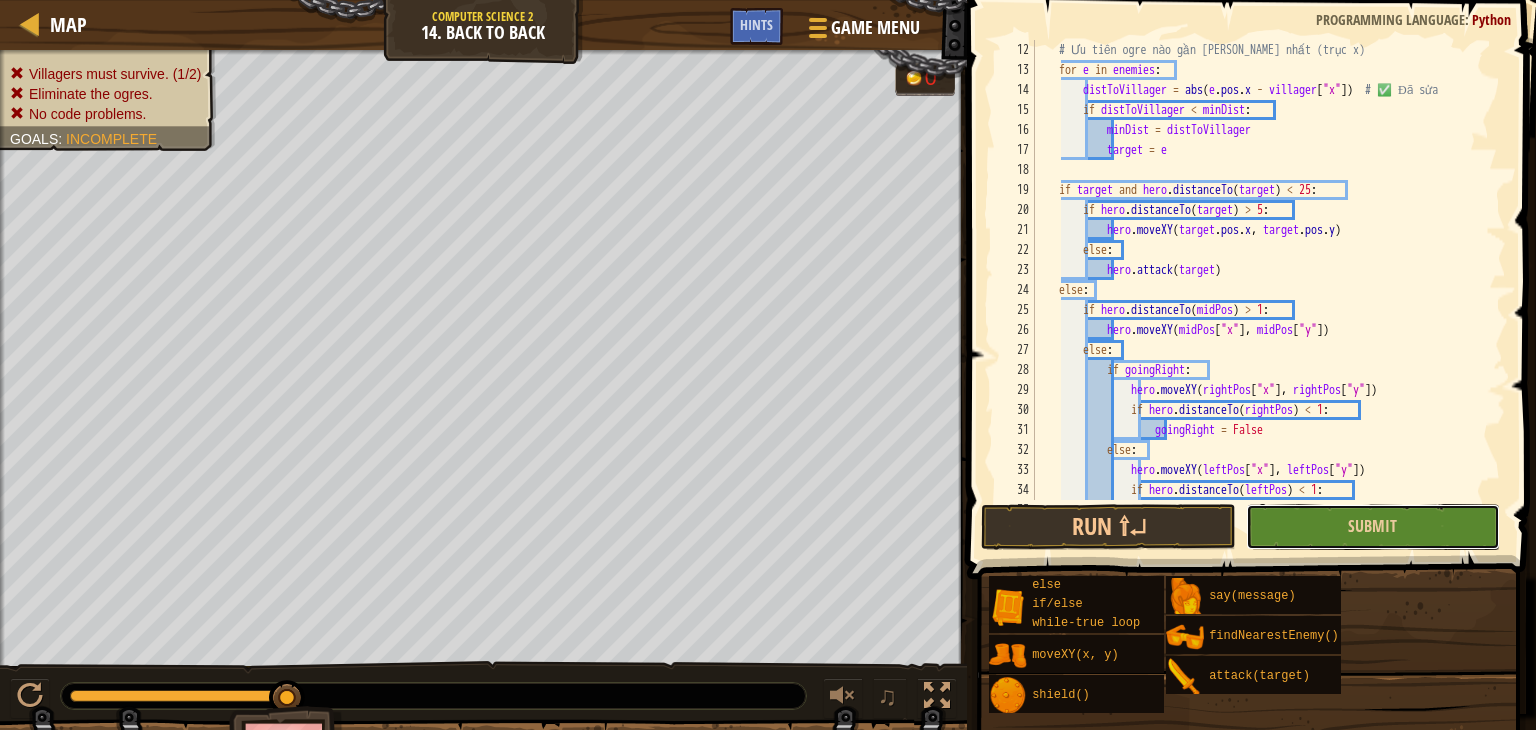 click on "Submit" at bounding box center [1373, 527] 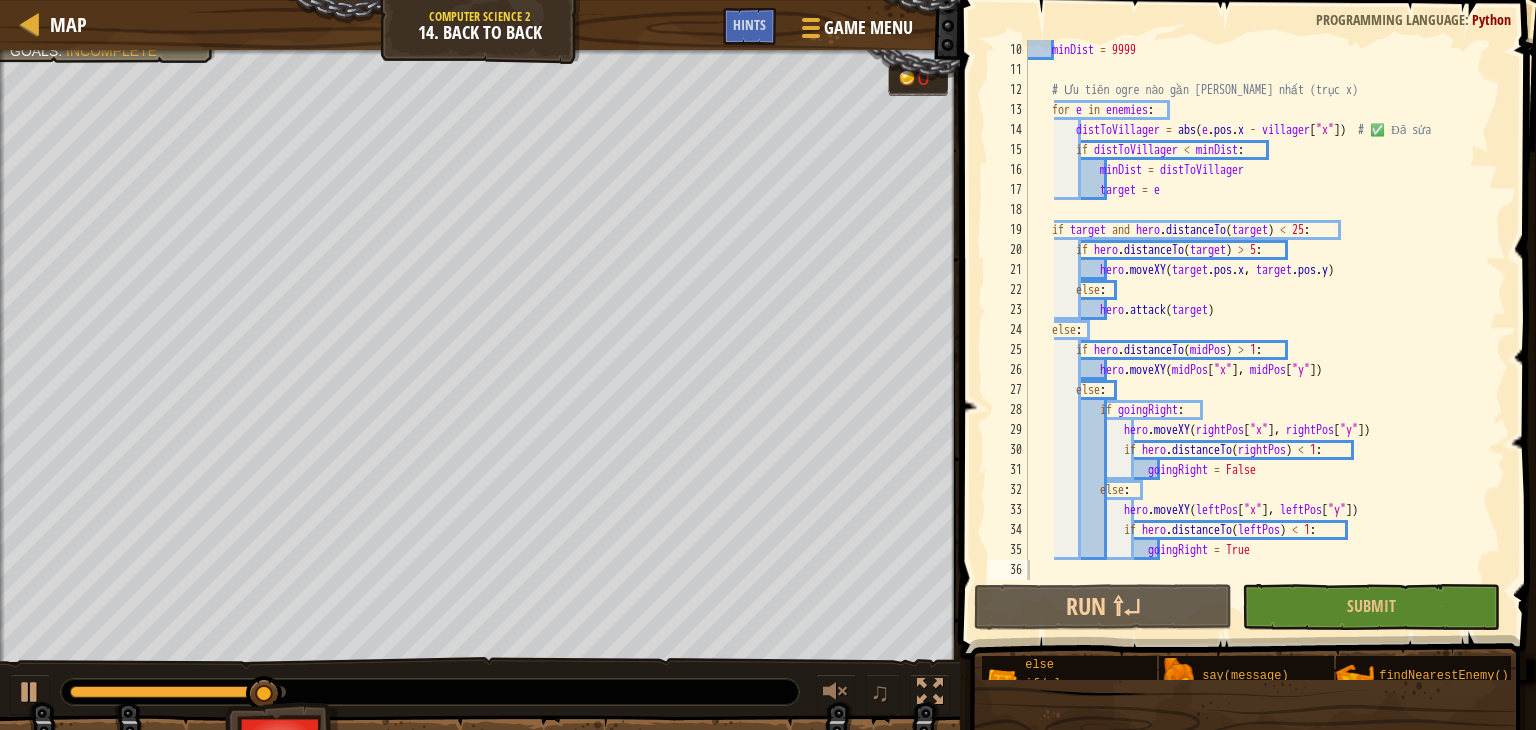scroll, scrollTop: 180, scrollLeft: 0, axis: vertical 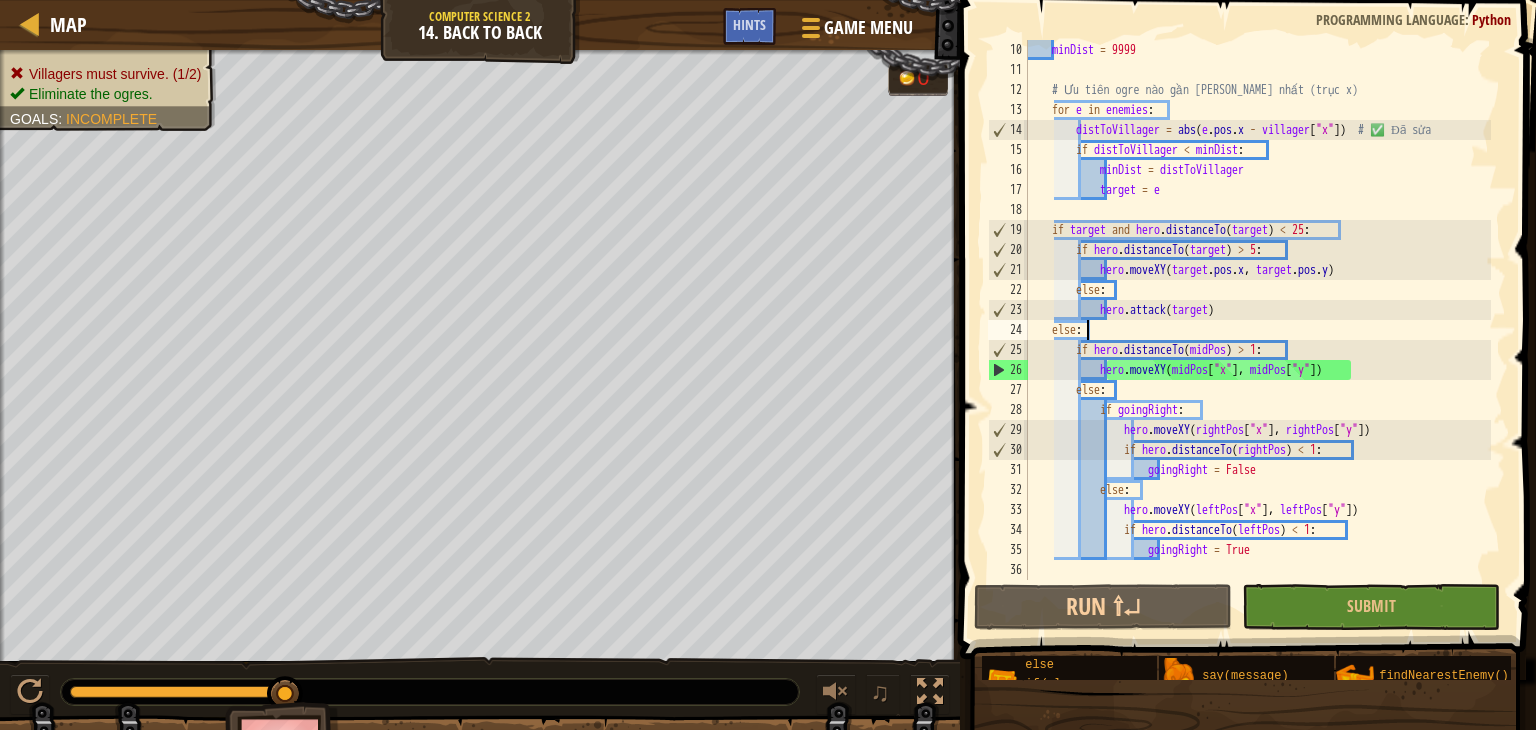 click on "minDist   =   9999      # Ưu tiên ogre nào gần [PERSON_NAME] nhất (trục x)      for   e   in   enemies :          distToVillager   =   abs ( e . pos . x   -   villager [ "x" ])    # ✅ Đã sửa          if   distToVillager   <   minDist :              minDist   =   distToVillager              target   =   e      if   target   and   hero . distanceTo ( target )   <   25 :          if   hero . distanceTo ( target )   >   5 :              hero . moveXY ( target . pos . x ,   target . pos . y )          else :              hero . attack ( target )      else :          if   hero . distanceTo ( midPos )   >   1 :              hero . moveXY ( midPos [ "x" ] ,   midPos [ "y" ])          else :              if   goingRight :                  hero . moveXY ( rightPos [ "x" ] ,   rightPos [ "y" ])                  if   hero . distanceTo ( rightPos )   <   1 :                      goingRight   =   False              else :                  hero . moveXY ( leftPos [ "x" ] ,   leftPos [ "y" ]) if   hero . ( )" at bounding box center [1257, 330] 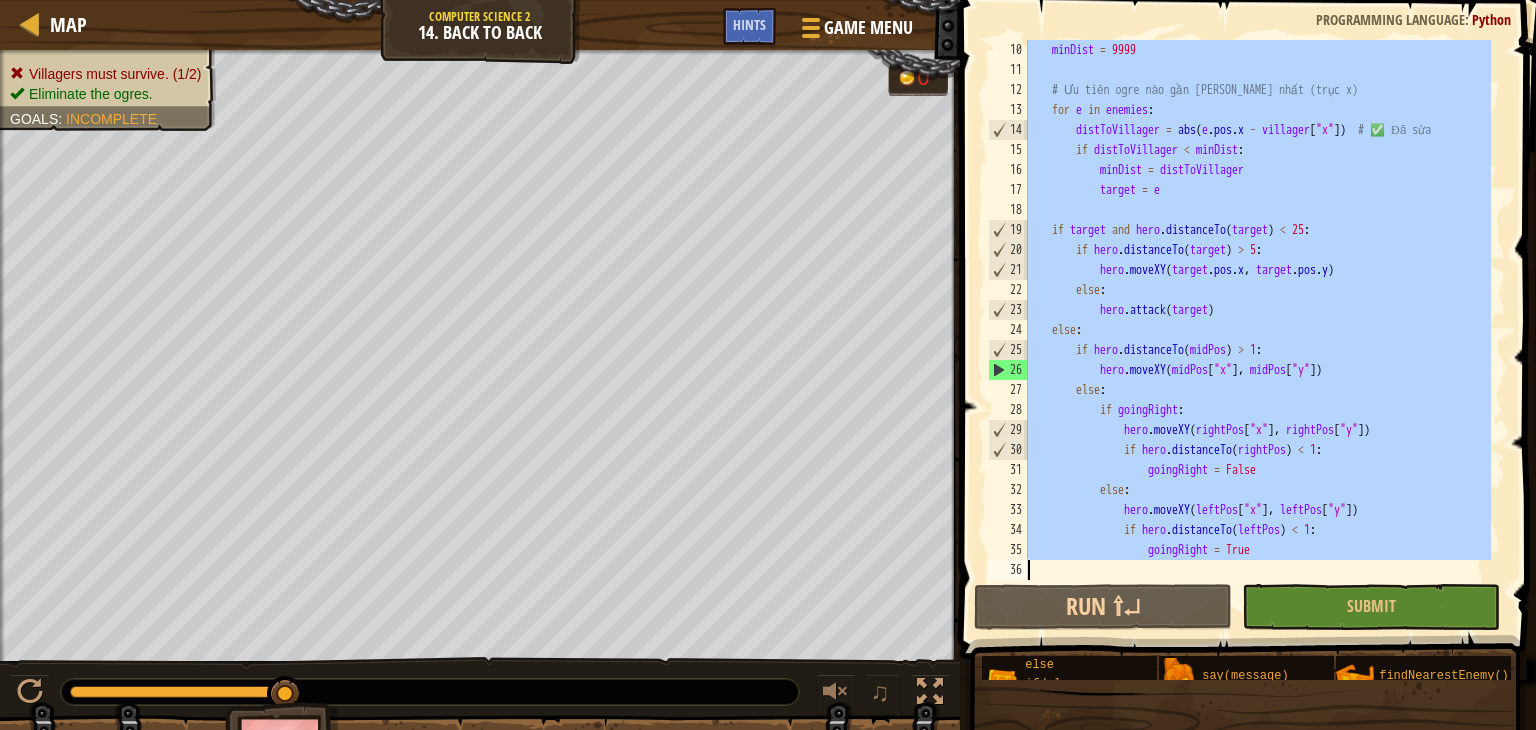 paste 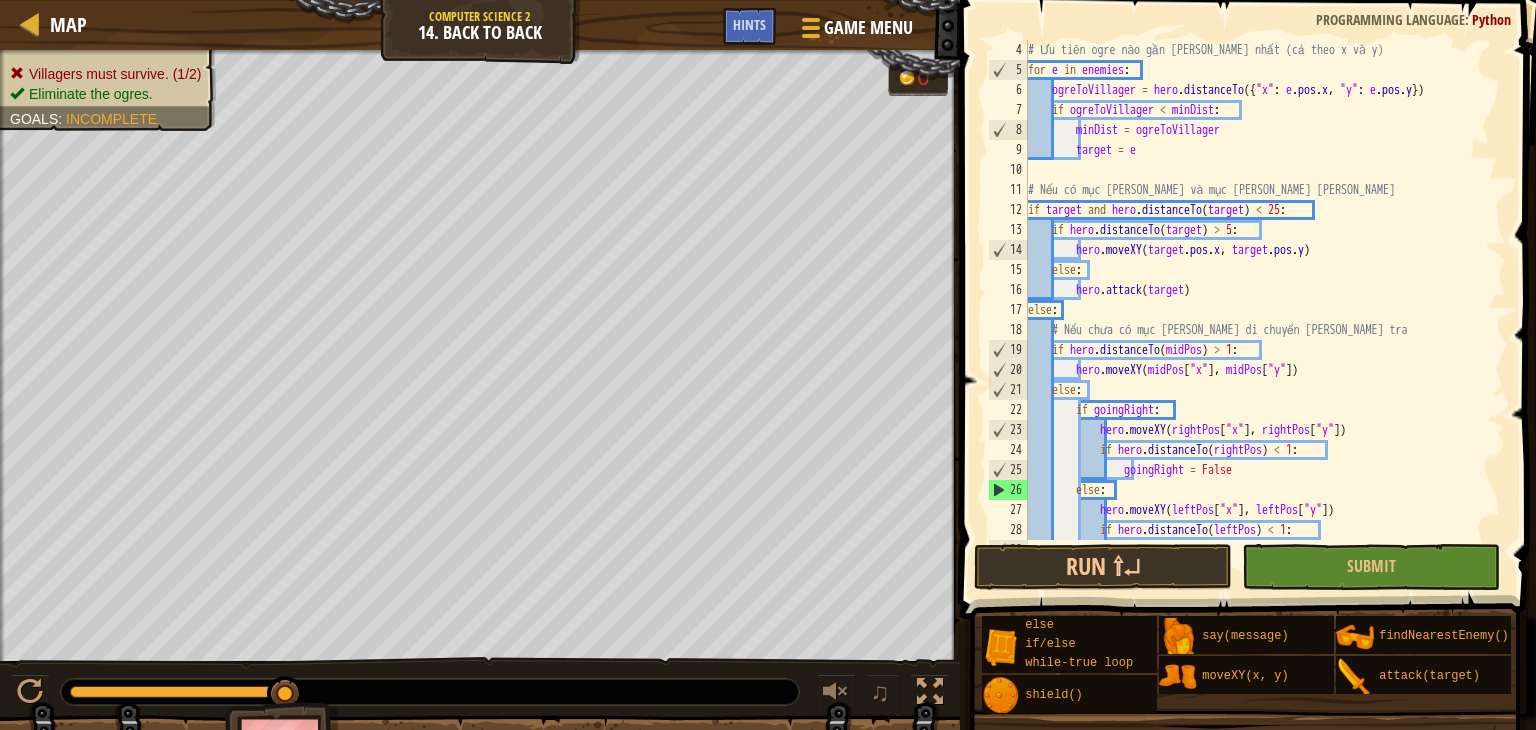 scroll, scrollTop: 60, scrollLeft: 0, axis: vertical 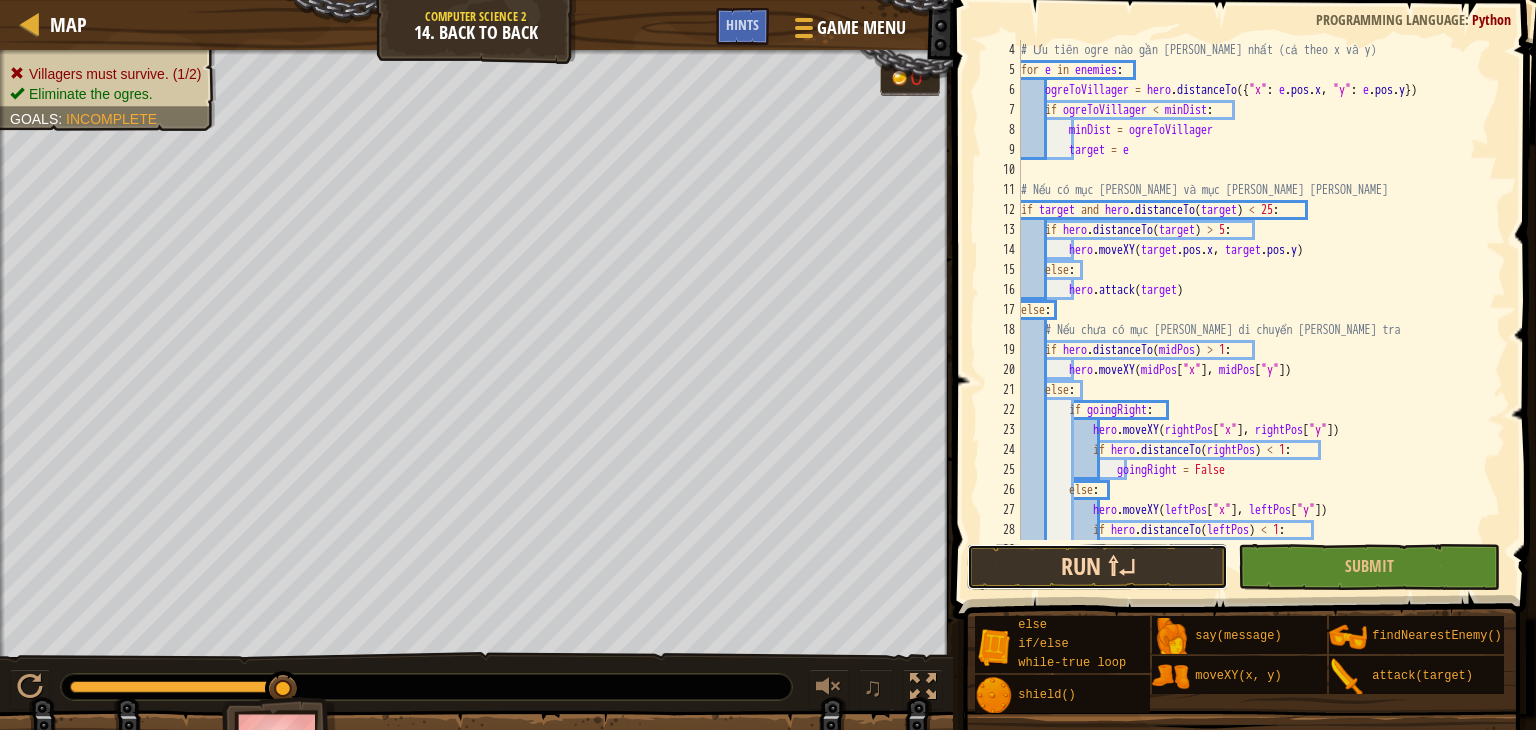 click on "Run ⇧↵" at bounding box center [1097, 567] 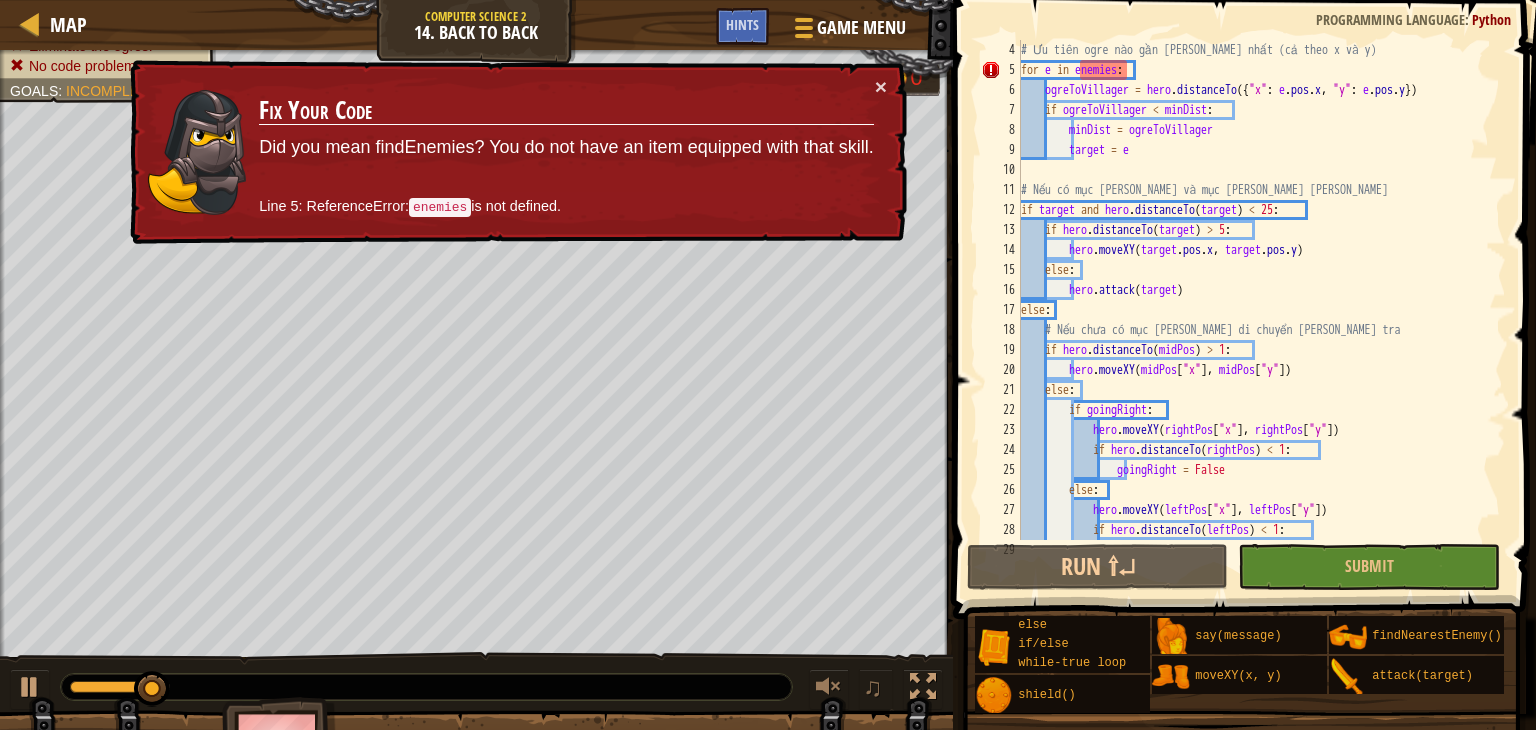 click on "# Ưu tiên ogre nào gần [PERSON_NAME] nhất (cả theo x và y) for   e   in   enemies :      ogreToVillager   =   hero . distanceTo ({ "x" :   e . pos . x ,   "y" :   e . pos . y })      if   ogreToVillager   <   minDist :          minDist   =   ogreToVillager          target   =   e # Nếu có mục [PERSON_NAME] và mục [PERSON_NAME] [PERSON_NAME] if   target   and   hero . distanceTo ( target )   <   25 :      if   hero . distanceTo ( target )   >   5 :          hero . moveXY ( target . pos . x ,   target . pos . y )      else :          hero . attack ( target ) else :      # Nếu chưa có mục [PERSON_NAME] di chuyển [PERSON_NAME] tra      if   hero . distanceTo ( midPos )   >   1 :          hero . moveXY ( midPos [ "x" ] ,   midPos [ "y" ])      else :          if   goingRight :              hero . moveXY ( rightPos [ "x" ] ,   rightPos [ "y" ])              if   hero . distanceTo ( rightPos )   <   1 :                  goingRight   =   False          else :              hero . moveXY ( leftPos [ "x" ] ,   leftPos [" at bounding box center (1254, 310) 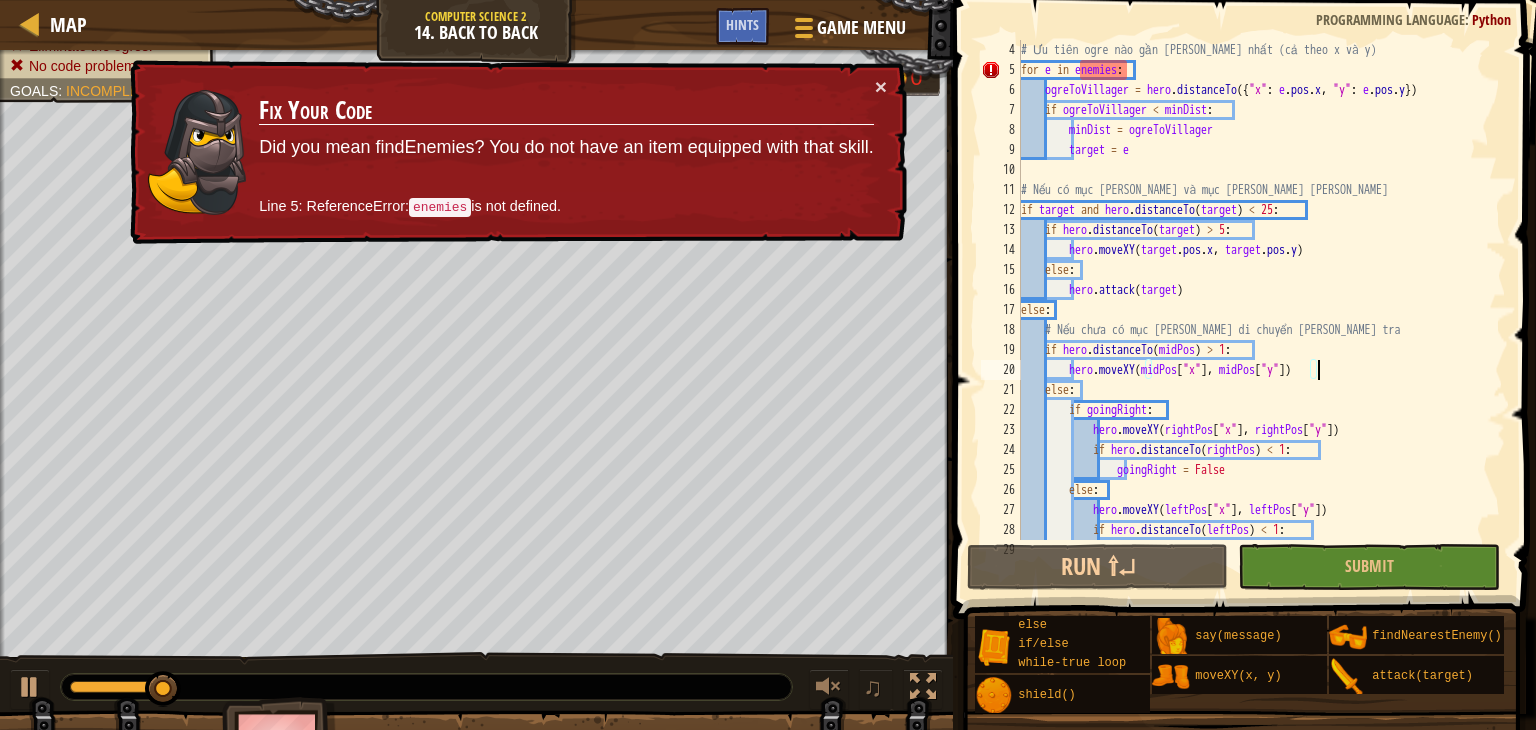 type on "goingRight = True" 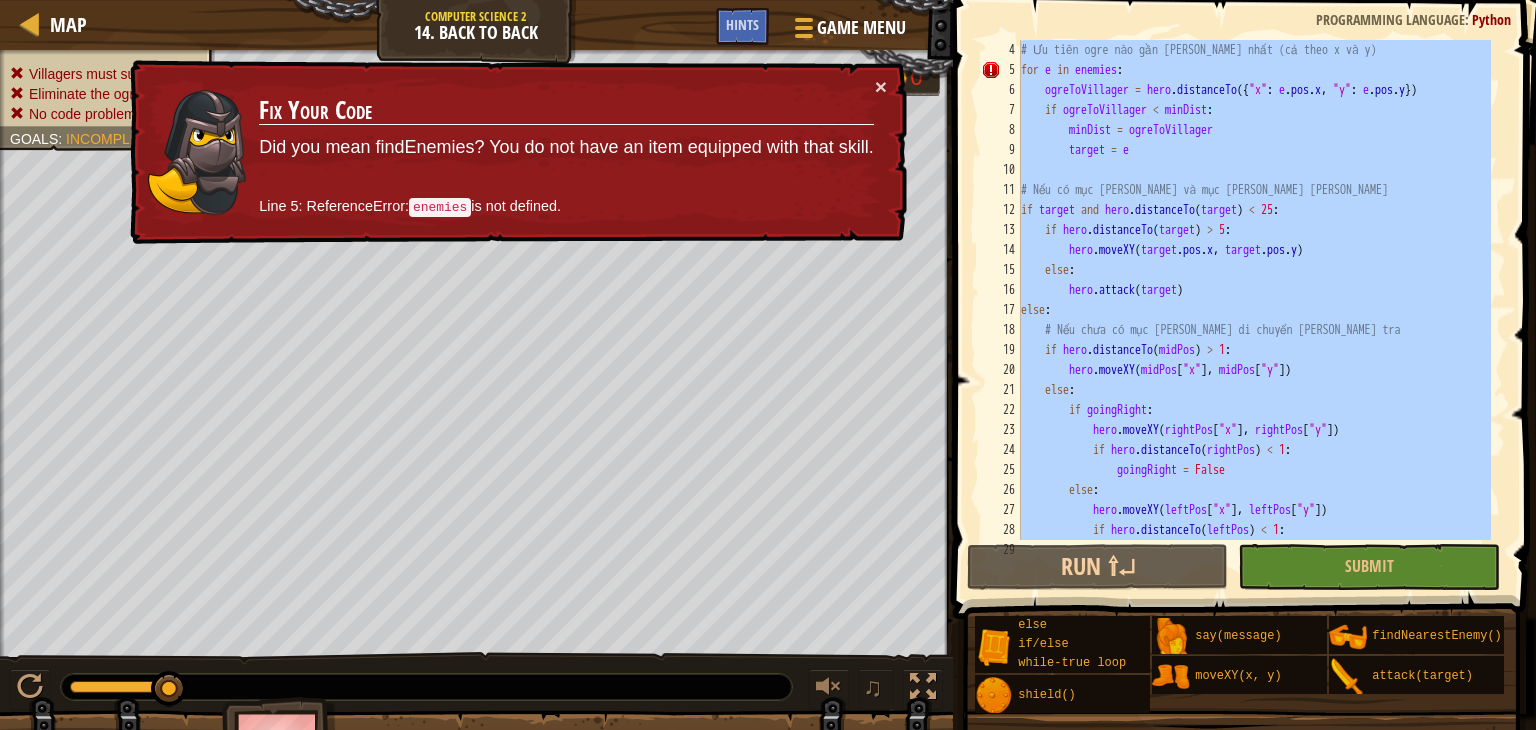 paste 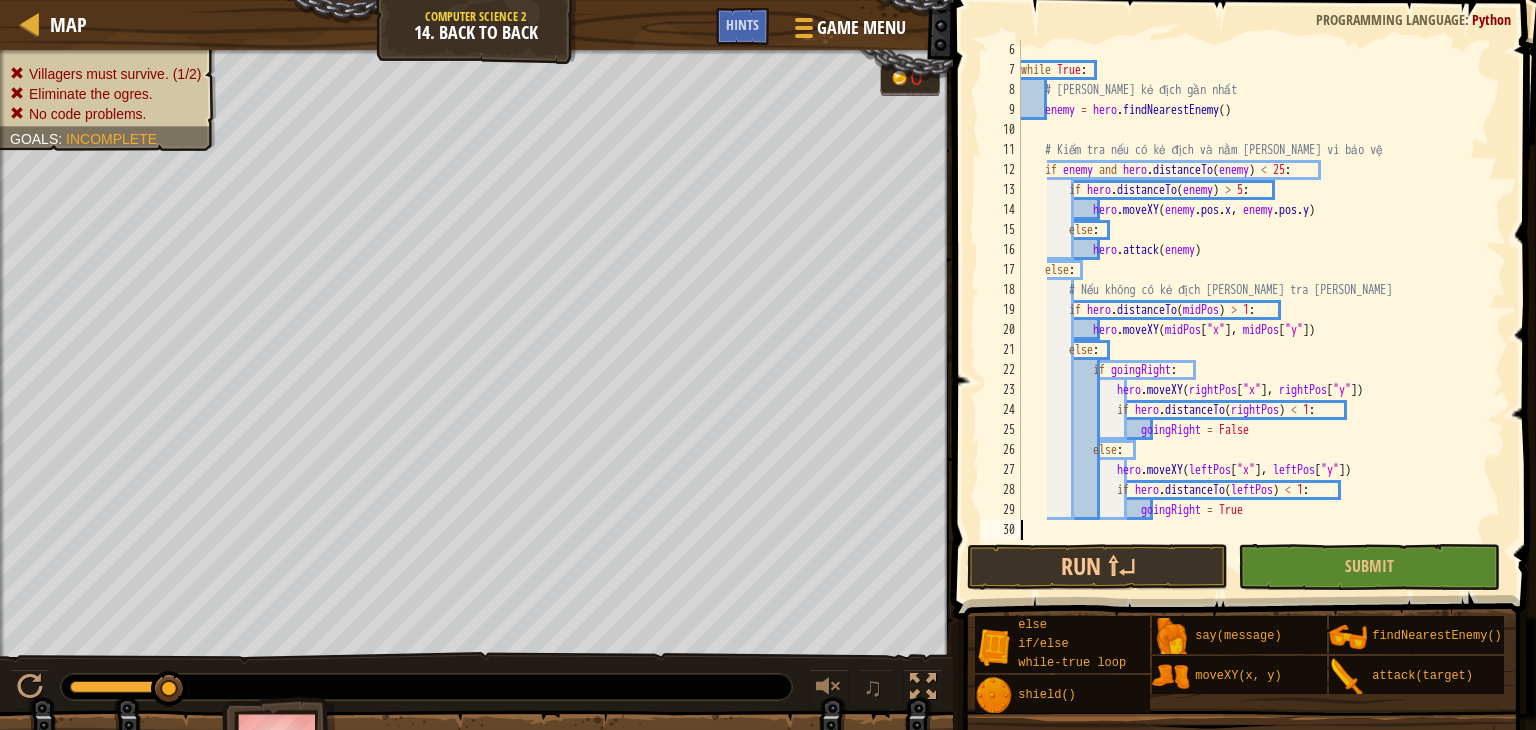 scroll, scrollTop: 100, scrollLeft: 0, axis: vertical 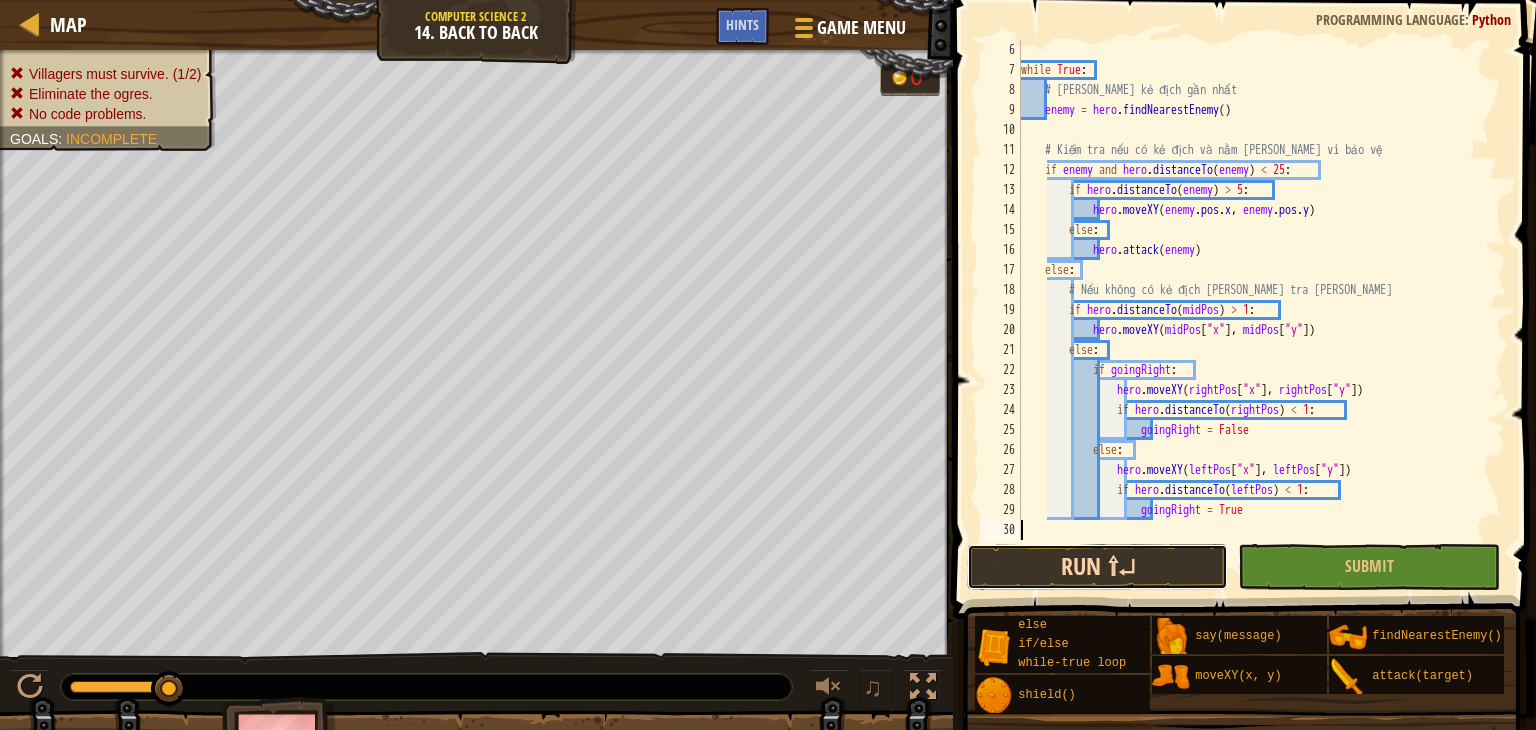 click on "Run ⇧↵" at bounding box center [1097, 567] 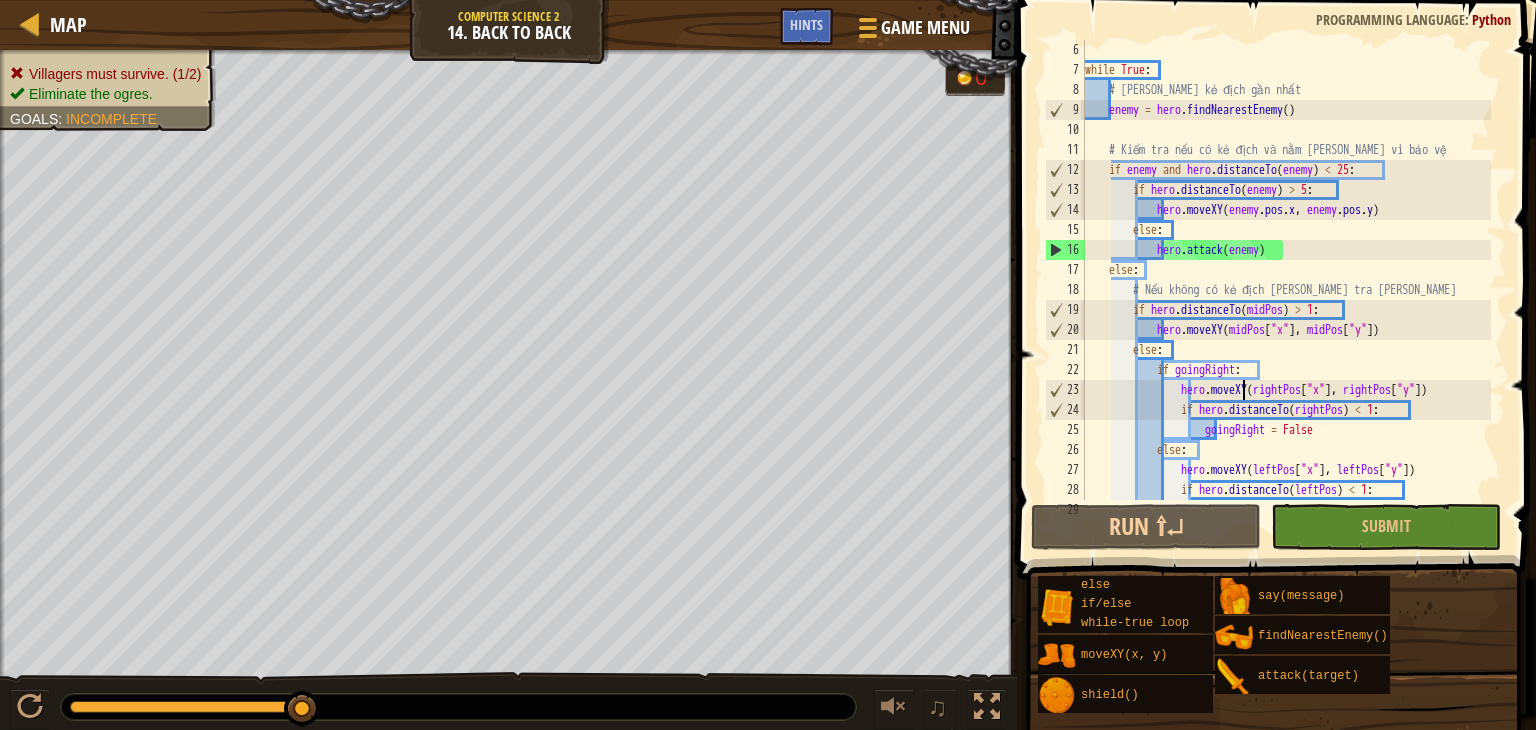 click on "while   True :      # [PERSON_NAME] kẻ địch gần nhất      enemy   =   hero . findNearestEnemy ( )      # Kiểm tra nếu có kẻ địch và nằm [PERSON_NAME] vi bảo vệ      if   enemy   and   hero . distanceTo ( enemy )   <   25 :          if   hero . distanceTo ( enemy )   >   5 :              hero . moveXY ( enemy . pos . x ,   enemy . pos . y )          else :              hero . attack ( enemy )      else :          # Nếu không có kẻ địch [PERSON_NAME] tra [PERSON_NAME]          if   hero . distanceTo ( midPos )   >   1 :              hero . moveXY ( midPos [ "x" ] ,   midPos [ "y" ])          else :              if   goingRight :                  hero . moveXY ( rightPos [ "x" ] ,   rightPos [ "y" ])                  if   hero . distanceTo ( rightPos )   <   1 :                      goingRight   =   False              else :                  hero . moveXY ( leftPos [ "x" ] ,   leftPos [ "y" ])                  if   hero . distanceTo ( leftPos )   <   1 :                      goingRight   =" at bounding box center [1286, 290] 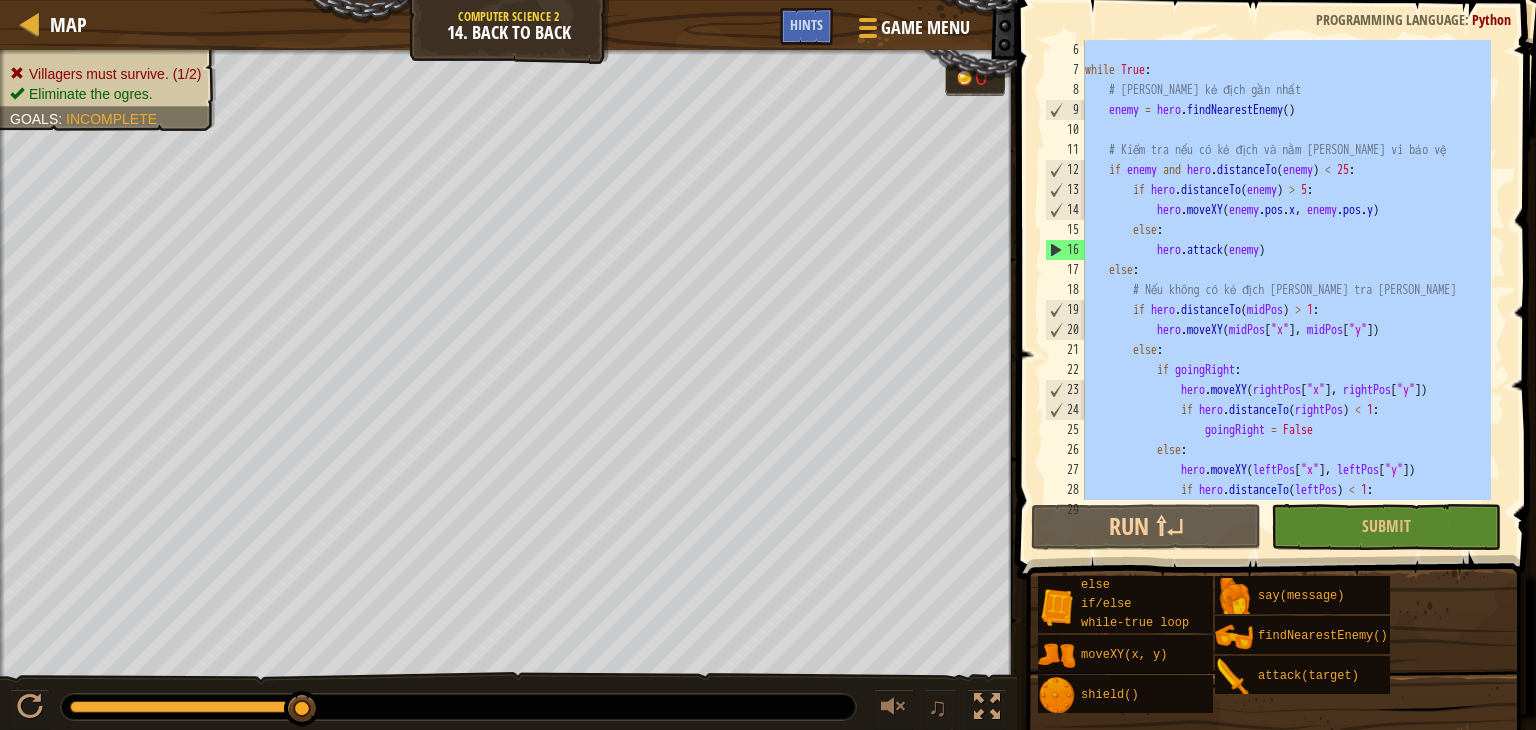 paste 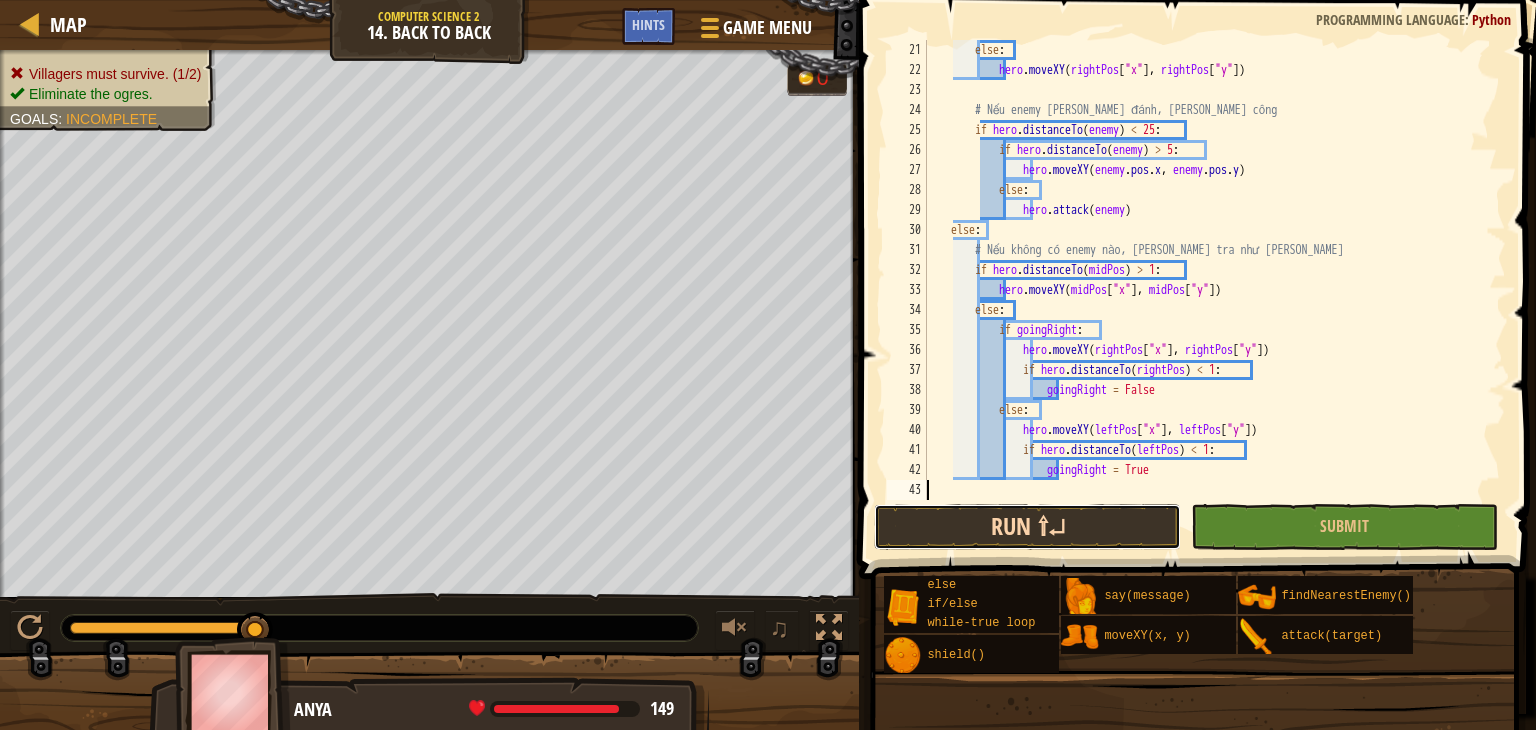 scroll, scrollTop: 400, scrollLeft: 0, axis: vertical 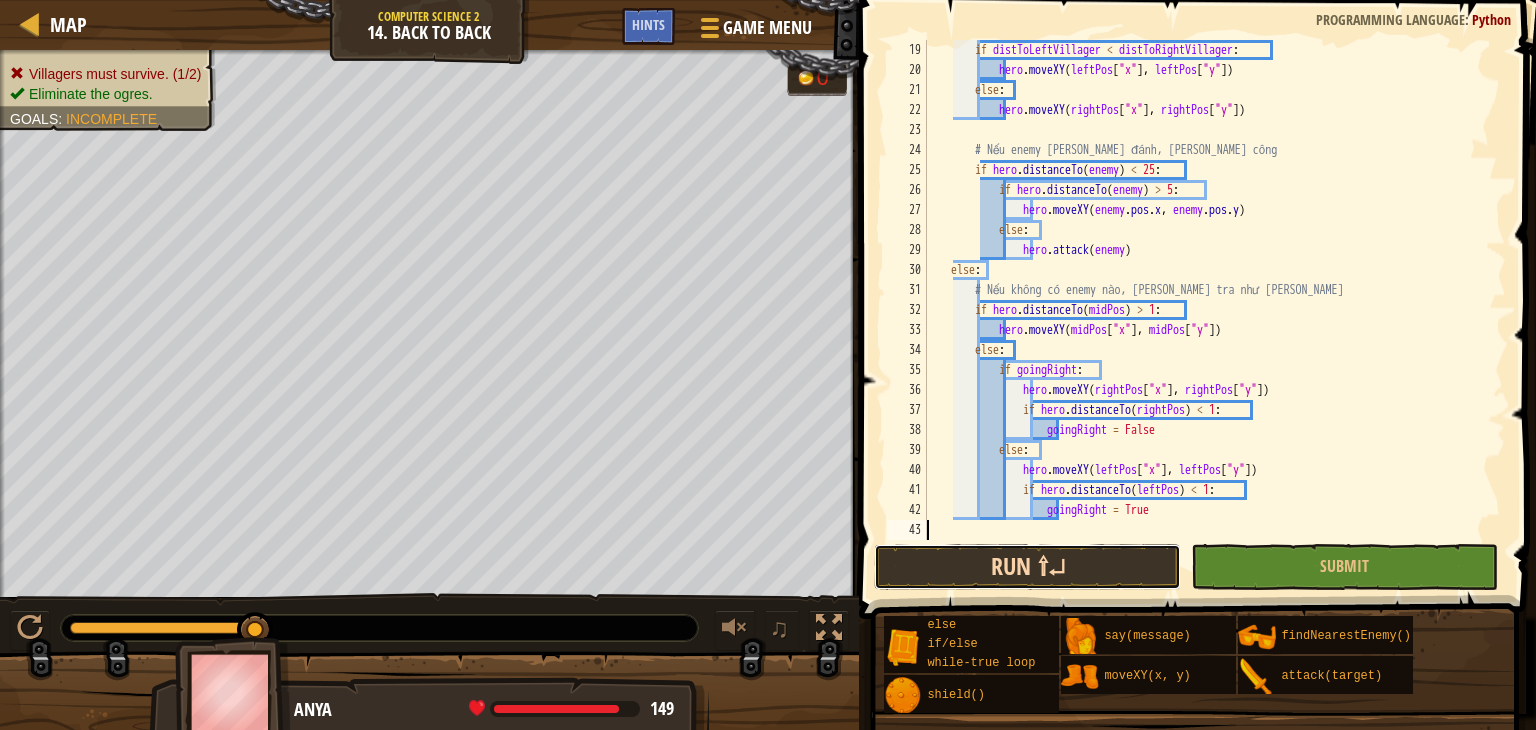 click on "Run ⇧↵" at bounding box center [1027, 567] 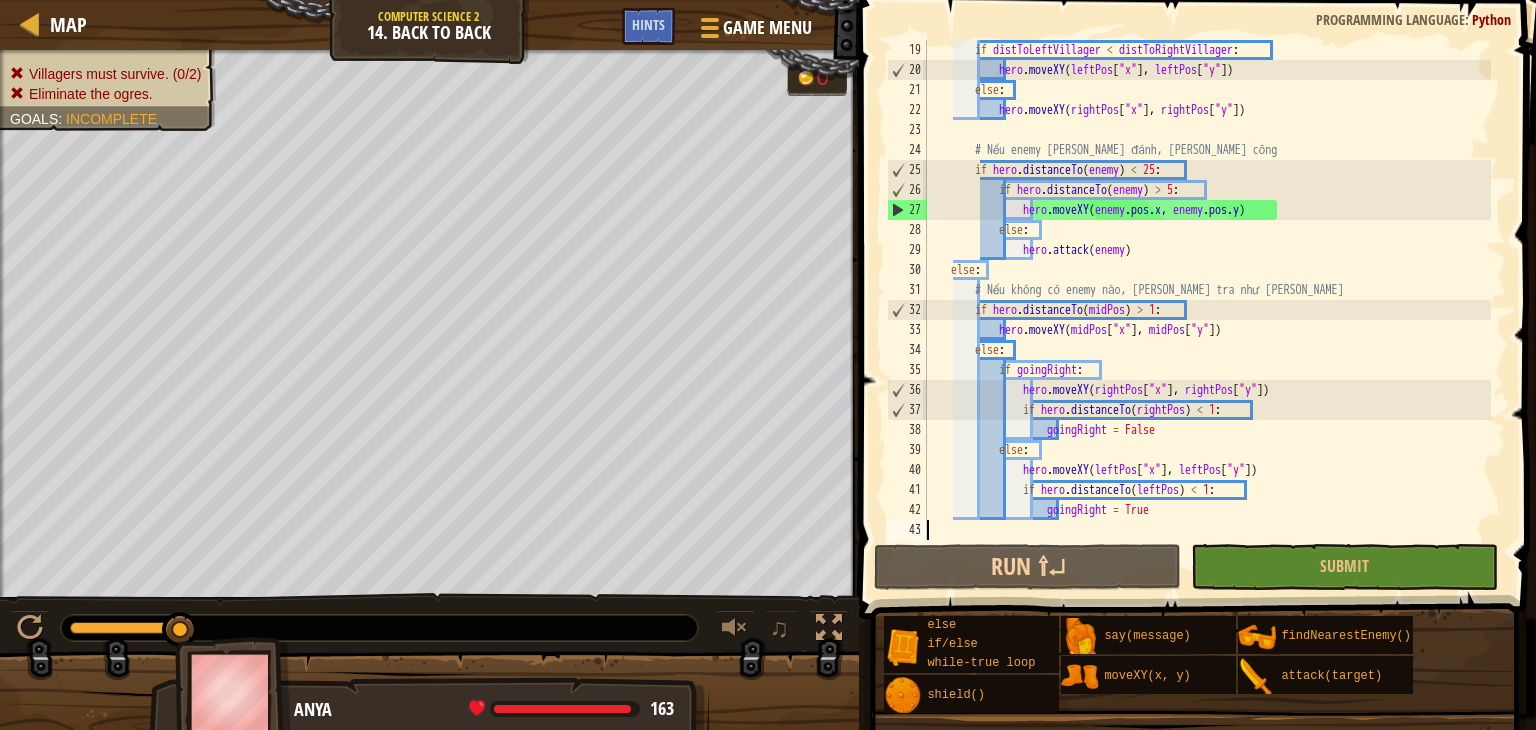 click on "if   distToLeftVillager   <   distToRightVillager :              hero . moveXY ( leftPos [ "x" ] ,   leftPos [ "y" ])          else :              hero . moveXY ( rightPos [ "x" ] ,   rightPos [ "y" ])          # Nếu enemy [PERSON_NAME] đánh, [PERSON_NAME] công          if   hero . distanceTo ( enemy )   <   25 :              if   hero . distanceTo ( enemy )   >   5 :                  hero . moveXY ( enemy . pos . x ,   enemy . pos . y )              else :                  hero . attack ( enemy )      else :          # Nếu không có enemy nào, [PERSON_NAME] tra như [PERSON_NAME]          if   hero . distanceTo ( midPos )   >   1 :              hero . moveXY ( midPos [ "x" ] ,   midPos [ "y" ])          else :              if   goingRight :                  hero . moveXY ( rightPos [ "x" ] ,   rightPos [ "y" ])                  if   hero . distanceTo ( rightPos )   <   1 :                      goingRight   =   False              else :                  hero . moveXY ( leftPos [ "x" ] ,   leftPos [ ])" at bounding box center (1207, 310) 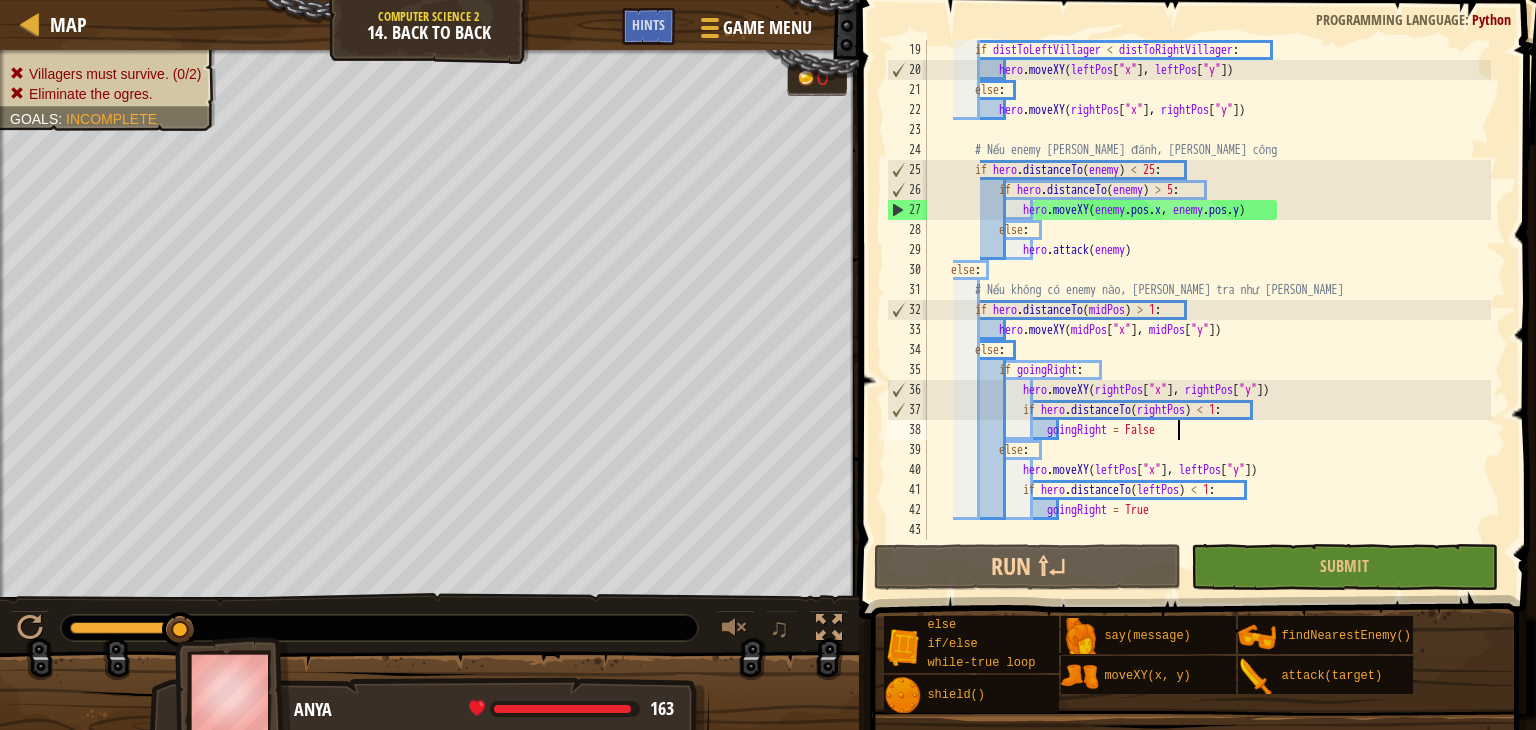 type on "goingRight = True" 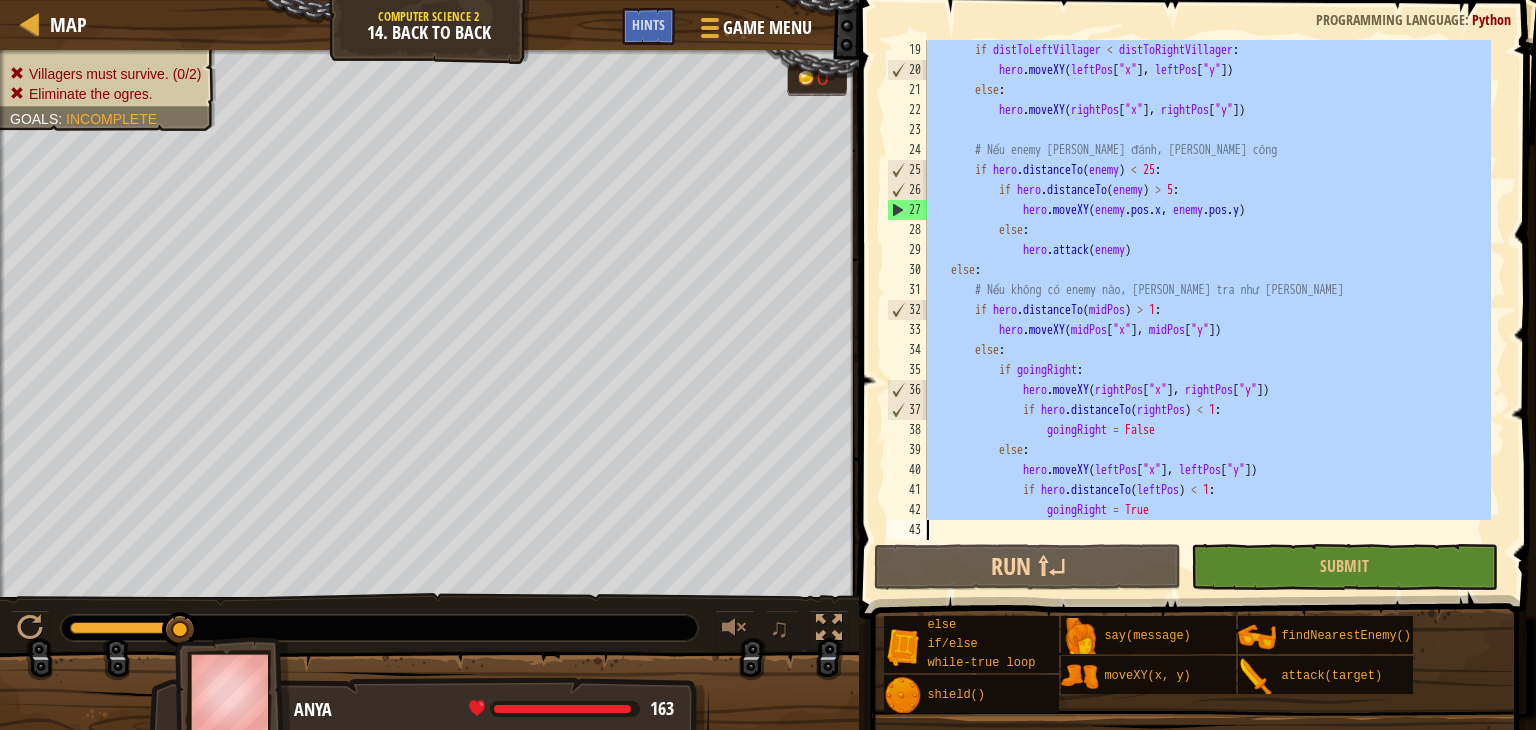 paste 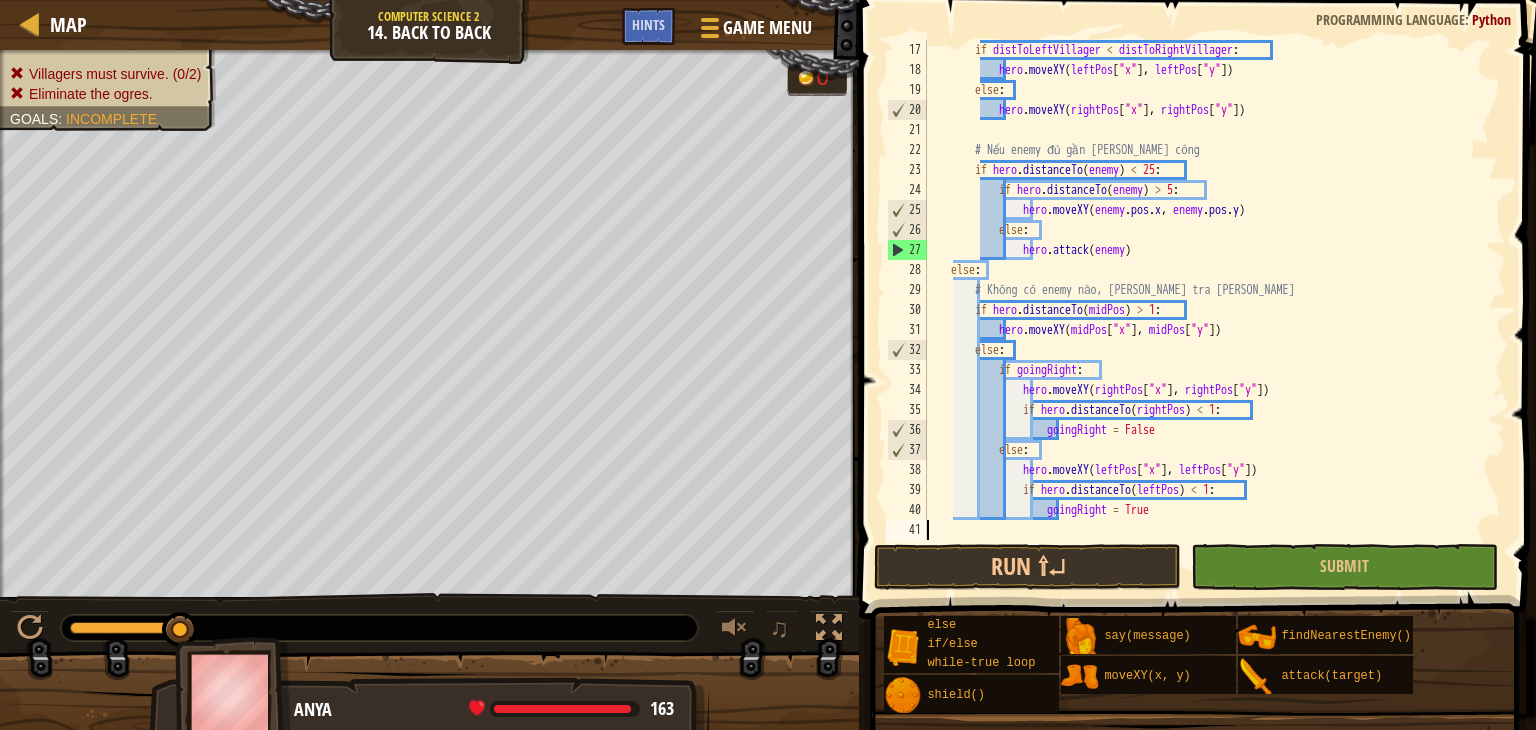 scroll, scrollTop: 320, scrollLeft: 0, axis: vertical 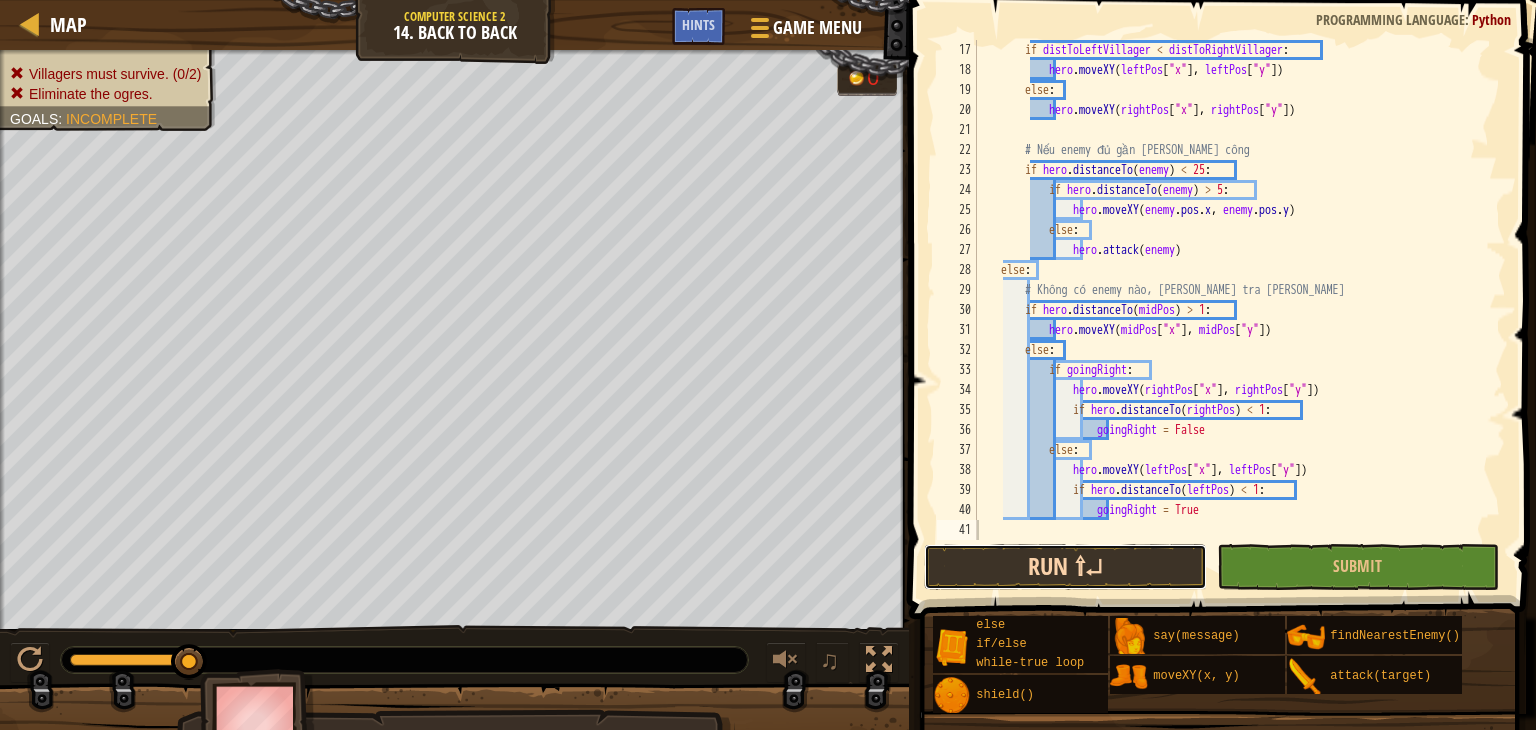 click on "Run ⇧↵" at bounding box center [1065, 567] 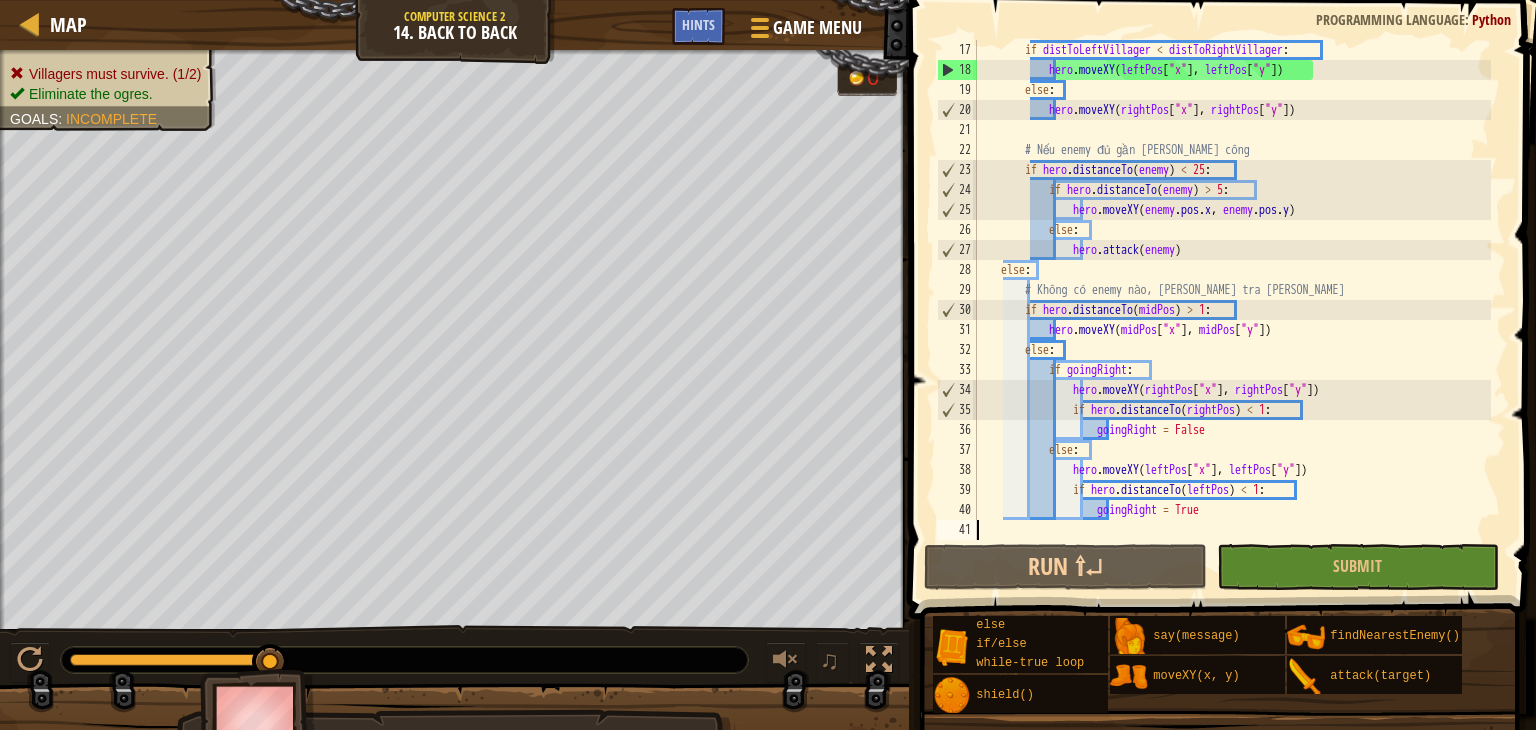 click on "if   distToLeftVillager   <   distToRightVillager :              hero . moveXY ( leftPos [ "x" ] ,   leftPos [ "y" ])          else :              hero . moveXY ( rightPos [ "x" ] ,   rightPos [ "y" ])          # Nếu enemy đủ gần [PERSON_NAME] công          if   hero . distanceTo ( enemy )   <   25 :              if   hero . distanceTo ( enemy )   >   5 :                  hero . moveXY ( enemy . pos . x ,   enemy . pos . y )              else :                  hero . attack ( enemy )      else :          # Không có enemy nào, [PERSON_NAME] tra [PERSON_NAME]          if   hero . distanceTo ( midPos )   >   1 :              hero . moveXY ( midPos [ "x" ] ,   midPos [ "y" ])          else :              if   goingRight :                  hero . moveXY ( rightPos [ "x" ] ,   rightPos [ "y" ])                  if   hero . distanceTo ( rightPos )   <   1 :                      goingRight   =   False              else :                  hero . moveXY ( leftPos [ "x" ] ,   leftPos [ "y" ]) if   hero . (" at bounding box center [1232, 310] 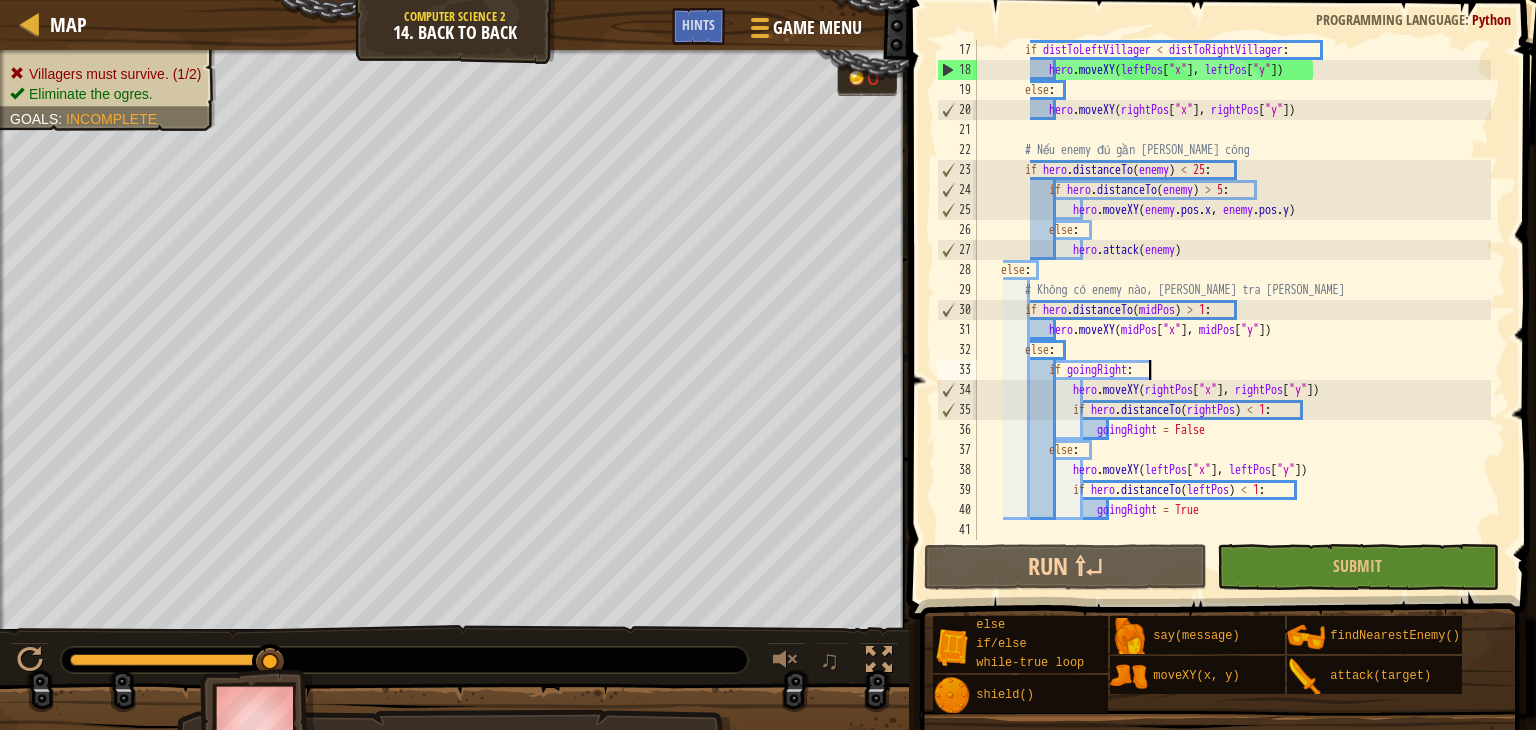 type on "goingRight = True" 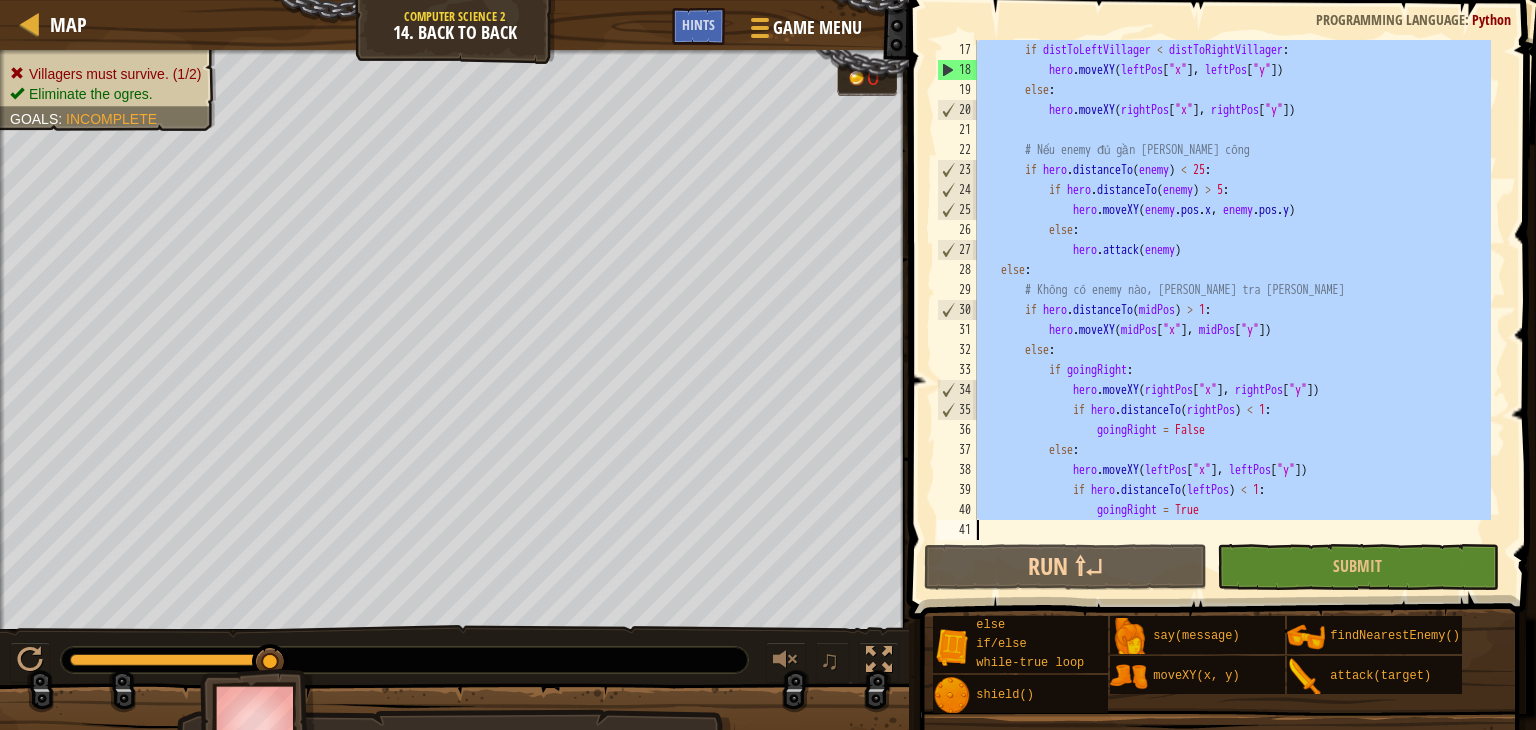 paste 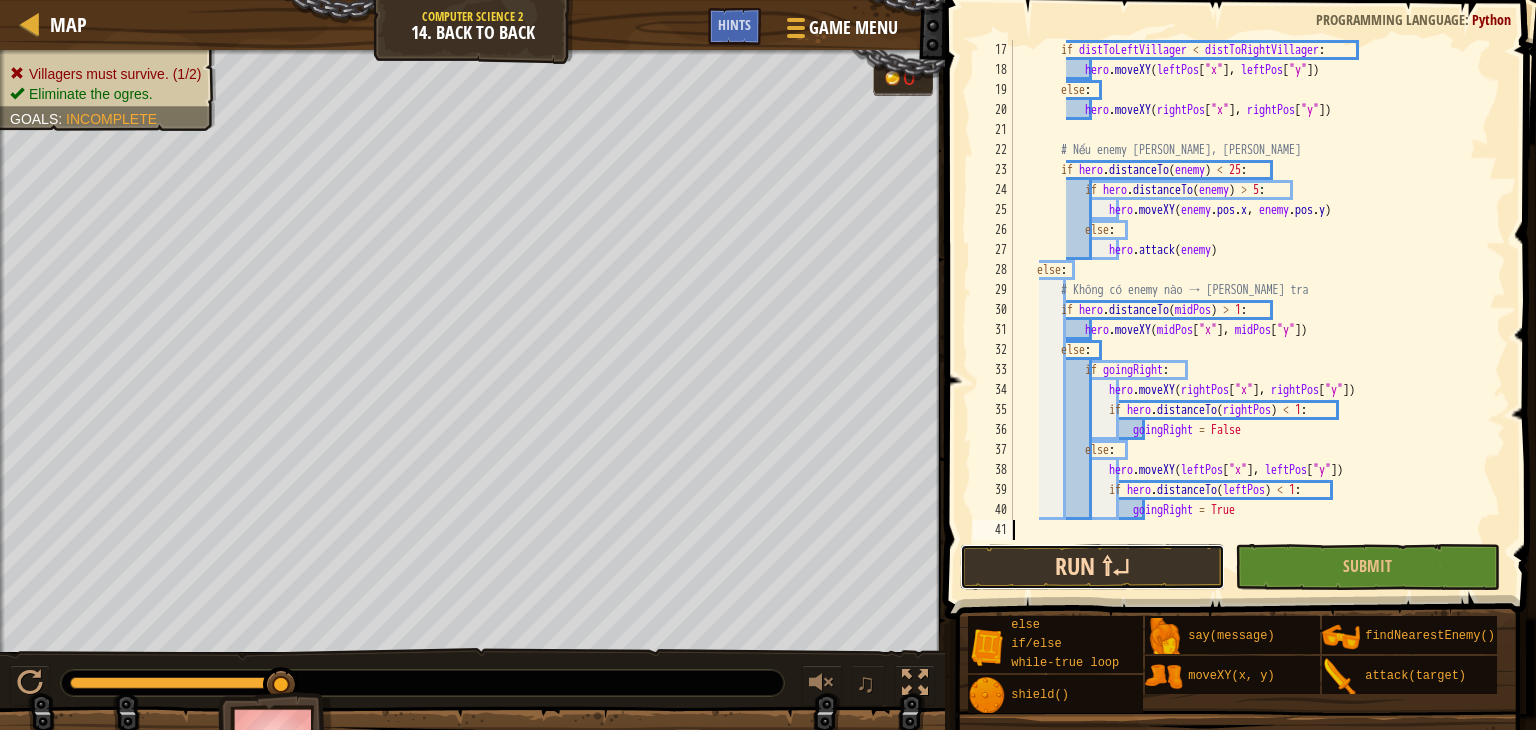 click on "Run ⇧↵" at bounding box center (1092, 567) 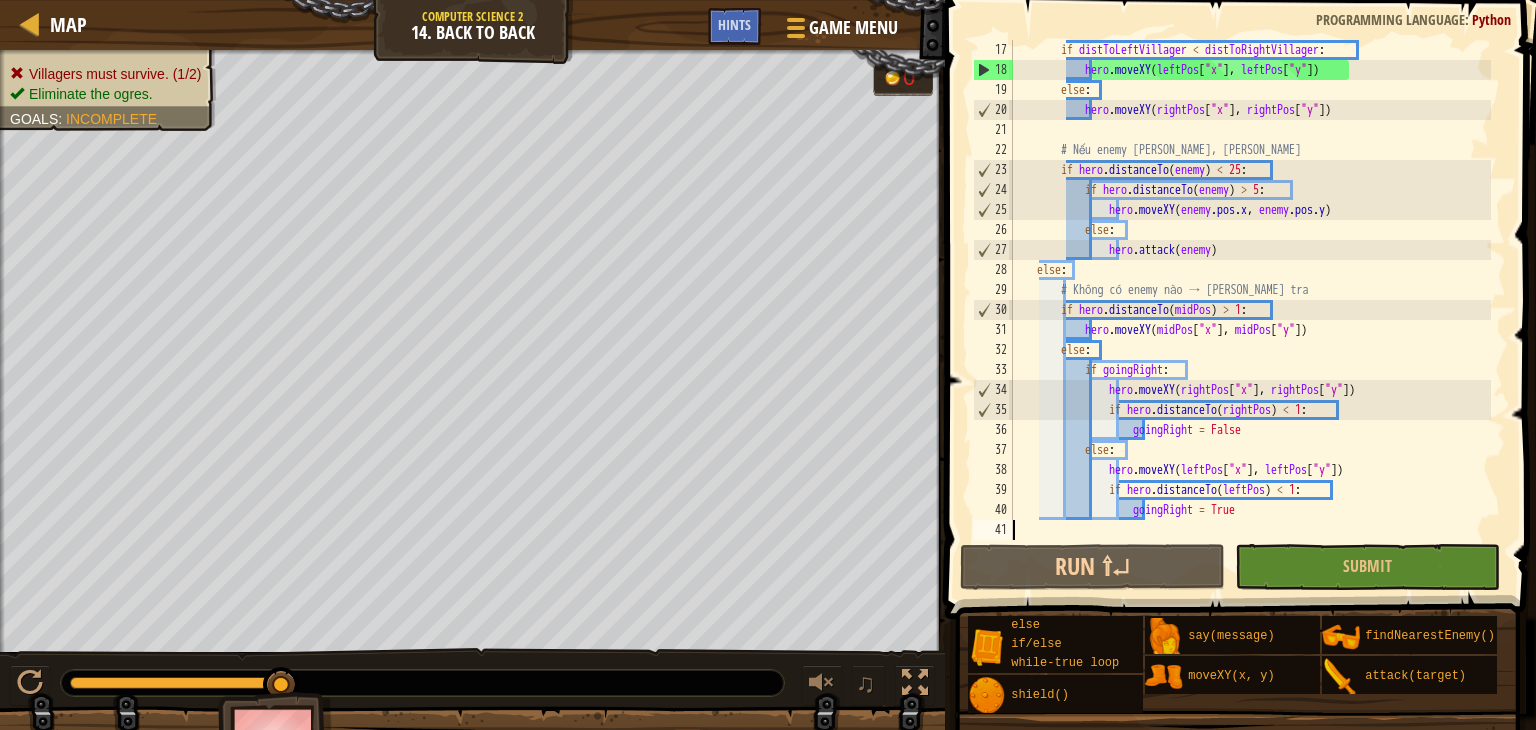 click on "if   distToLeftVillager   <   distToRightVillager :              hero . moveXY ( leftPos [ "x" ] ,   leftPos [ "y" ])          else :              hero . moveXY ( rightPos [ "x" ] ,   rightPos [ "y" ])          # Nếu enemy [PERSON_NAME], [PERSON_NAME]          if   hero . distanceTo ( enemy )   <   25 :              if   hero . distanceTo ( enemy )   >   5 :                  hero . moveXY ( enemy . pos . x ,   enemy . pos . y )              else :                  hero . attack ( enemy )      else :          # Không có enemy nào → [PERSON_NAME] tra          if   hero . distanceTo ( midPos )   >   1 :              hero . moveXY ( midPos [ "x" ] ,   midPos [ "y" ])          else :              if   goingRight :                  hero . moveXY ( rightPos [ "x" ] ,   rightPos [ "y" ])                  if   hero . distanceTo ( rightPos )   <   1 :                      goingRight   =   False              else :                  hero . moveXY ( leftPos [ "x" ] ,   leftPos [ "y" ])                  if   hero . (" at bounding box center (1250, 310) 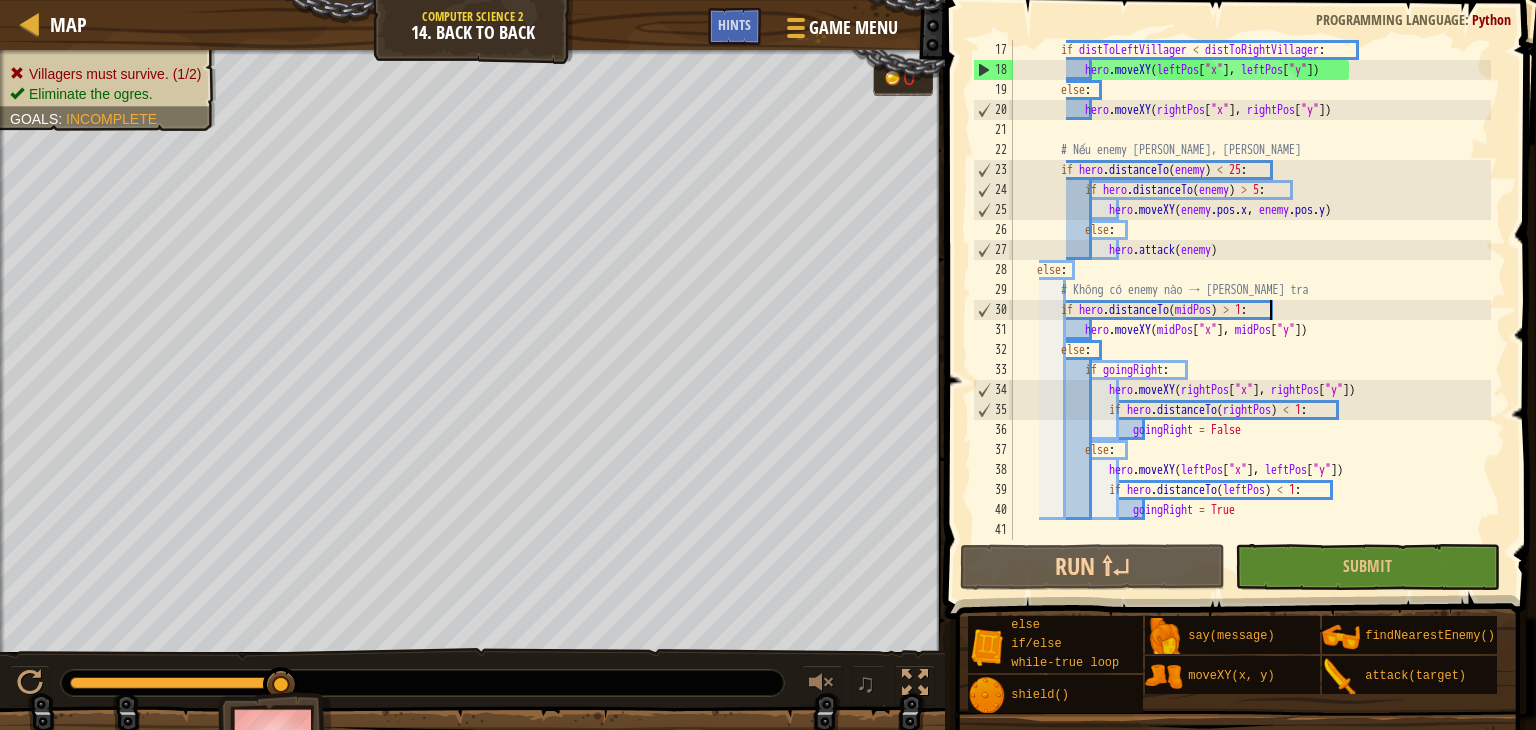 type on "goingRight = True" 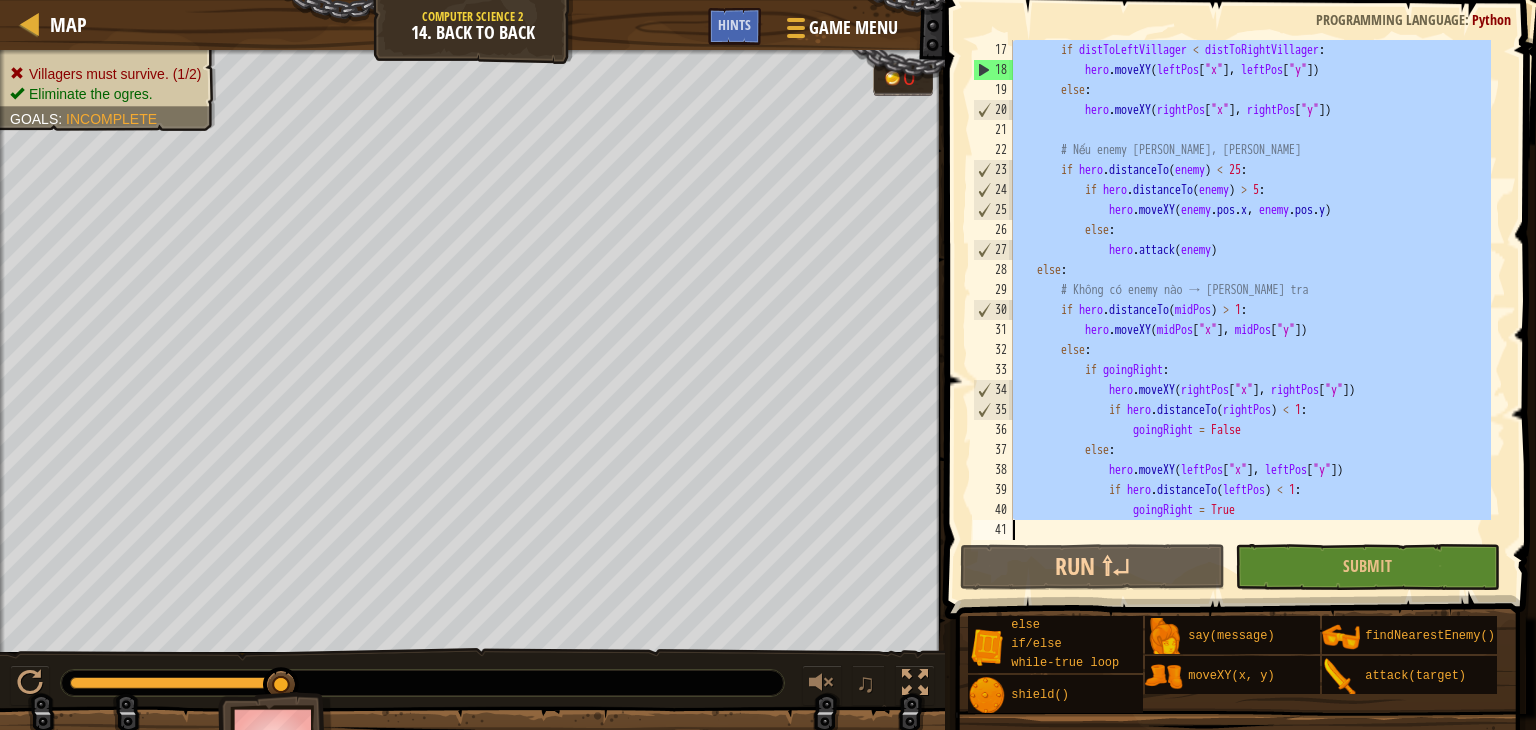 paste 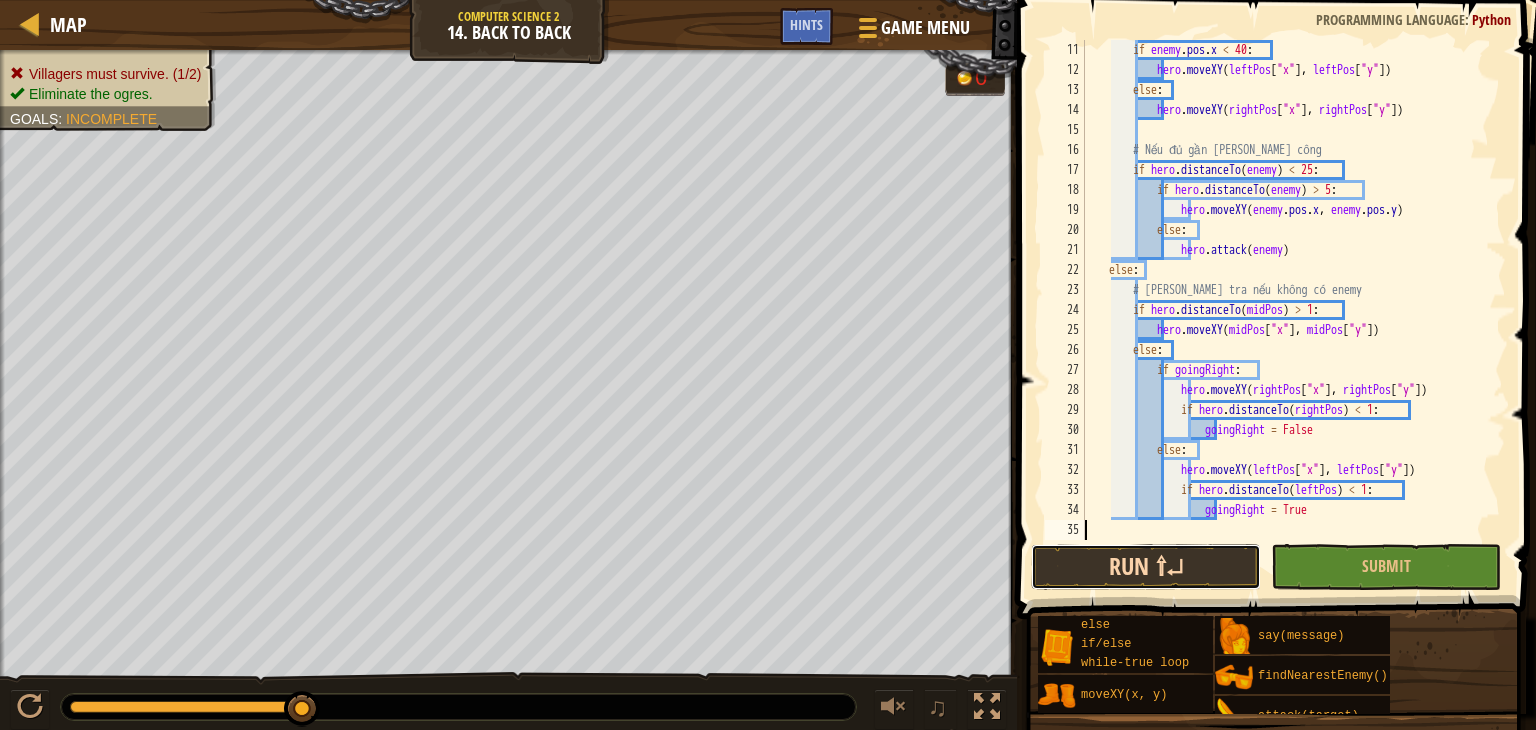 click on "Run ⇧↵" at bounding box center (1146, 567) 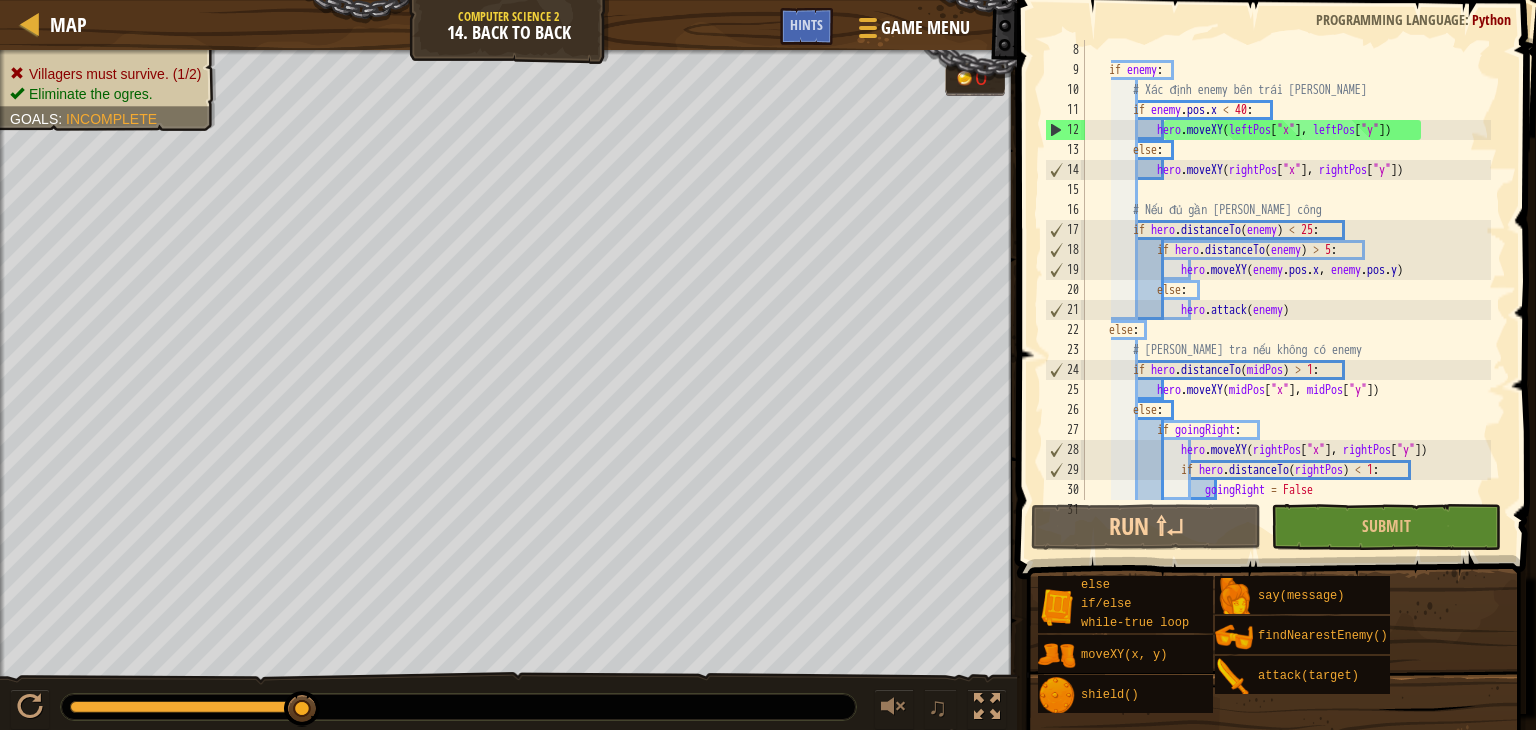 scroll, scrollTop: 140, scrollLeft: 0, axis: vertical 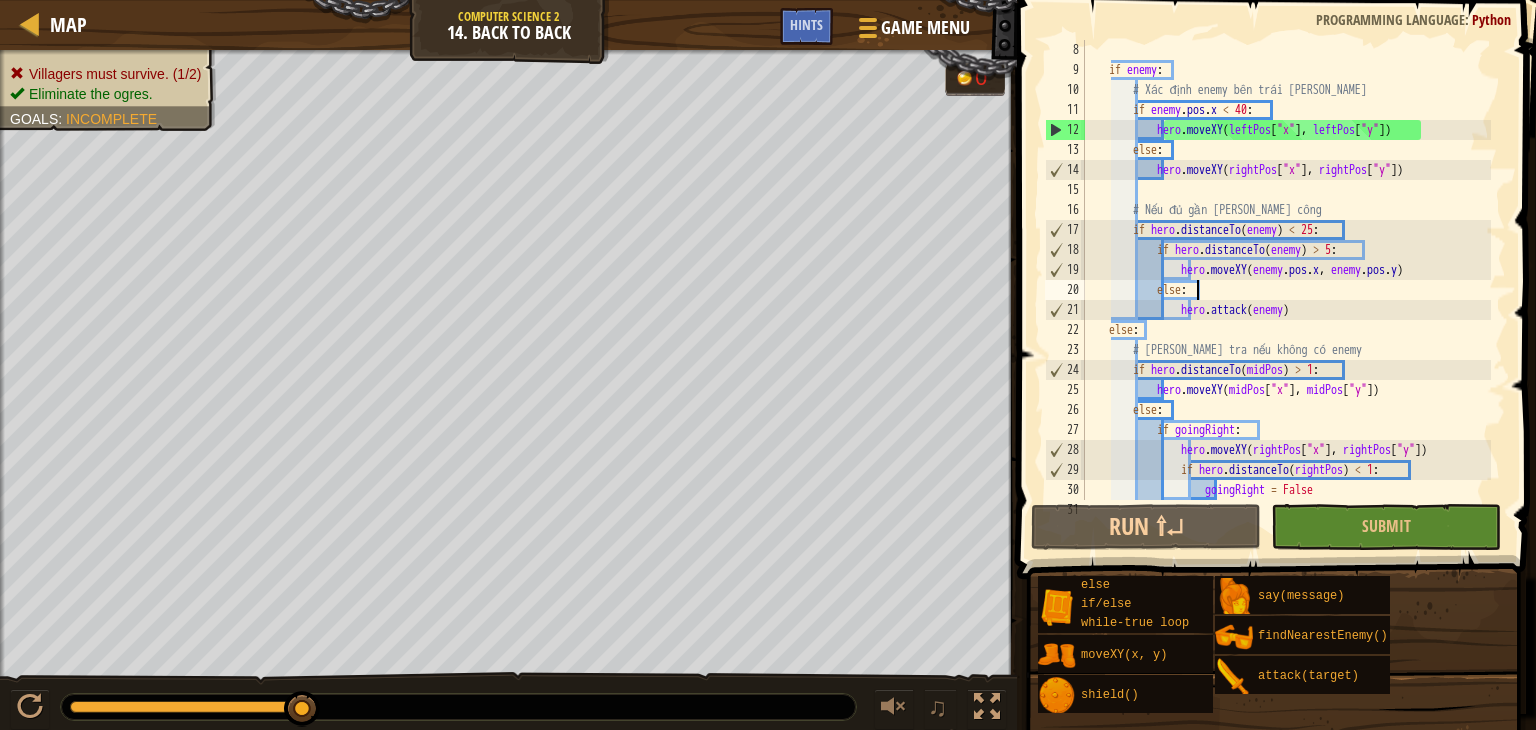 type on "goingRight = True" 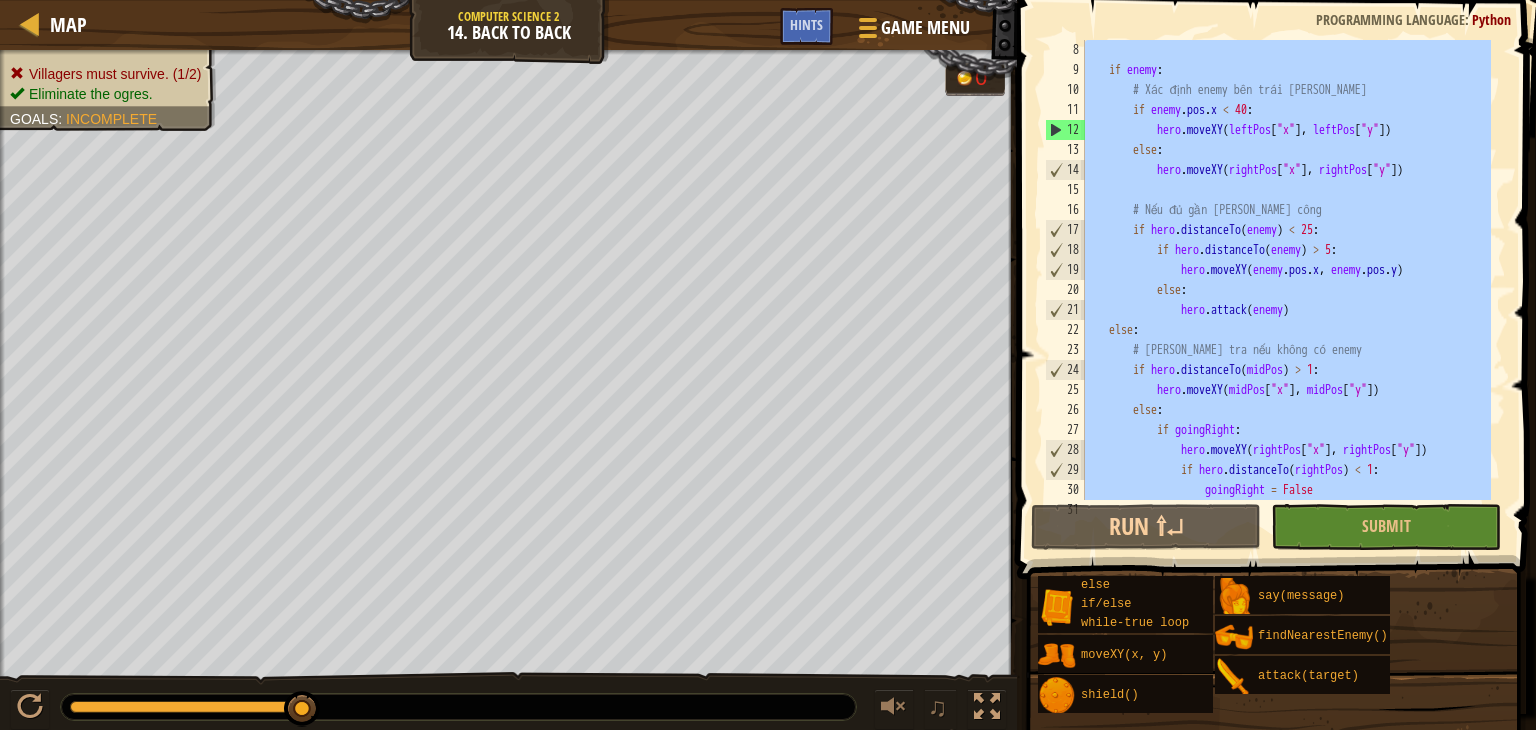 paste 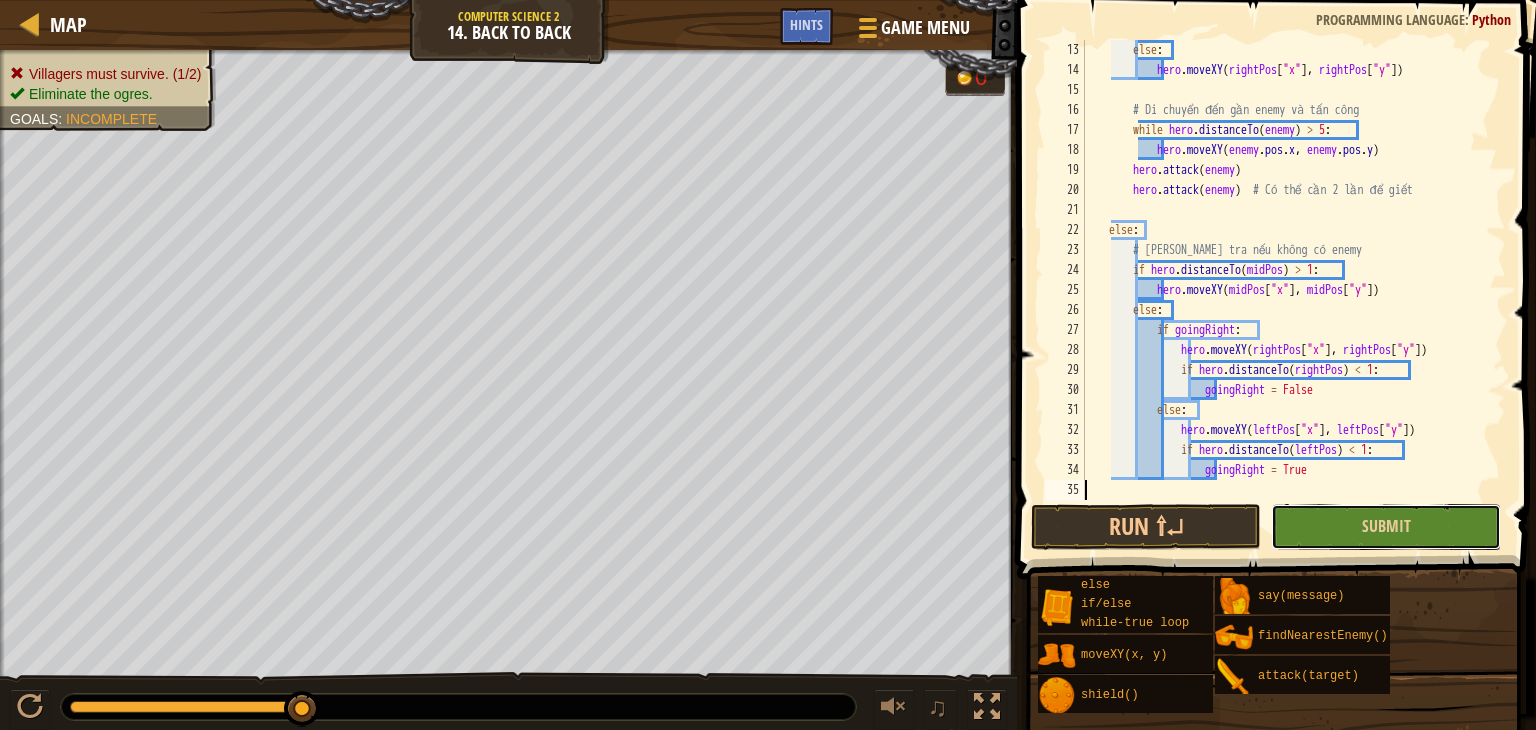 click on "Submit" at bounding box center (1386, 527) 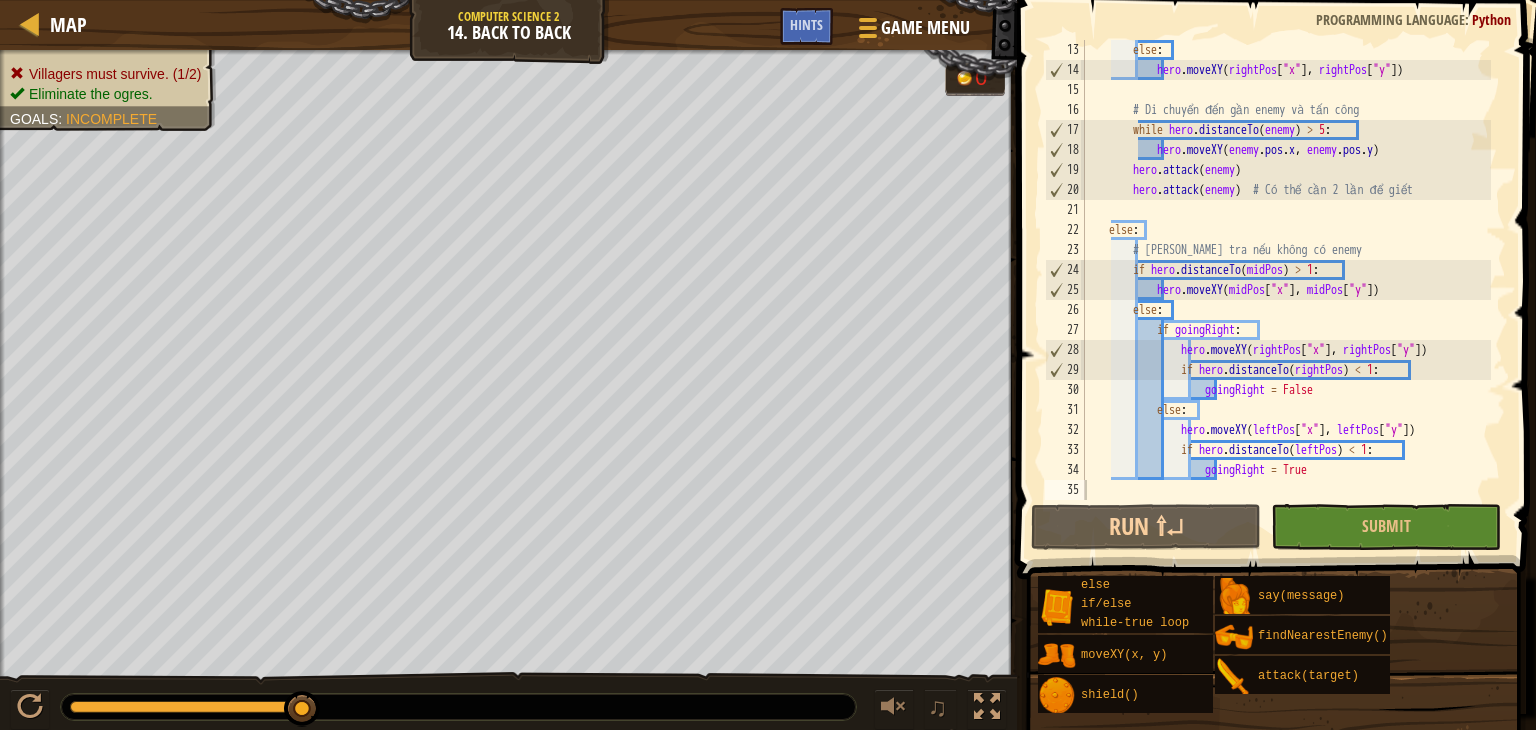 scroll, scrollTop: 0, scrollLeft: 0, axis: both 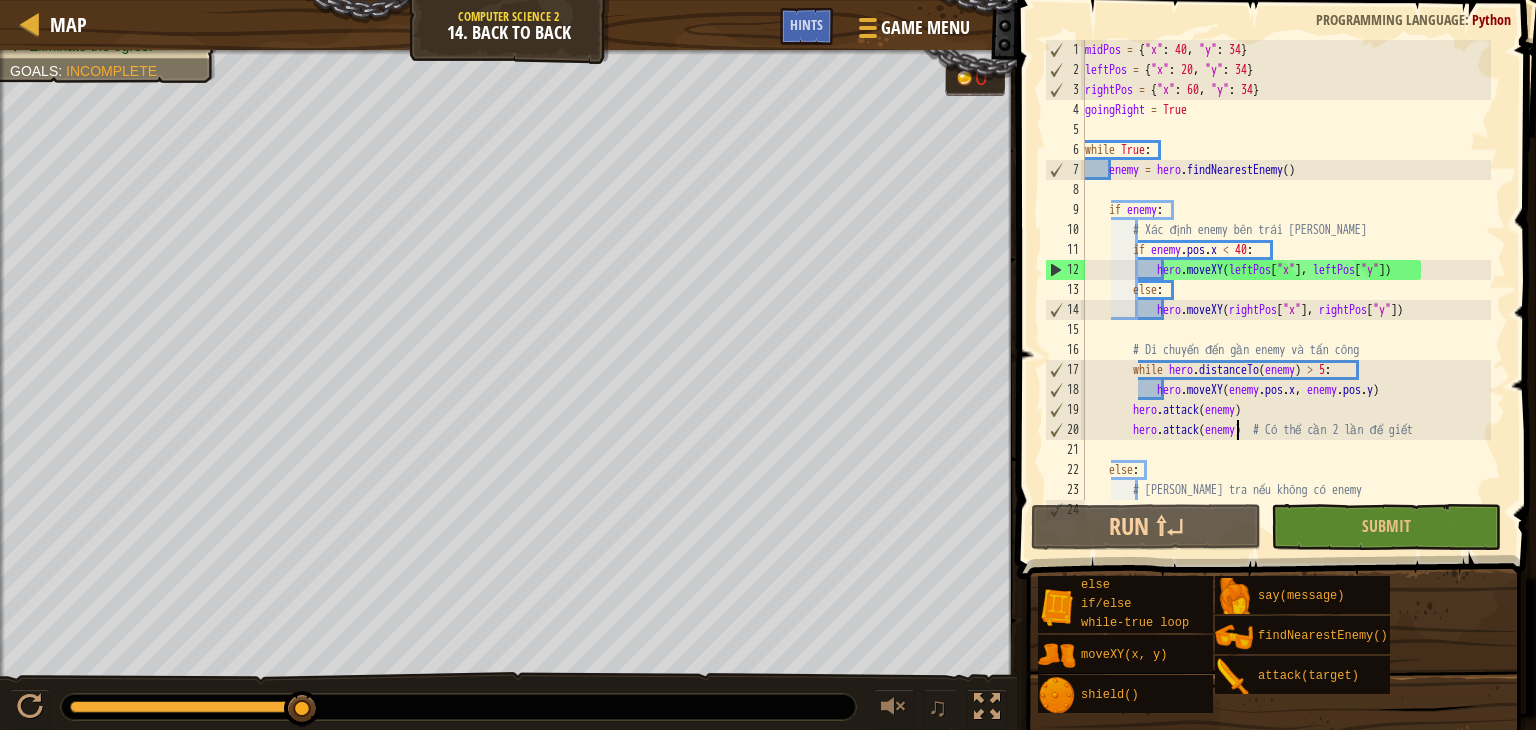 click on "midPos   =   { "x" :   40 ,   "y" :   34 } leftPos   =   { "x" :   20 ,   "y" :   34 } rightPos   =   { "x" :   60 ,   "y" :   34 } goingRight   =   True while   True :      enemy   =   hero . findNearestEnemy ( )      if   enemy :          # Xác định enemy bên trái [PERSON_NAME]          if   enemy . pos . x   <   40 :              hero . moveXY ( leftPos [ "x" ] ,   leftPos [ "y" ])          else :              hero . moveXY ( rightPos [ "x" ] ,   rightPos [ "y" ])          # Di chuyển đến gần enemy và tấn công          while   hero . distanceTo ( enemy )   >   5 :              hero . moveXY ( enemy . pos . x ,   enemy . pos . y )          hero . attack ( enemy )          hero . attack ( enemy )    # Có thể cần 2 lần để giết      else :          # [PERSON_NAME] tra nếu không có enemy          if   hero . distanceTo ( midPos )   >   1 :" at bounding box center [1286, 290] 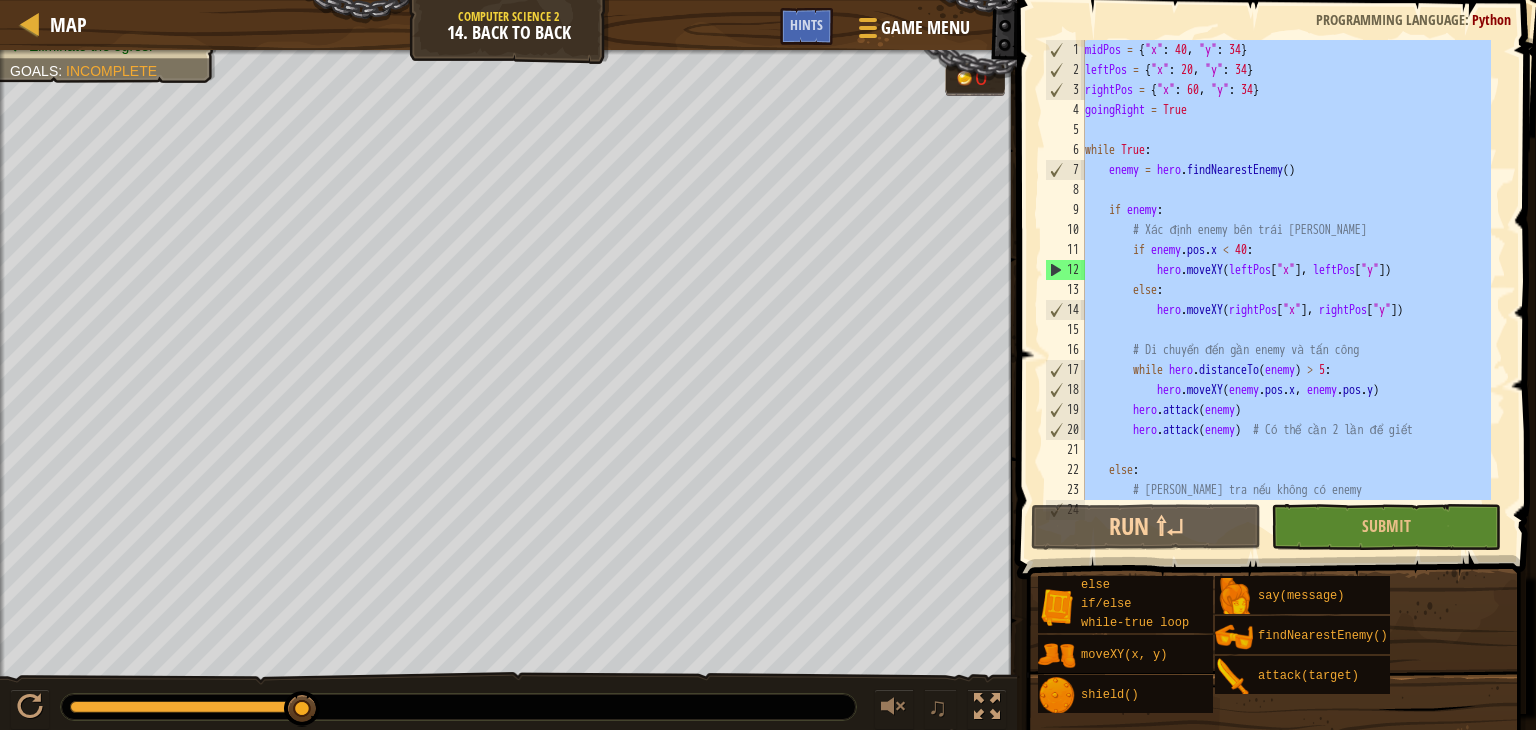 paste 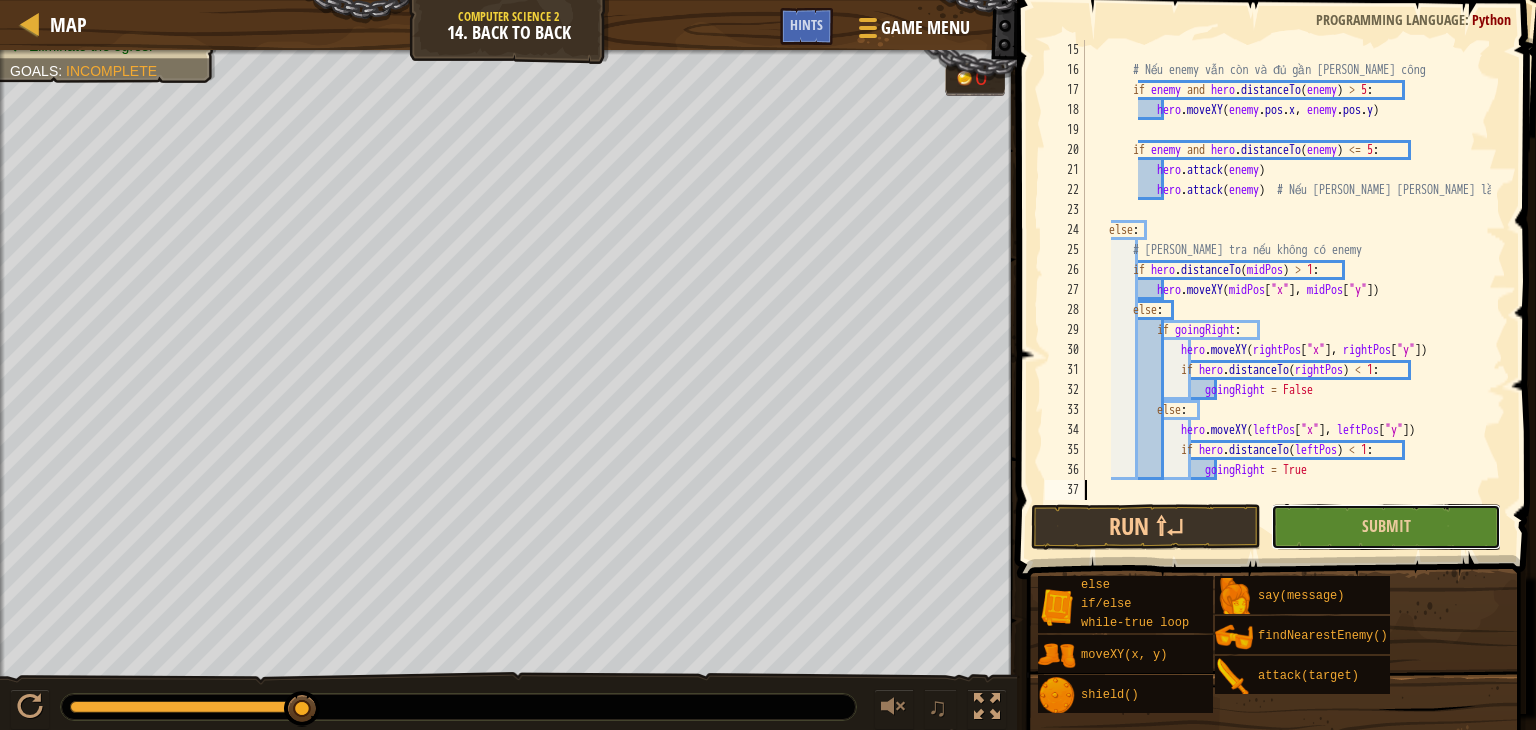 click on "Submit" at bounding box center (1386, 527) 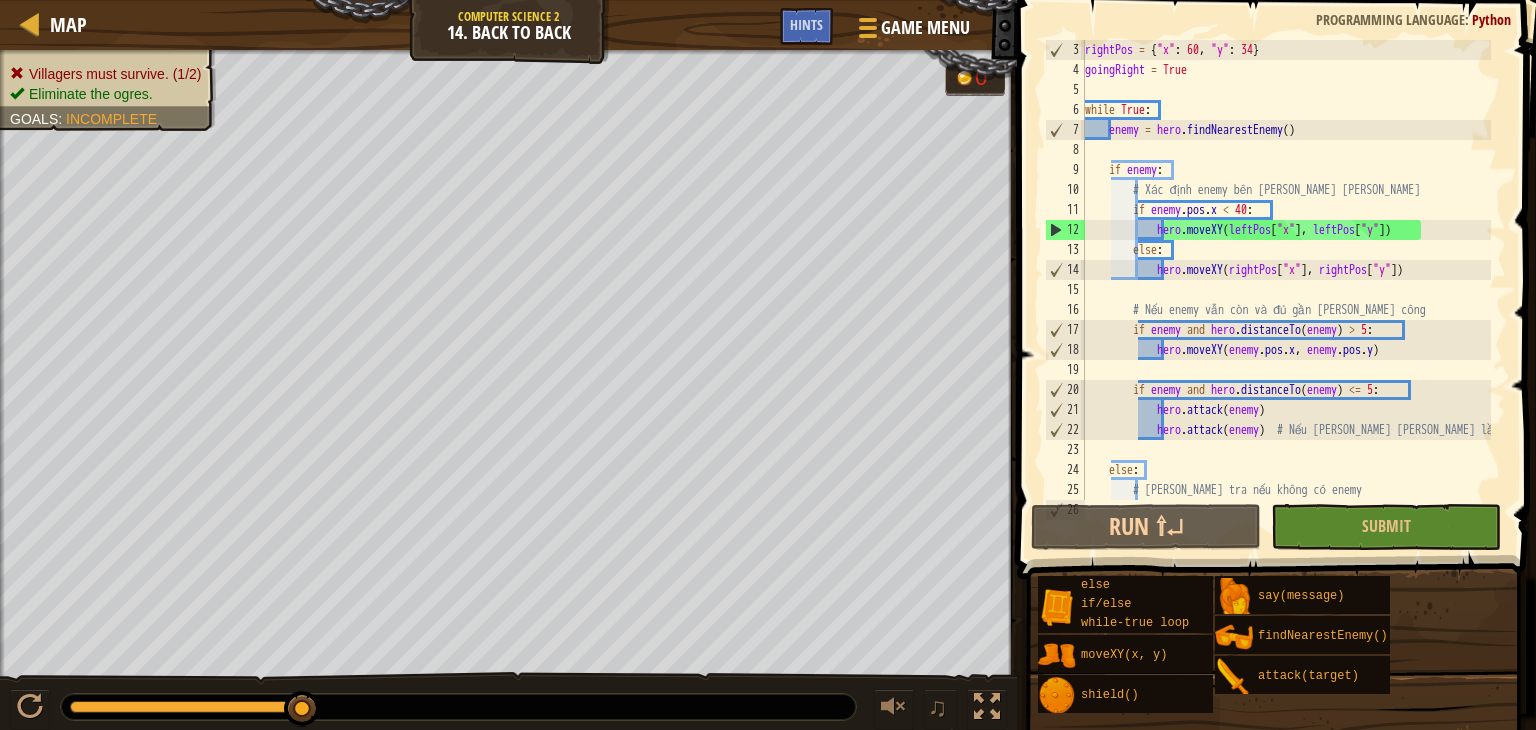 scroll, scrollTop: 0, scrollLeft: 0, axis: both 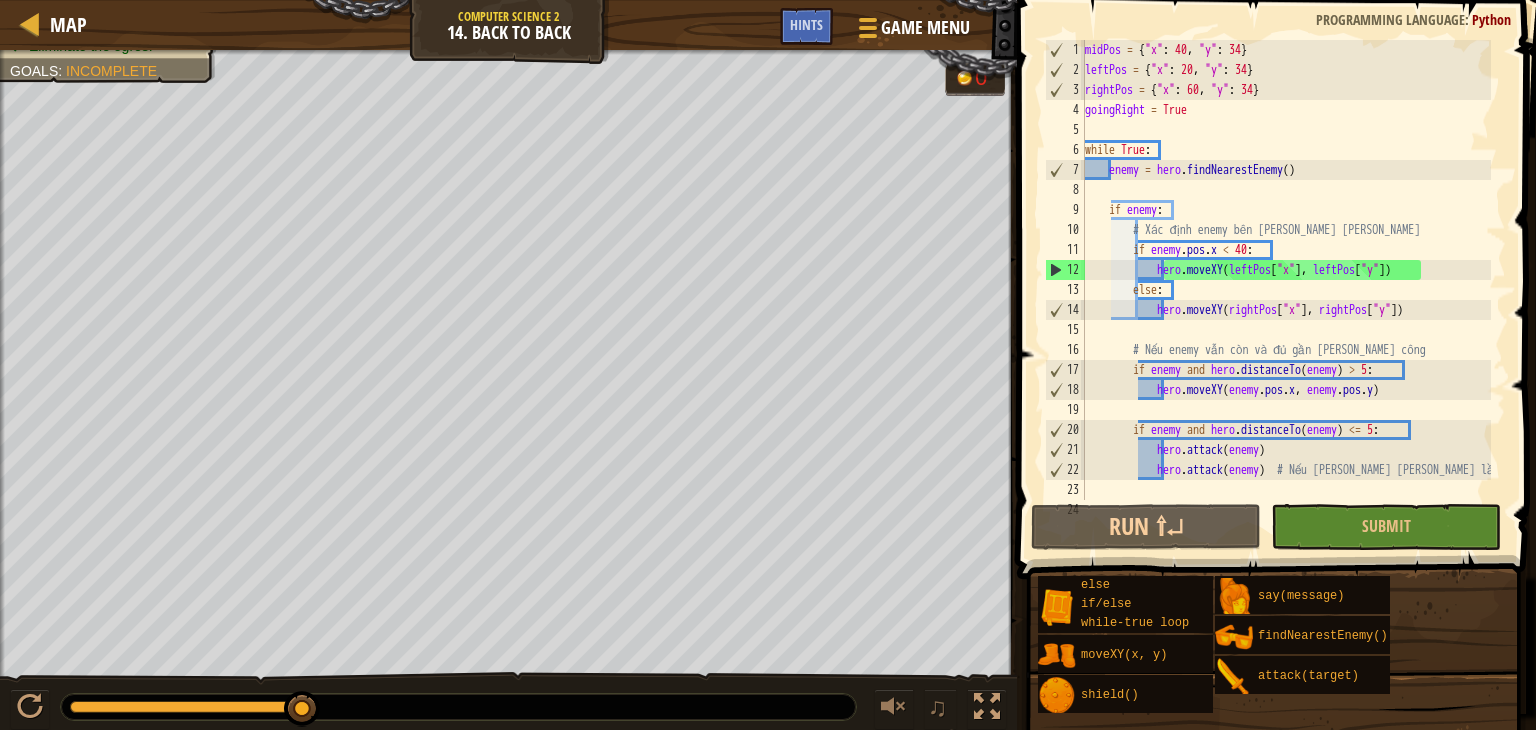click on "midPos   =   { "x" :   40 ,   "y" :   34 } leftPos   =   { "x" :   20 ,   "y" :   34 } rightPos   =   { "x" :   60 ,   "y" :   34 } goingRight   =   True while   True :      enemy   =   hero . findNearestEnemy ( )      if   enemy :          # Xác định enemy bên [PERSON_NAME] [PERSON_NAME]          if   enemy . pos . x   <   40 :              hero . moveXY ( leftPos [ "x" ] ,   leftPos [ "y" ])          else :              hero . moveXY ( rightPos [ "x" ] ,   rightPos [ "y" ])          # Nếu enemy vẫn còn và đủ gần [PERSON_NAME] công          if   enemy   and   hero . distanceTo ( enemy )   >   5 :              hero . moveXY ( enemy . pos . x ,   enemy . pos . y )          if   enemy   and   hero . distanceTo ( enemy )   <=   5 :              hero . attack ( enemy )              hero . attack ( enemy )    # Nếu [PERSON_NAME] [PERSON_NAME] lần 1      else :" at bounding box center (1286, 290) 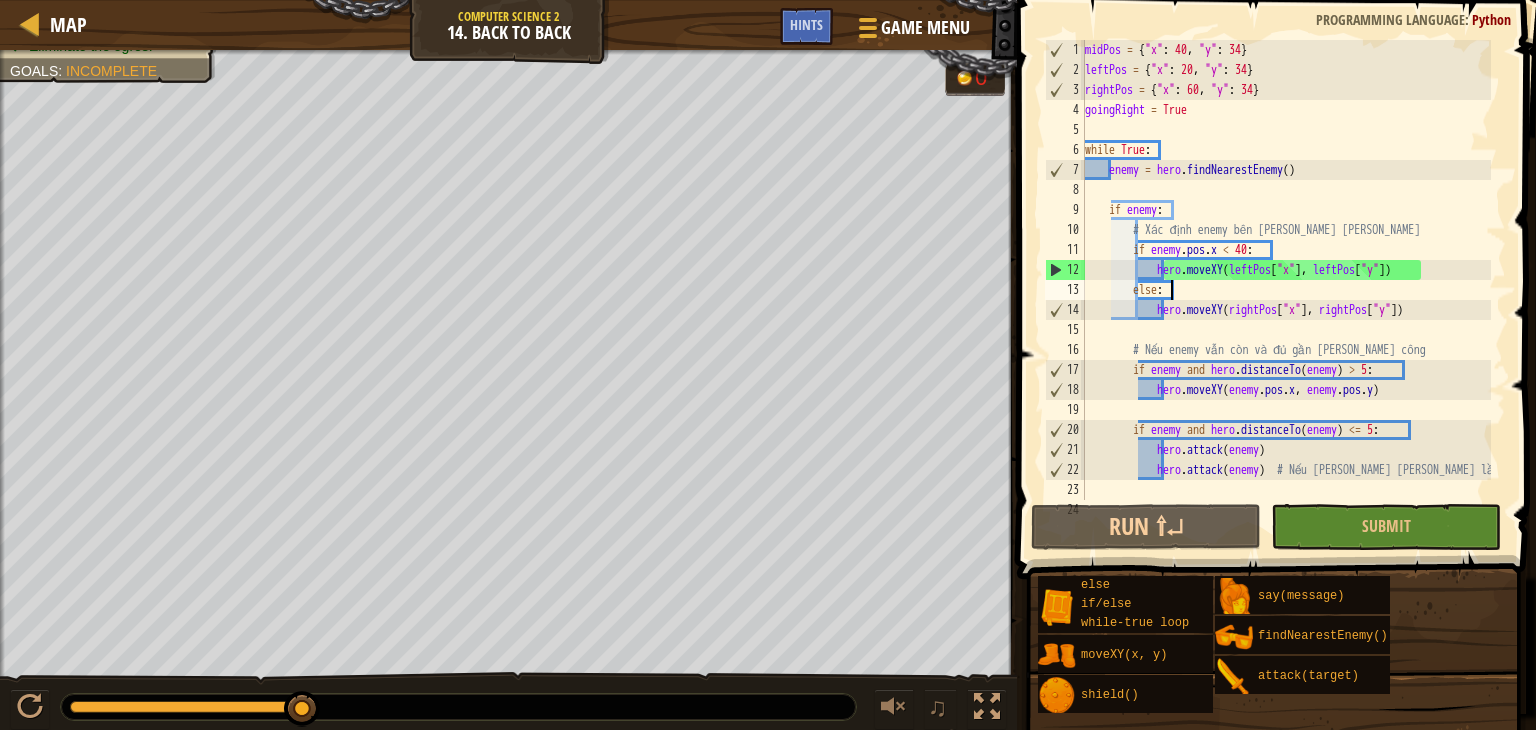 type on "goingRight = True" 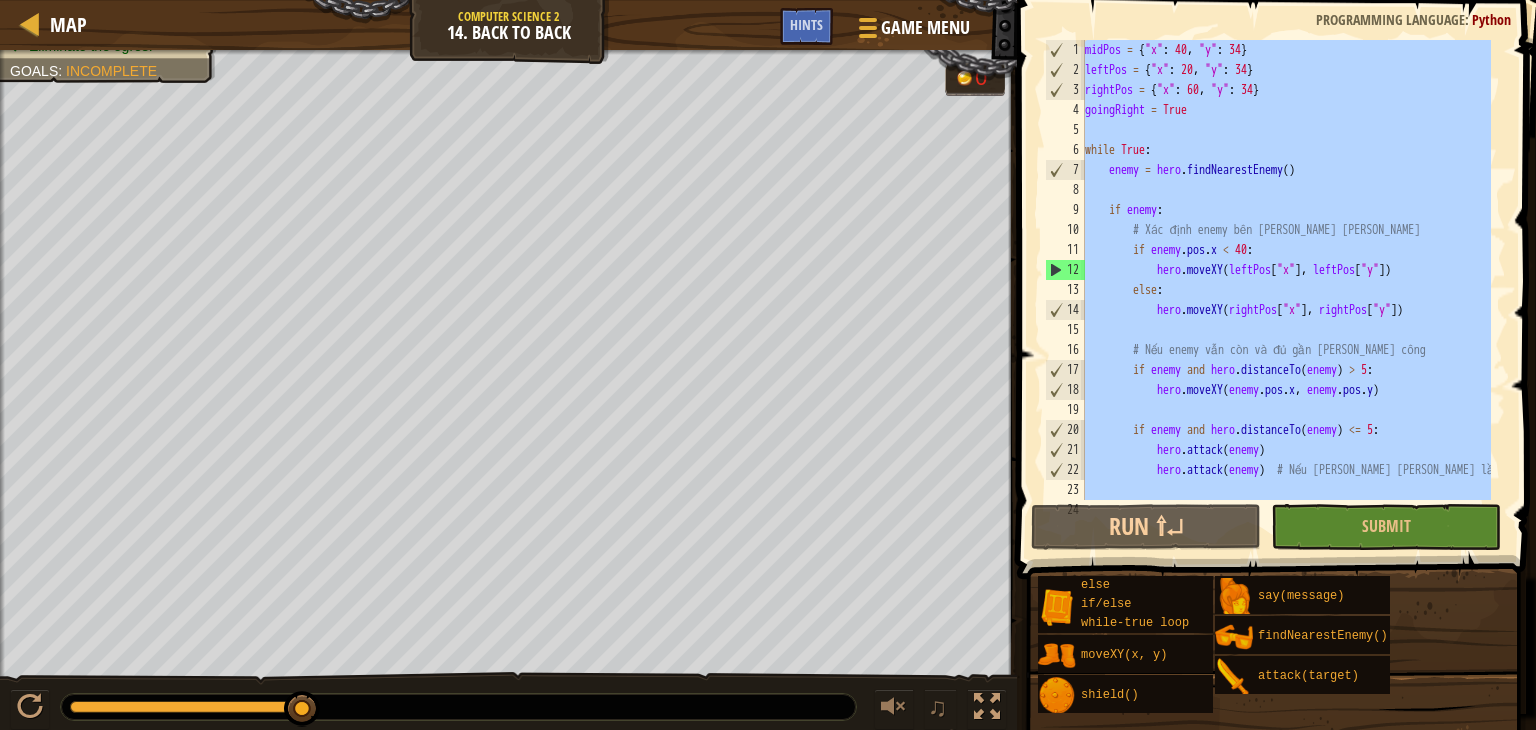 paste 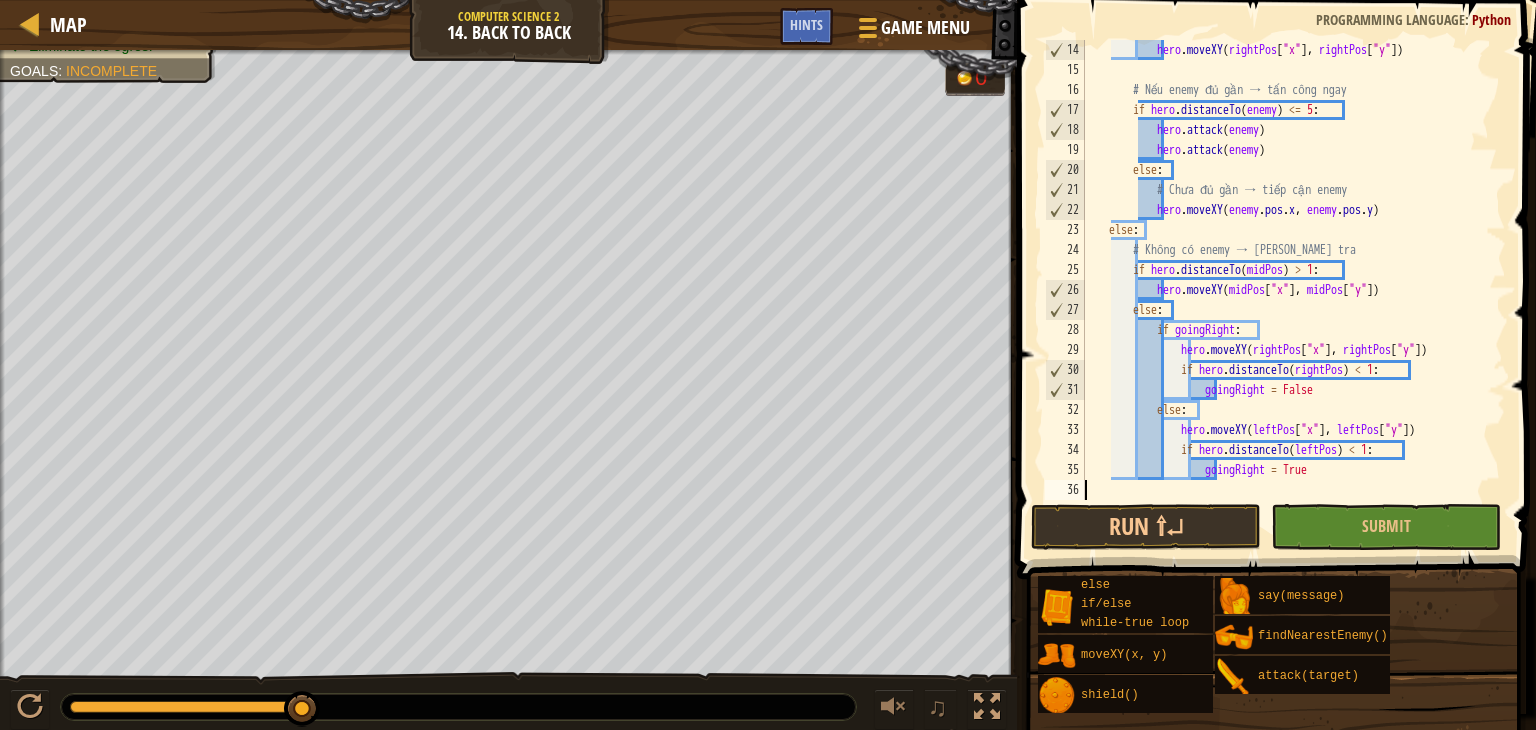 scroll, scrollTop: 260, scrollLeft: 0, axis: vertical 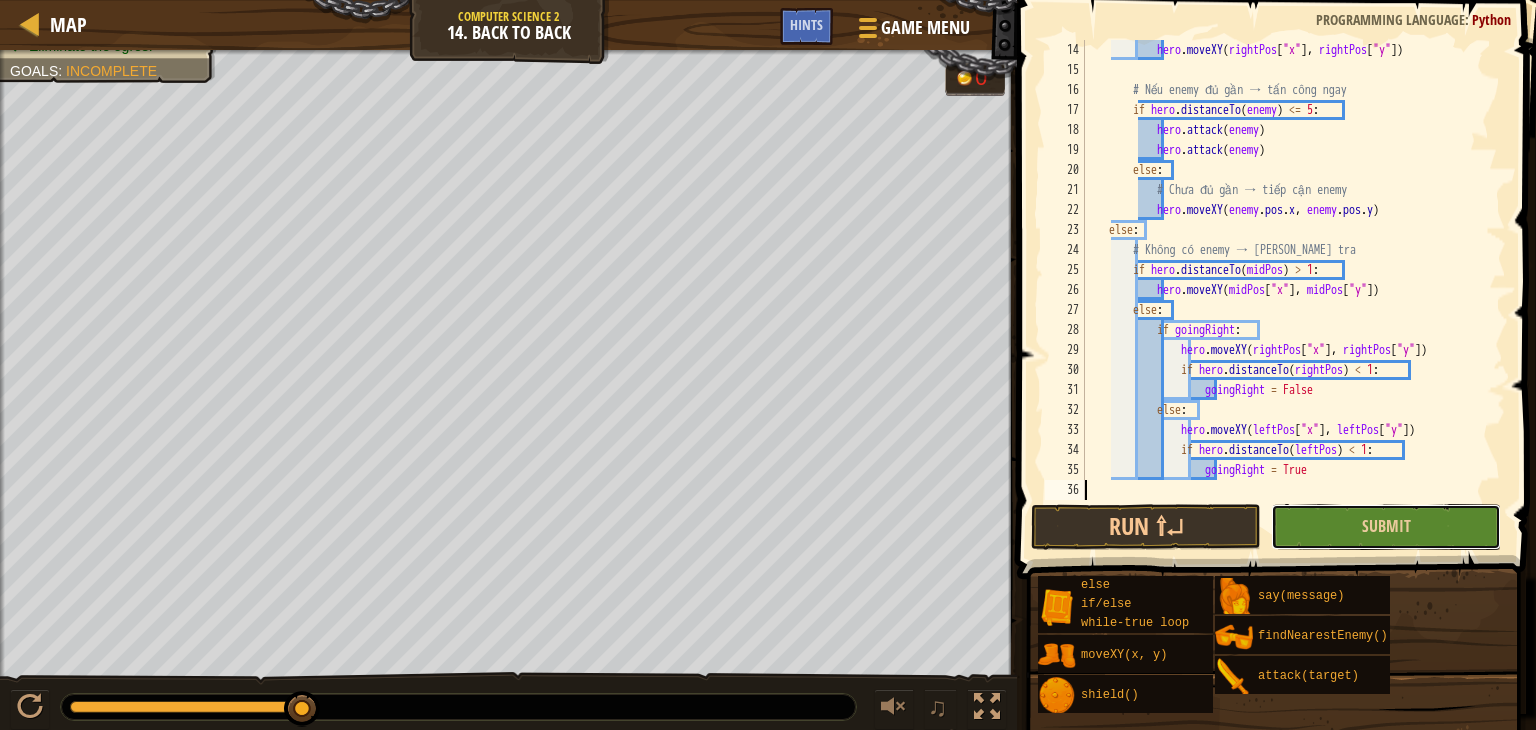 click on "Submit" at bounding box center [1386, 527] 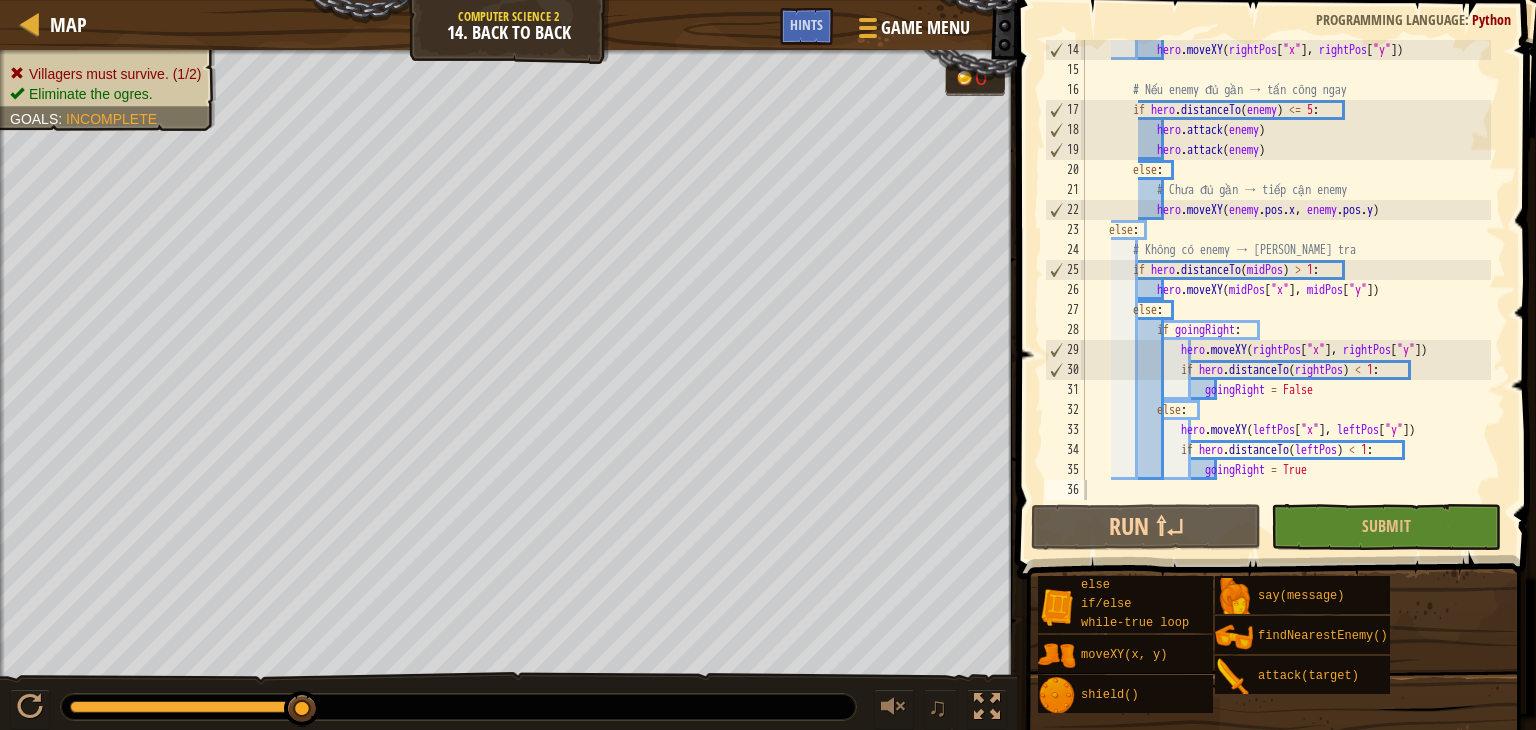 scroll, scrollTop: 80, scrollLeft: 0, axis: vertical 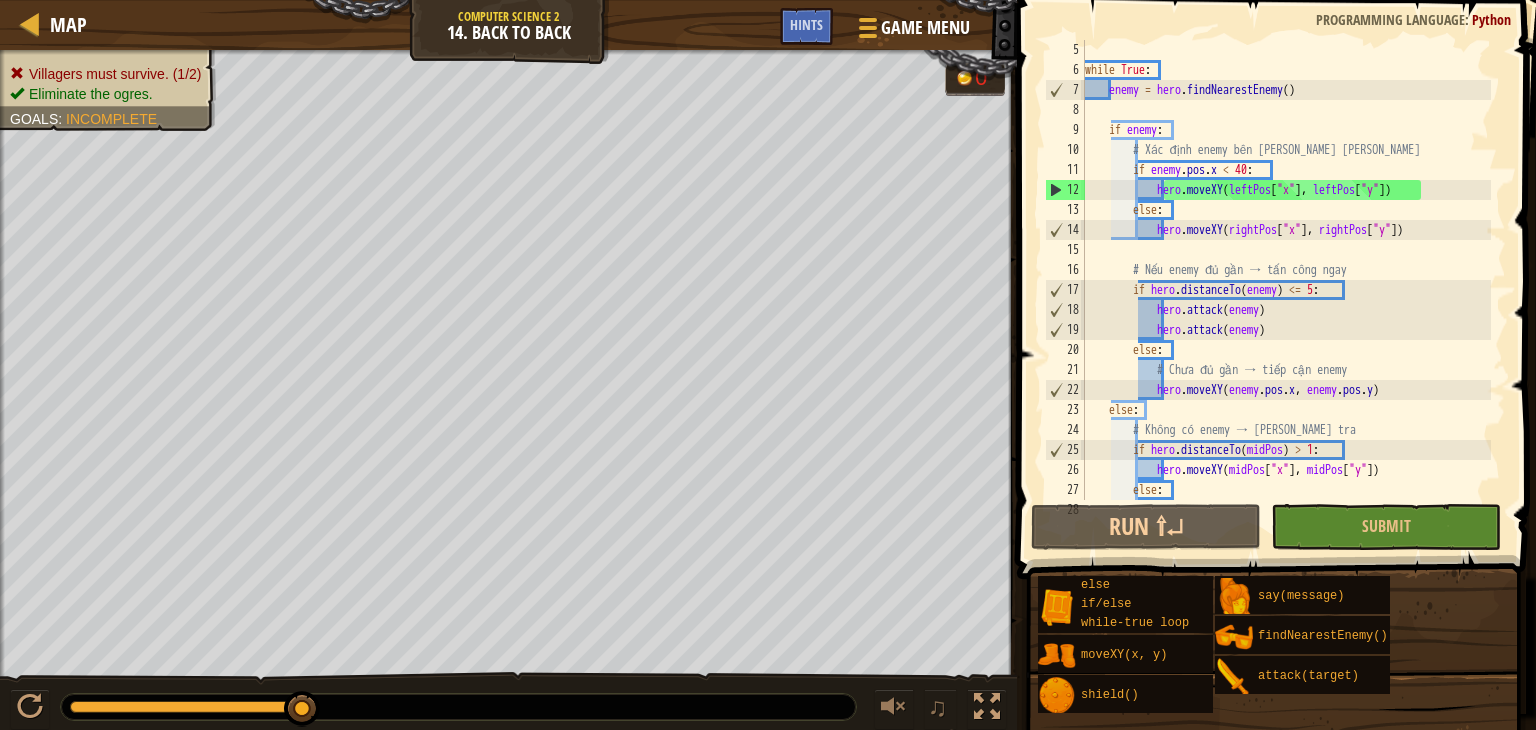 click on "while   True :      enemy   =   hero . findNearestEnemy ( )      if   enemy :          # Xác định enemy bên [PERSON_NAME] [PERSON_NAME]          if   enemy . pos . x   <   40 :              hero . moveXY ( leftPos [ "x" ] ,   leftPos [ "y" ])          else :              hero . moveXY ( rightPos [ "x" ] ,   rightPos [ "y" ])          # Nếu enemy đủ gần → tấn công ngay          if   hero . distanceTo ( enemy )   <=   5 :              hero . attack ( enemy )              hero . attack ( enemy )          else :              # Chưa đủ gần → tiếp cận enemy              hero . moveXY ( enemy . pos . x ,   enemy . pos . y )      else :          # Không có enemy → [PERSON_NAME] tra          if   hero . distanceTo ( midPos )   >   1 :              hero . moveXY ( midPos [ "x" ] ,   midPos [ "y" ])          else :              if   goingRight :" at bounding box center (1286, 290) 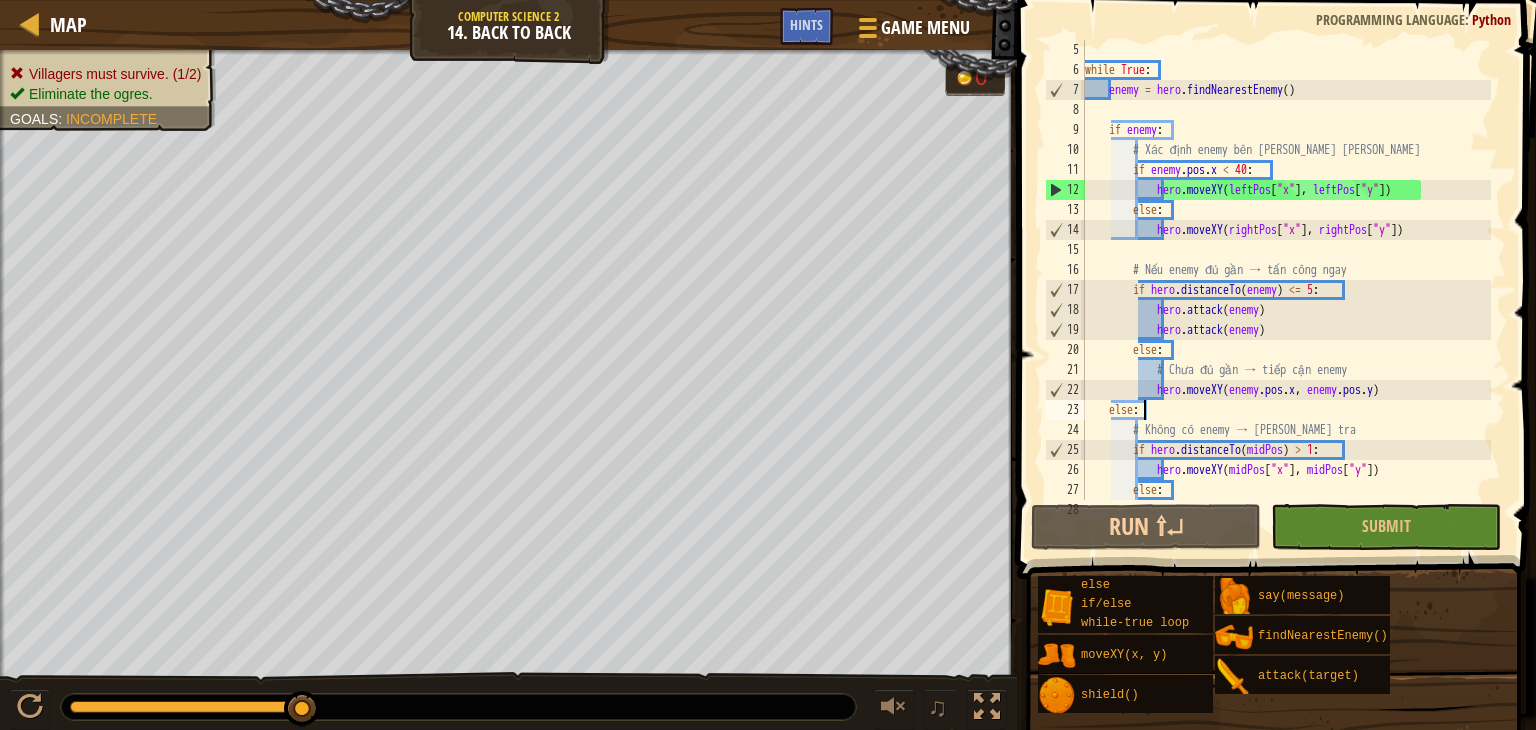 type on "goingRight = True" 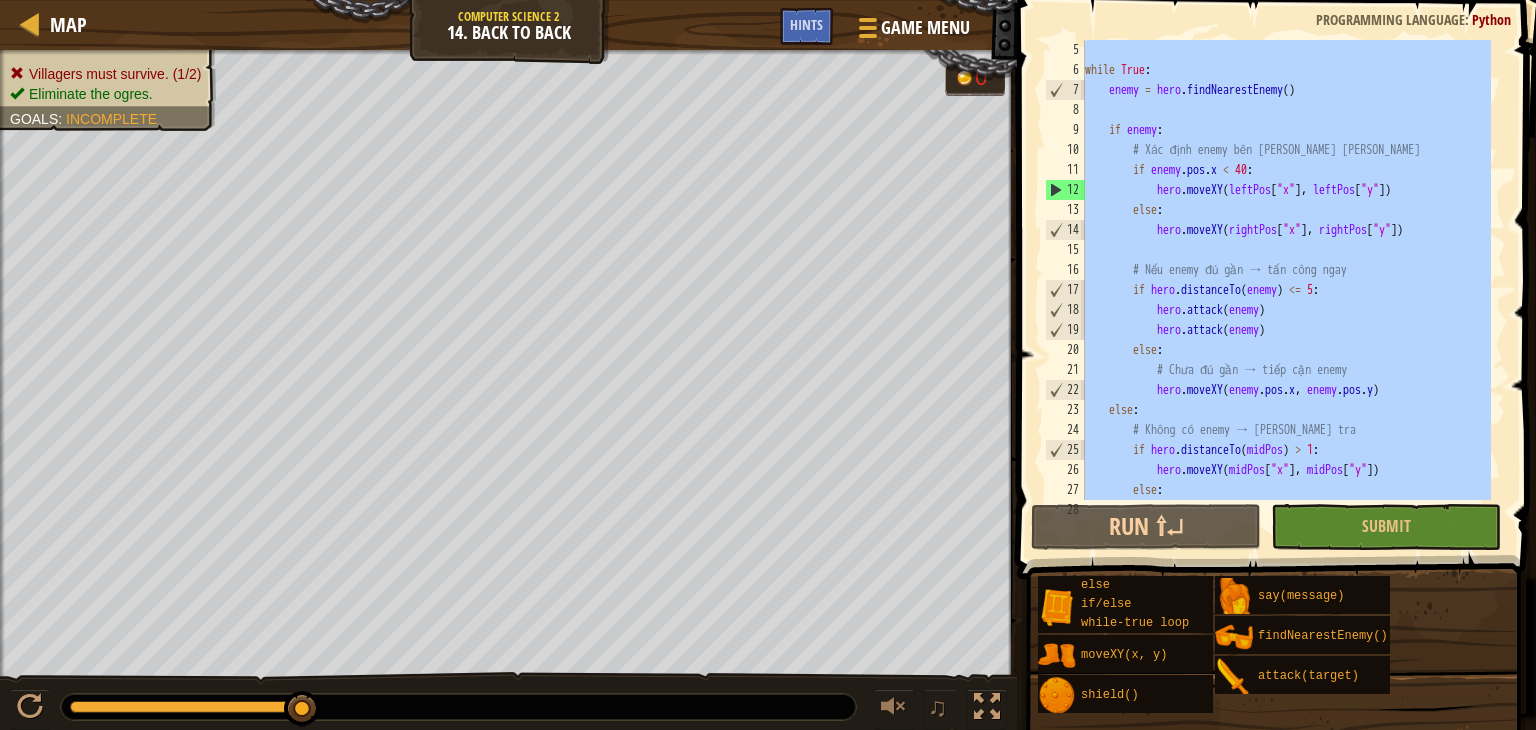 paste 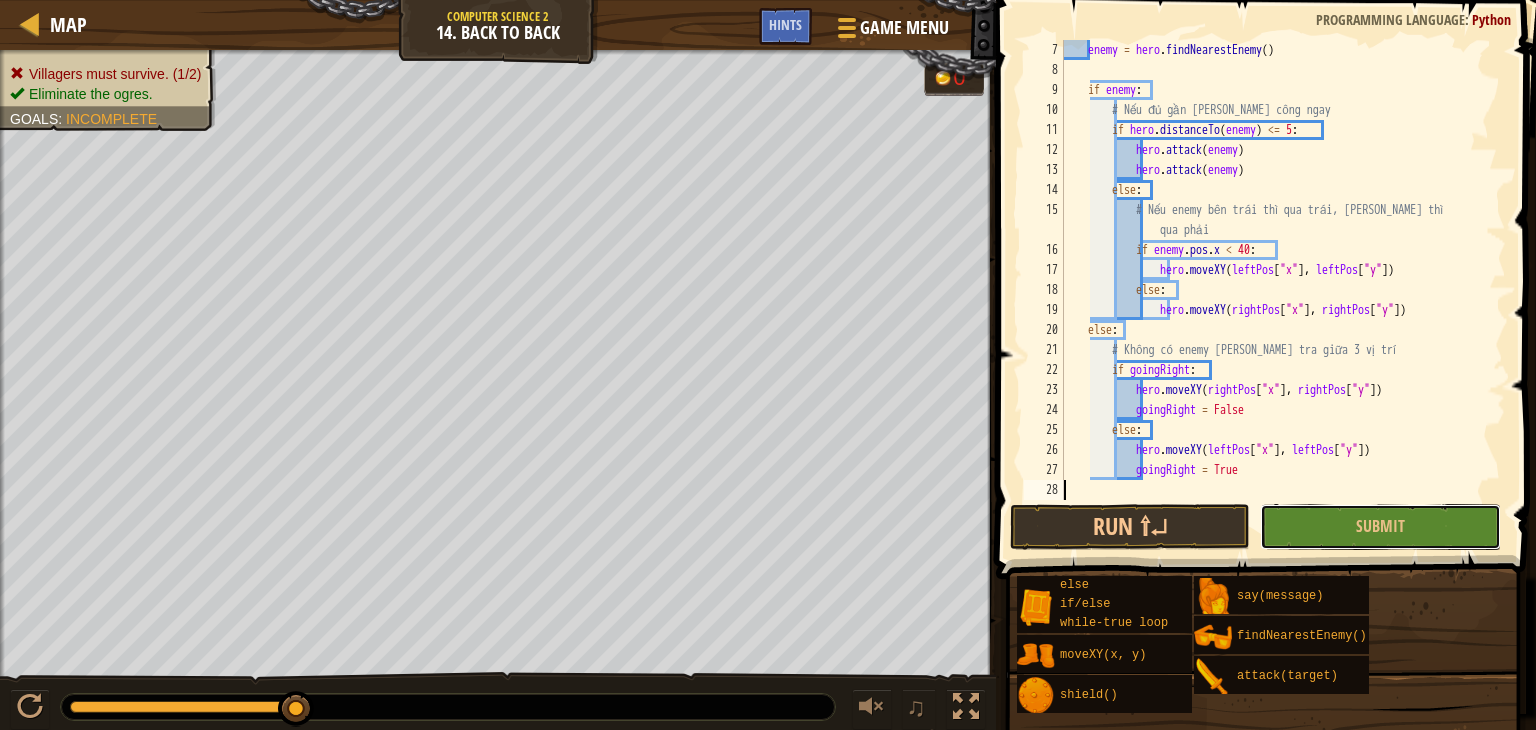 click on "Submit" at bounding box center (1380, 527) 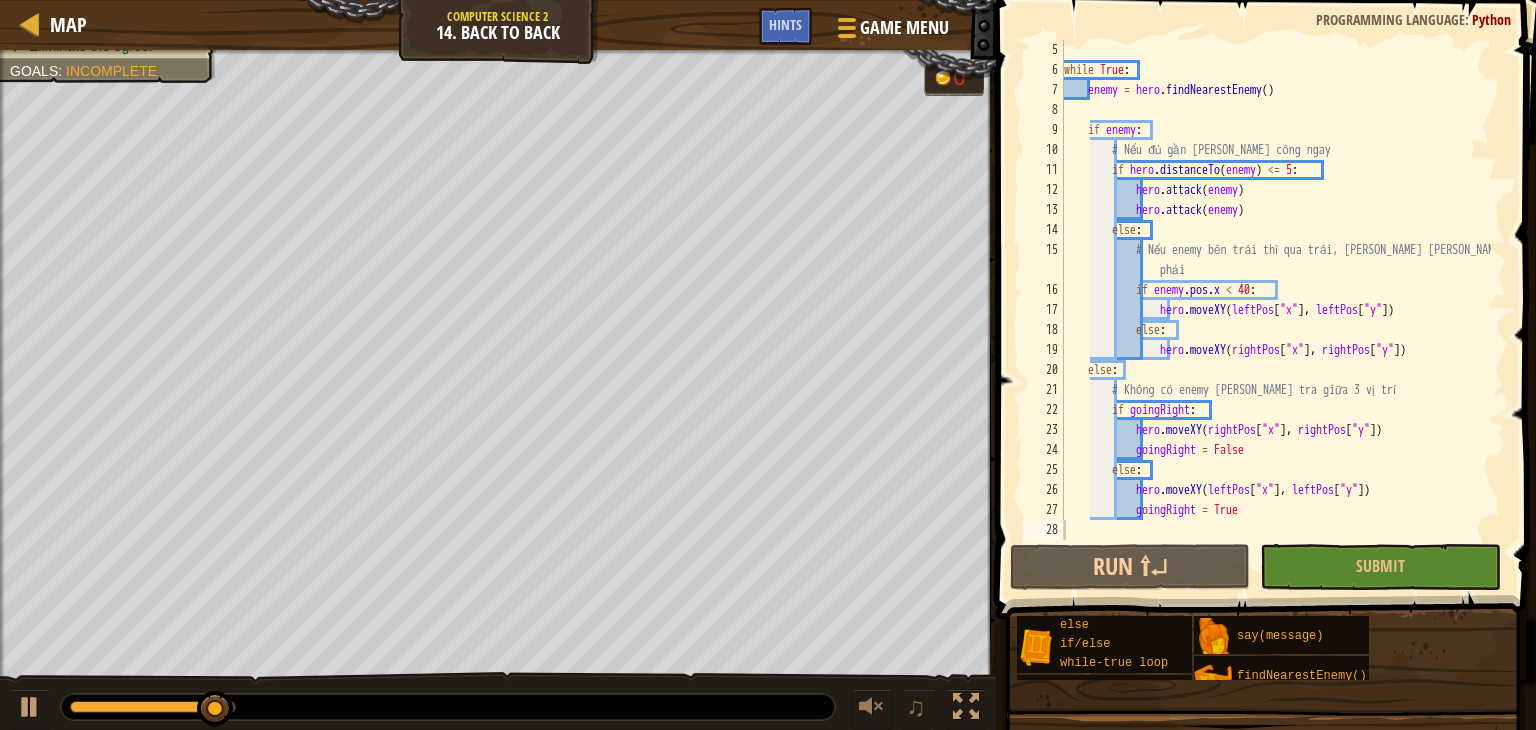 scroll, scrollTop: 80, scrollLeft: 0, axis: vertical 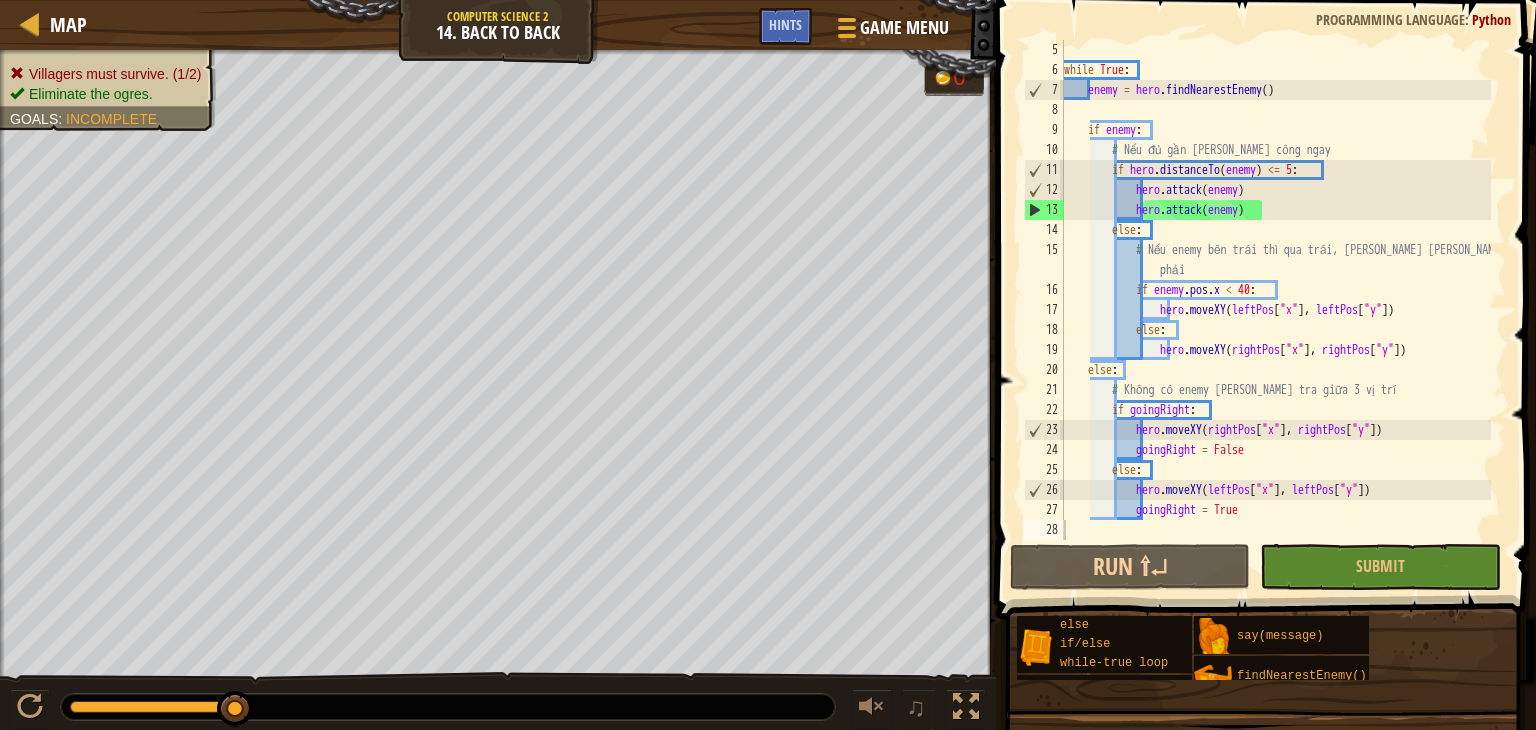 click on "while   True :      enemy   =   hero . findNearestEnemy ( )      if   enemy :          # Nếu đủ gần [PERSON_NAME] công ngay          if   hero . distanceTo ( enemy )   <=   5 :              hero . attack ( enemy )              hero . attack ( enemy )          else :              # Nếu enemy bên trái thì qua trái, [PERSON_NAME] [PERSON_NAME]                   phải              if   enemy . pos . x   <   40 :                  hero . moveXY ( leftPos [ "x" ] ,   leftPos [ "y" ])              else :                  hero . moveXY ( rightPos [ "x" ] ,   rightPos [ "y" ])      else :          # Không có enemy [PERSON_NAME] tra giữa 3 vị trí          if   goingRight :              hero . moveXY ( rightPos [ "x" ] ,   rightPos [ "y" ])              goingRight   =   False          else :              hero . moveXY ( leftPos [ "x" ] ,   leftPos [ "y" ])              goingRight   =   True" at bounding box center [1275, 310] 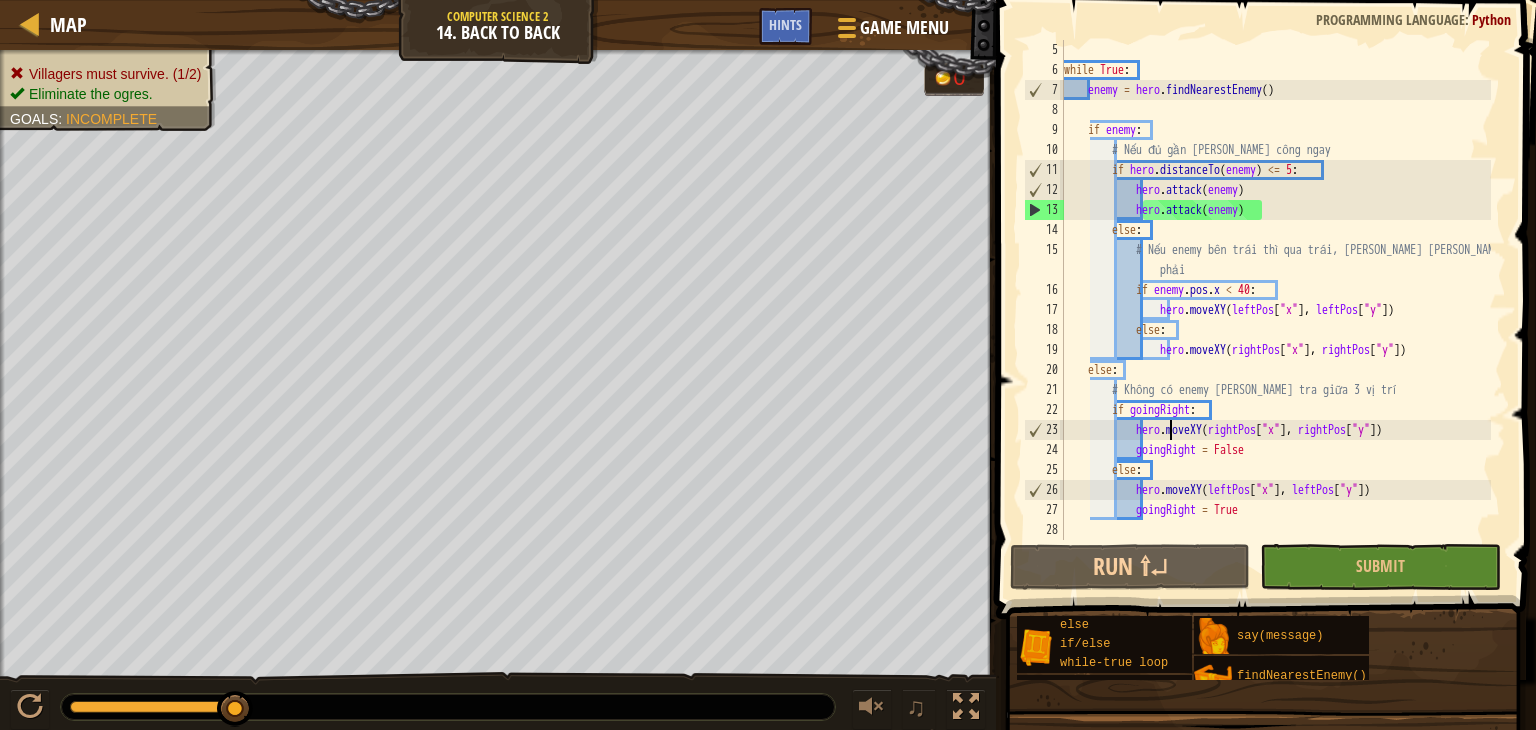 type on "goingRight = True" 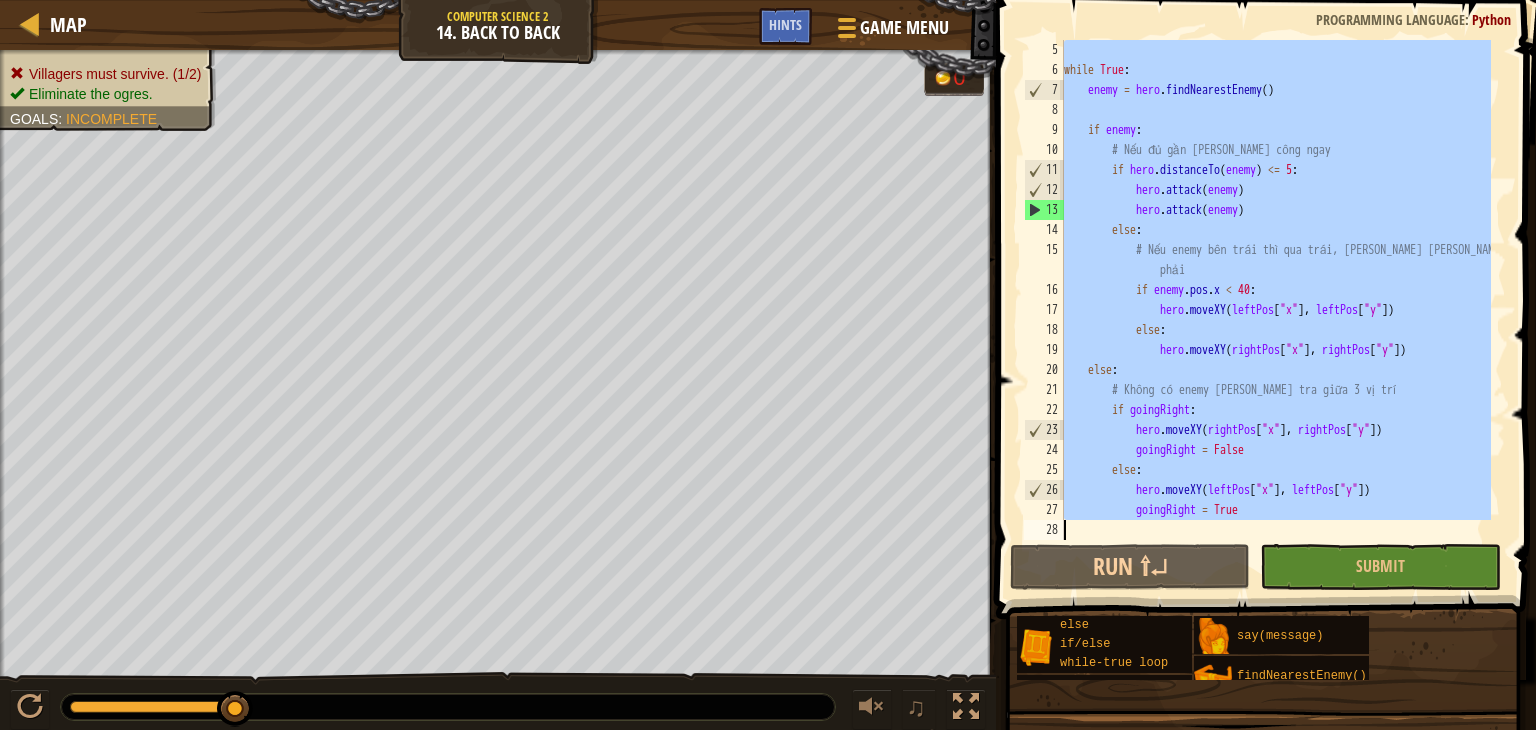 paste 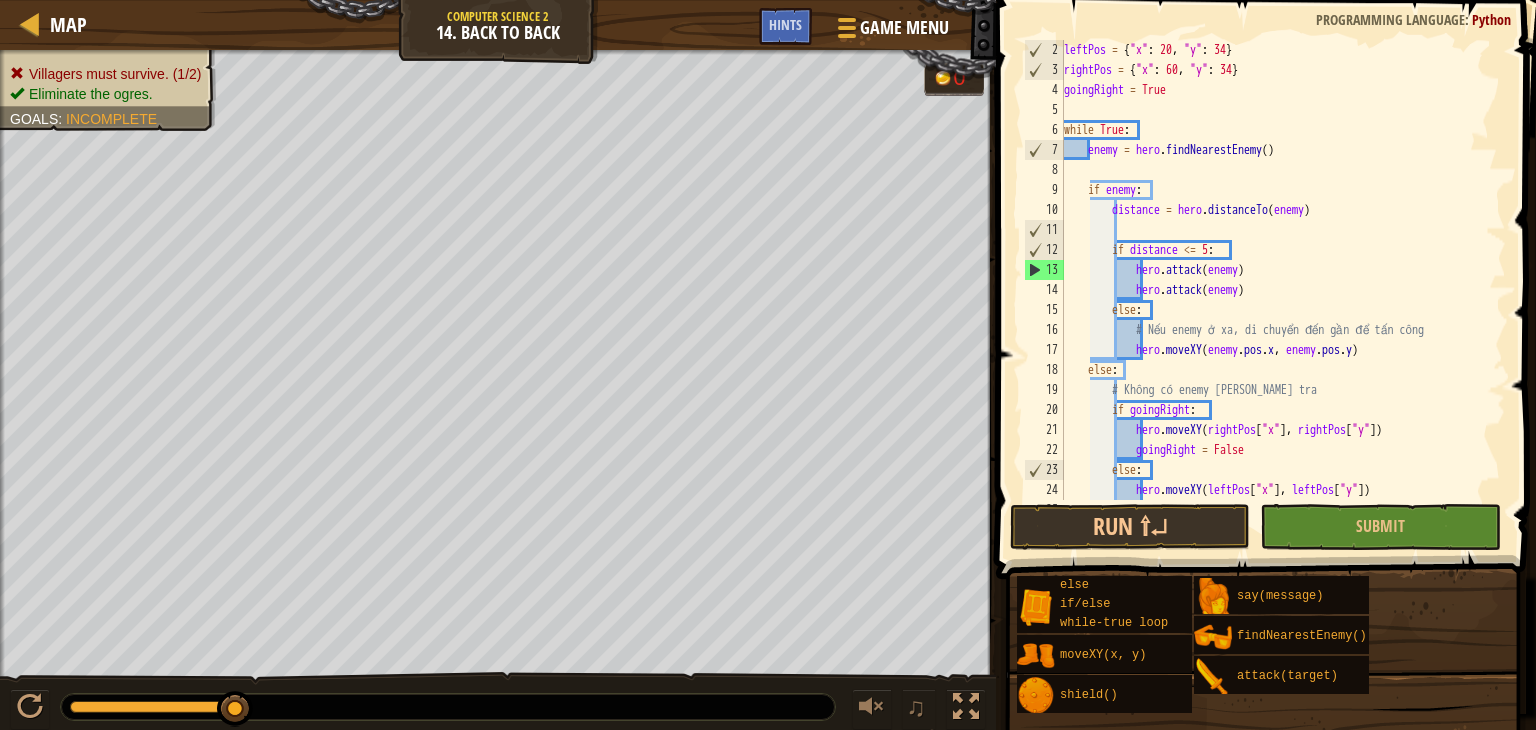 scroll, scrollTop: 20, scrollLeft: 0, axis: vertical 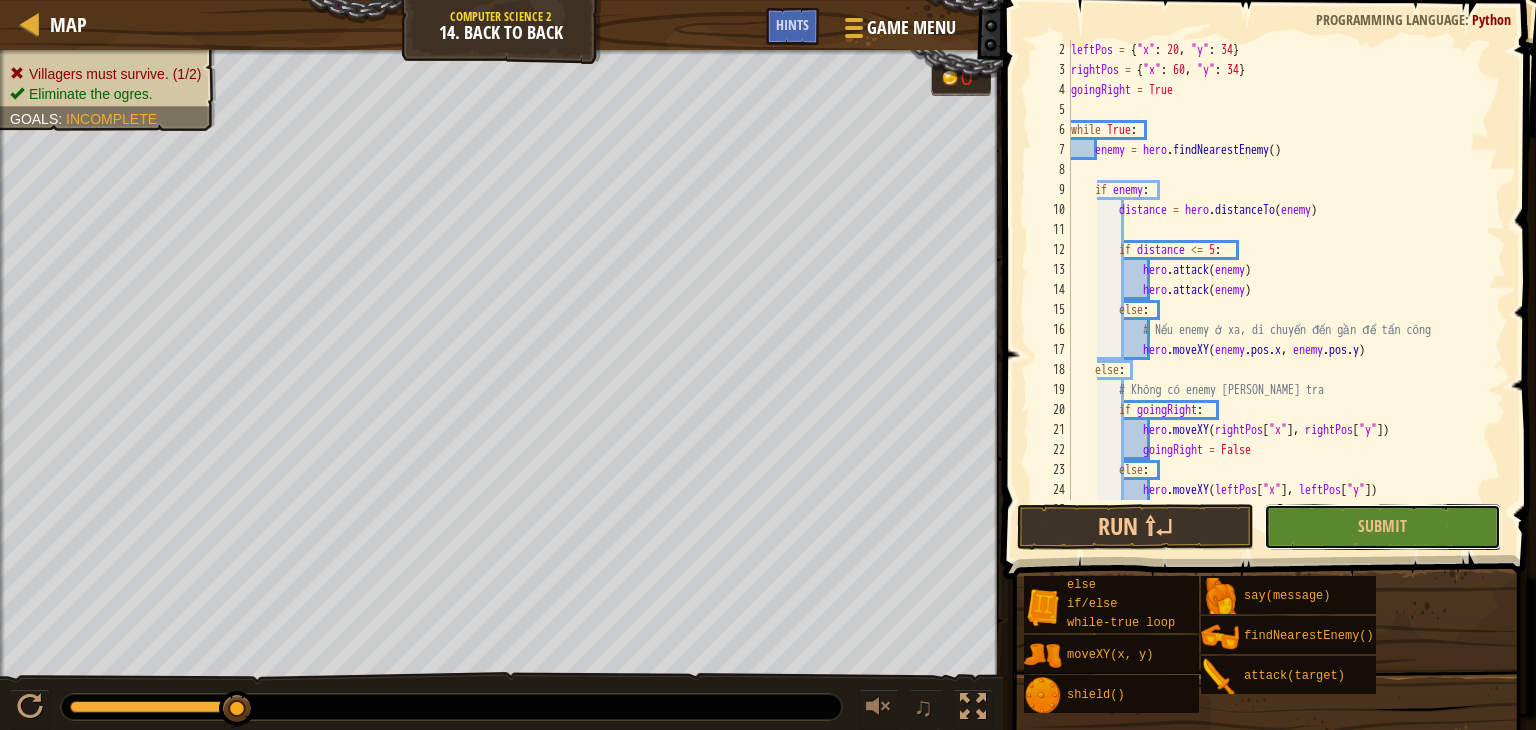 click on "Submit" at bounding box center [1382, 527] 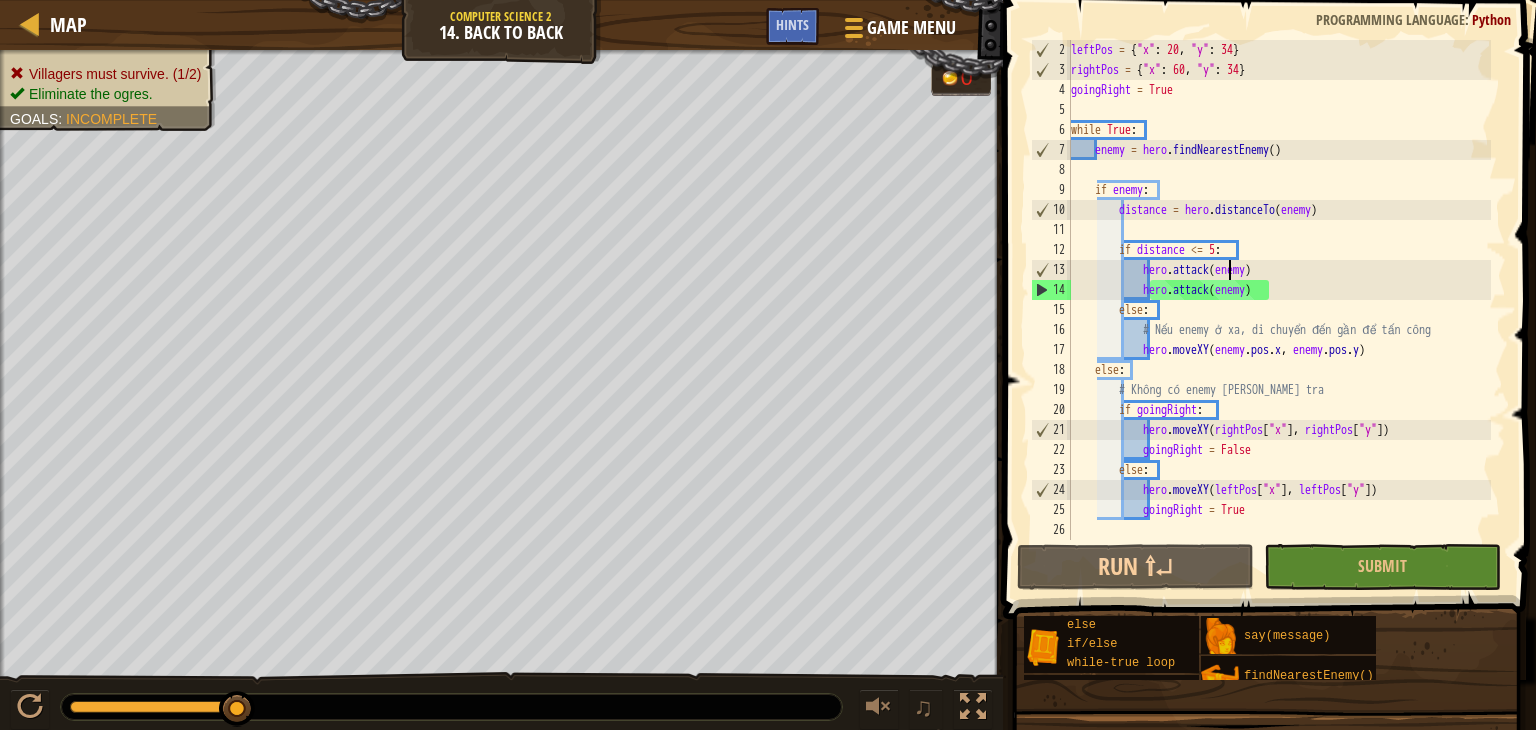 click on "leftPos   =   { "x" :   20 ,   "y" :   34 } rightPos   =   { "x" :   60 ,   "y" :   34 } goingRight   =   True while   True :      enemy   =   hero . findNearestEnemy ( )      if   enemy :          distance   =   hero . distanceTo ( enemy )                   if   distance   <=   5 :              hero . attack ( enemy )              hero . attack ( enemy )          else :              # Nếu enemy ở xa, di chuyển đến gần để tấn công              hero . moveXY ( enemy . pos . x ,   enemy . pos . y )      else :          # Không có enemy [PERSON_NAME] tra          if   goingRight :              hero . moveXY ( rightPos [ "x" ] ,   rightPos [ "y" ])              goingRight   =   False          else :              hero . moveXY ( leftPos [ "x" ] ,   leftPos [ "y" ])              goingRight   =   True" at bounding box center [1279, 310] 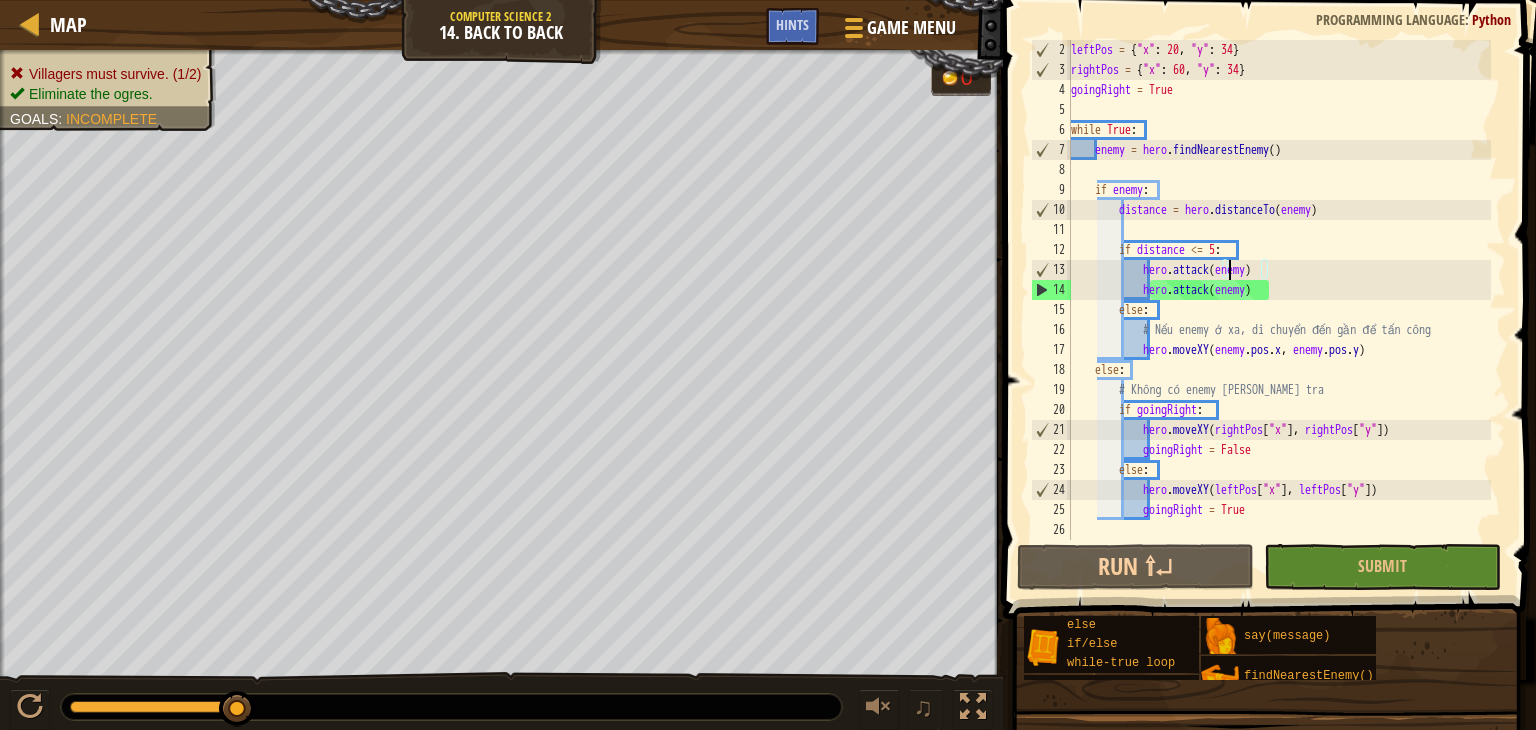 type on "goingRight = True" 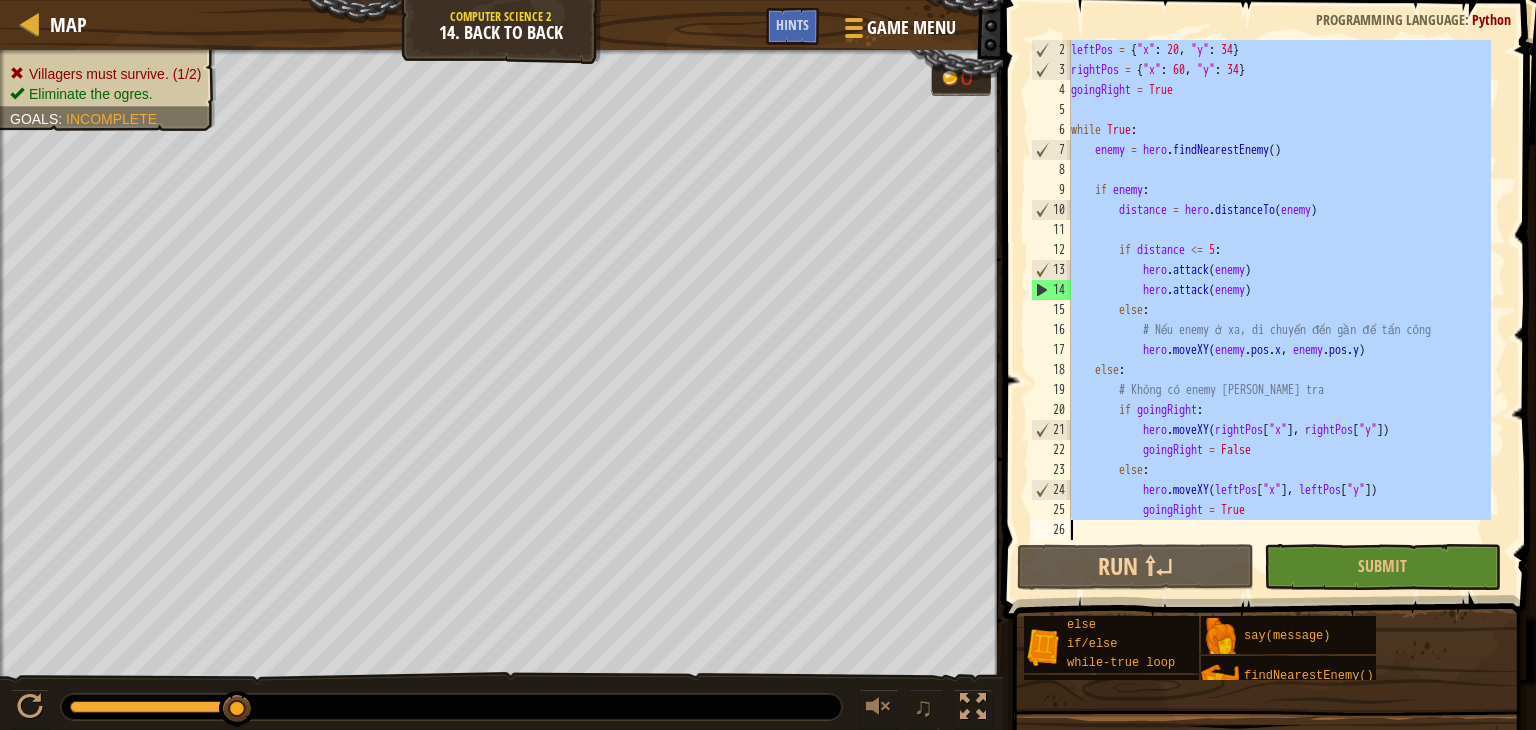 paste 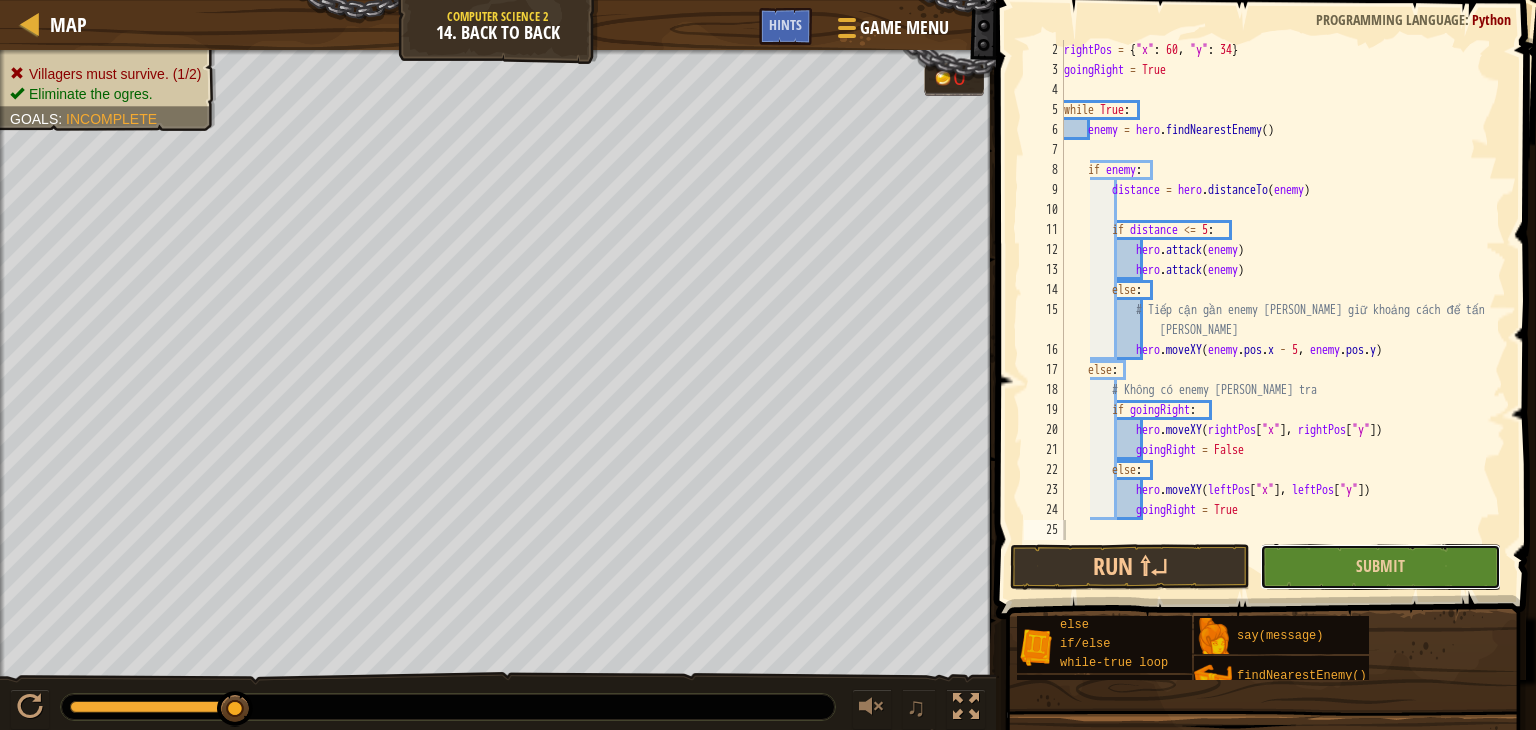 click on "Submit" at bounding box center (1380, 567) 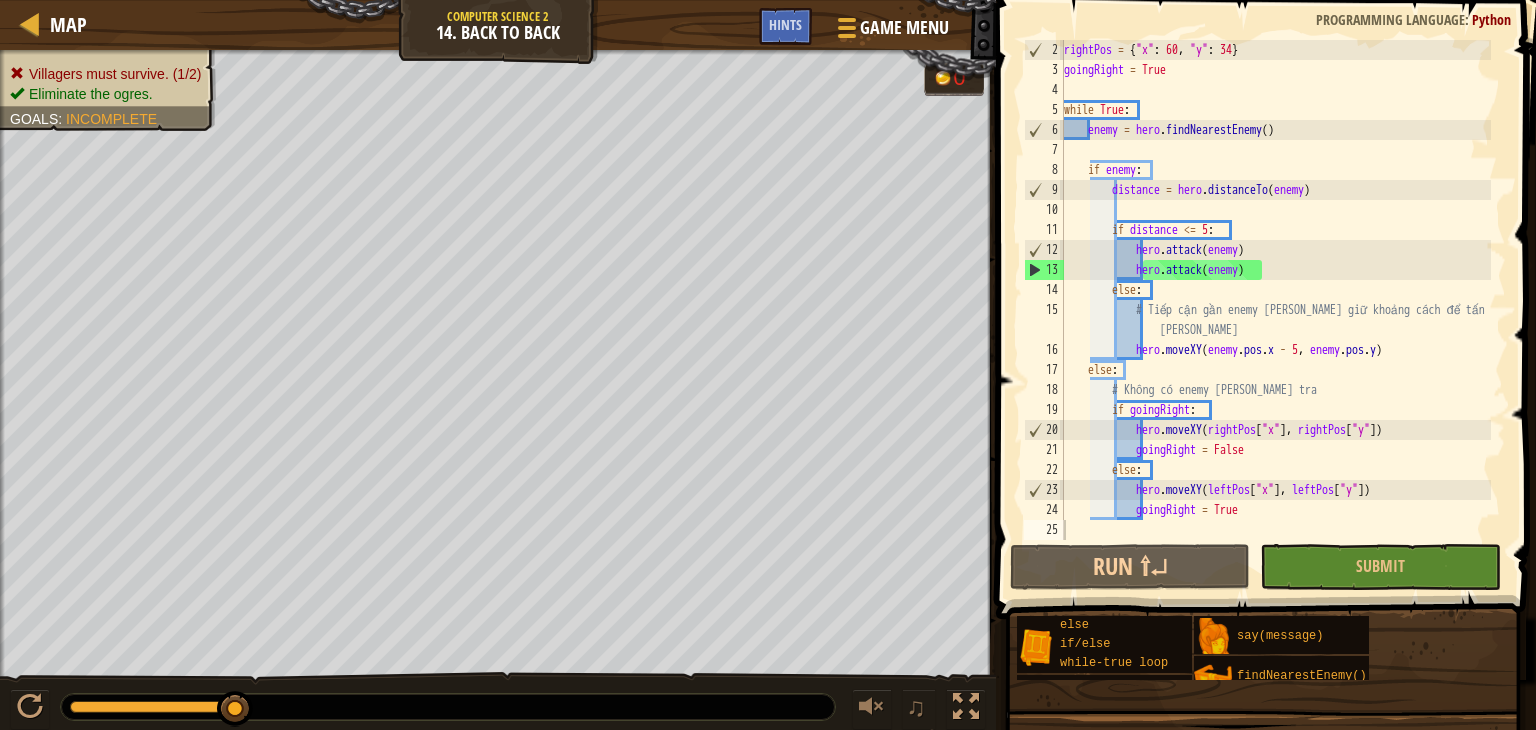click on "rightPos   =   { "x" :   60 ,   "y" :   34 } goingRight   =   True while   True :      enemy   =   hero . findNearestEnemy ( )      if   enemy :          distance   =   hero . distanceTo ( enemy )                   if   distance   <=   5 :              hero . attack ( enemy )              hero . attack ( enemy )          else :              # Tiếp cận gần enemy [PERSON_NAME] giữ khoảng cách để tấn                   [PERSON_NAME]              hero . moveXY ( enemy . pos . x   -   5 ,   enemy . pos . y )      else :          # Không có enemy [PERSON_NAME] tra          if   goingRight :              hero . moveXY ( rightPos [ "x" ] ,   rightPos [ "y" ])              goingRight   =   False          else :              hero . moveXY ( leftPos [ "x" ] ,   leftPos [ "y" ])              goingRight   =   True" at bounding box center [1275, 310] 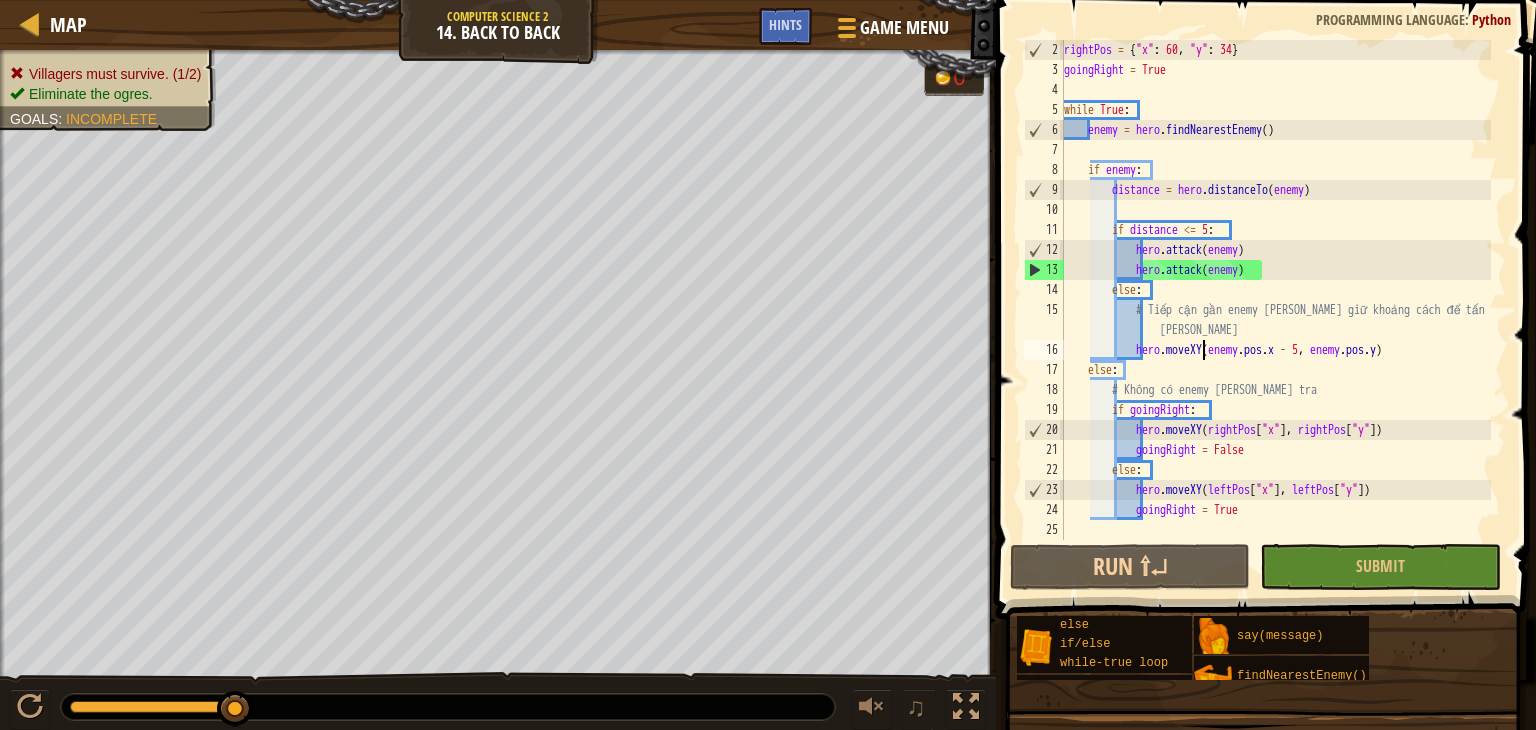 type on "goingRight = True" 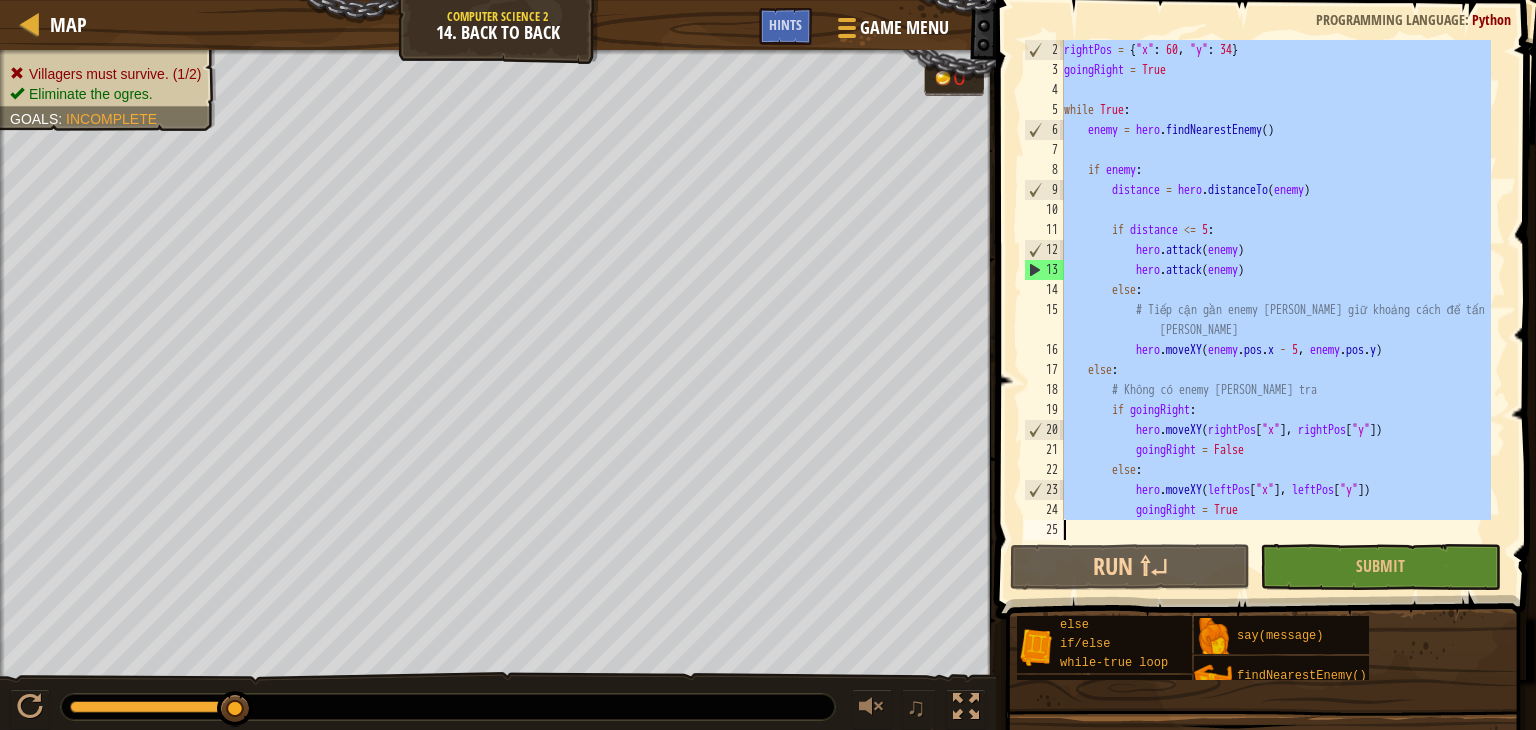 paste 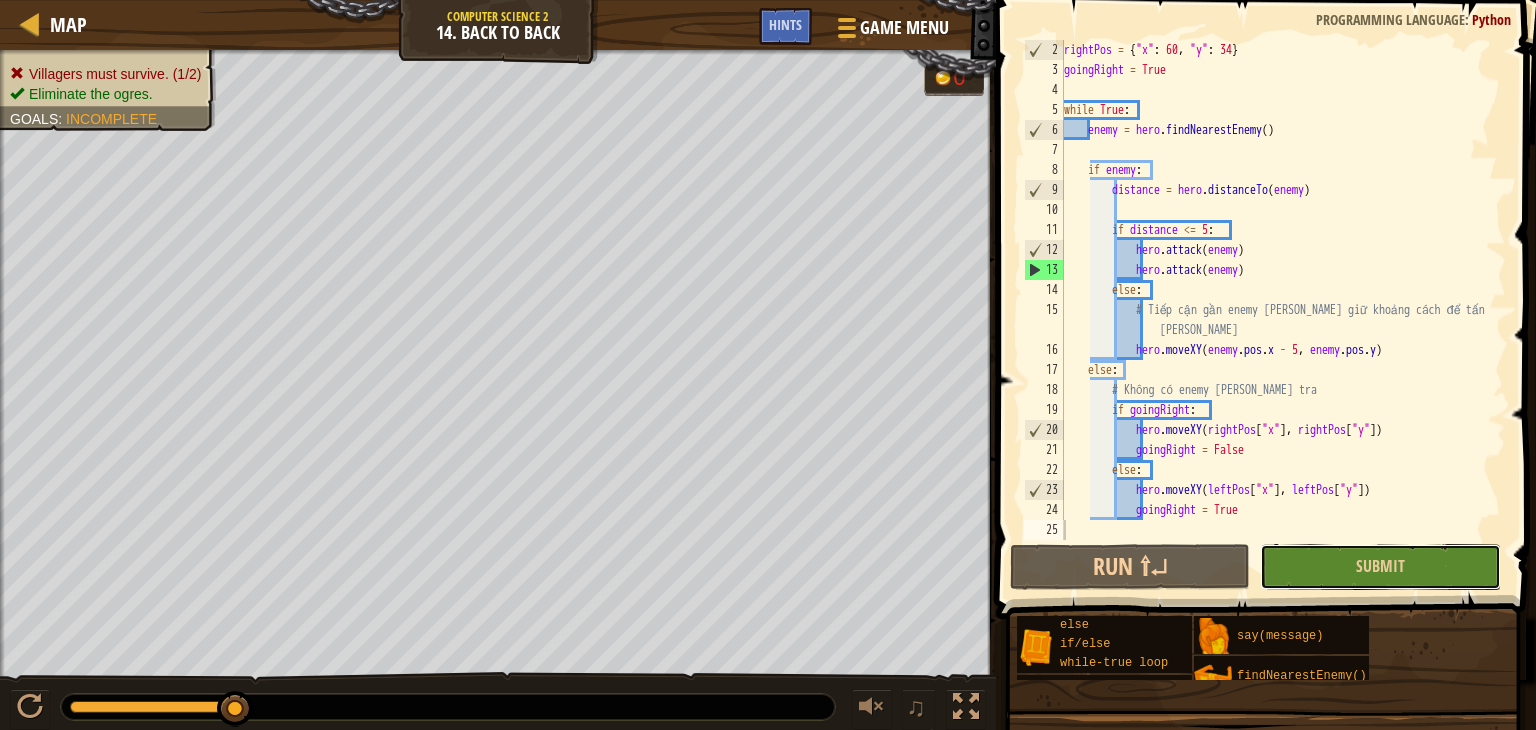 click on "Submit" at bounding box center [1380, 567] 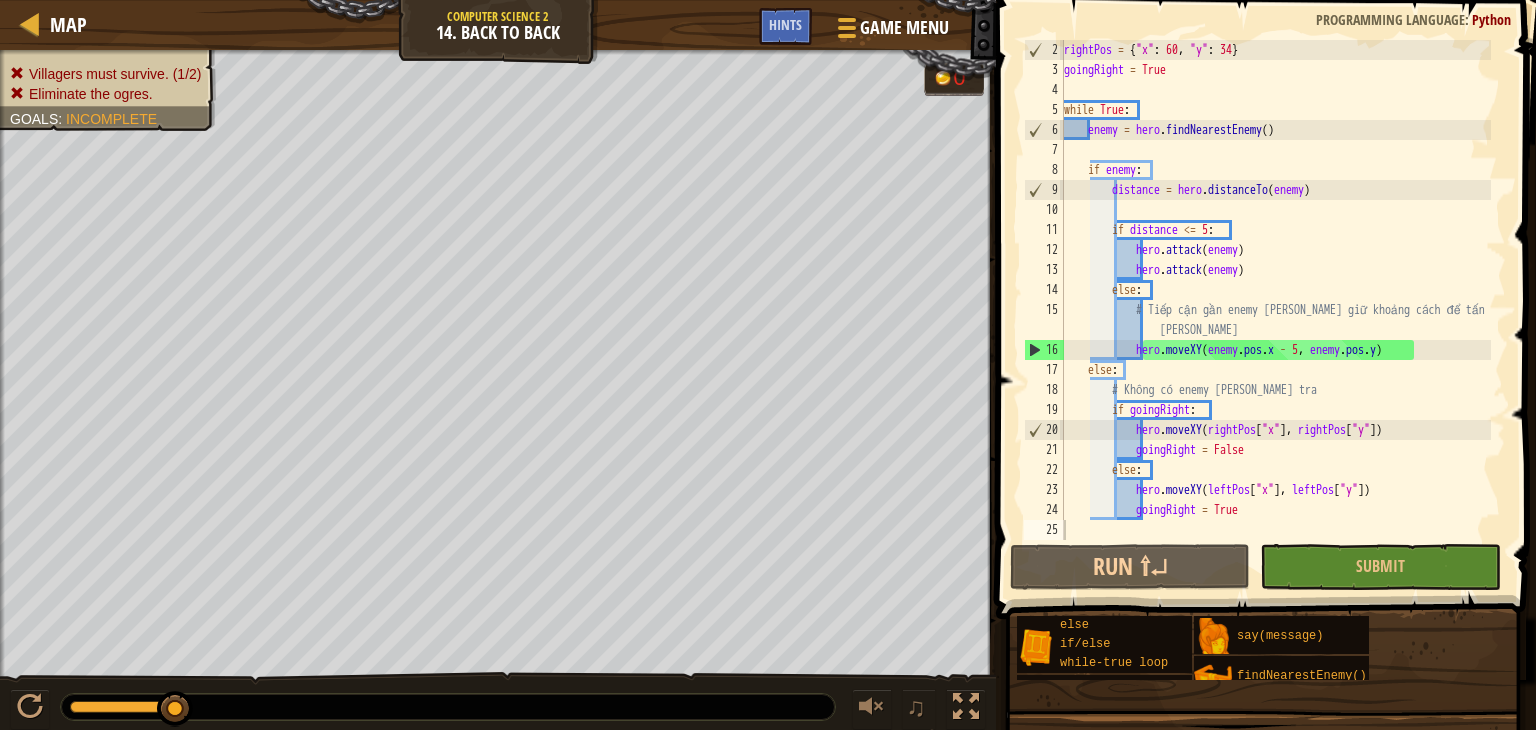 click on "rightPos   =   { "x" :   60 ,   "y" :   34 } goingRight   =   True while   True :      enemy   =   hero . findNearestEnemy ( )      if   enemy :          distance   =   hero . distanceTo ( enemy )                   if   distance   <=   5 :              hero . attack ( enemy )              hero . attack ( enemy )          else :              # Tiếp cận gần enemy [PERSON_NAME] giữ khoảng cách để tấn                   [PERSON_NAME]              hero . moveXY ( enemy . pos . x   -   5 ,   enemy . pos . y )      else :          # Không có enemy [PERSON_NAME] tra          if   goingRight :              hero . moveXY ( rightPos [ "x" ] ,   rightPos [ "y" ])              goingRight   =   False          else :              hero . moveXY ( leftPos [ "x" ] ,   leftPos [ "y" ])              goingRight   =   True" at bounding box center [1275, 310] 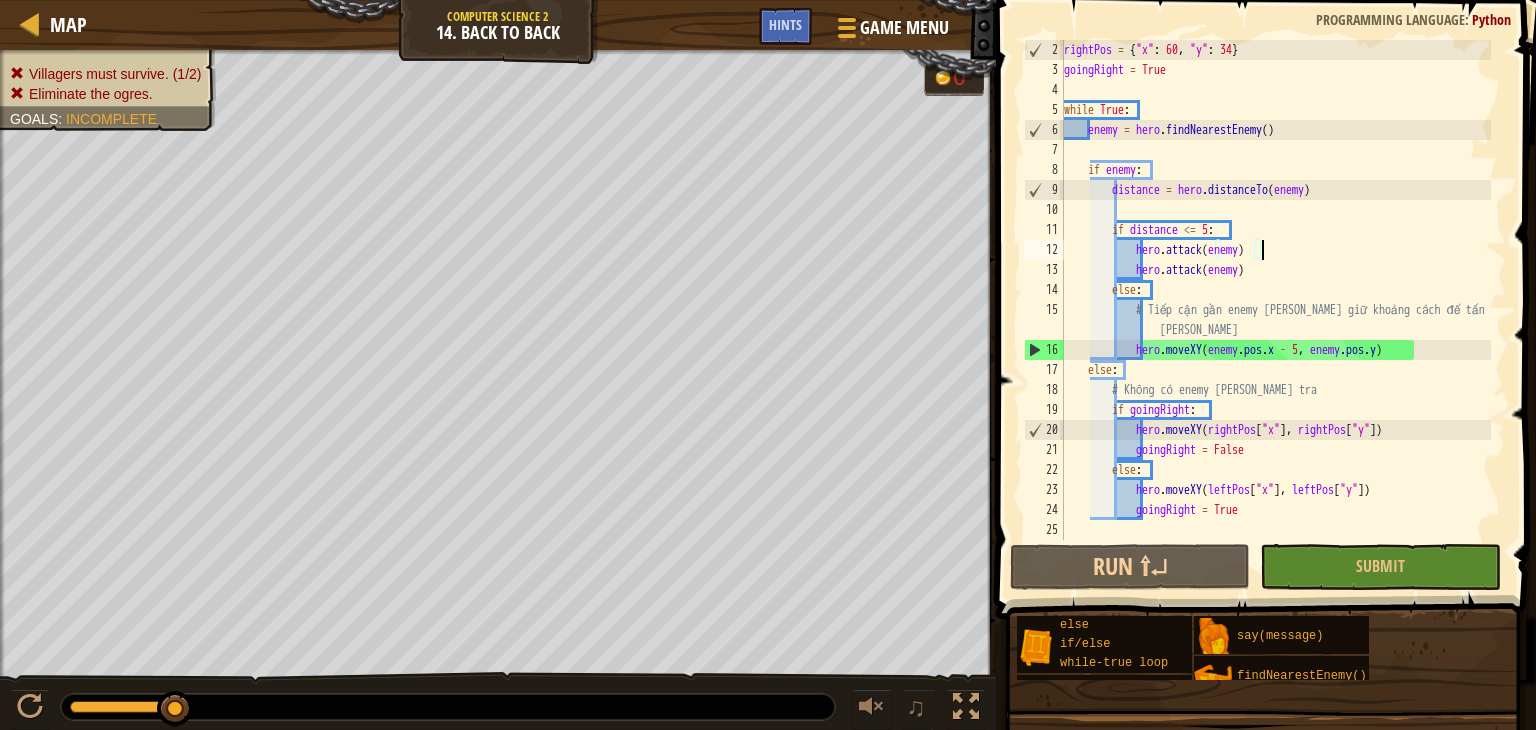 type on "goingRight = True" 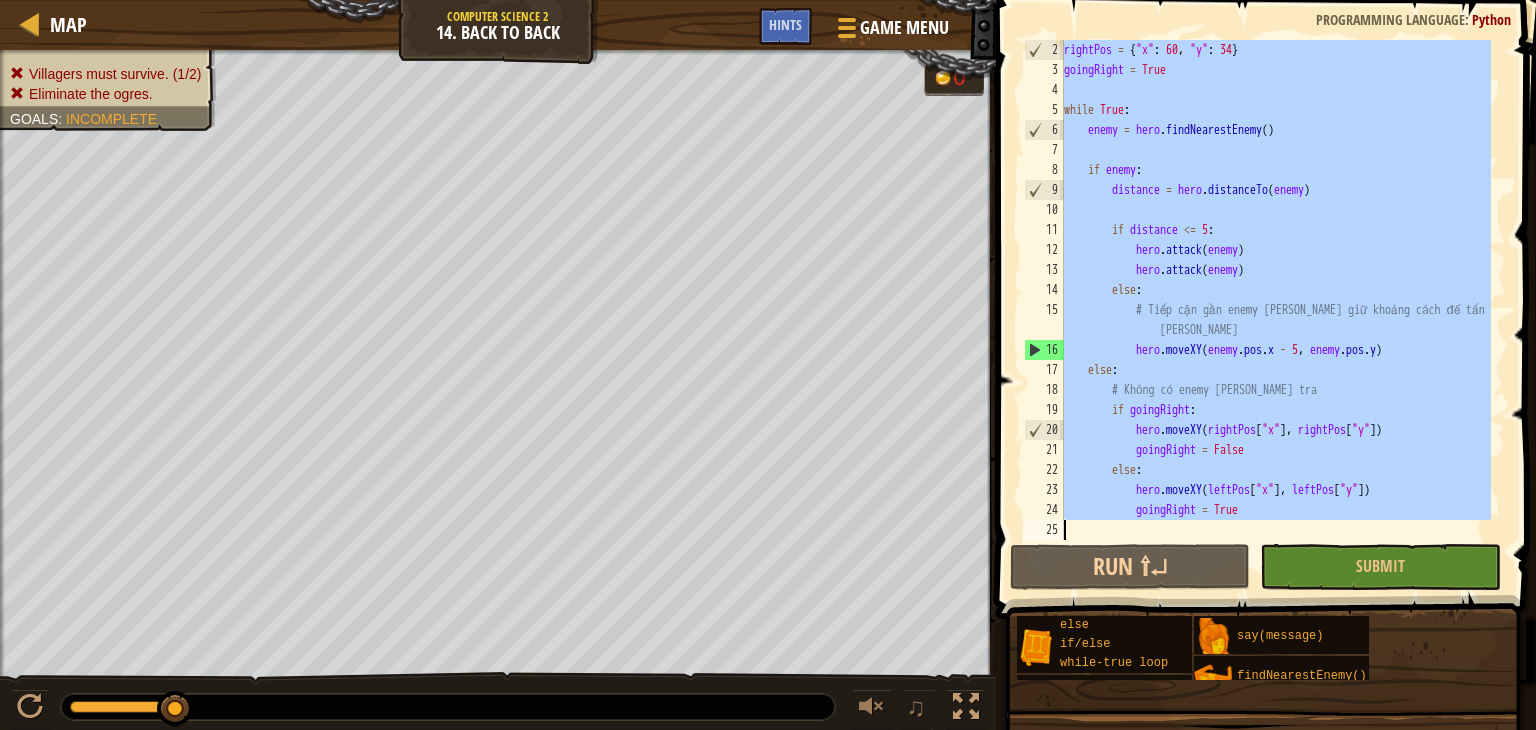 paste 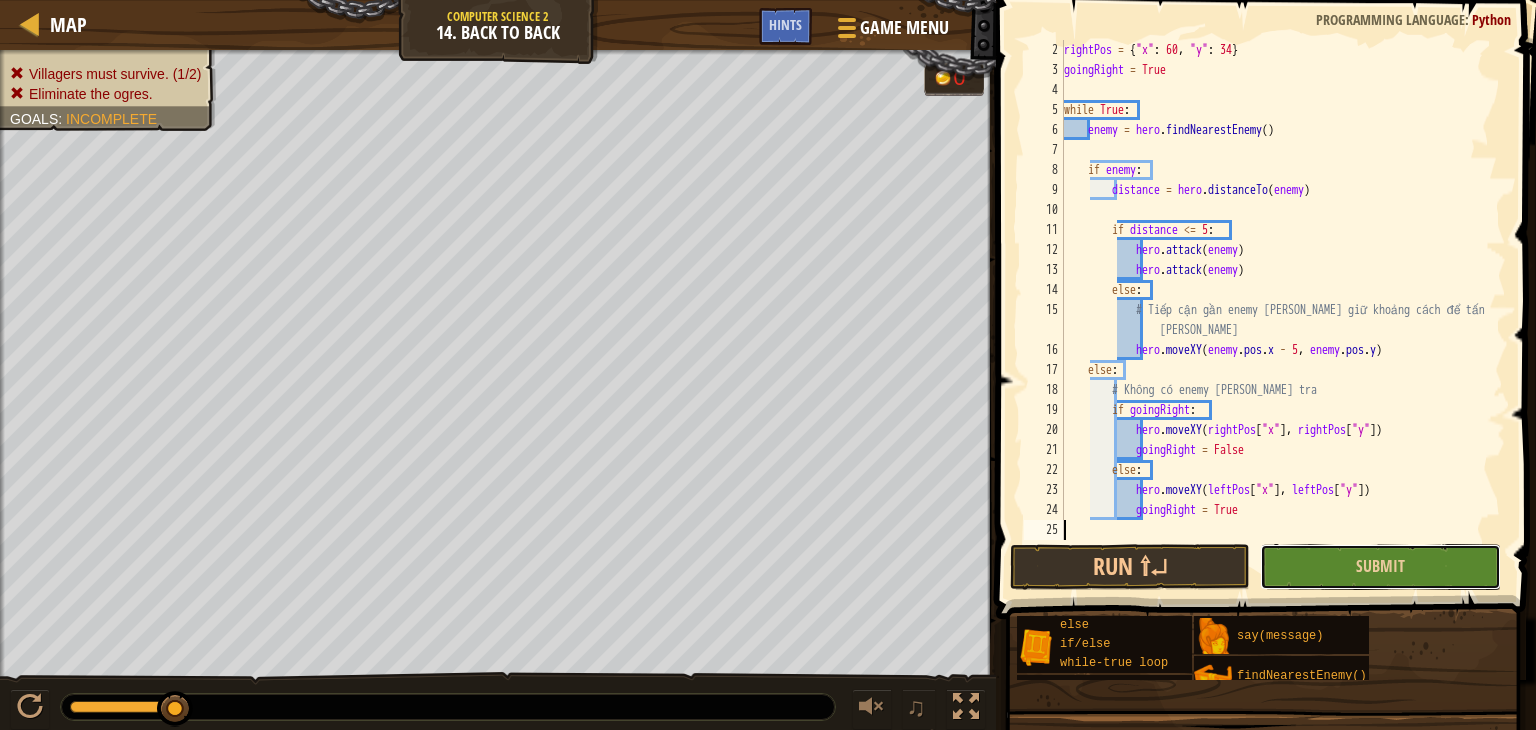 click on "Submit" at bounding box center [1380, 567] 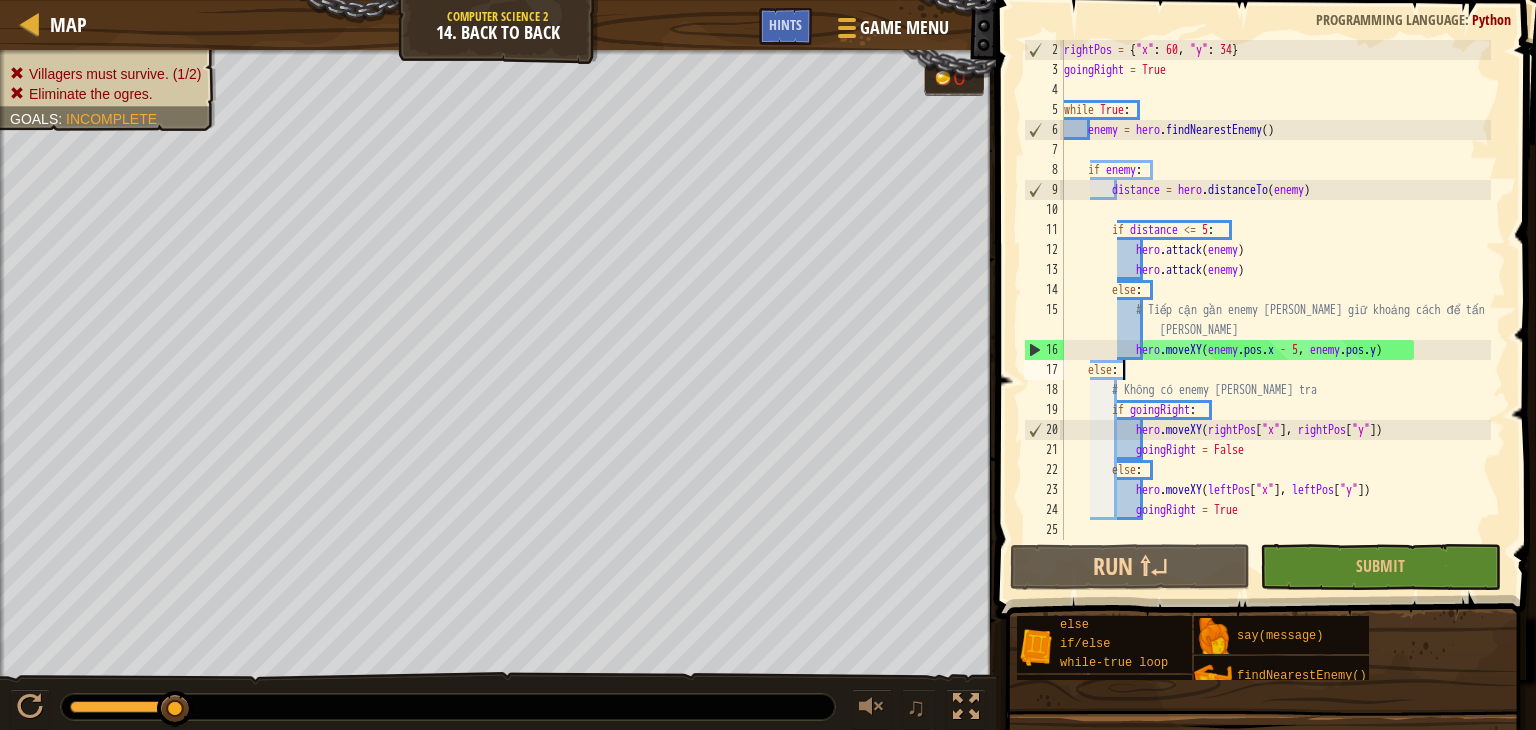 click on "rightPos   =   { "x" :   60 ,   "y" :   34 } goingRight   =   True while   True :      enemy   =   hero . findNearestEnemy ( )      if   enemy :          distance   =   hero . distanceTo ( enemy )          if   distance   <=   5 :              hero . attack ( enemy )              hero . attack ( enemy )          else :              # Tiếp cận gần enemy [PERSON_NAME] giữ khoảng cách để tấn                   [PERSON_NAME]              hero . moveXY ( enemy . pos . x   -   5 ,   enemy . pos . y )      else :          # Không có enemy [PERSON_NAME] tra          if   goingRight :              hero . moveXY ( rightPos [ "x" ] ,   rightPos [ "y" ])              goingRight   =   False          else :              hero . moveXY ( leftPos [ "x" ] ,   leftPos [ "y" ])              goingRight   =   True" at bounding box center (1275, 310) 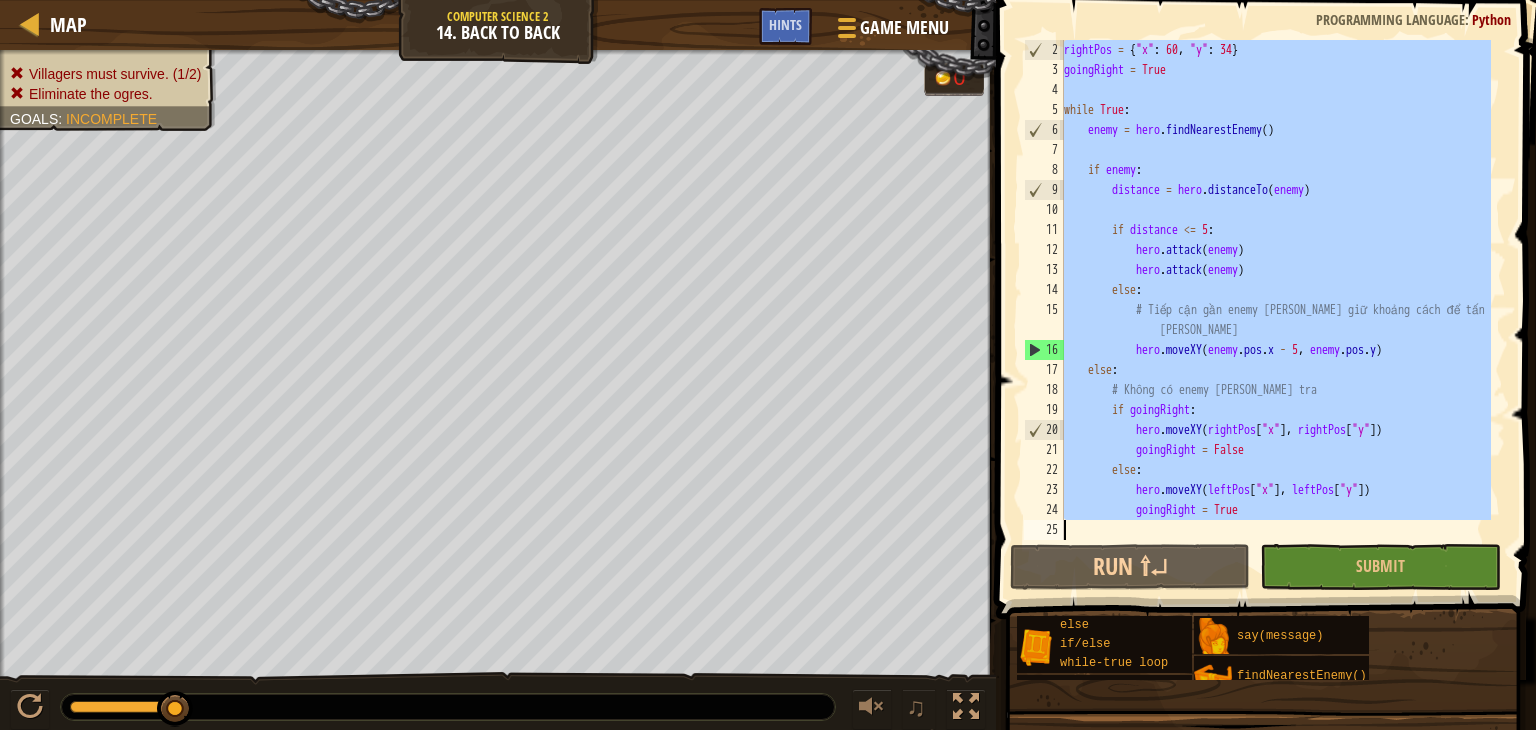 paste 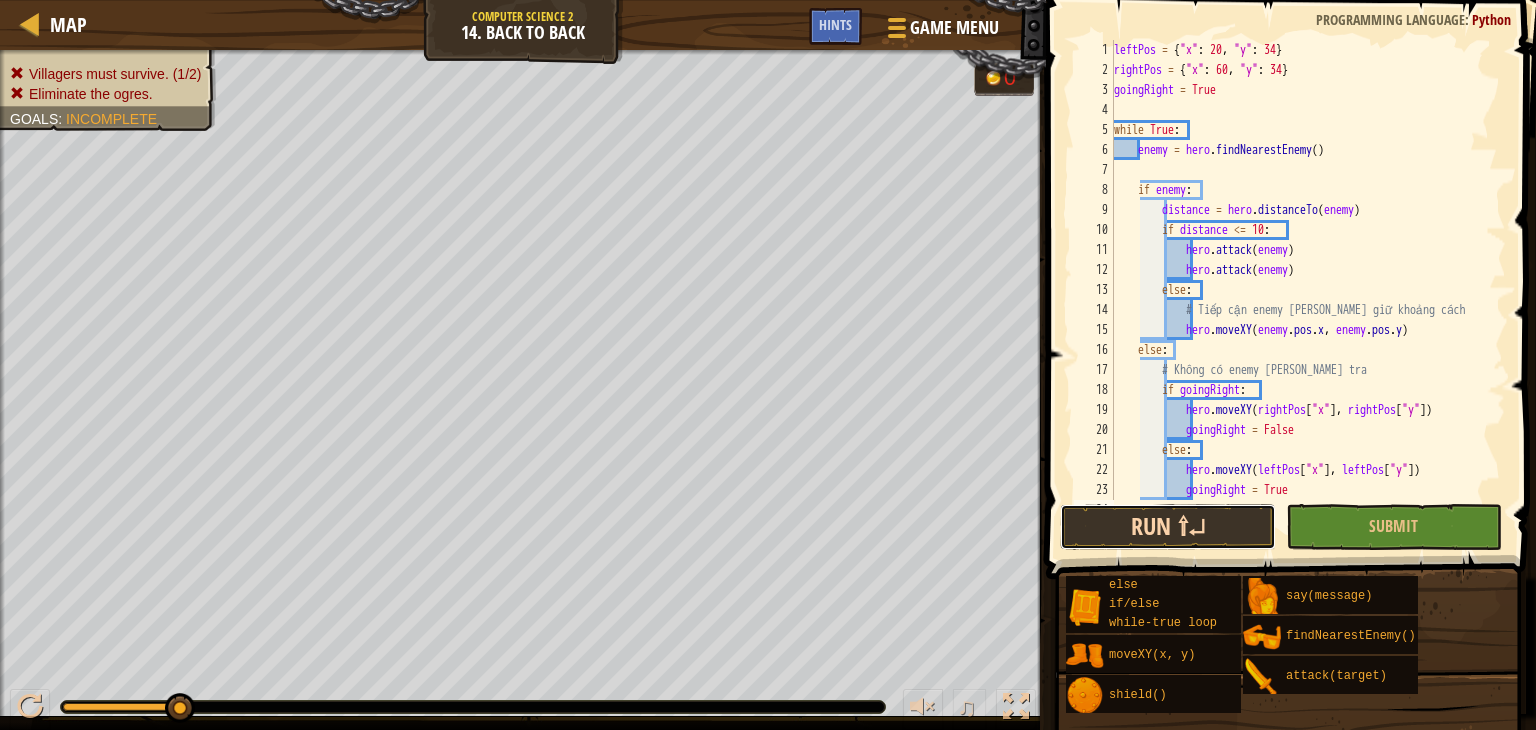 click on "Run ⇧↵" at bounding box center [1168, 527] 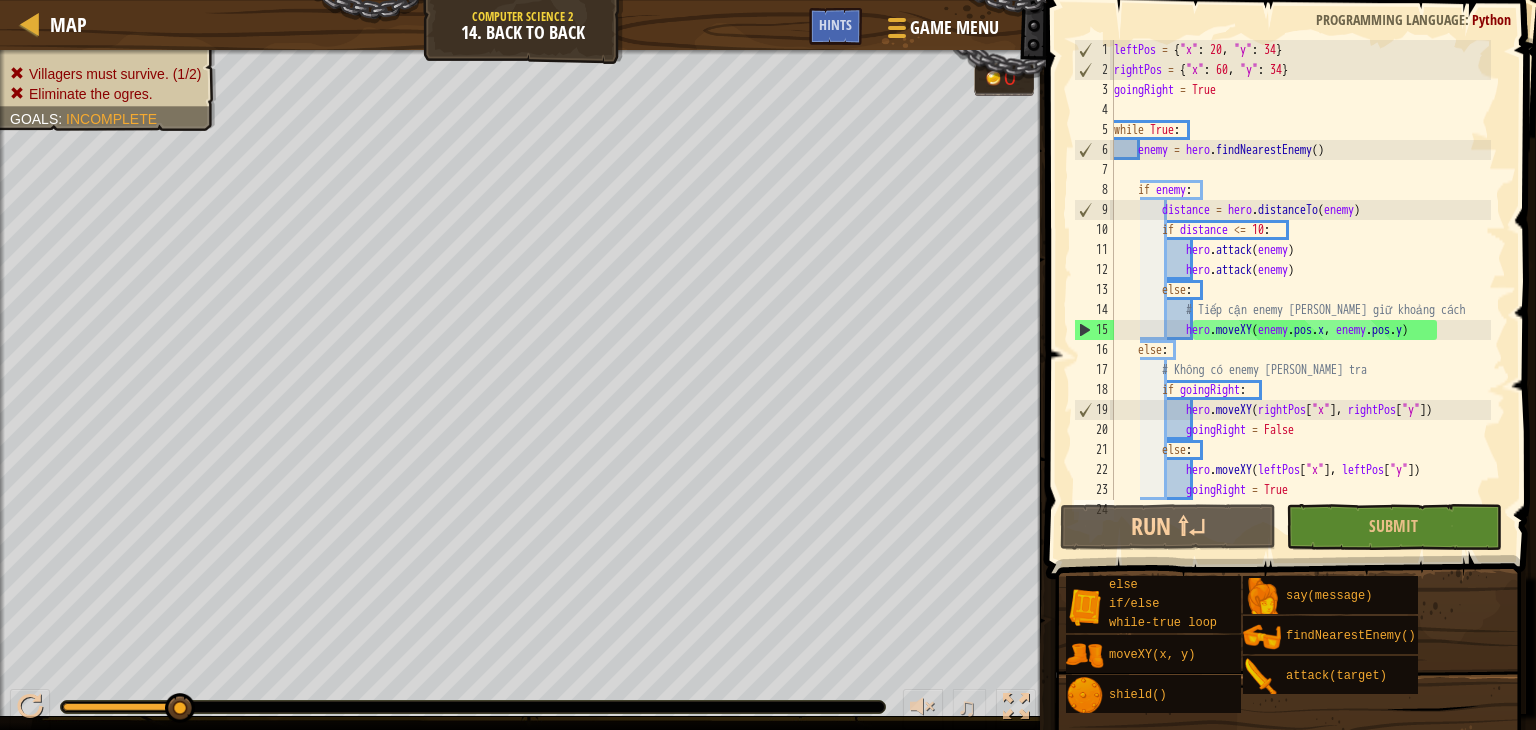 scroll, scrollTop: 20, scrollLeft: 0, axis: vertical 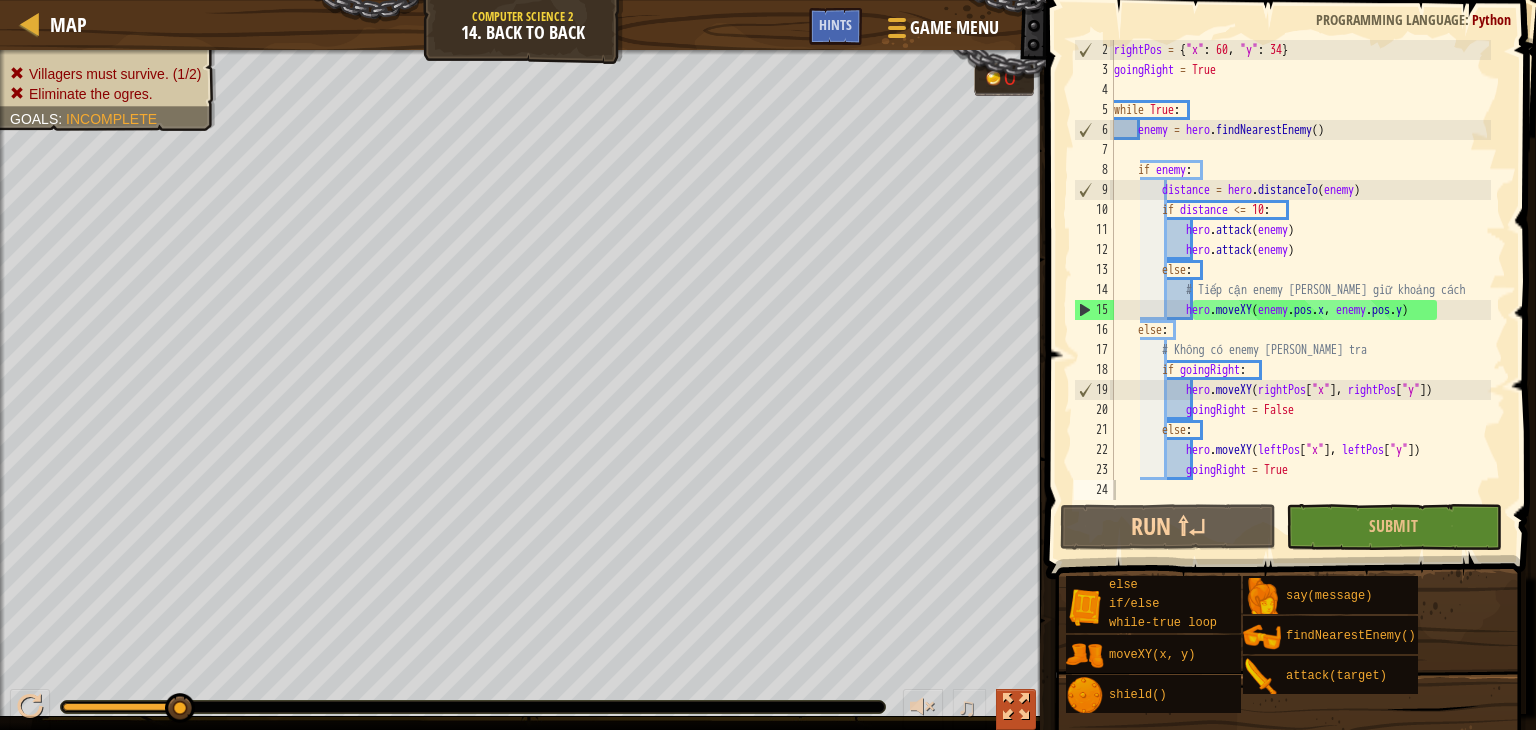 click at bounding box center [1016, 707] 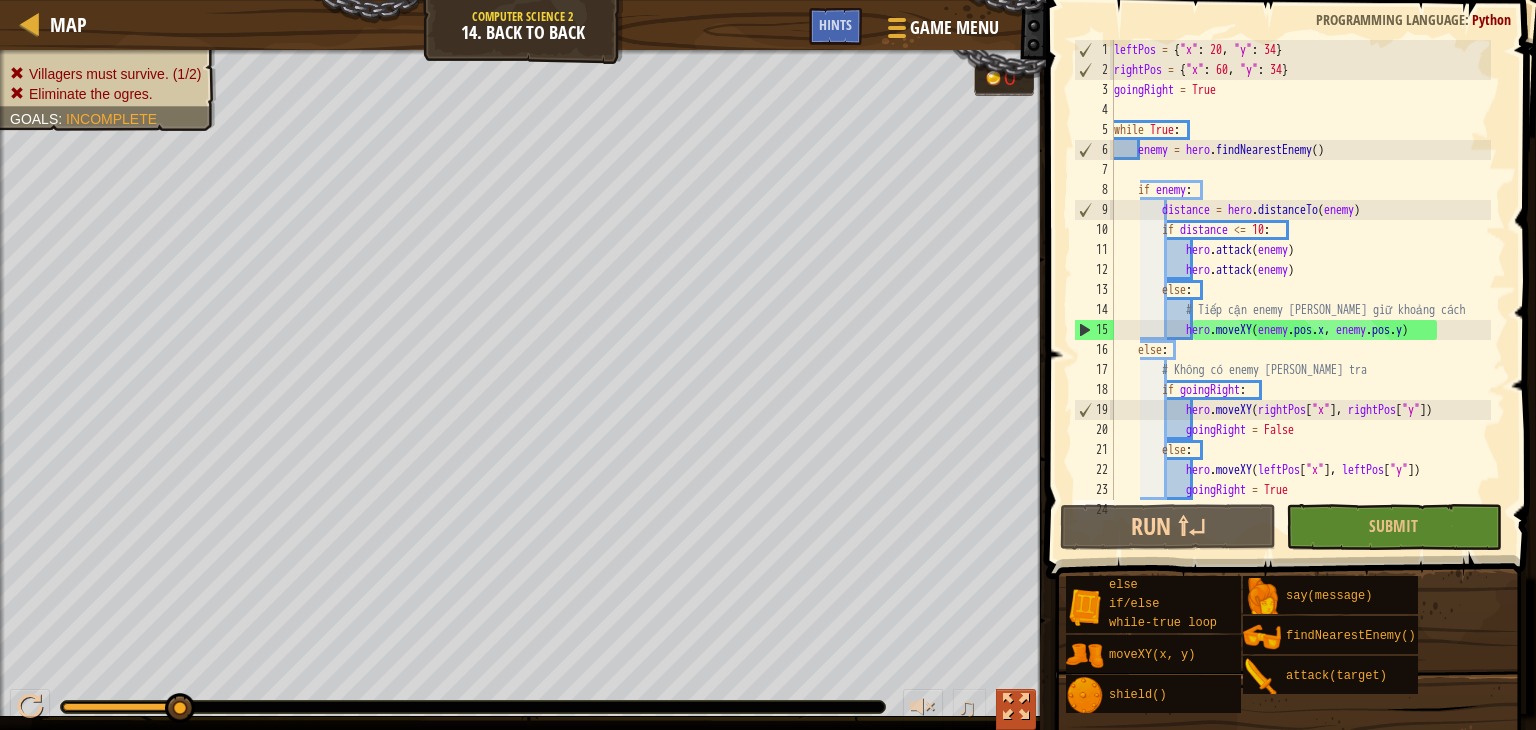 scroll, scrollTop: 0, scrollLeft: 0, axis: both 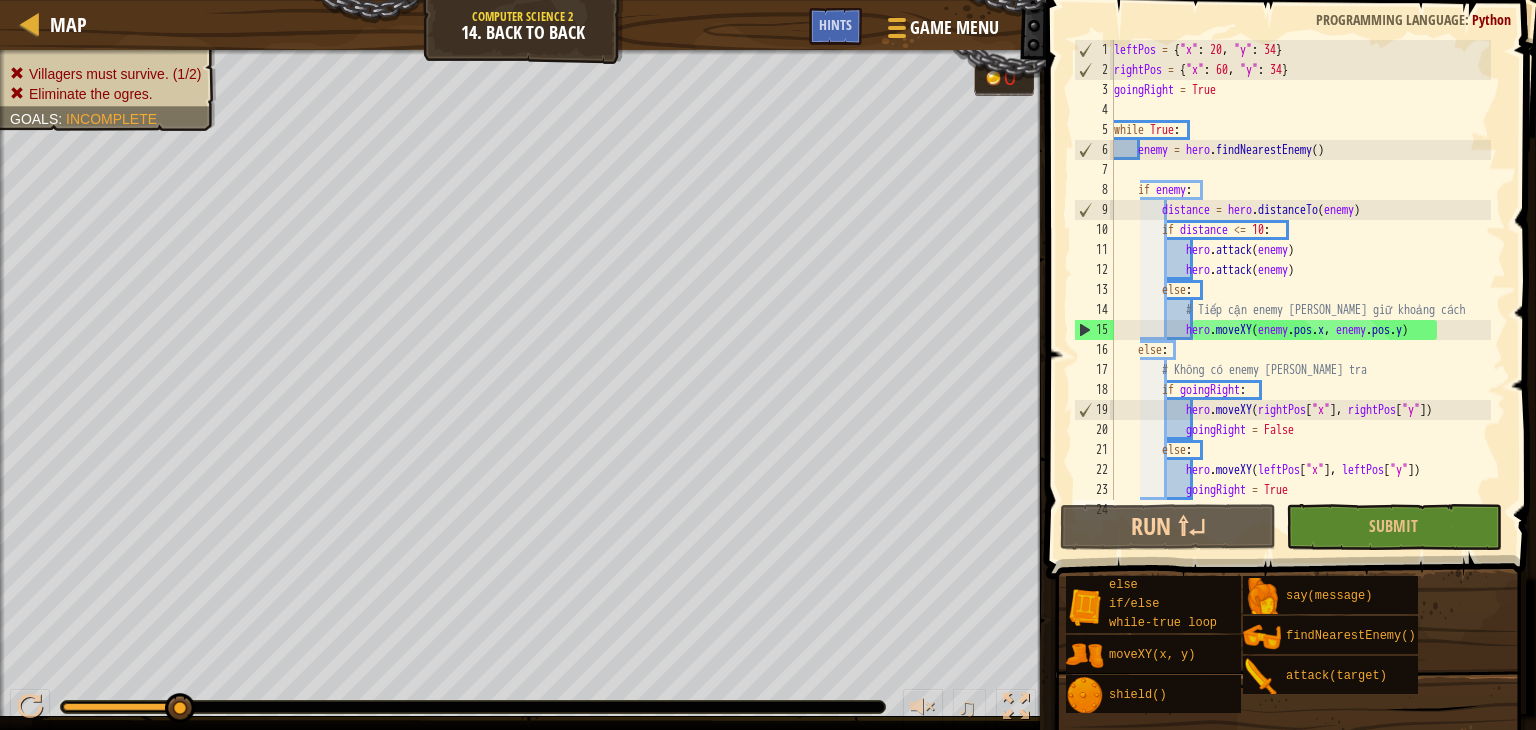 click on "leftPos   =   { "x" :   20 ,   "y" :   34 } rightPos   =   { "x" :   60 ,   "y" :   34 } goingRight   =   True while   True :      enemy   =   hero . findNearestEnemy ( )      if   enemy :          distance   =   hero . distanceTo ( enemy )          if   distance   <=   10 :              hero . attack ( enemy )              hero . attack ( enemy )          else :              # Tiếp cận enemy [PERSON_NAME] giữ khoảng cách              hero . moveXY ( enemy . pos . x ,   enemy . pos . y )      else :          # Không có enemy [PERSON_NAME] tra          if   goingRight :              hero . moveXY ( rightPos [ "x" ] ,   rightPos [ "y" ])              goingRight   =   False          else :              hero . moveXY ( leftPos [ "x" ] ,   leftPos [ "y" ])              goingRight   =   True" at bounding box center [1300, 290] 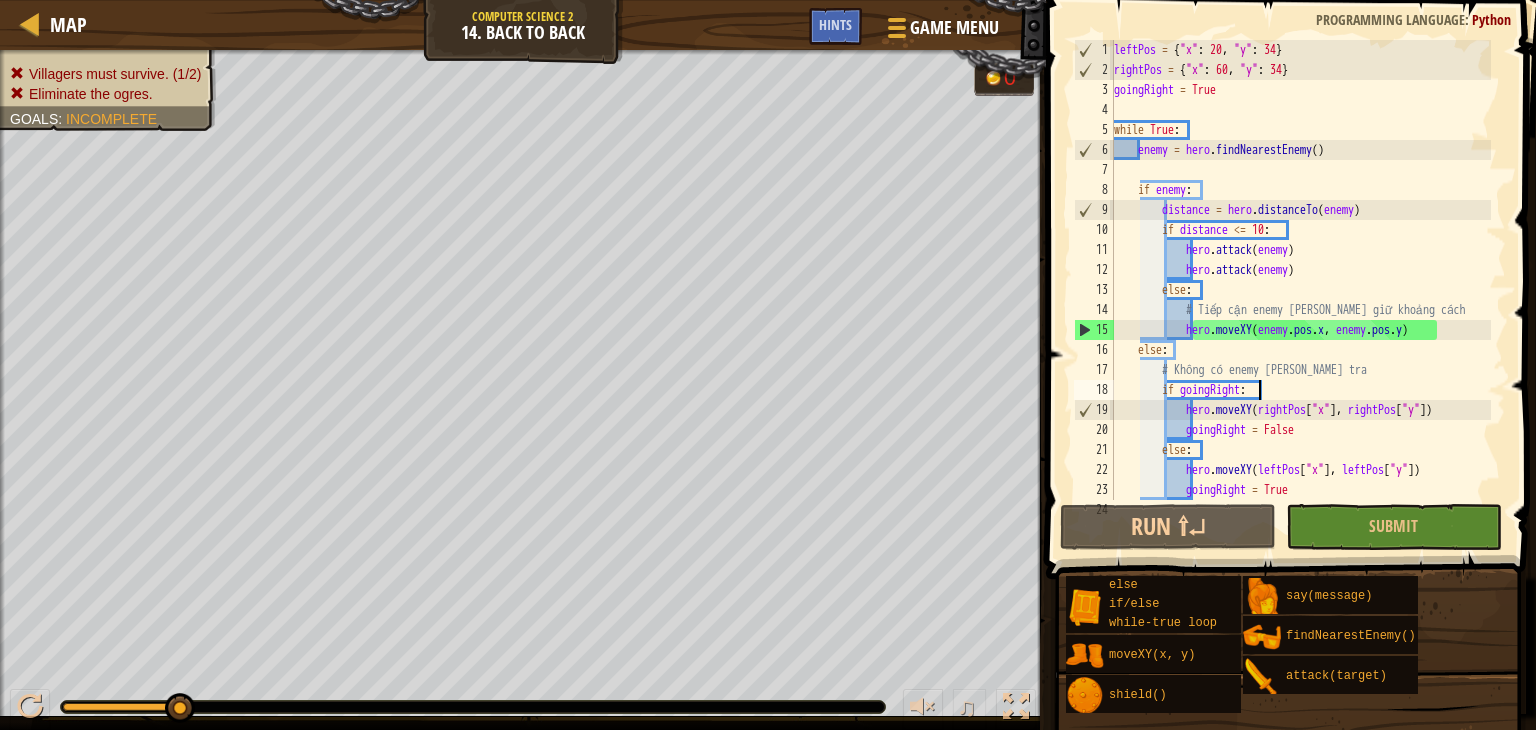 type on "goingRight = True" 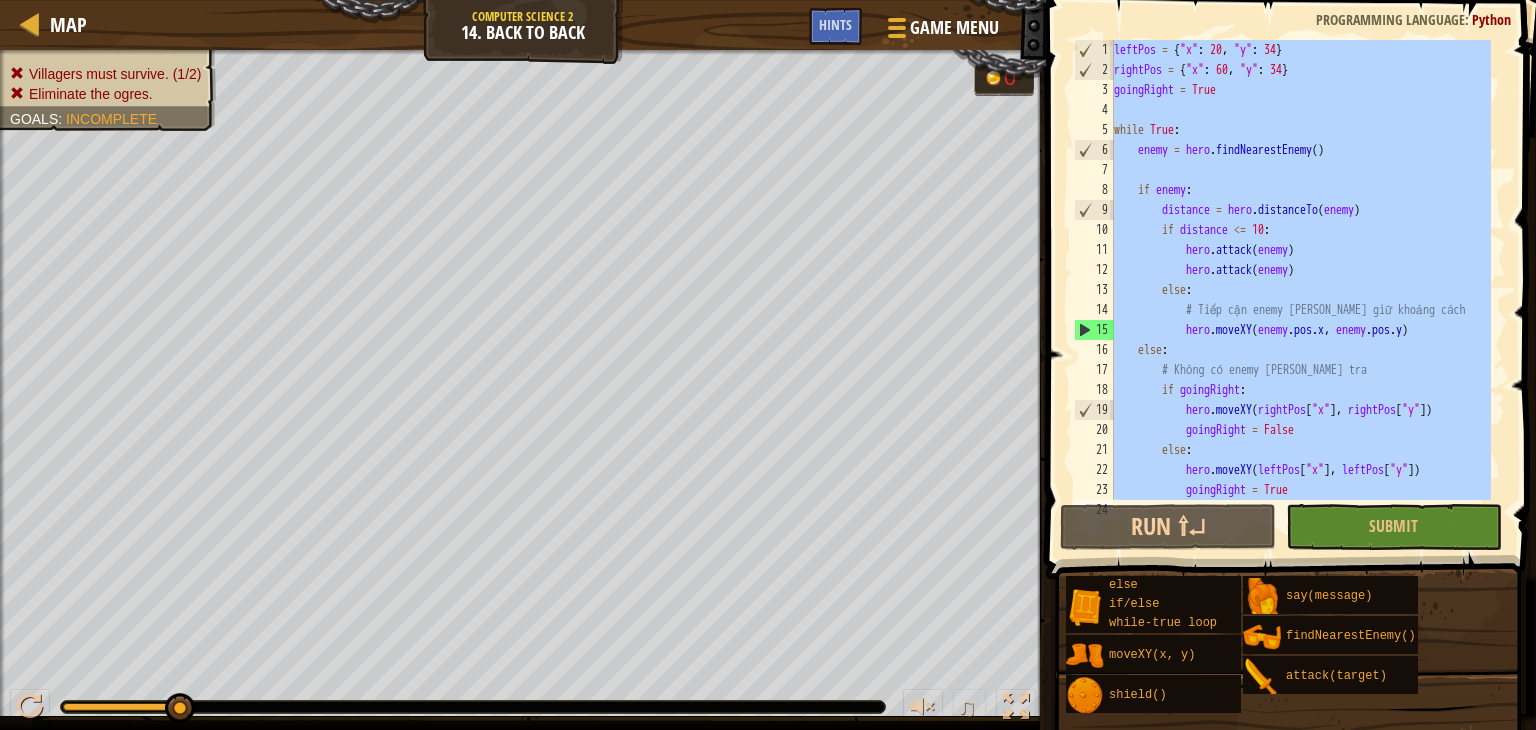 paste 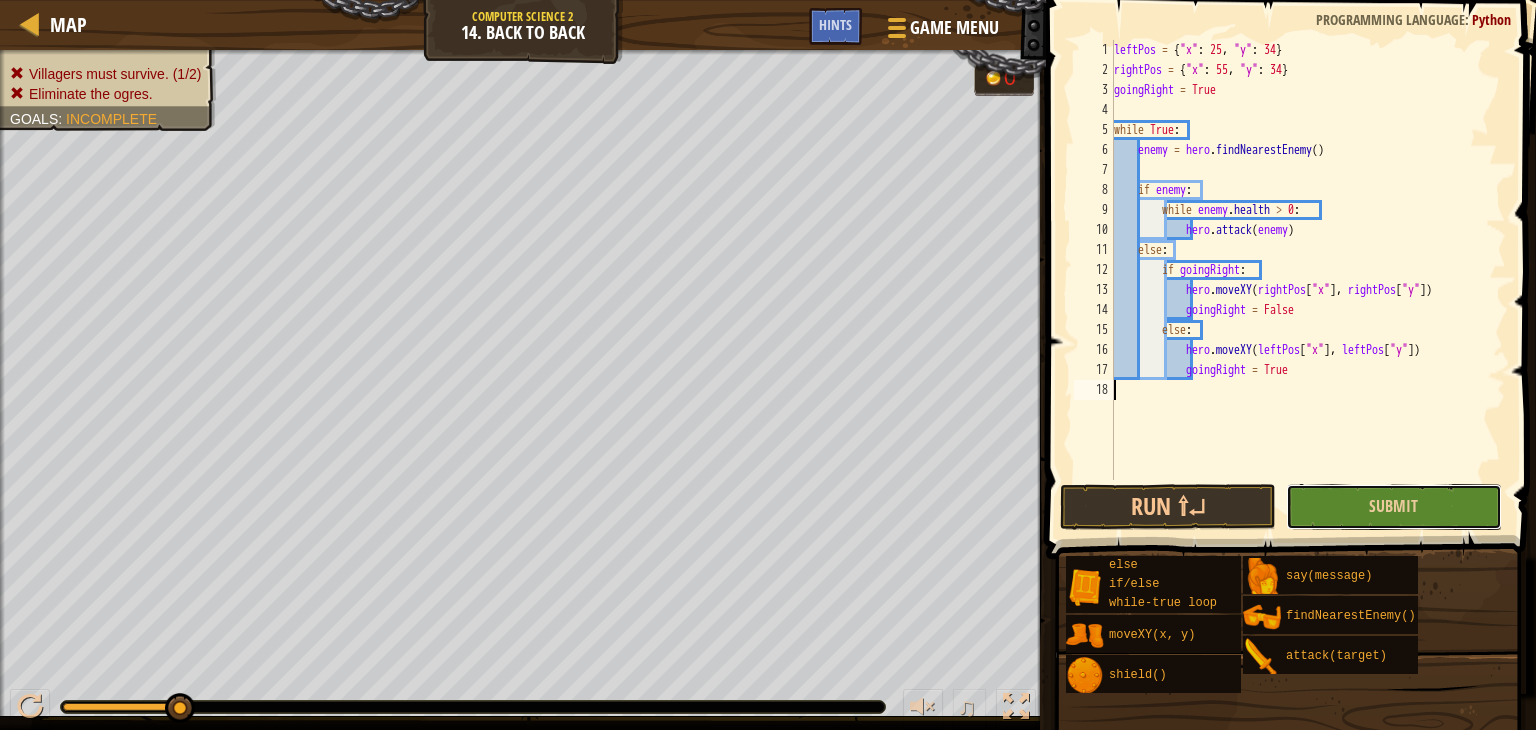 click on "Submit" at bounding box center (1394, 507) 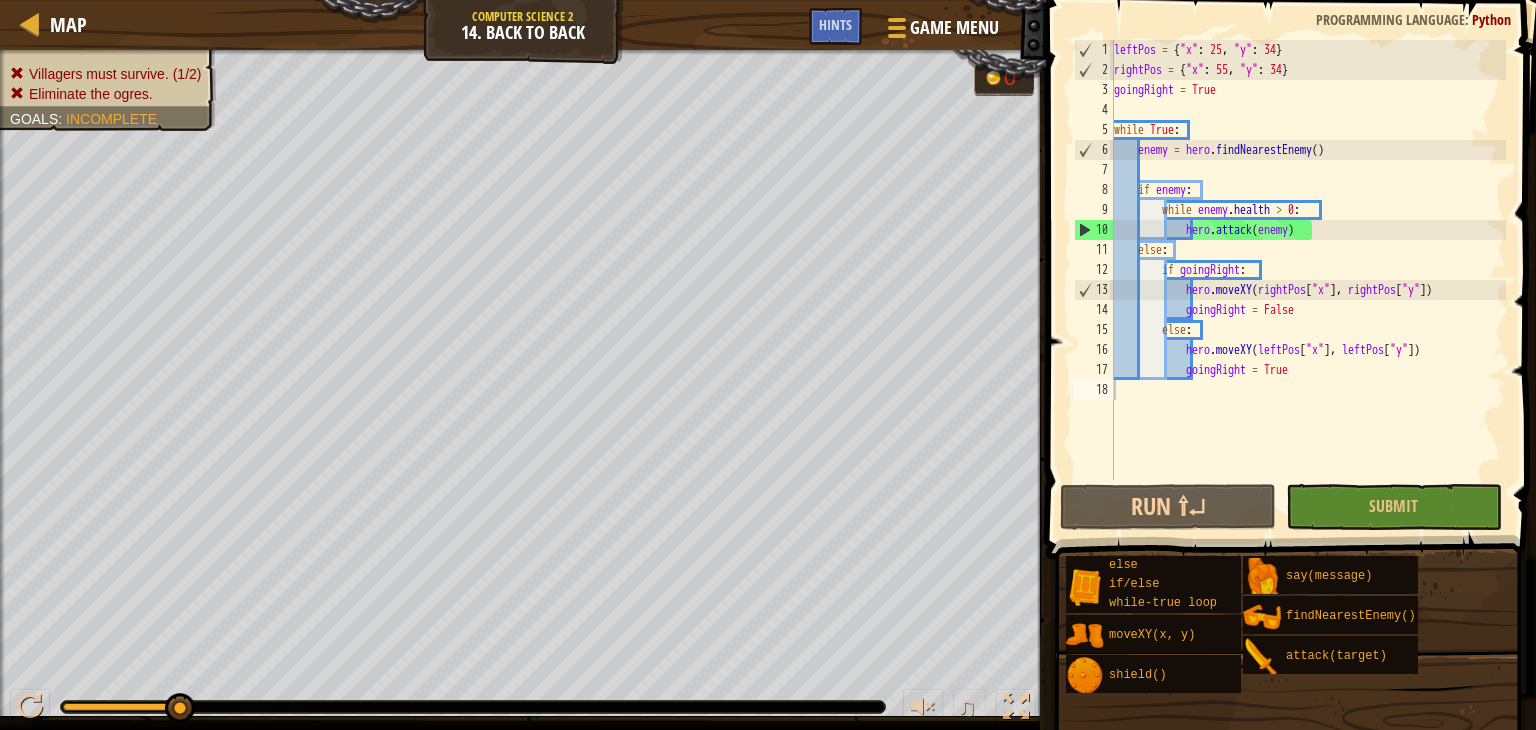 click on "leftPos   =   { "x" :   25 ,   "y" :   34 } rightPos   =   { "x" :   55 ,   "y" :   34 } goingRight   =   True while   True :      enemy   =   hero . findNearestEnemy ( )           if   enemy :          while   enemy . health   >   0 :              hero . attack ( enemy )      else :          if   goingRight :              hero . moveXY ( rightPos [ "x" ] ,   rightPos [ "y" ])              goingRight   =   False          else :              hero . moveXY ( leftPos [ "x" ] ,   leftPos [ "y" ])              goingRight   =   True" at bounding box center [1308, 280] 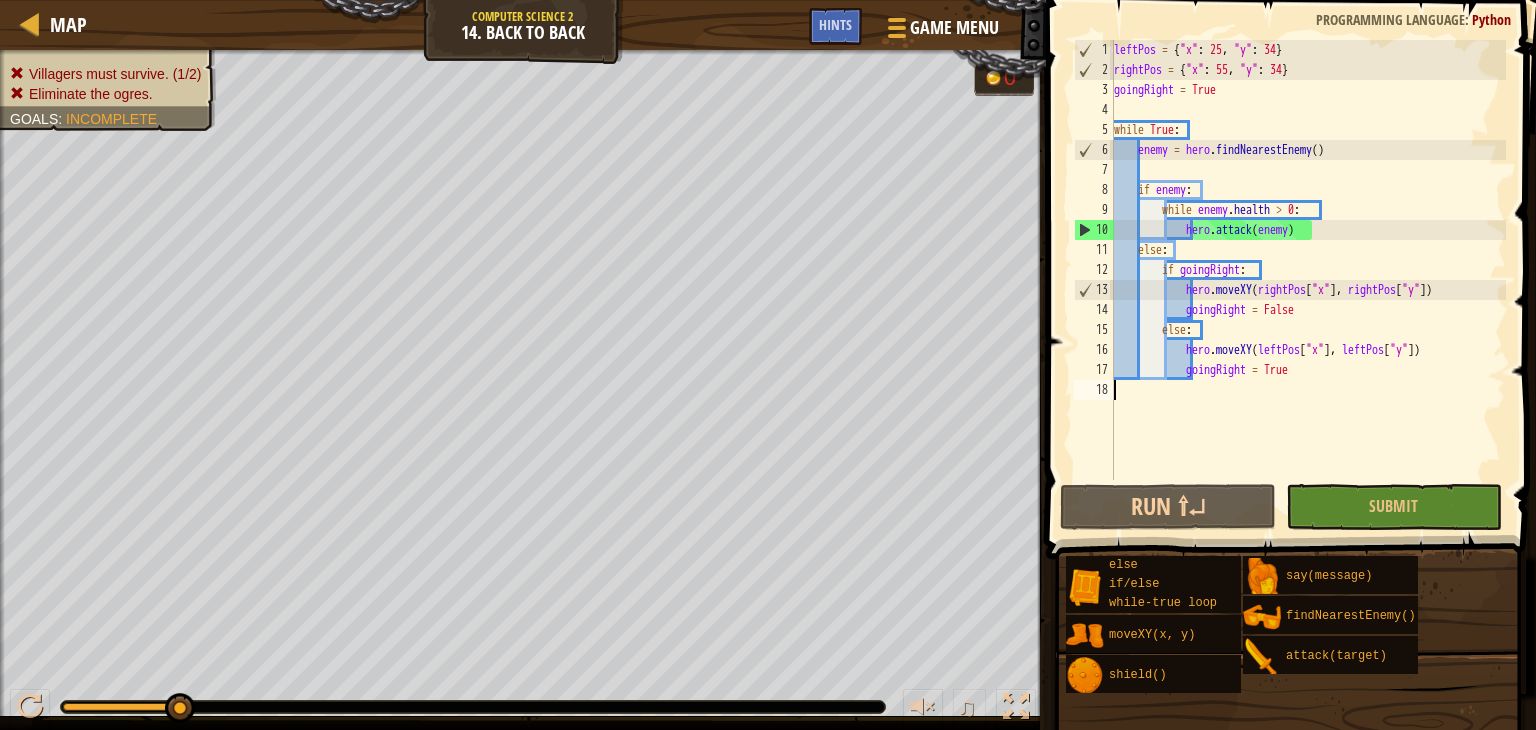 type on "goingRight = True" 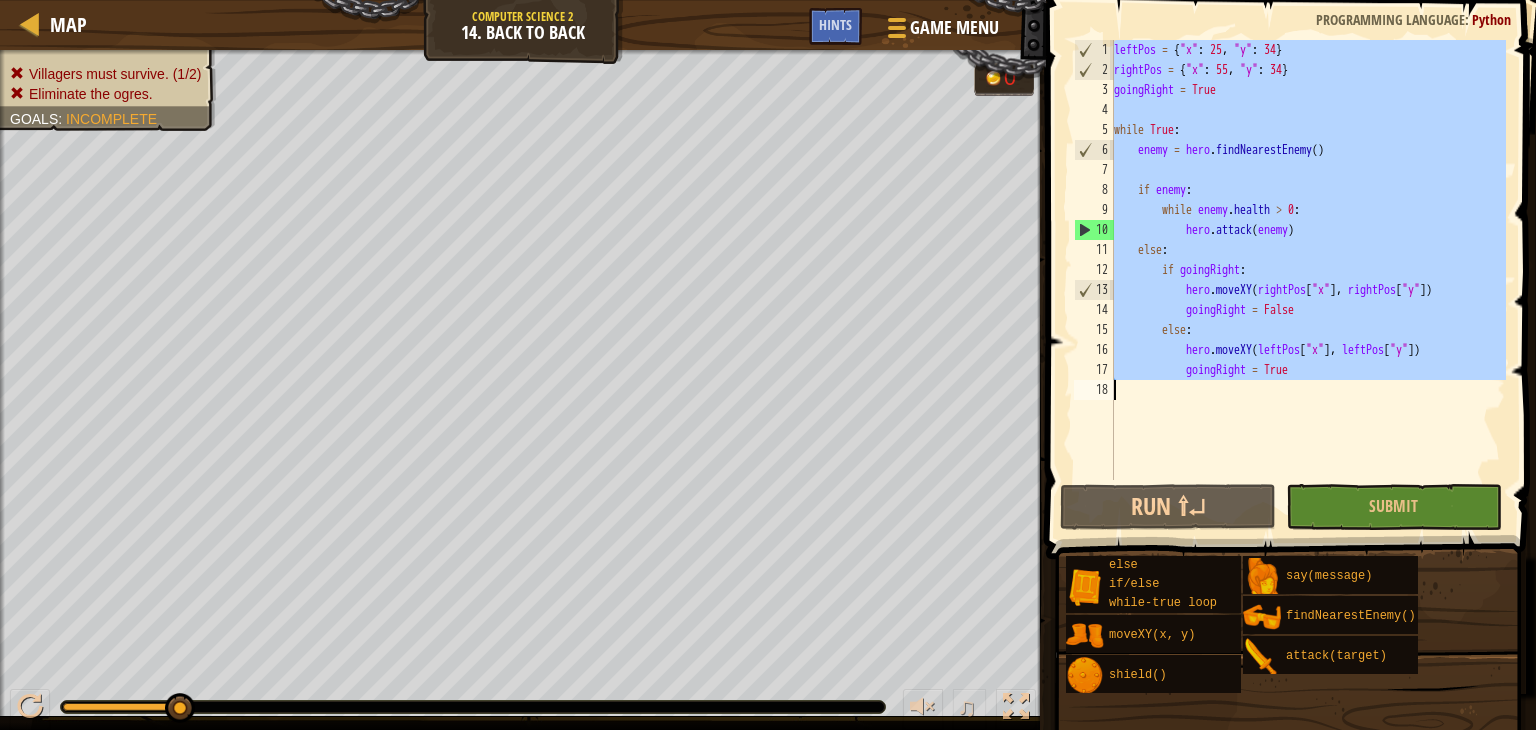 paste 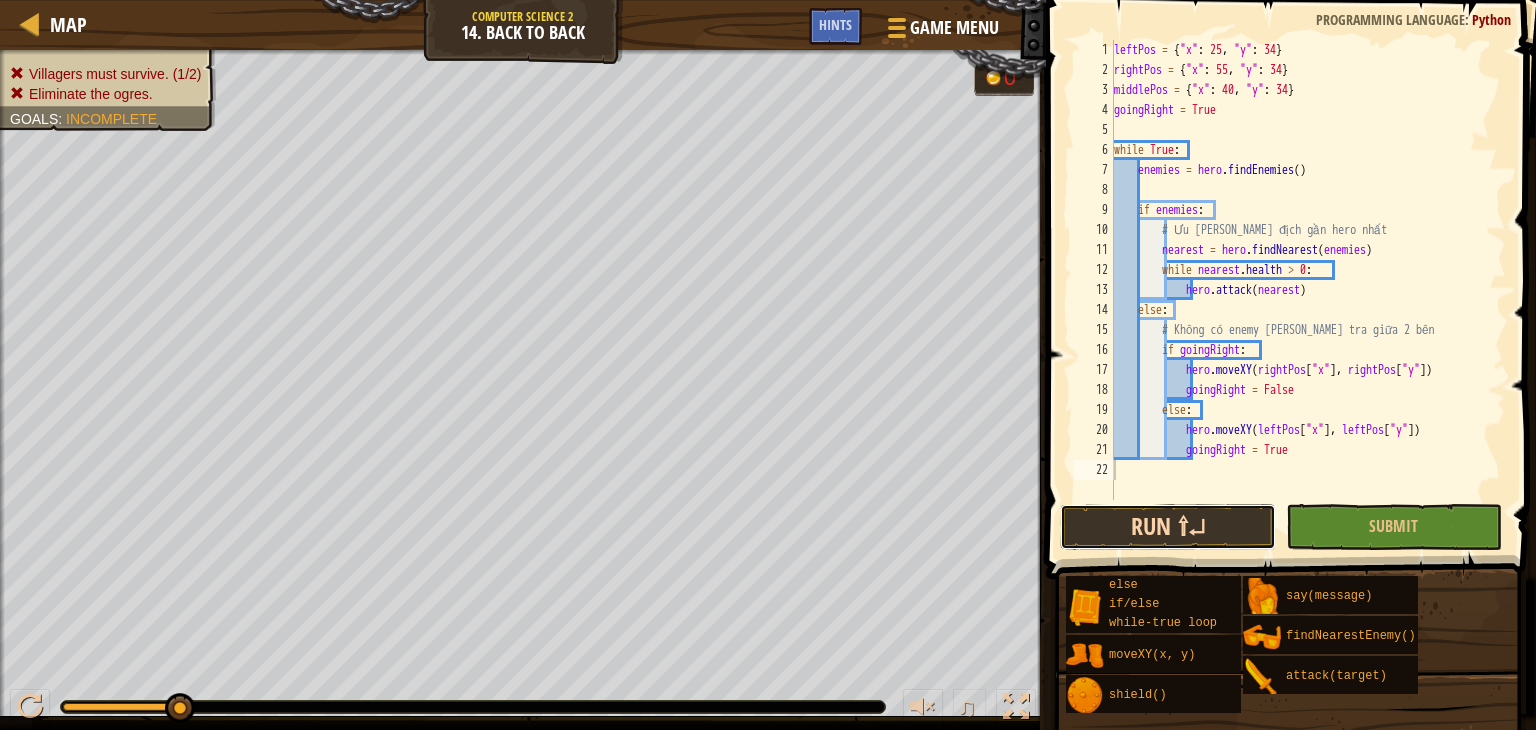 click on "Run ⇧↵" at bounding box center (1168, 527) 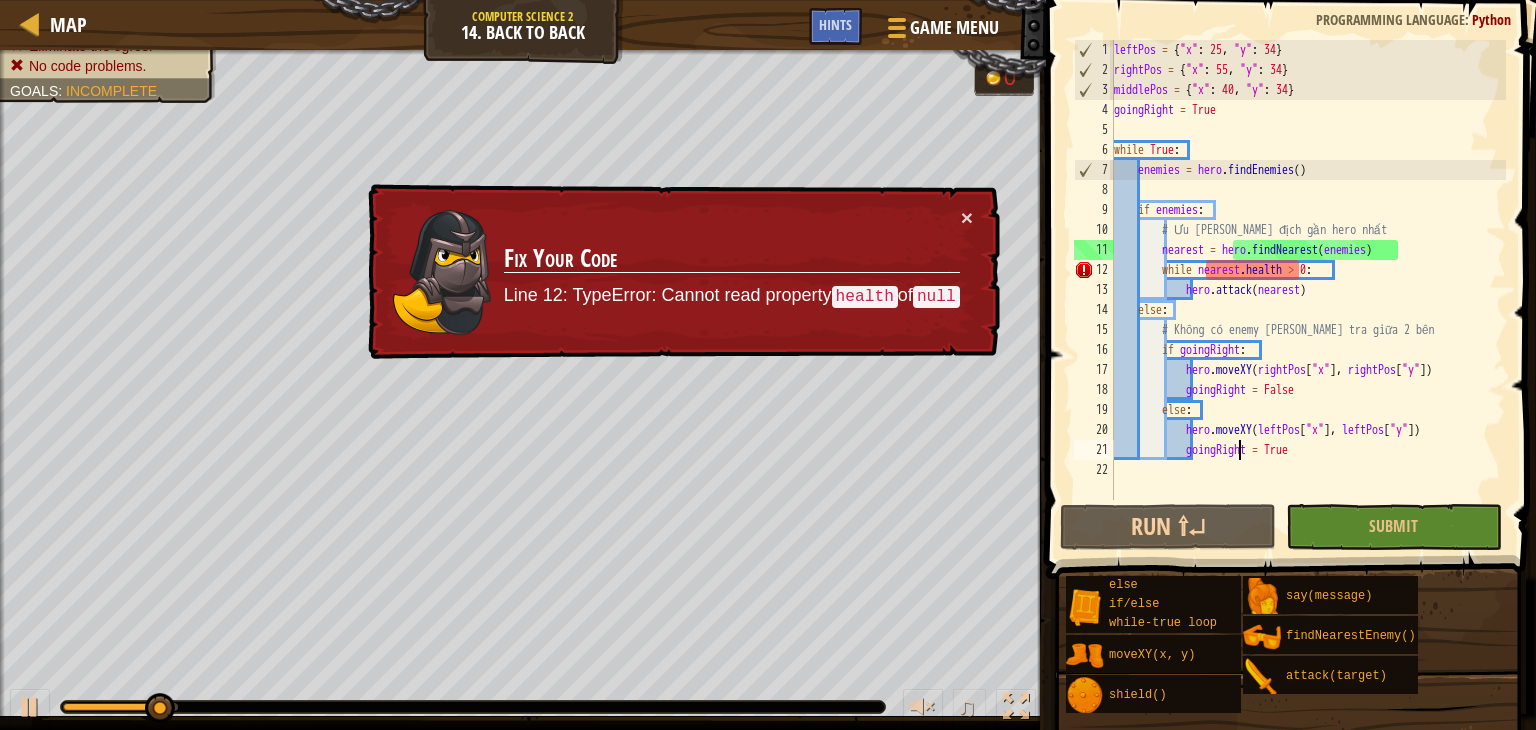 click on "leftPos   =   { "x" :   25 ,   "y" :   34 } rightPos   =   { "x" :   55 ,   "y" :   34 } middlePos   =   { "x" :   40 ,   "y" :   34 } goingRight   =   True while   True :      enemies   =   hero . findEnemies ( )           if   enemies :          # Ưu [PERSON_NAME] địch gần hero nhất          nearest   =   hero . findNearest ( enemies )          while   nearest . health   >   0 :              hero . attack ( nearest )      else :          # Không có enemy [PERSON_NAME] tra giữa 2 bên          if   goingRight :              hero . moveXY ( rightPos [ "x" ] ,   rightPos [ "y" ])              goingRight   =   False          else :              hero . moveXY ( leftPos [ "x" ] ,   leftPos [ "y" ])              goingRight   =   True" at bounding box center (1308, 290) 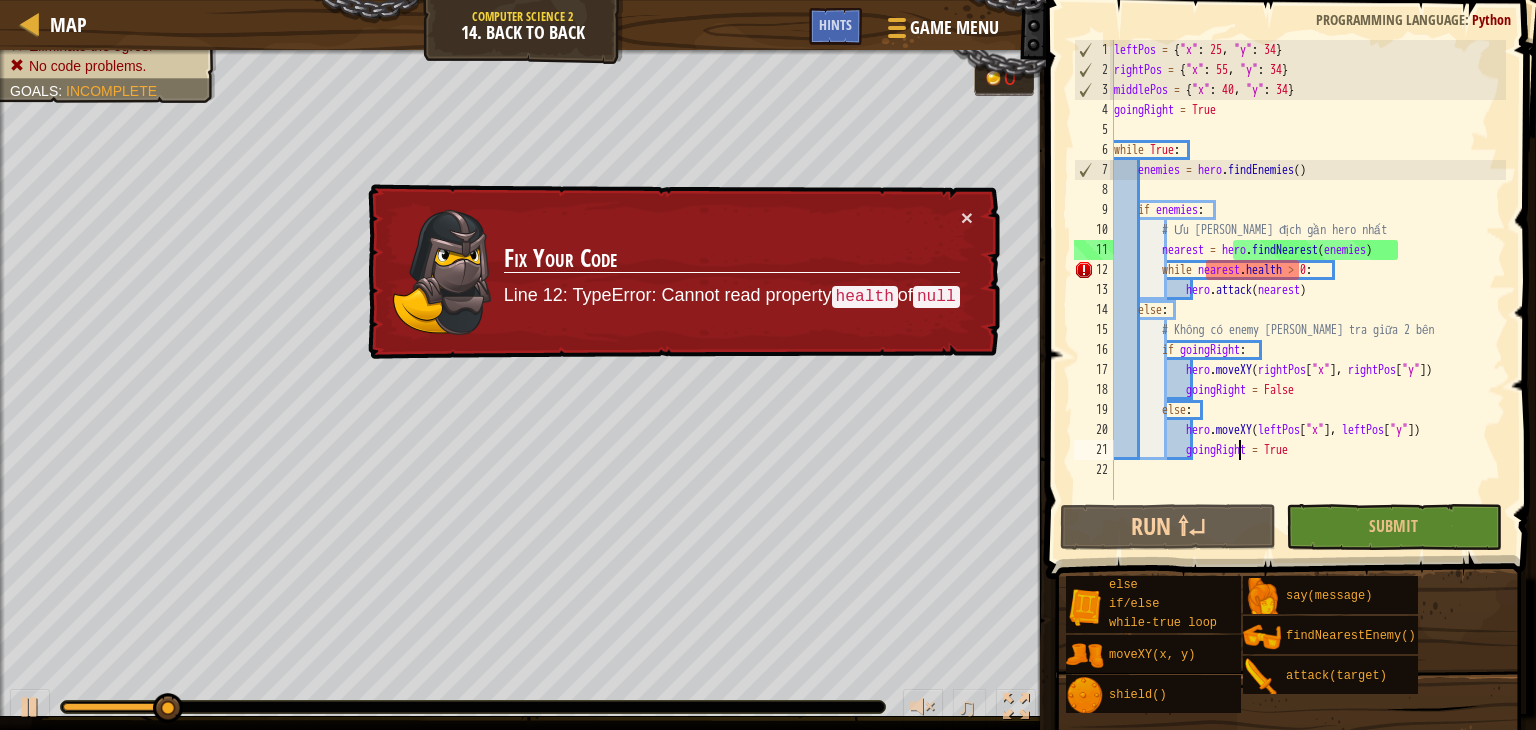 type on "goingRight = True" 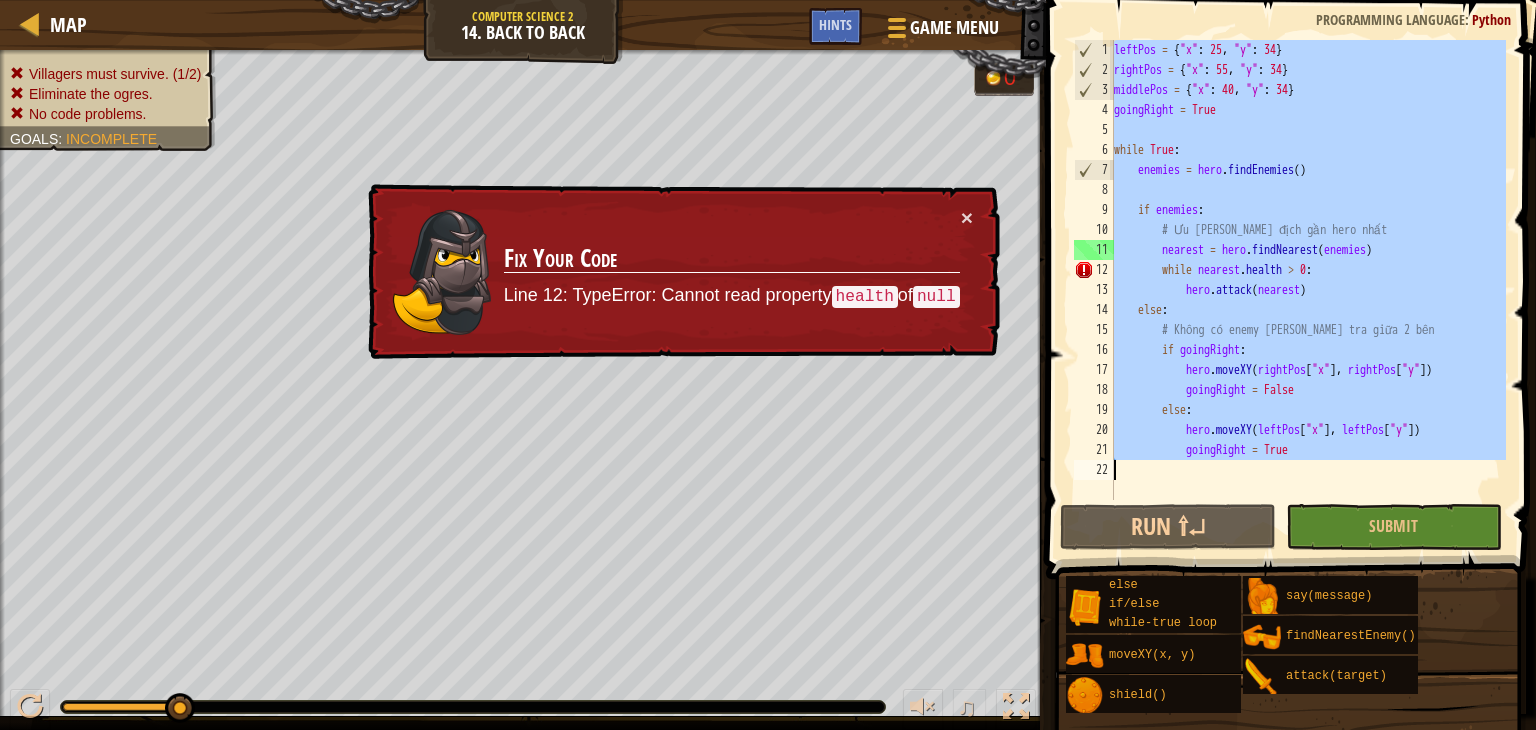paste 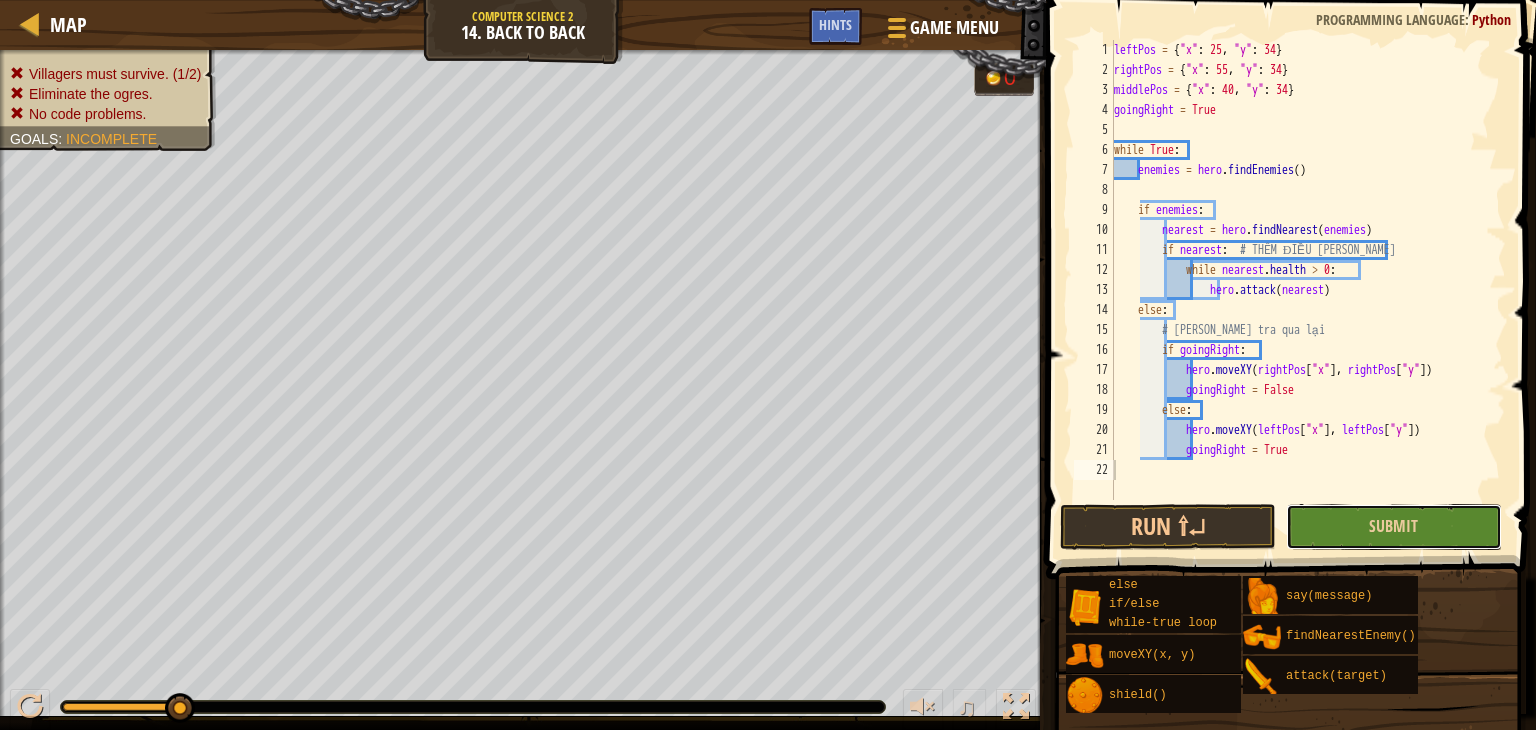 click on "Submit" at bounding box center [1394, 527] 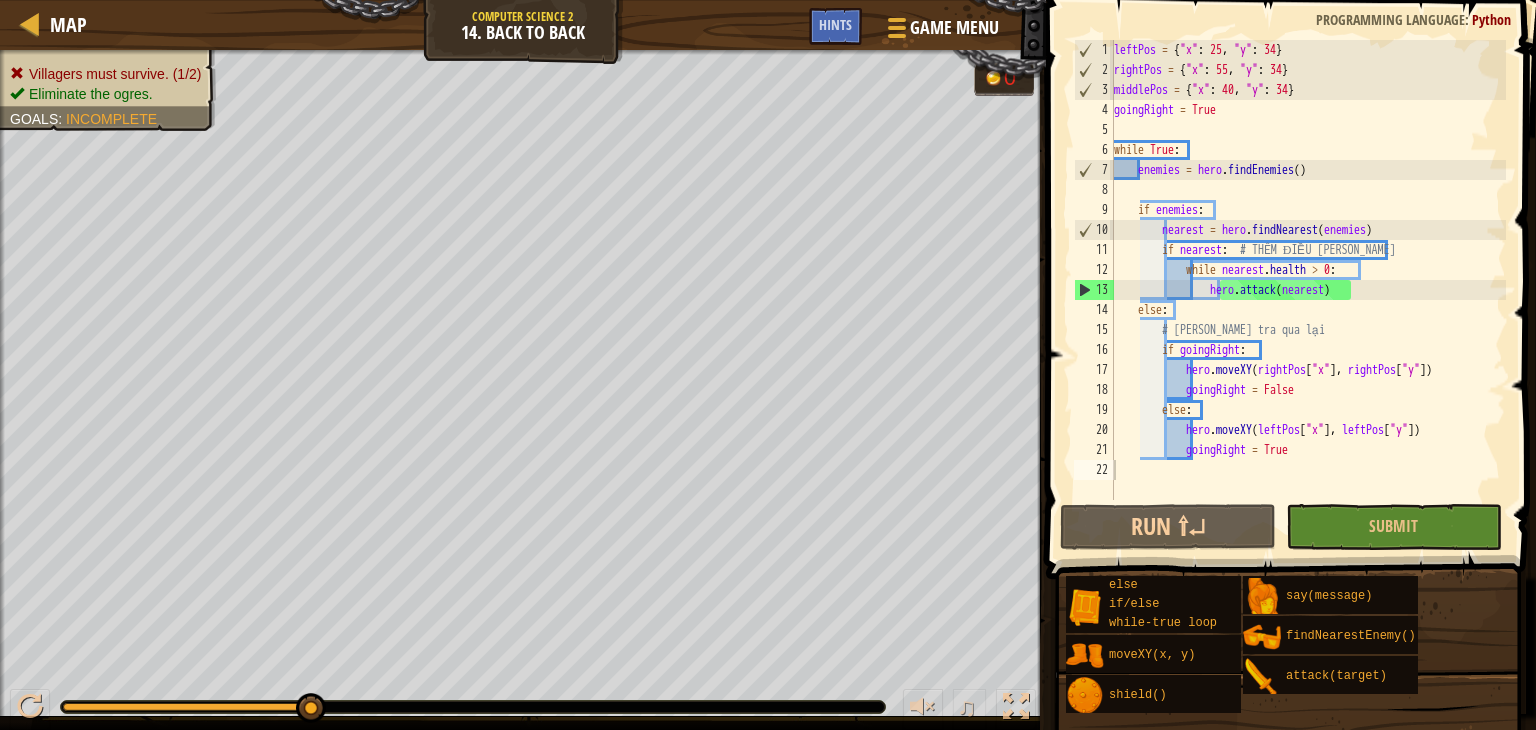 click on "leftPos   =   { "x" :   25 ,   "y" :   34 } rightPos   =   { "x" :   55 ,   "y" :   34 } middlePos   =   { "x" :   40 ,   "y" :   34 } goingRight   =   True while   True :      enemies   =   hero . findEnemies ( )      if   enemies :          nearest   =   hero . findNearest ( enemies )          if   nearest :    # THÊM ĐIỀU [PERSON_NAME]              while   nearest . health   >   0 :                  hero . attack ( nearest )      else :          # [PERSON_NAME] tra qua lại          if   goingRight :              hero . moveXY ( rightPos [ "x" ] ,   rightPos [ "y" ])              goingRight   =   False          else :              hero . moveXY ( leftPos [ "x" ] ,   leftPos [ "y" ])              goingRight   =   True" at bounding box center [1308, 290] 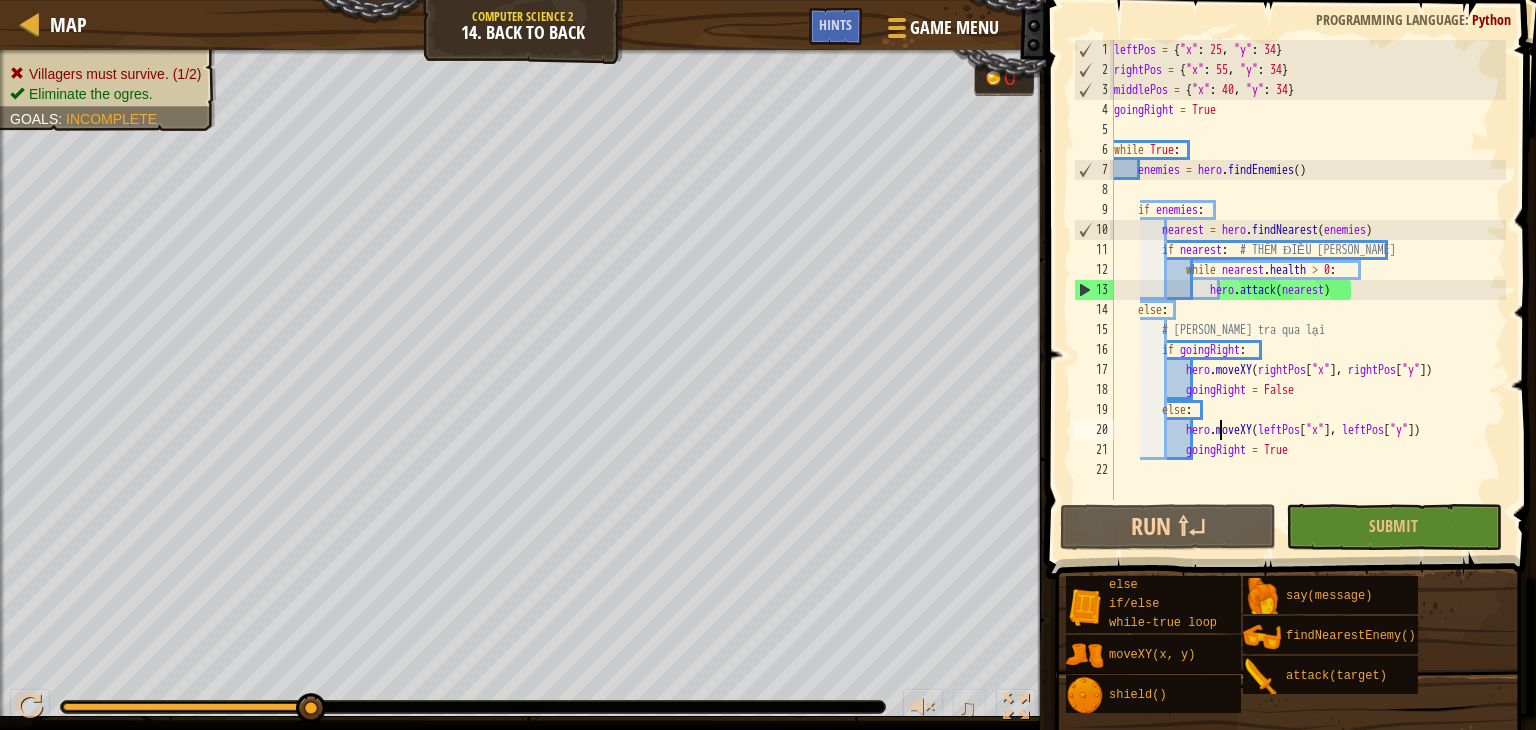 type on "goingRight = True" 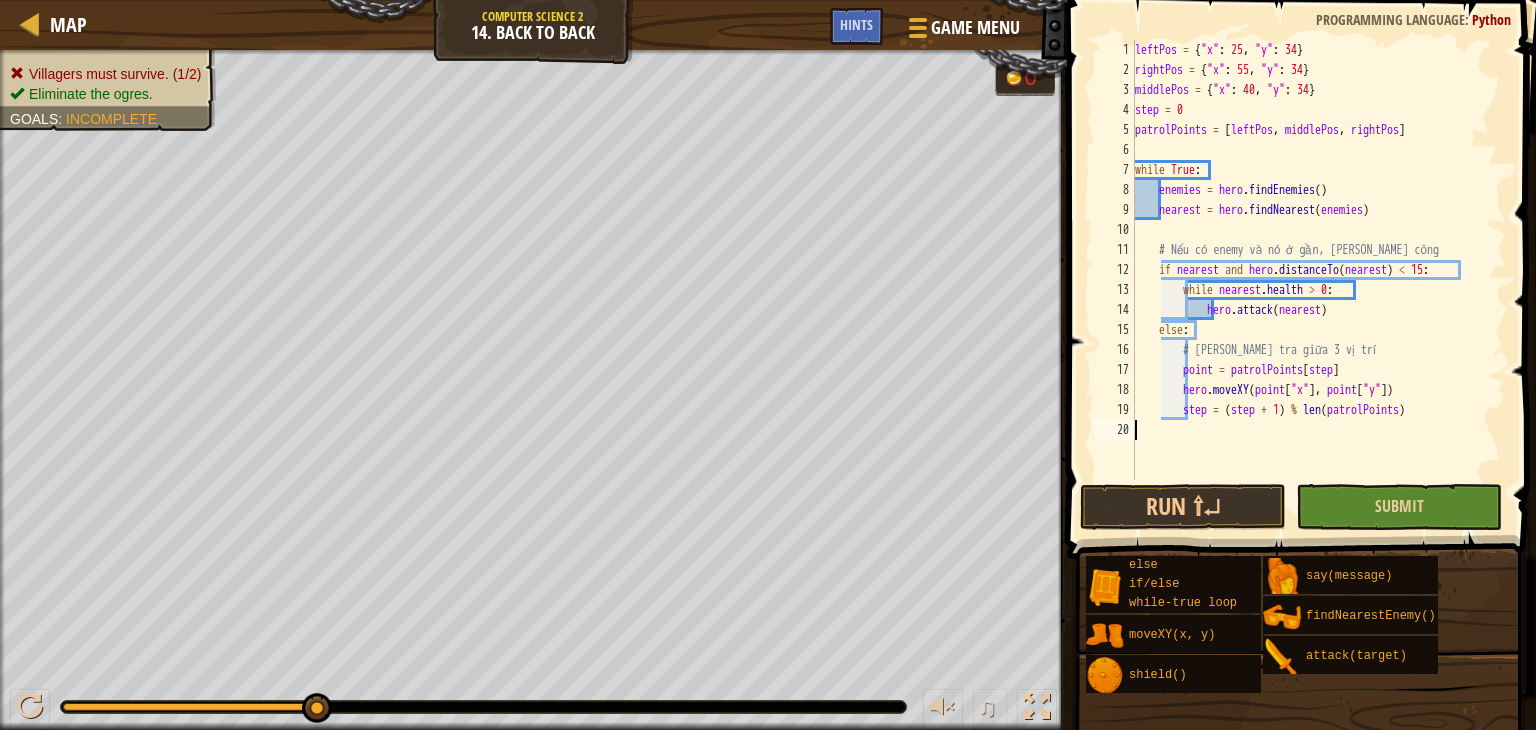 click on "leftPos   =   { "x" :   25 ,   "y" :   34 } rightPos   =   { "x" :   55 ,   "y" :   34 } middlePos   =   { "x" :   40 ,   "y" :   34 } step   =   0 patrolPoints   =   [ leftPos ,   middlePos ,   rightPos ] while   True :      enemies   =   hero . [GEOGRAPHIC_DATA] ( )      nearest   =   hero . findNearest ( enemies )      # Nếu có enemy và nó ở gần, [PERSON_NAME] công      if   nearest   and   hero . distanceTo ( nearest )   <   15 :          while   nearest . health   >   0 :              hero . attack ( nearest )      else :          # [PERSON_NAME] tra giữa 3 vị trí          point   =   patrolPoints [ step ]          hero . moveXY ( point [ "x" ] ,   point [ "y" ])          step   =   ( step   +   1 )   %   len ( patrolPoints )" at bounding box center [1318, 280] 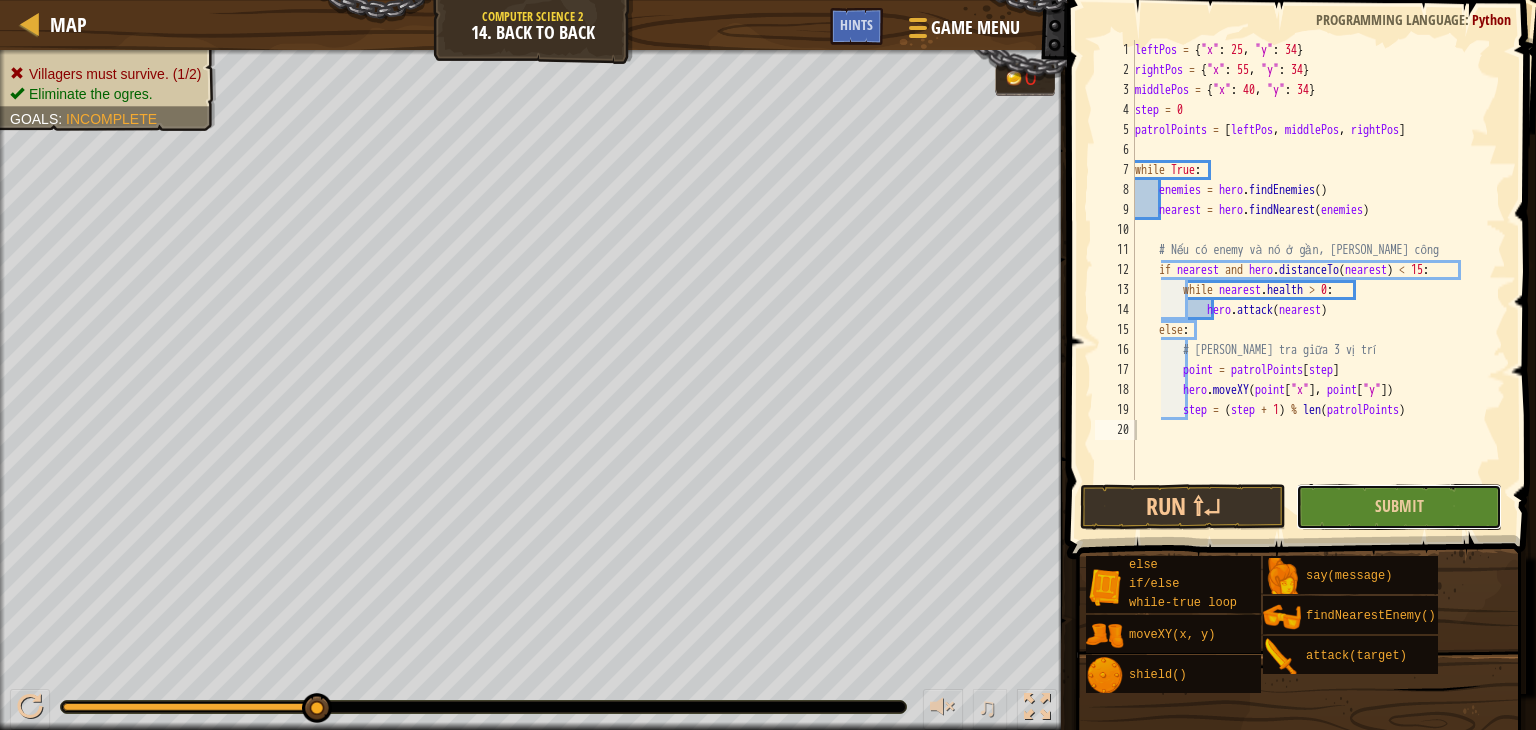 click on "Submit" at bounding box center (1399, 507) 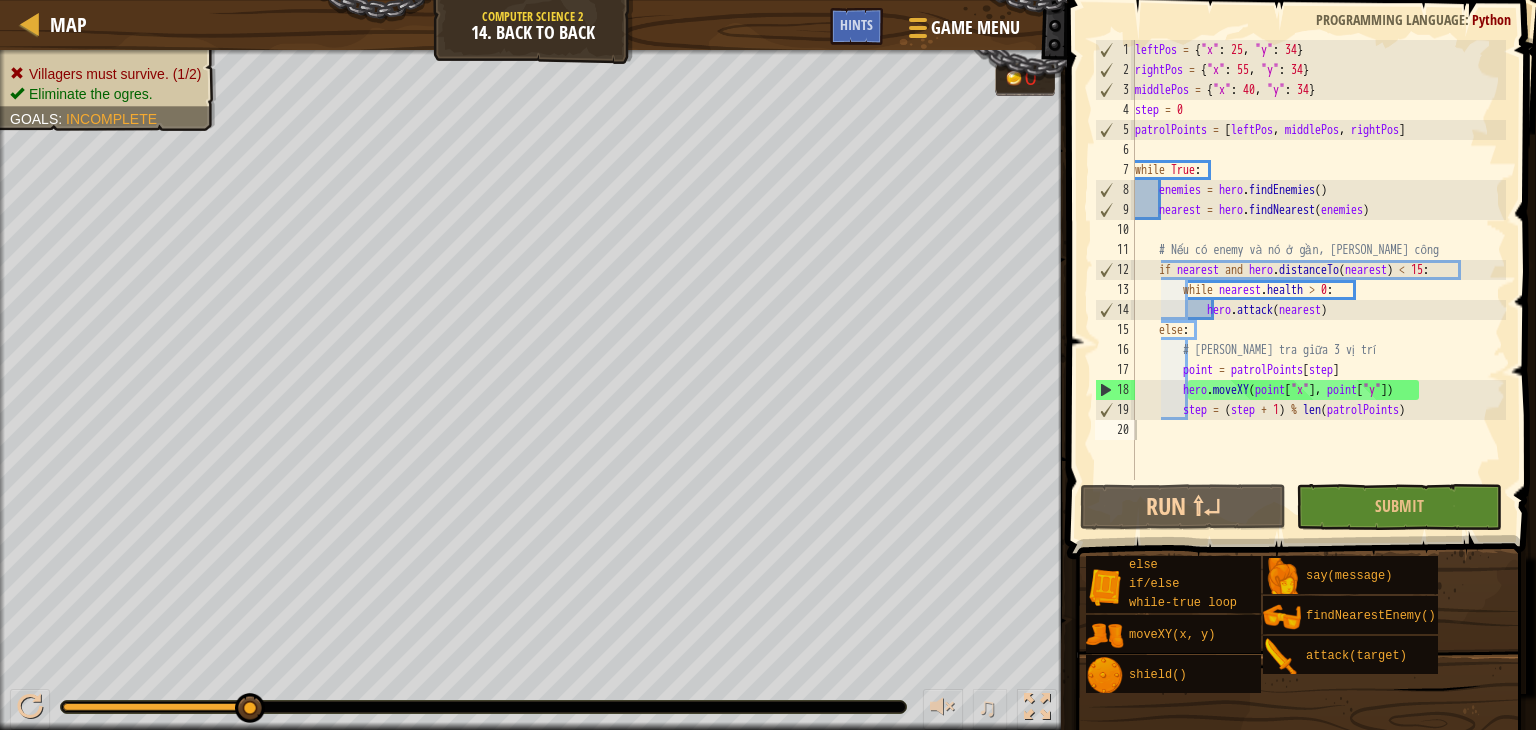 click on "leftPos   =   { "x" :   25 ,   "y" :   34 } rightPos   =   { "x" :   55 ,   "y" :   34 } middlePos   =   { "x" :   40 ,   "y" :   34 } step   =   0 patrolPoints   =   [ leftPos ,   middlePos ,   rightPos ] while   True :      enemies   =   hero . [GEOGRAPHIC_DATA] ( )      nearest   =   hero . findNearest ( enemies )      # Nếu có enemy và nó ở gần, [PERSON_NAME] công      if   nearest   and   hero . distanceTo ( nearest )   <   15 :          while   nearest . health   >   0 :              hero . attack ( nearest )      else :          # [PERSON_NAME] tra giữa 3 vị trí          point   =   patrolPoints [ step ]          hero . moveXY ( point [ "x" ] ,   point [ "y" ])          step   =   ( step   +   1 )   %   len ( patrolPoints )" at bounding box center (1318, 280) 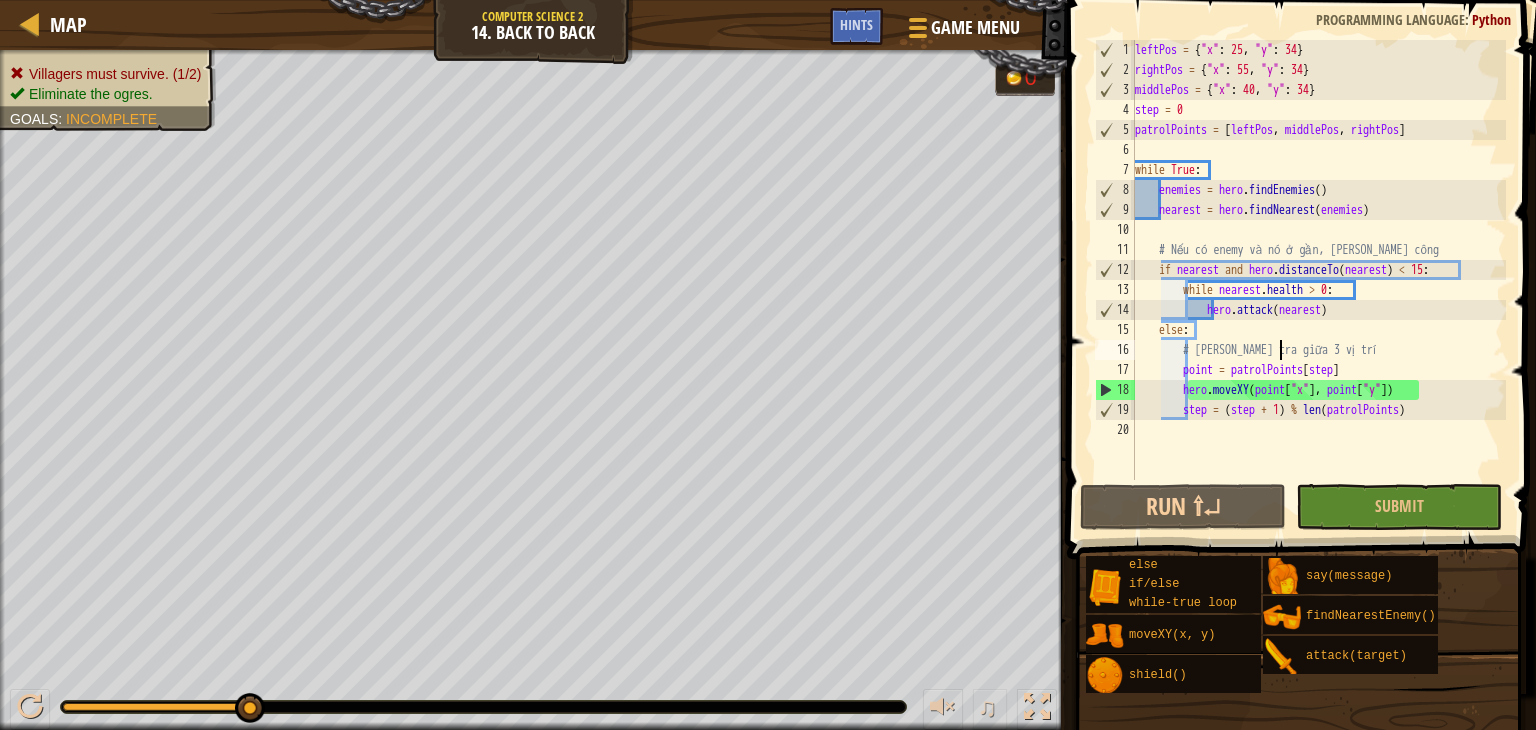 type on "step = (step + 1) % len(patrolPoints)" 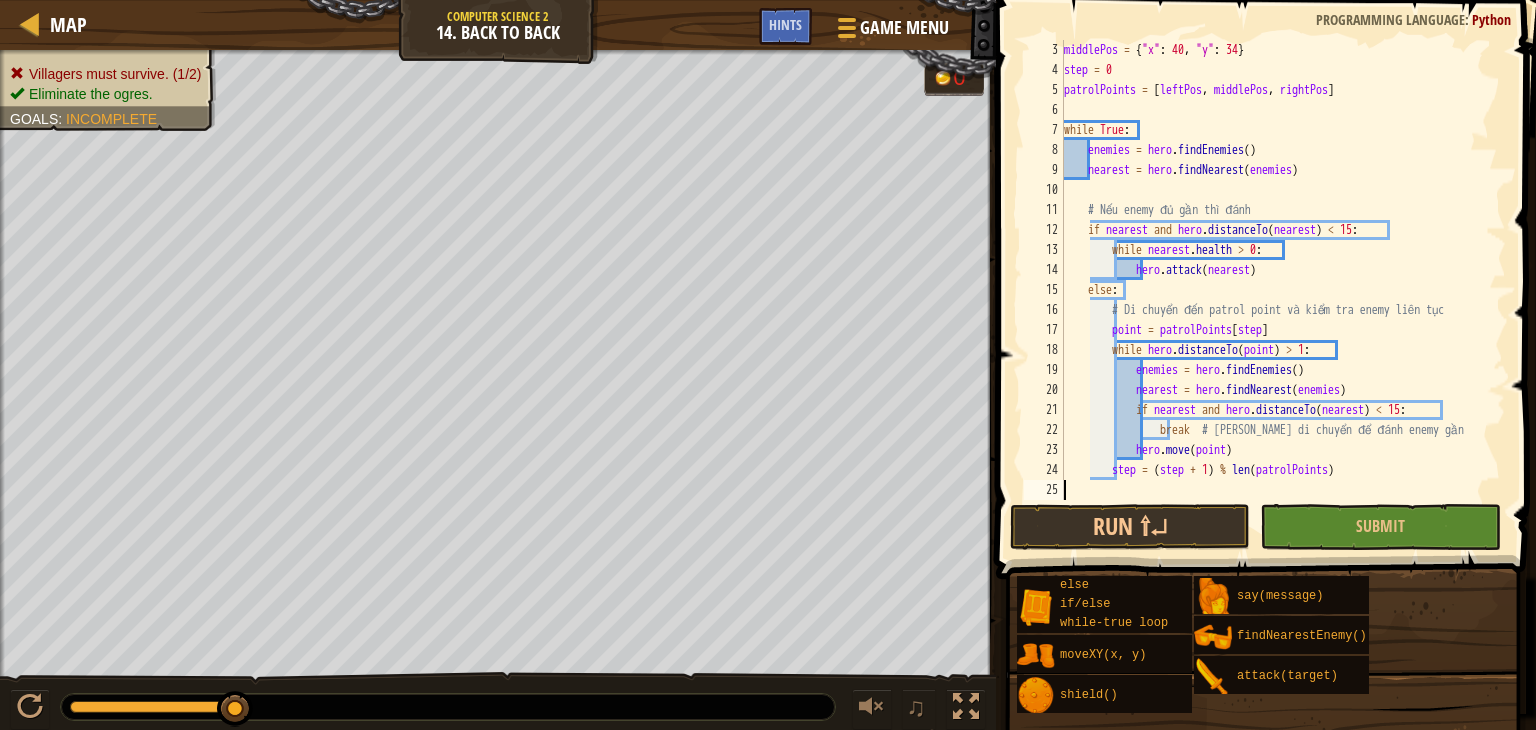 scroll, scrollTop: 40, scrollLeft: 0, axis: vertical 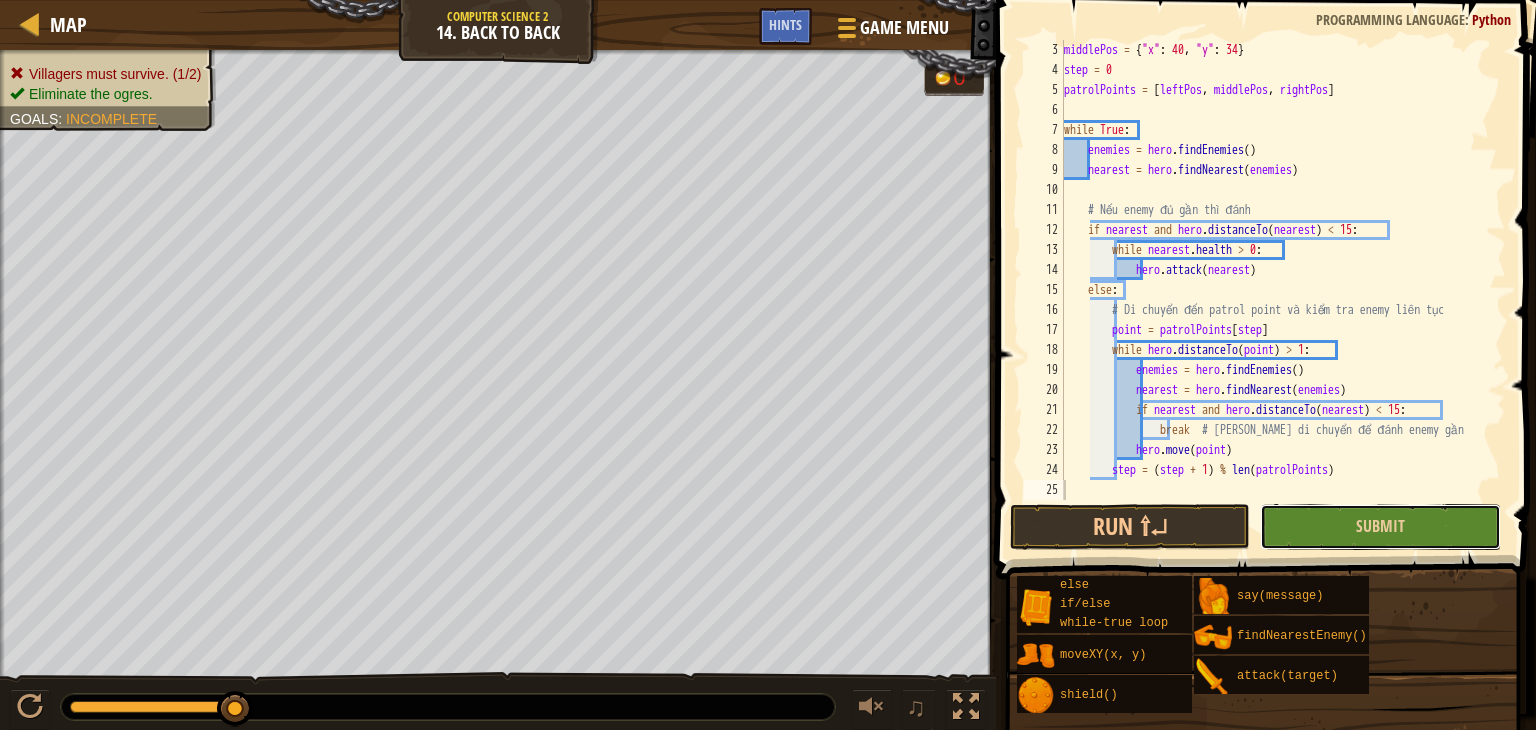click on "Submit" at bounding box center (1380, 527) 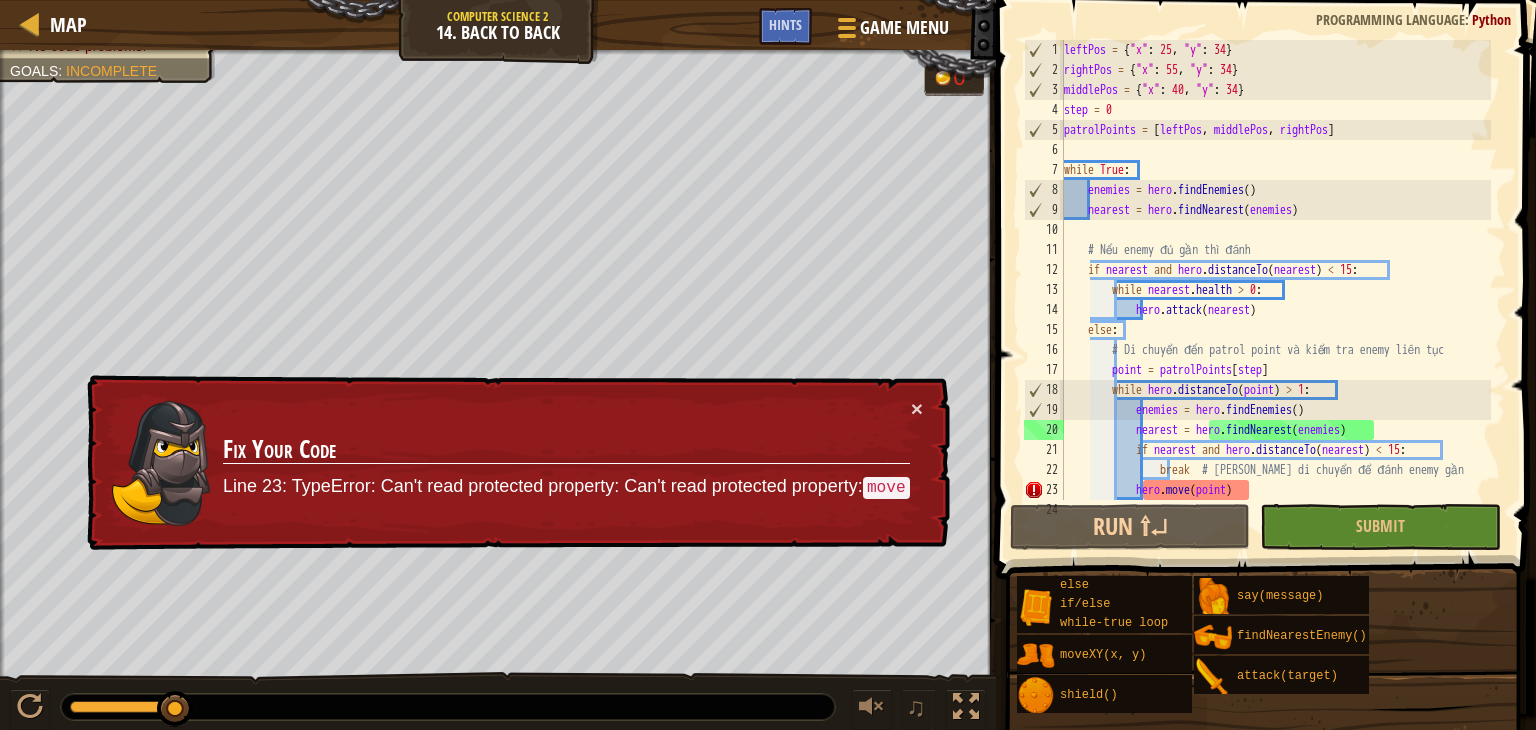 scroll, scrollTop: 40, scrollLeft: 0, axis: vertical 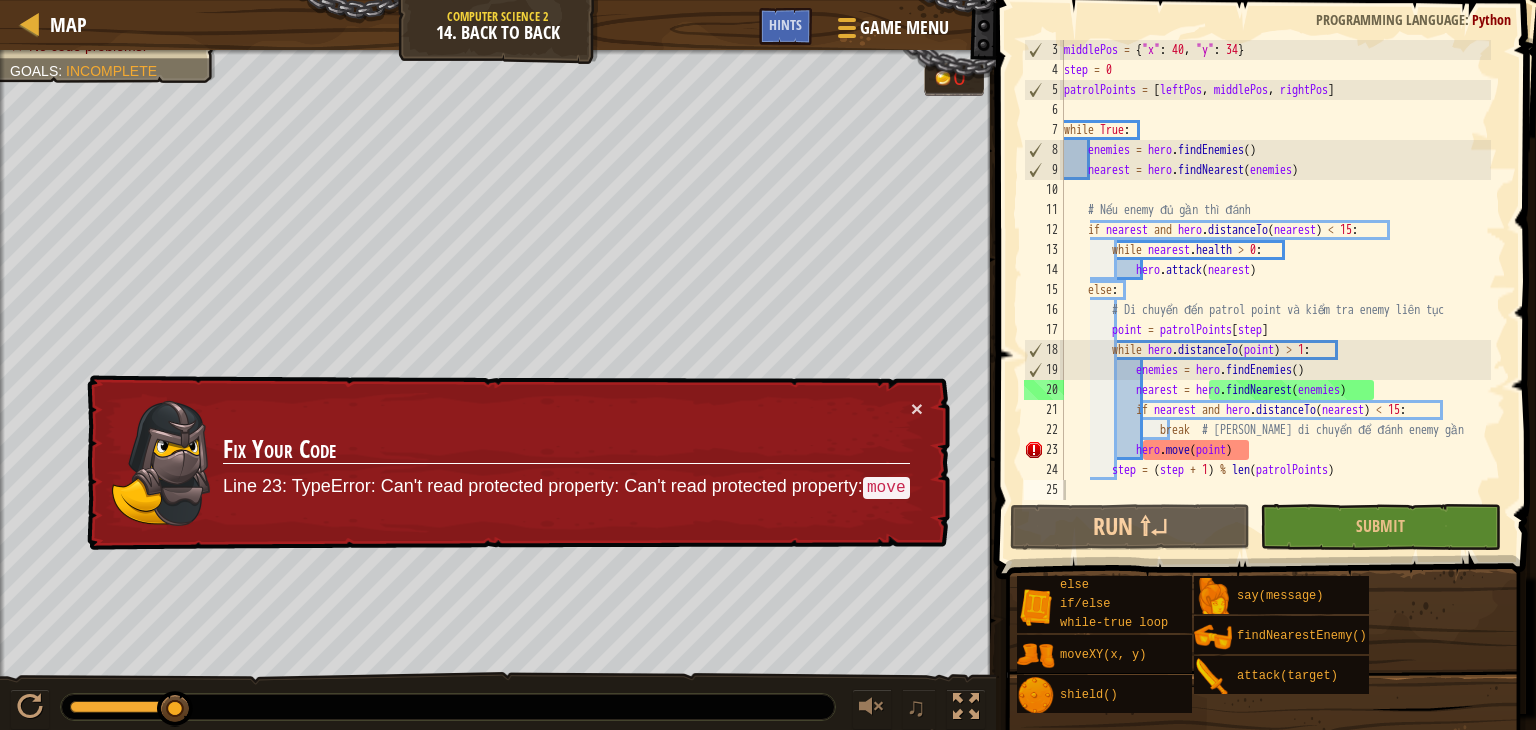 click on "middlePos   =   { "x" :   40 ,   "y" :   34 } step   =   0 patrolPoints   =   [ leftPos ,   middlePos ,   rightPos ] while   True :      enemies   =   hero . [GEOGRAPHIC_DATA] ( )      nearest   =   hero . findNearest ( enemies )      # Nếu enemy đủ gần thì đánh      if   nearest   and   hero . distanceTo ( nearest )   <   15 :          while   nearest . health   >   0 :              hero . attack ( nearest )      else :          # Di chuyển đến patrol point và kiểm tra enemy liên tục          point   =   patrolPoints [ step ]          while   hero . distanceTo ( point )   >   1 :              enemies   =   hero . [GEOGRAPHIC_DATA] ( )              nearest   =   hero . findNearest ( enemies )              if   nearest   and   hero . distanceTo ( nearest )   <   15 :                  break    # [PERSON_NAME] di chuyển để đánh enemy gần              hero . move ( point )          step   =   ( step   +   1 )   %   len ( patrolPoints )" at bounding box center [1275, 290] 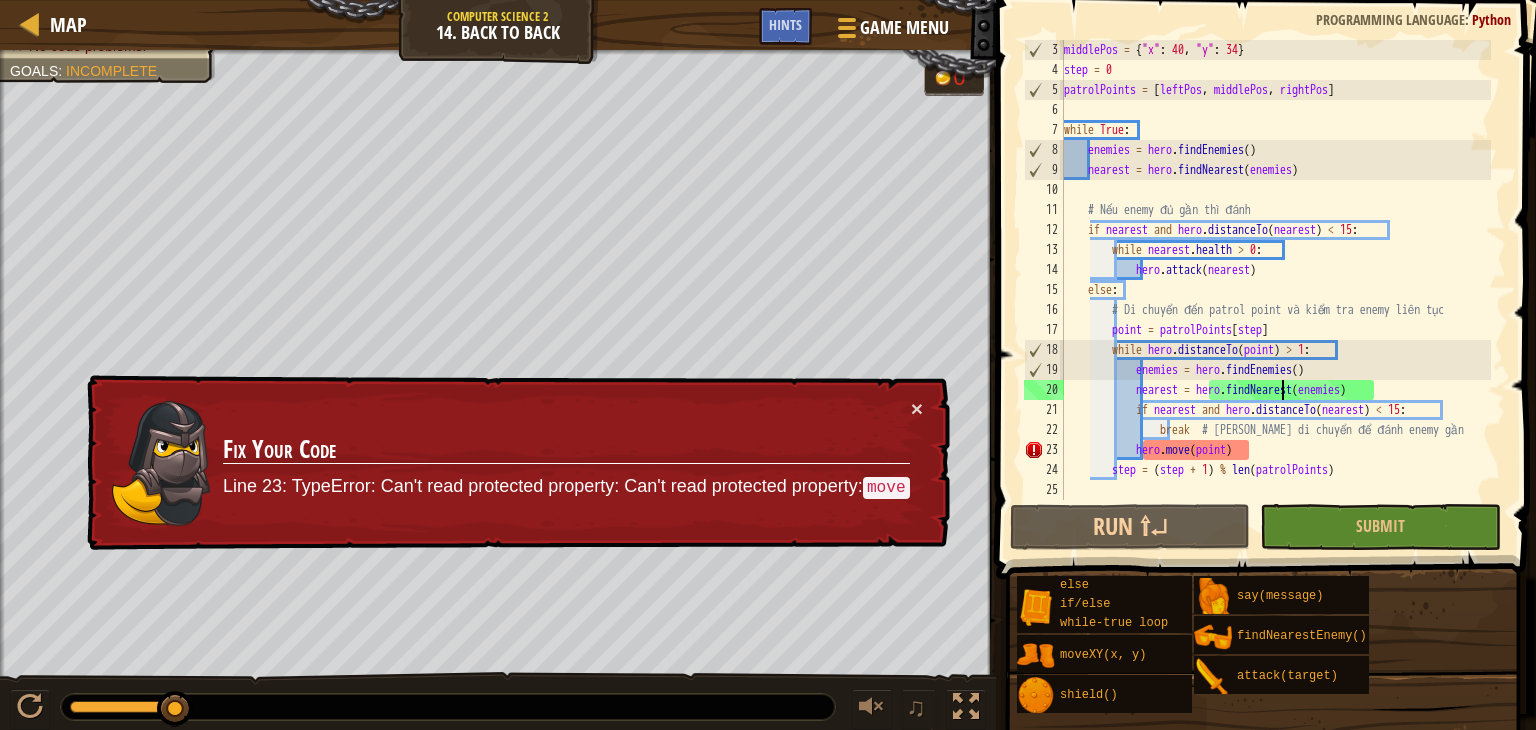 type on "step = (step + 1) % len(patrolPoints)" 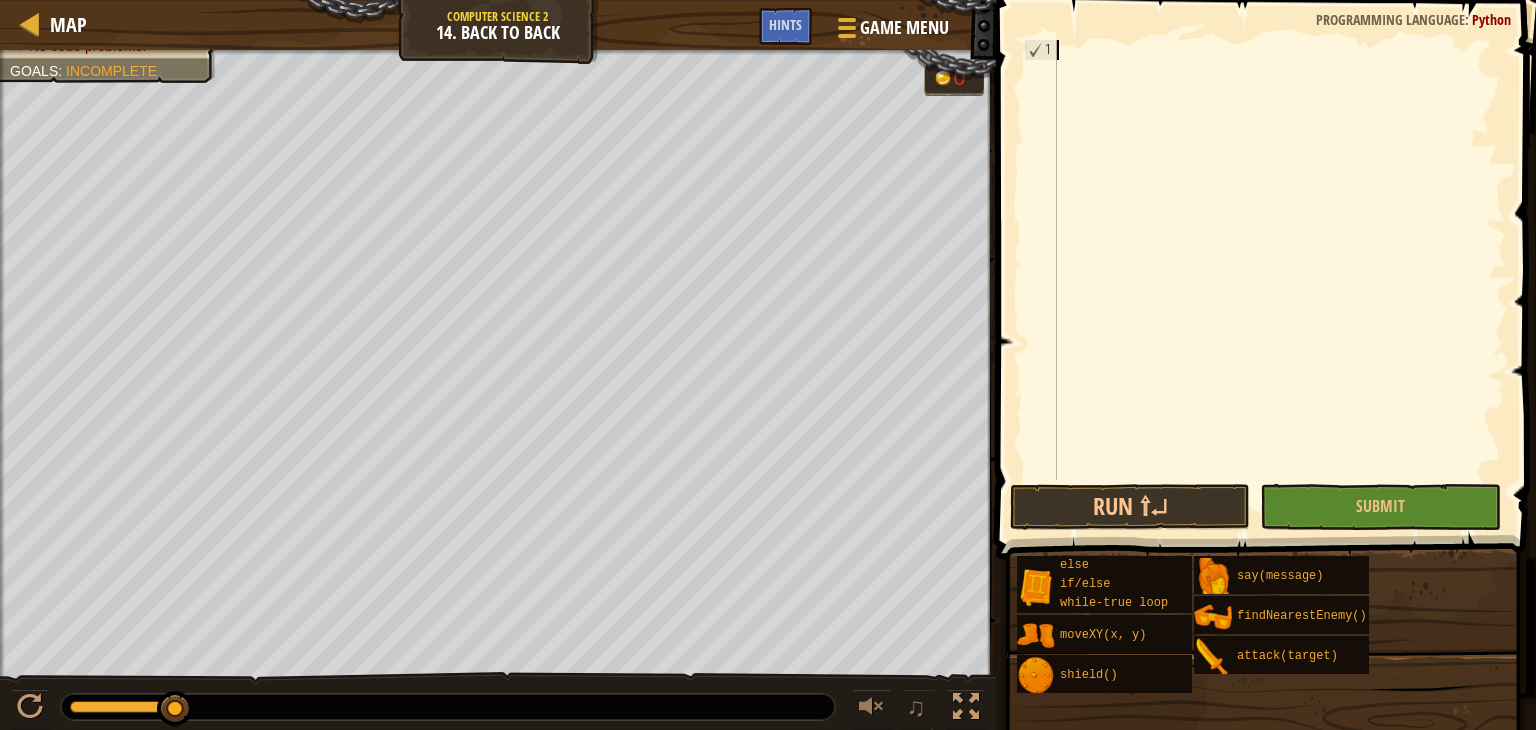 scroll, scrollTop: 40, scrollLeft: 0, axis: vertical 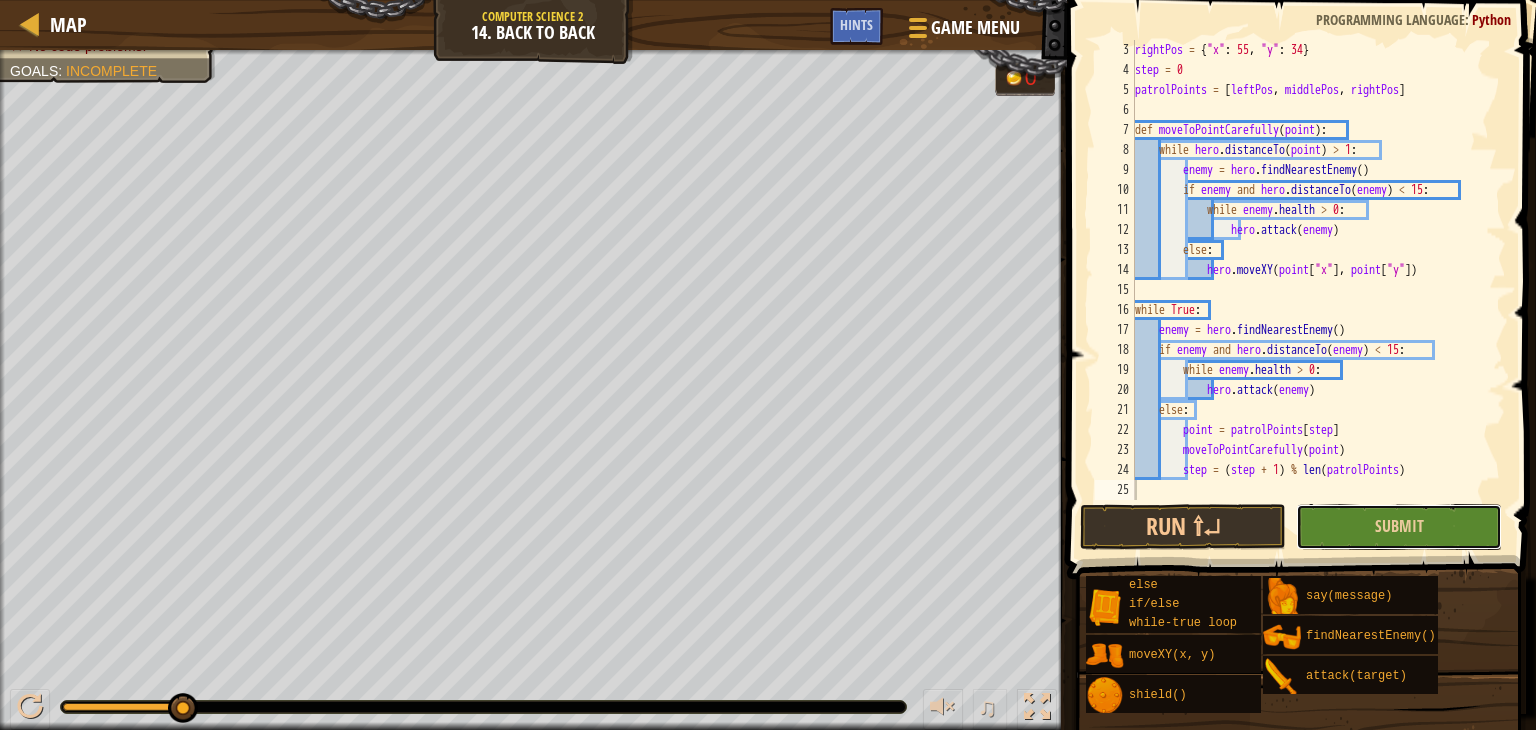 click on "Submit" at bounding box center (1399, 527) 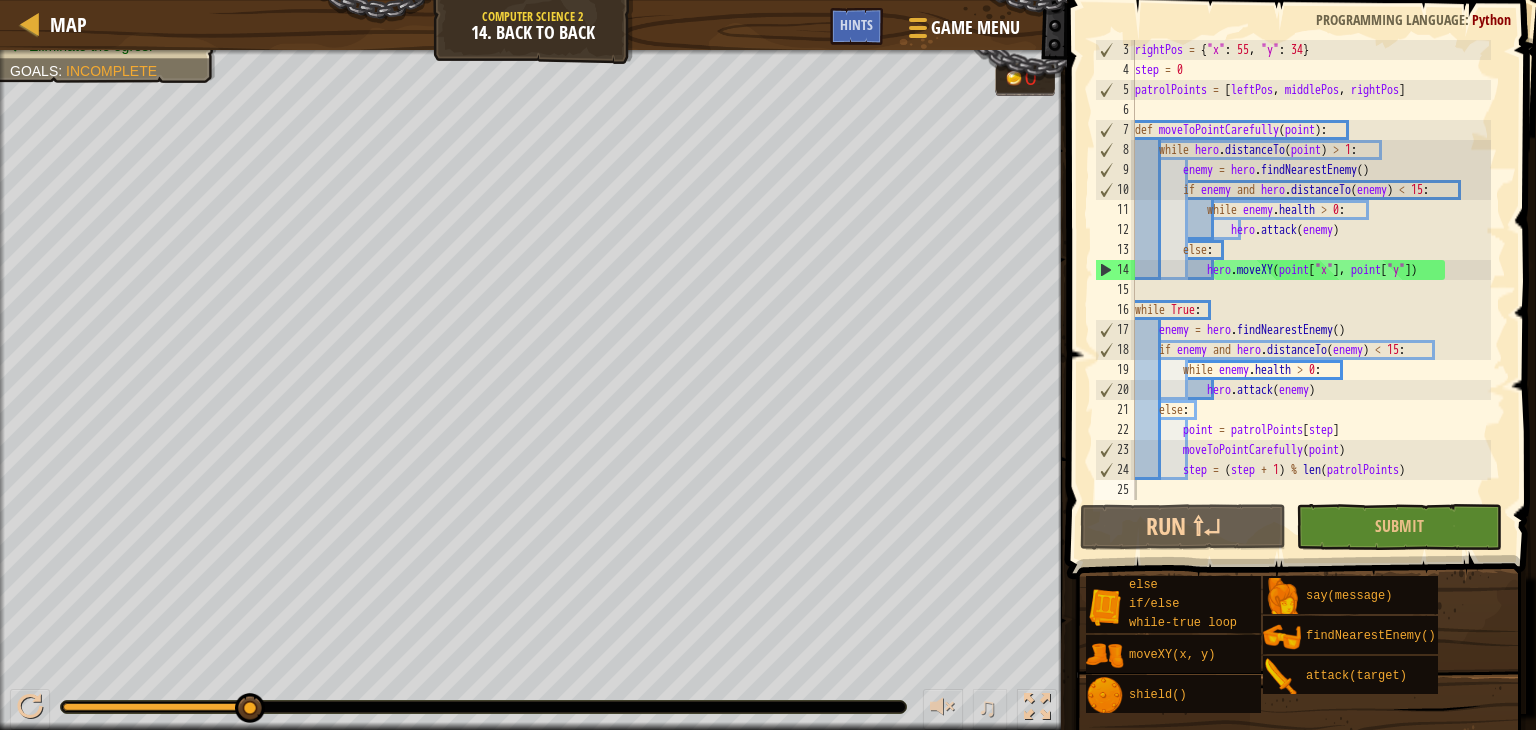 click on "Incomplete" at bounding box center (111, 71) 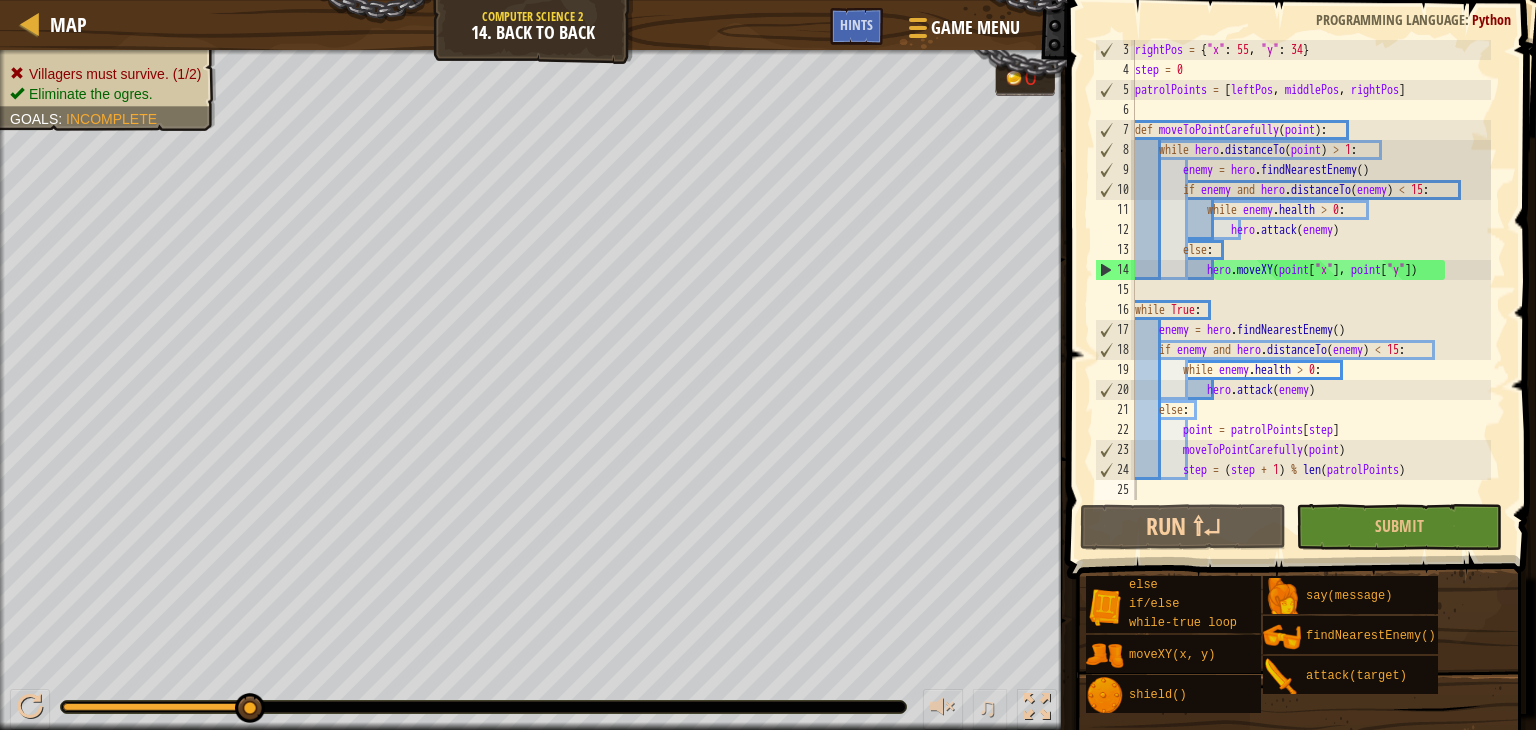 click on "Villagers must survive. (1/2)" at bounding box center (115, 74) 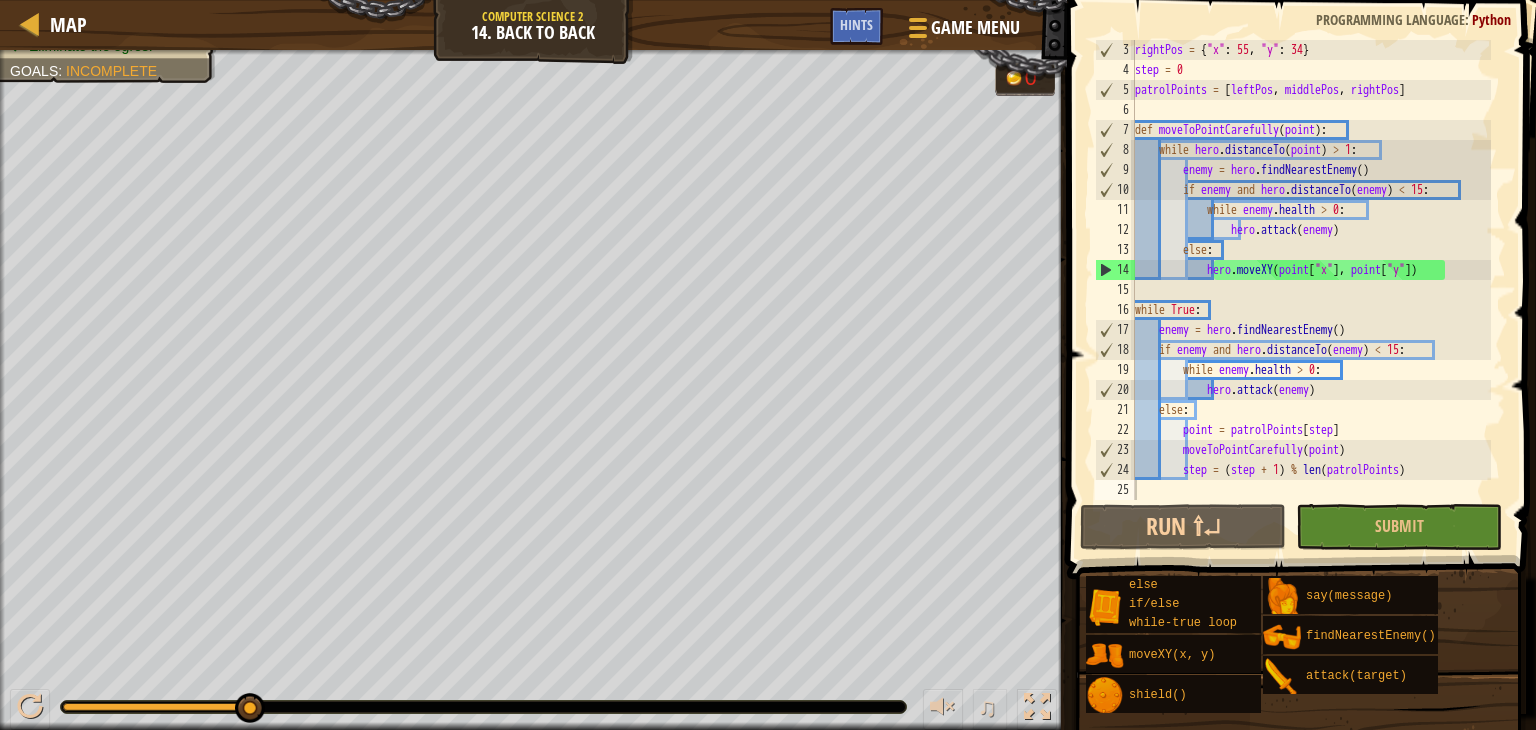 click on "rightPos   =   { "x" :   55 ,   "y" :   34 } step   =   0 patrolPoints   =   [ leftPos ,   middlePos ,   rightPos ] def   moveToPointCarefully ( point ) :      while   hero . distanceTo ( point )   >   1 :          enemy   =   hero . findNearestEnemy ( )          if   enemy   and   hero . distanceTo ( enemy )   <   15 :              while   enemy . health   >   0 :                  hero . attack ( enemy )          else :              hero . moveXY ( point [ "x" ] ,   point [ "y" ]) while   True :      enemy   =   hero . findNearestEnemy ( )      if   enemy   and   hero . distanceTo ( enemy )   <   15 :          while   enemy . health   >   0 :              hero . attack ( enemy )      else :          point   =   patrolPoints [ step ]          moveToPointCarefully ( point )          step   =   ( step   +   1 )   %   len ( patrolPoints )" at bounding box center (1311, 290) 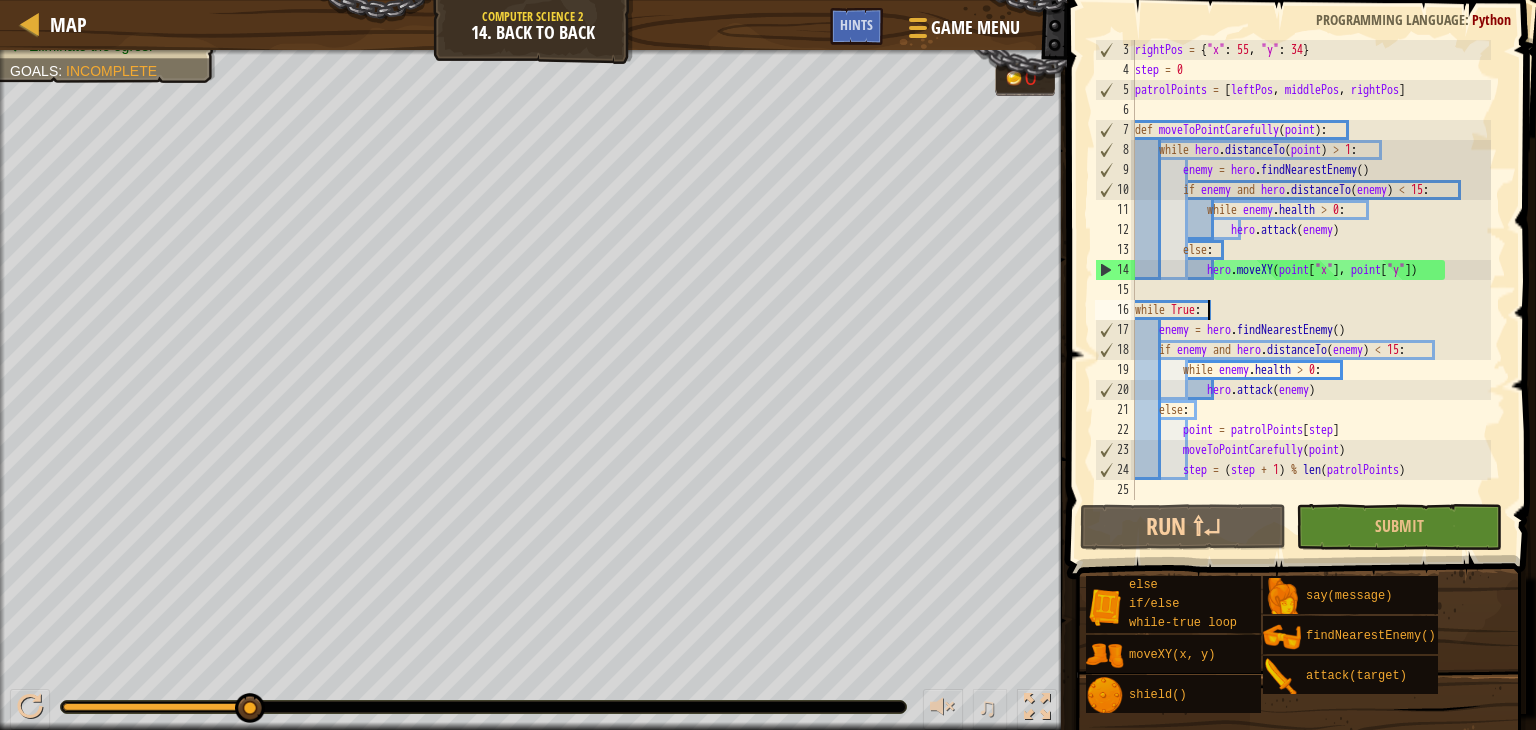 type on "step = (step + 1) % len(patrolPoints)" 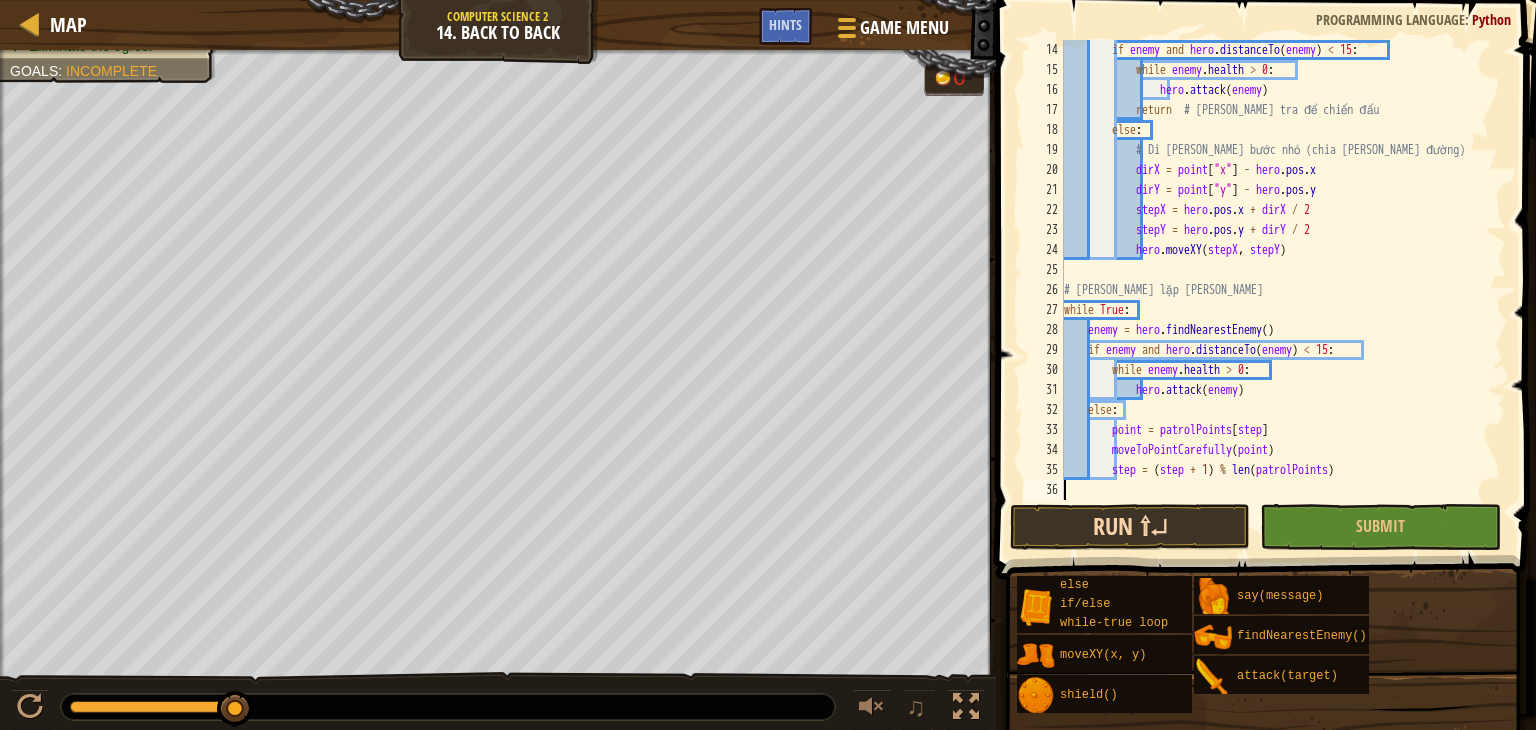 scroll, scrollTop: 260, scrollLeft: 0, axis: vertical 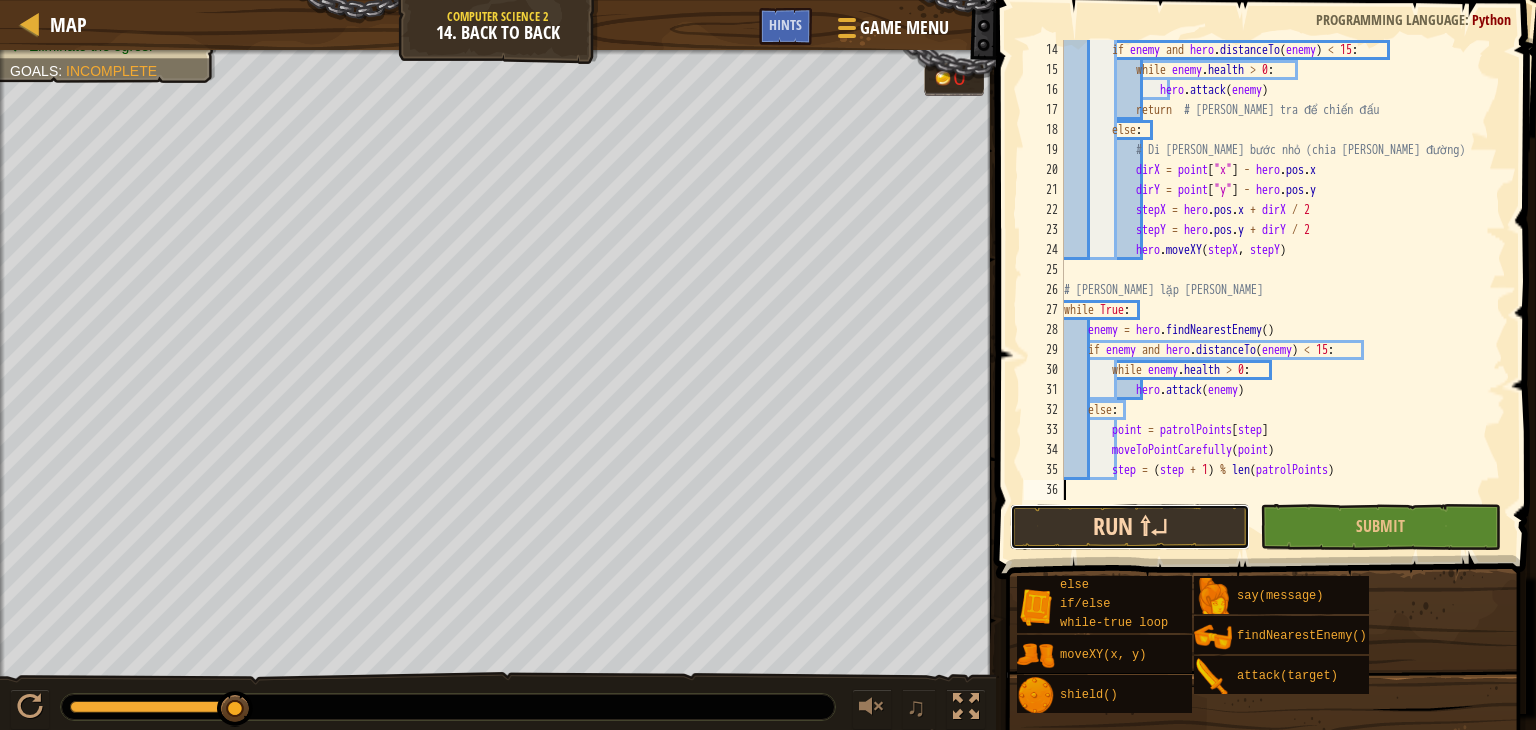 click on "Run ⇧↵" at bounding box center (1130, 527) 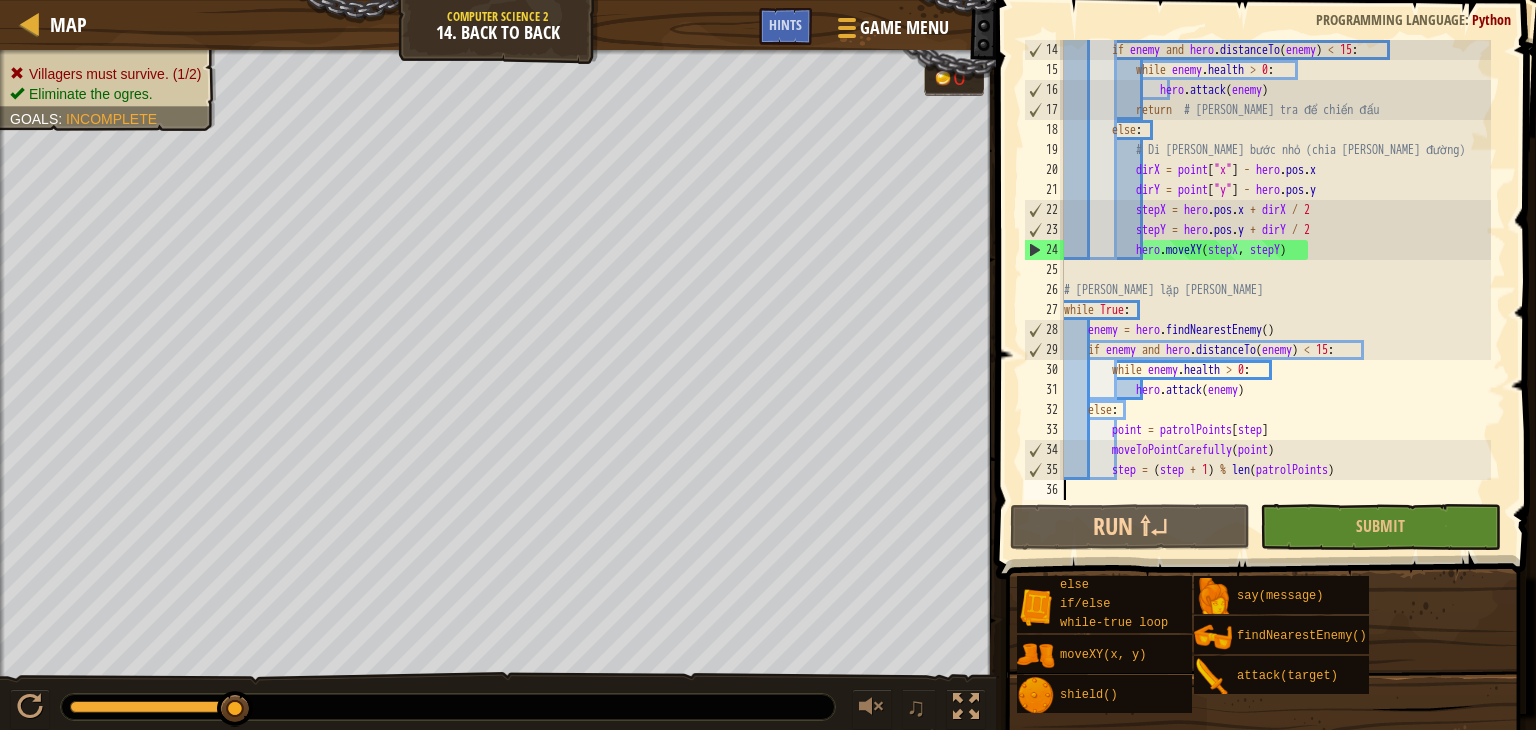 click on "Villagers must survive. (1/2) Eliminate the ogres. Goals : Incomplete" at bounding box center [96, 84] 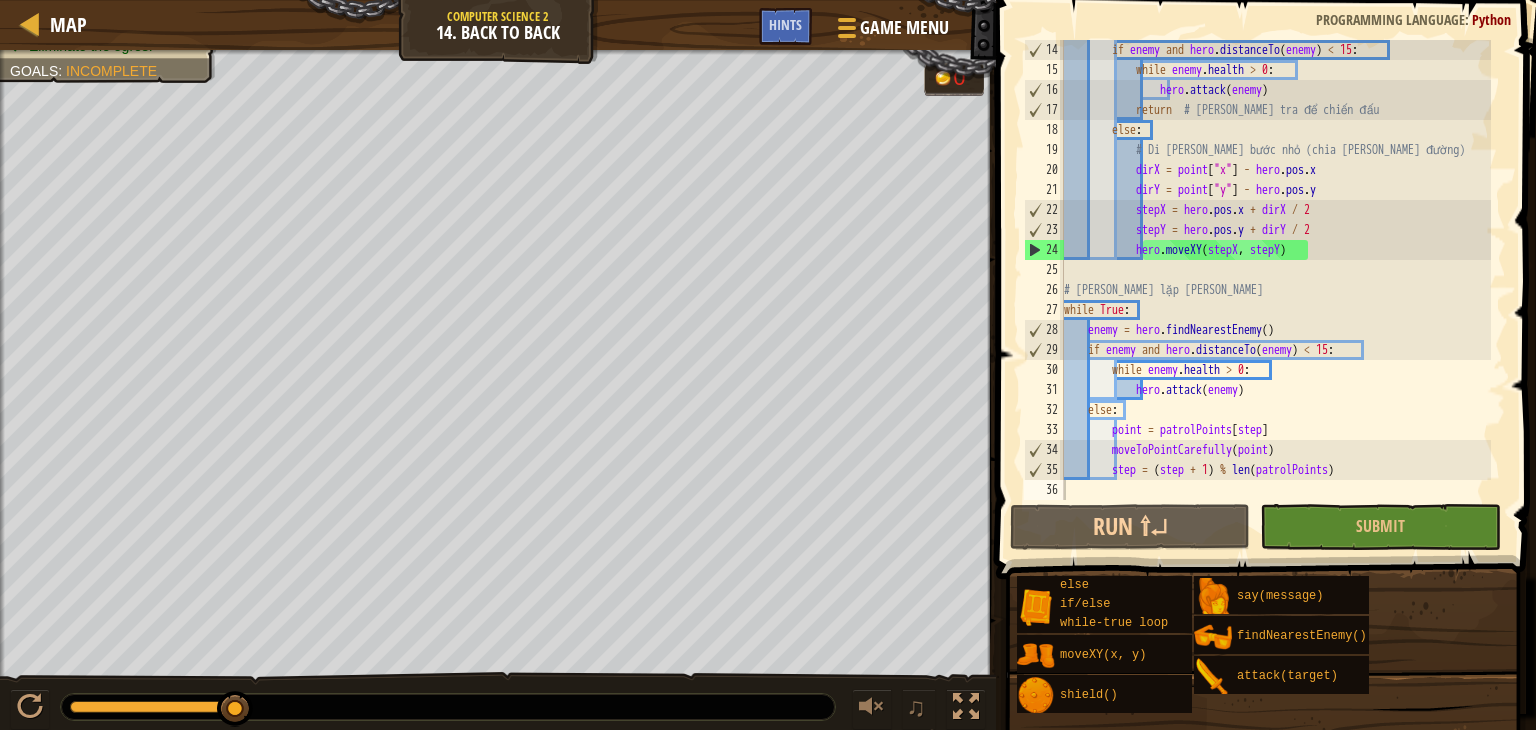click on "if   enemy   and   hero . distanceTo ( enemy )   <   15 :              while   enemy . health   >   0 :                  hero . attack ( enemy )              return    # [PERSON_NAME] tra để chiến đấu          else :              # Di [PERSON_NAME] bước nhỏ (chia [PERSON_NAME] đường)              dirX   =   point [ "x" ]   -   hero . pos . x              dirY   =   point [ "y" ]   -   hero . pos . y              stepX   =   hero . pos . x   +   dirX   /   2              stepY   =   hero . pos . y   +   dirY   /   2              hero . moveXY ( stepX ,   stepY ) # [PERSON_NAME] lặp [PERSON_NAME] while   True :      enemy   =   hero . findNearestEnemy ( )      if   enemy   and   hero . distanceTo ( enemy )   <   15 :          while   enemy . health   >   0 :              hero . attack ( enemy )      else :          point   =   patrolPoints [ step ]          moveToPointCarefully ( point )          step   =   ( step   +   1 )   %   len ( patrolPoints )" at bounding box center [1275, 290] 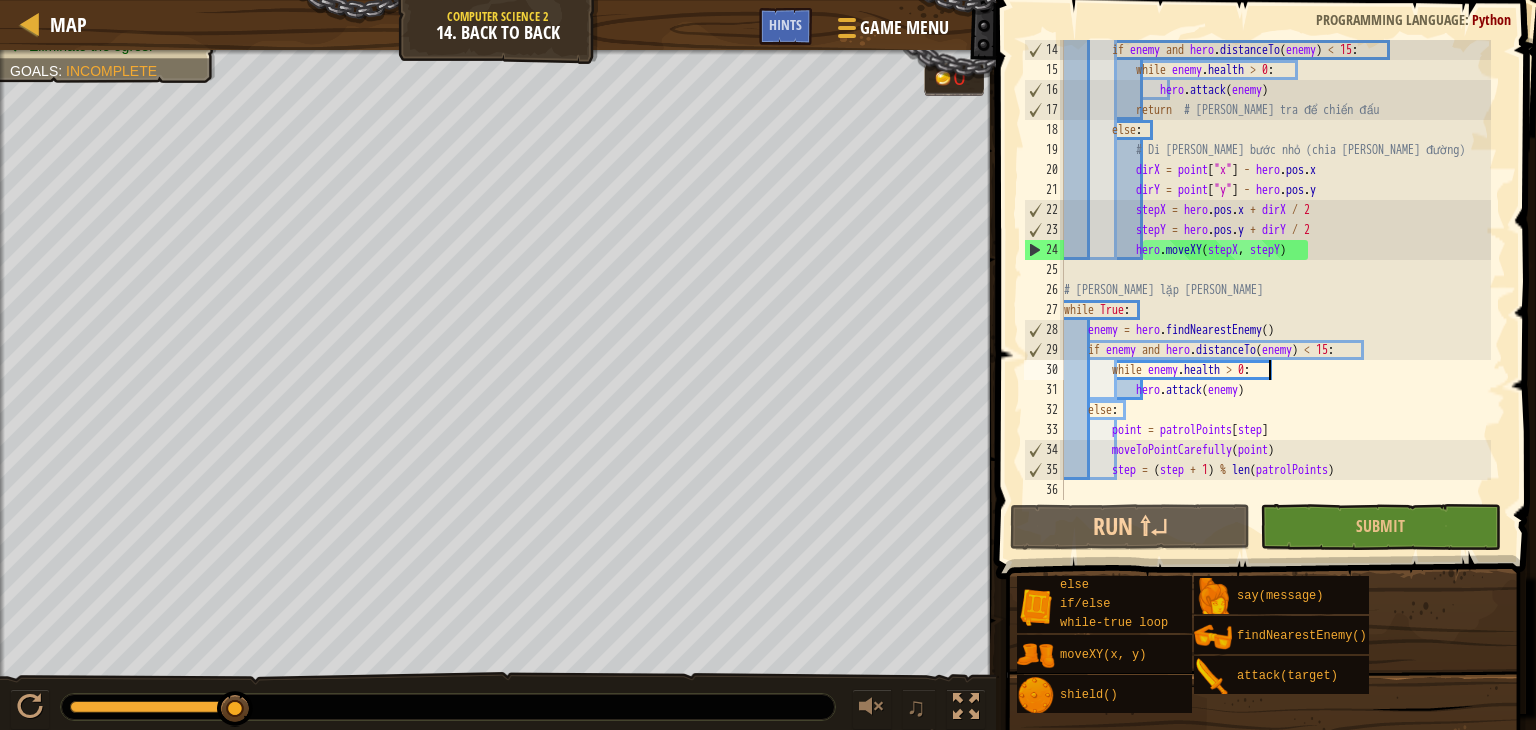 type on "step = (step + 1) % len(patrolPoints)" 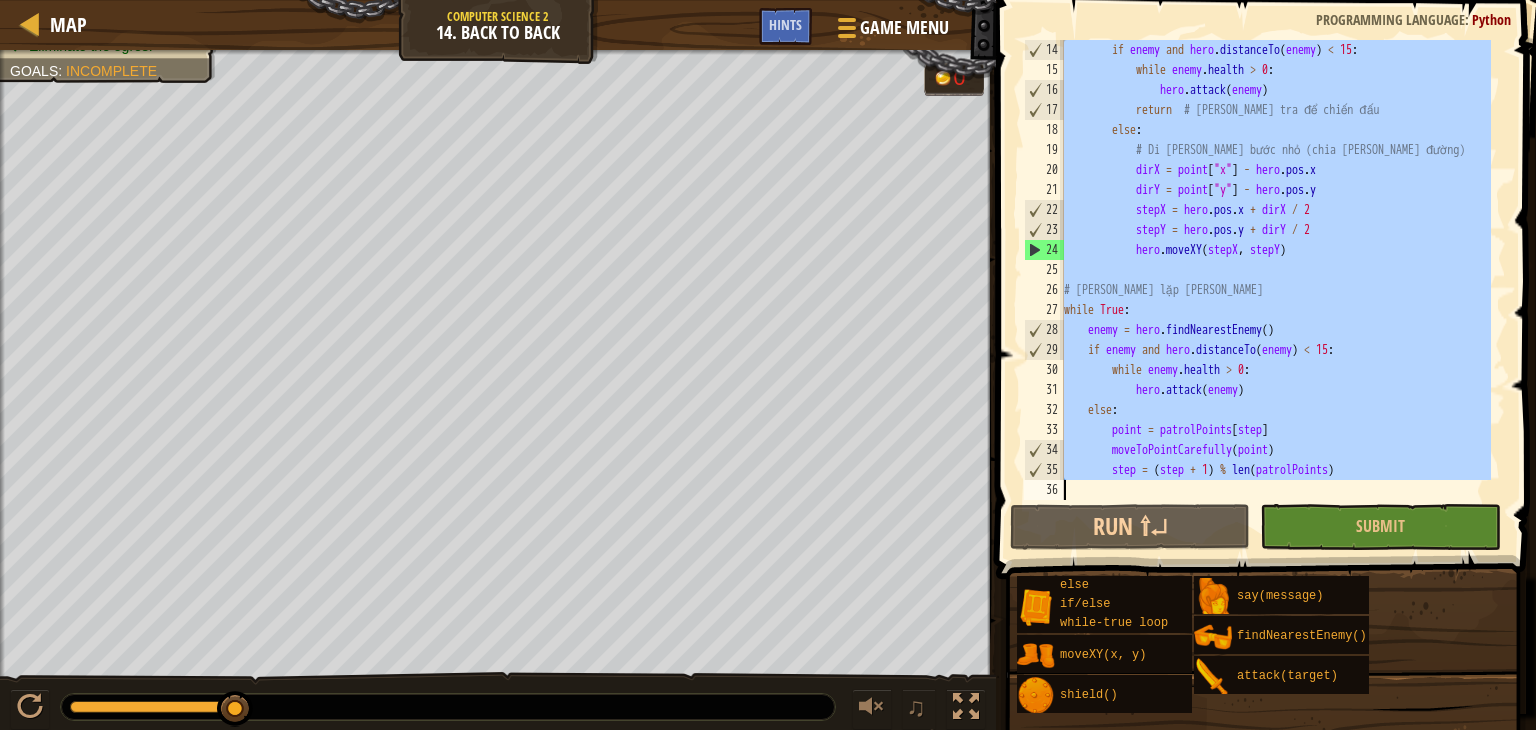 paste 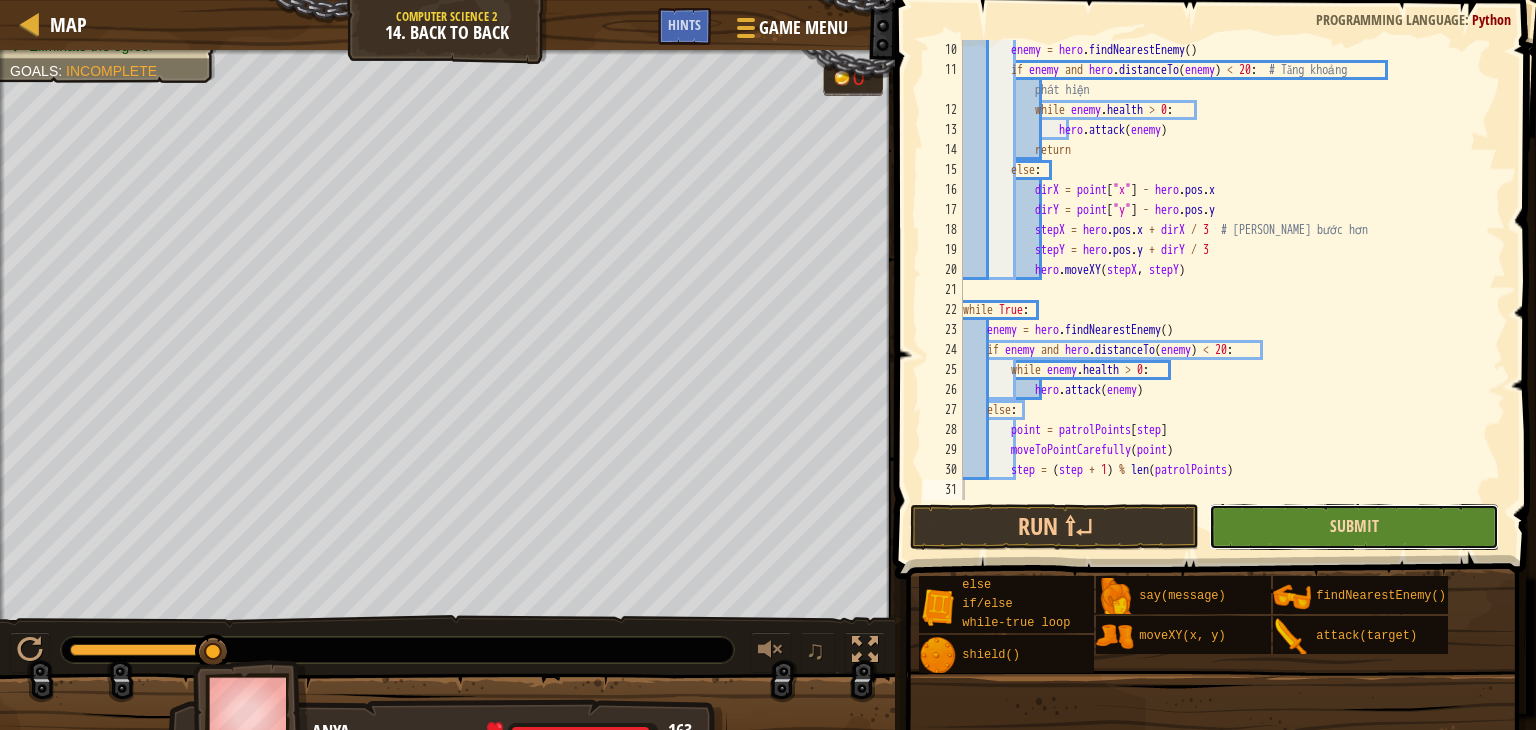 click on "Submit" at bounding box center (1354, 526) 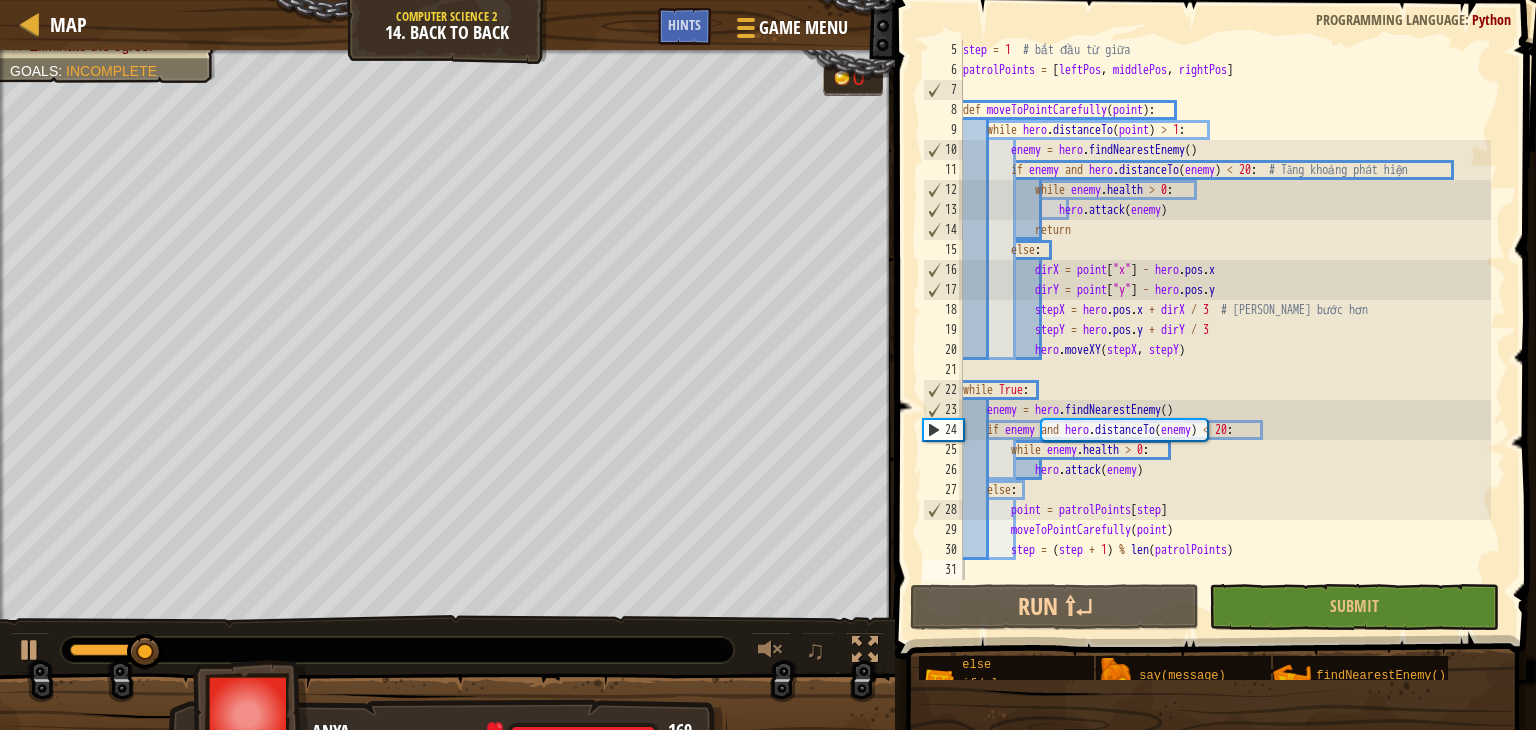 scroll, scrollTop: 80, scrollLeft: 0, axis: vertical 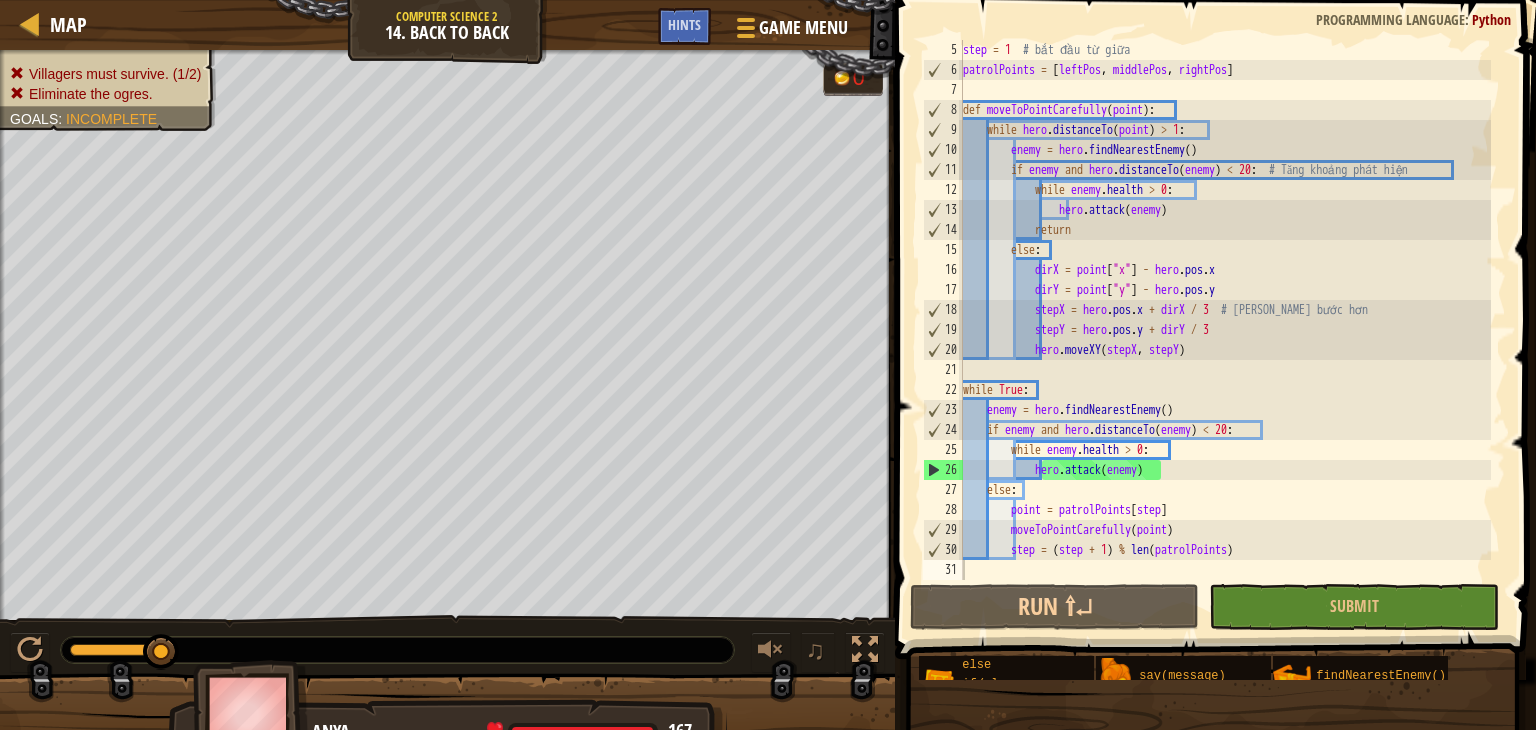 click on "step   =   1    # bắt đầu từ giữa patrolPoints   =   [ leftPos ,   middlePos ,   rightPos ] def   moveToPointCarefully ( point ) :      while   hero . distanceTo ( point )   >   1 :          enemy   =   hero . findNearestEnemy ( )          if   enemy   and   hero . distanceTo ( enemy )   <   20 :    # Tăng khoảng phát hiện              while   enemy . health   >   0 :                  hero . attack ( enemy )              return          else :              dirX   =   point [ "x" ]   -   hero . pos . x              dirY   =   point [ "y" ]   -   hero . pos . y              stepX   =   hero . pos . x   +   dirX   /   3    # [PERSON_NAME] bước hơn              stepY   =   hero . pos . y   +   dirY   /   3              hero . moveXY ( stepX ,   stepY ) while   True :      enemy   =   hero . findNearestEnemy ( )      if   enemy   and   hero . distanceTo ( enemy )   <   20 :          while   enemy . health   >   0 :              hero . attack ( enemy )      else :          point   =   patrolPoints [" at bounding box center [1225, 330] 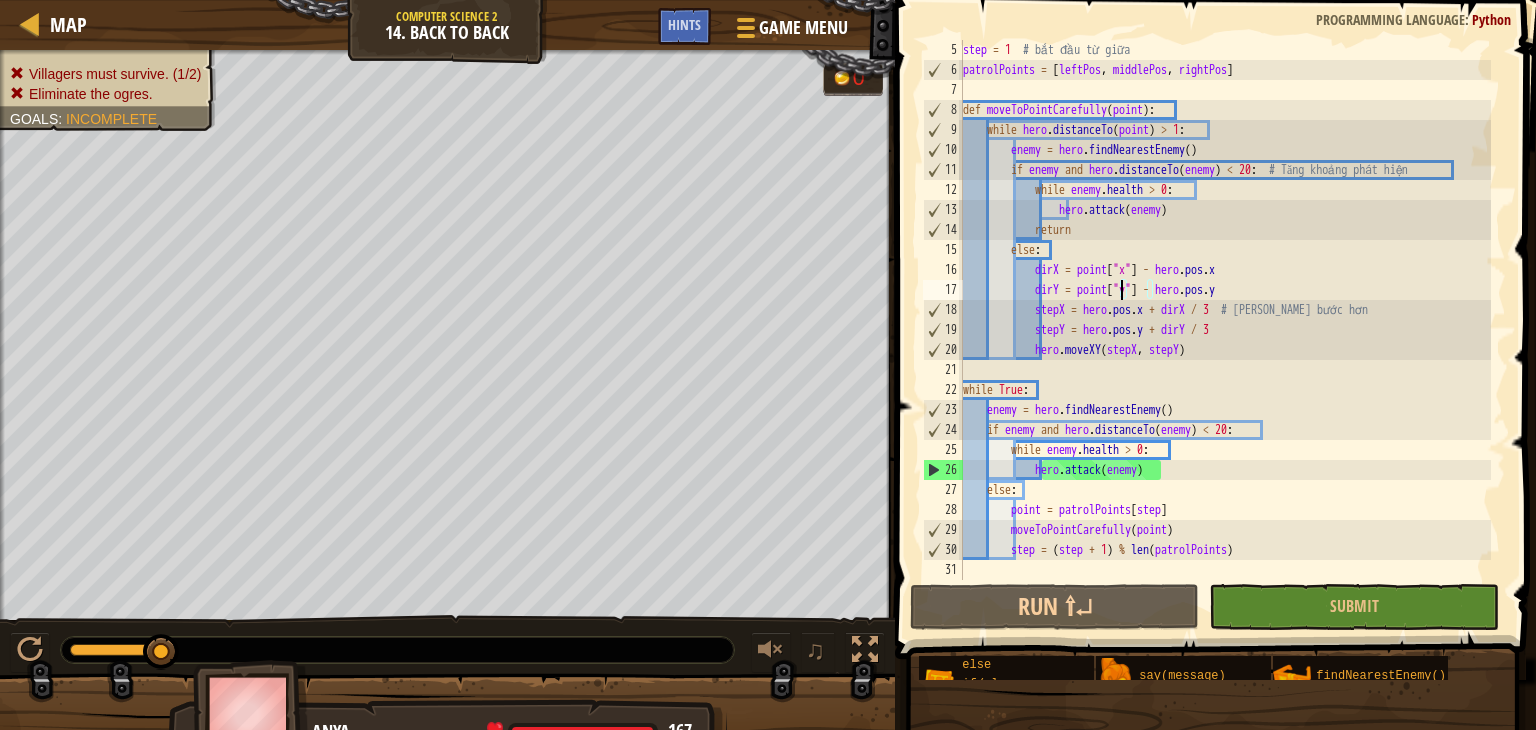 type on "step = (step + 1) % len(patrolPoints)" 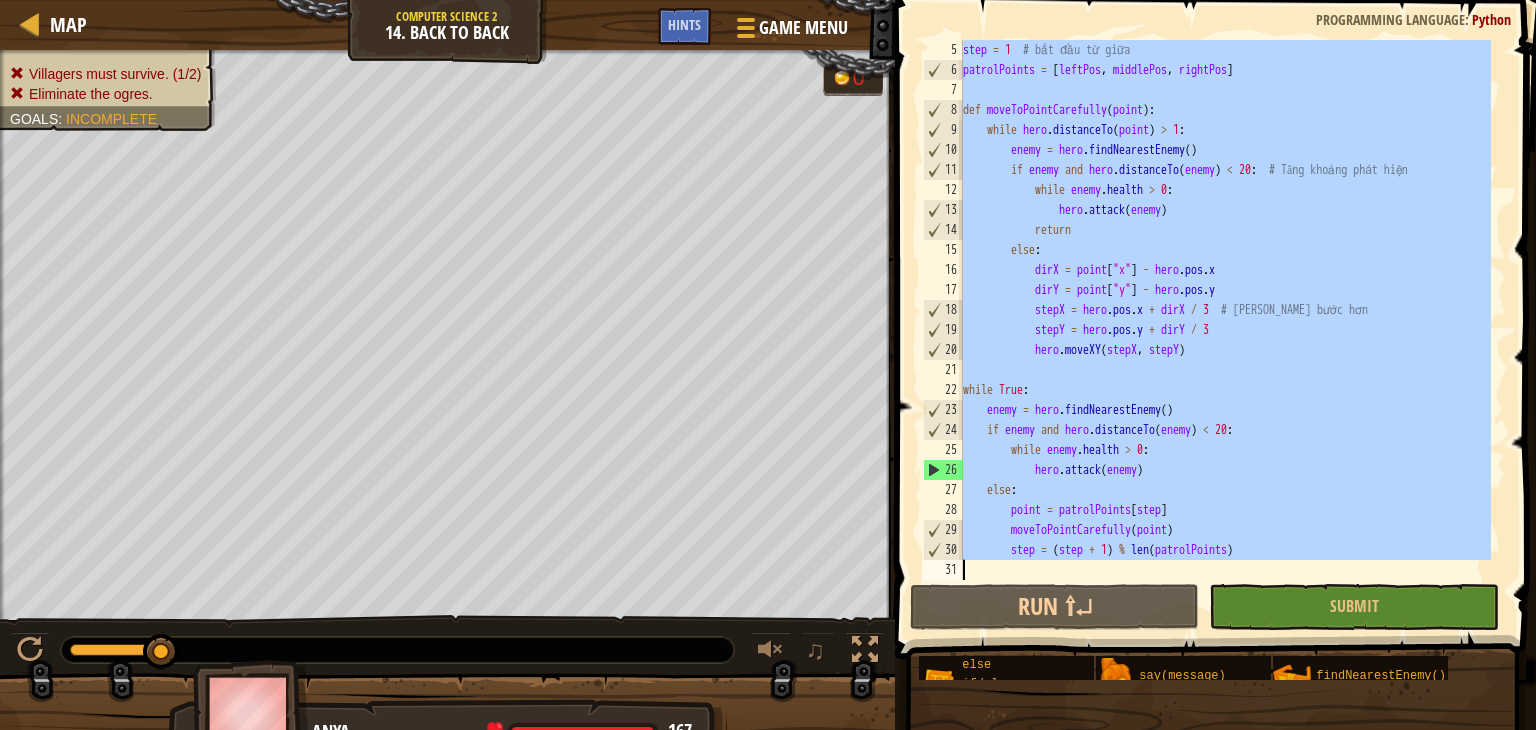 paste 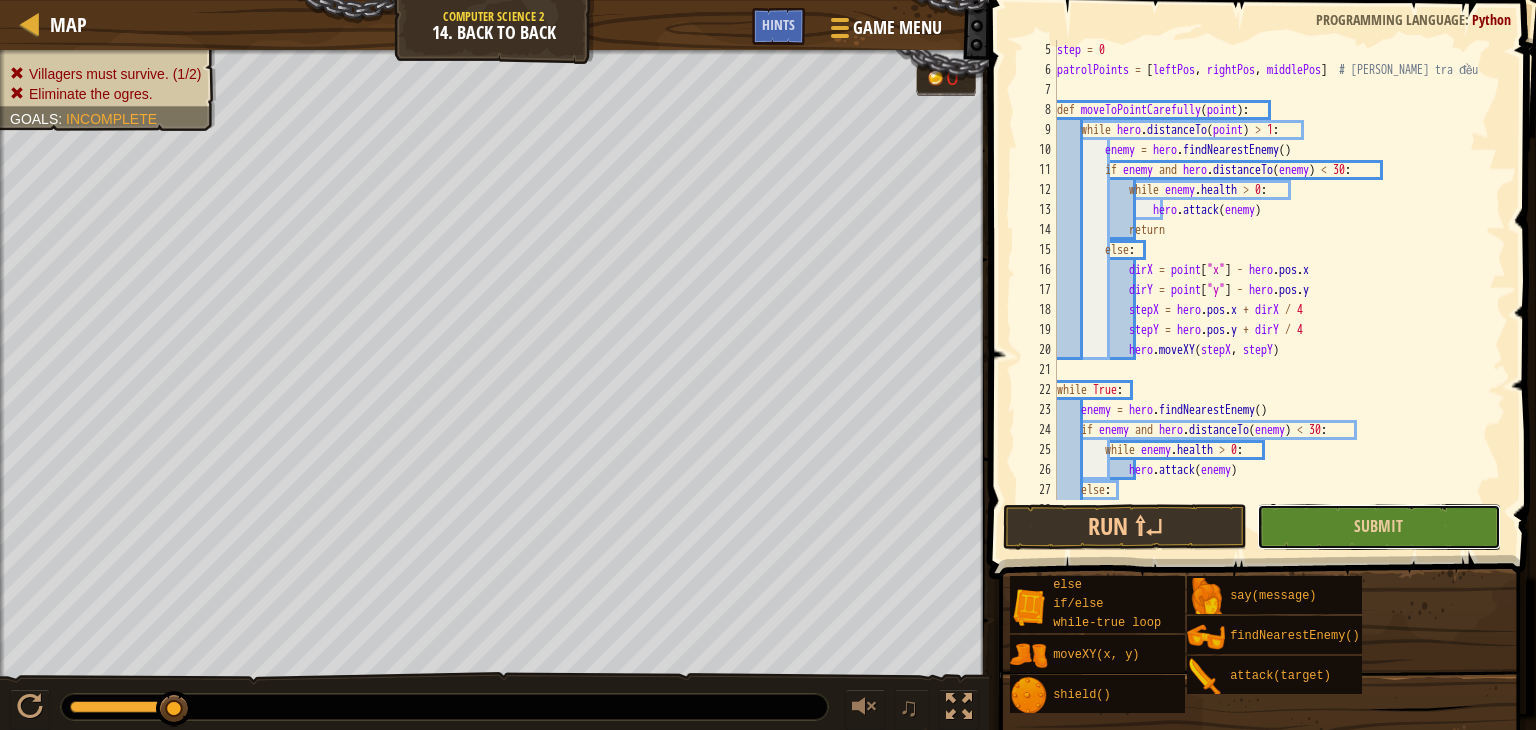 click on "Submit" at bounding box center [1379, 527] 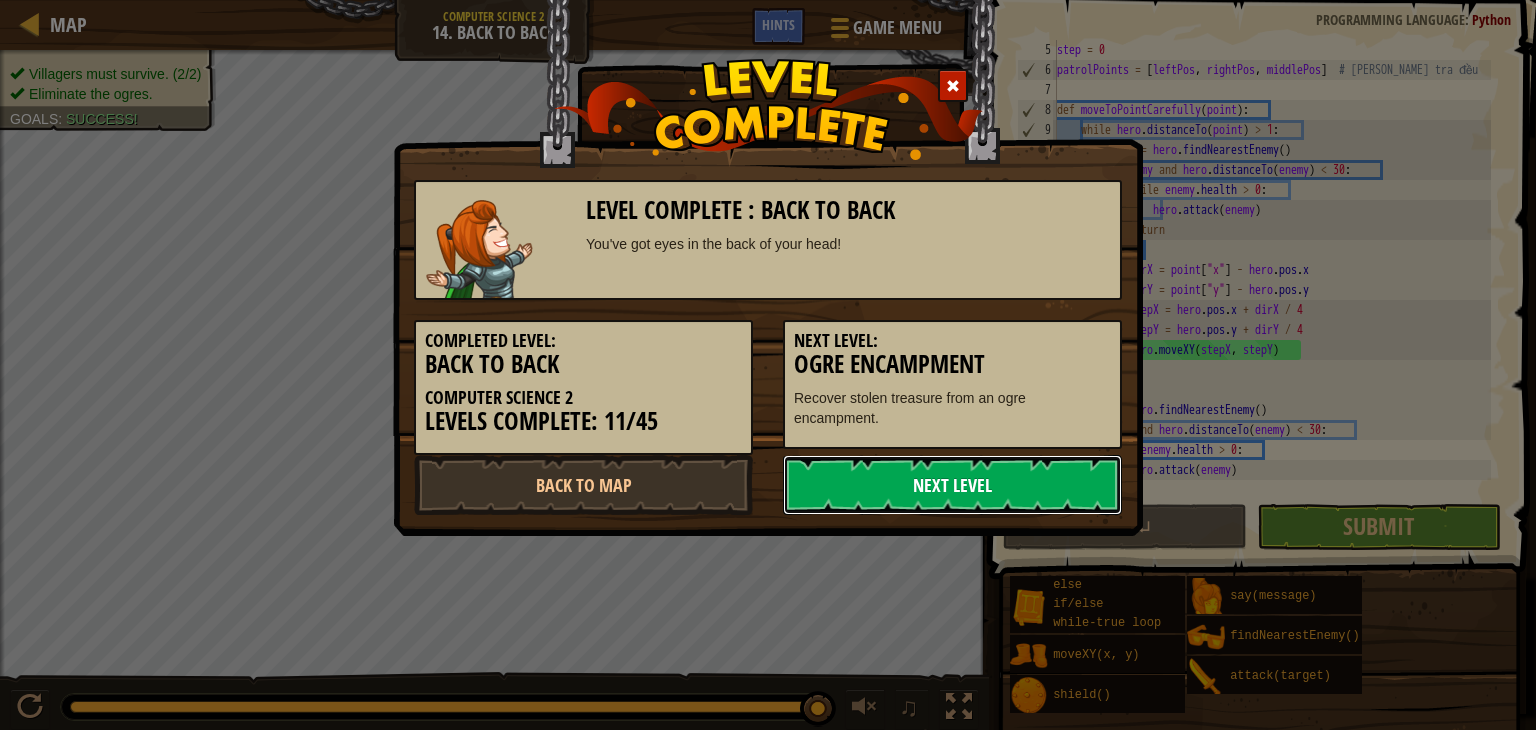 click on "Next Level" at bounding box center (952, 485) 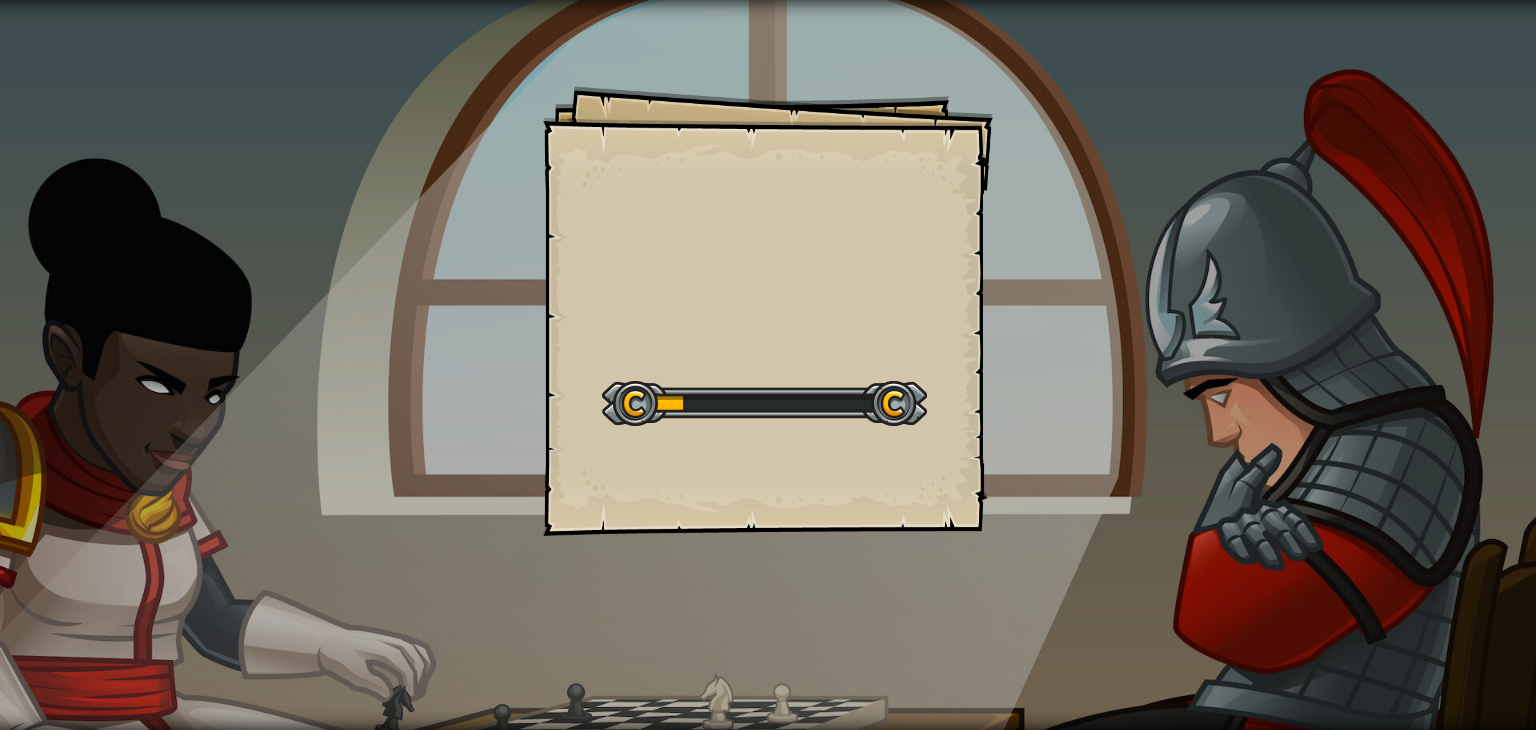 scroll, scrollTop: 0, scrollLeft: 0, axis: both 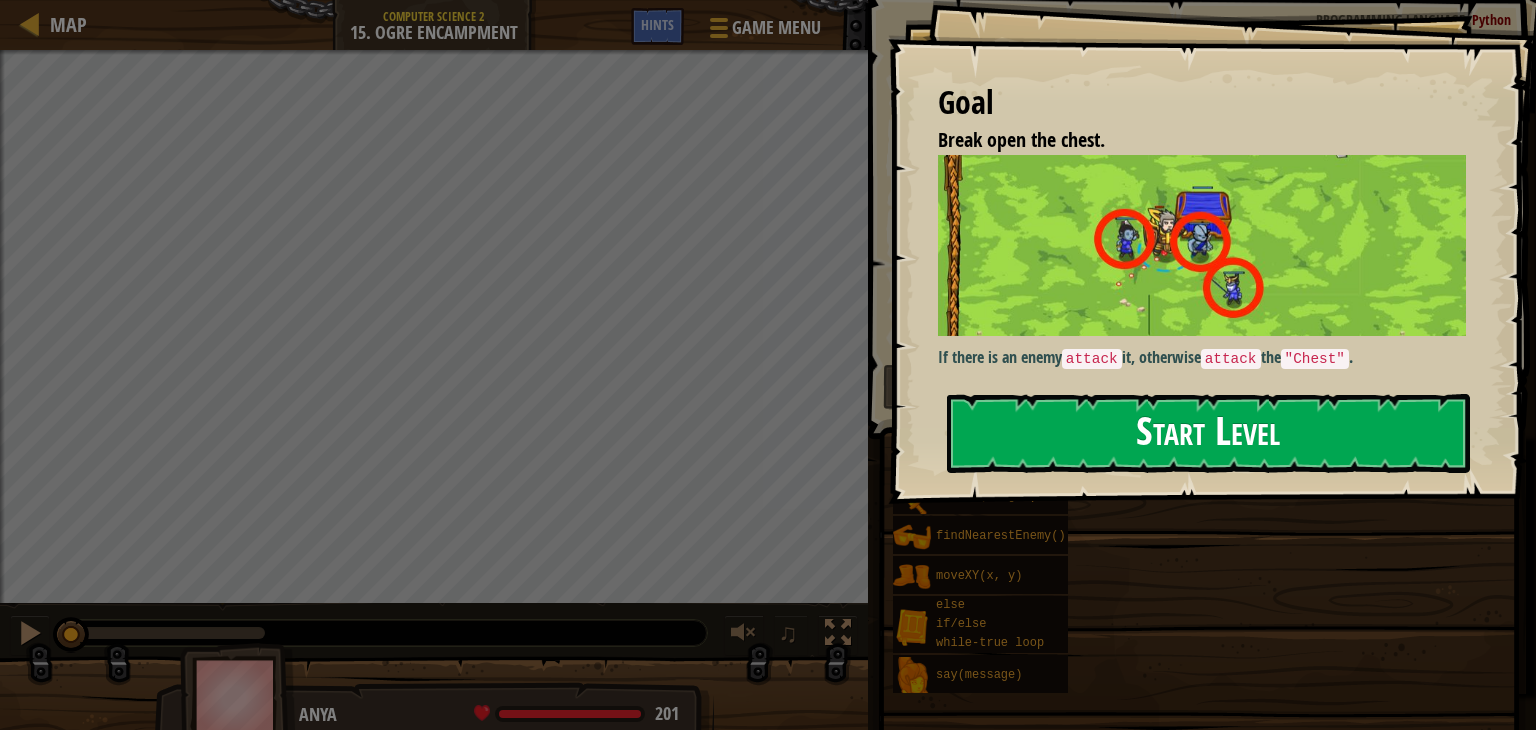 click on "Start Level" at bounding box center (1208, 433) 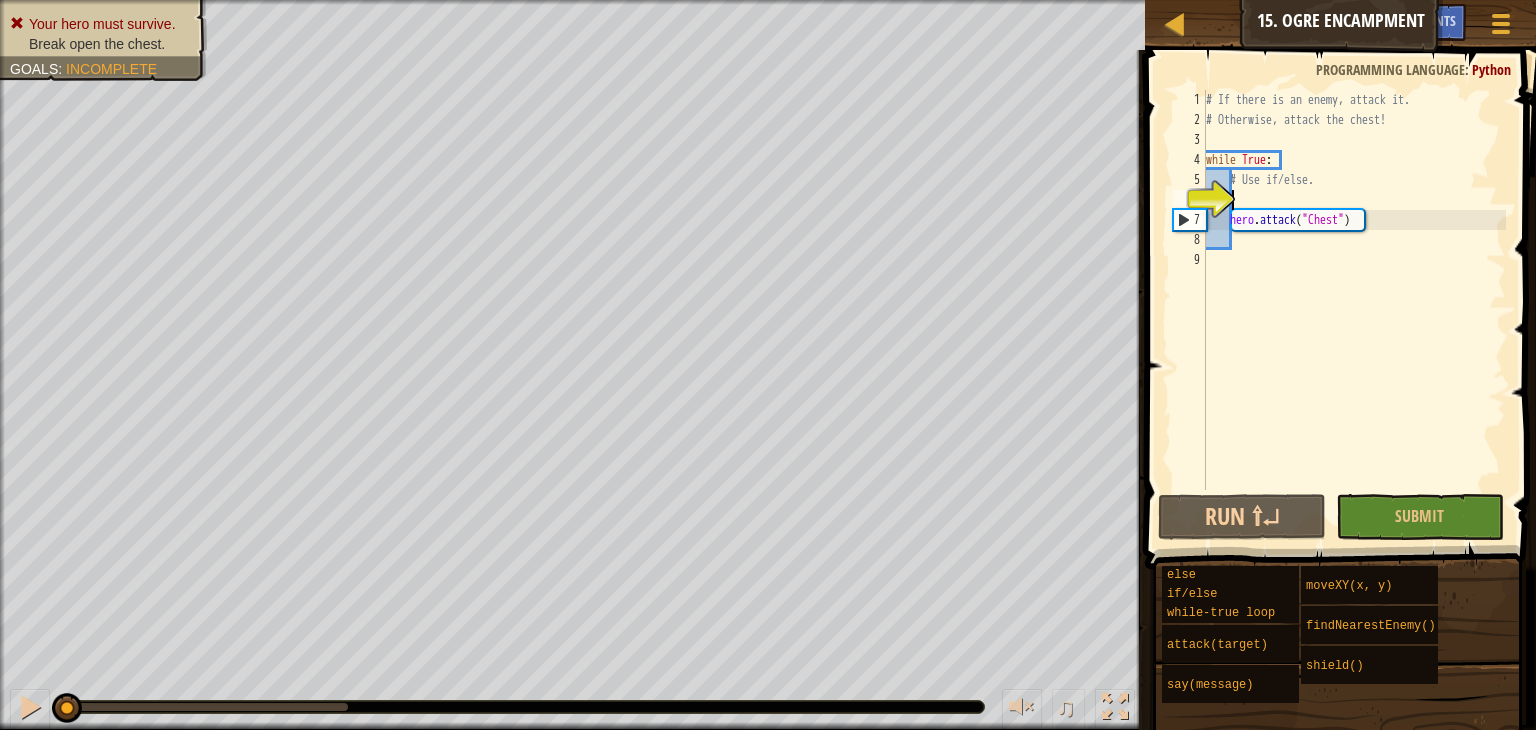 click on "# If there is an enemy, attack it. # Otherwise, attack the chest! while   True :      # Use if/else.           hero . attack ( "Chest" )" at bounding box center [1354, 310] 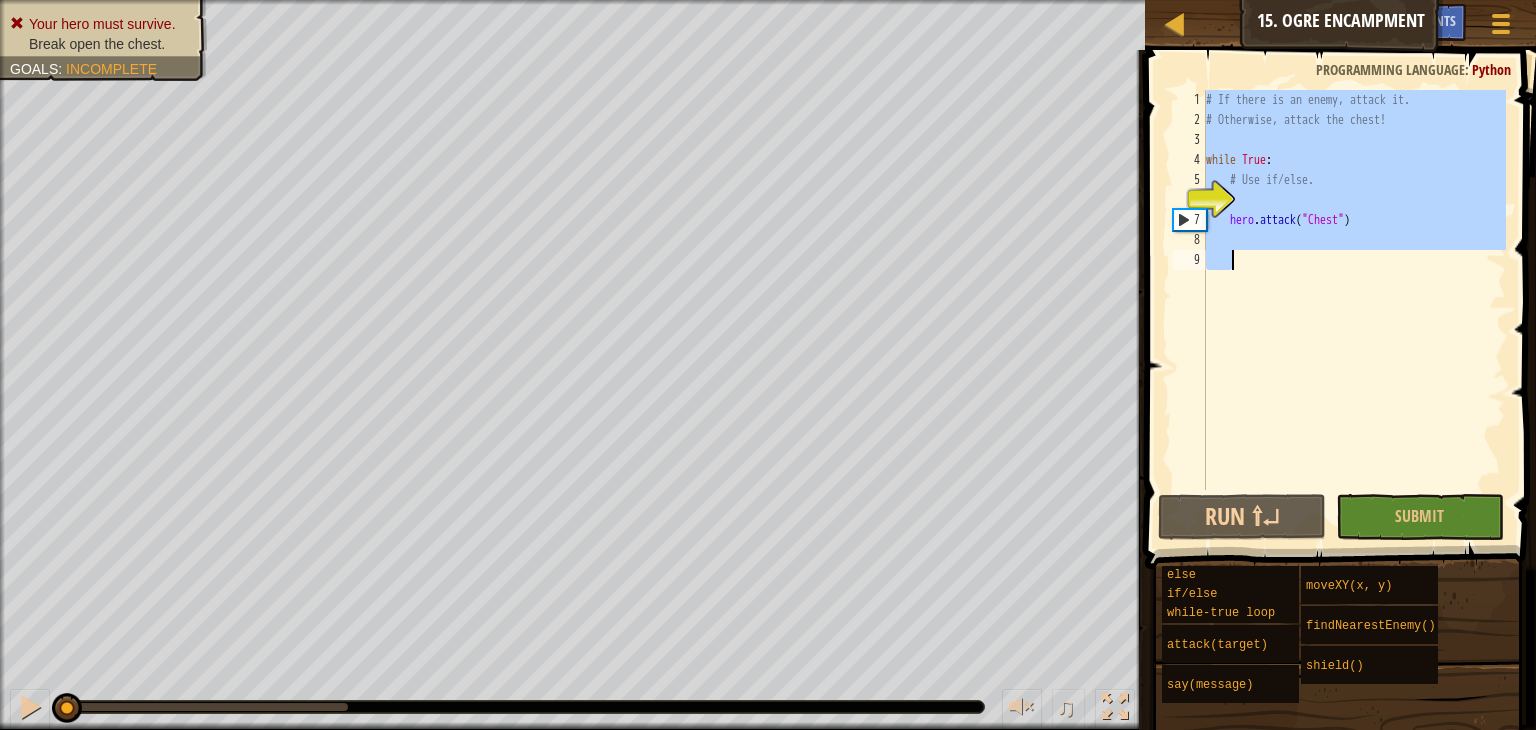 type 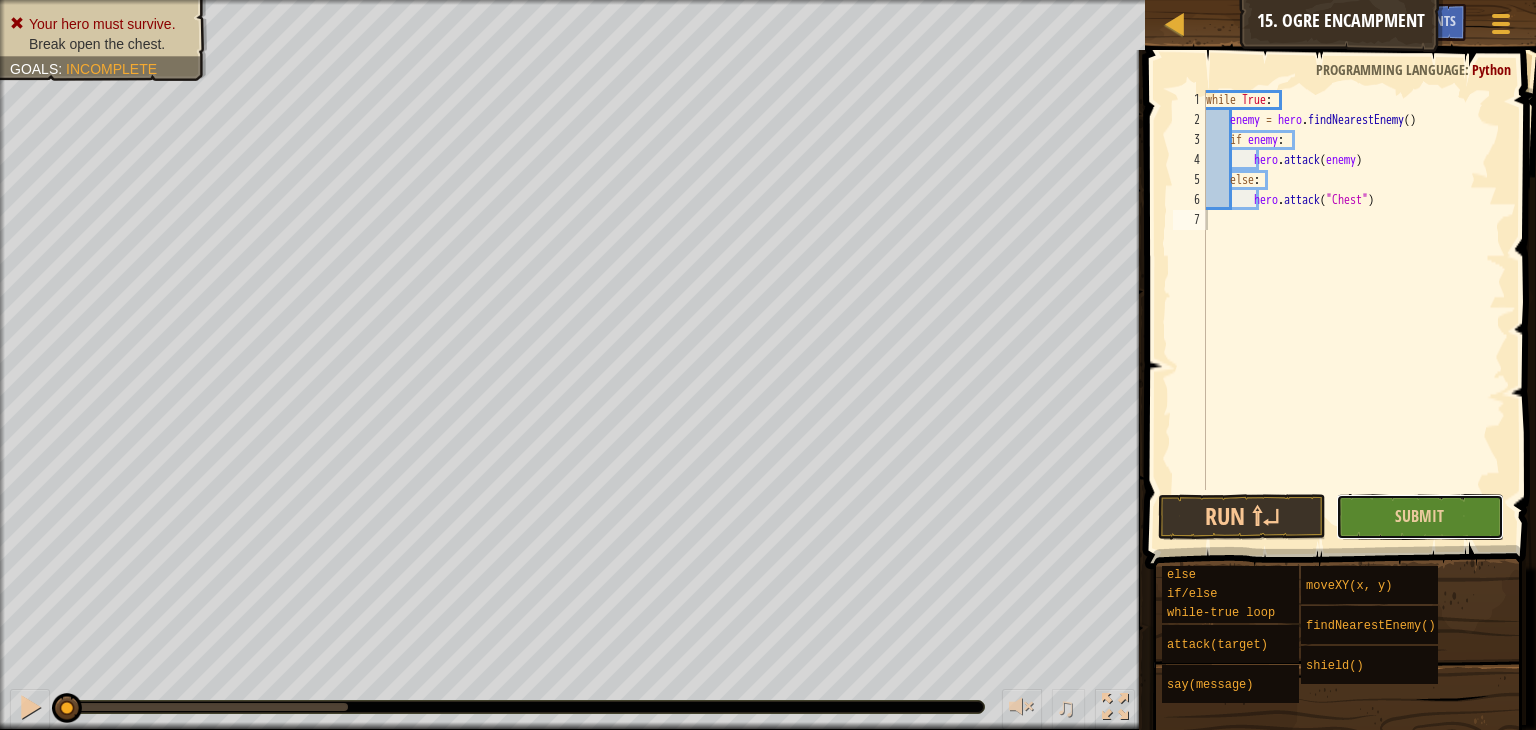 click on "Submit" at bounding box center (1420, 517) 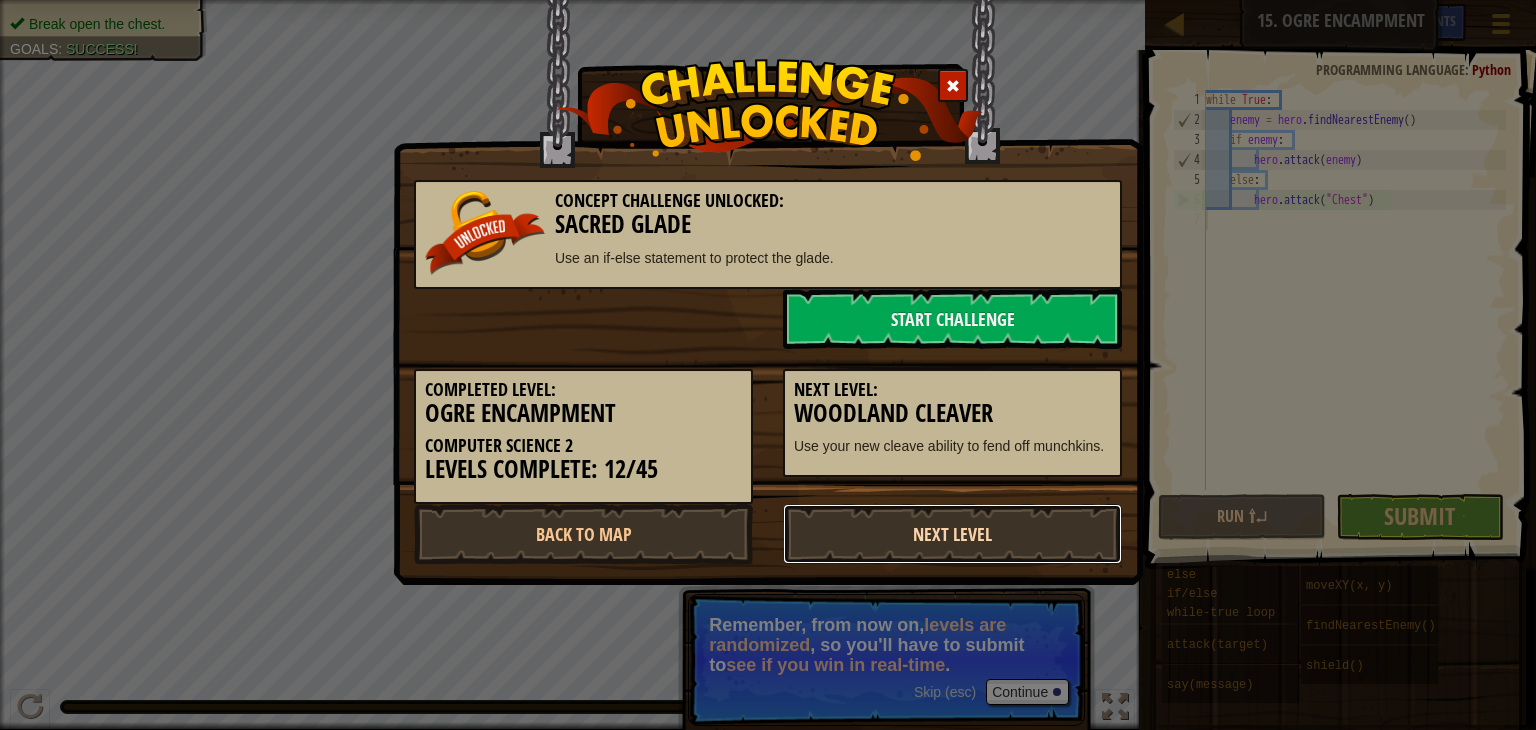 click on "Next Level" at bounding box center [952, 534] 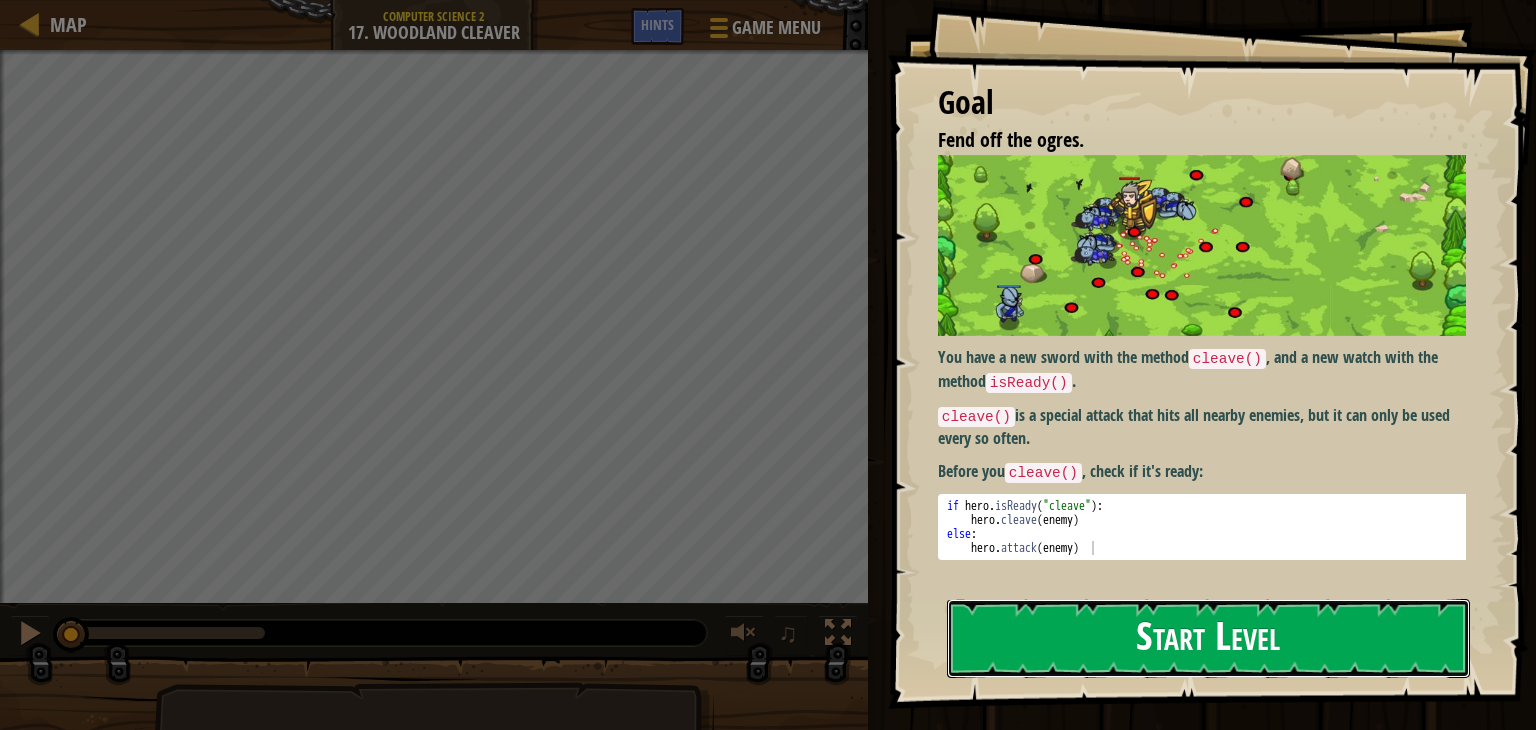 click on "Start Level" at bounding box center (1208, 638) 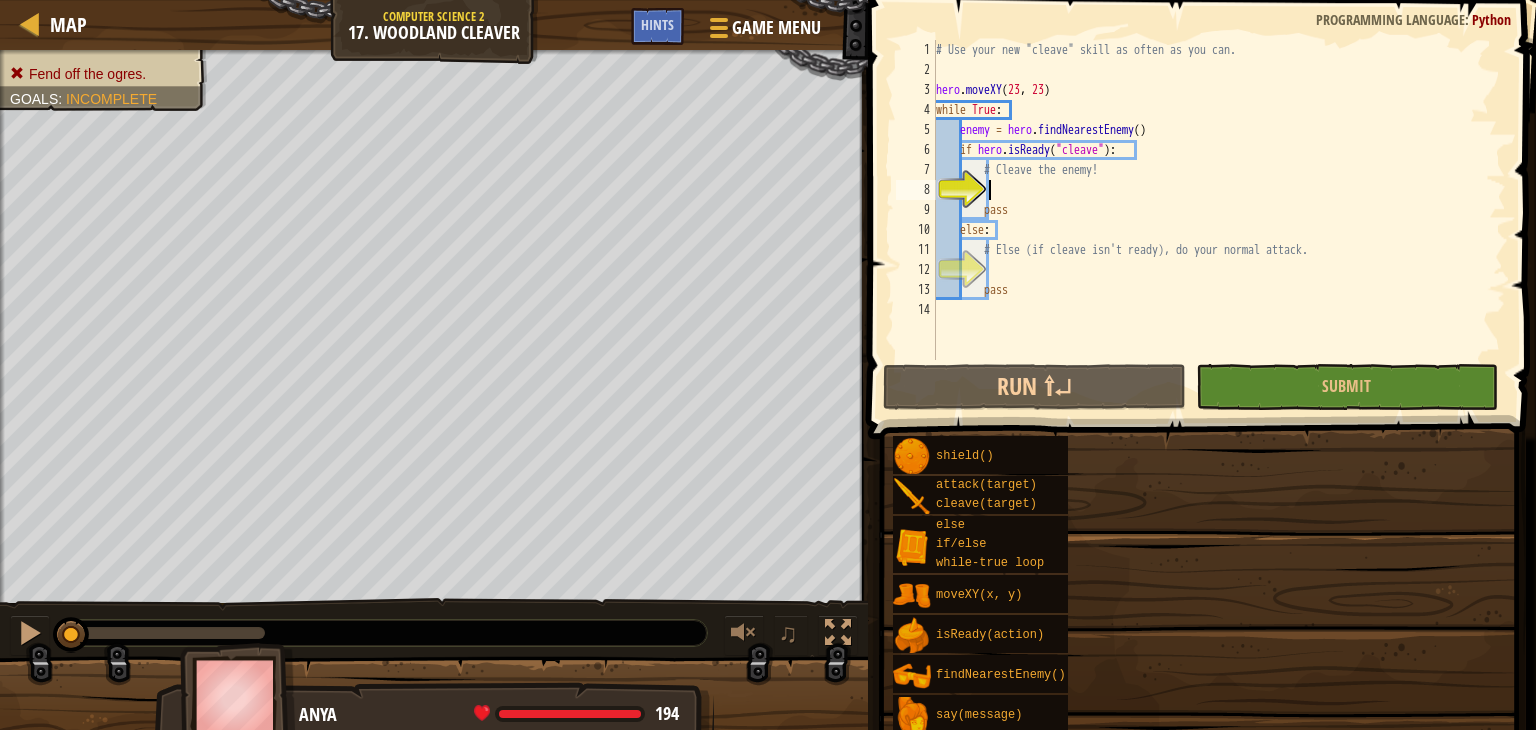click on "# Use your new "cleave" skill as often as you can. hero . moveXY ( 23 ,   23 ) while   True :      enemy   =   hero . findNearestEnemy ( )      if   hero . isReady ( "cleave" ) :          # Cleave the enemy!                   pass      else :          # Else (if cleave isn't ready), do your normal attack.                   pass" at bounding box center (1219, 220) 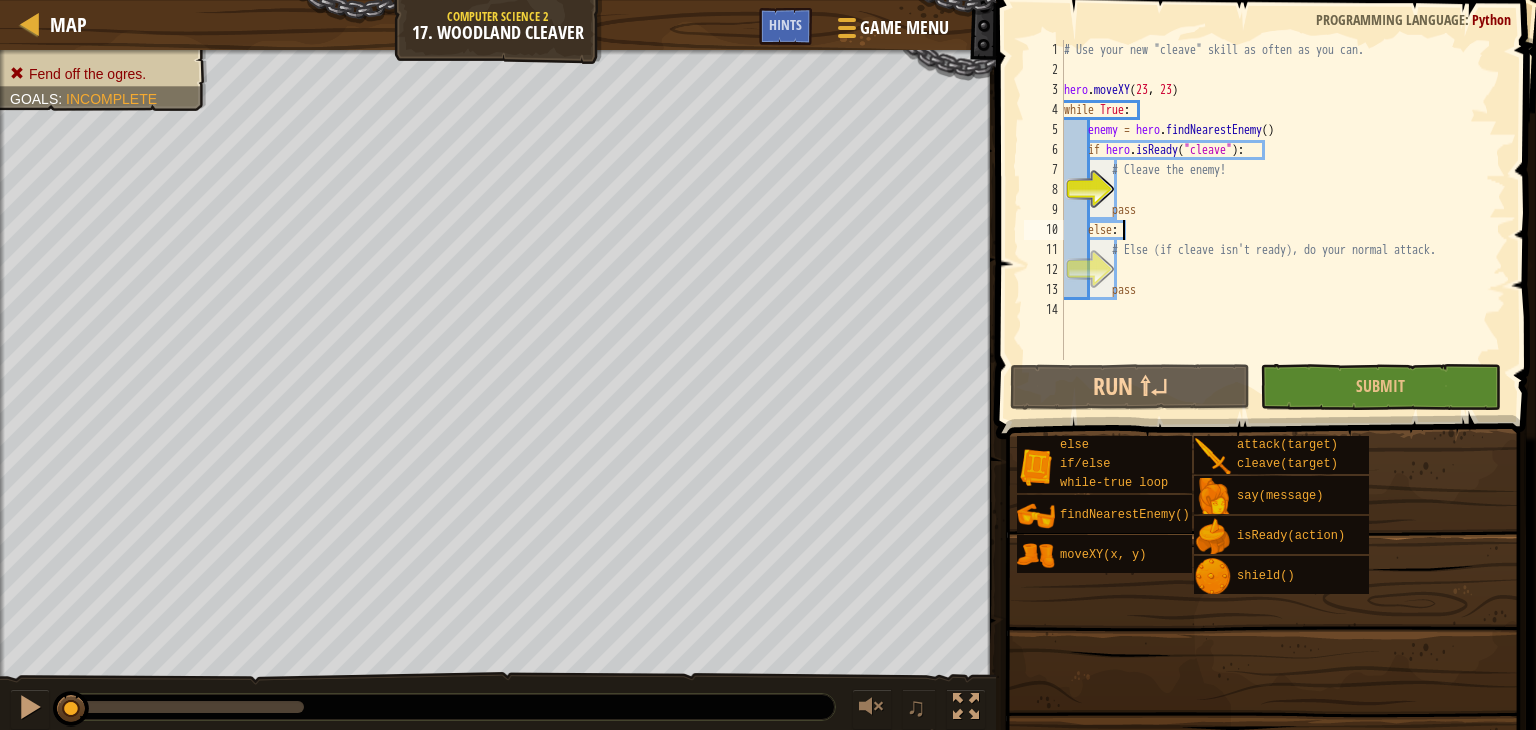 click on "# Use your new "cleave" skill as often as you can. hero . moveXY ( 23 ,   23 ) while   True :      enemy   =   hero . findNearestEnemy ( )      if   hero . isReady ( "cleave" ) :          # Cleave the enemy!                   pass      else :          # Else (if cleave isn't ready), do your normal attack.                   pass" at bounding box center (1347, 220) 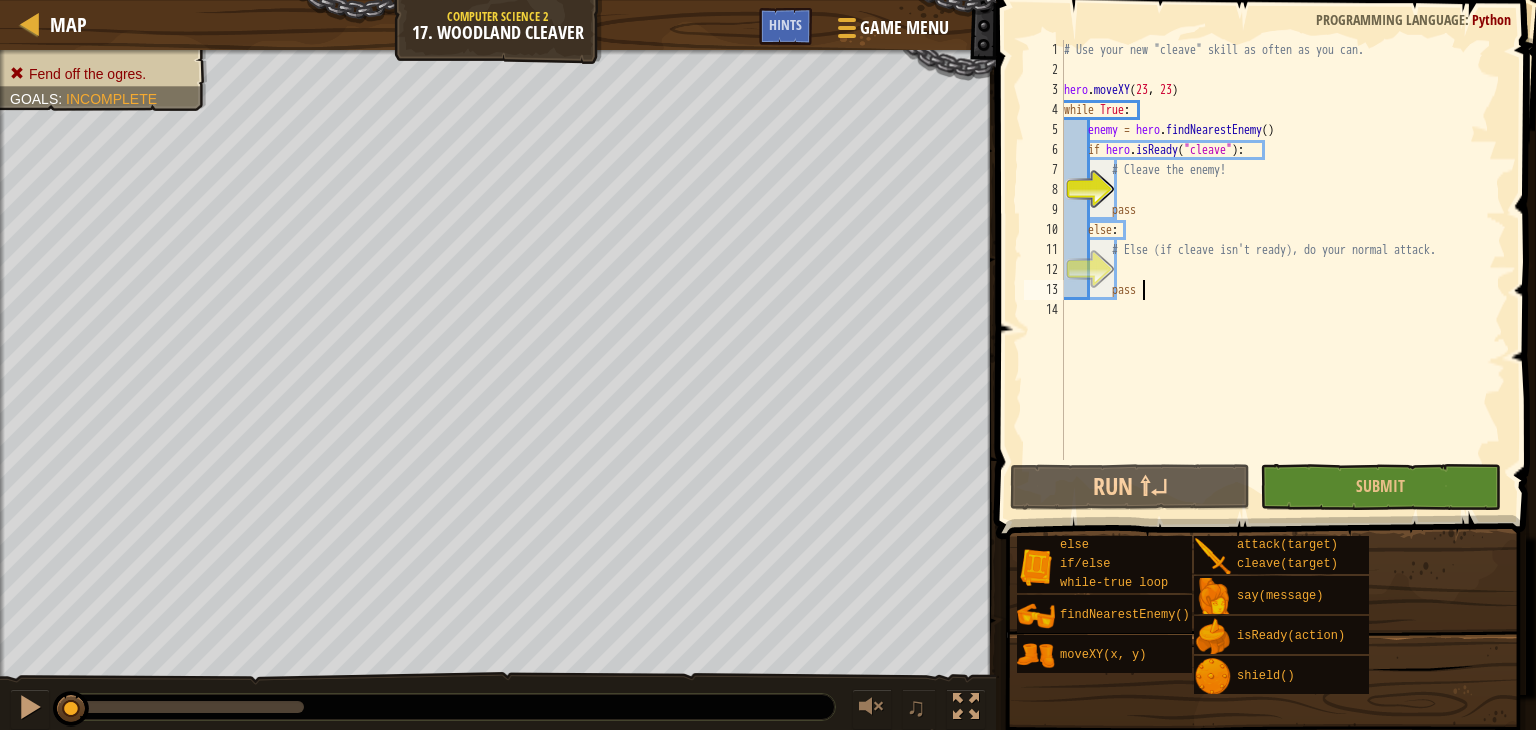 click on "# Use your new "cleave" skill as often as you can. hero . moveXY ( 23 ,   23 ) while   True :      enemy   =   hero . findNearestEnemy ( )      if   hero . isReady ( "cleave" ) :          # Cleave the enemy!                   pass      else :          # Else (if cleave isn't ready), do your normal attack.                   pass" at bounding box center [1283, 270] 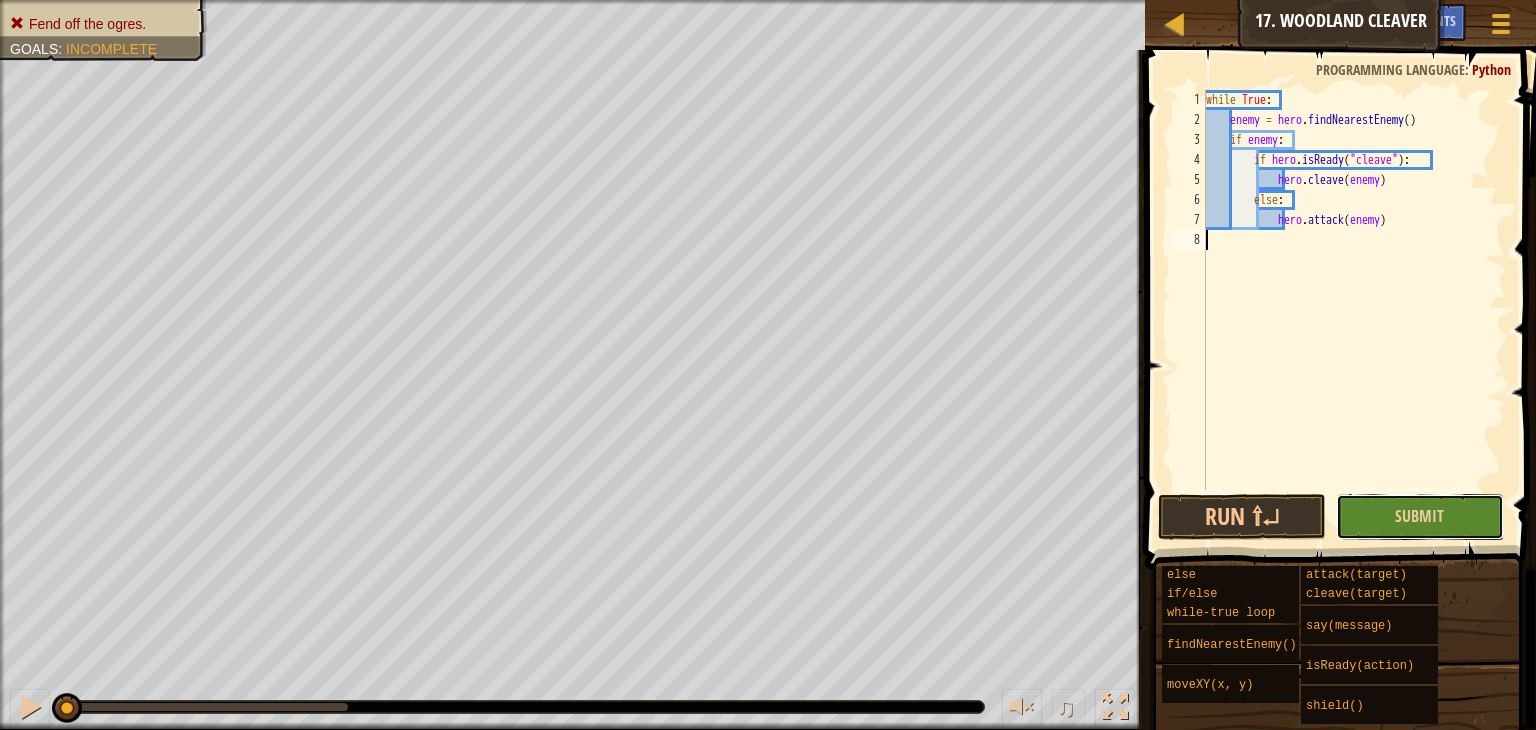 click on "Submit" at bounding box center [1420, 517] 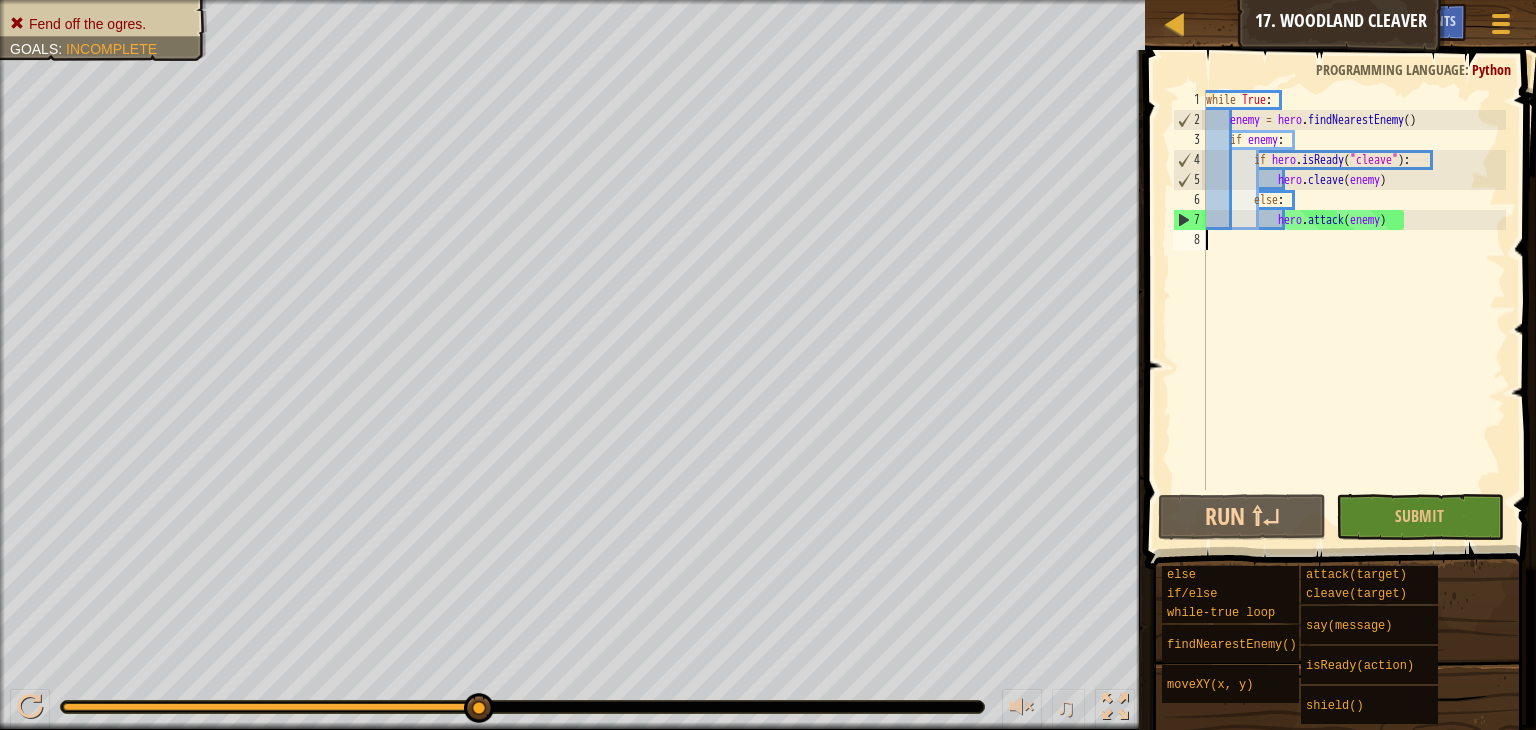 click on "while   True :      enemy   =   hero . findNearestEnemy ( )      if   enemy :          if   hero . isReady ( "cleave" ) :              hero . cleave ( enemy )          else :              hero . attack ( enemy )" at bounding box center [1354, 310] 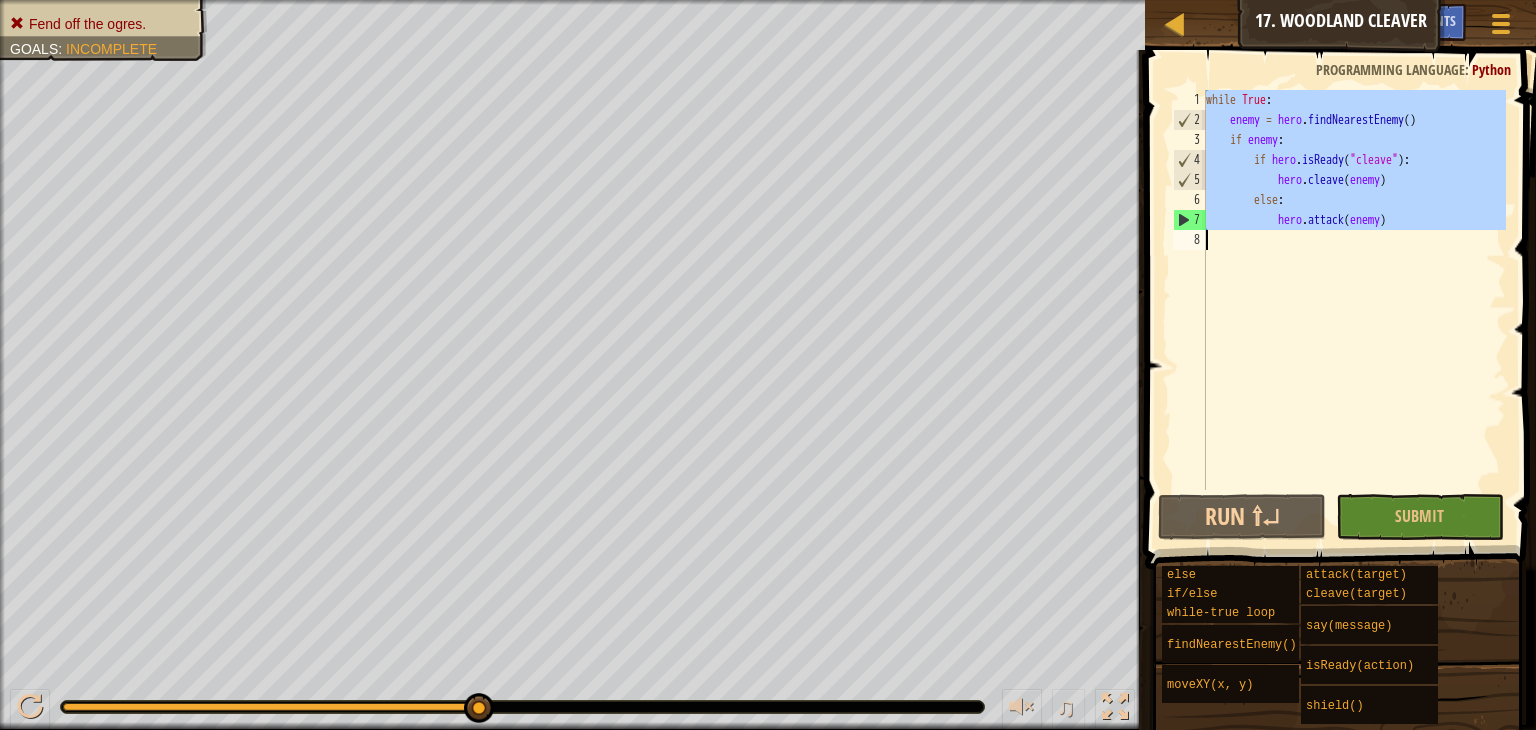 paste 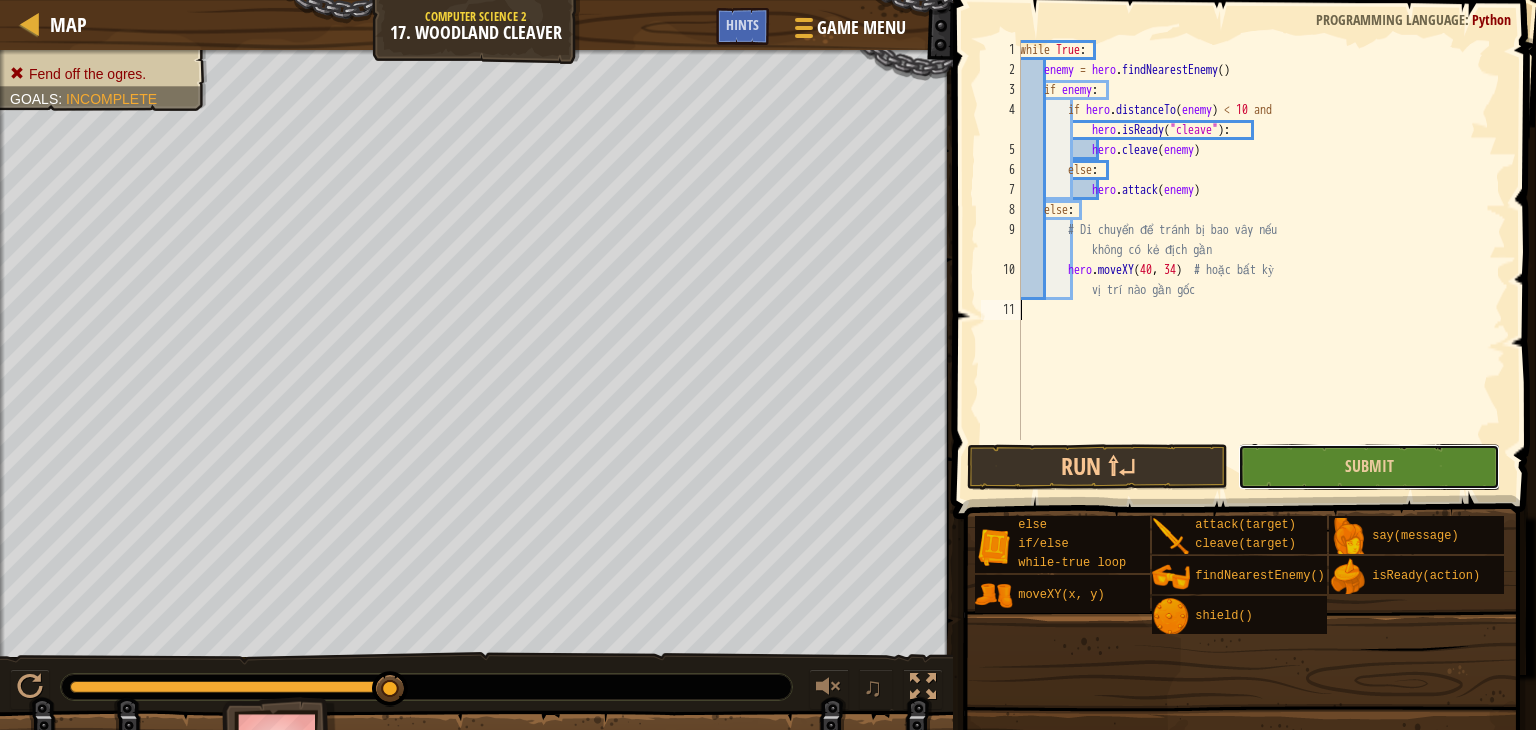 click on "1 2 3 4 5 6 7 8 9 10 11 while   True :      enemy   =   hero . findNearestEnemy ( )      if   enemy :          if   hero . distanceTo ( enemy )   <   10   and                hero . isReady ( "cleave" ) :              hero . cleave ( enemy )          else :              hero . attack ( enemy )      else :          # Di chuyển để tránh bị bao vây nếu               không có kẻ địch gần          hero . moveXY ( 40 ,   34 )    # hoặc bất kỳ               vị trí nào gần gốc     XXXXXXXXXXXXXXXXXXXXXXXXXXXXXXXXXXXXXXXXXXXXXXXXXXXXXXXXXXXXXXXXXXXXXXXXXXXXXXXXXXXXXXXXXXXXXXXXXXXXXXXXXXXXXXXXXXXXXXXXXXXXXXXXXXXXXXXXXXXXXXXXXXXXXXXXXXXXXXXXXXXXXXXXXXXXXXXXXXXXXXXXXXXXXXXXXXXXXXXXXXXXXXXXXXXXXXXXXXXXXXXXXXXXXXXXXXXXXXXXXXXXXXXXXXXXXXXX Code Saved Programming language : Python Run ⇧↵ Submit Done Statement   /  Call   /" at bounding box center (1241, 299) 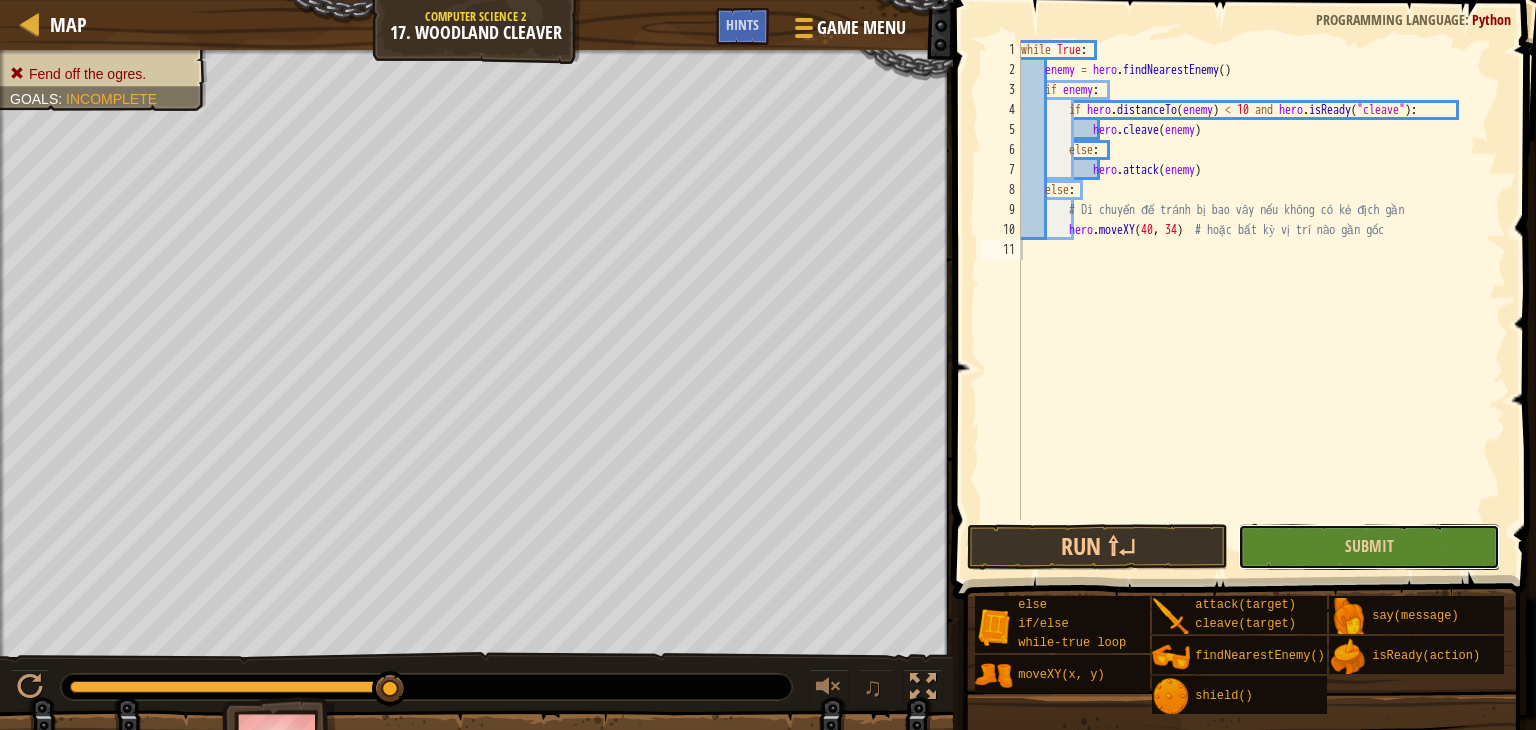 click on "Submit" at bounding box center (1368, 547) 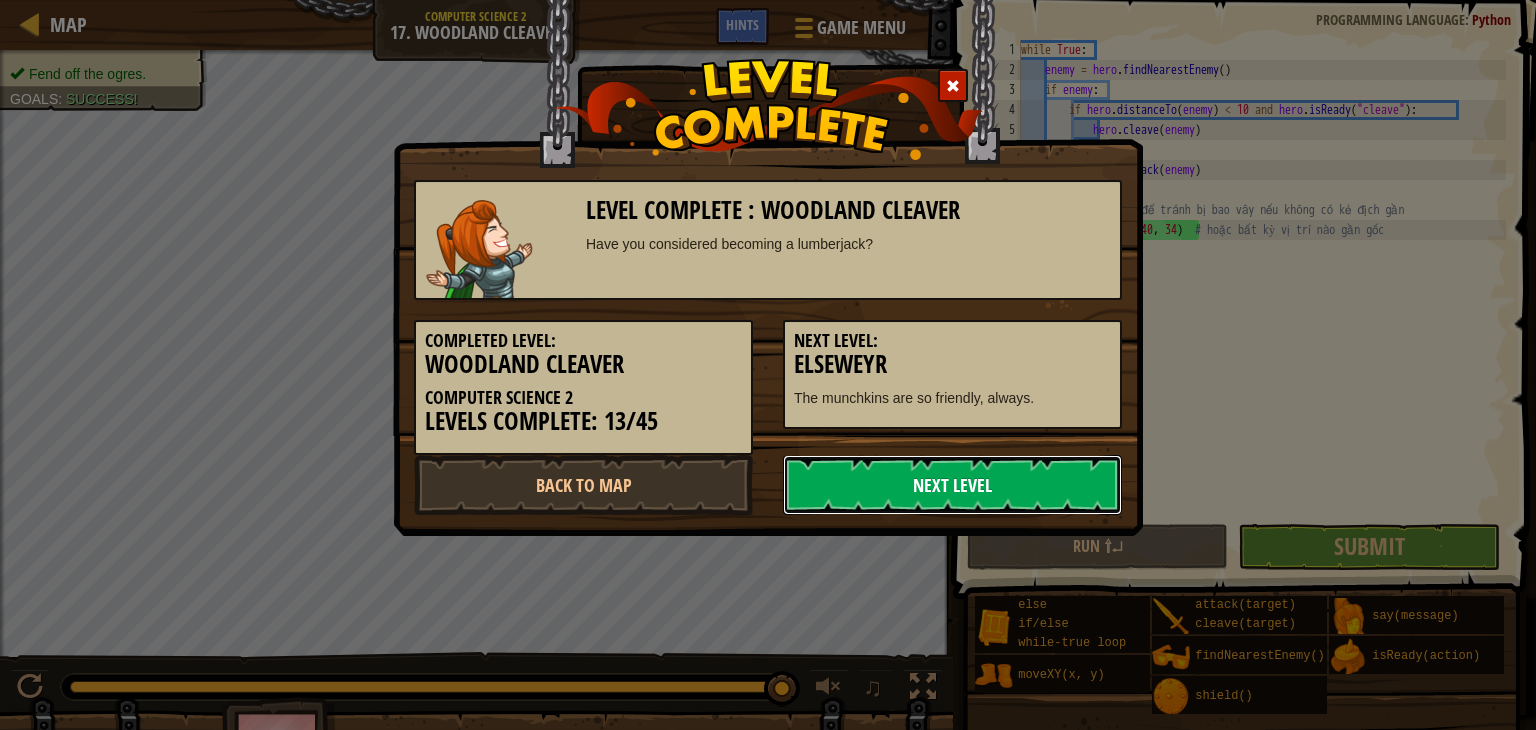 click on "Next Level" at bounding box center [952, 485] 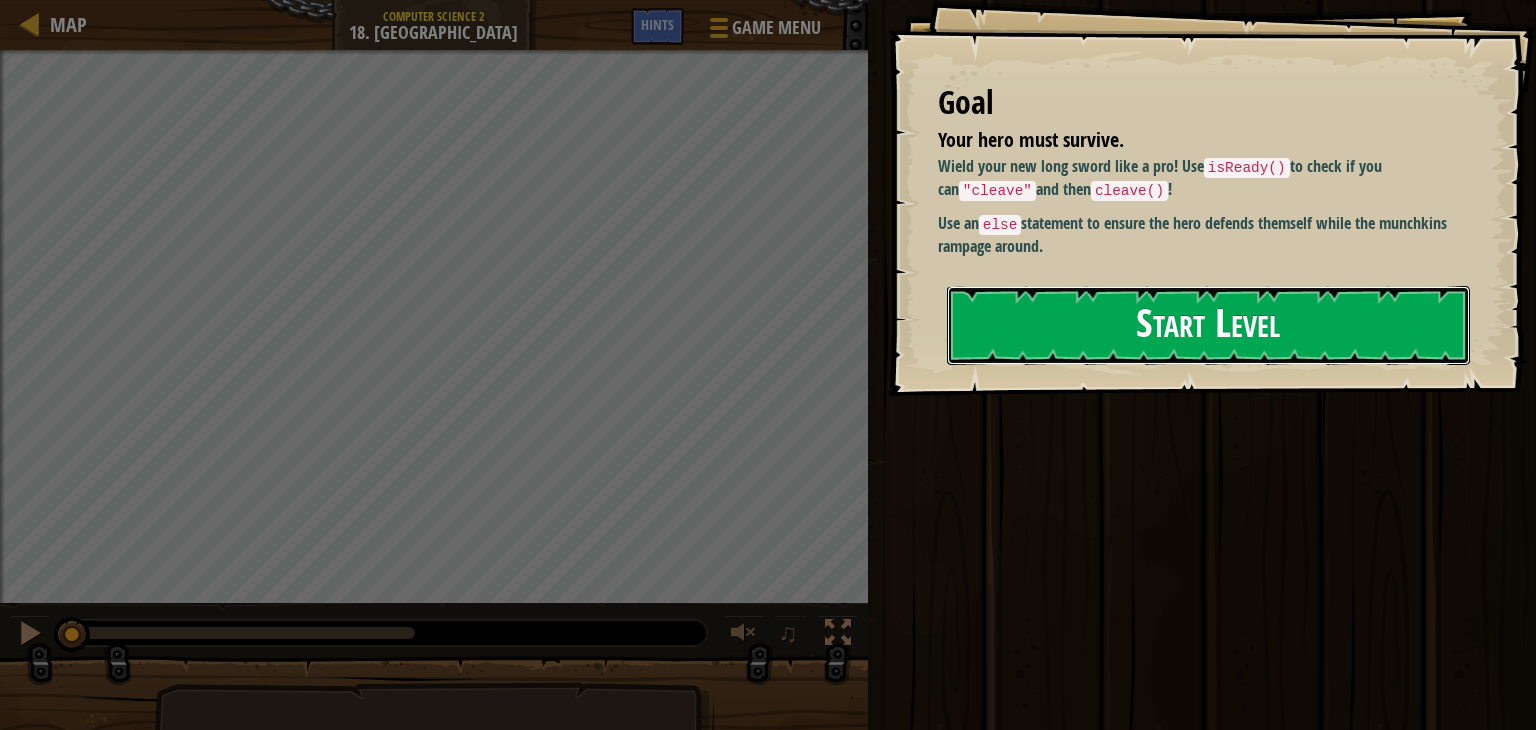 click on "Start Level" at bounding box center [1208, 325] 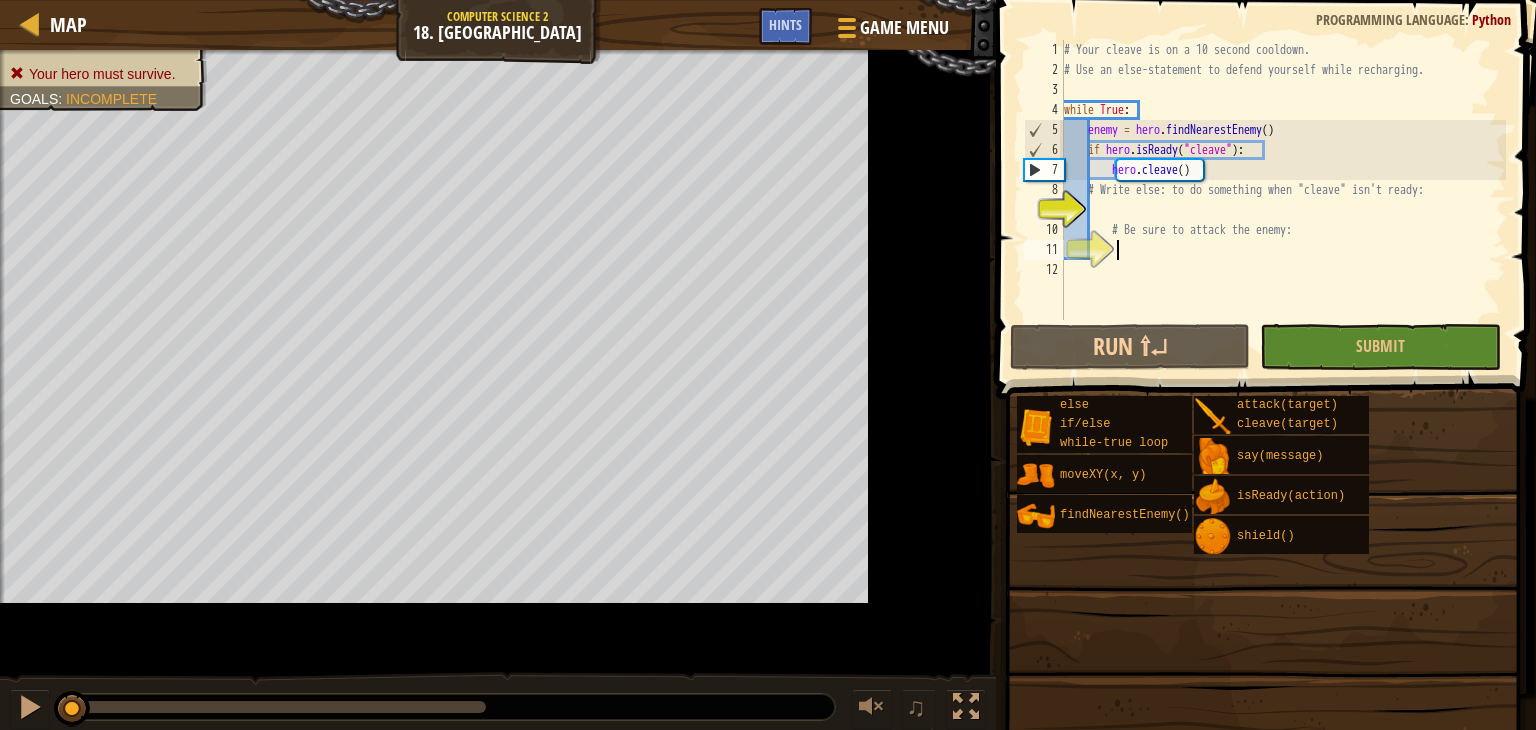 click on "1 2 3 4 5 6 7 8 9 10 11 12 # Your cleave is on a 10 second cooldown. # Use an else-statement to defend yourself while recharging. while   True :      enemy   =   hero . findNearestEnemy ( )      if   hero . isReady ( "cleave" ) :          hero . cleave ( )      # Write else: to do something when "cleave" isn't ready:               # Be sure to attack the enemy:                       הההההההההההההההההההההההההההההההההההההההההההההההההההההההההההההההההההההההההההההההההההההההההההההההההההההההההההההההההההההההההההההההההההההההההההההההההההההההההההההההההההההההההההההההההההההההההההההההההההההההההההההההההההההההההההההההההההההההההההההההההההההההההההההההה" at bounding box center [1263, 180] 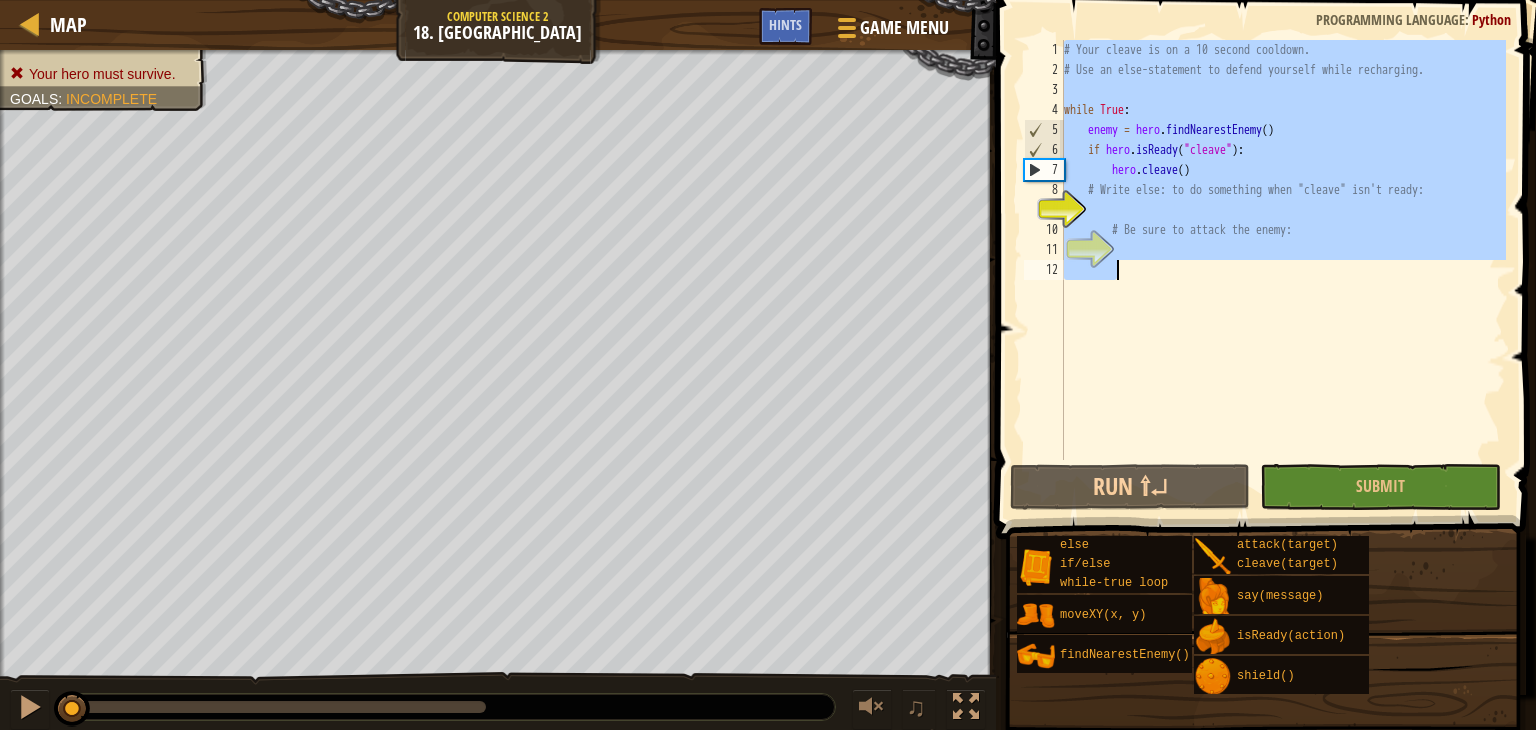 type 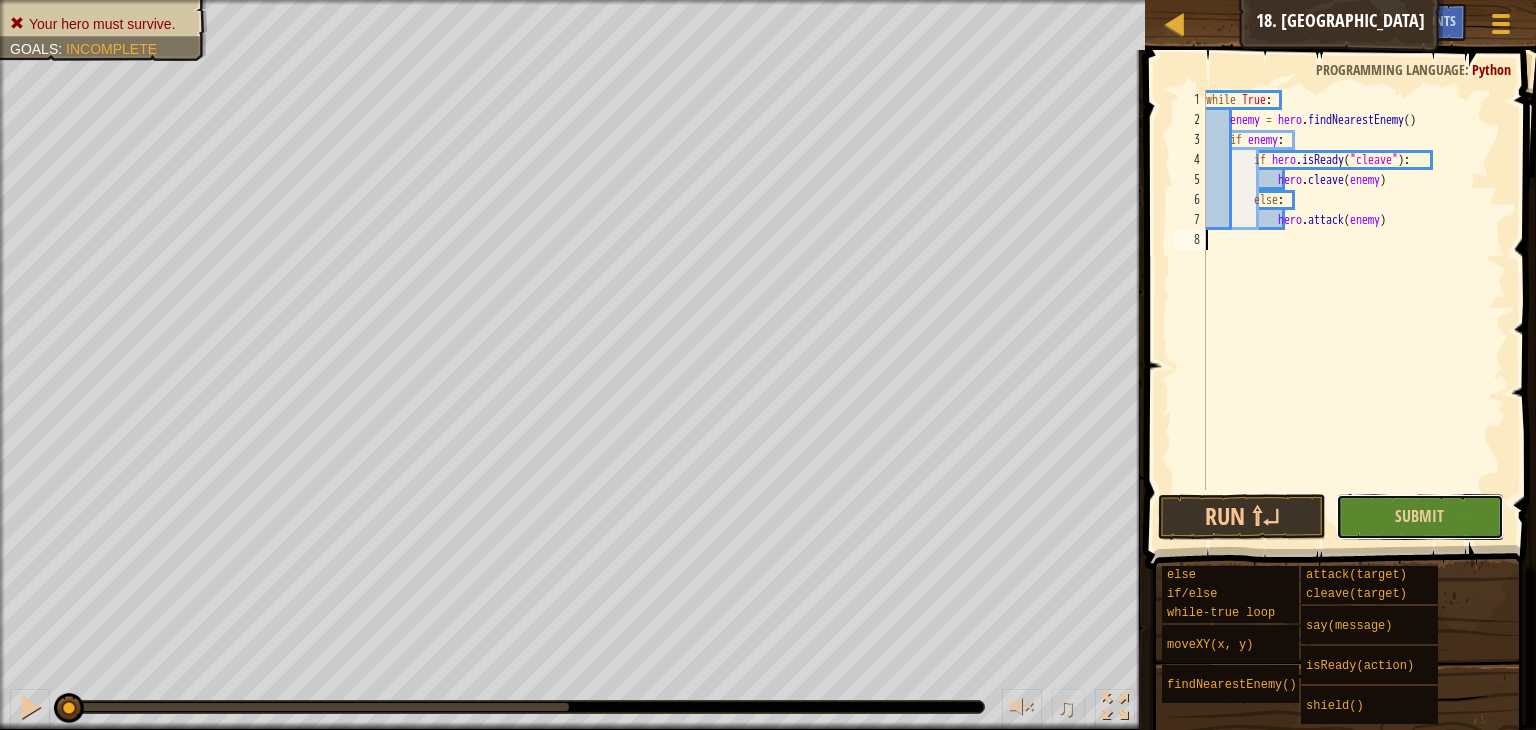 click on "Submit" at bounding box center (1420, 517) 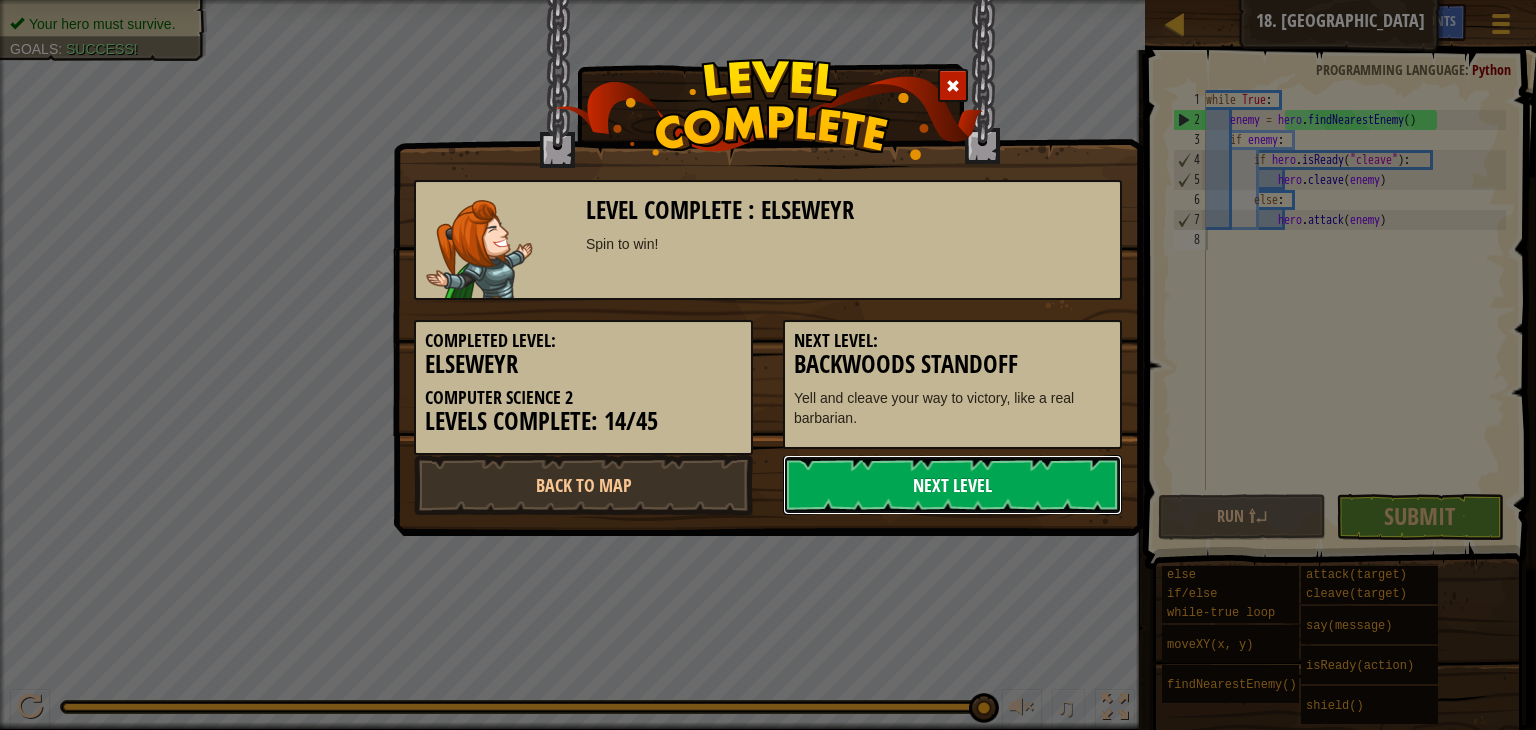click on "Next Level" at bounding box center [952, 485] 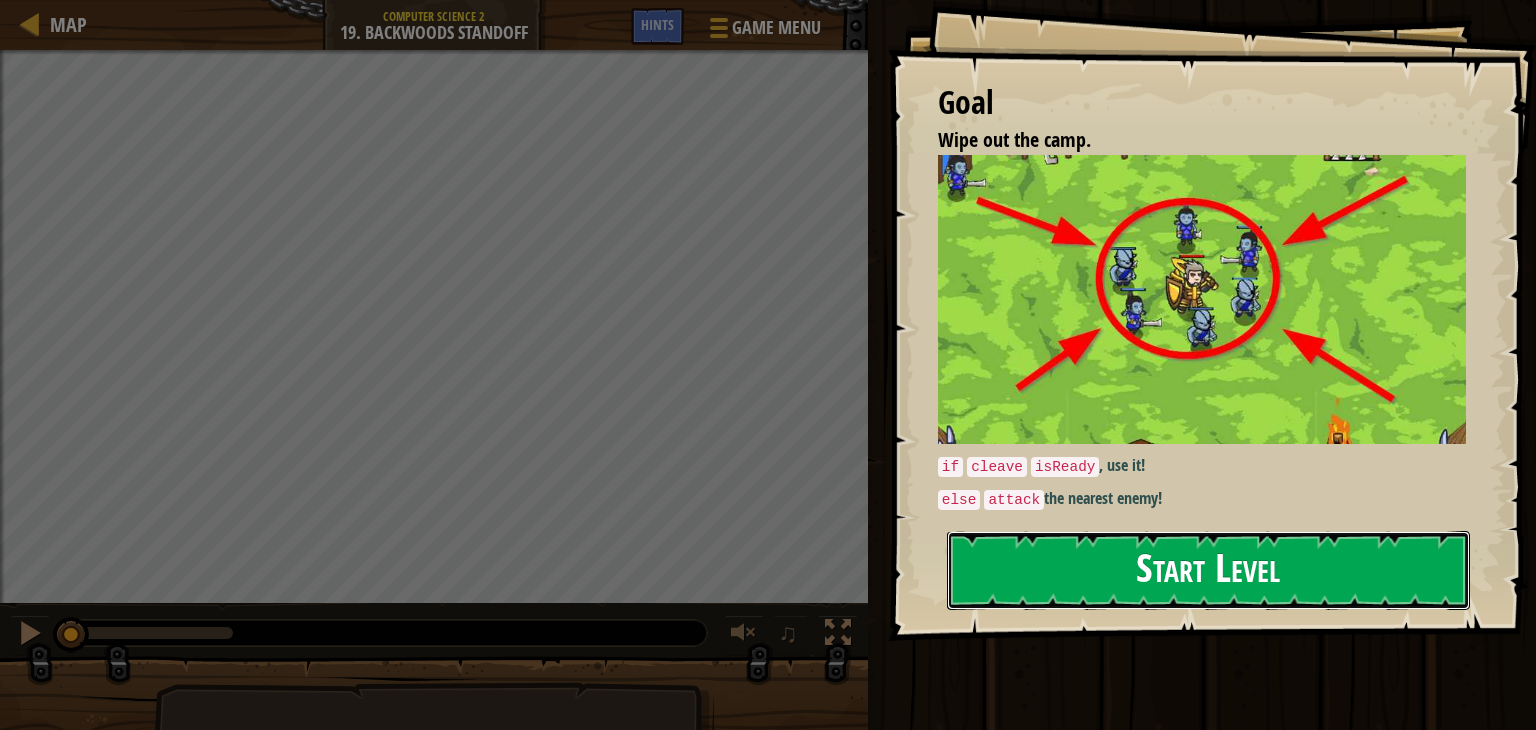 click on "Start Level" at bounding box center (1208, 570) 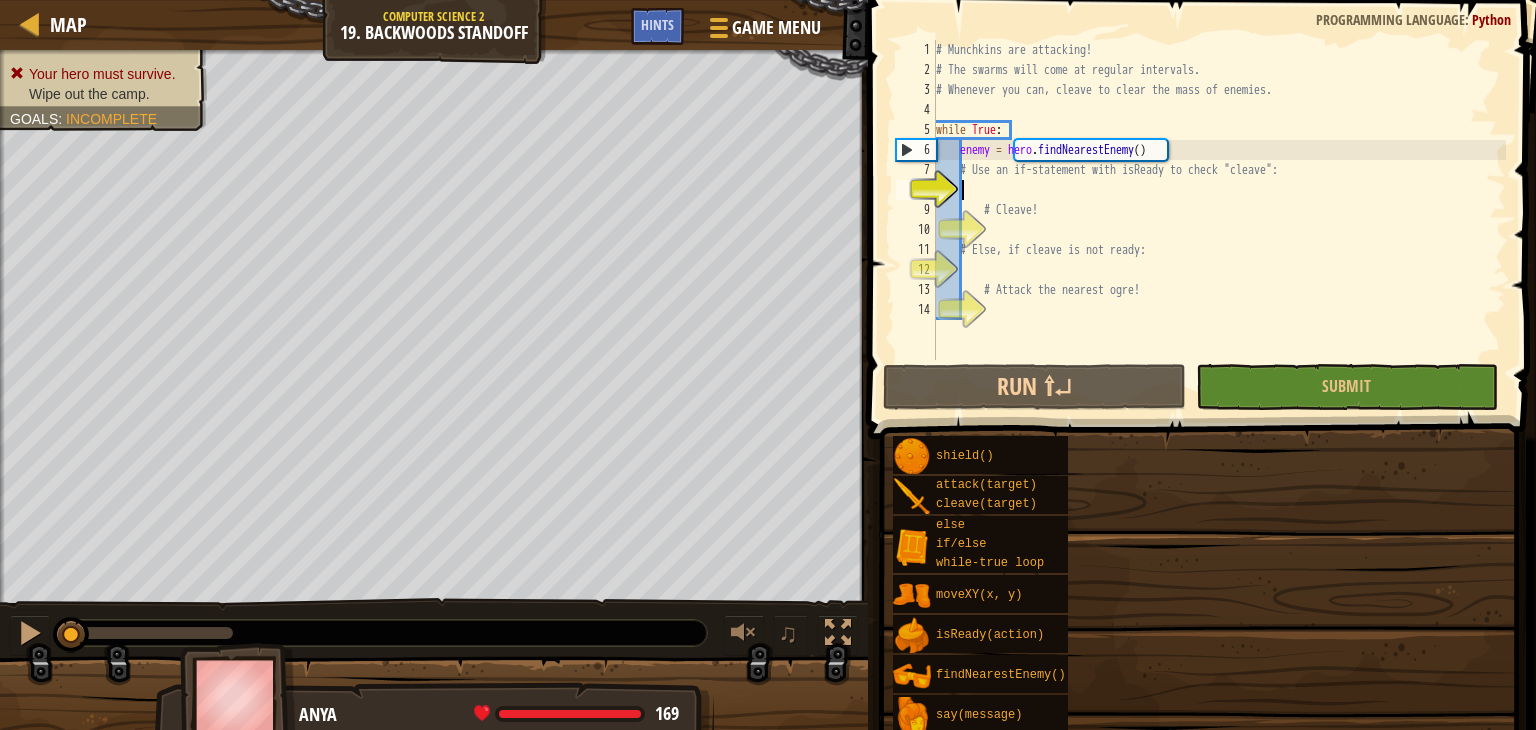 click on "13" at bounding box center [916, 290] 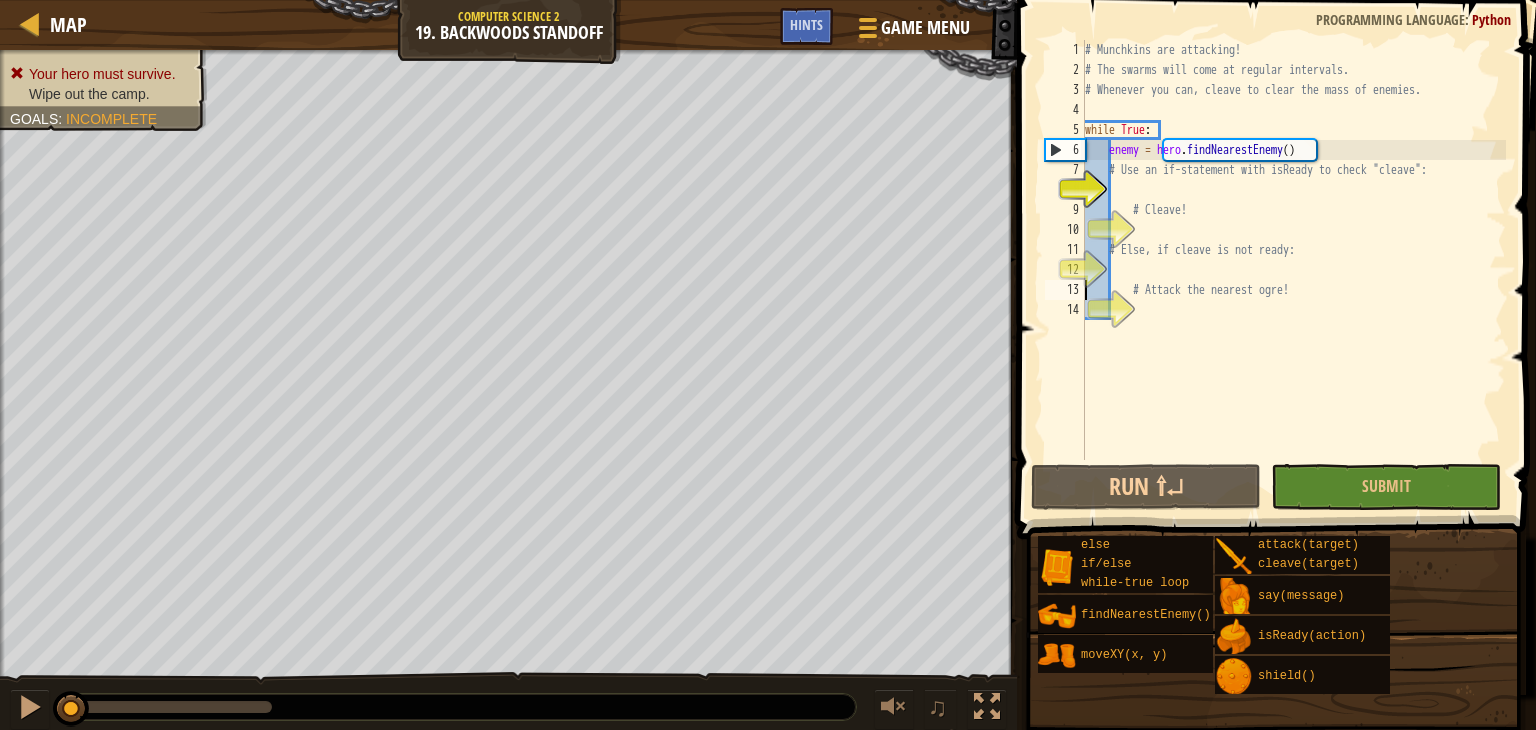 type on "# Attack the nearest ogre!" 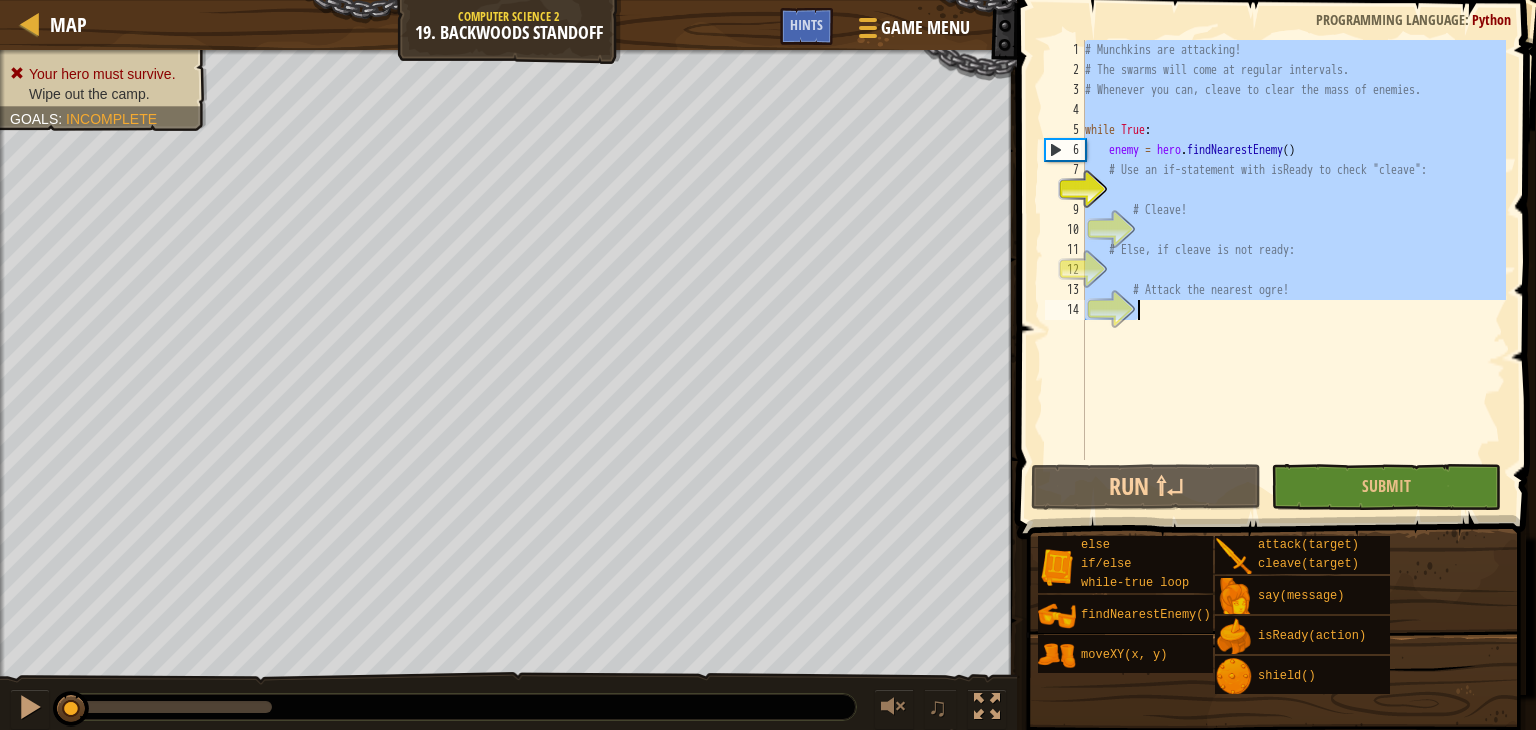 type 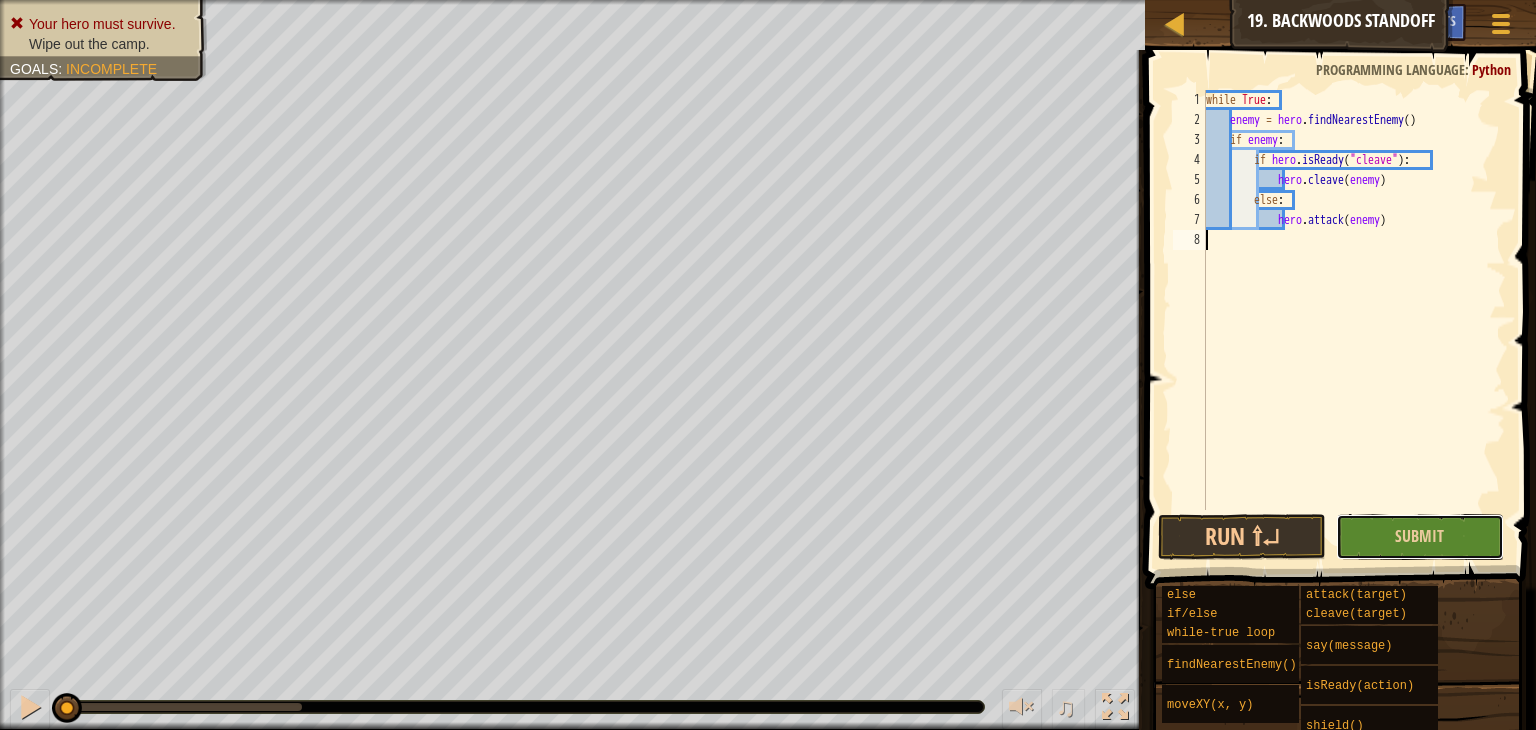 click on "Submit" at bounding box center [1420, 537] 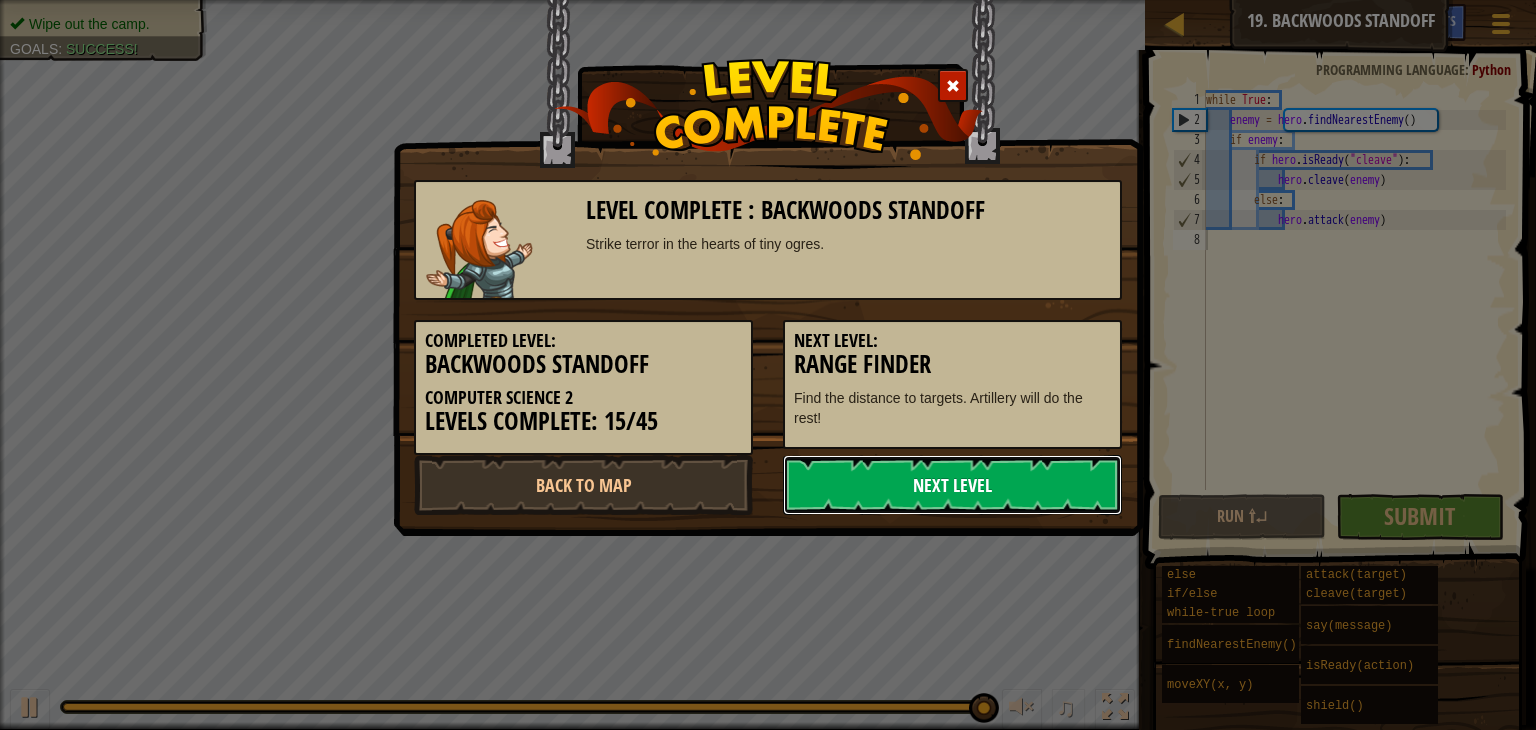 click on "Next Level" at bounding box center (952, 485) 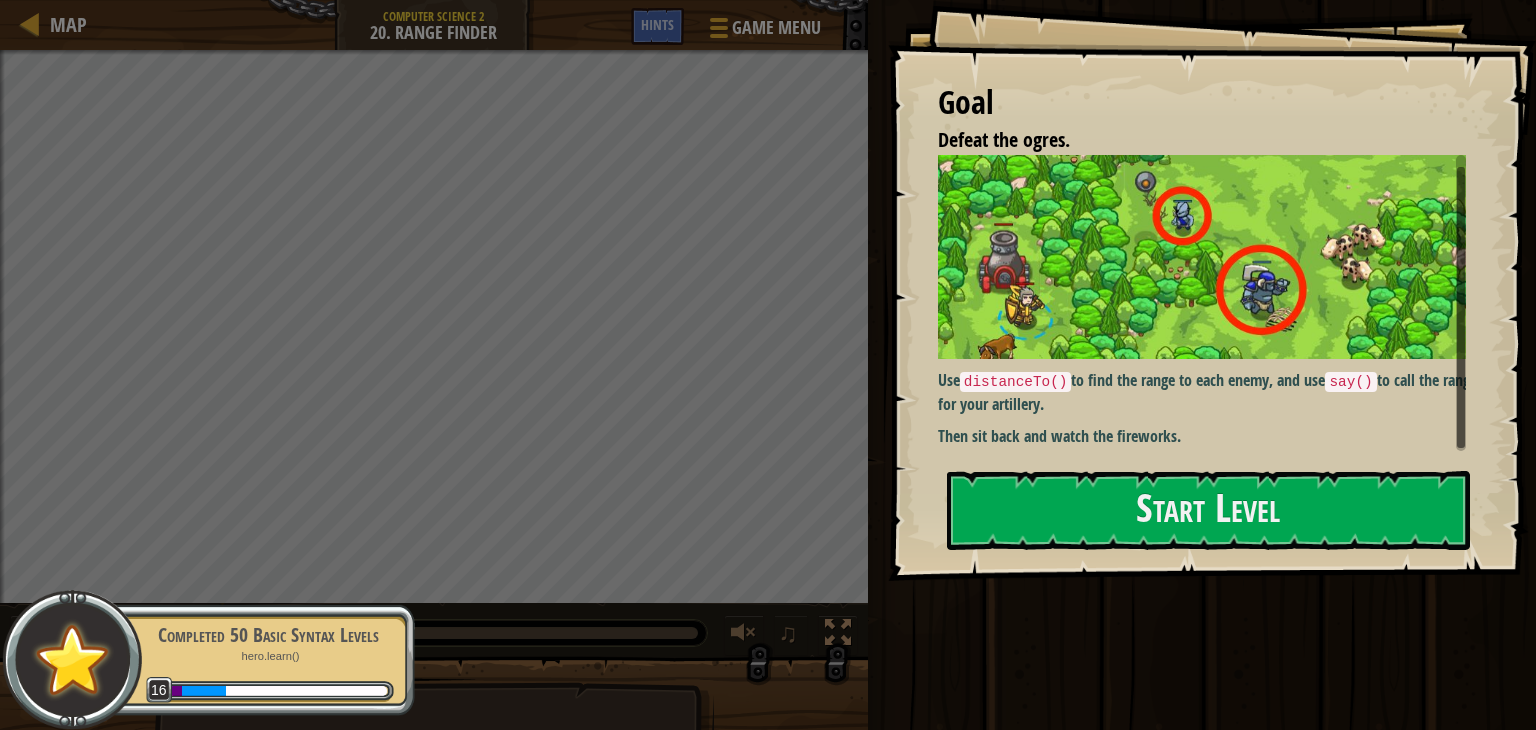 scroll, scrollTop: 0, scrollLeft: 0, axis: both 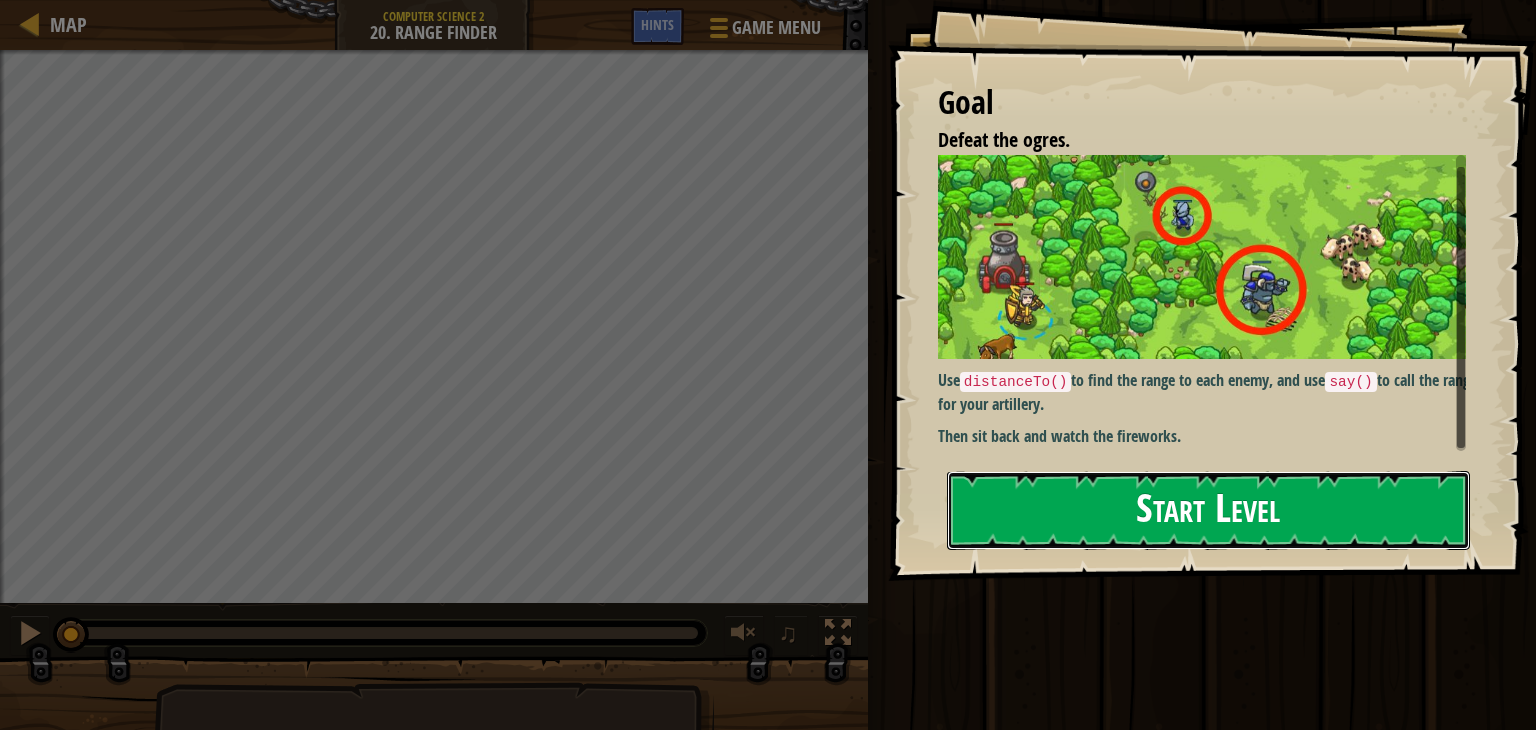 click on "Start Level" at bounding box center [1208, 510] 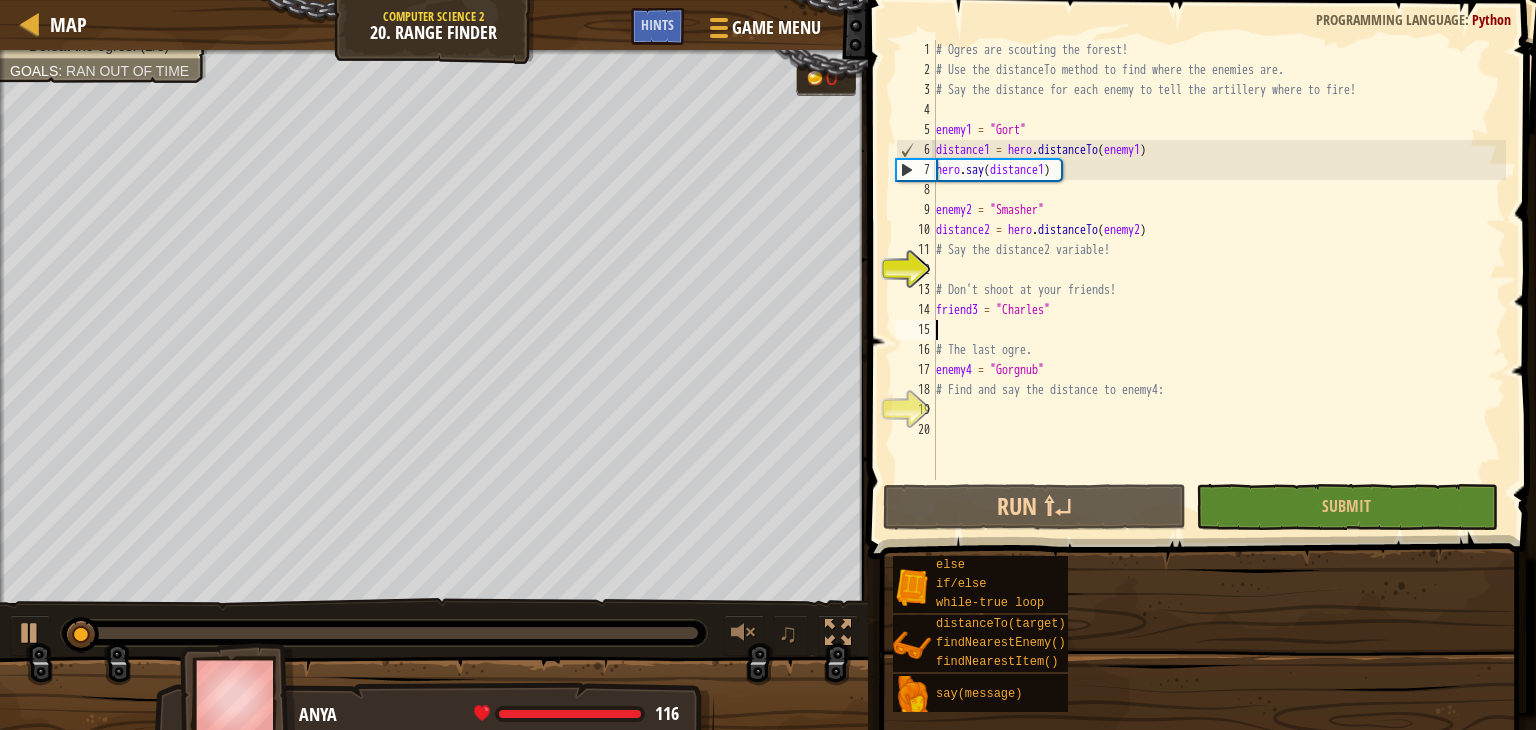 click on "# Ogres are scouting the forest! # Use the distanceTo method to find where the enemies are. # Say the distance for each enemy to tell the artillery where to fire! enemy1   =   "Gort" distance1   =   hero . distanceTo ( enemy1 ) hero . say ( distance1 ) enemy2   =   "Smasher" distance2   =   hero . distanceTo ( enemy2 ) # Say the distance2 variable! # Don't shoot at your friends! friend3   =   "Charles" # The last ogre. enemy4   =   "Gorgnub" # Find and say the distance to enemy4:" at bounding box center (1219, 280) 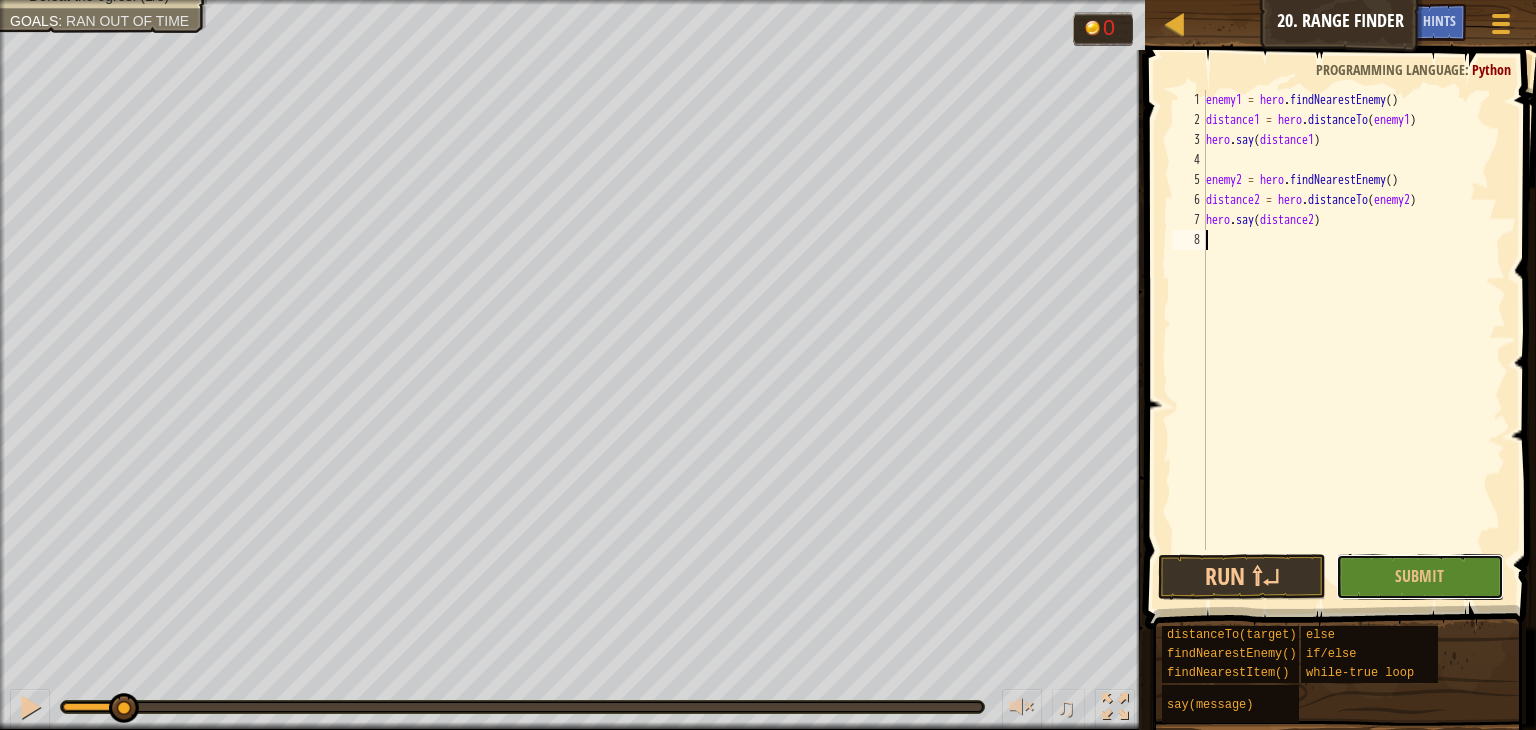 click on "Submit" at bounding box center (1420, 577) 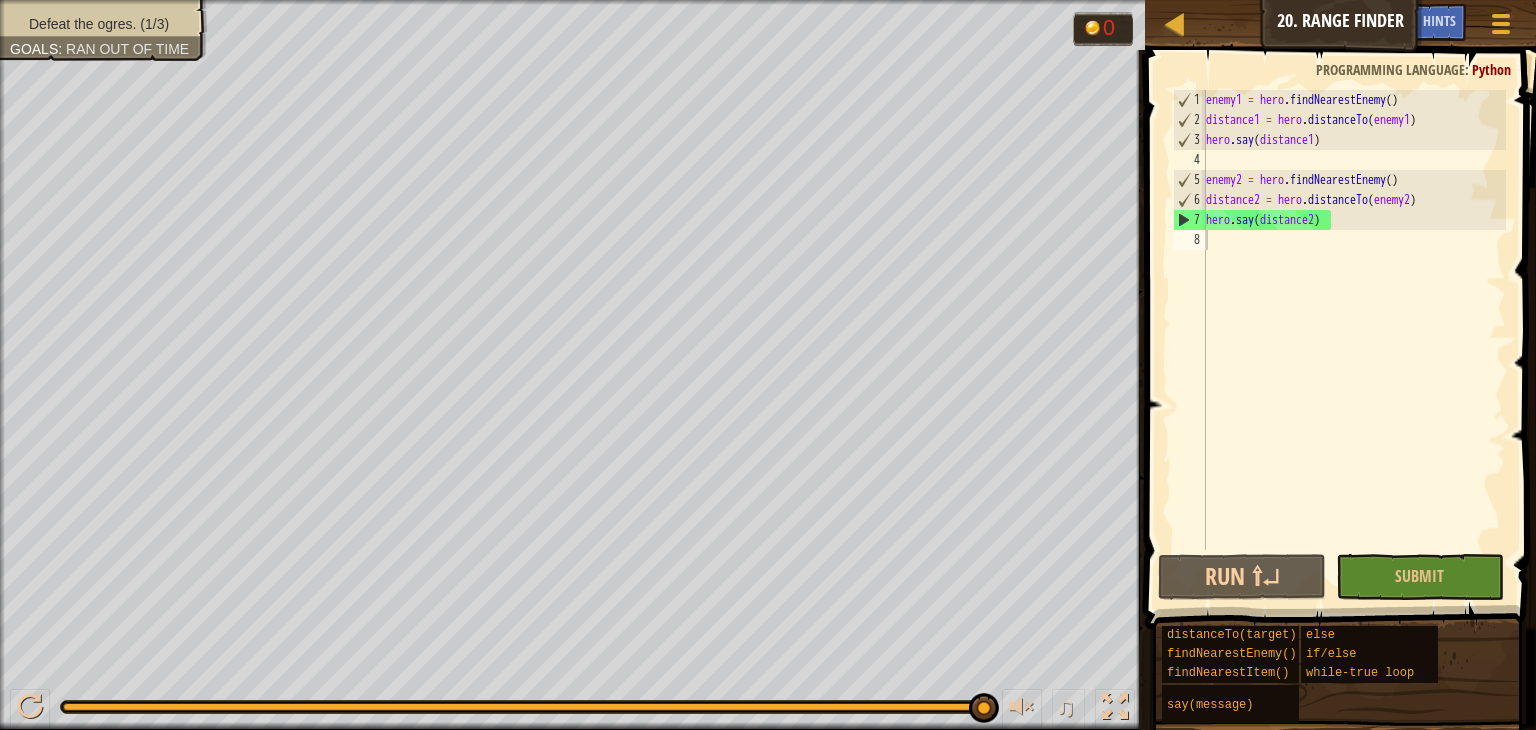 click on "enemy1   =   hero . findNearestEnemy ( ) distance1   =   hero . distanceTo ( enemy1 ) hero . say ( distance1 ) enemy2   =   hero . findNearestEnemy ( ) distance2   =   hero . distanceTo ( enemy2 ) hero . say ( distance2 )" at bounding box center (1354, 340) 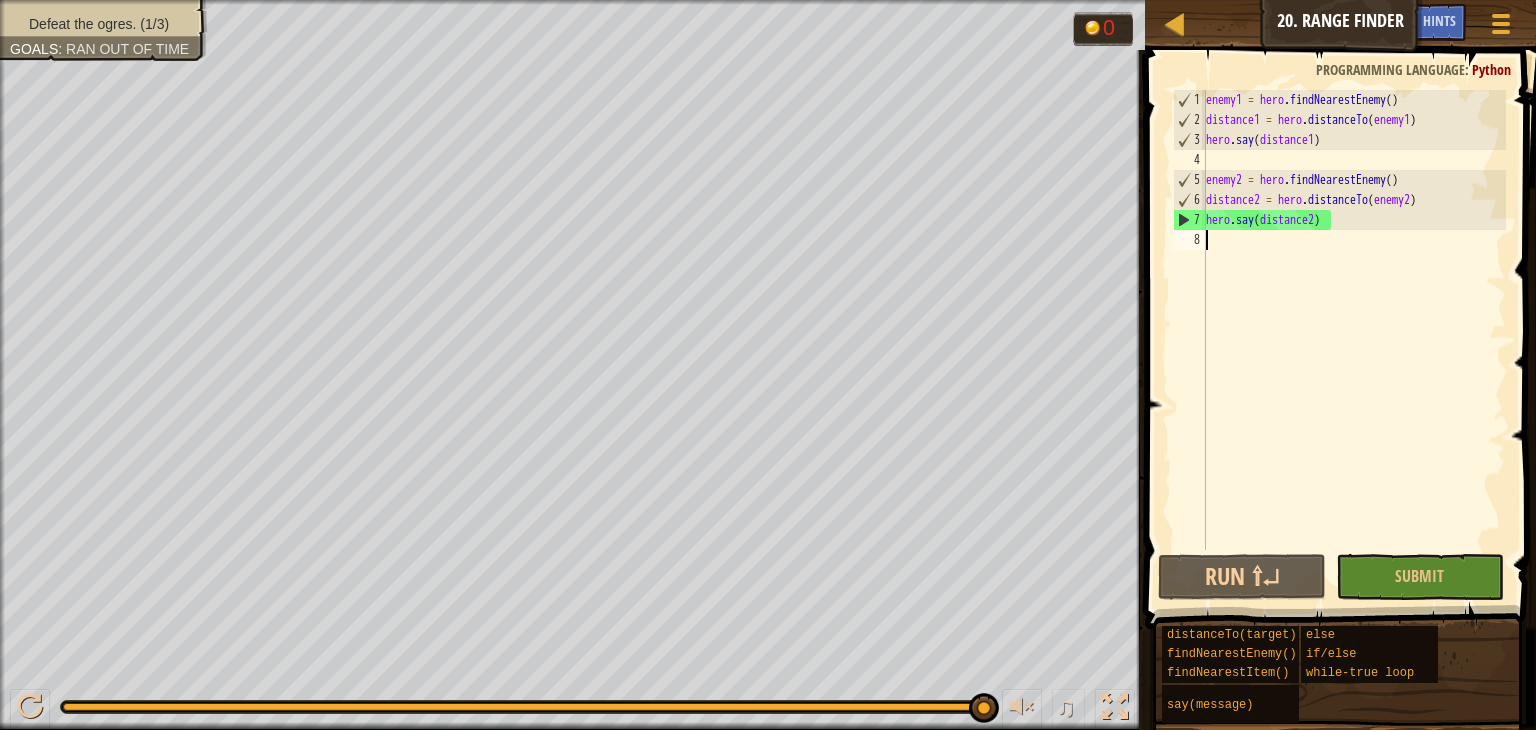 type on "hero.say(distance2)" 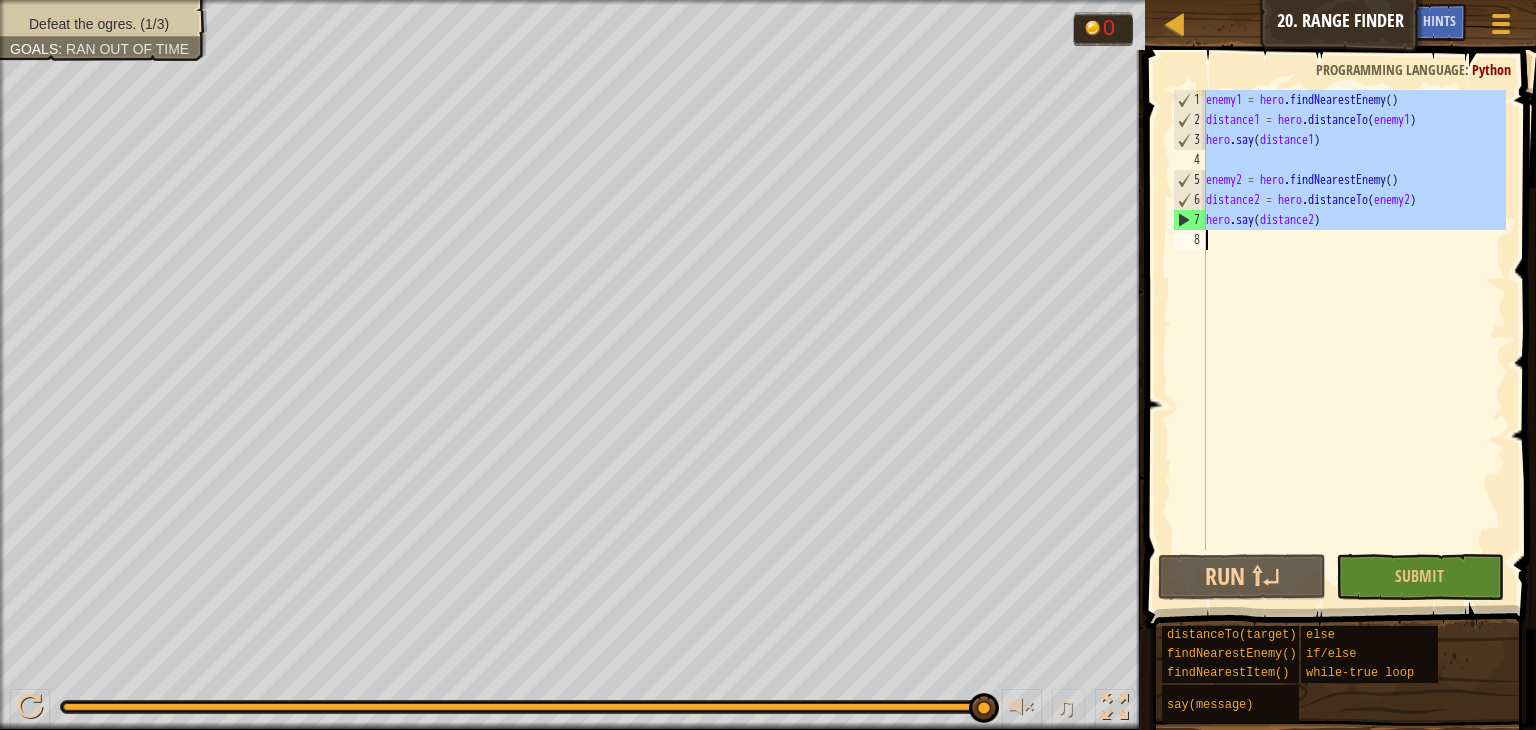 paste 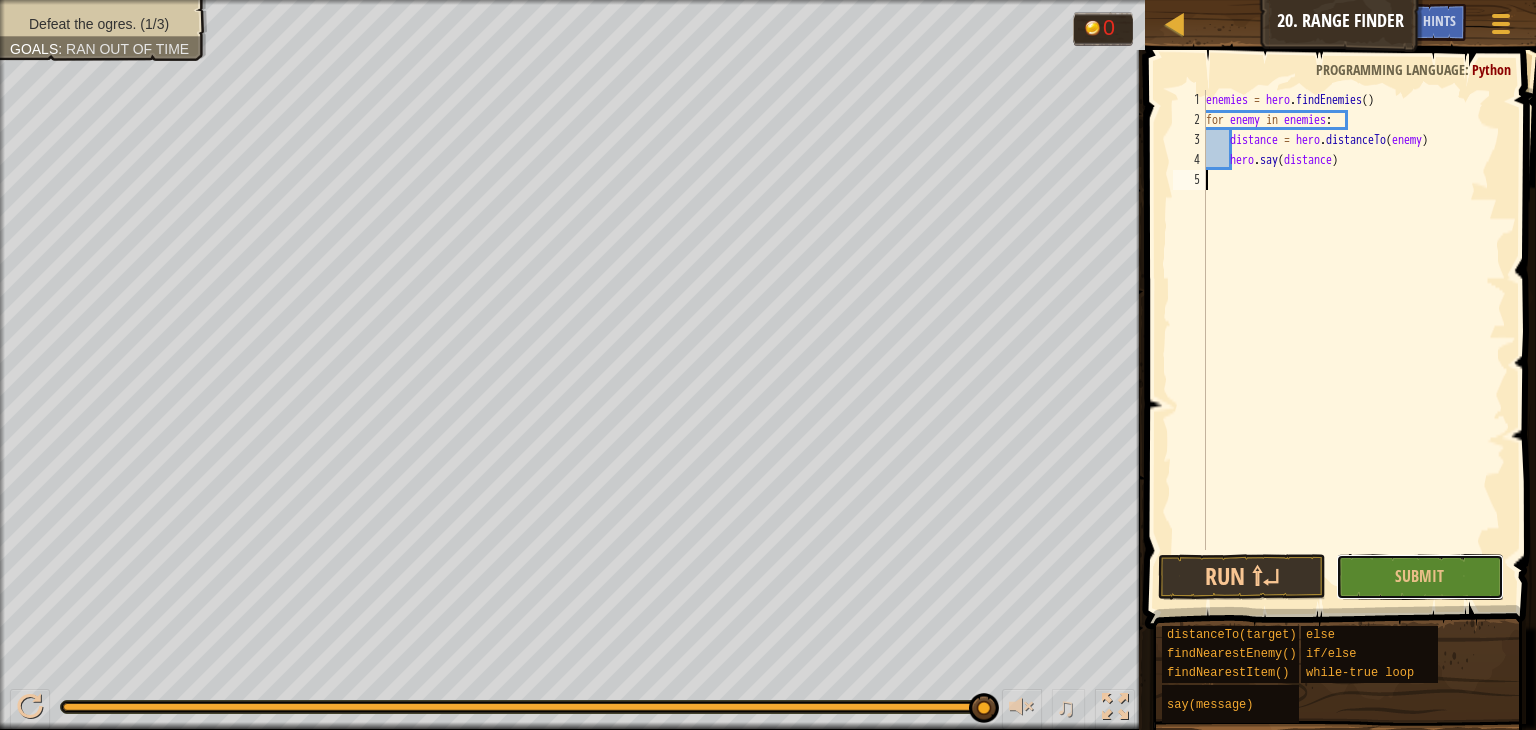 click on "Submit" at bounding box center (1420, 577) 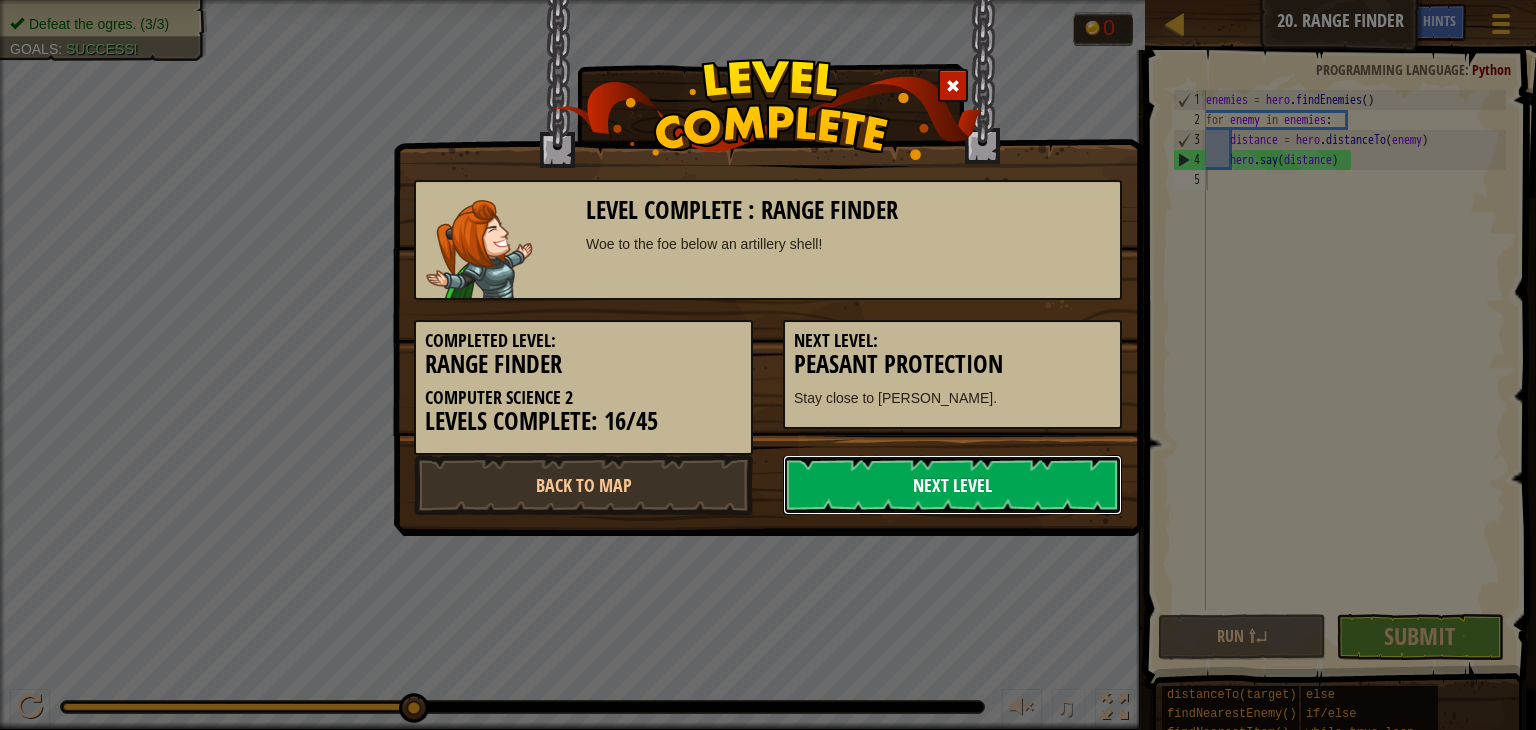 click on "Next Level" at bounding box center (952, 485) 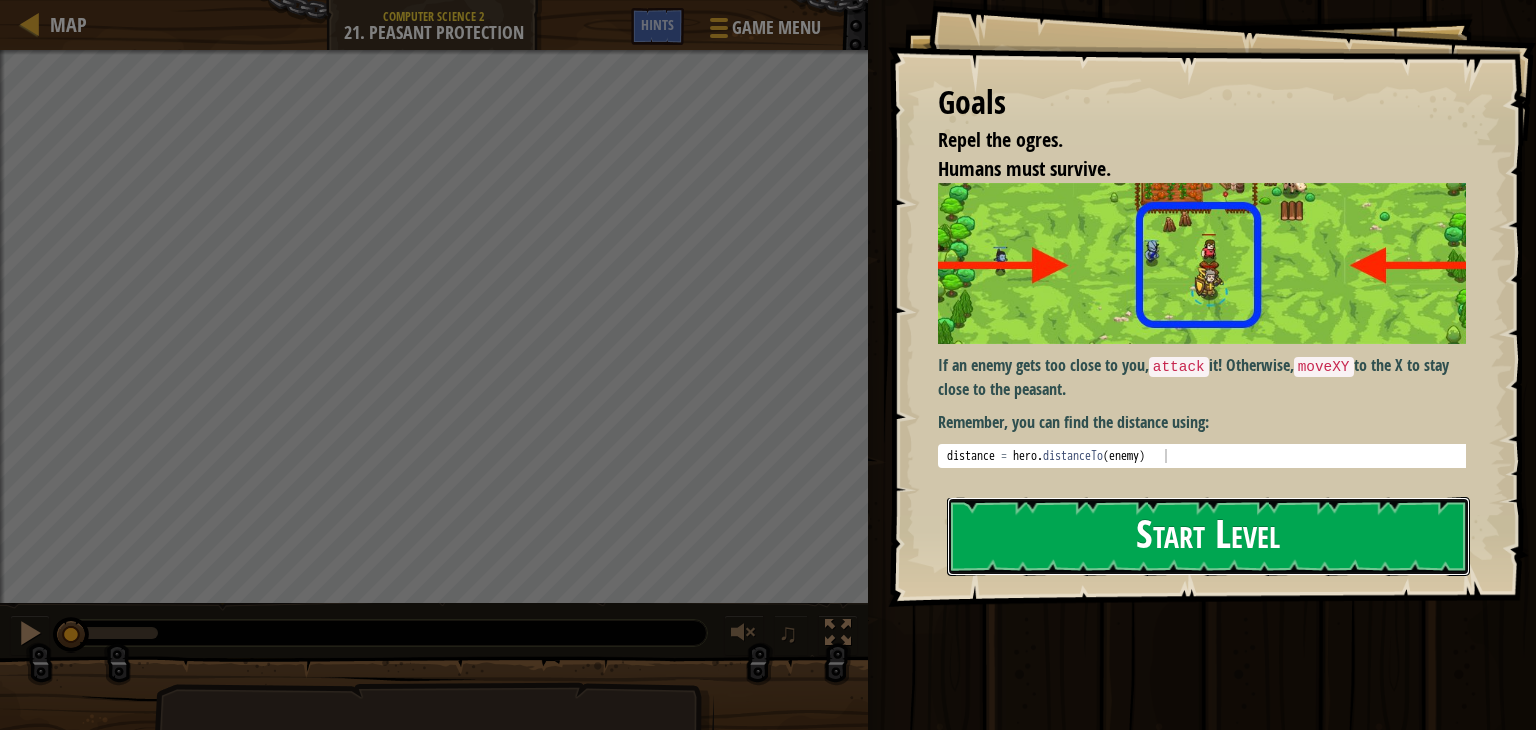 click on "Start Level" at bounding box center (1208, 536) 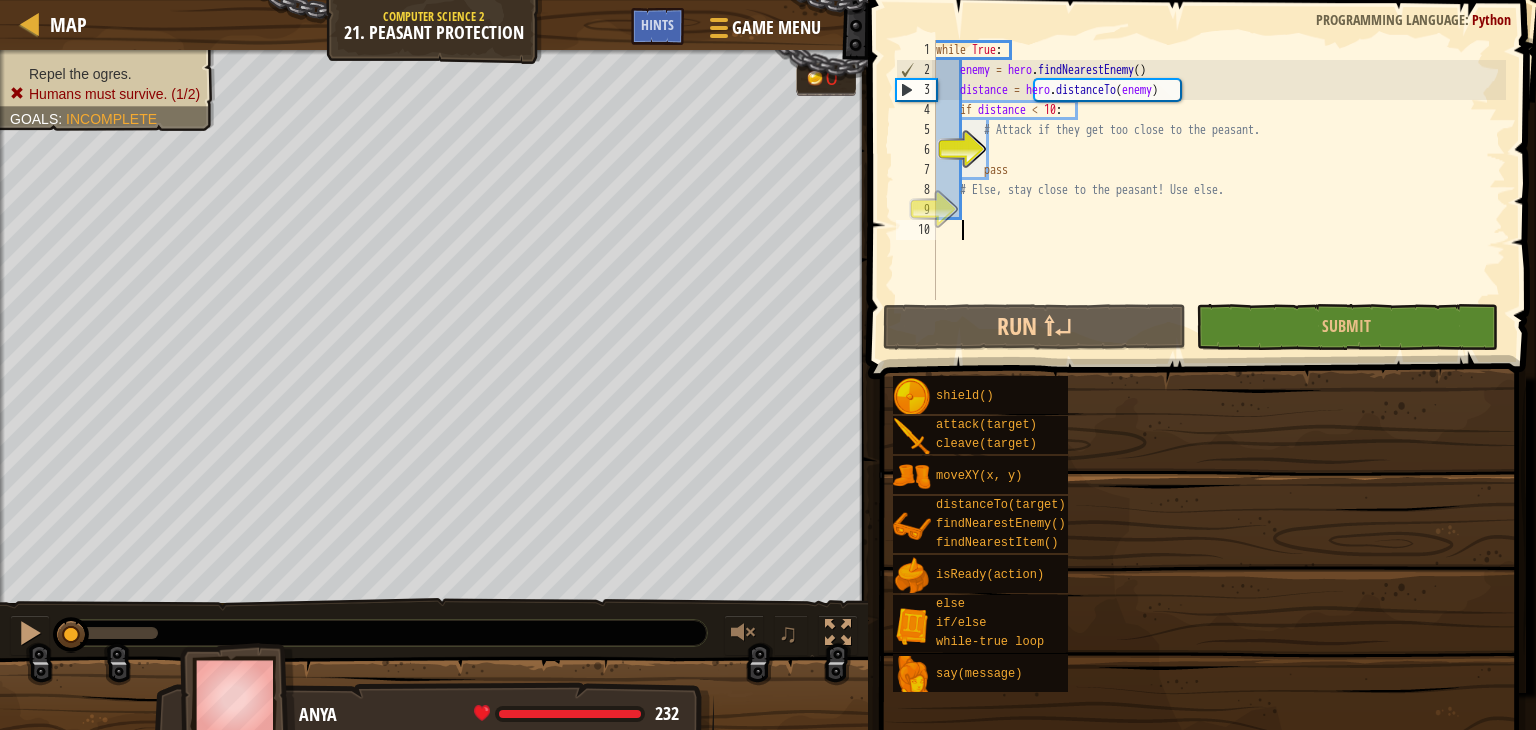 click on "while   True :      enemy   =   hero . findNearestEnemy ( )      distance   =   hero . distanceTo ( enemy )      if   distance   <   10 :          # Attack if they get too close to the peasant.                   pass      # Else, stay close to the peasant! Use else." at bounding box center (1219, 190) 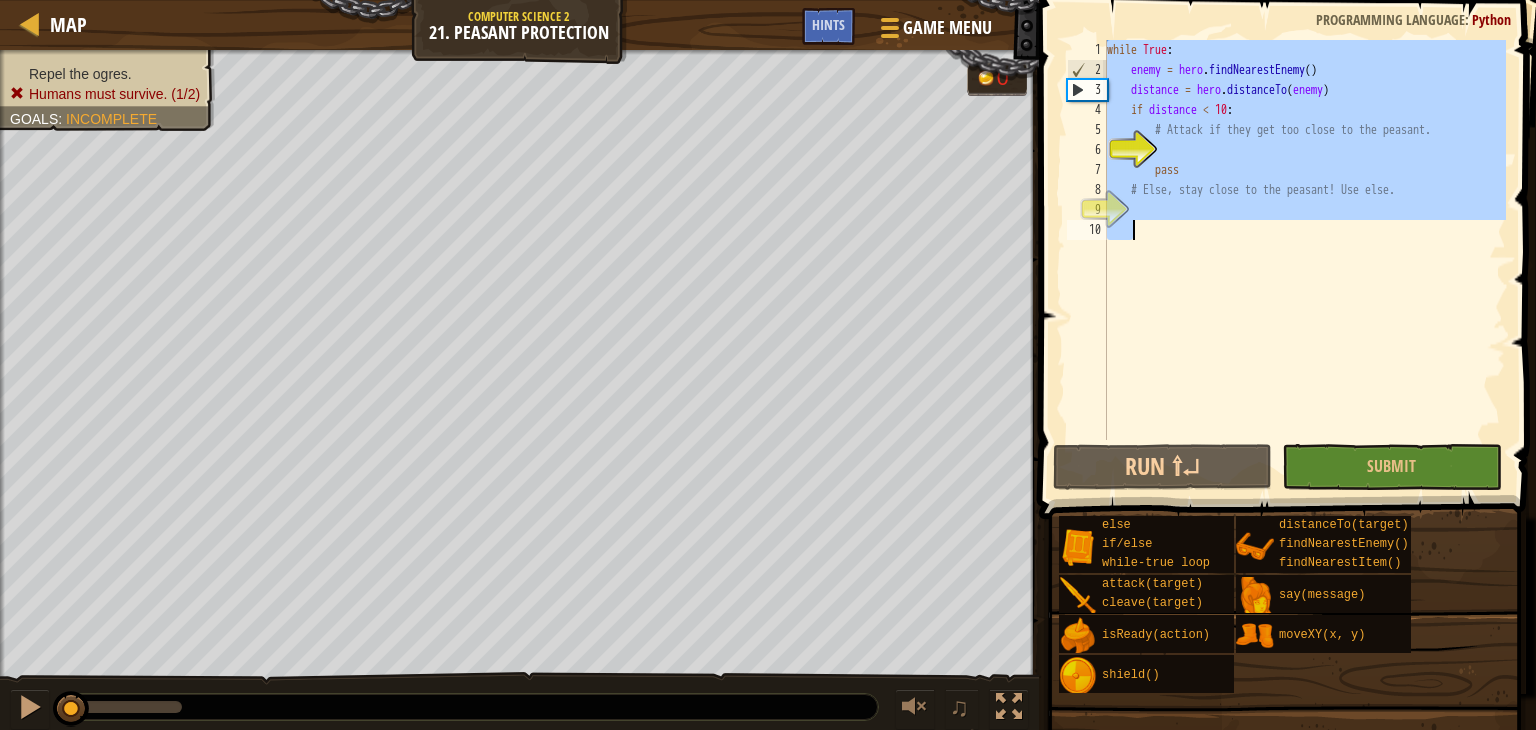 type 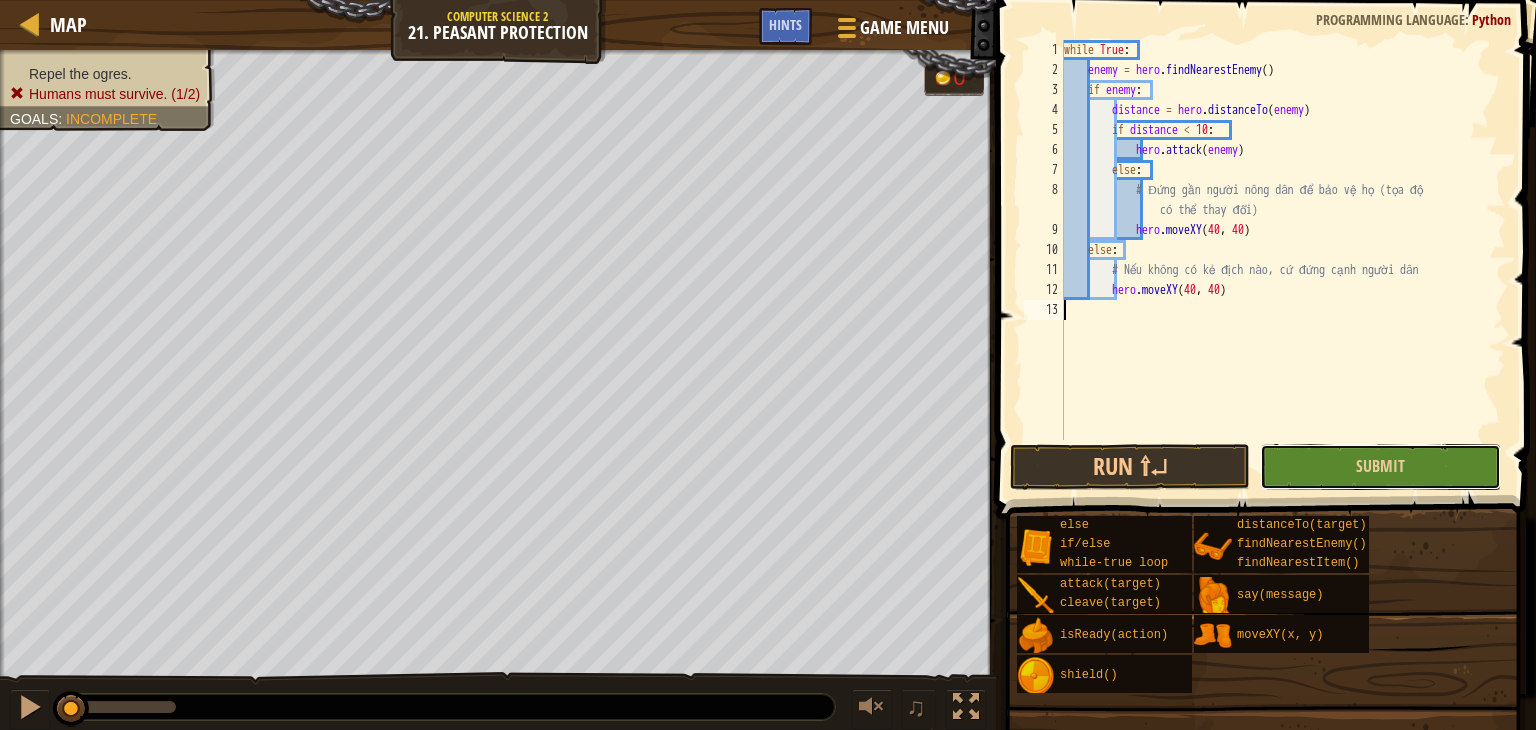 click on "Submit" at bounding box center (1380, 467) 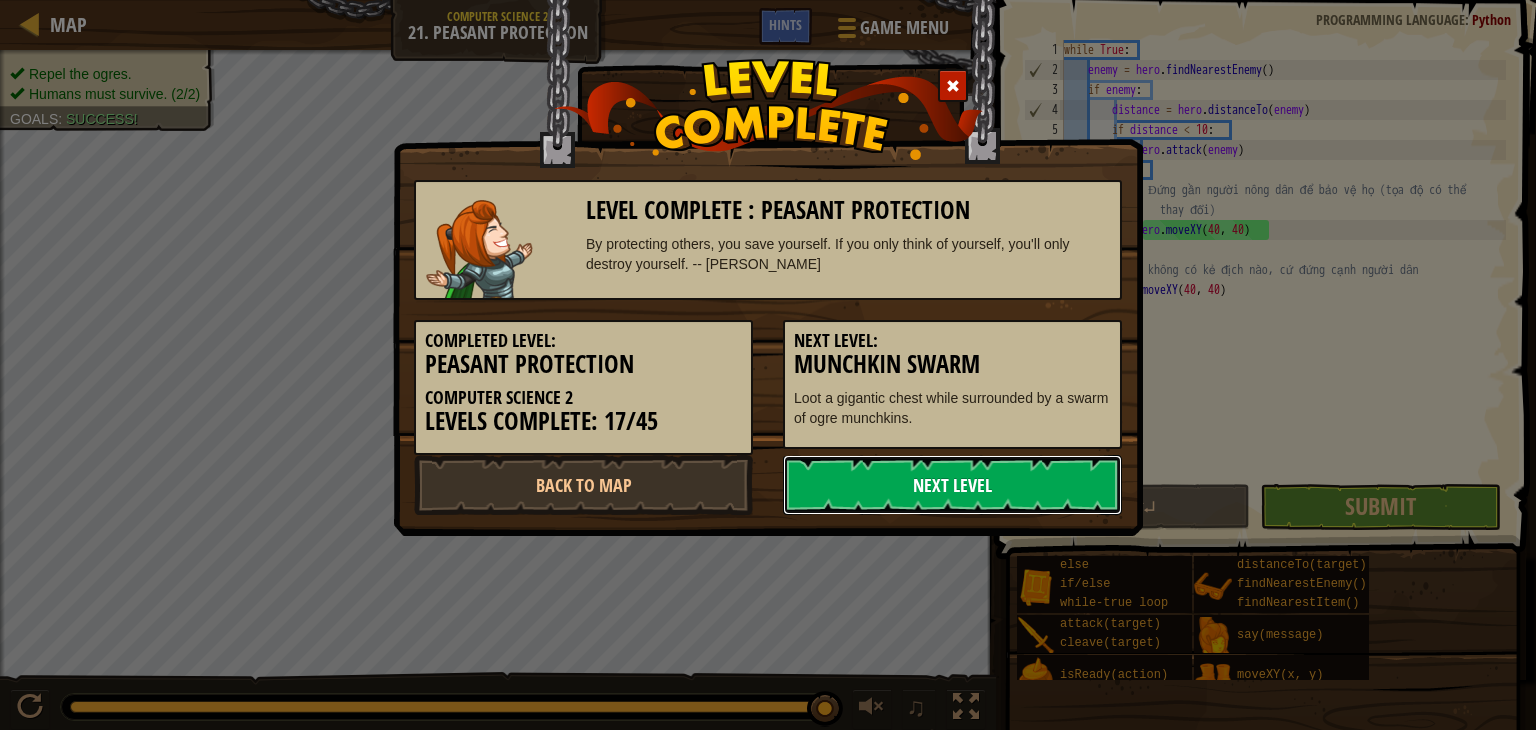 click on "Next Level" at bounding box center (952, 485) 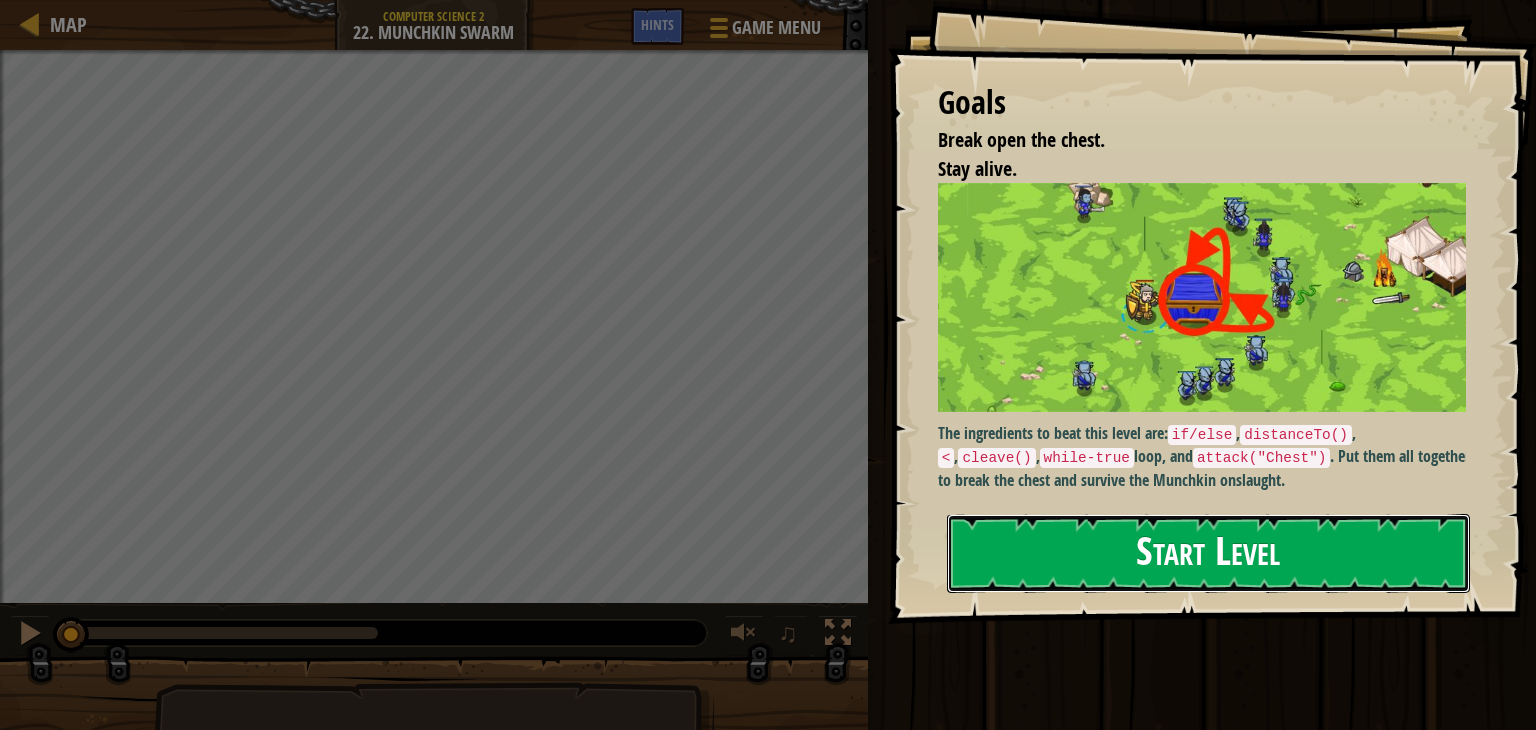 click on "Start Level" at bounding box center (1208, 553) 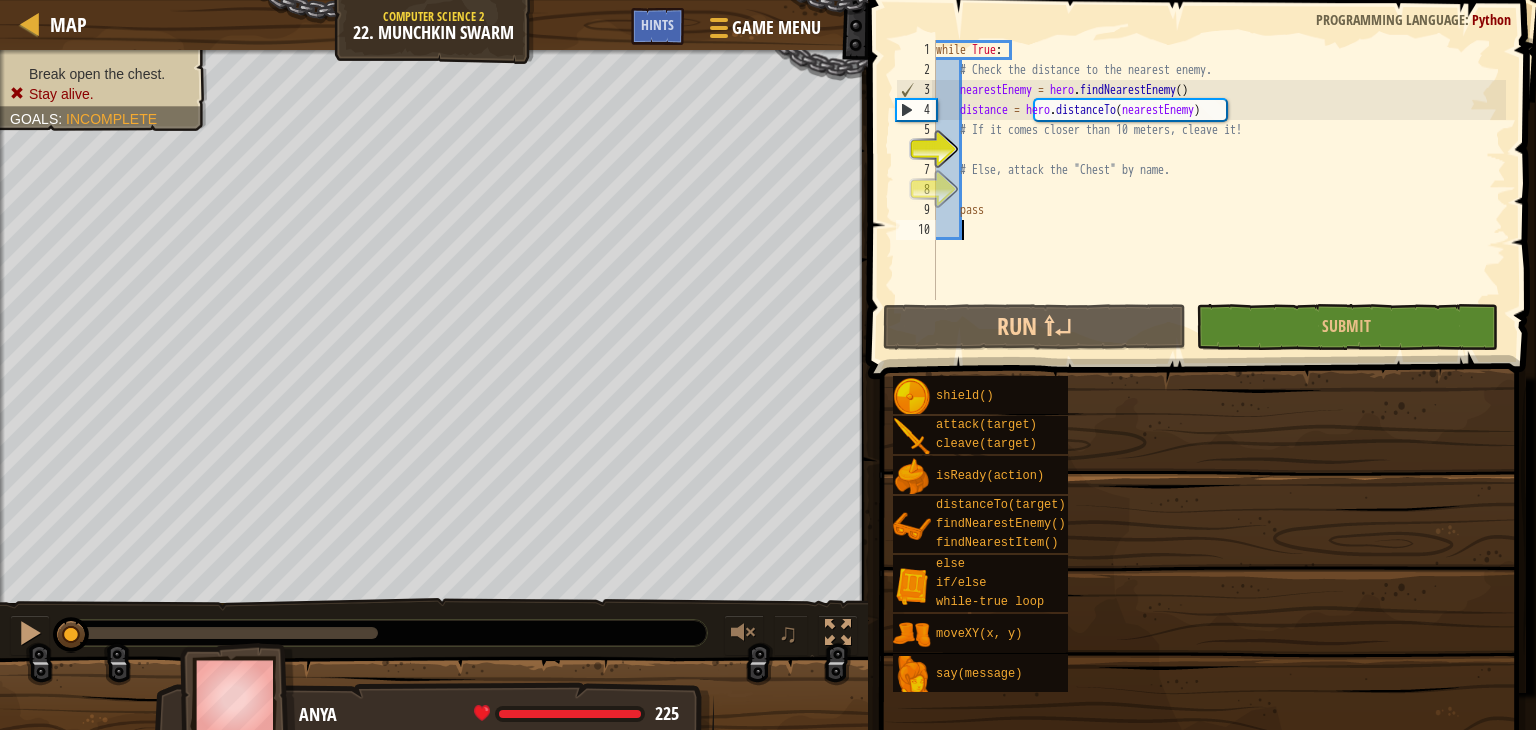 click on "while   True :      # Check the distance to the nearest enemy.      nearestEnemy   =   hero . findNearestEnemy ( )      distance   =   hero . distanceTo ( nearestEnemy )      # If it comes closer than 10 meters, cleave it!           # Else, attack the "Chest" by name.           pass" at bounding box center (1219, 190) 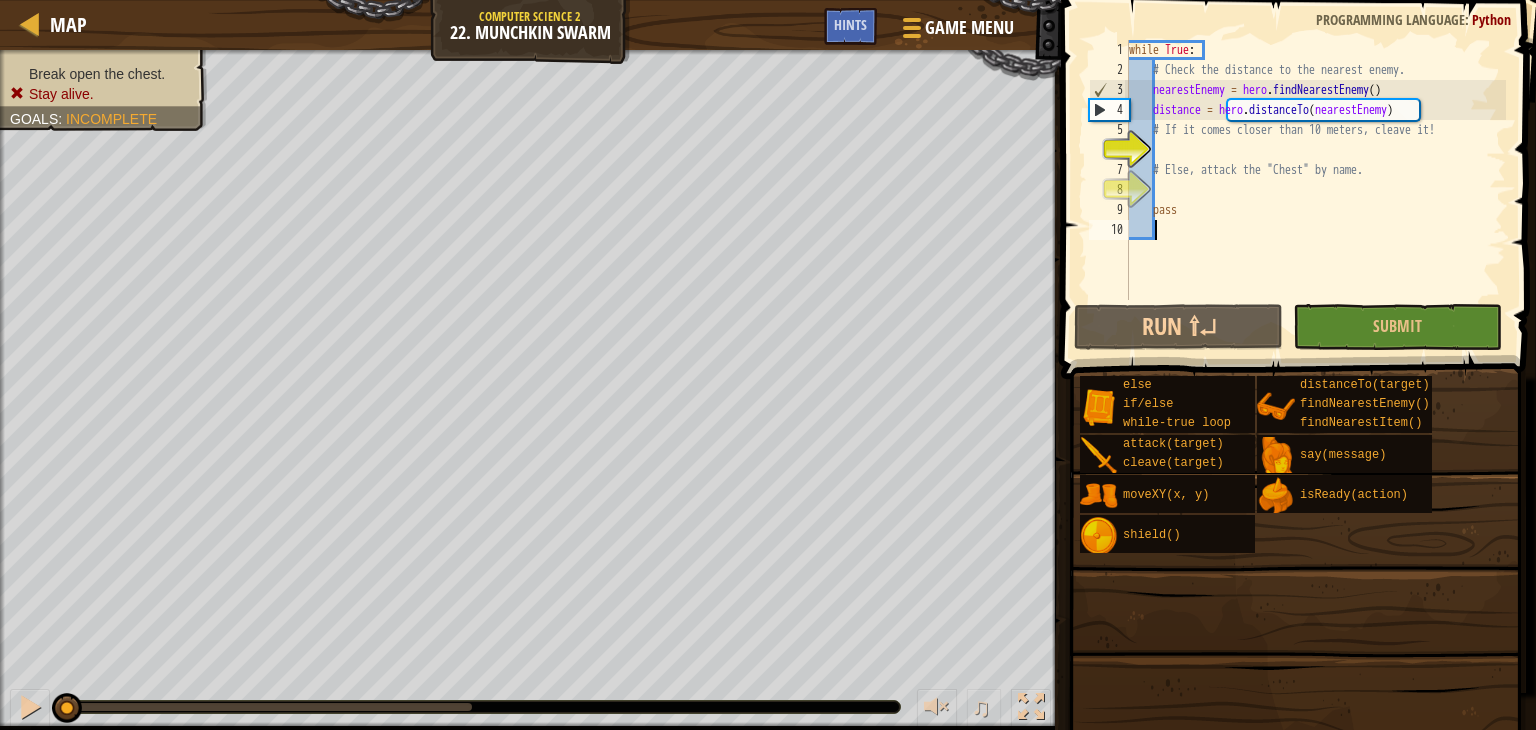 type on "pass" 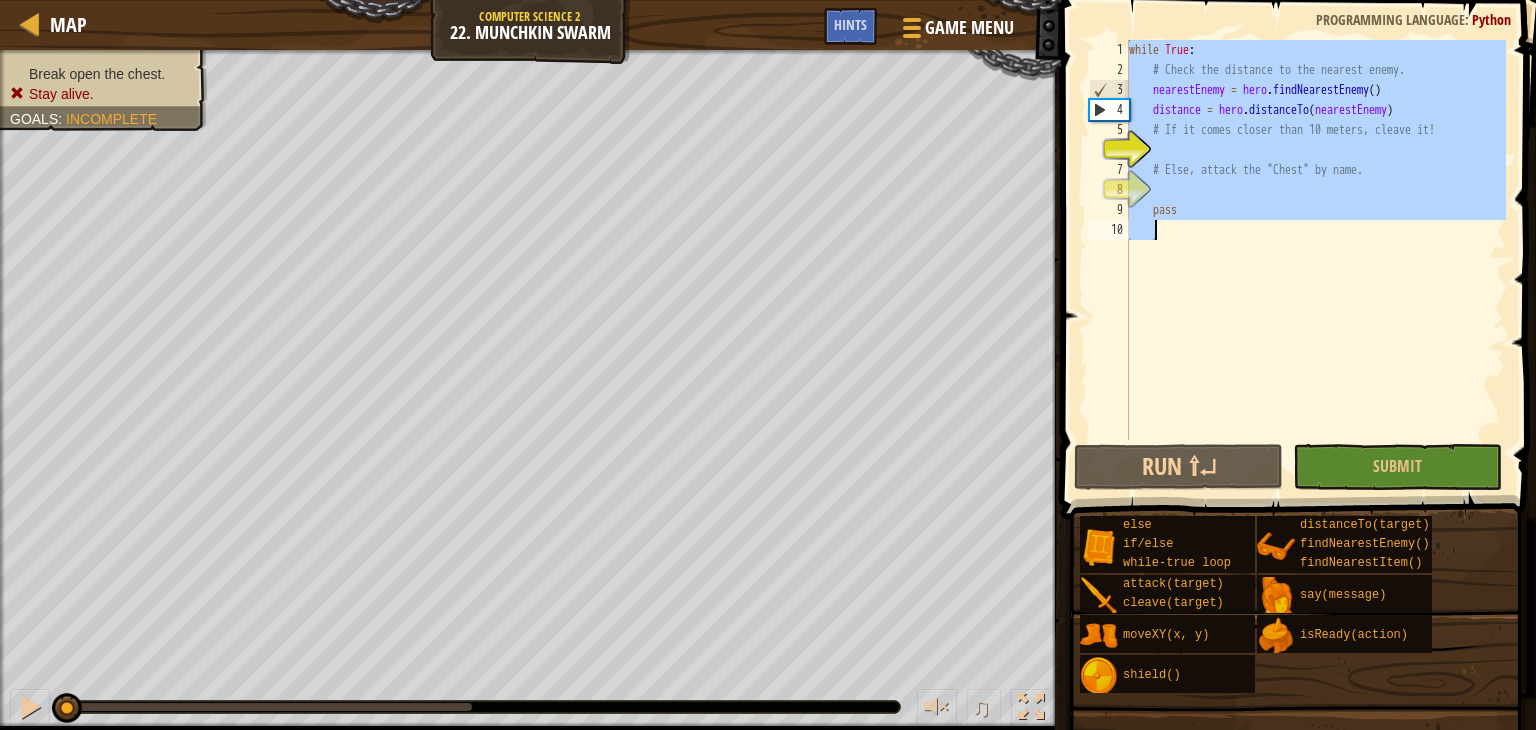 type 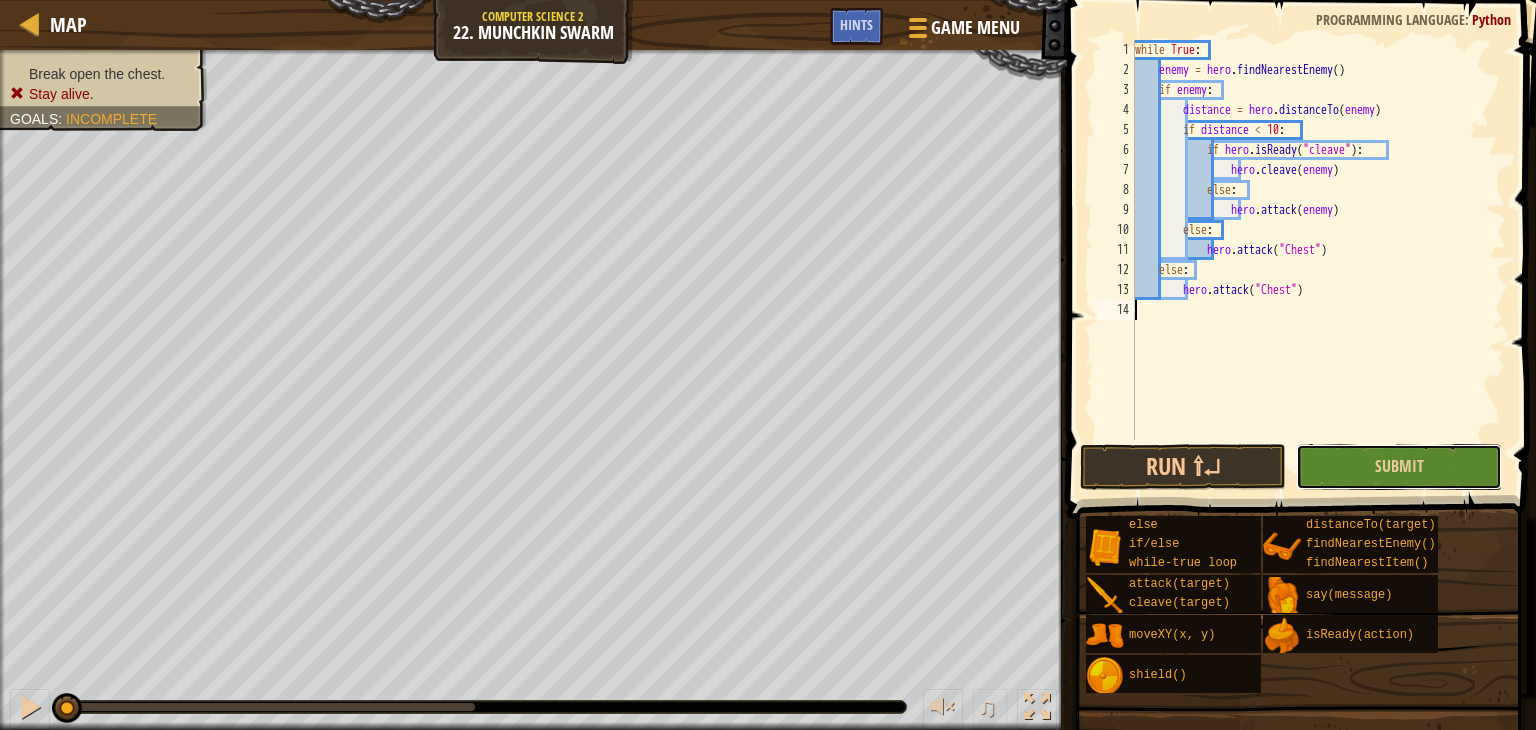 click on "Submit" at bounding box center (1399, 467) 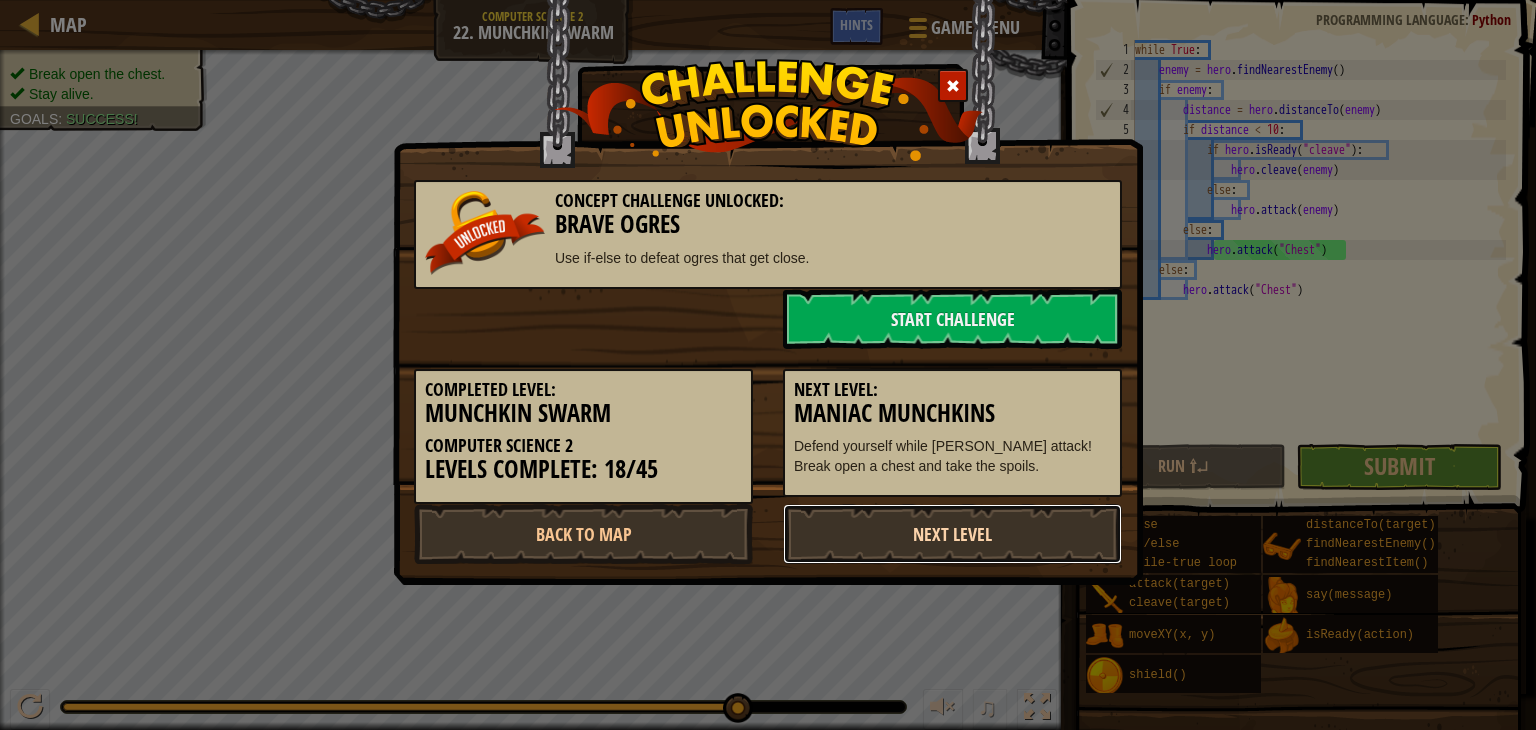 click on "Next Level" at bounding box center (952, 534) 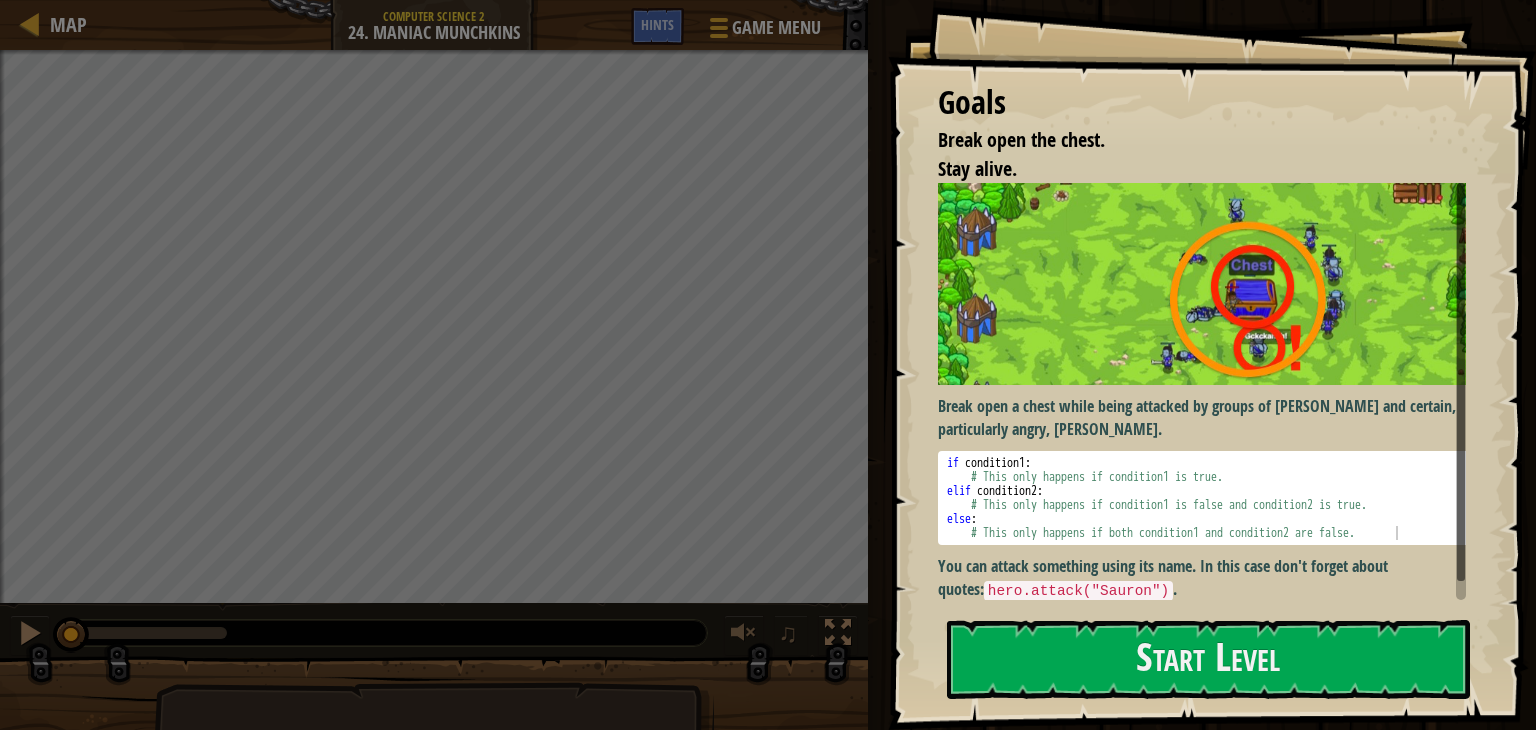scroll, scrollTop: 4, scrollLeft: 0, axis: vertical 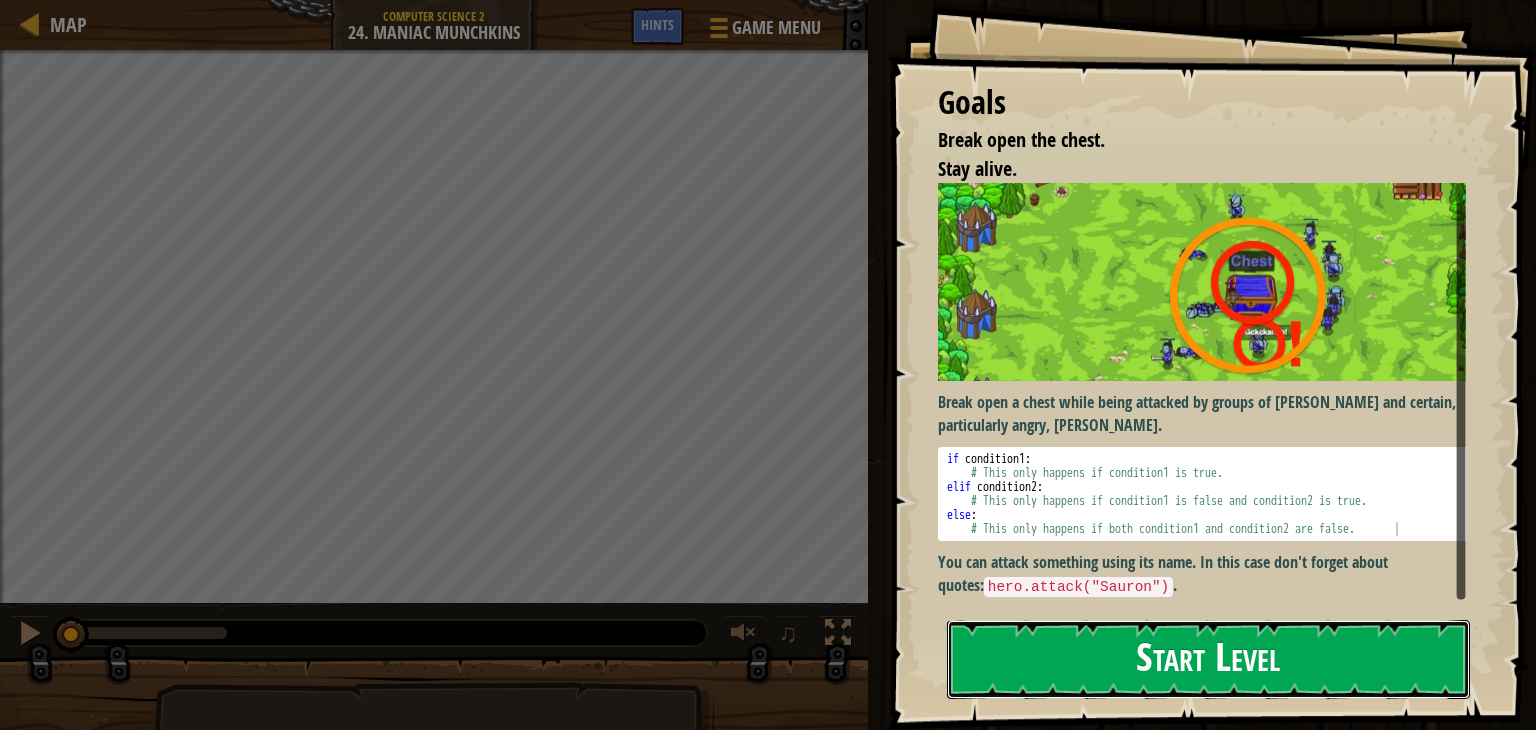 click on "Start Level" at bounding box center (1208, 659) 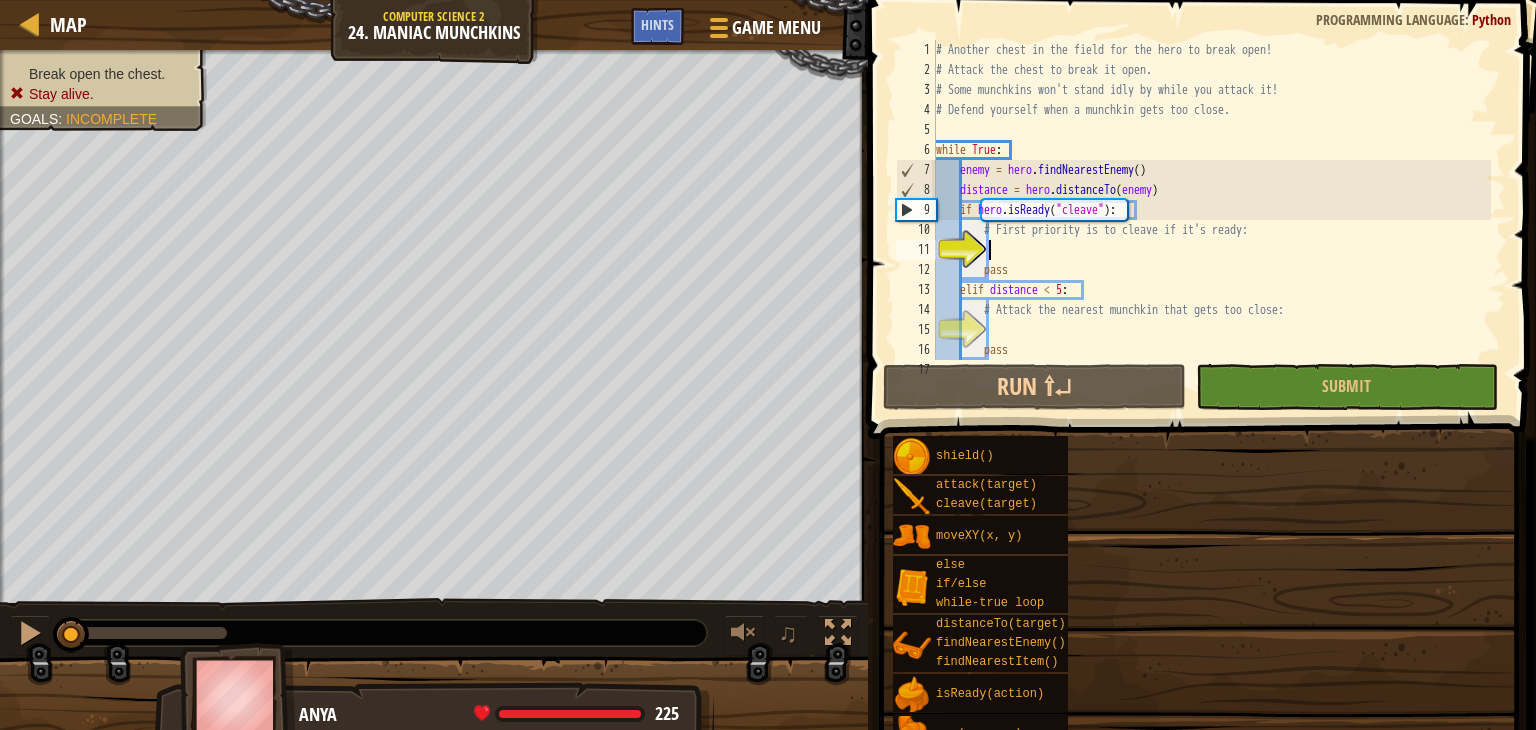 click on "15" at bounding box center [916, 330] 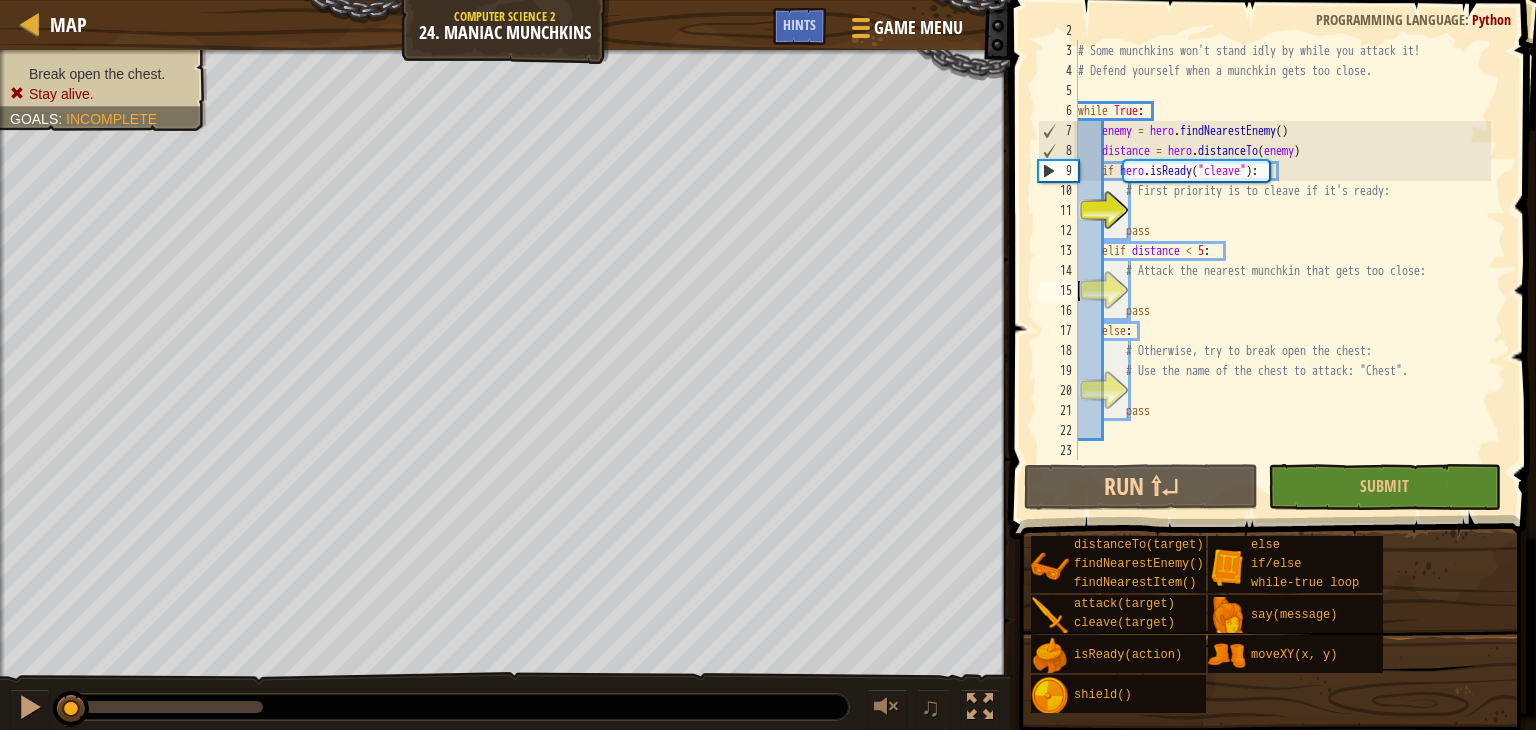 scroll, scrollTop: 40, scrollLeft: 0, axis: vertical 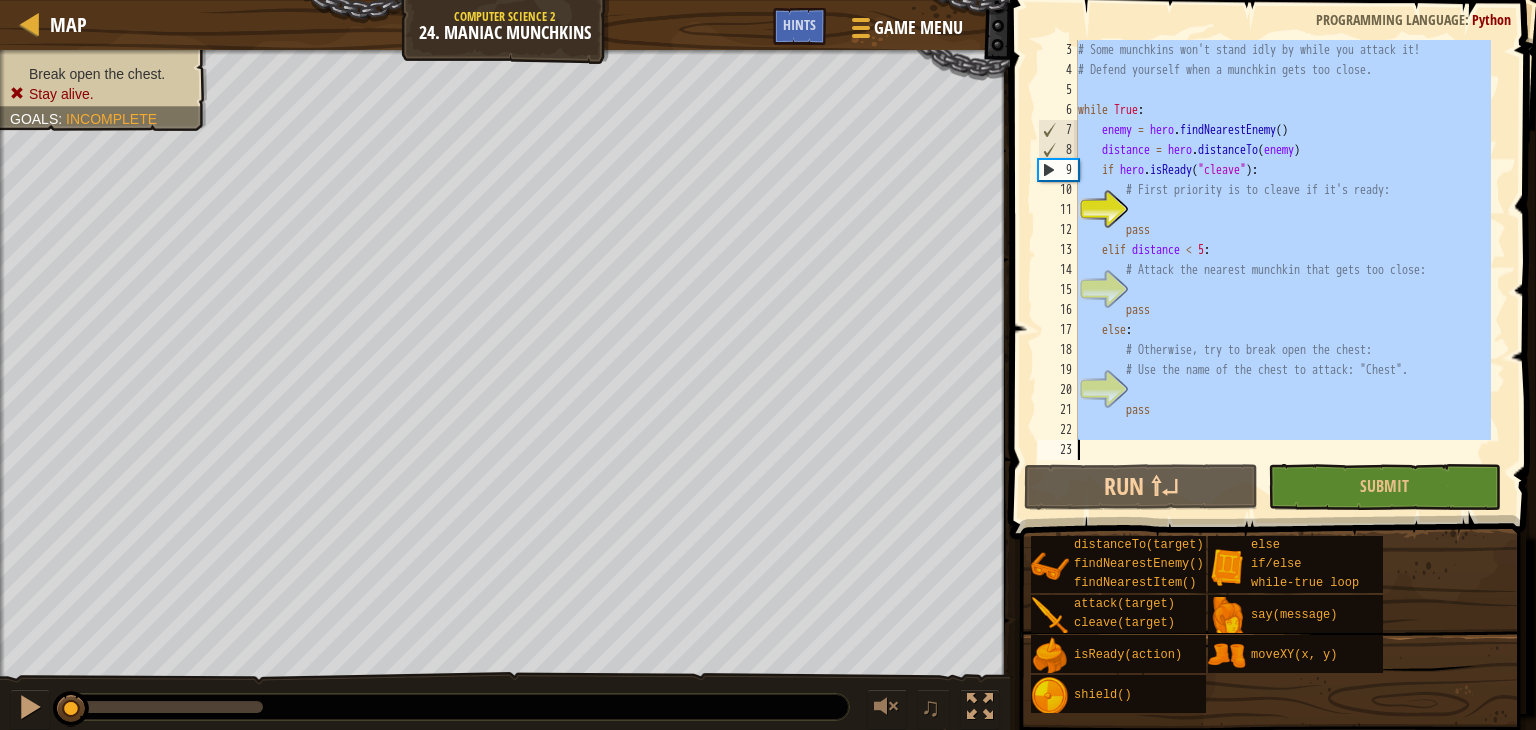 type 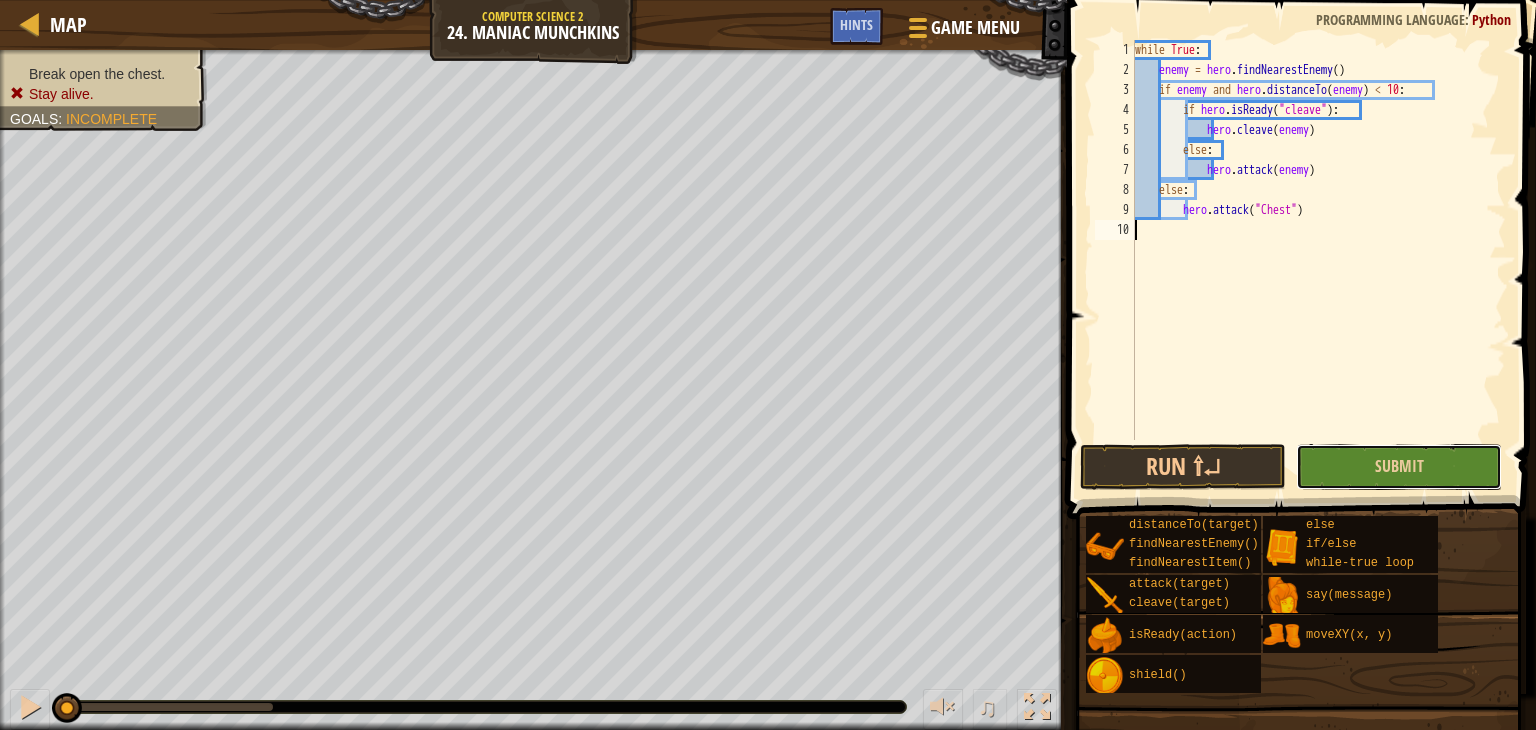 click on "Submit" at bounding box center [1399, 467] 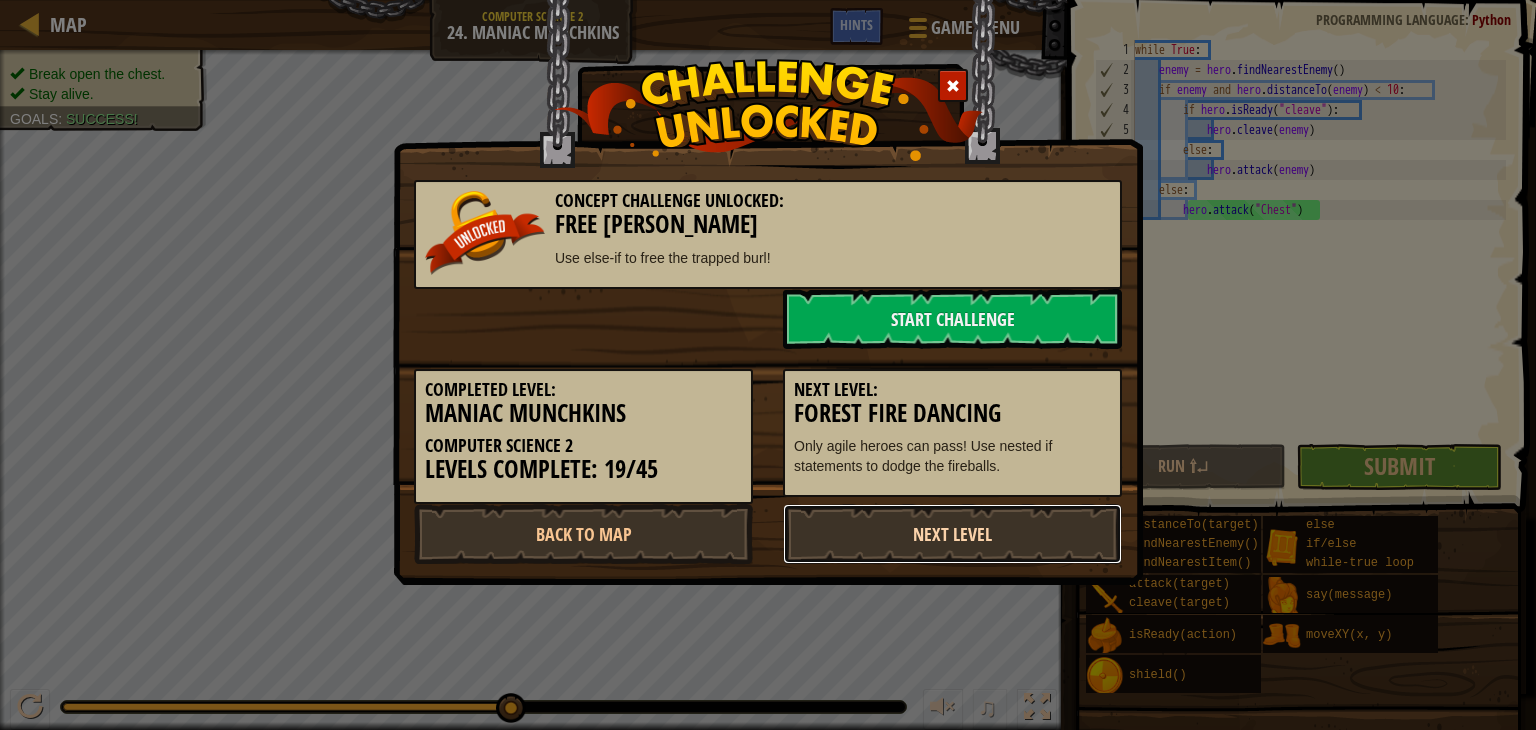 click on "Next Level" at bounding box center [952, 534] 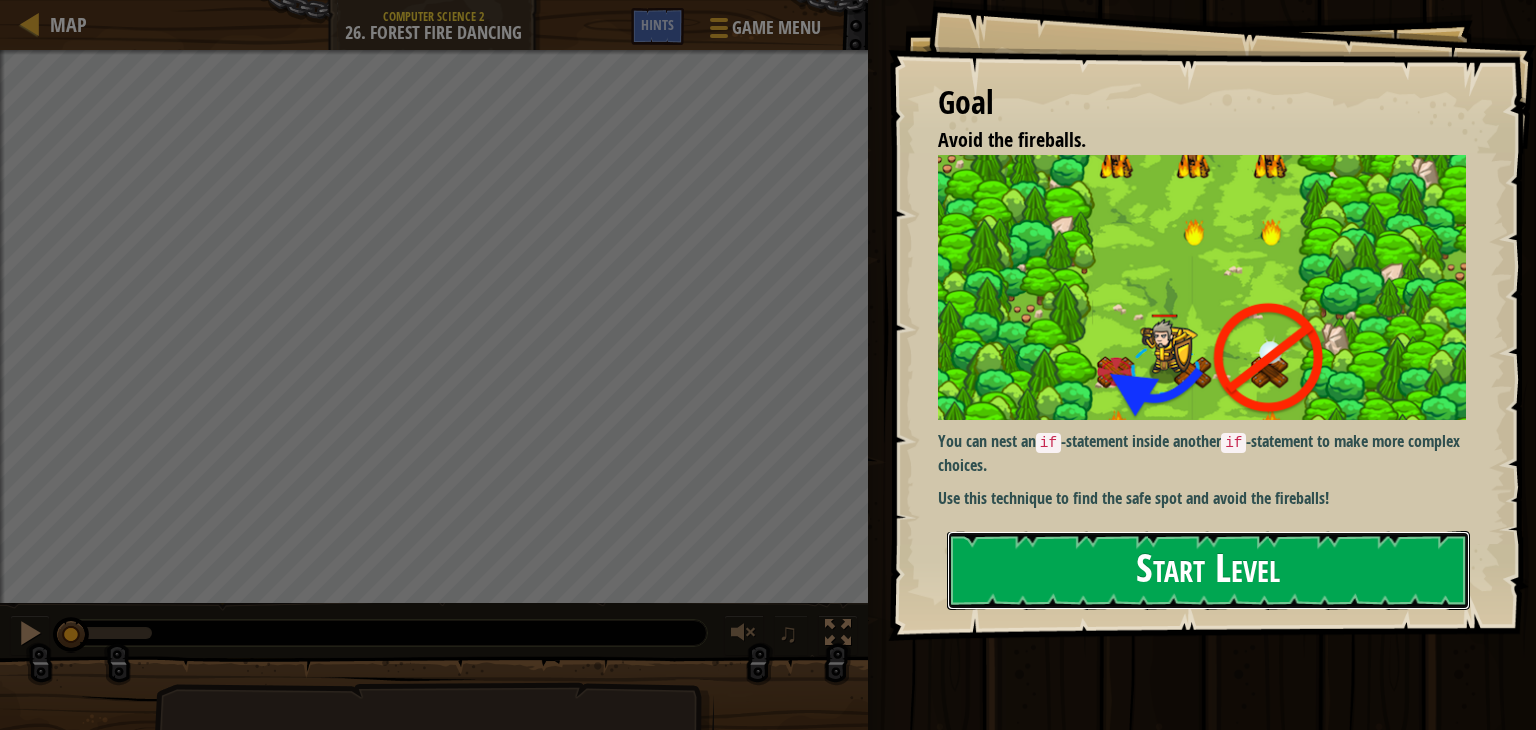 click on "Start Level" at bounding box center (1208, 570) 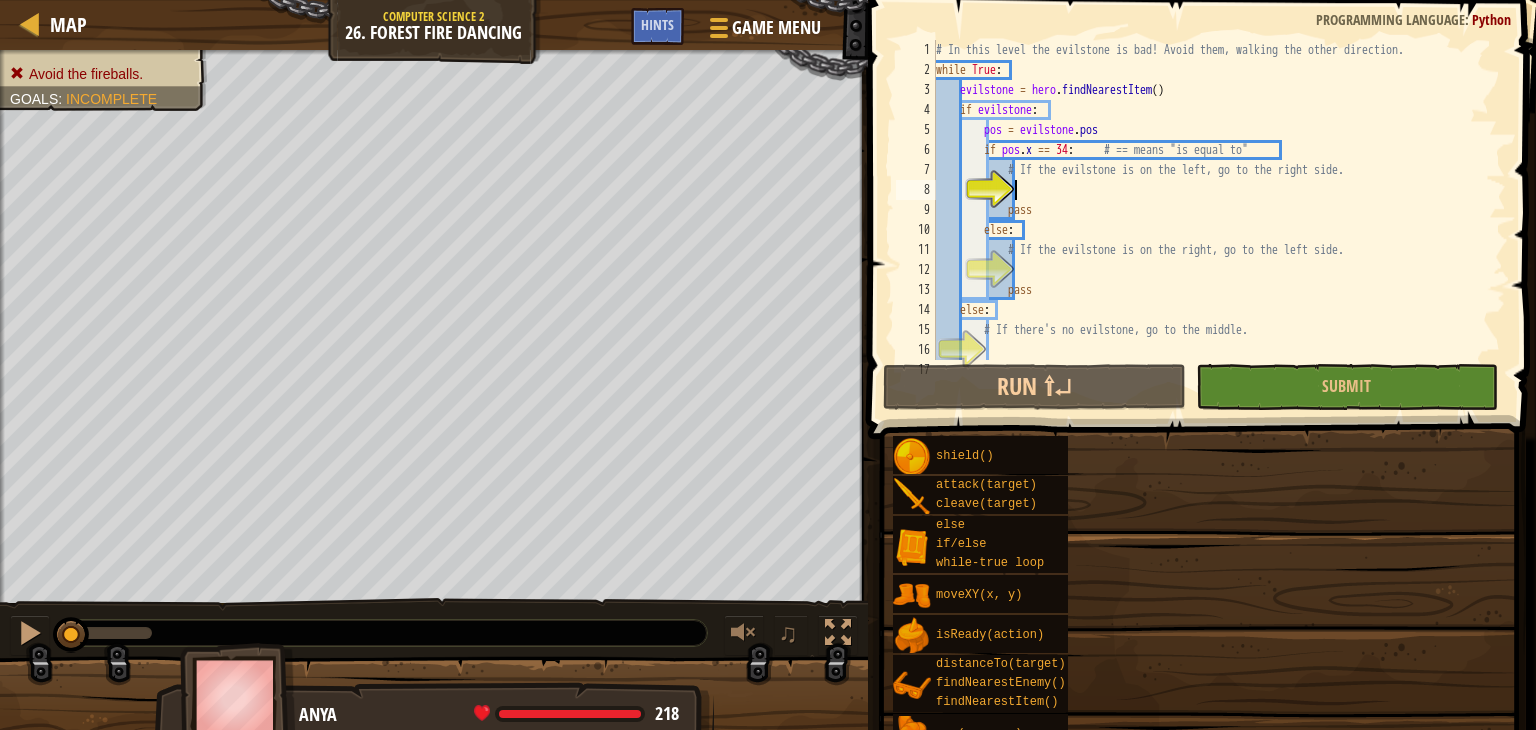 click on "# In this level the evilstone is bad! Avoid them, walking the other direction. while   True :      evilstone   =   hero . findNearestItem ( )      if   evilstone :          pos   =   evilstone . pos          if   pos . x   ==   34 :       # == means "is equal to"              # If the evilstone is on the left, go to the right side.                           pass          else :              # If the evilstone is on the right, go to the left side.                           pass      else :          # If there's no evilstone, go to the middle.                   pass" at bounding box center [1212, 220] 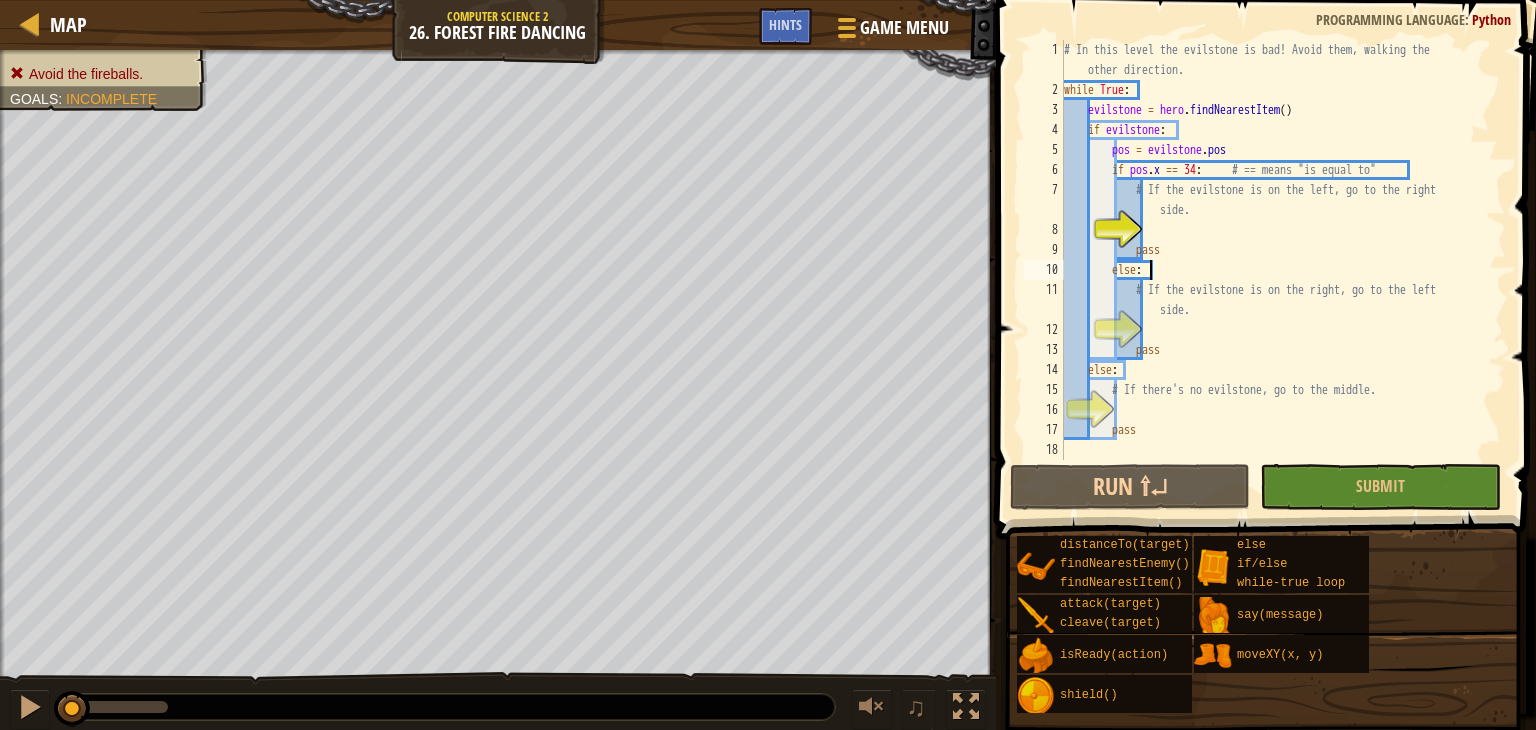 type on "pass" 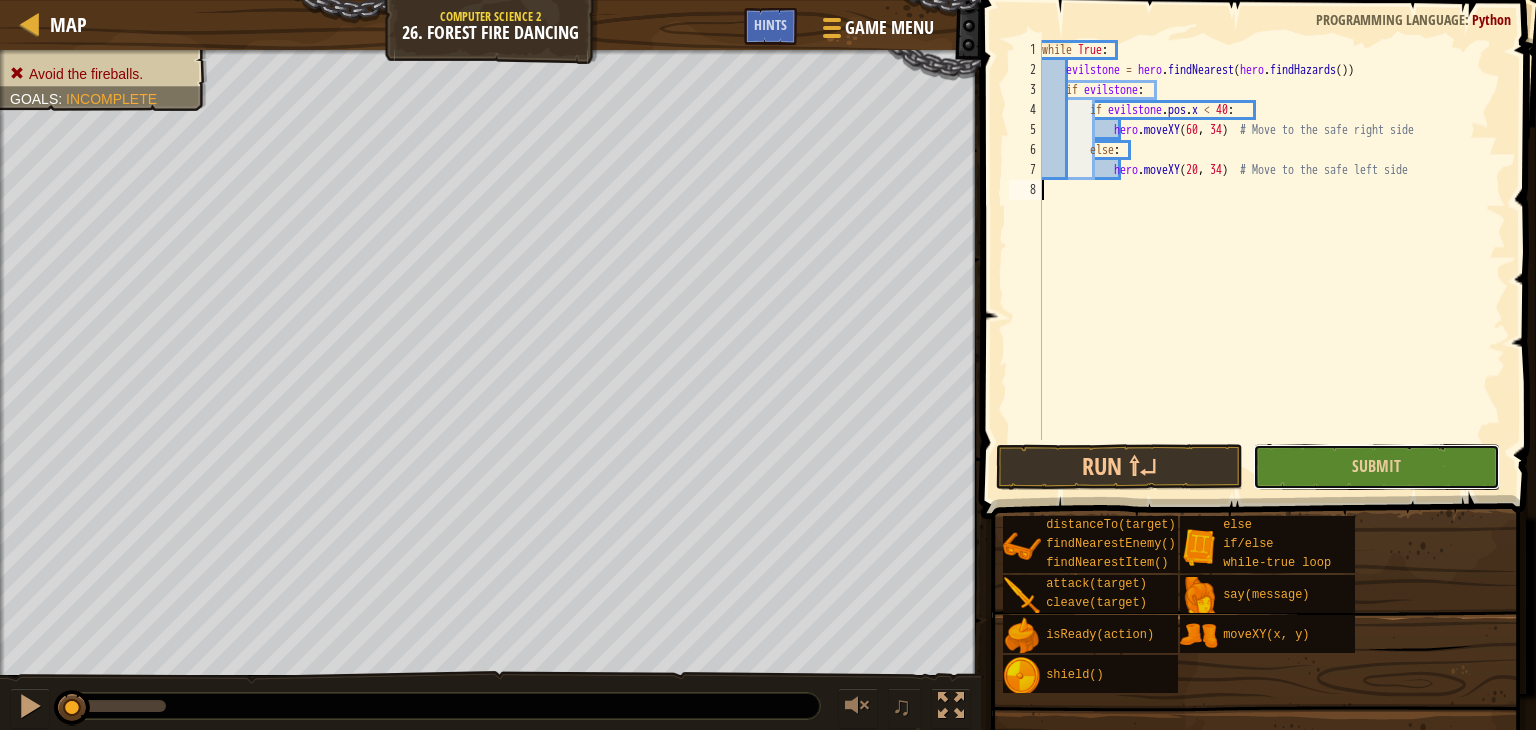click on "Submit" at bounding box center (1376, 467) 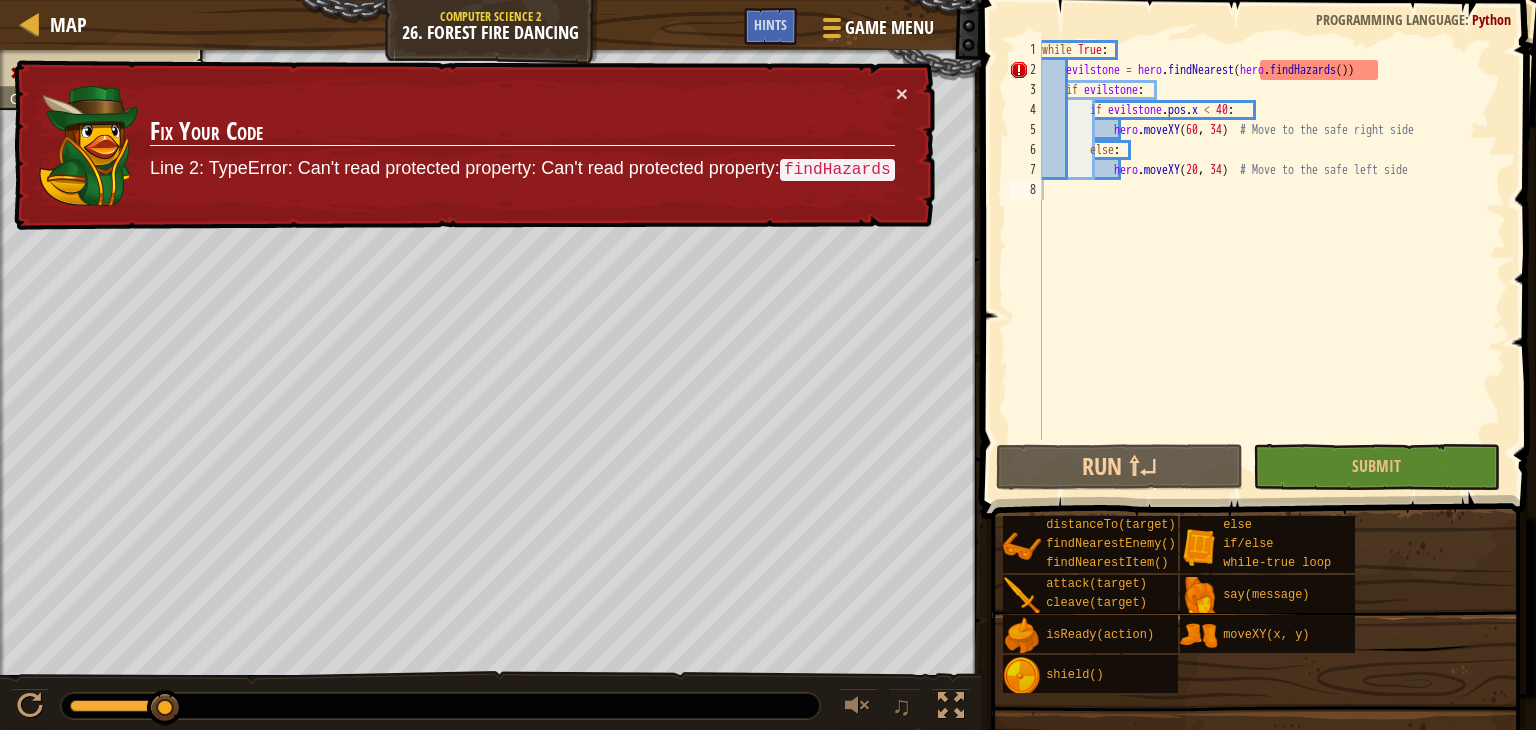 click on "while   True :      evilstone   =   hero . findNearest ( hero . findHazards ( ))      if   evilstone :          if   evilstone . pos . x   <   40 :              hero . moveXY ( 60 ,   34 )    # Move to the safe right side          else :              hero . moveXY ( 20 ,   34 )    # Move to the safe left side" at bounding box center [1272, 260] 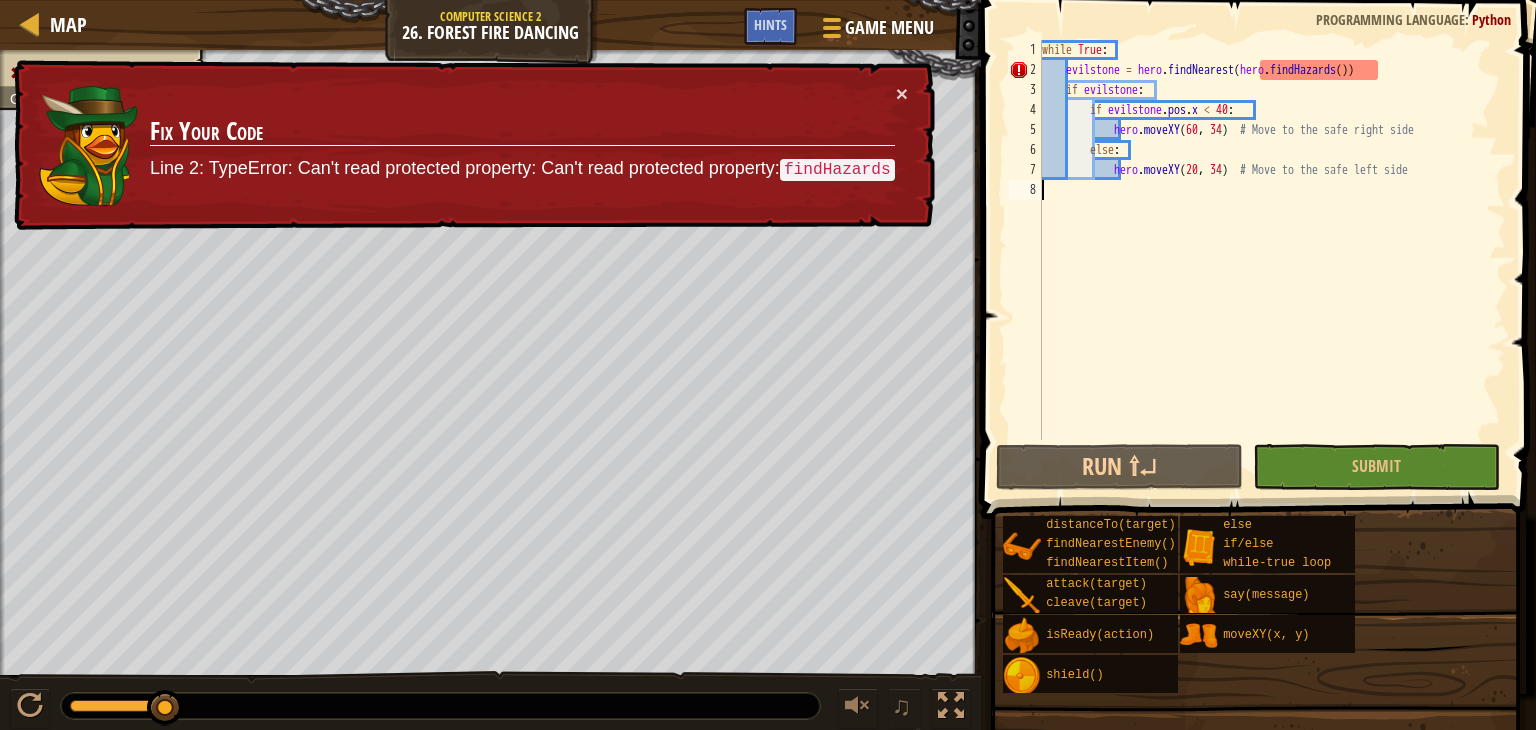 type on "hero.moveXY(20, 34)  # Move to the safe left side" 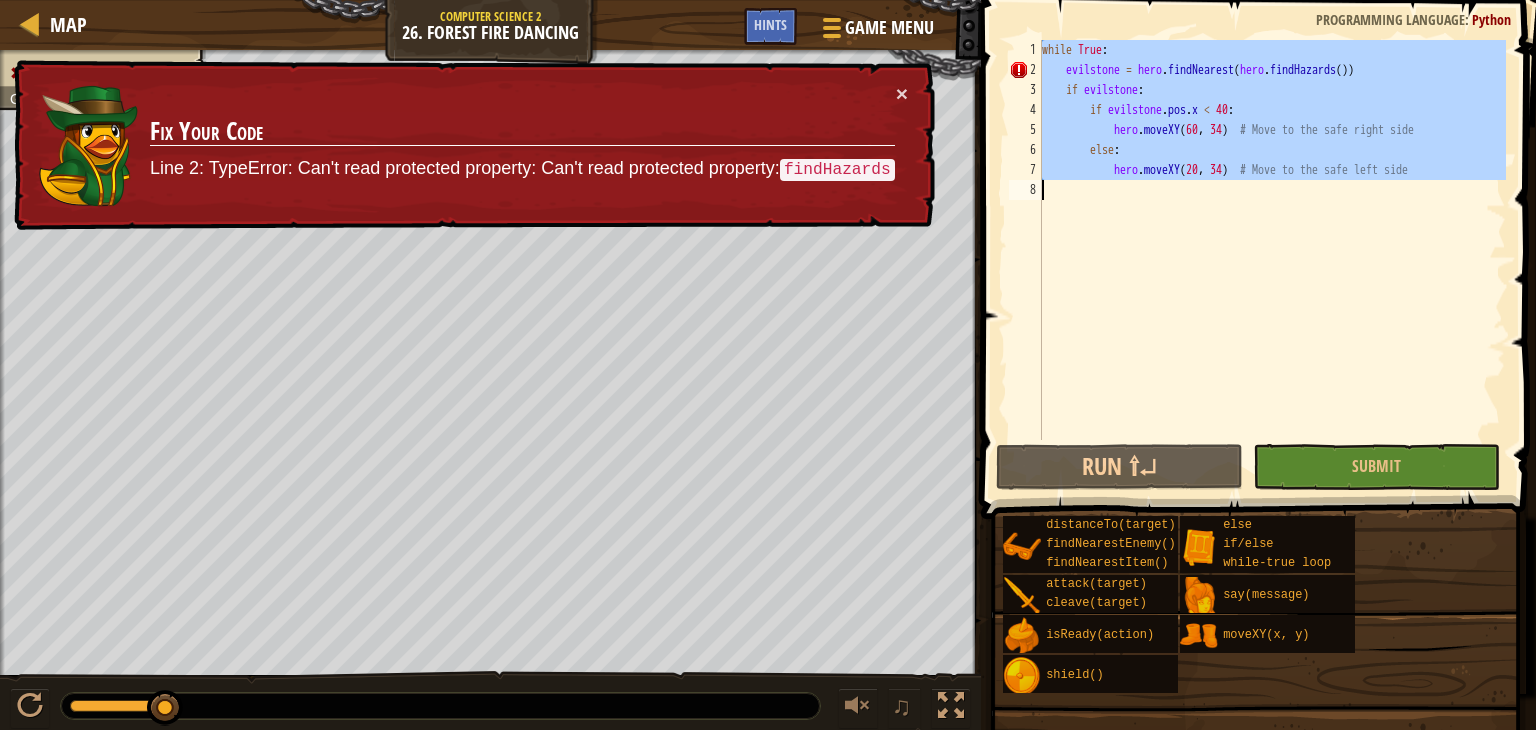 paste 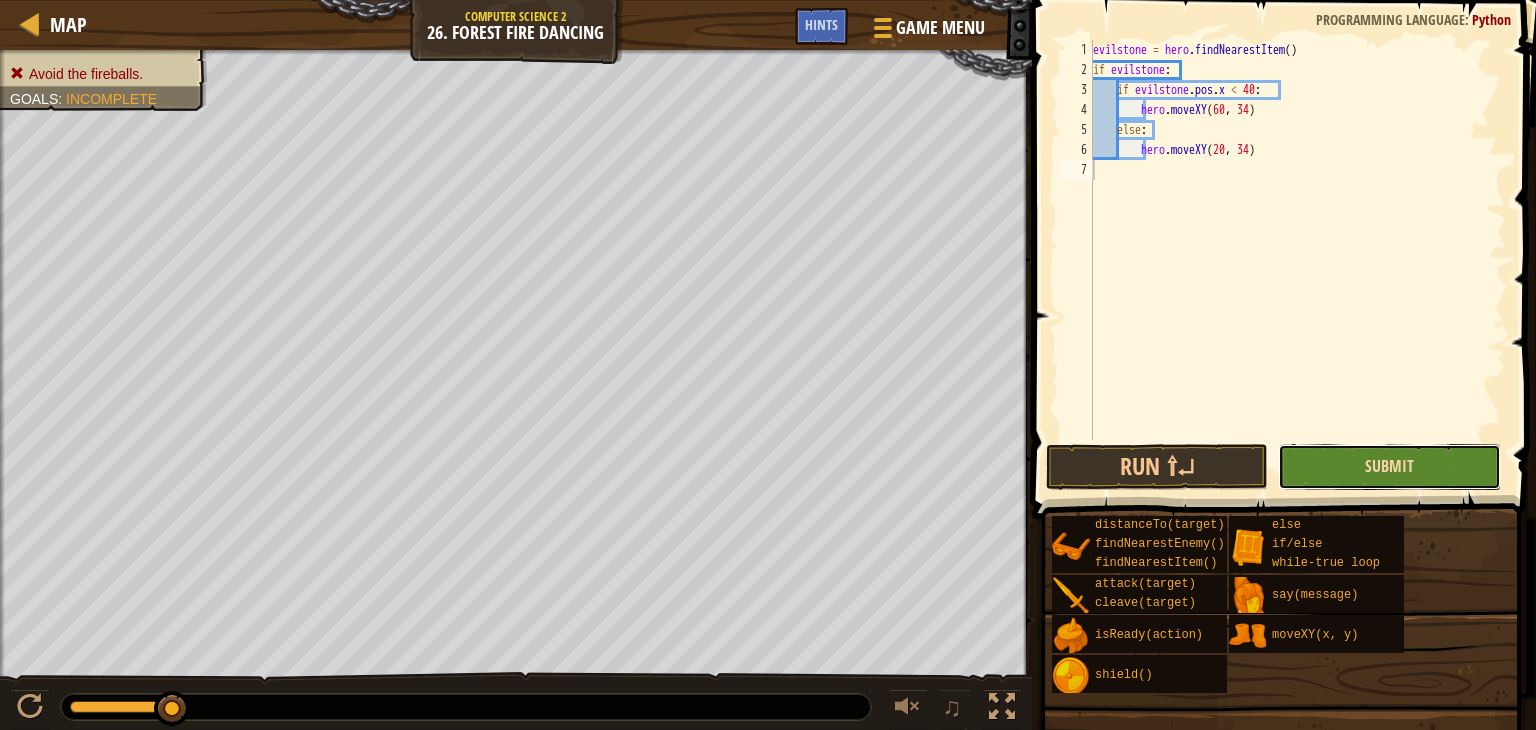 click on "Submit" at bounding box center [1389, 466] 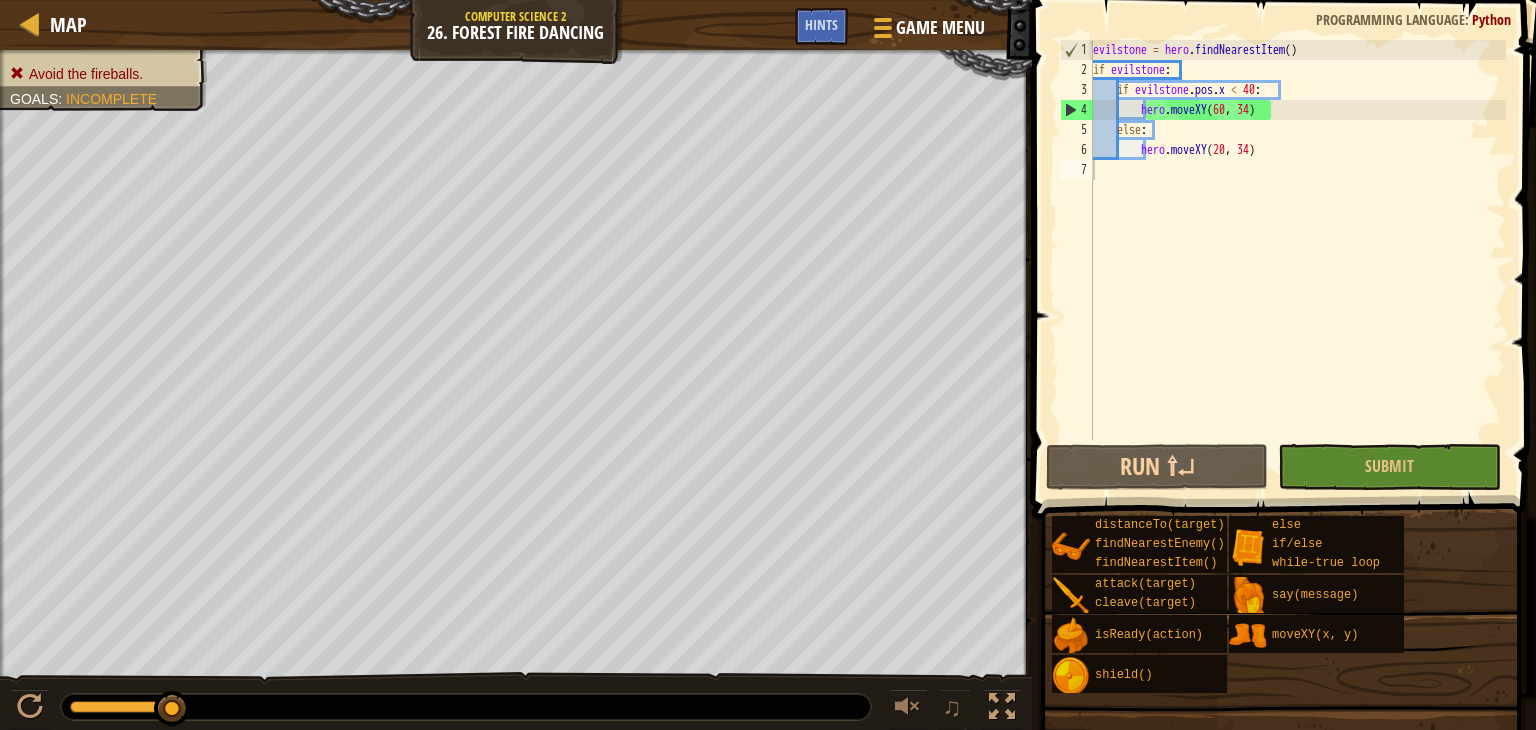 click on "evilstone   =   hero . findNearestItem ( ) if   evilstone :      if   evilstone . pos . x   <   40 :          hero . moveXY ( 60 ,   34 )      else :          hero . moveXY ( 20 ,   34 )" at bounding box center [1297, 260] 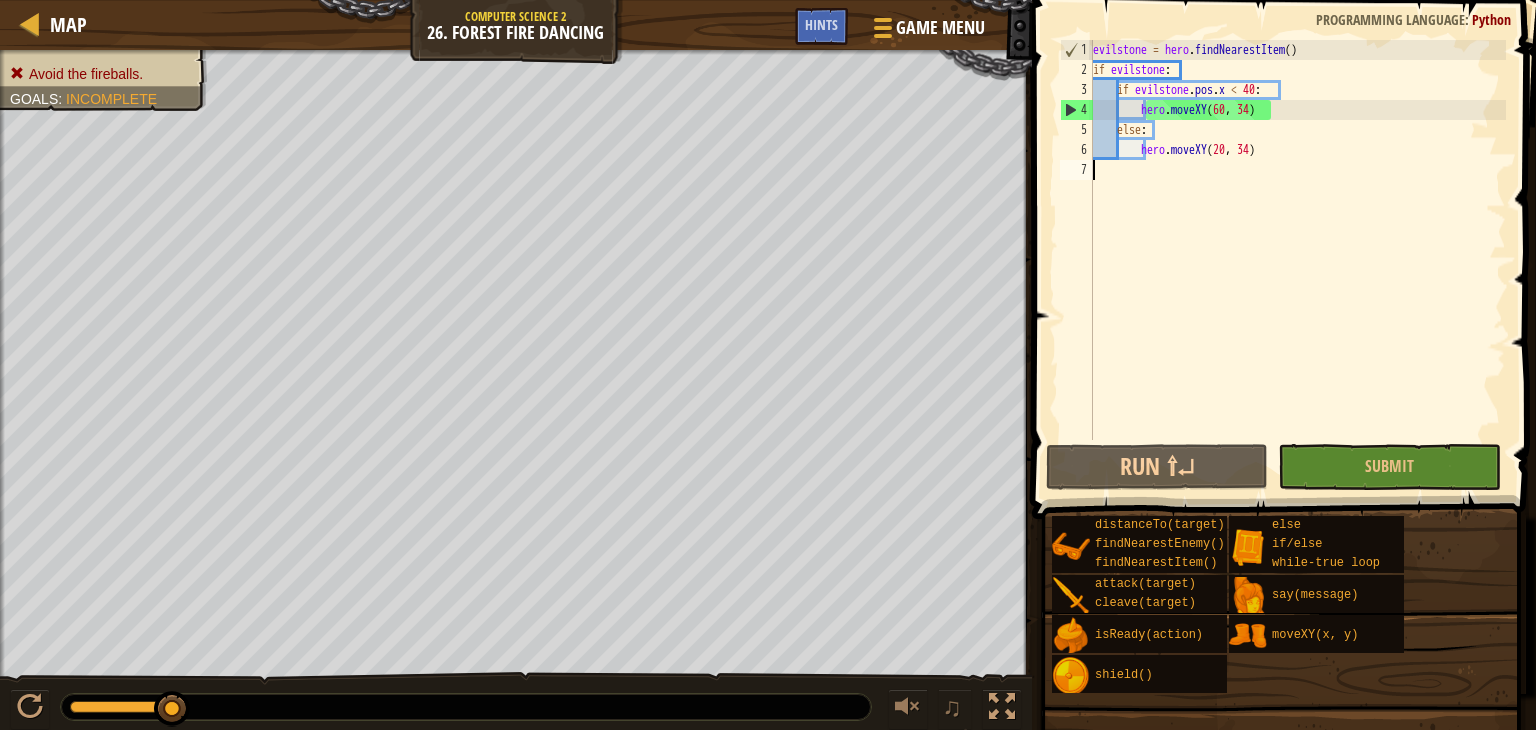 type on "hero.moveXY(20, 34)" 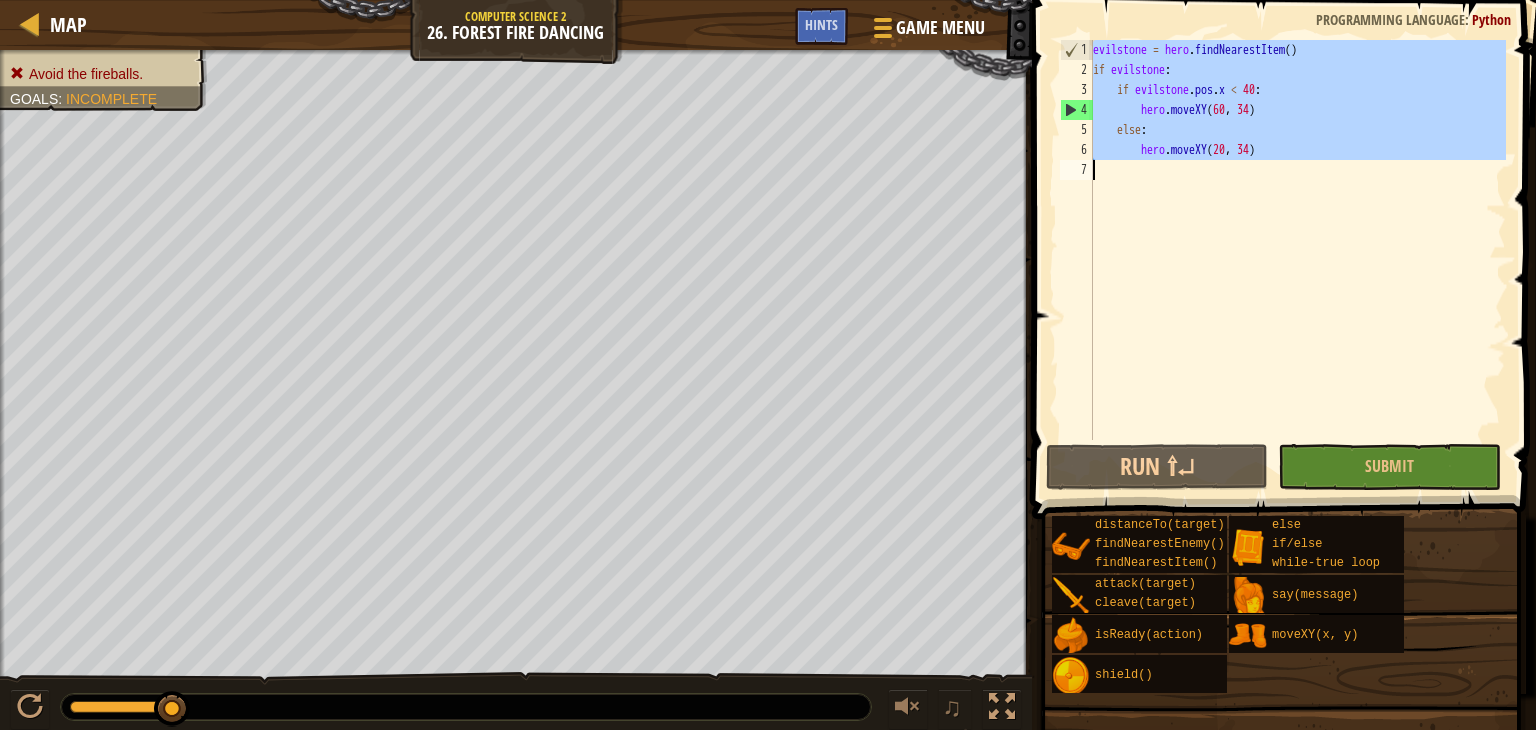 paste 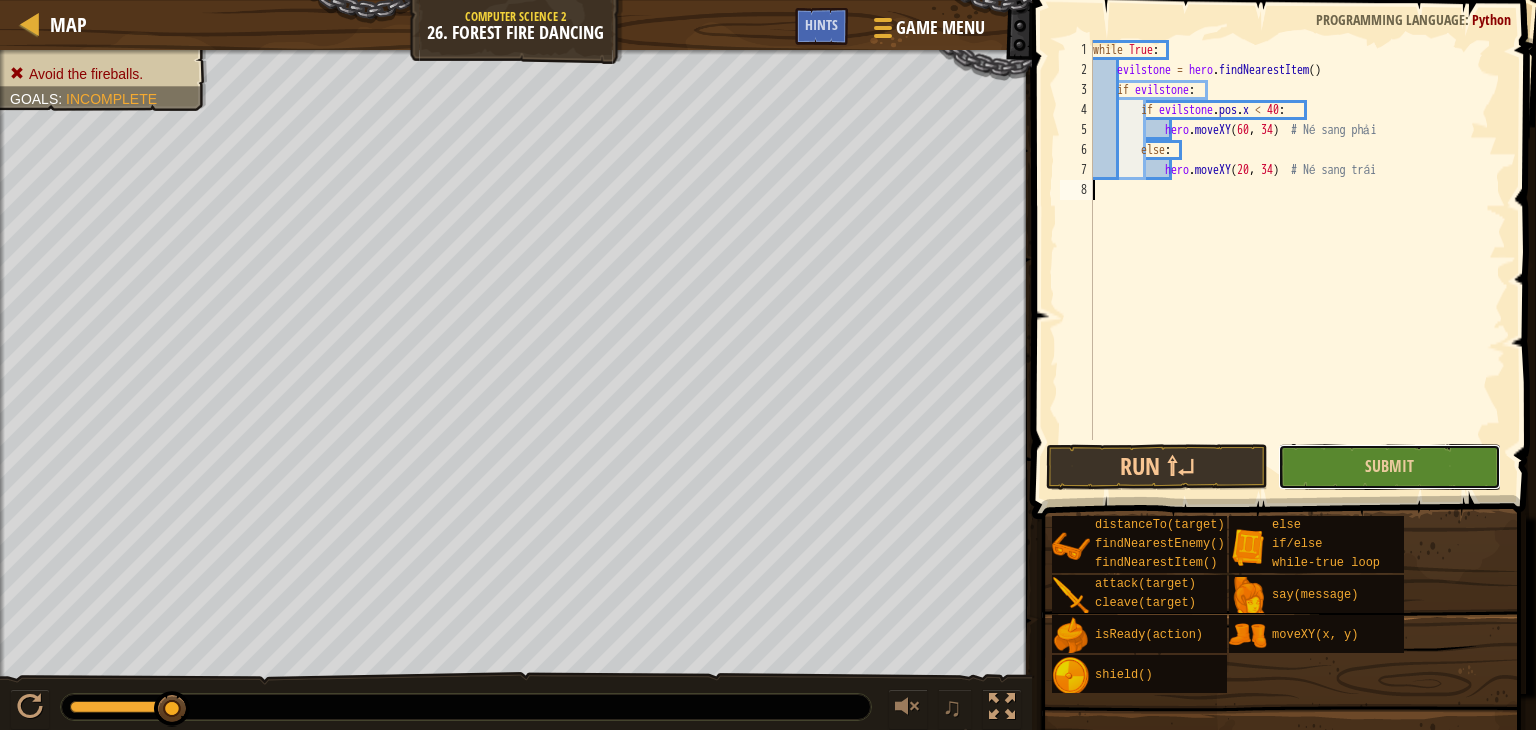 click on "Submit" at bounding box center [1389, 467] 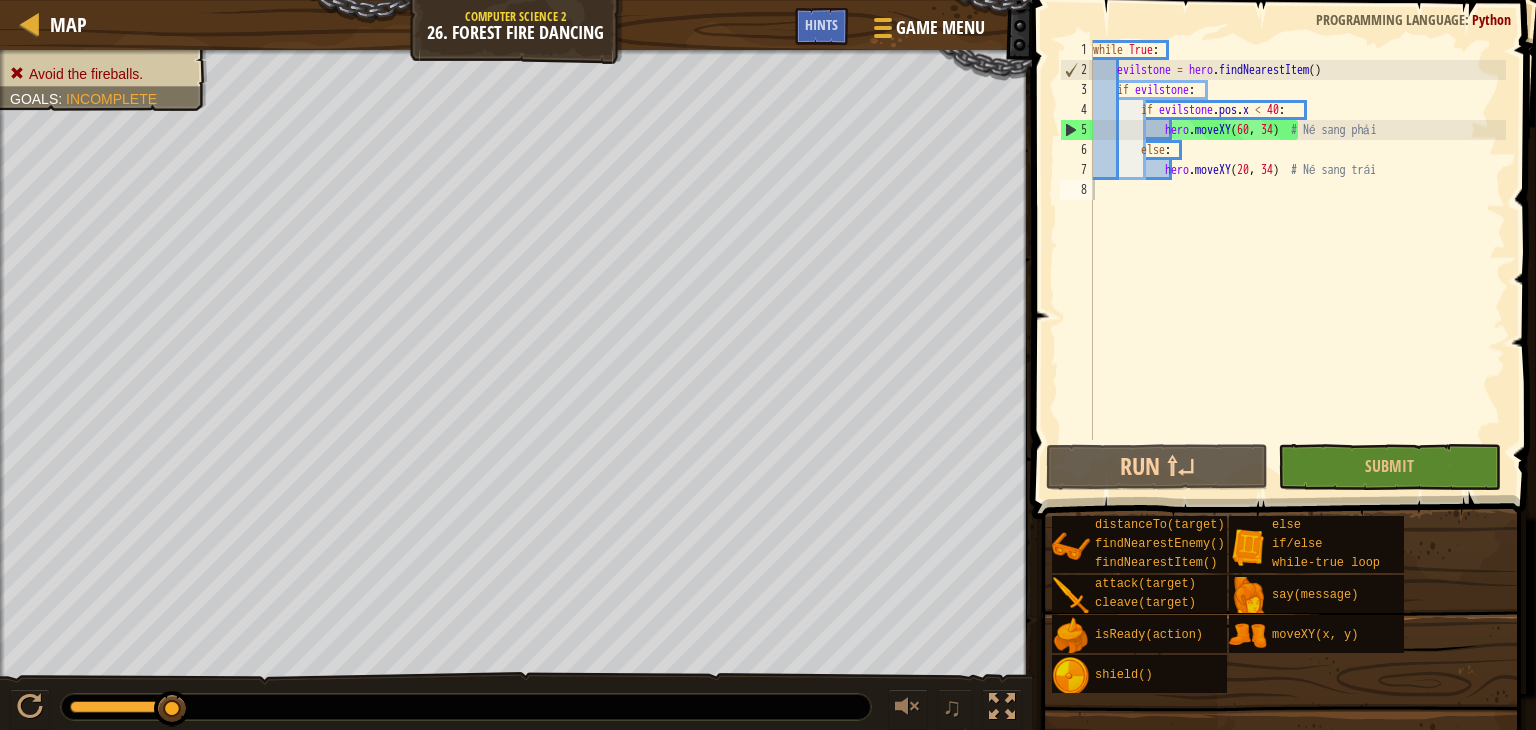 click on "while   True :      evilstone   =   hero . findNearestItem ( )      if   evilstone :          if   evilstone . pos . x   <   40 :              hero . moveXY ( 60 ,   34 )    # Né sang phải          else :              hero . moveXY ( 20 ,   34 )    # Né sang trái" at bounding box center [1297, 260] 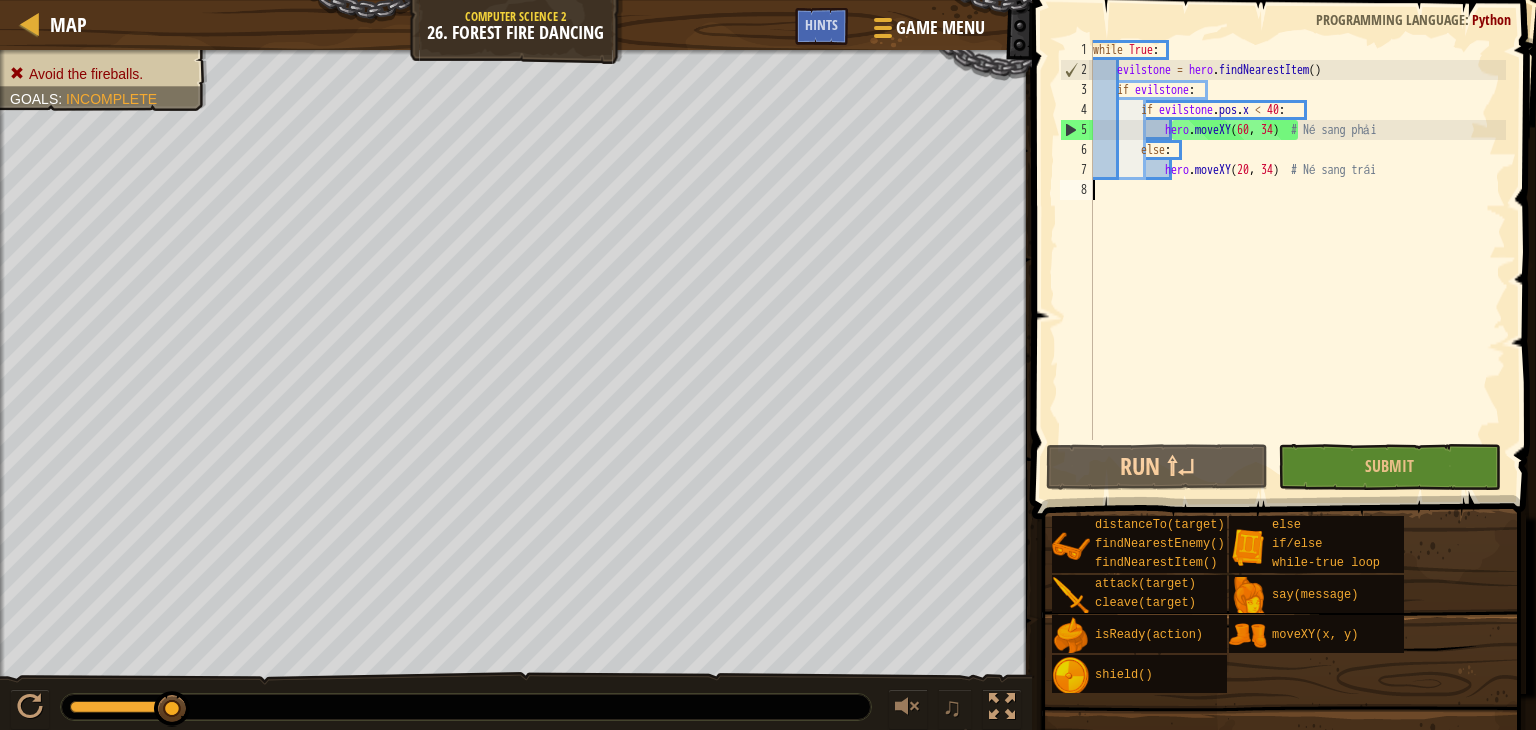type on "hero.moveXY(20, 34)  # Né sang trái" 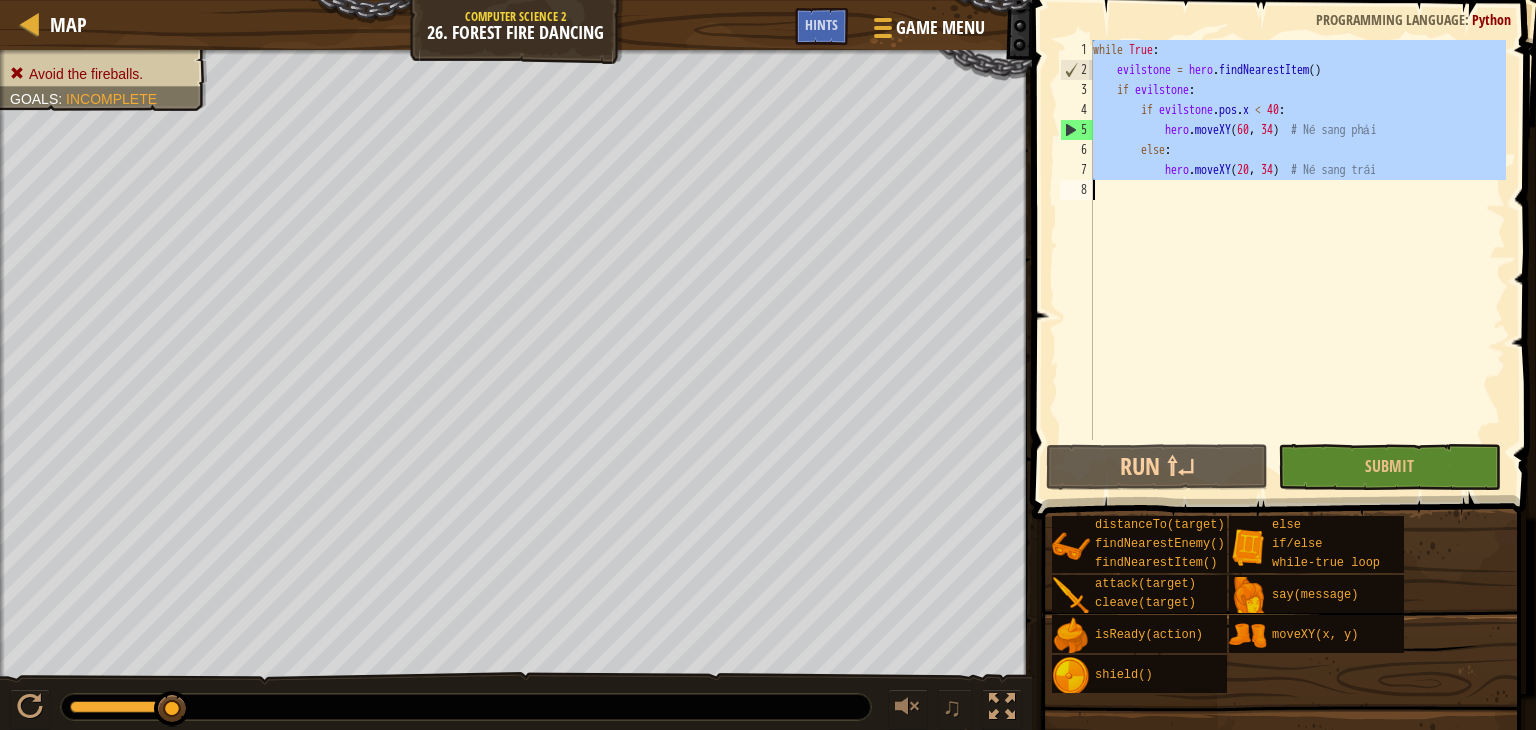 paste 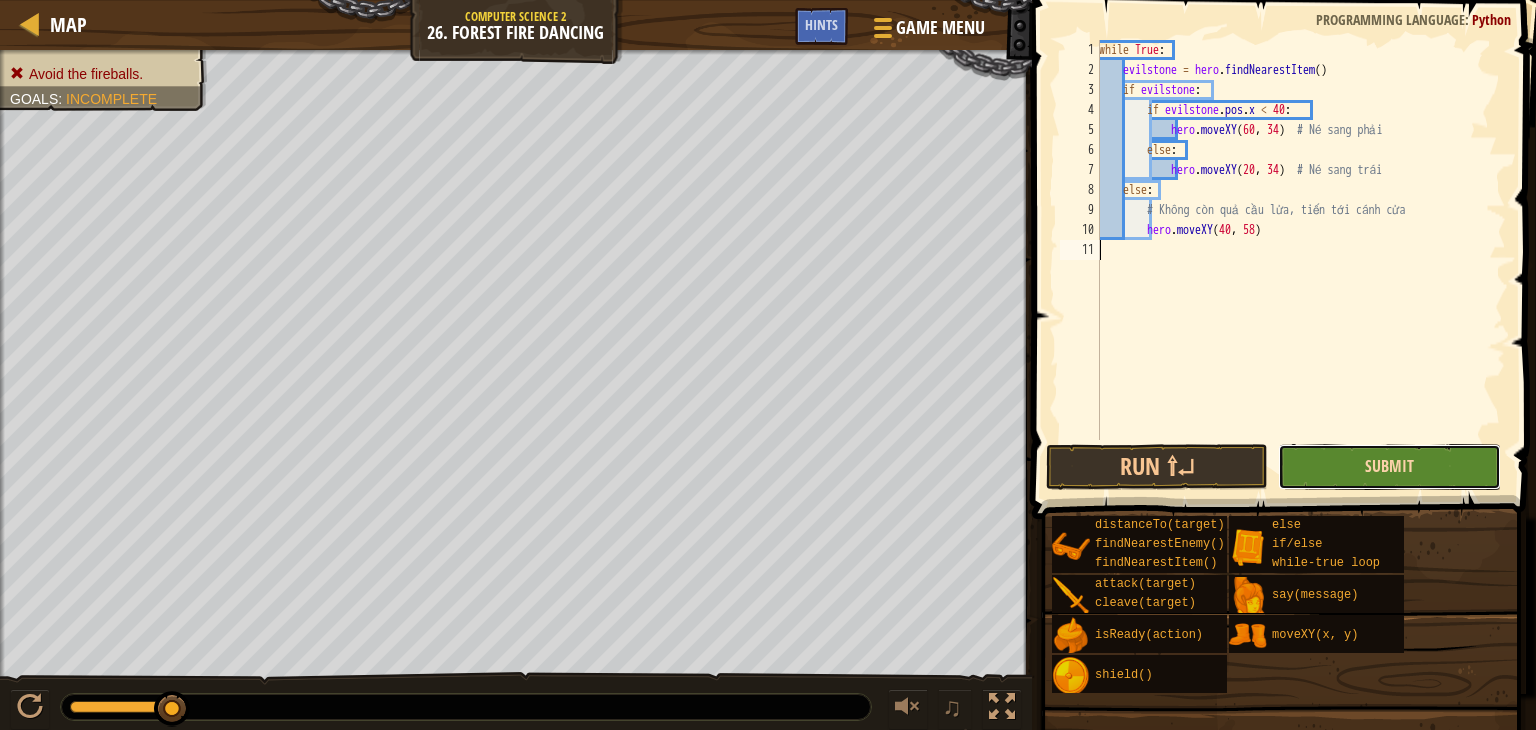 click on "Submit" at bounding box center (1389, 466) 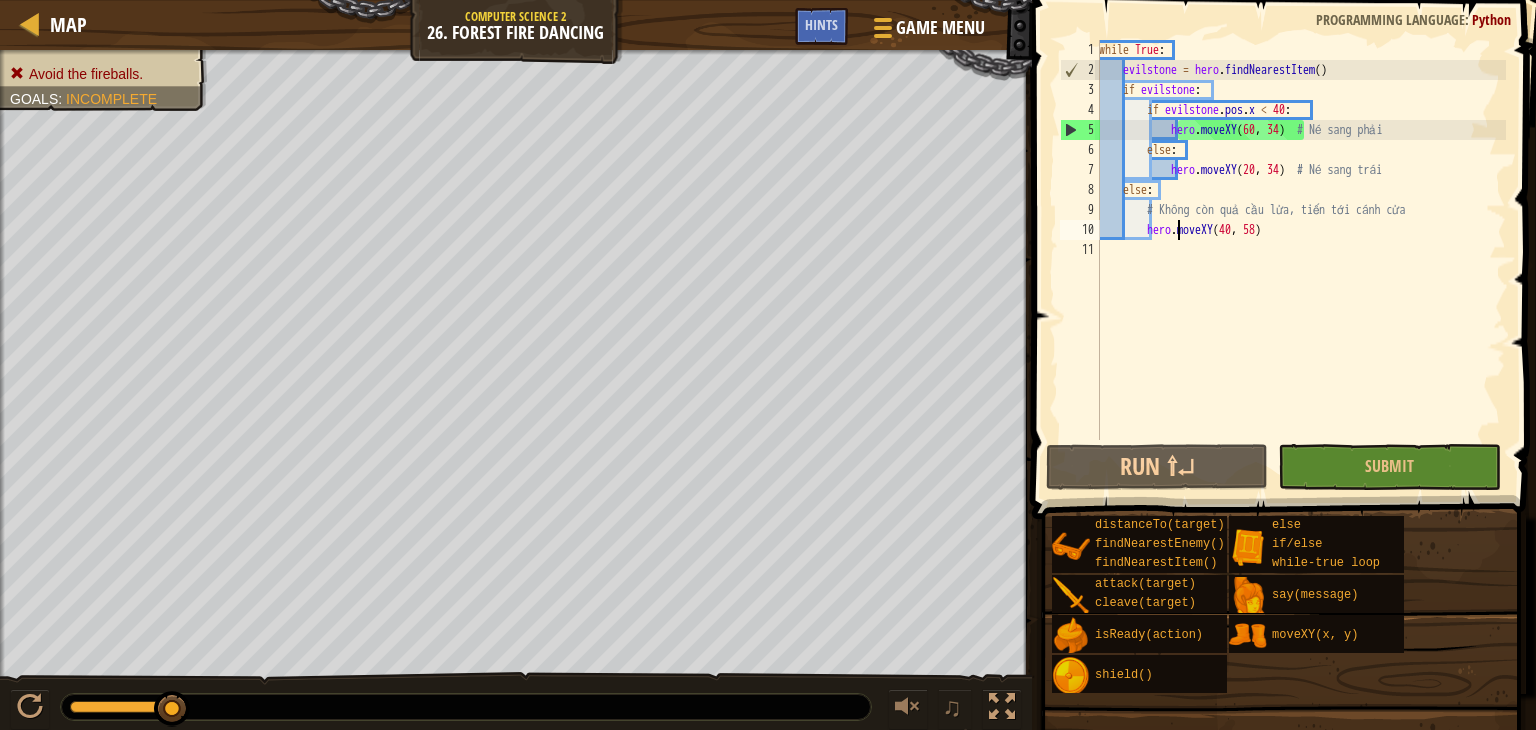 click on "while   True :      evilstone   =   hero . findNearestItem ( )      if   evilstone :          if   evilstone . pos . x   <   40 :              hero . moveXY ( 60 ,   34 )    # Né sang phải          else :              hero . moveXY ( 20 ,   34 )    # Né sang trái      else :          # Không còn quả cầu lửa, tiến tới cánh cửa          hero . moveXY ( 40 ,   58 )" at bounding box center (1300, 260) 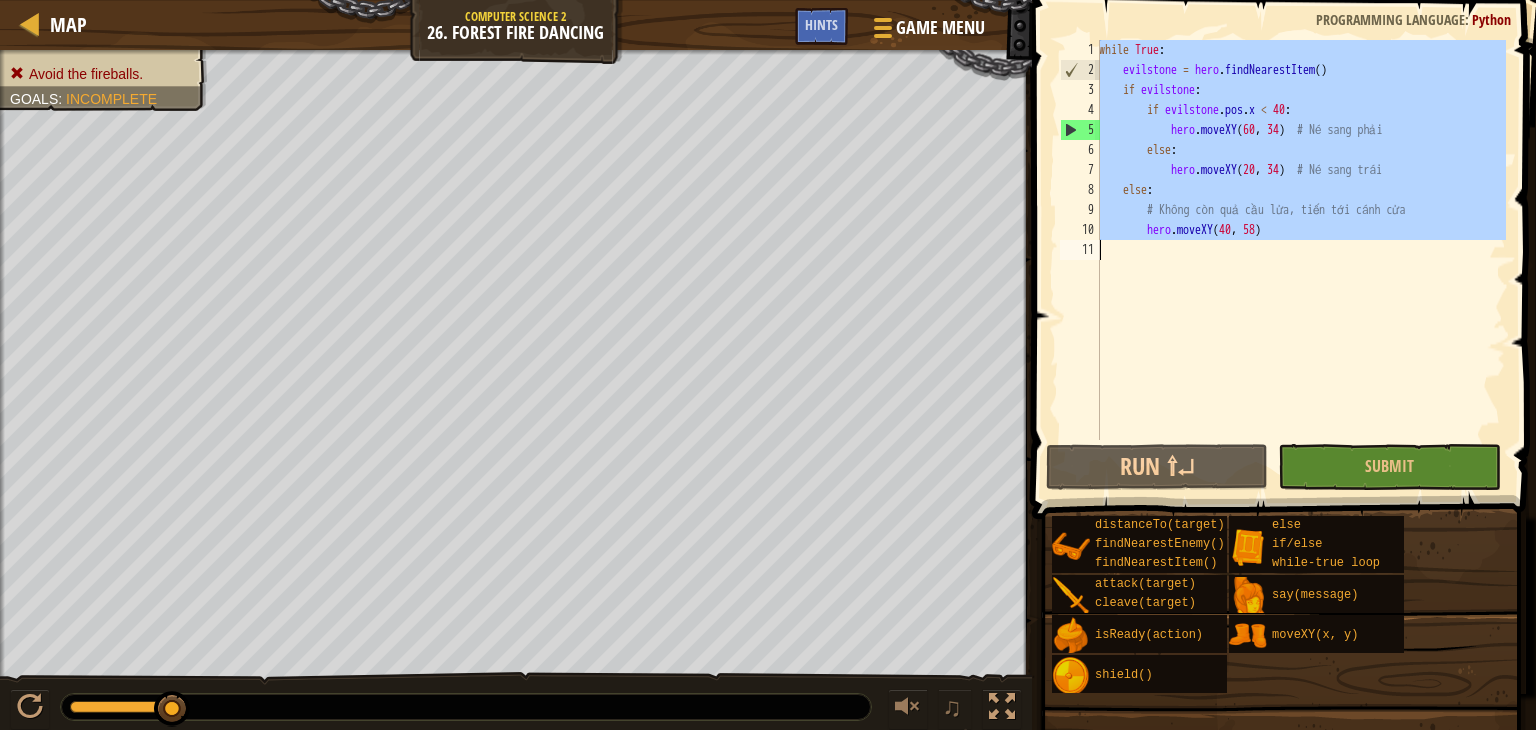 paste 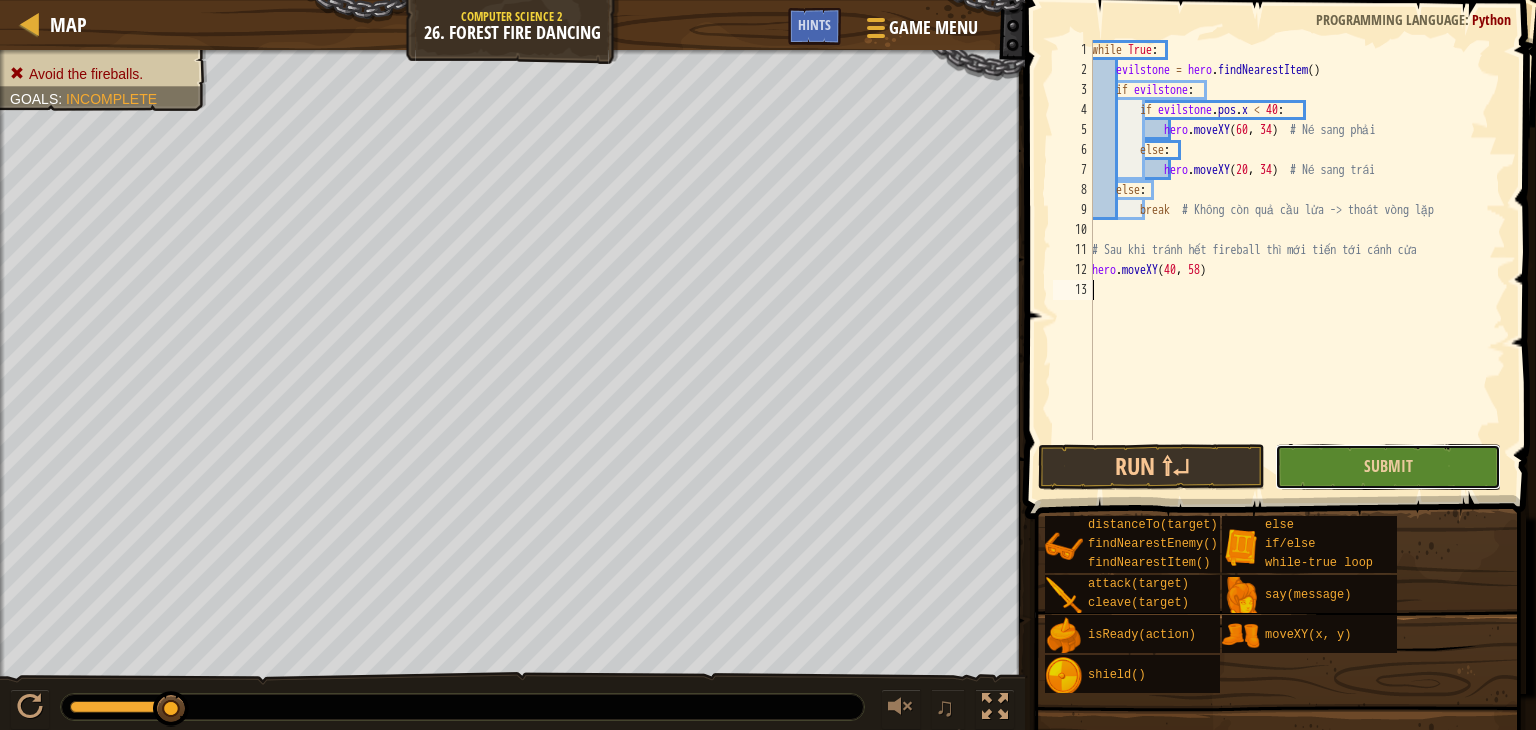 click on "Submit" at bounding box center (1388, 467) 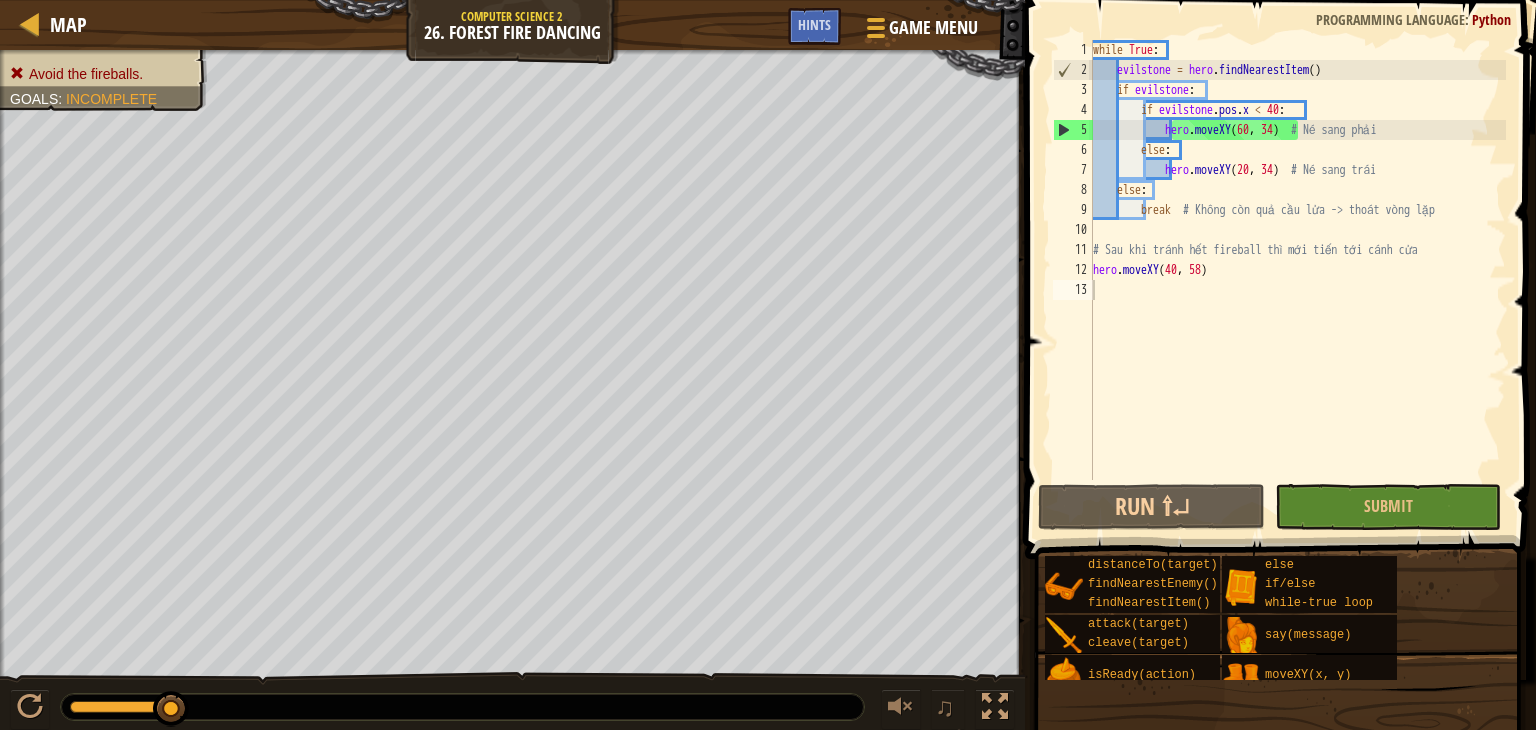 click on "while   True :      evilstone   =   hero . findNearestItem ( )      if   evilstone :          if   evilstone . pos . x   <   40 :              hero . moveXY ( 60 ,   34 )    # Né sang phải          else :              hero . moveXY ( 20 ,   34 )    # Né sang trái      else :          break    # Không còn quả cầu lửa -> thoát vòng lặp # Sau khi tránh hết fireball thì mới tiến tới cánh cửa hero . moveXY ( 40 ,   58 )" at bounding box center (1297, 280) 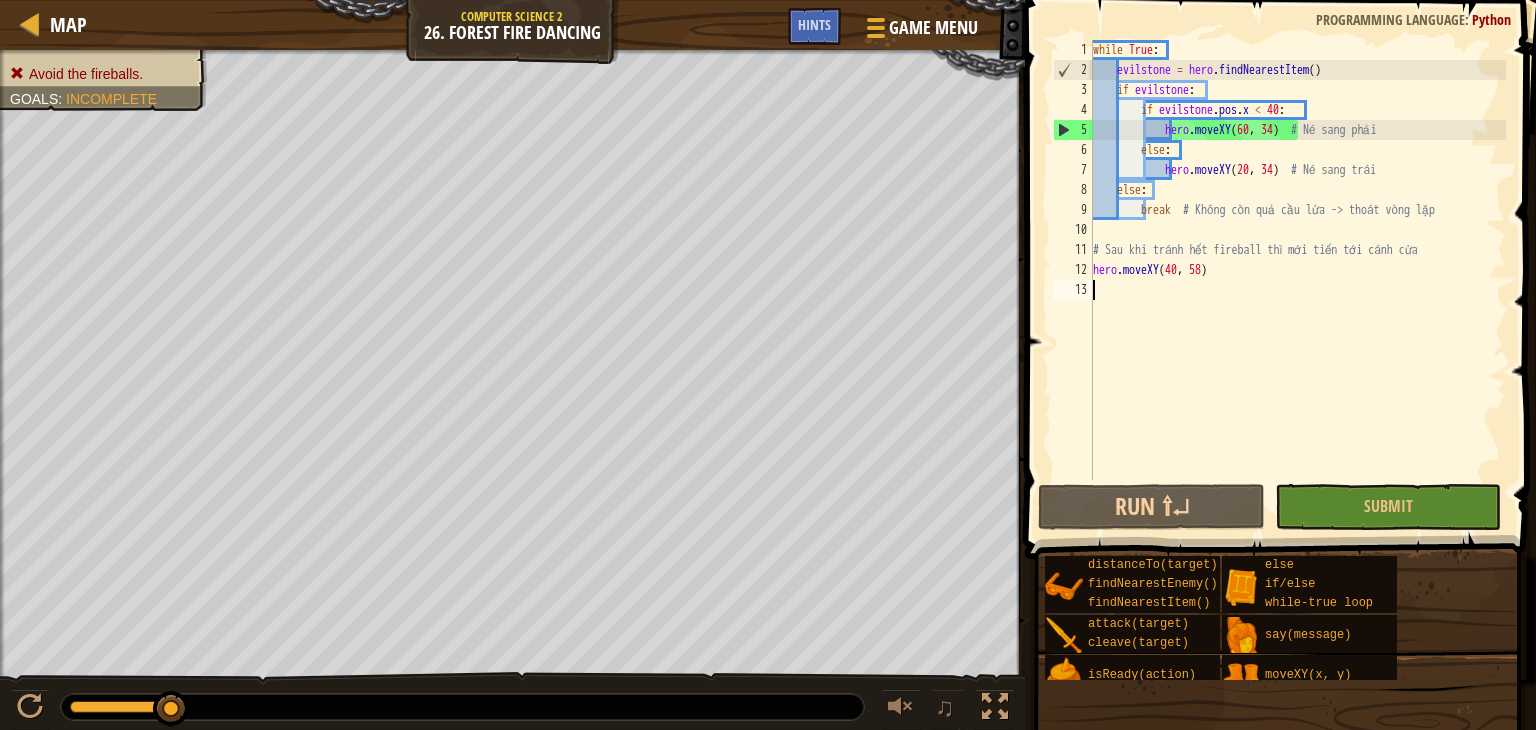 type on "hero.moveXY(40, 58)" 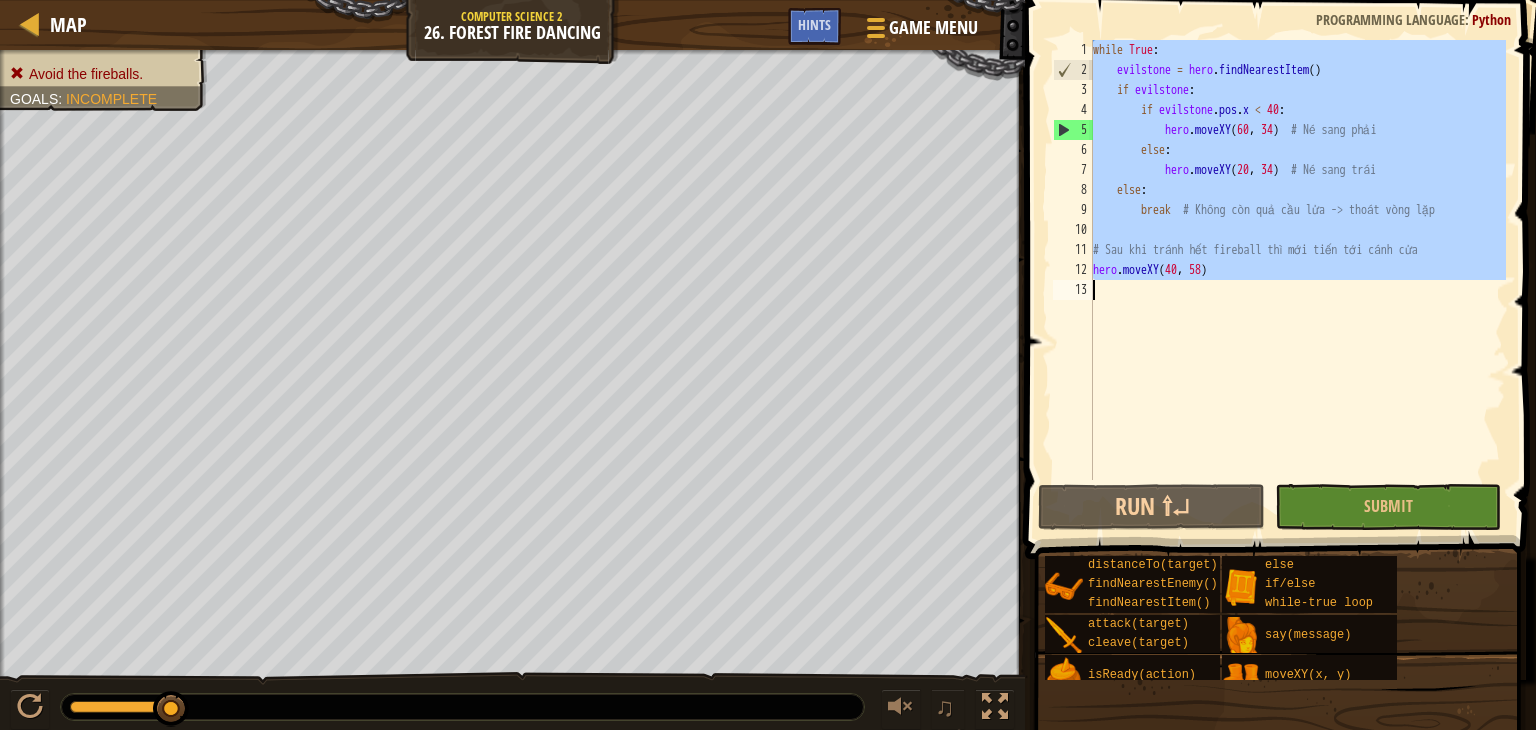 paste 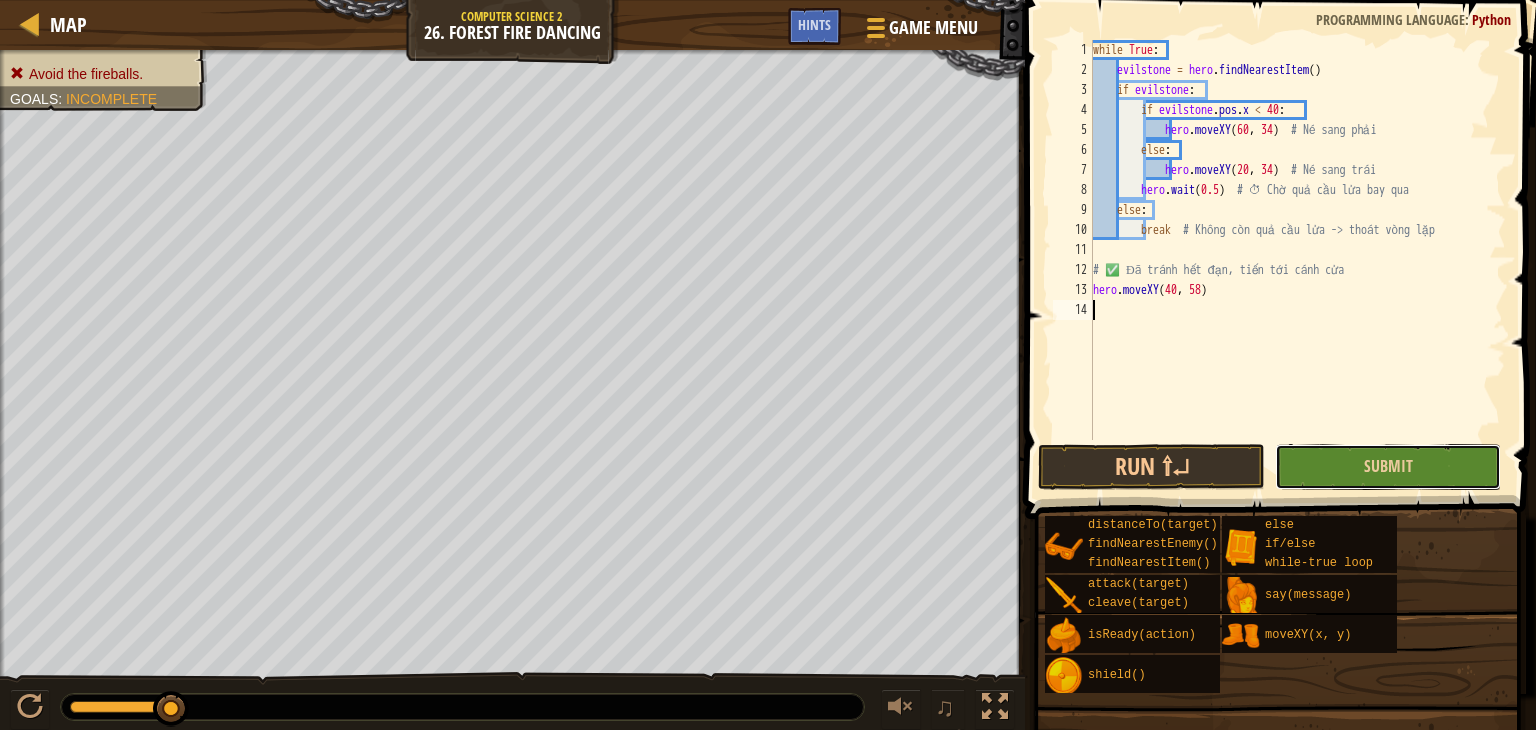 click on "Submit" at bounding box center [1388, 467] 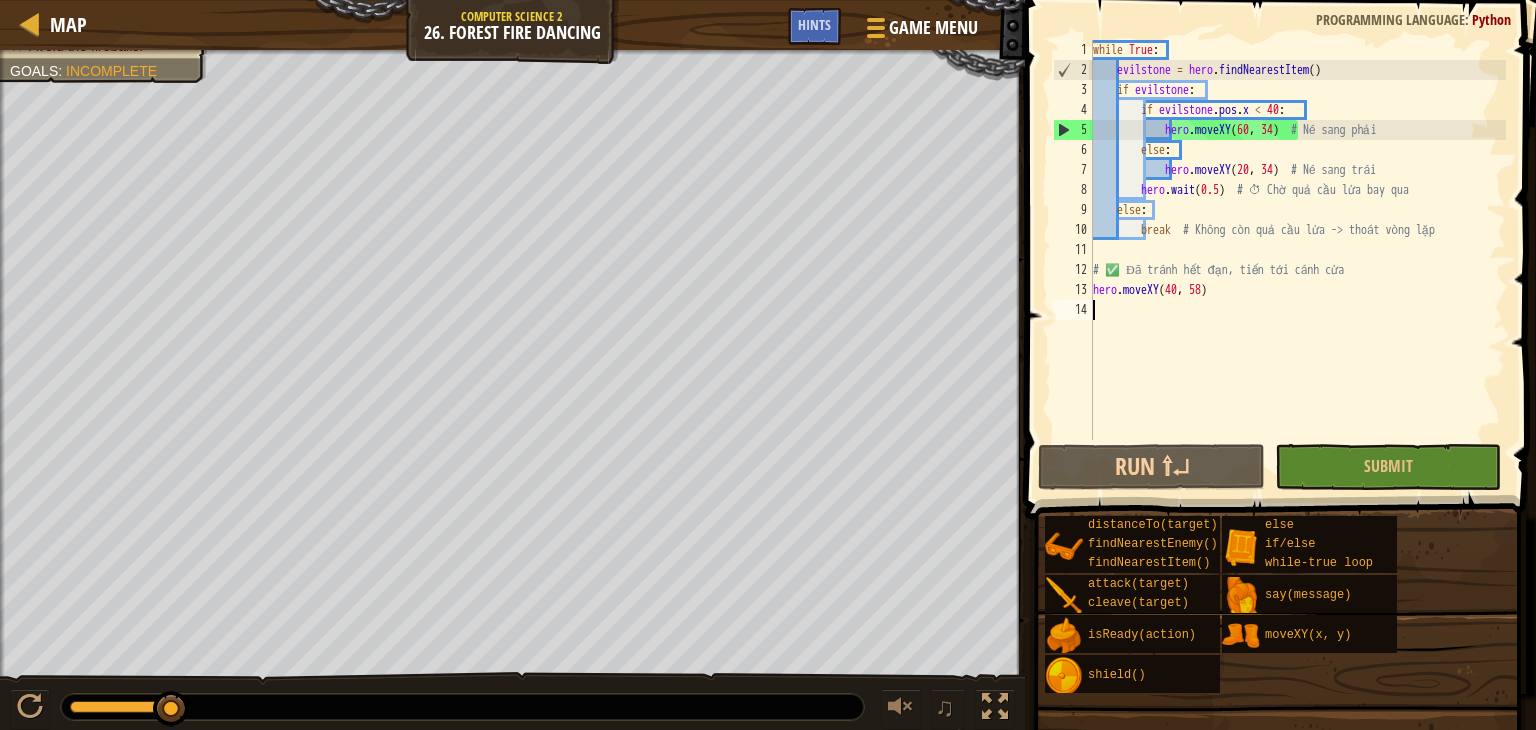 click on "while   True :      evilstone   =   hero . findNearestItem ( )      if   evilstone :          if   evilstone . pos . x   <   40 :              hero . moveXY ( 60 ,   34 )    # Né sang phải          else :              hero . moveXY ( 20 ,   34 )    # Né sang trái          hero . wait ( 0.5 )    # ⏱ Chờ quả cầu lửa bay qua      else :          break    # Không còn quả cầu lửa -> thoát vòng lặp # ✅ Đã tránh hết đạn, tiến tới cánh cửa hero . moveXY ( 40 ,   58 )" at bounding box center (1297, 260) 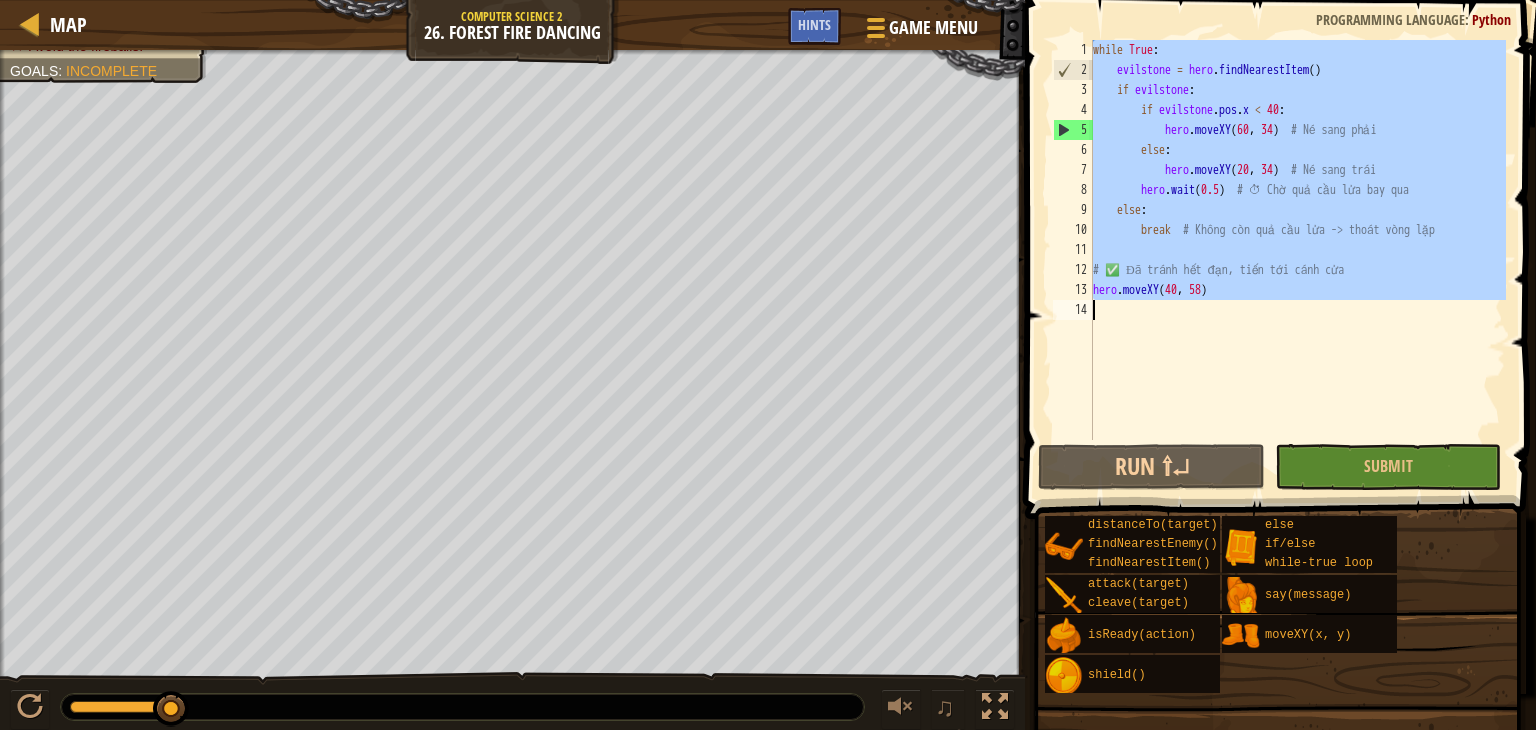 paste 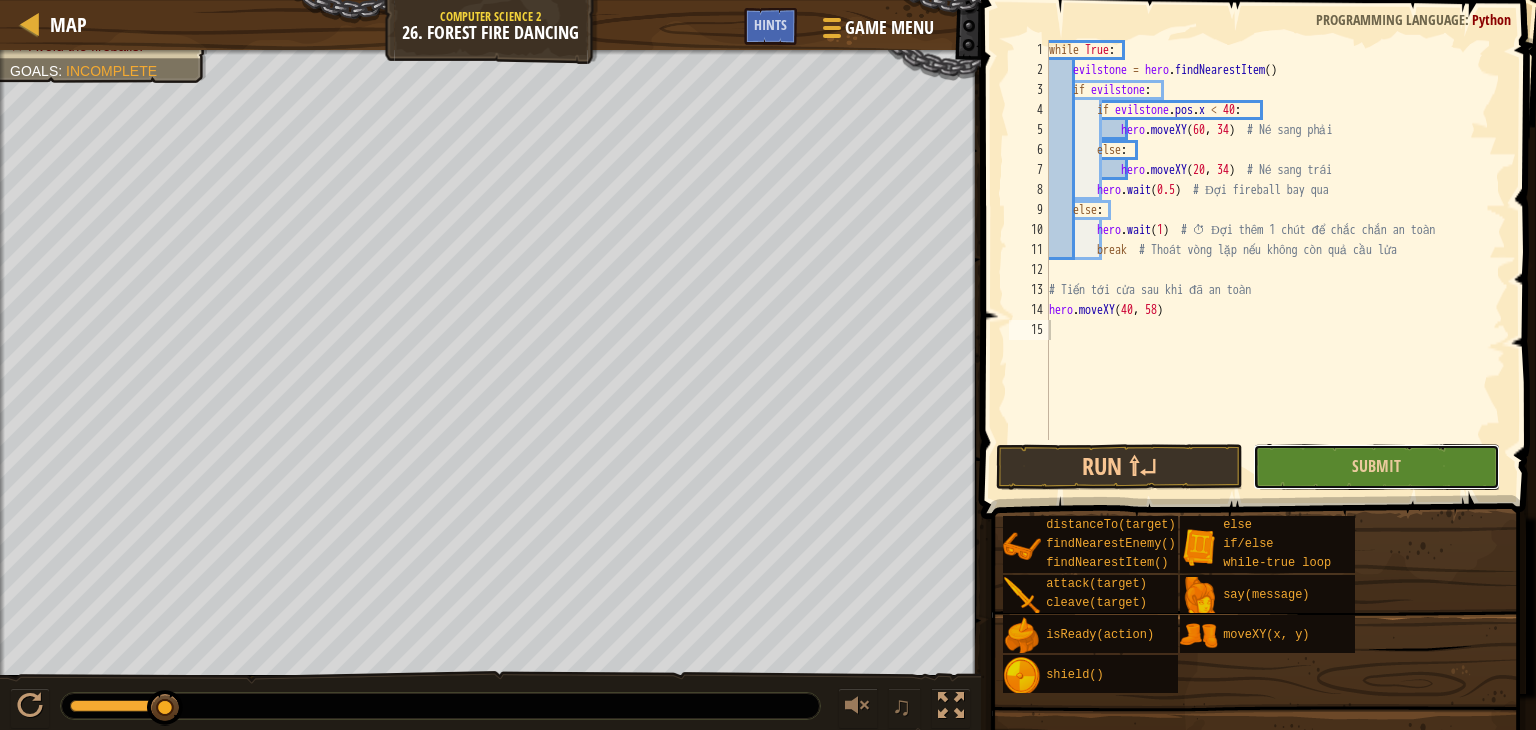 click on "Submit" at bounding box center (1376, 467) 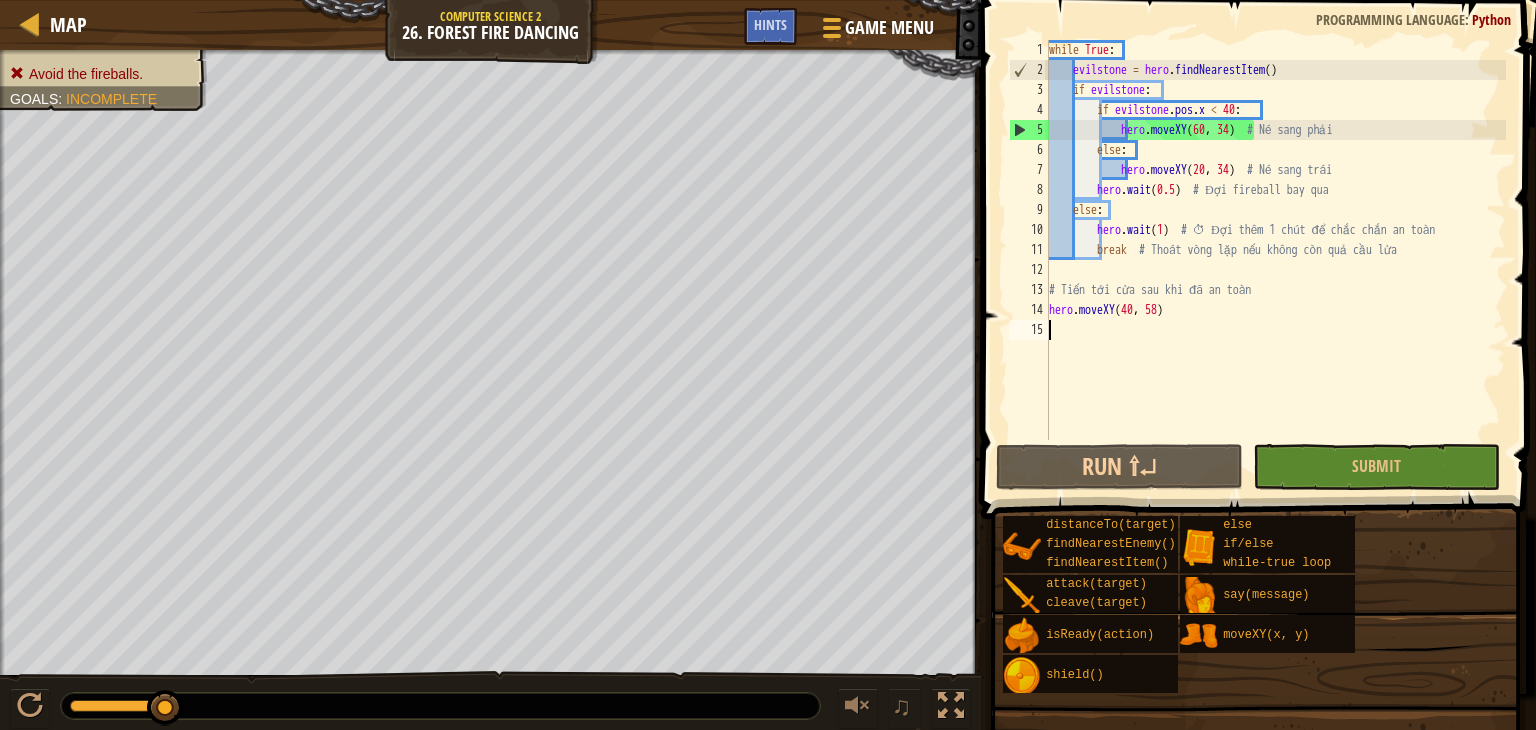click on "while   True :      evilstone   =   hero . findNearestItem ( )      if   evilstone :          if   evilstone . pos . x   <   40 :              hero . moveXY ( 60 ,   34 )    # Né sang phải          else :              hero . moveXY ( 20 ,   34 )    # Né sang trái          hero . wait ( 0.5 )    # Đợi fireball bay qua      else :          hero . wait ( 1 )    # ⏱ Đợi thêm 1 chút để chắc chắn an toàn          break    # Thoát vòng lặp nếu không còn quả cầu lửa # Tiến tới cửa sau khi đã an toàn hero . moveXY ( 40 ,   58 )" at bounding box center (1275, 260) 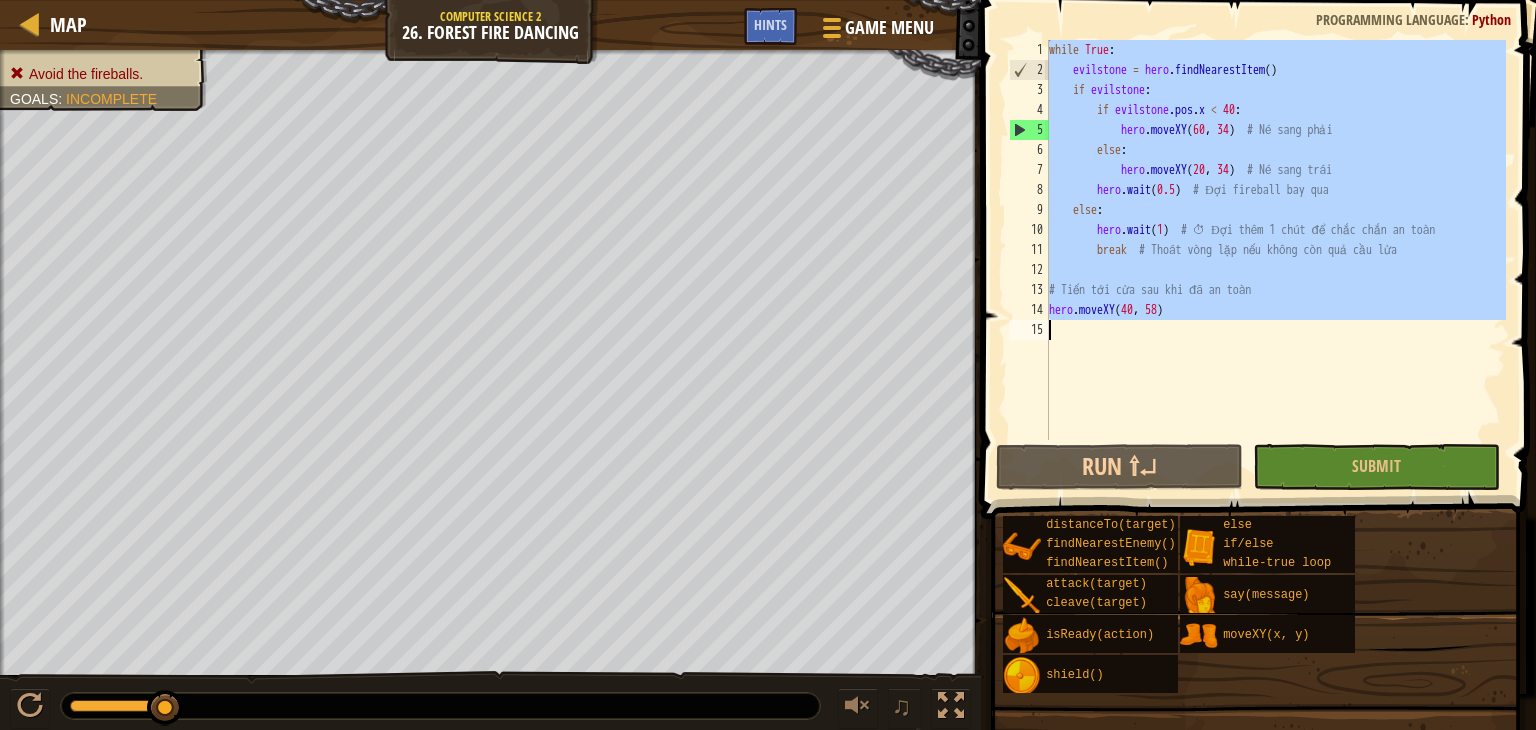 paste 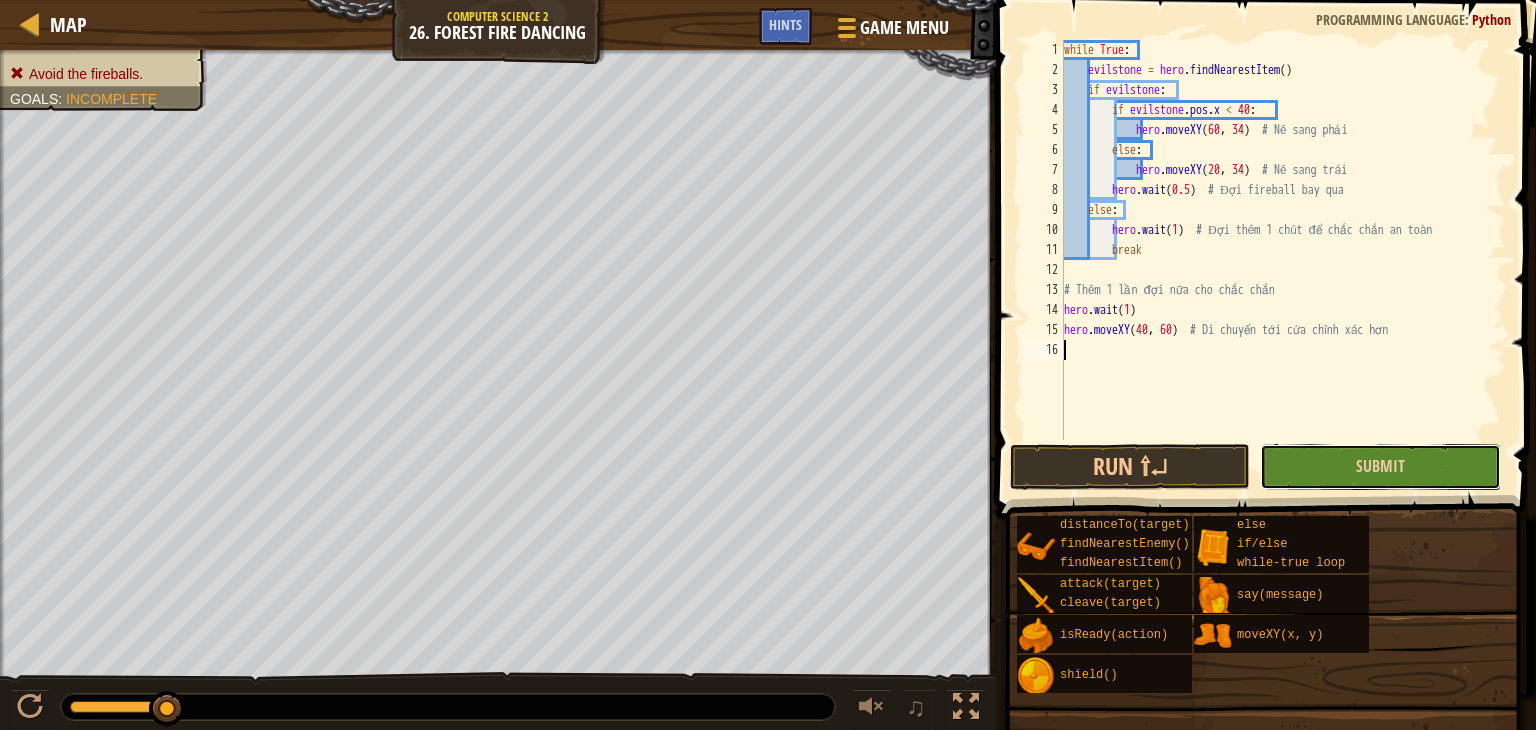 click on "Submit" at bounding box center [1380, 467] 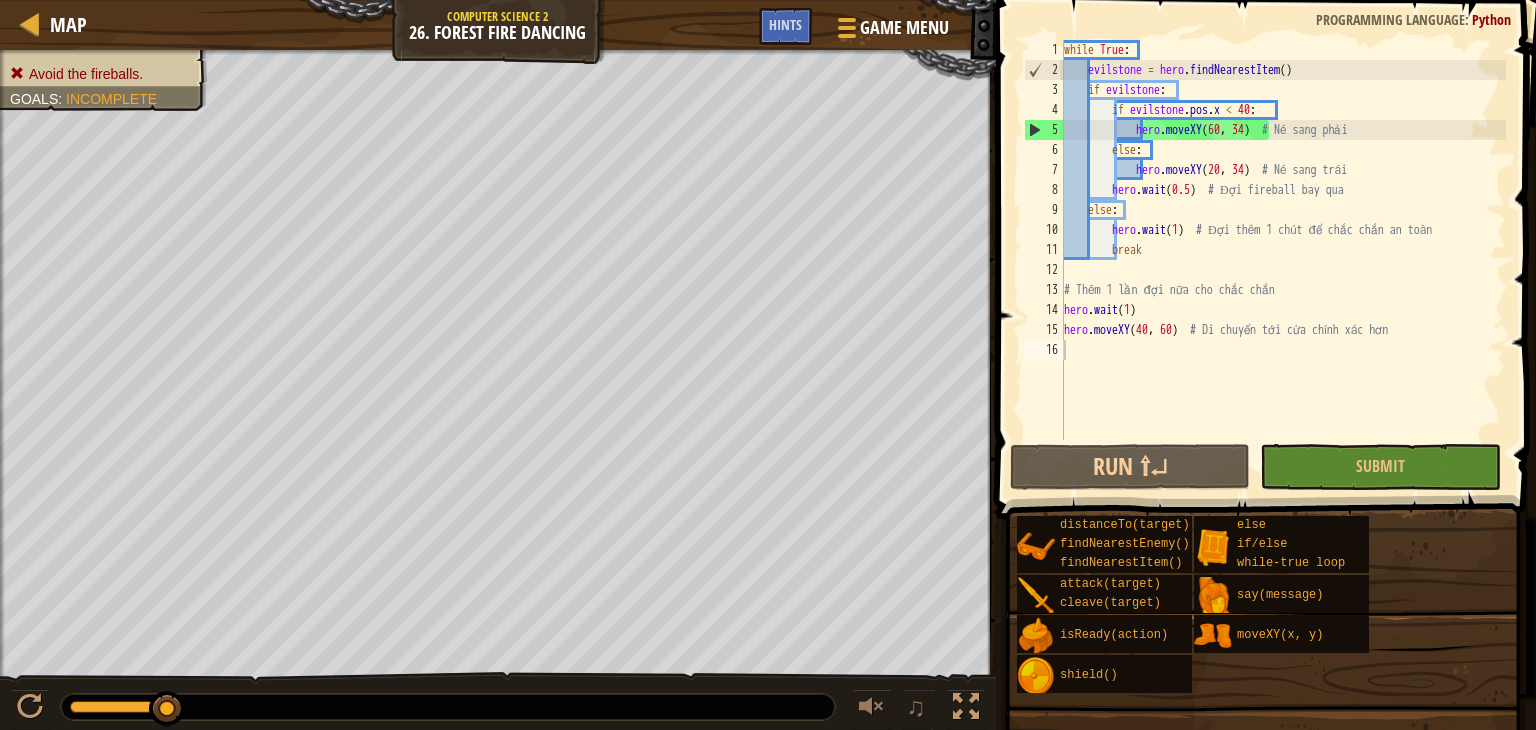 click on "while   True :      evilstone   =   hero . findNearestItem ( )      if   evilstone :          if   evilstone . pos . x   <   40 :              hero . moveXY ( 60 ,   34 )    # Né sang phải          else :              hero . moveXY ( 20 ,   34 )    # Né sang trái          hero . wait ( 0.5 )    # Đợi fireball bay qua      else :          hero . wait ( 1 )    # Đợi thêm 1 chút để chắc chắn an toàn          break # Thêm 1 lần đợi nữa cho chắc chắn hero . wait ( 1 ) hero . moveXY ( 40 ,   60 )    # Di chuyển tới cửa chính xác hơn" at bounding box center [1283, 260] 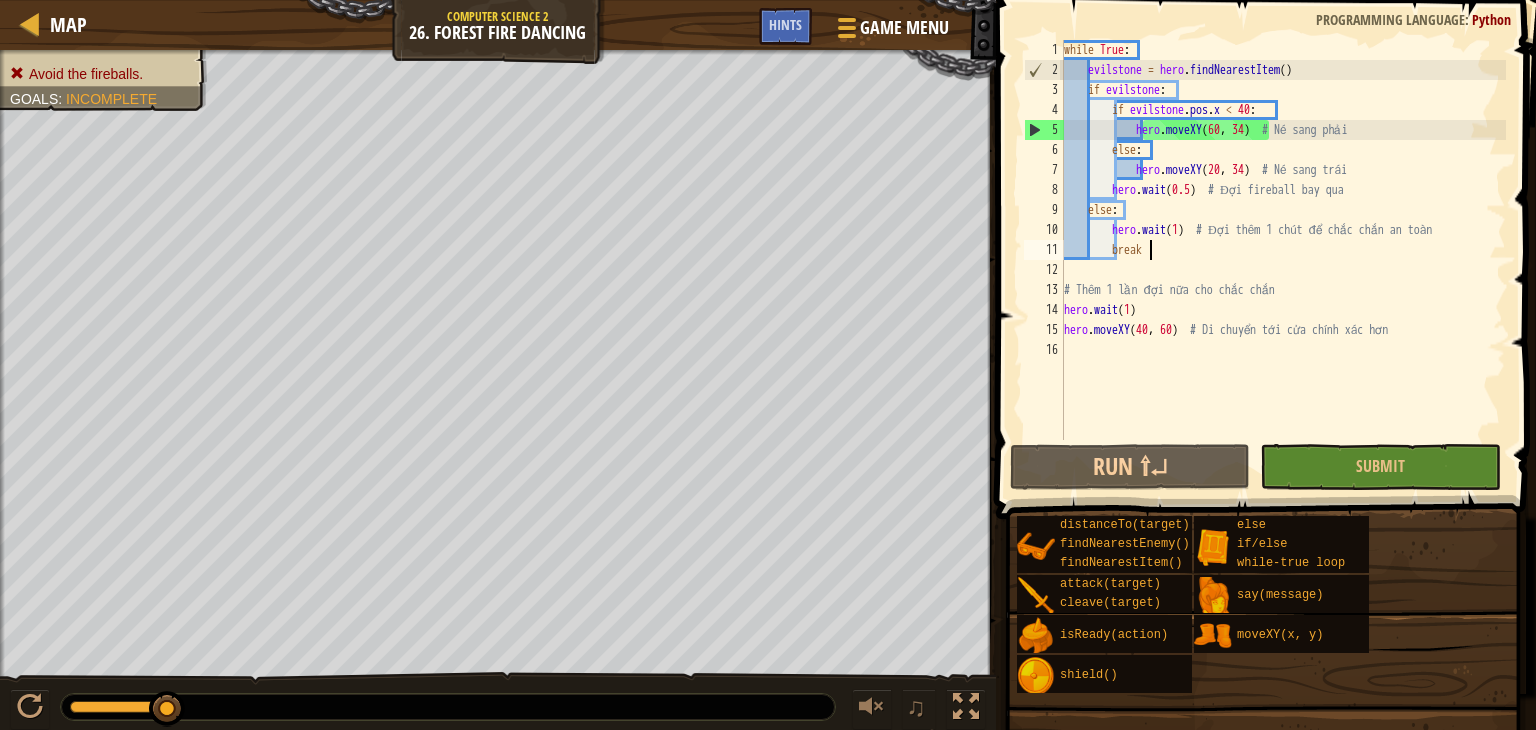type on "hero.moveXY(40, 60)  # Di chuyển tới cửa chính xác hơn" 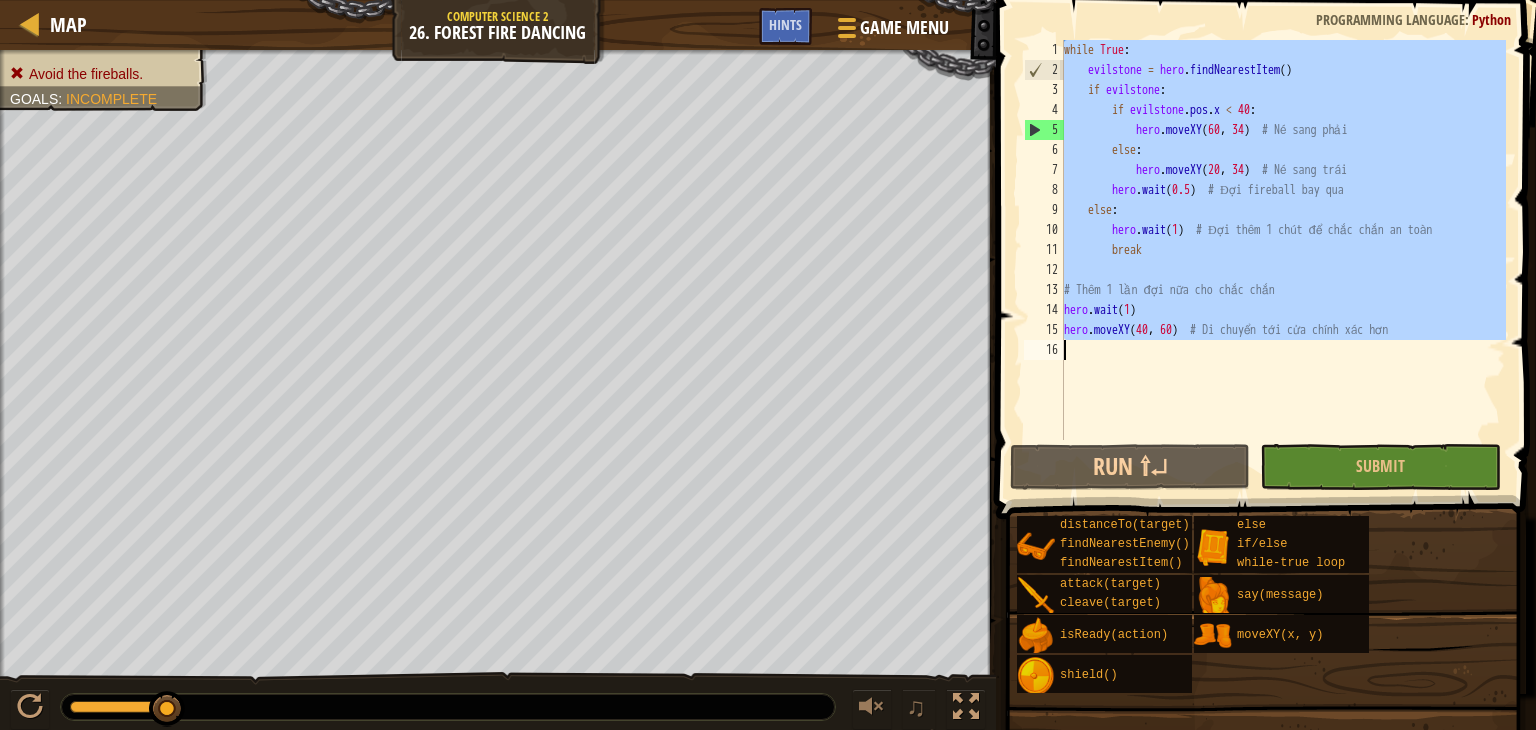 paste 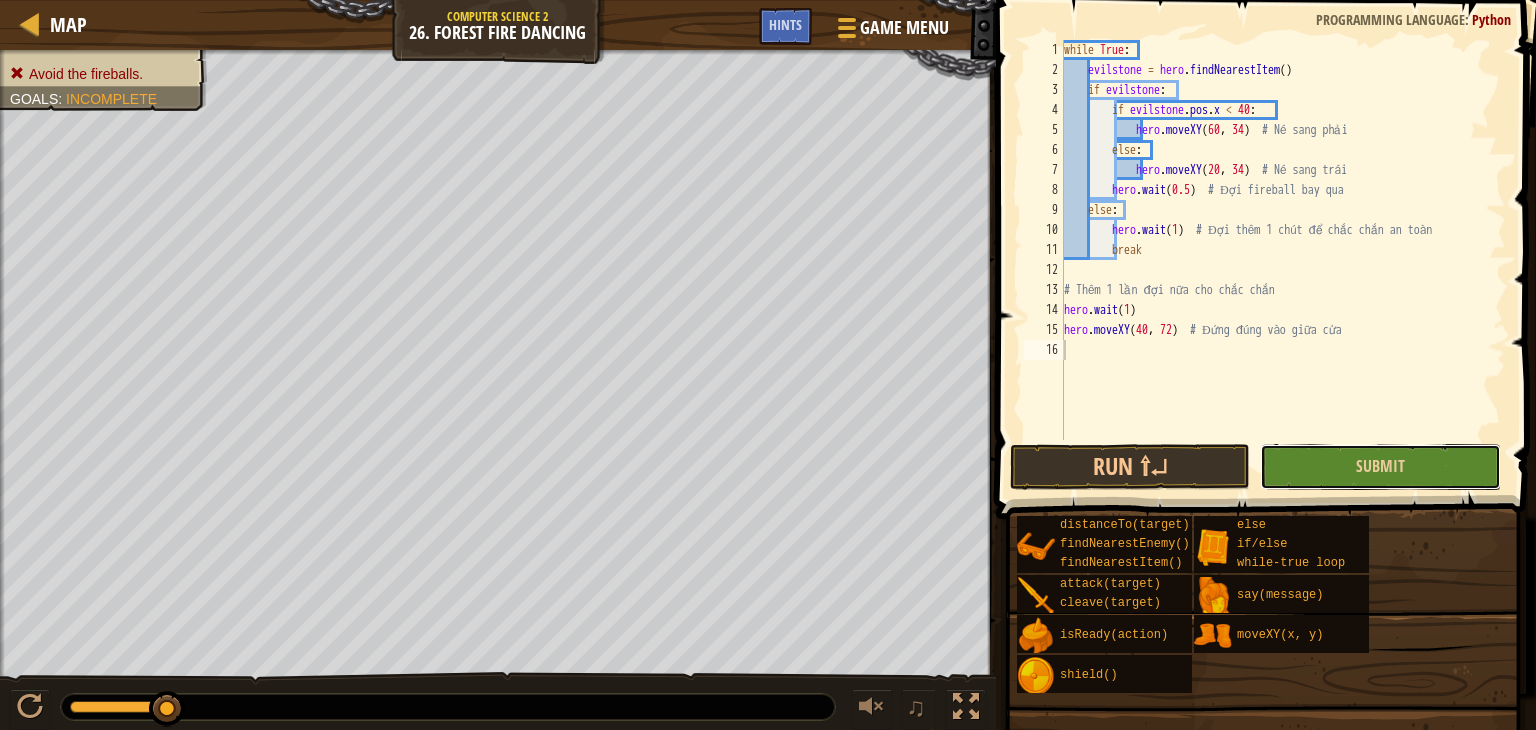 click on "Submit" at bounding box center (1380, 467) 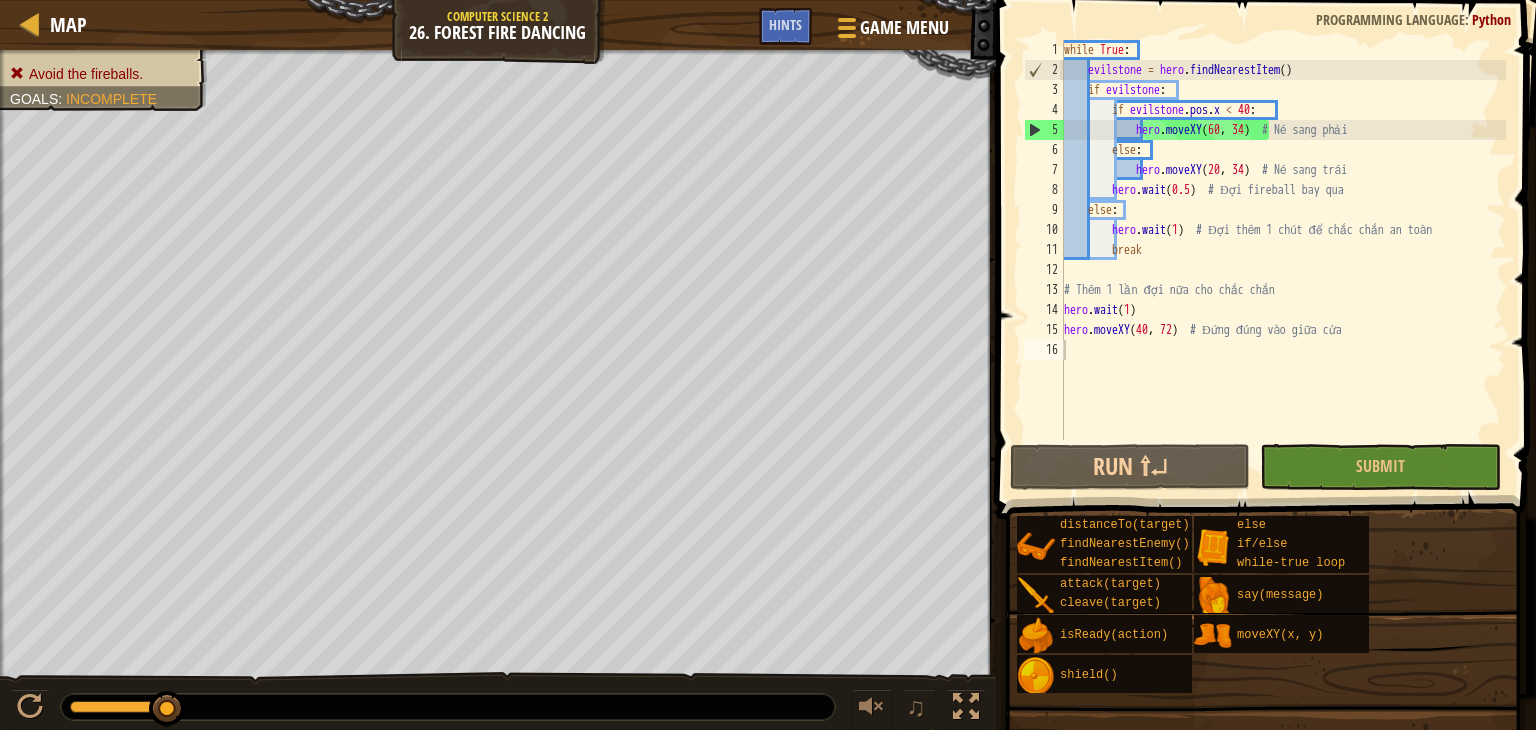 click on "while   True :      evilstone   =   hero . findNearestItem ( )      if   evilstone :          if   evilstone . pos . x   <   40 :              hero . moveXY ( 60 ,   34 )    # Né sang phải          else :              hero . moveXY ( 20 ,   34 )    # Né sang trái          hero . wait ( 0.5 )    # Đợi fireball bay qua      else :          hero . wait ( 1 )    # Đợi thêm 1 chút để chắc chắn an toàn          break # Thêm 1 lần đợi nữa cho chắc chắn hero . wait ( 1 ) hero . moveXY ( 40 ,   72 )    # Đứng đúng vào giữa cửa" at bounding box center [1283, 260] 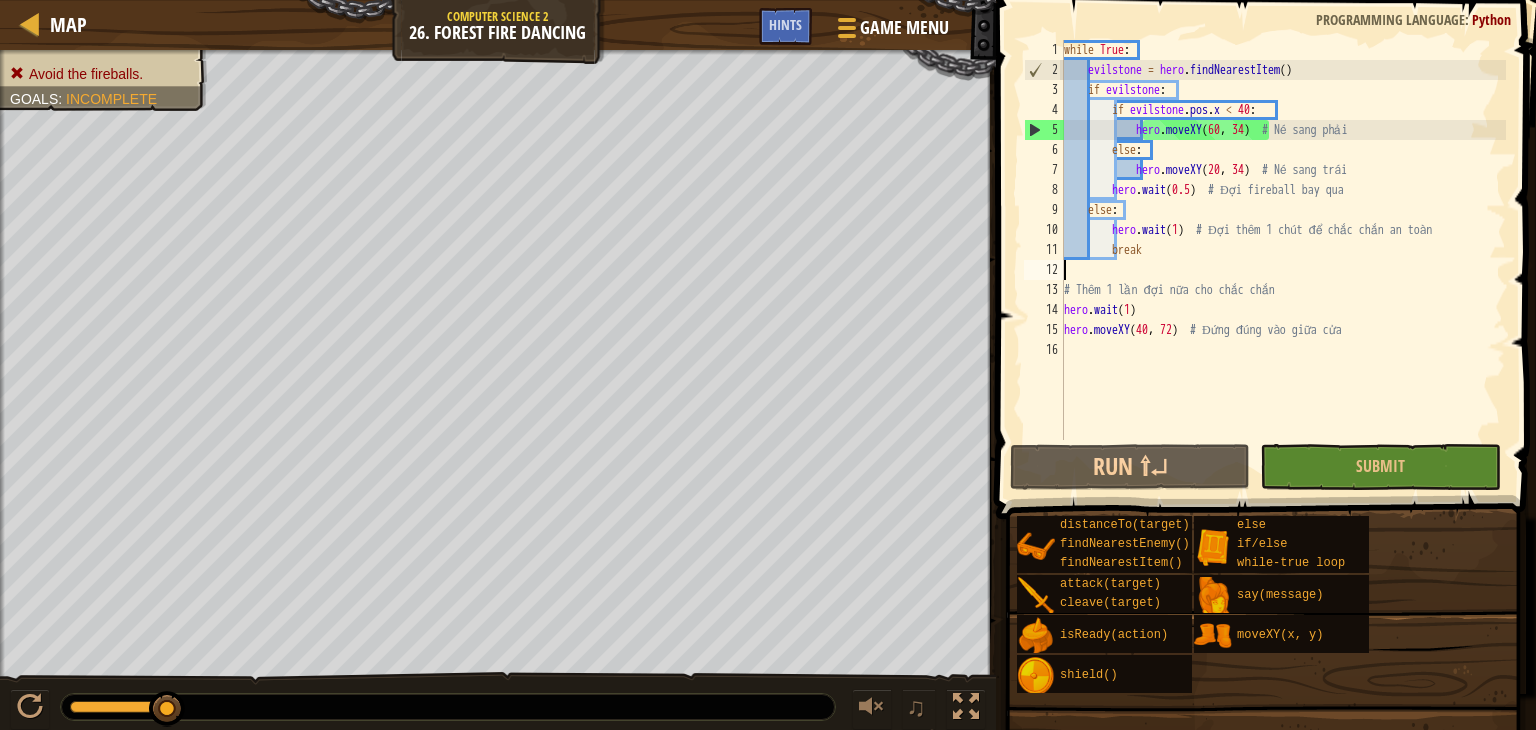 type on "hero.moveXY(40, 72)  # Đứng đúng vào giữa cửa" 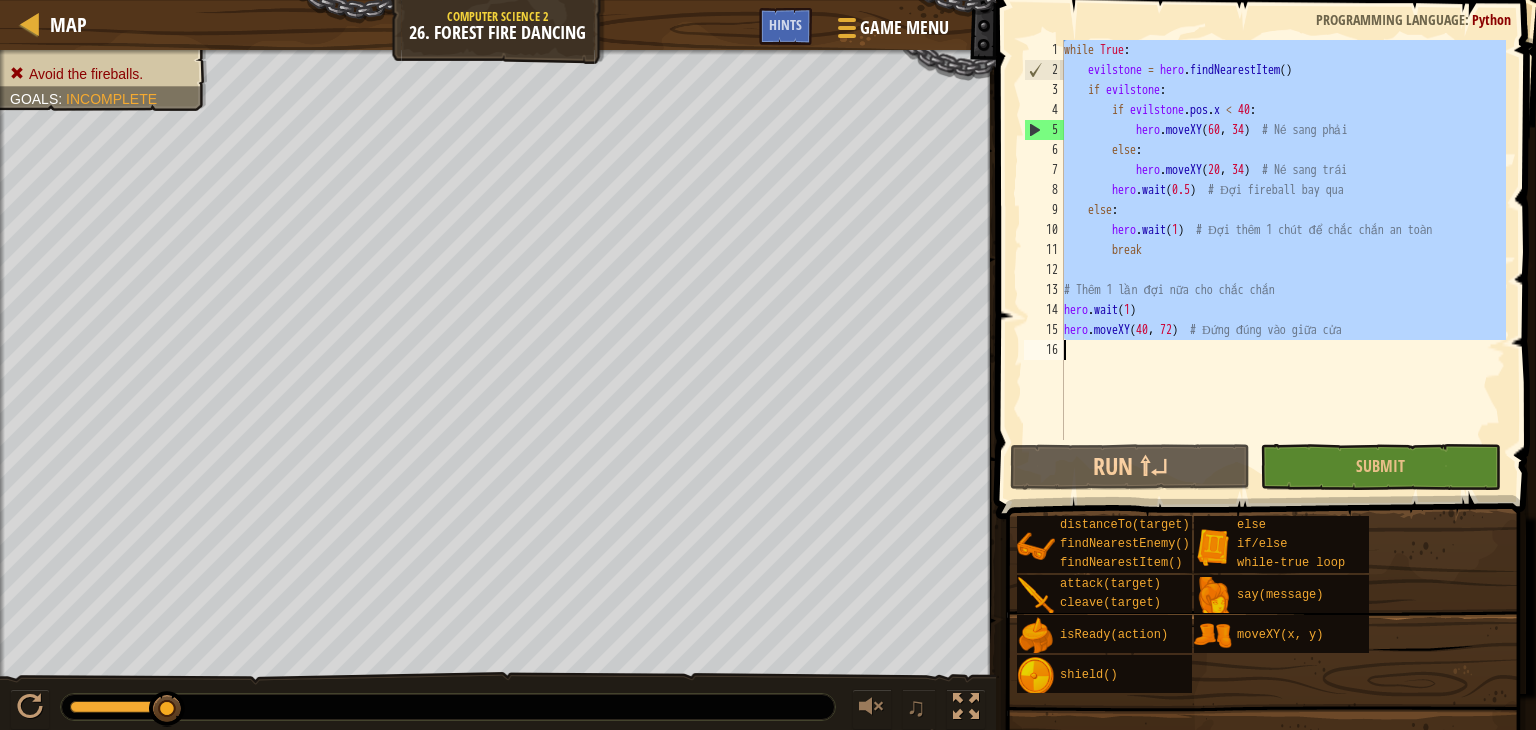 paste 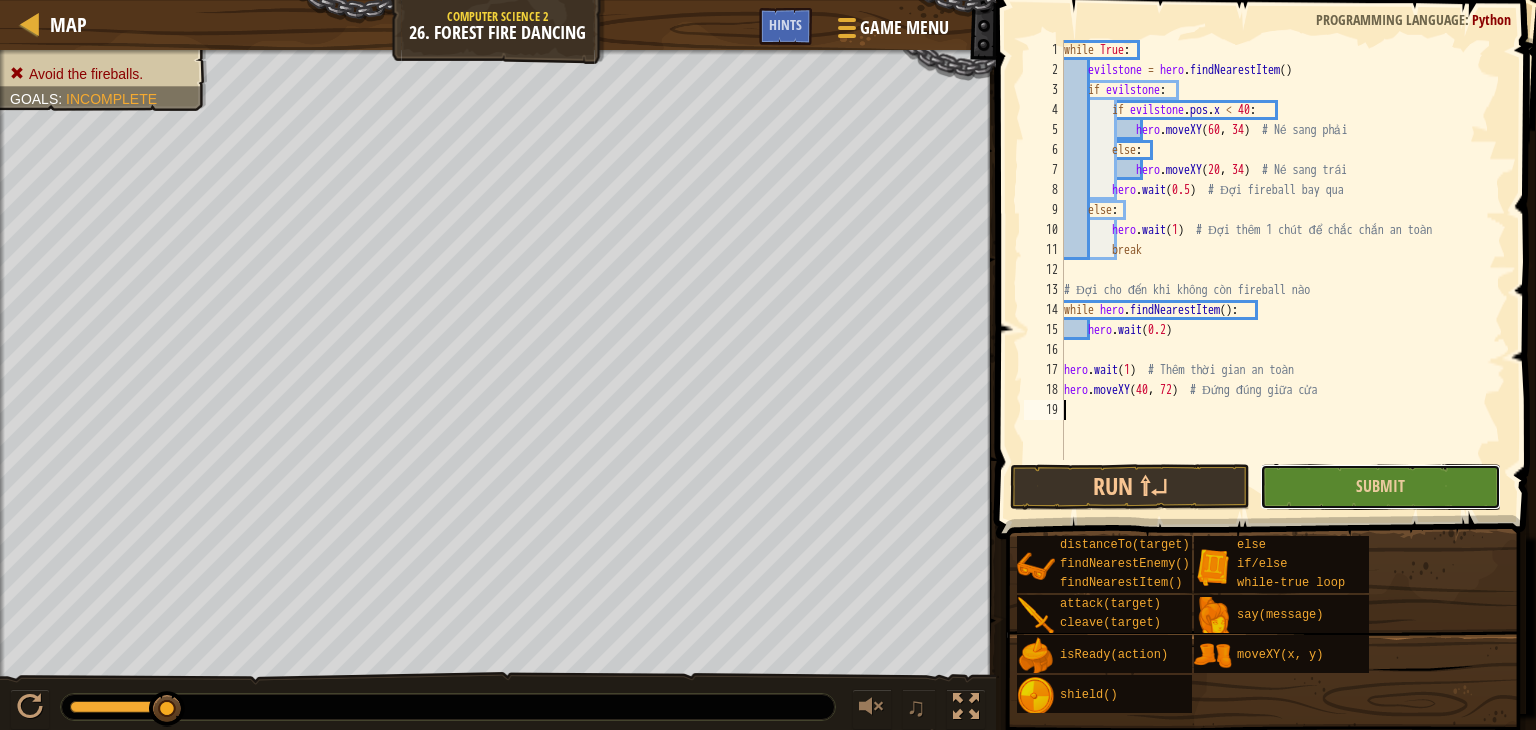 click on "Submit" at bounding box center [1380, 487] 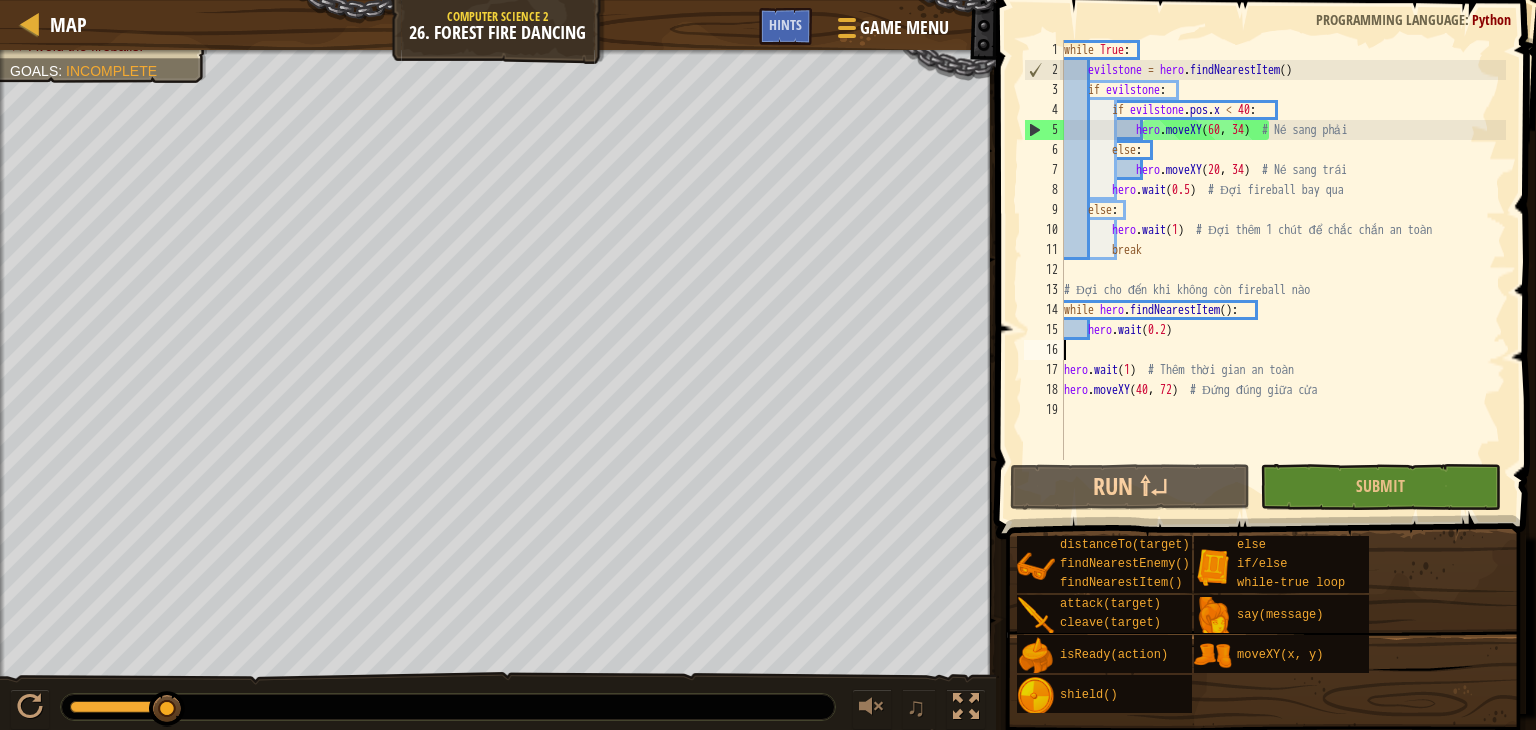 click on "while   True :      evilstone   =   hero . findNearestItem ( )      if   evilstone :          if   evilstone . pos . x   <   40 :              hero . moveXY ( 60 ,   34 )    # Né sang phải          else :              hero . moveXY ( 20 ,   34 )    # Né sang trái          hero . wait ( 0.5 )    # Đợi fireball bay qua      else :          hero . wait ( 1 )    # Đợi thêm 1 chút để chắc chắn an toàn          break # Đợi cho đến khi không còn fireball nào while   hero . findNearestItem ( ) :      hero . wait ( 0.2 ) hero . wait ( 1 )    # Thêm thời gian an toàn hero . moveXY ( 40 ,   72 )    # Đứng đúng giữa cửa" at bounding box center (1283, 270) 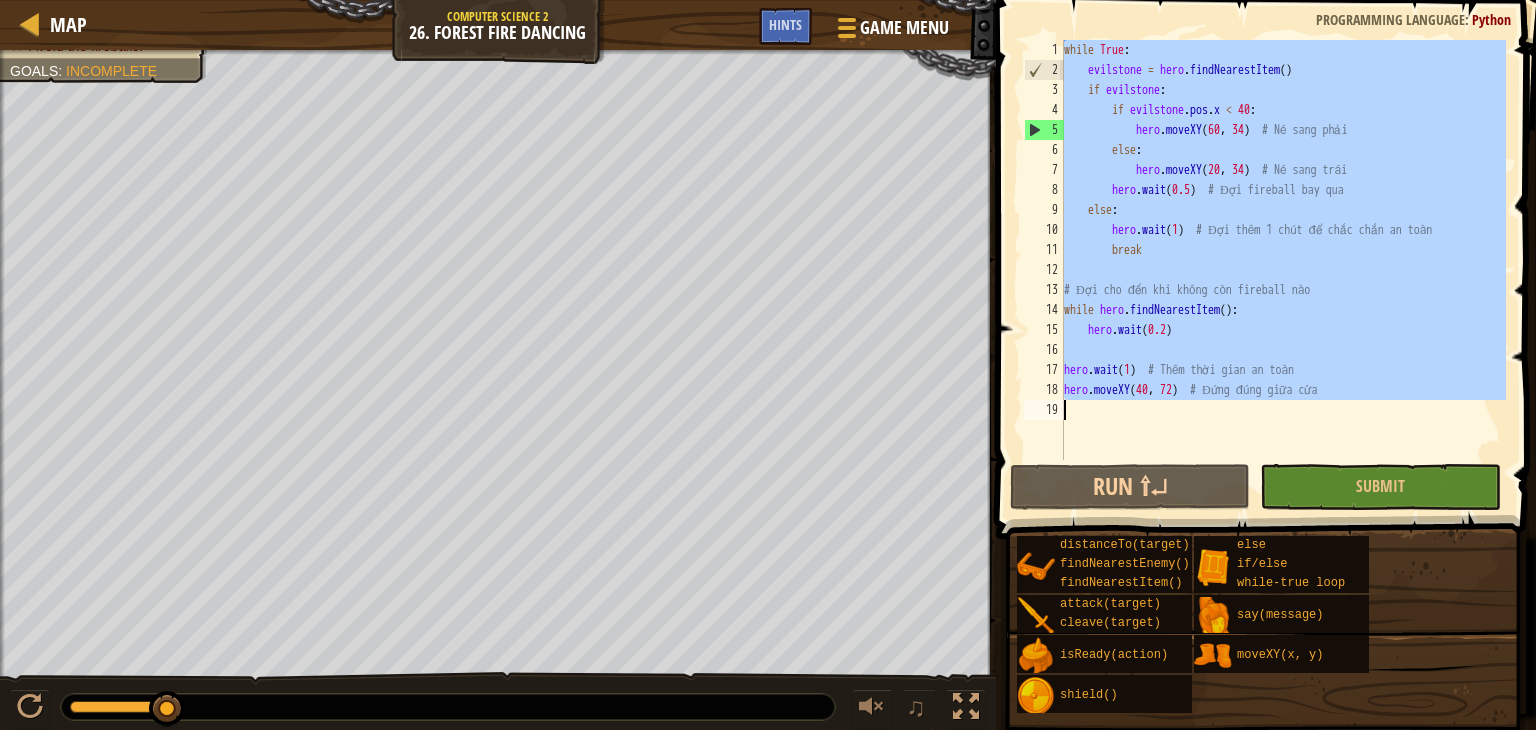 paste 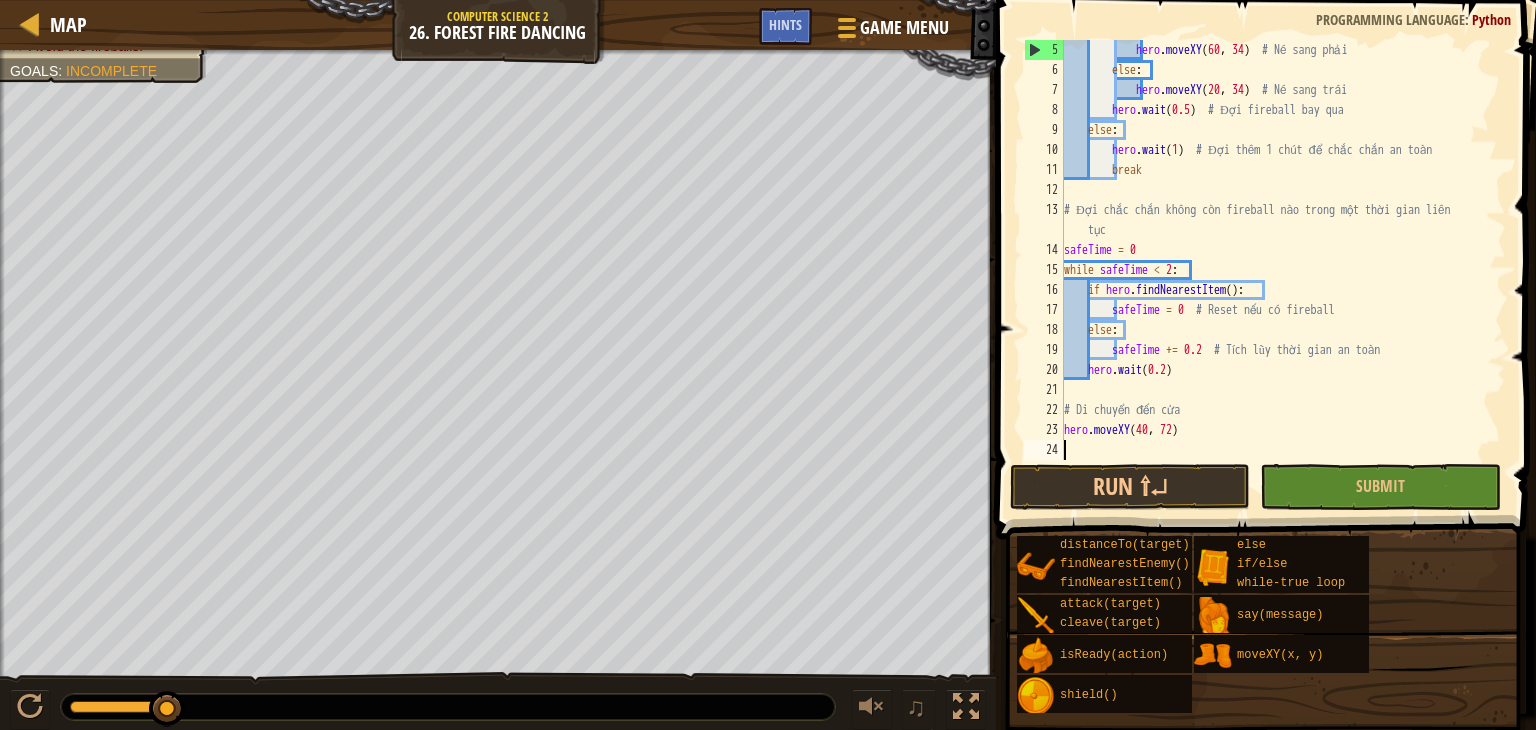 scroll, scrollTop: 80, scrollLeft: 0, axis: vertical 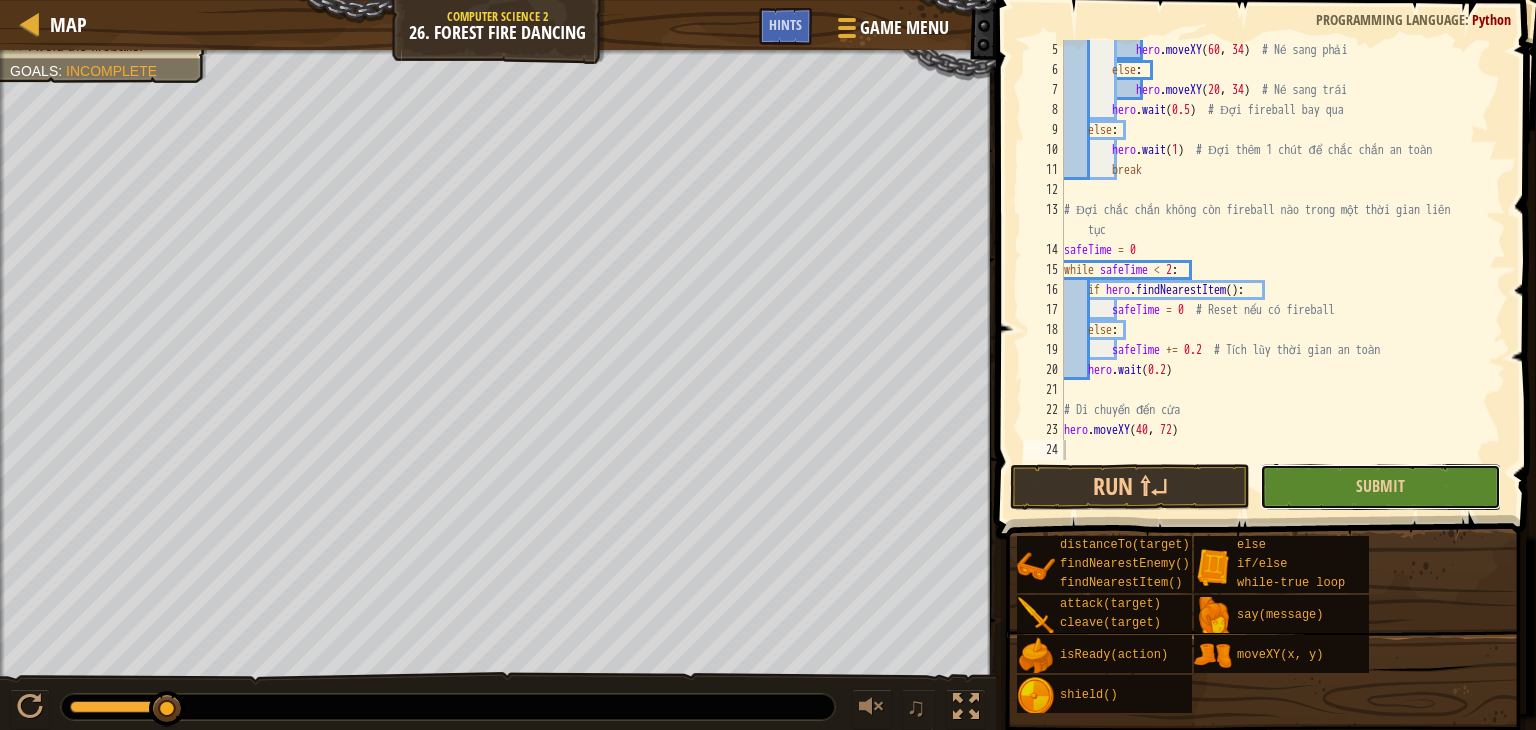 click on "Submit" at bounding box center [1380, 487] 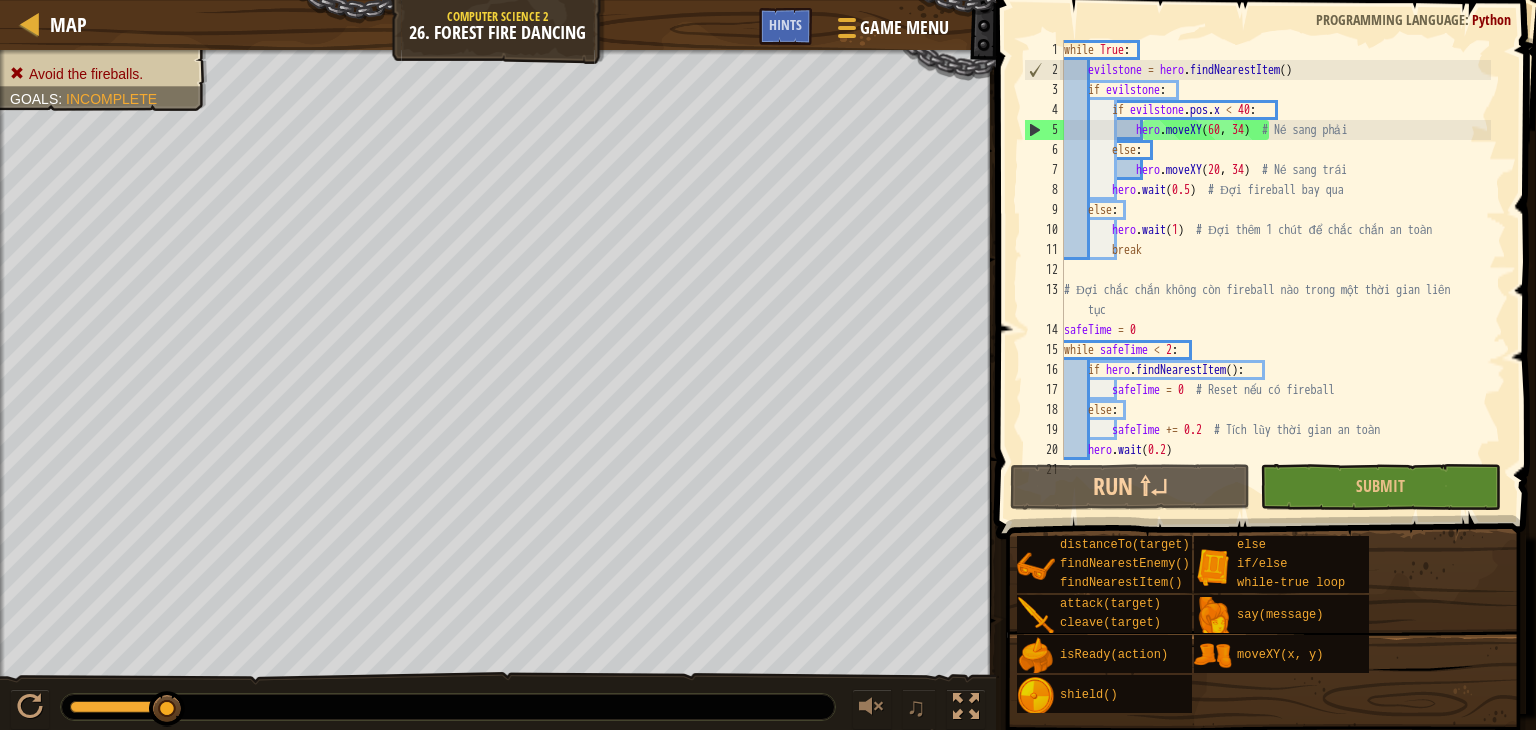 scroll, scrollTop: 0, scrollLeft: 0, axis: both 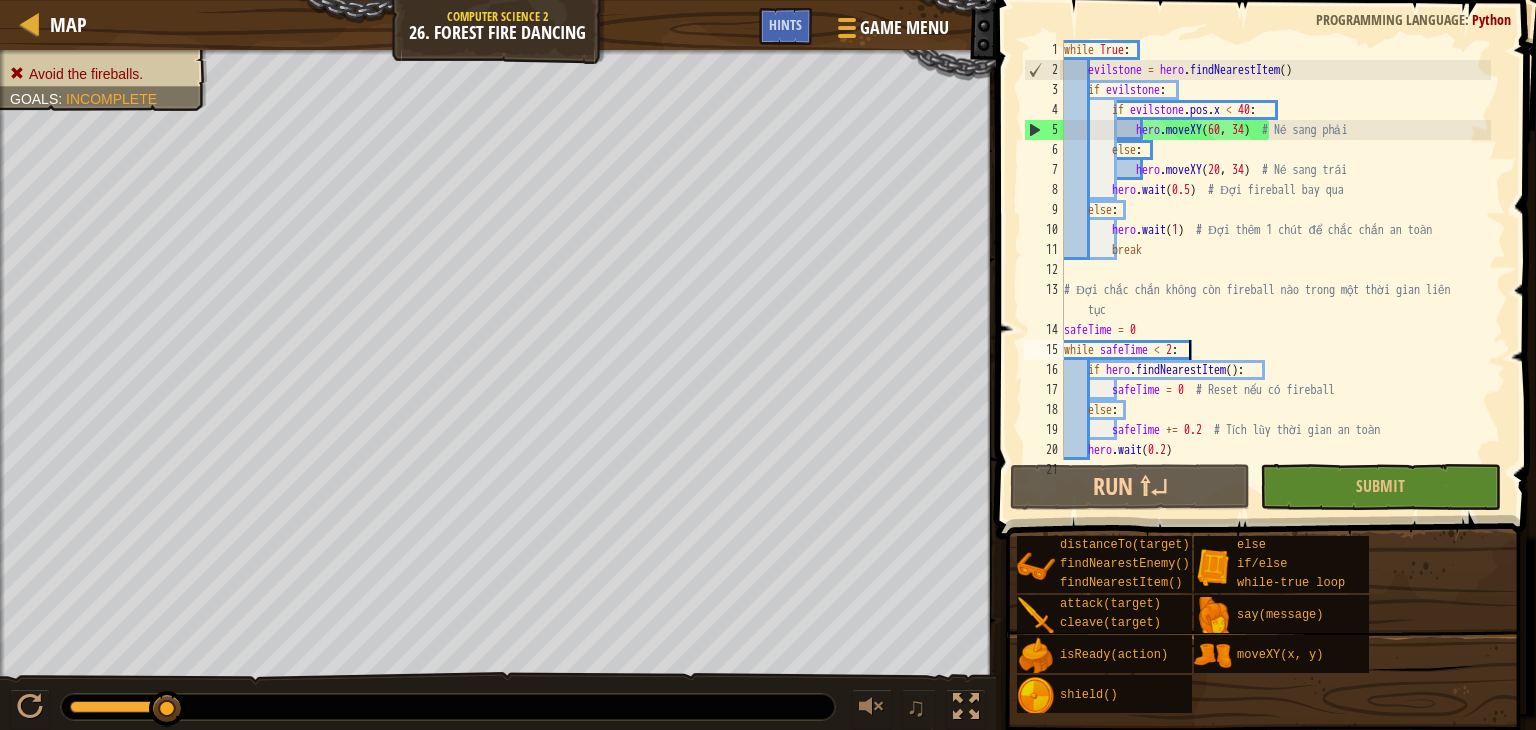 type on "hero.moveXY(40, 72)" 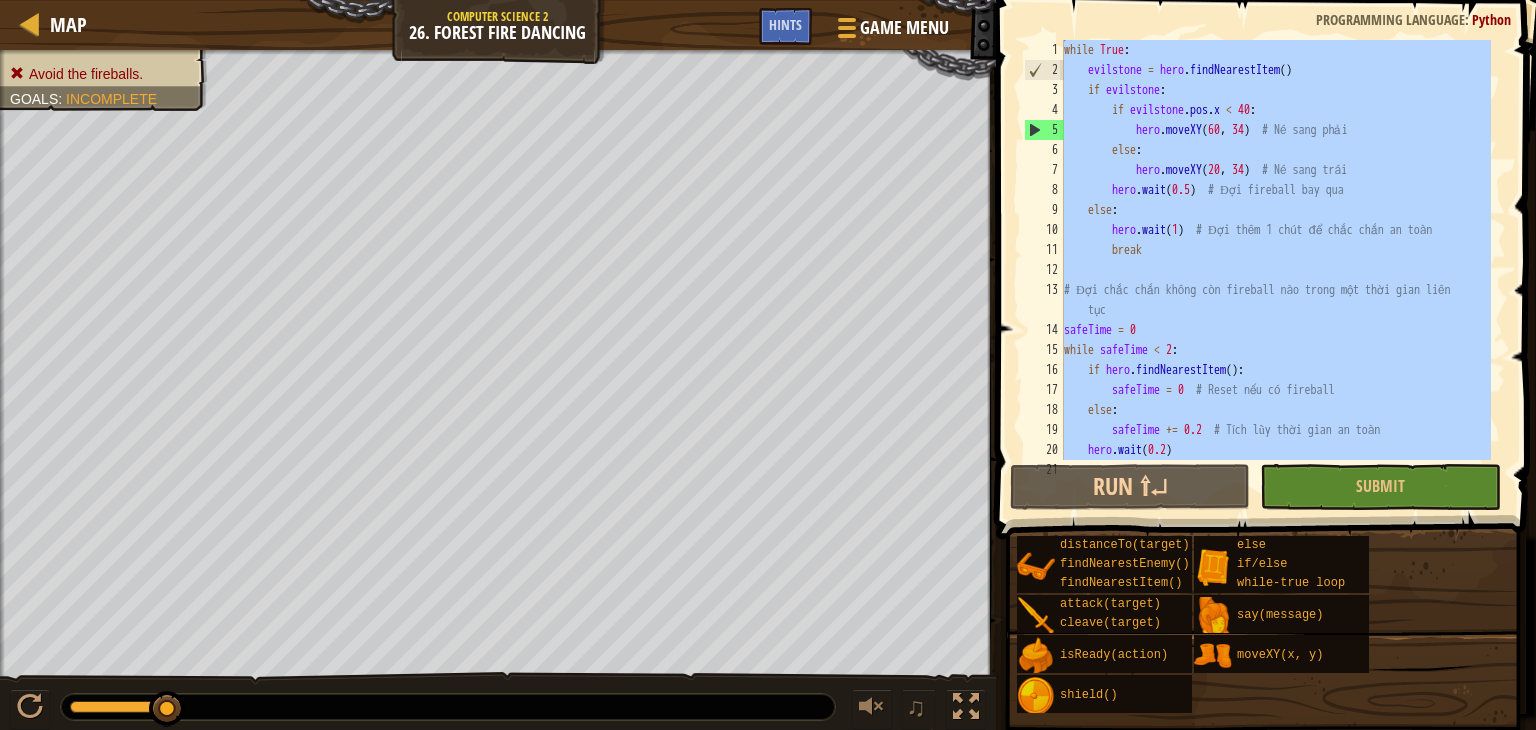 paste 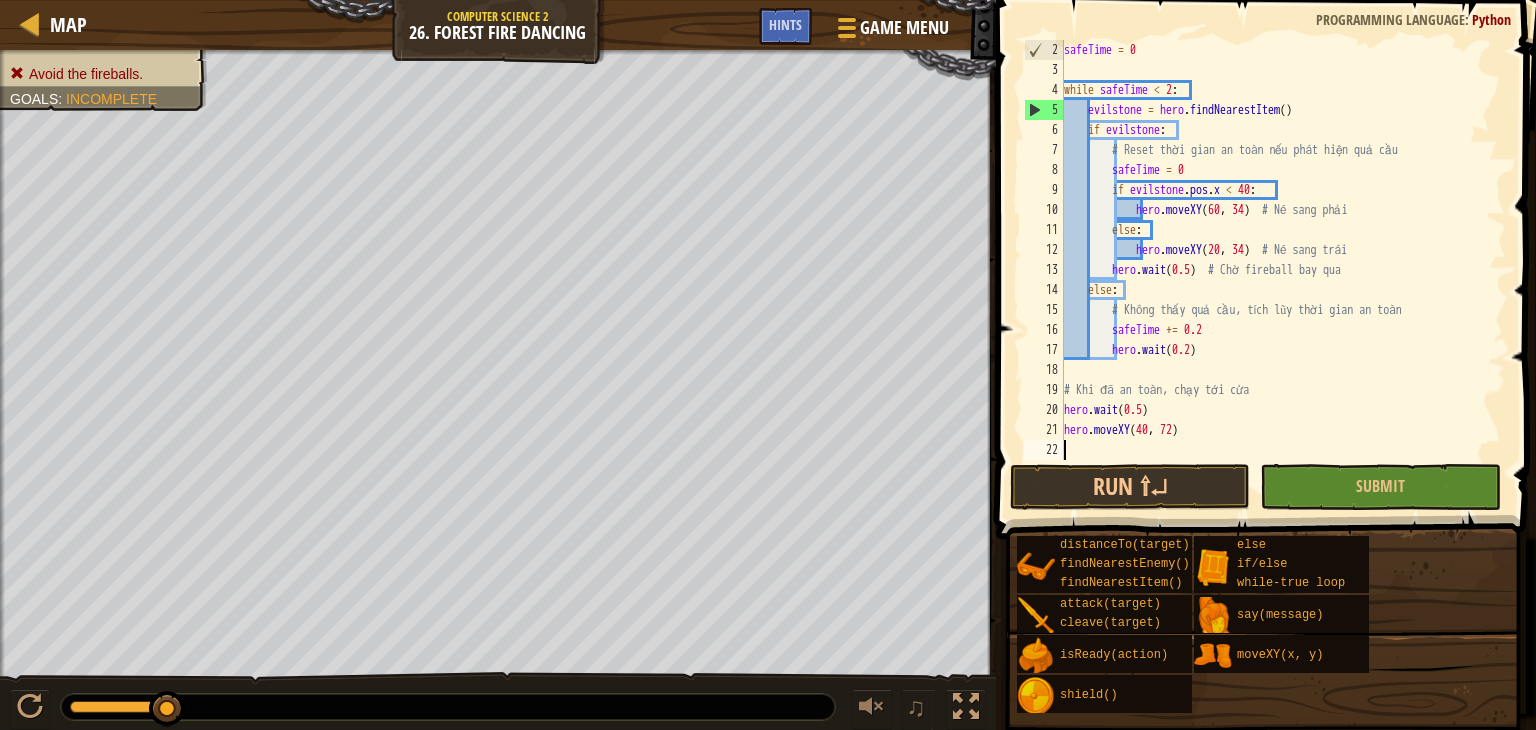 scroll, scrollTop: 20, scrollLeft: 0, axis: vertical 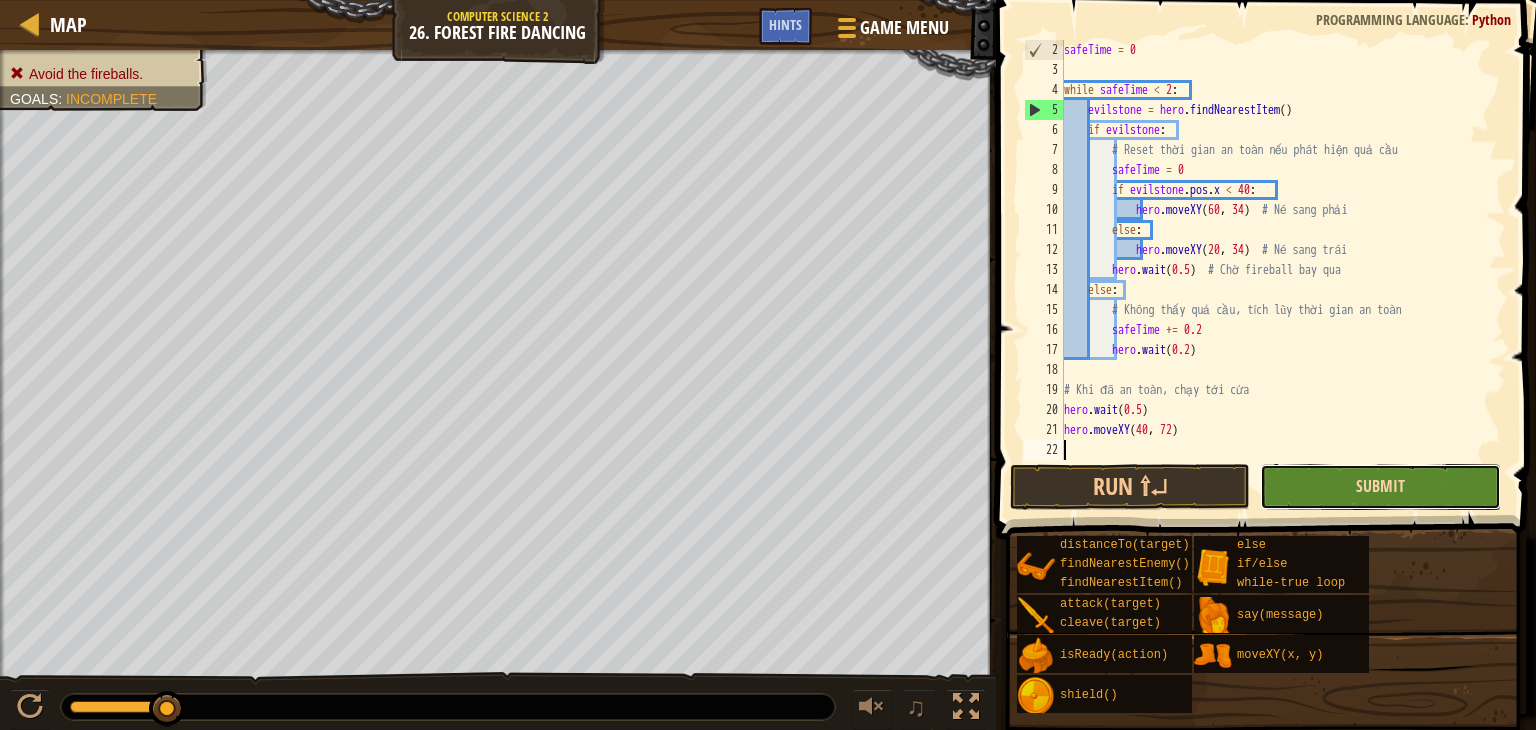 click on "Submit" at bounding box center (1380, 486) 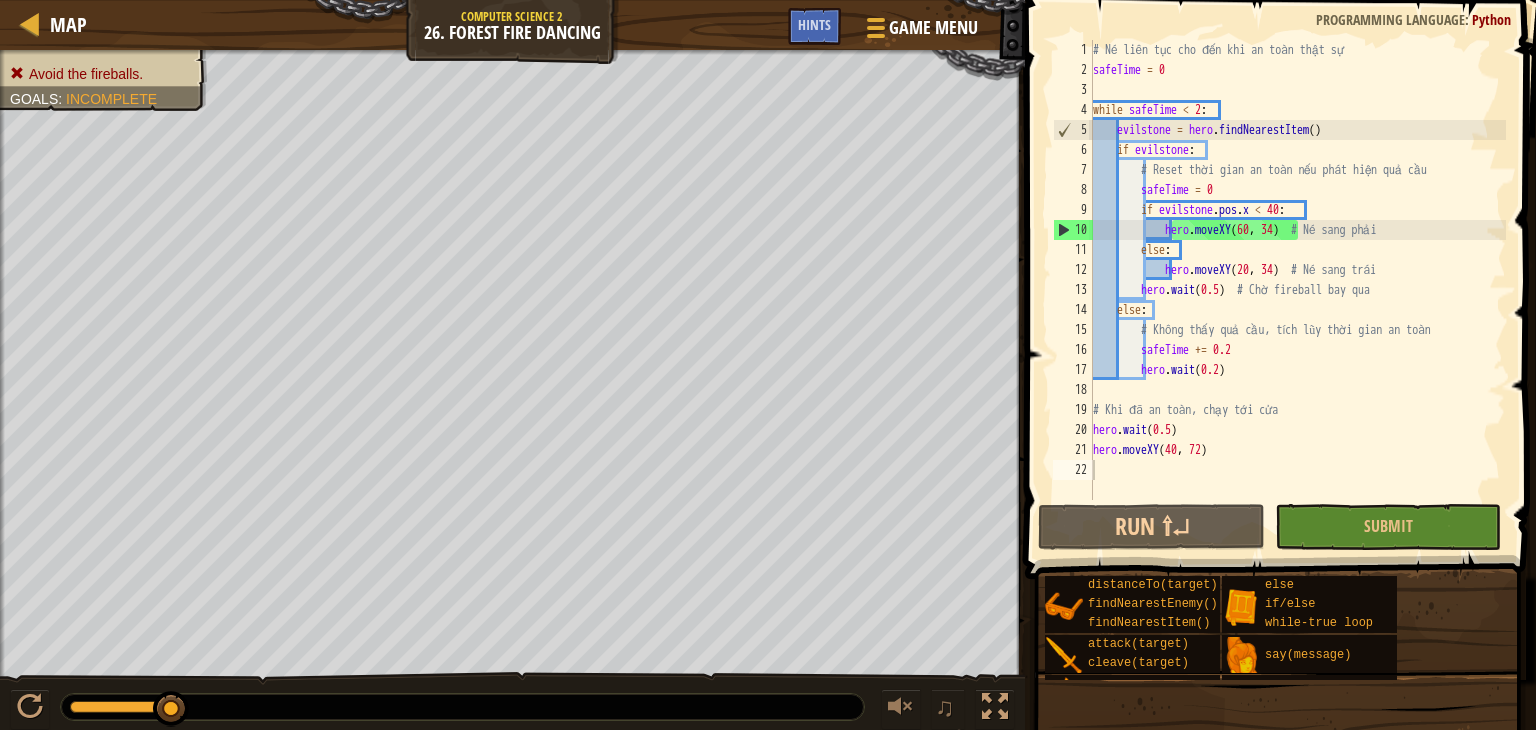click on "# Né liên tục cho đến khi an toàn thật sự safeTime   =   0 while   safeTime   <   2 :      evilstone   =   hero . findNearestItem ( )      if   evilstone :          # Reset thời gian an toàn nếu phát hiện quả cầu          safeTime   =   0          if   evilstone . pos . x   <   40 :              hero . moveXY ( 60 ,   34 )    # Né sang phải          else :              hero . moveXY ( 20 ,   34 )    # Né sang trái          hero . wait ( 0.5 )    # Chờ fireball bay qua      else :          # Không thấy quả cầu, tích lũy thời gian an toàn          safeTime   +=   0.2          hero . wait ( 0.2 ) # Khi đã an toàn, chạy tới cửa hero . wait ( 0.5 ) hero . moveXY ( 40 ,   72 )" at bounding box center (1297, 290) 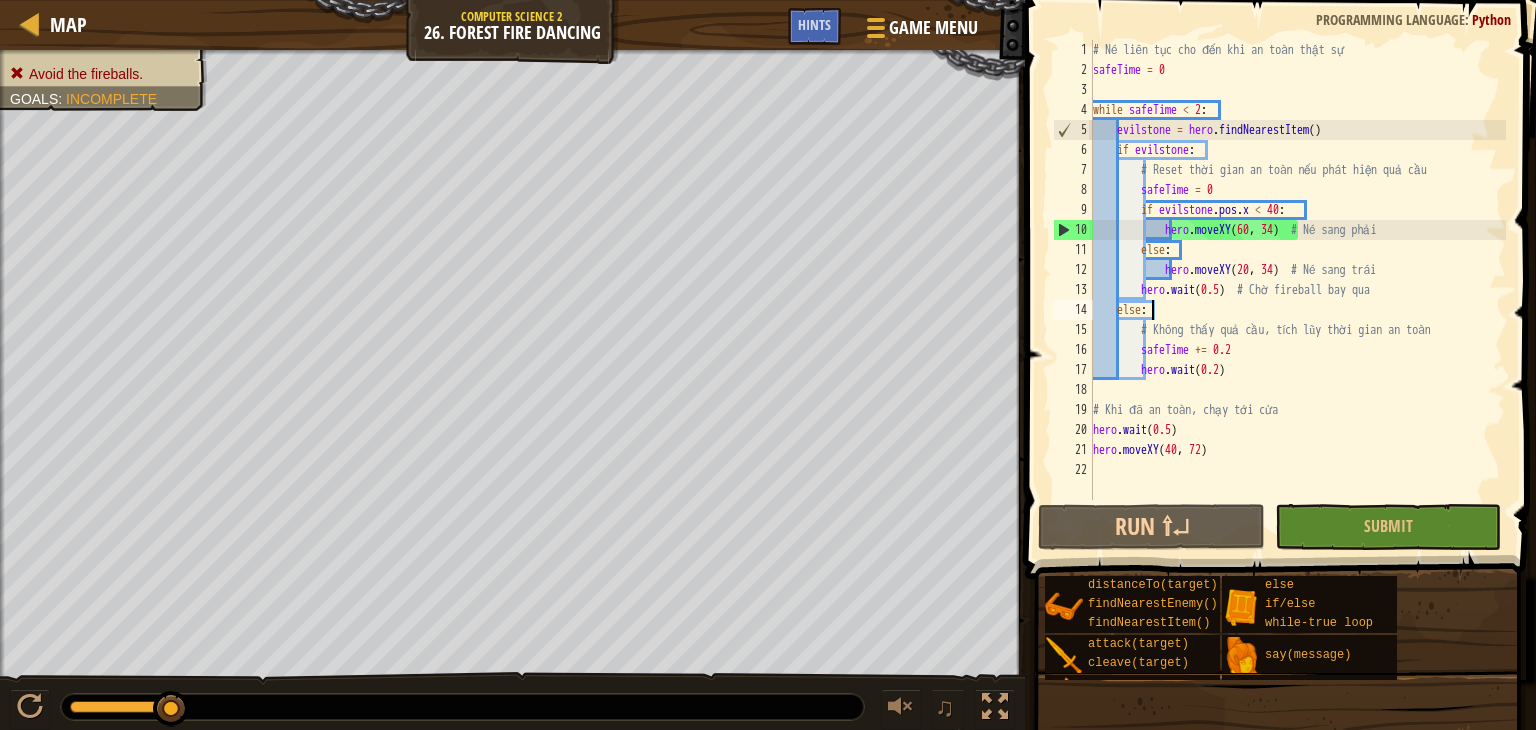 type on "hero.moveXY(40, 72)" 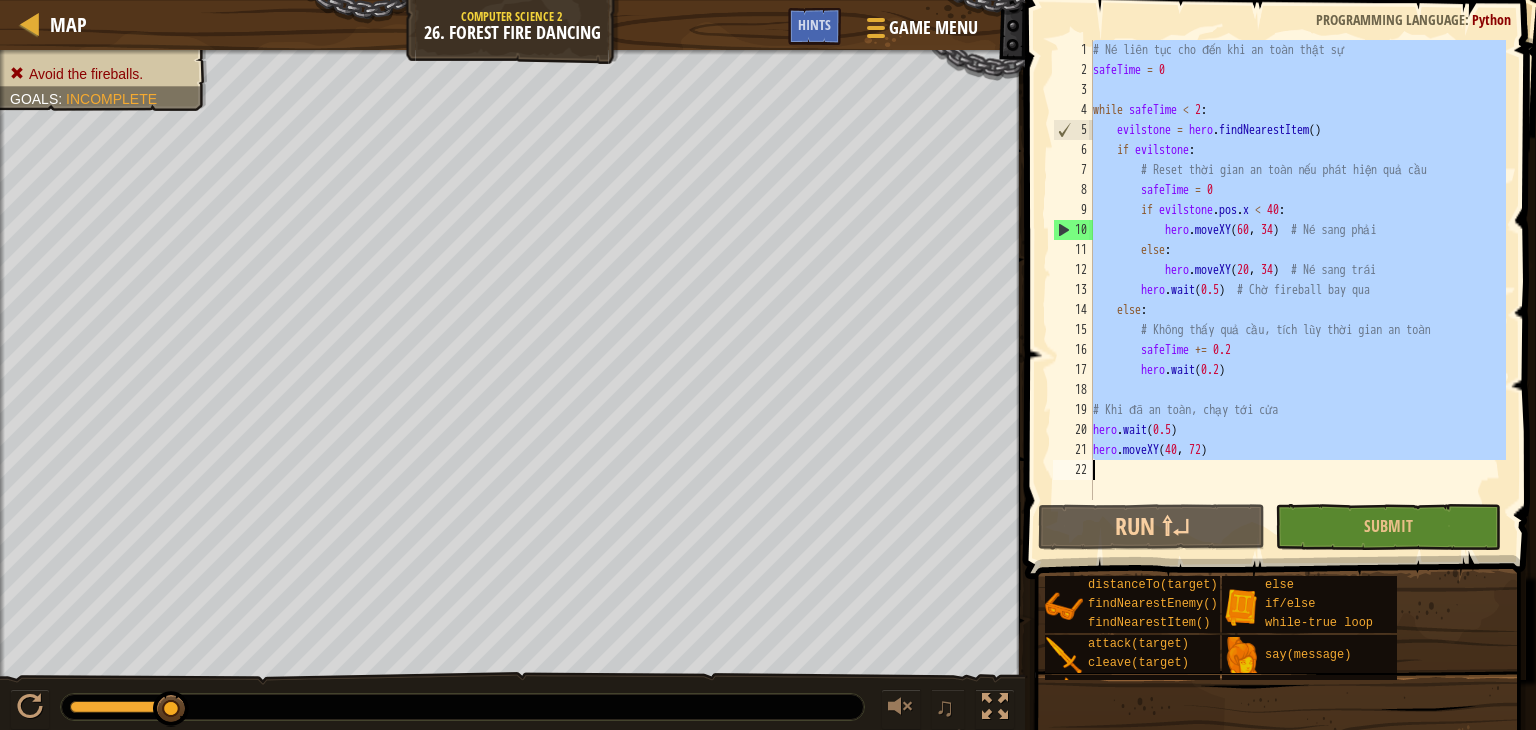paste 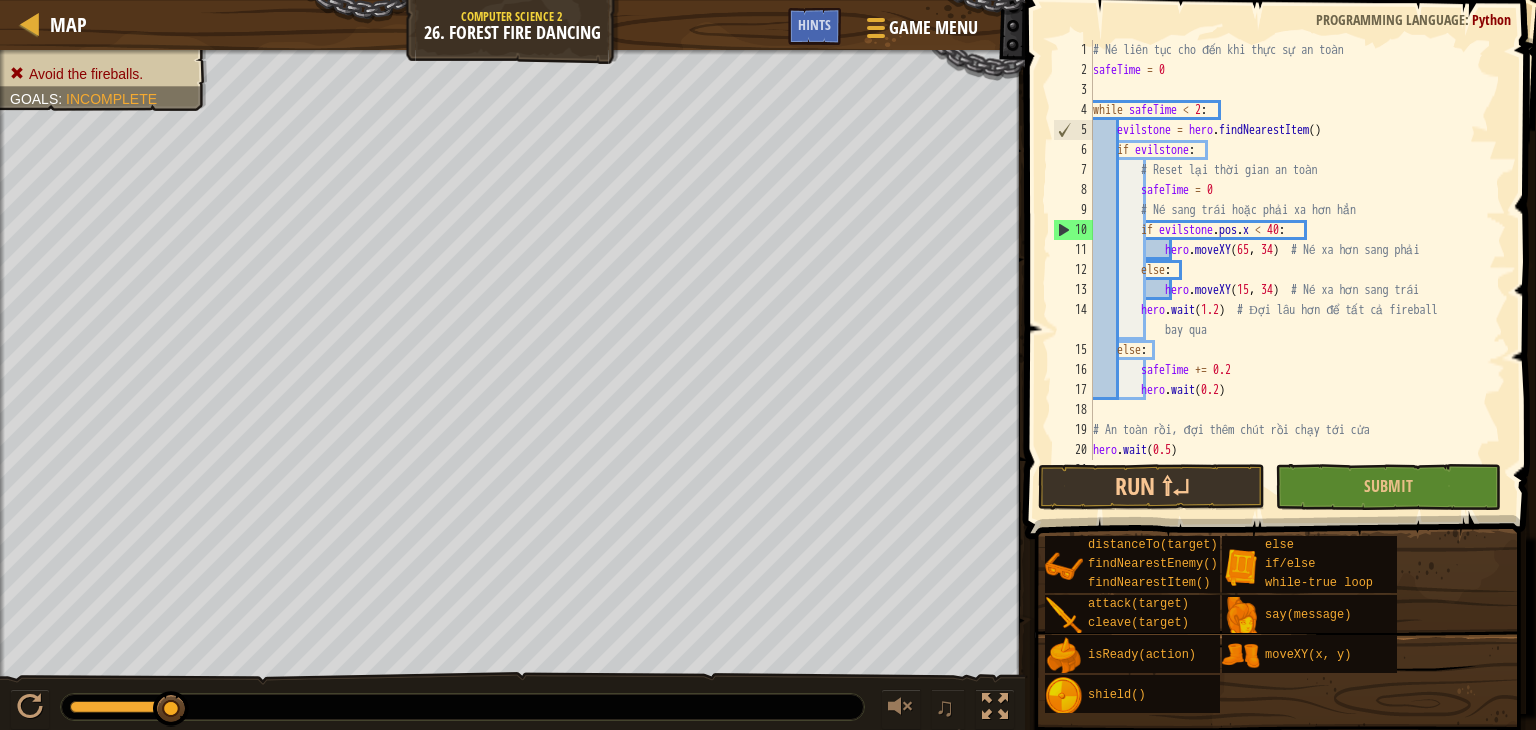 scroll, scrollTop: 0, scrollLeft: 0, axis: both 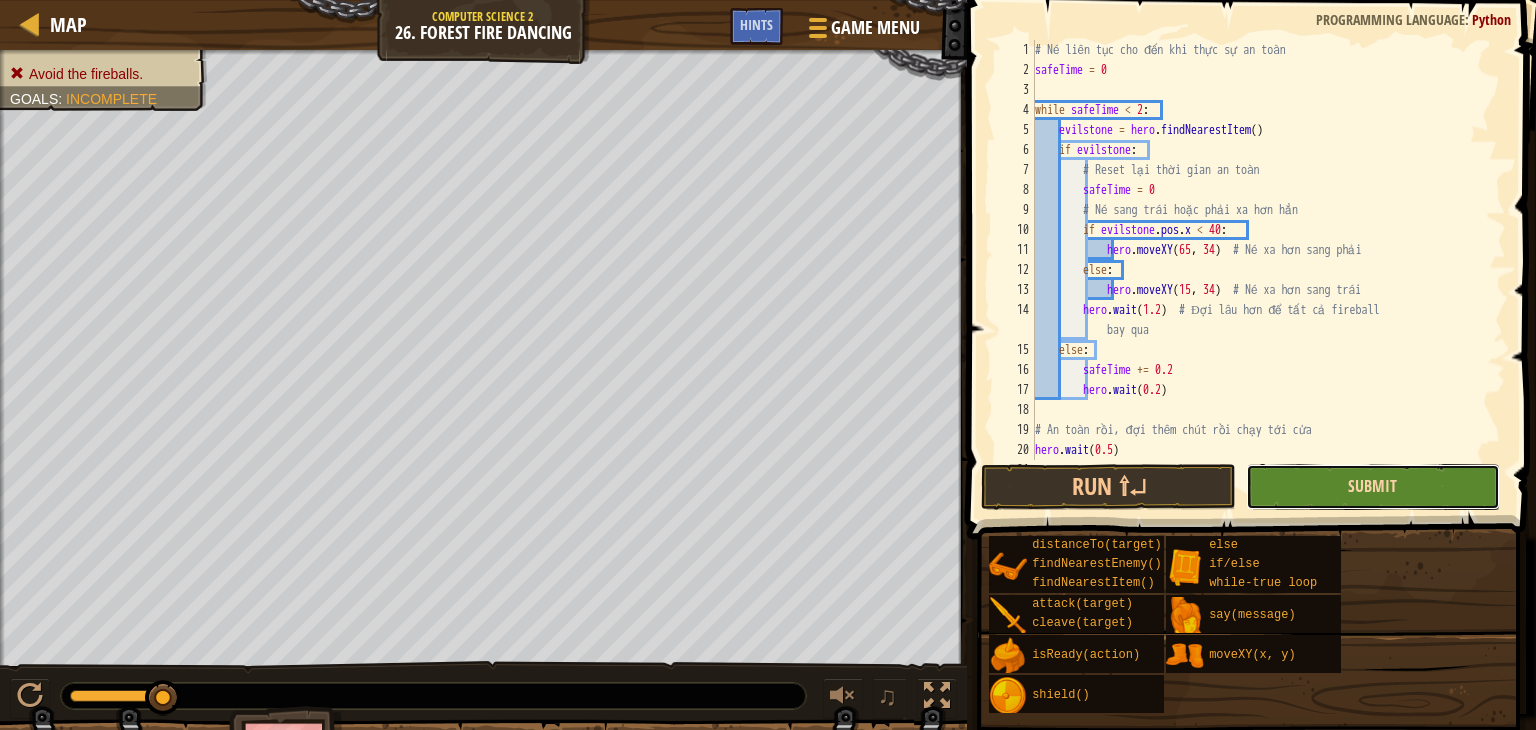 click on "Submit" at bounding box center (1372, 486) 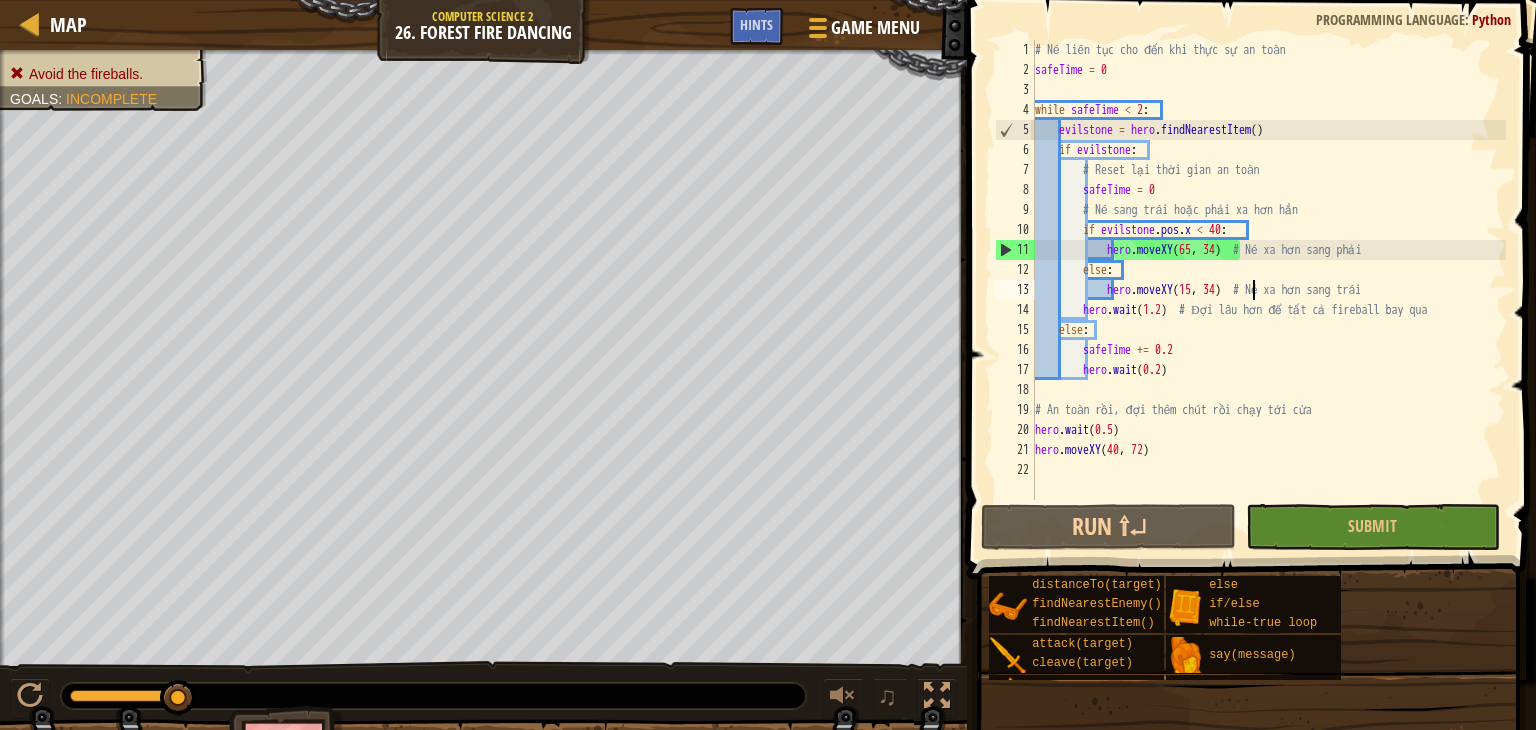 click on "# Né liên tục cho đến khi thực sự an toàn safeTime   =   0 while   safeTime   <   2 :      evilstone   =   hero . findNearestItem ( )      if   evilstone :          # Reset lại thời gian an toàn          safeTime   =   0          # Né sang trái hoặc phải xa hơn hẳn          if   evilstone . pos . x   <   40 :              hero . moveXY ( 65 ,   34 )    # Né xa hơn sang phải          else :              hero . moveXY ( 15 ,   34 )    # Né xa hơn sang trái          hero . wait ( 1.2 )    # Đợi lâu hơn để tất cả fireball bay qua      else :          safeTime   +=   0.2          hero . wait ( 0.2 ) # An toàn rồi, đợi thêm chút rồi chạy tới cửa hero . wait ( 0.5 ) hero . moveXY ( 40 ,   72 )" at bounding box center [1268, 290] 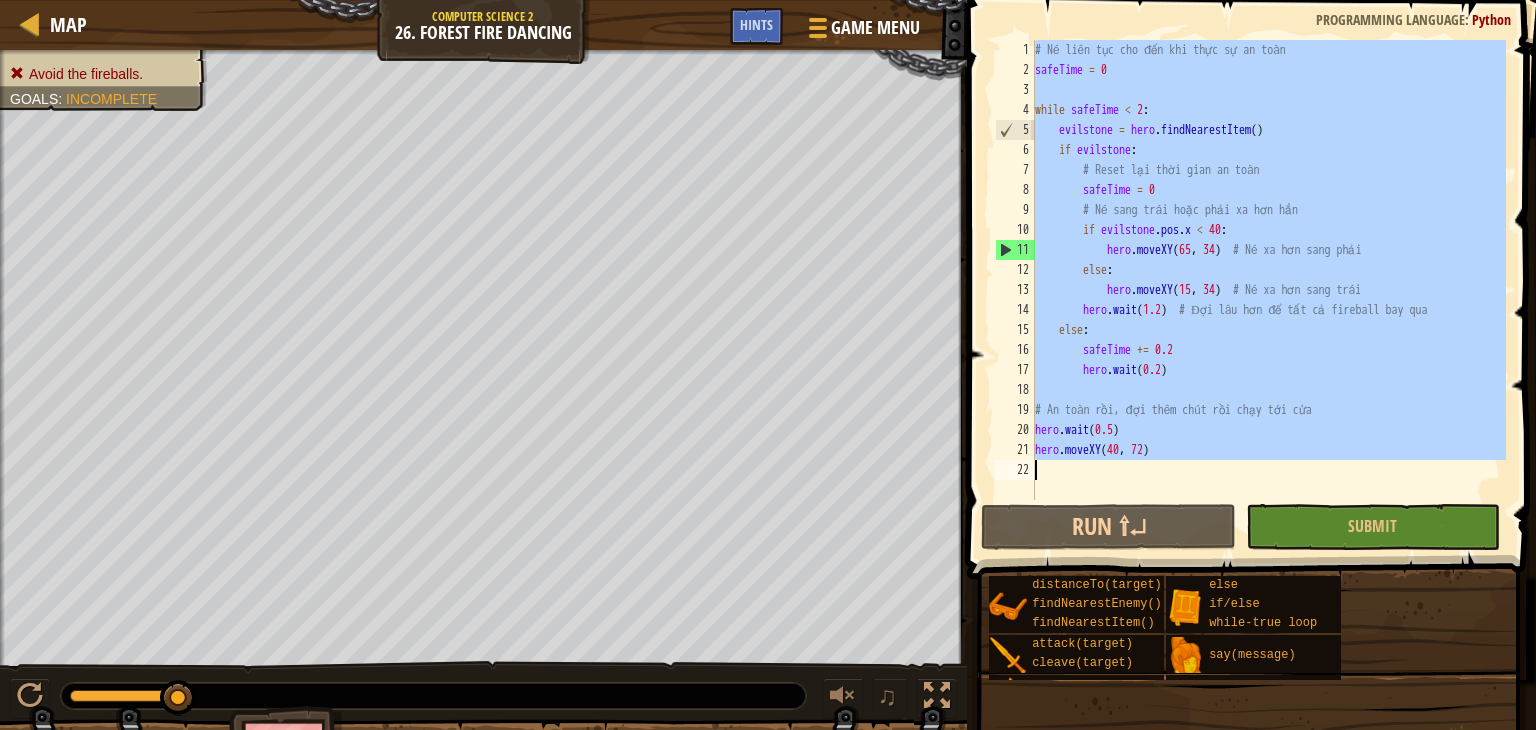 paste 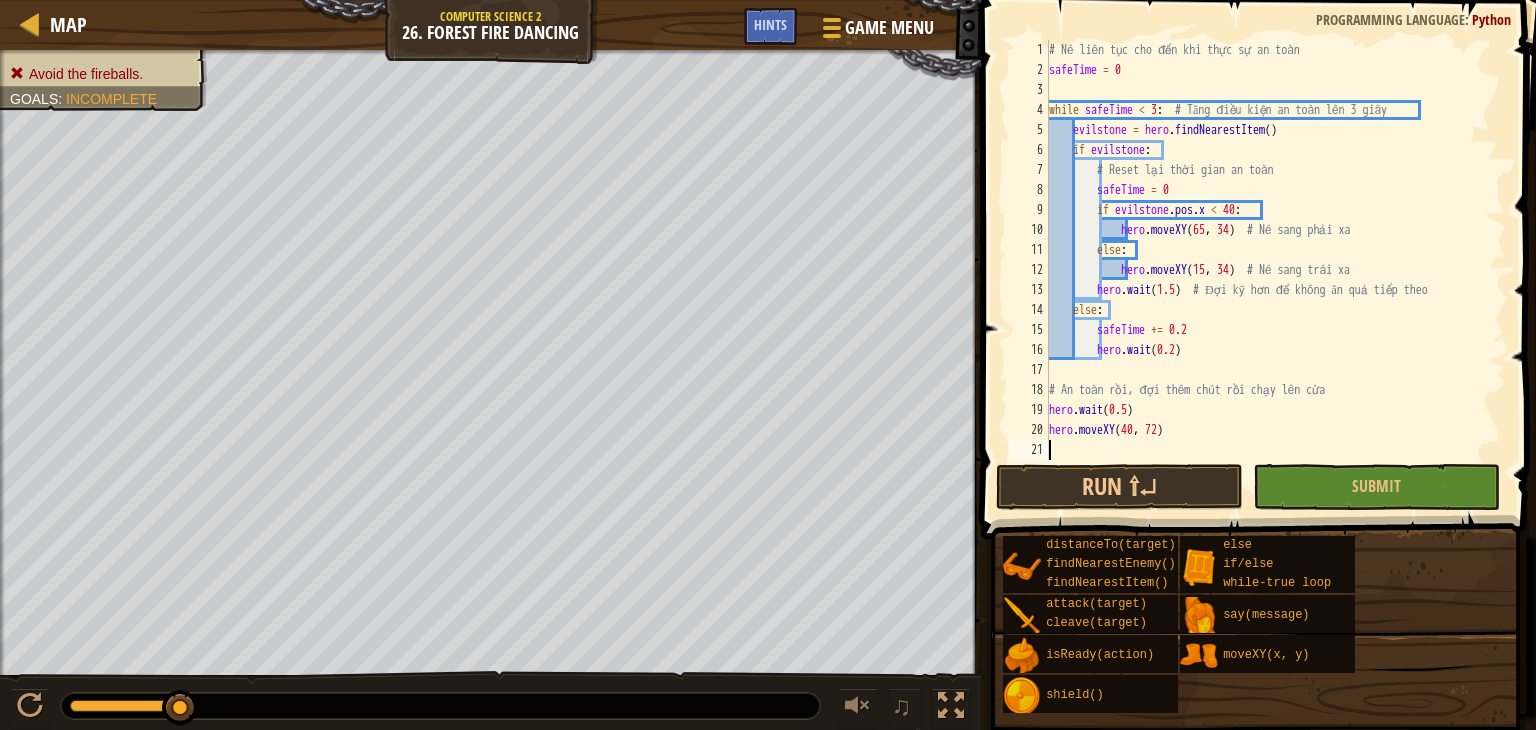 click at bounding box center (1260, 241) 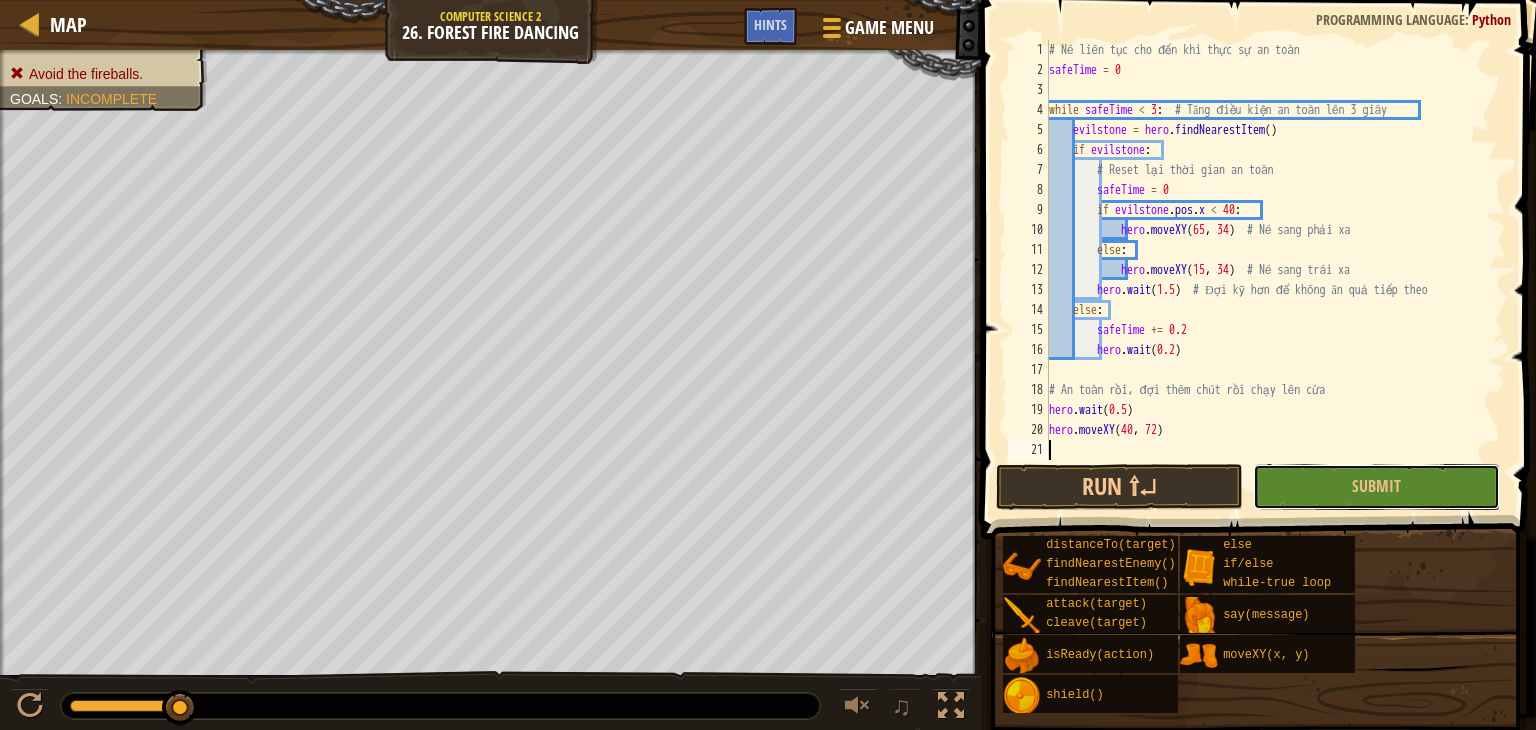 click on "Submit" at bounding box center (1376, 487) 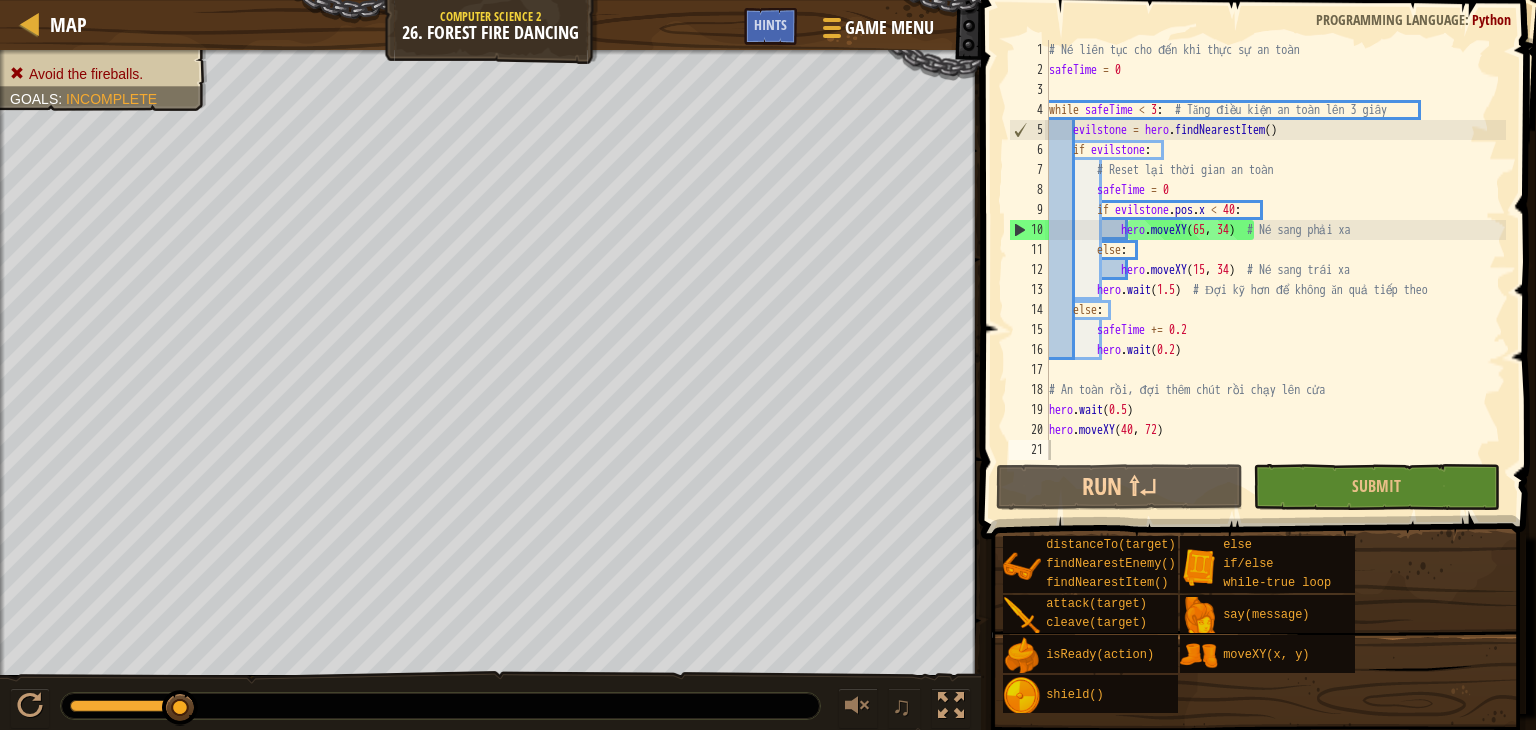 click on "# Né liên tục cho đến khi thực sự an toàn safeTime   =   0 while   safeTime   <   3 :    # Tăng điều kiện an toàn lên 3 giây      evilstone   =   hero . findNearestItem ( )      if   evilstone :          # Reset lại thời gian an toàn          safeTime   =   0          if   evilstone . pos . x   <   40 :              hero . moveXY ( 65 ,   34 )    # Né sang phải xa          else :              hero . moveXY ( 15 ,   34 )    # Né sang trái xa          hero . wait ( 1.5 )    # Đợi kỹ hơn để không ăn quả tiếp theo      else :          safeTime   +=   0.2          hero . wait ( 0.2 ) # An toàn rồi, đợi thêm chút rồi chạy lên cửa hero . wait ( 0.5 ) hero . moveXY ( 40 ,   72 )" at bounding box center [1275, 270] 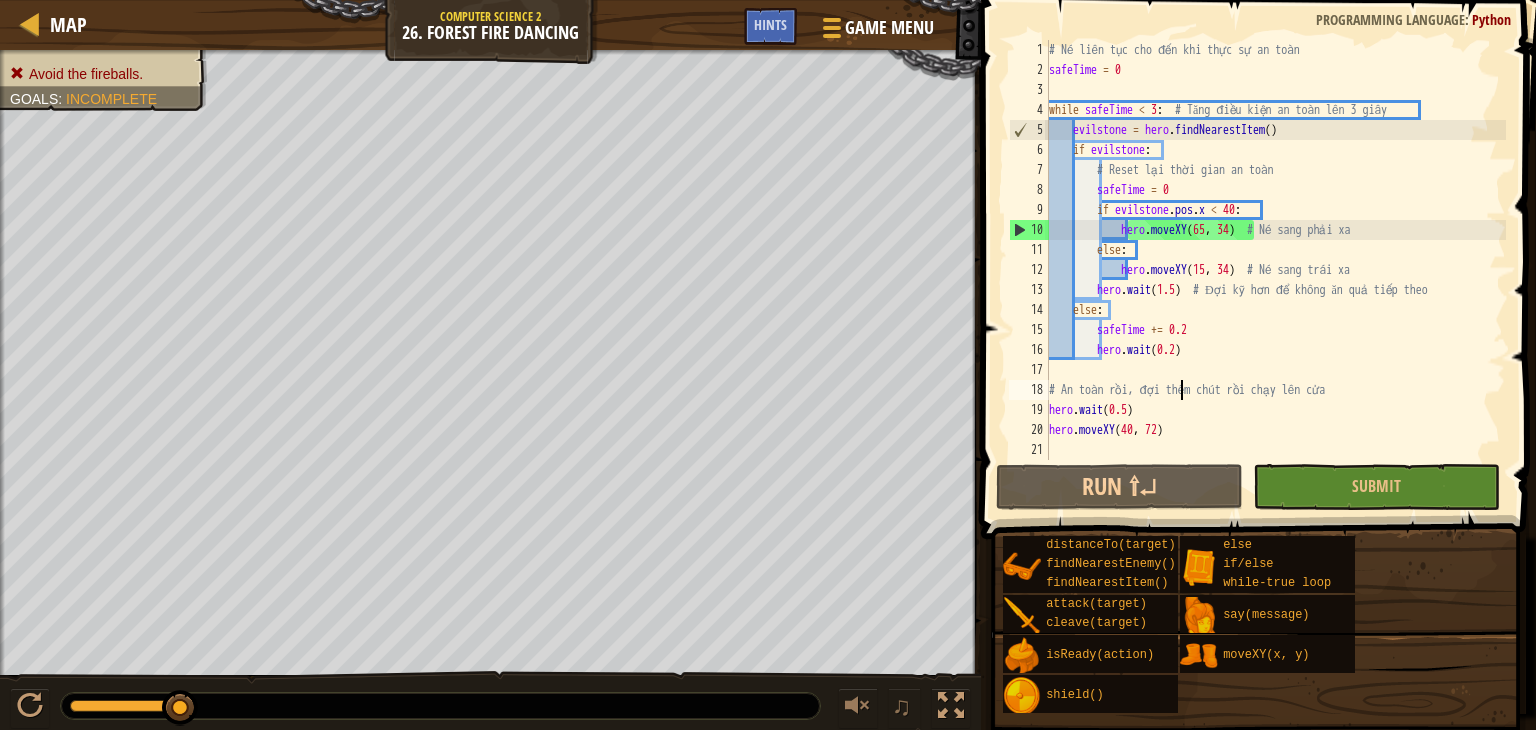 type on "hero.moveXY(40, 72)" 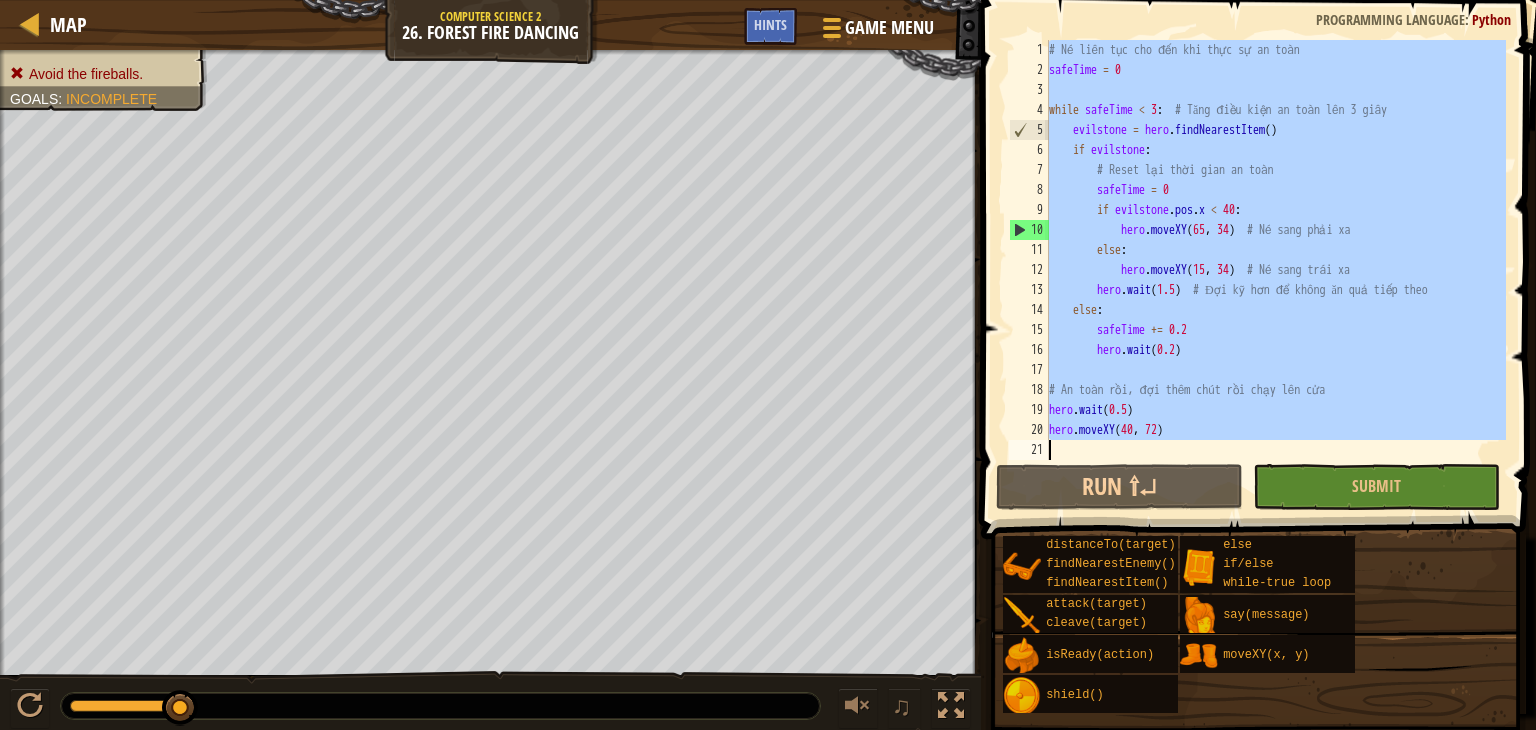 paste 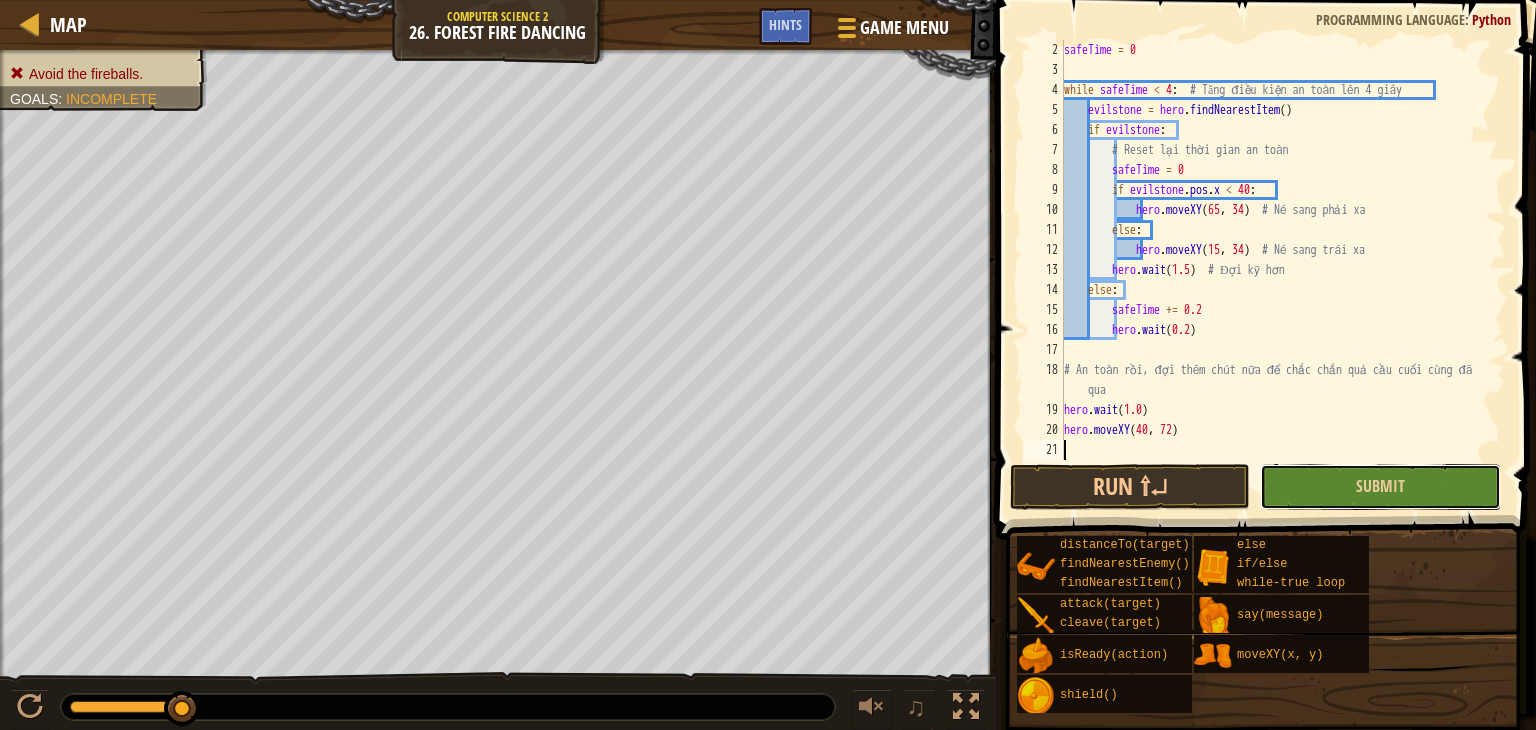 click on "Submit" at bounding box center (1380, 487) 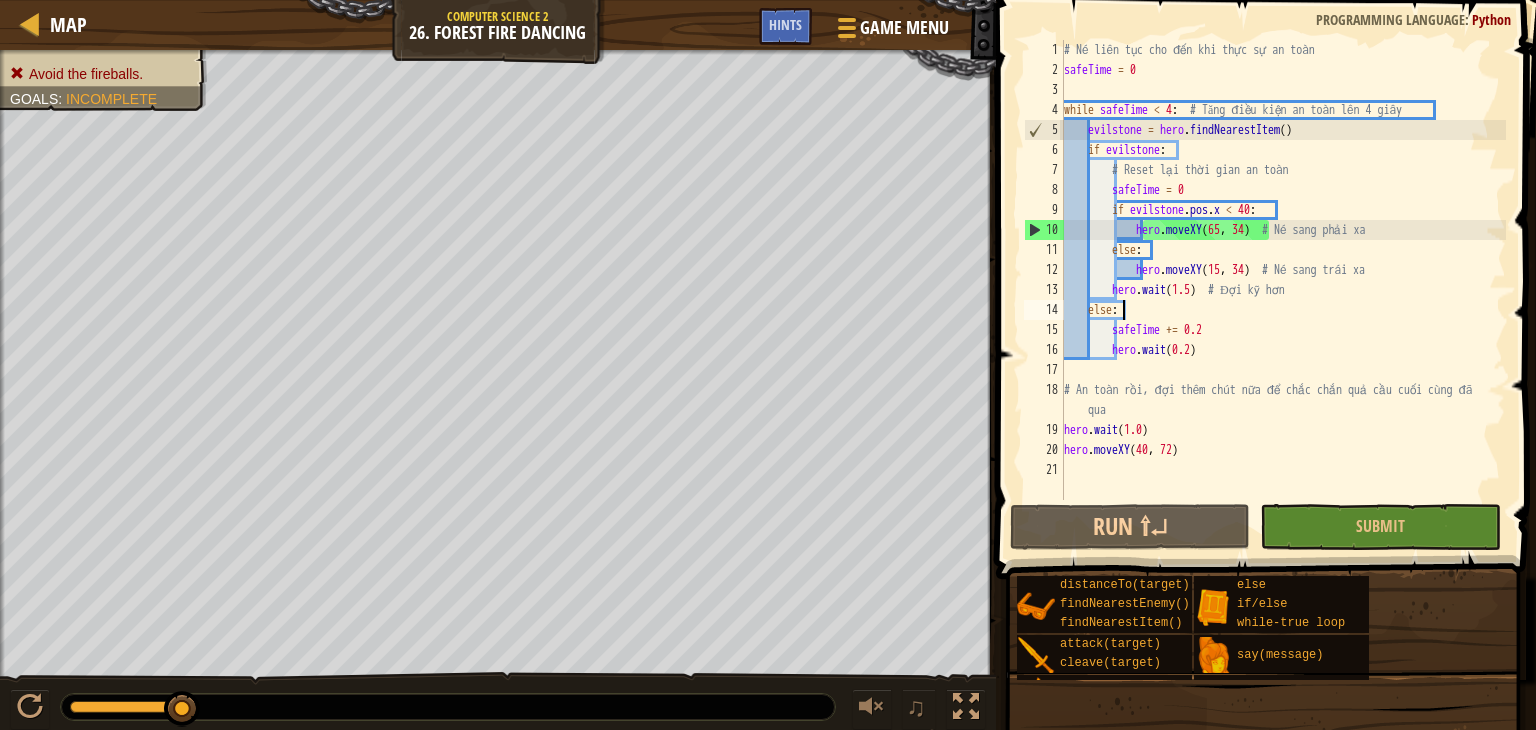 click on "# Né liên tục cho đến khi thực sự an toàn safeTime   =   0 while   safeTime   <   4 :    # Tăng điều kiện an toàn lên 4 giây      evilstone   =   hero . findNearestItem ( )      if   evilstone :          # Reset lại thời gian an toàn          safeTime   =   0          if   evilstone . pos . x   <   40 :              hero . moveXY ( 65 ,   34 )    # Né sang phải xa          else :              hero . moveXY ( 15 ,   34 )    # Né sang trái xa          hero . wait ( 1.5 )    # Đợi kỹ hơn      else :          safeTime   +=   0.2          hero . wait ( 0.2 ) # An toàn rồi, đợi thêm chút nữa để chắc chắn quả cầu cuối cùng đã       qua hero . wait ( 1.0 ) hero . moveXY ( 40 ,   72 )" at bounding box center [1283, 290] 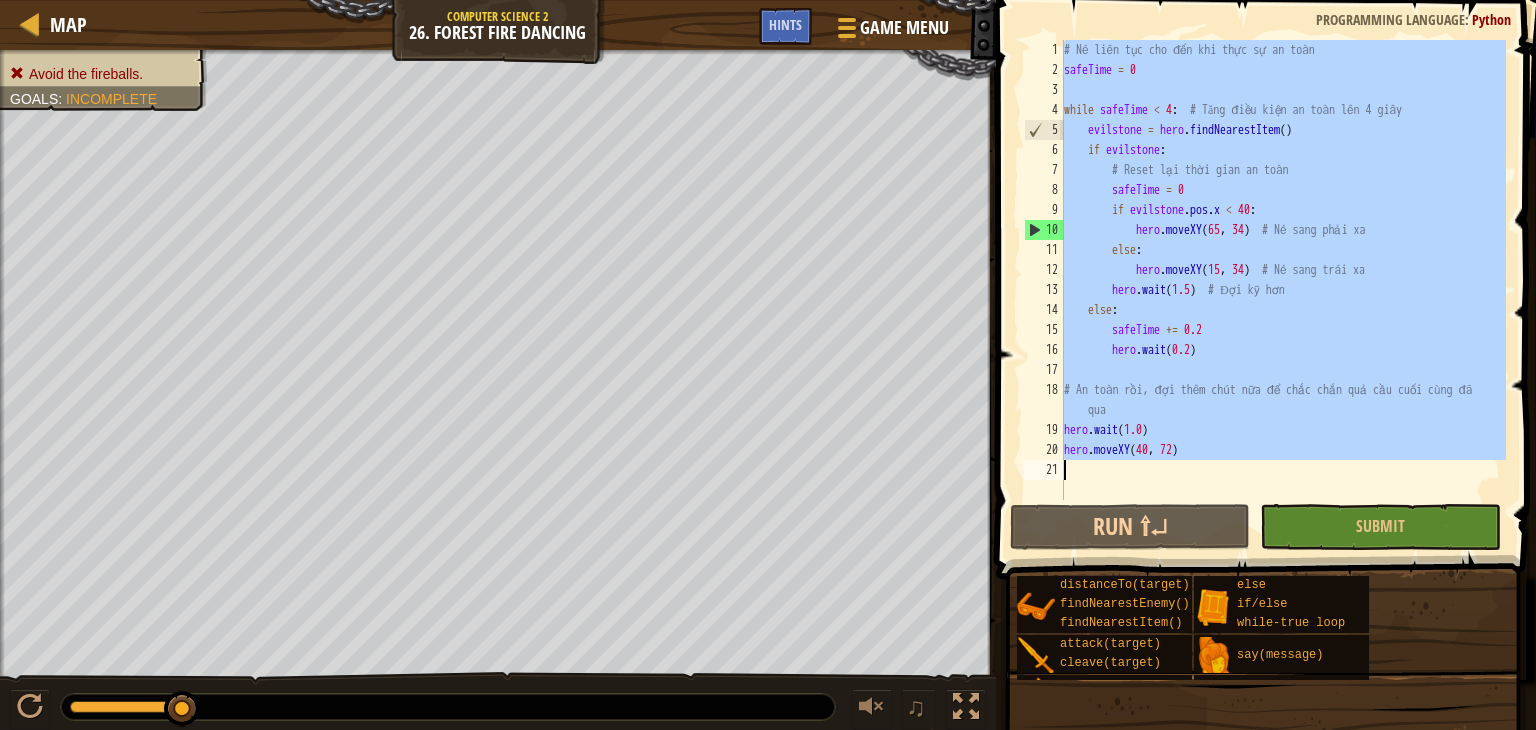 paste 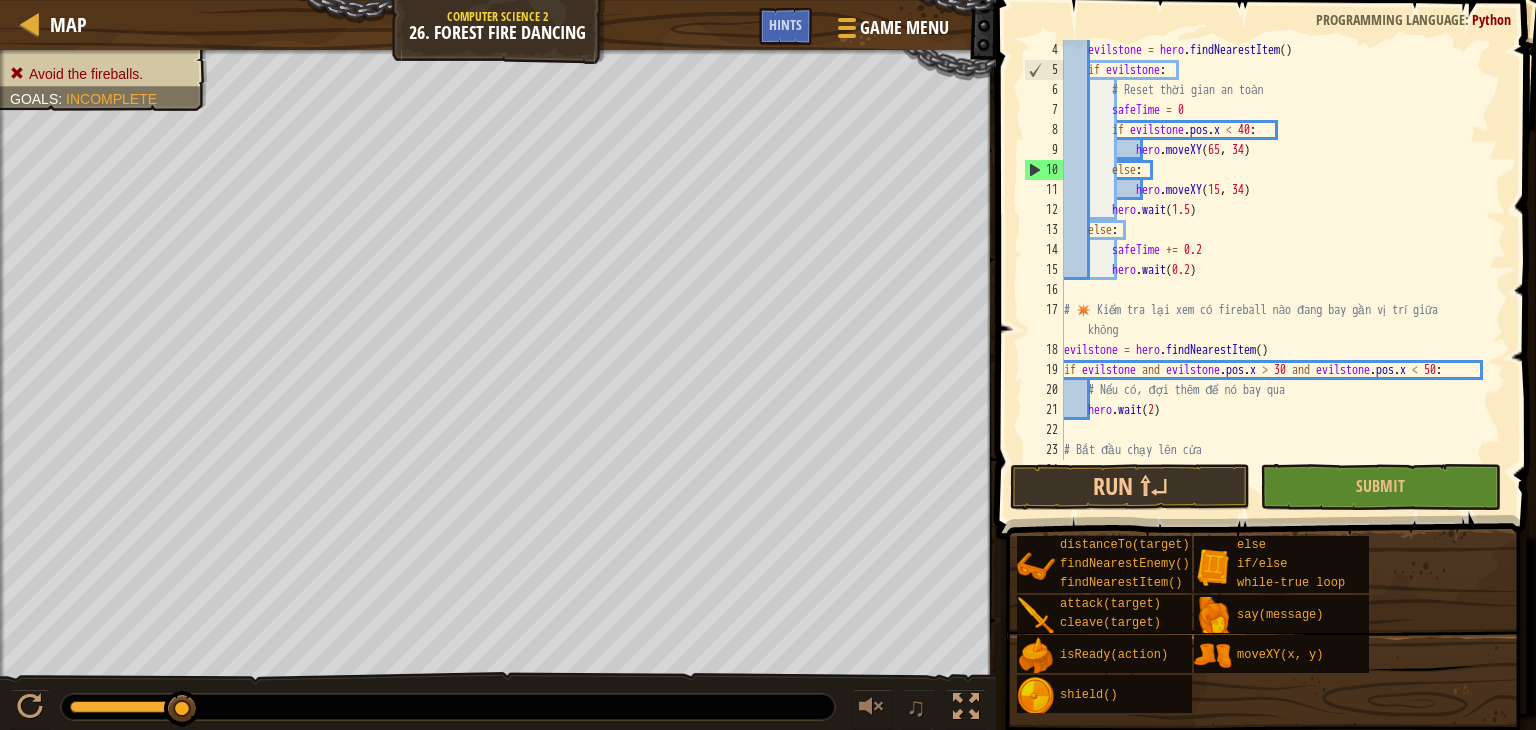 scroll, scrollTop: 60, scrollLeft: 0, axis: vertical 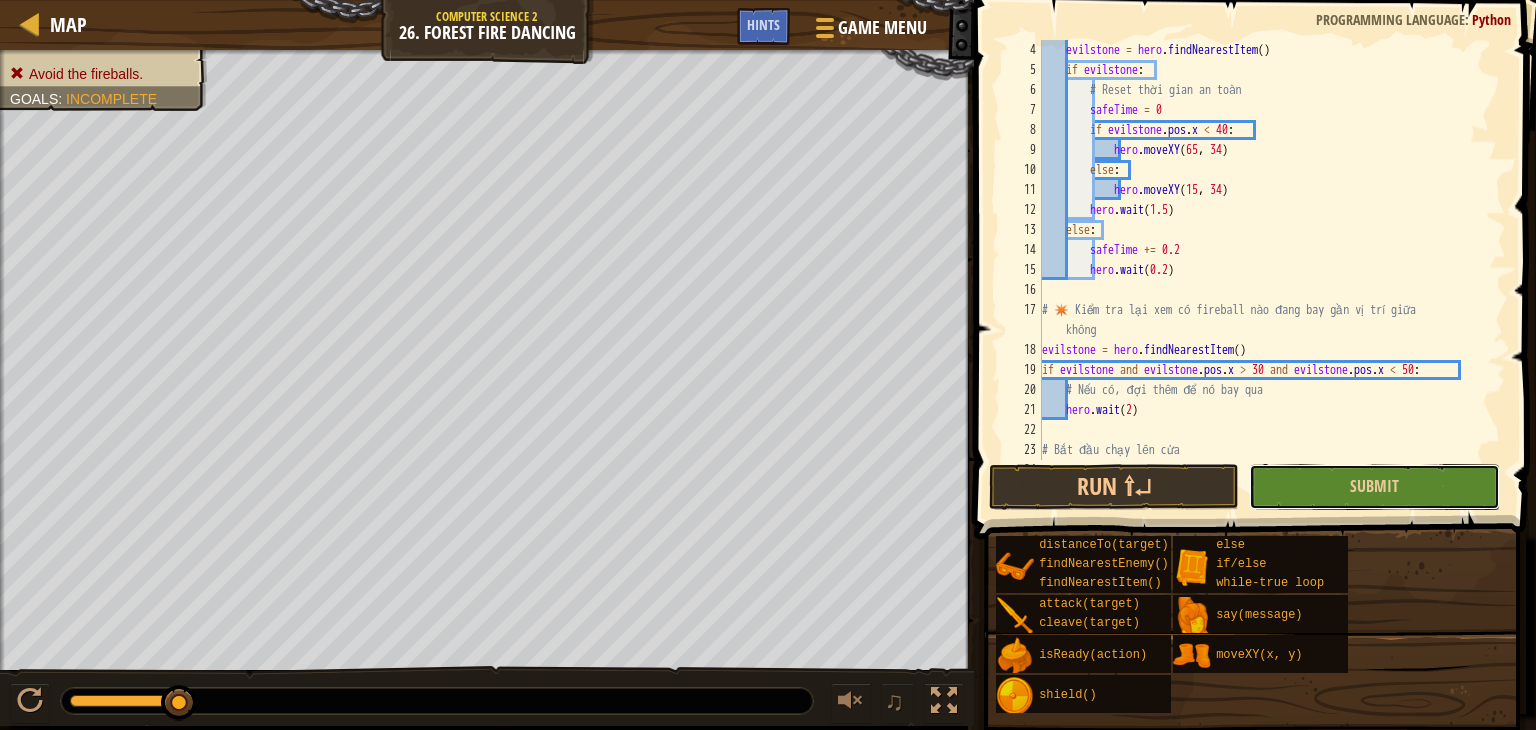 click on "Submit" at bounding box center [1374, 487] 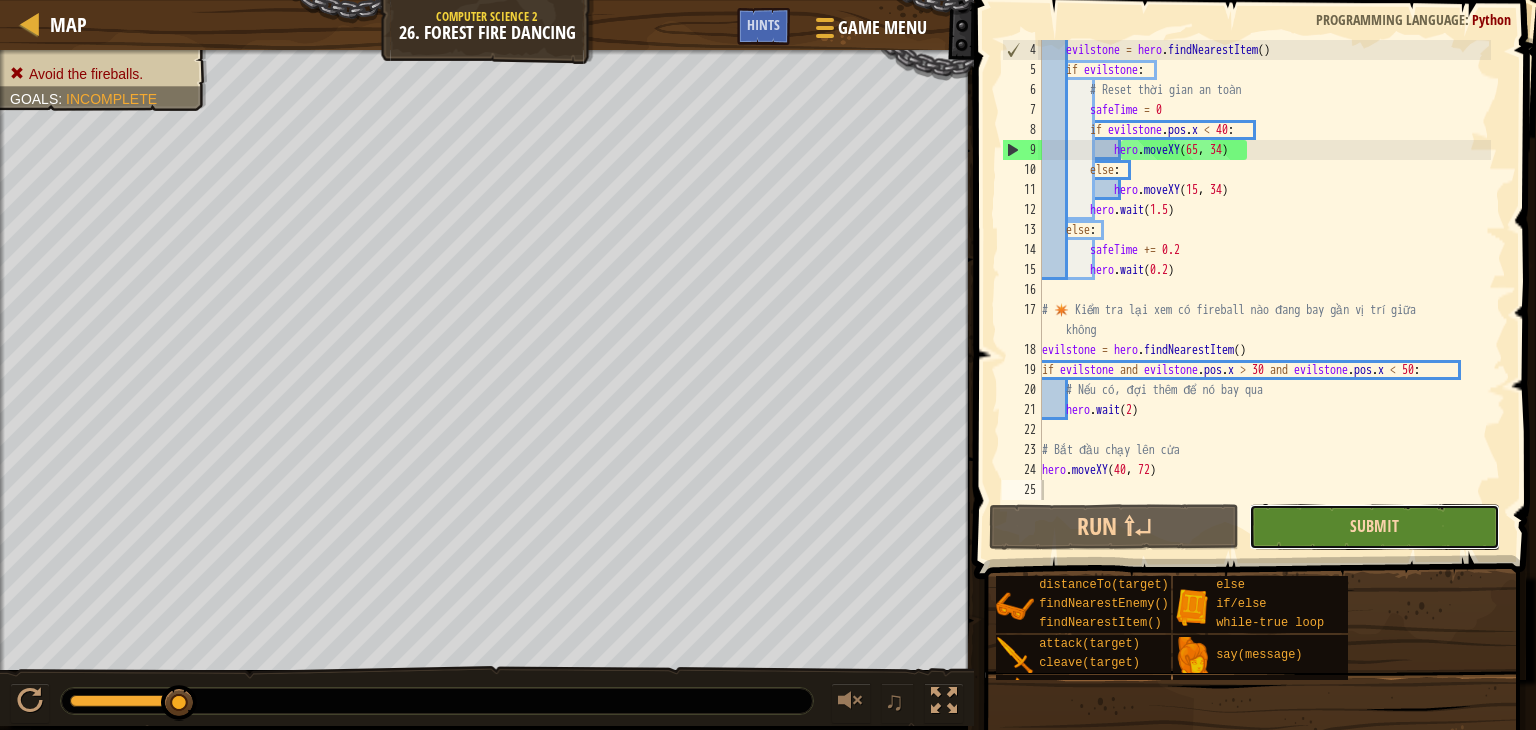 click on "Submit" at bounding box center [1374, 526] 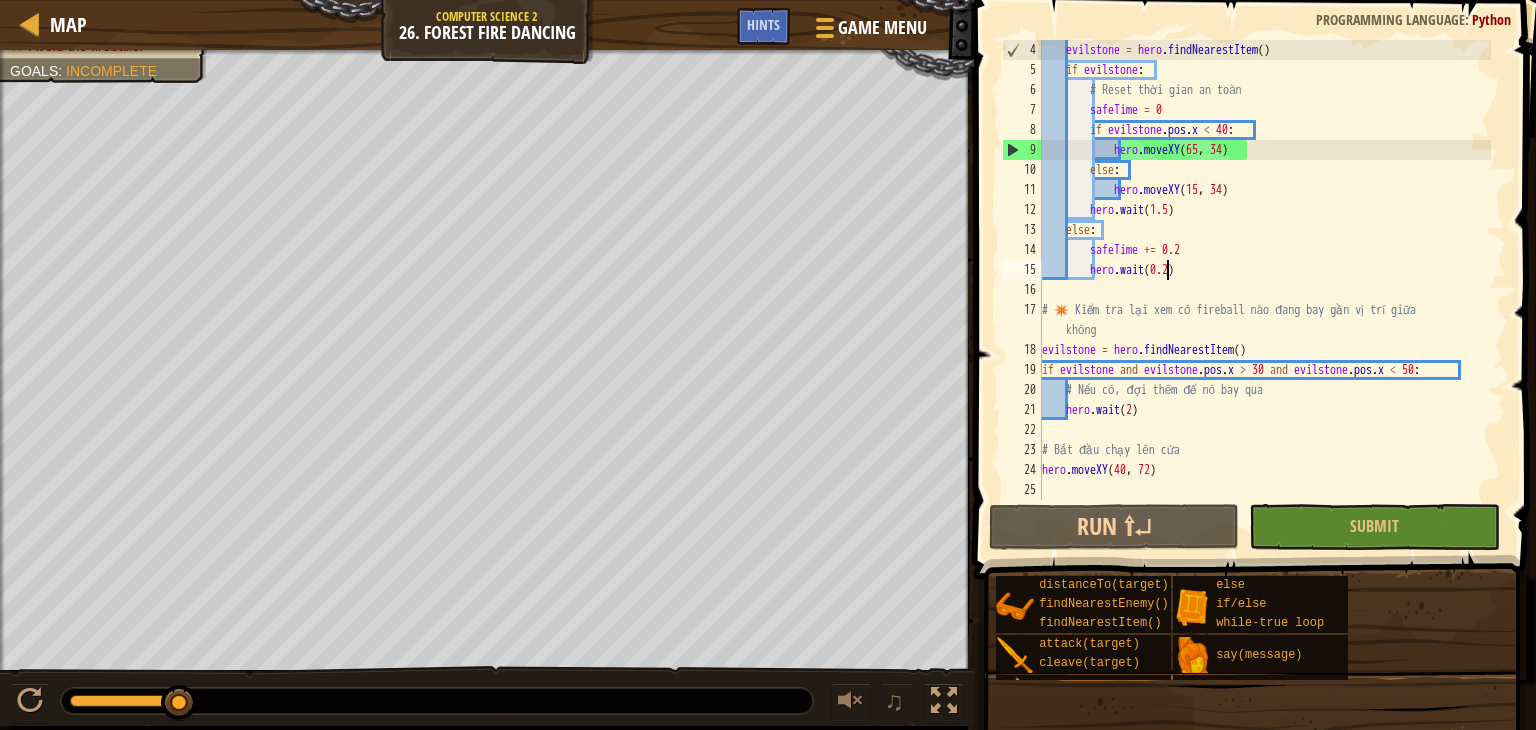 click on "evilstone   =   hero . findNearestItem ( )      if   evilstone :          # Reset thời gian an toàn          safeTime   =   0          if   evilstone . pos . x   <   40 :              hero . moveXY ( 65 ,   34 )          else :              hero . moveXY ( 15 ,   34 )          hero . wait ( 1.5 )      else :          safeTime   +=   0.2          hero . wait ( 0.2 ) # ✴️ Kiểm tra lại xem có fireball nào đang bay gần vị trí giữa       không evilstone   =   hero . findNearestItem ( ) if   evilstone   and   evilstone . pos . x   >   30   and   evilstone . pos . x   <   50 :      # Nếu có, đợi thêm để nó bay qua      hero . wait ( 2 ) # Bắt đầu chạy lên cửa hero . moveXY ( 40 ,   72 )" at bounding box center [1264, 290] 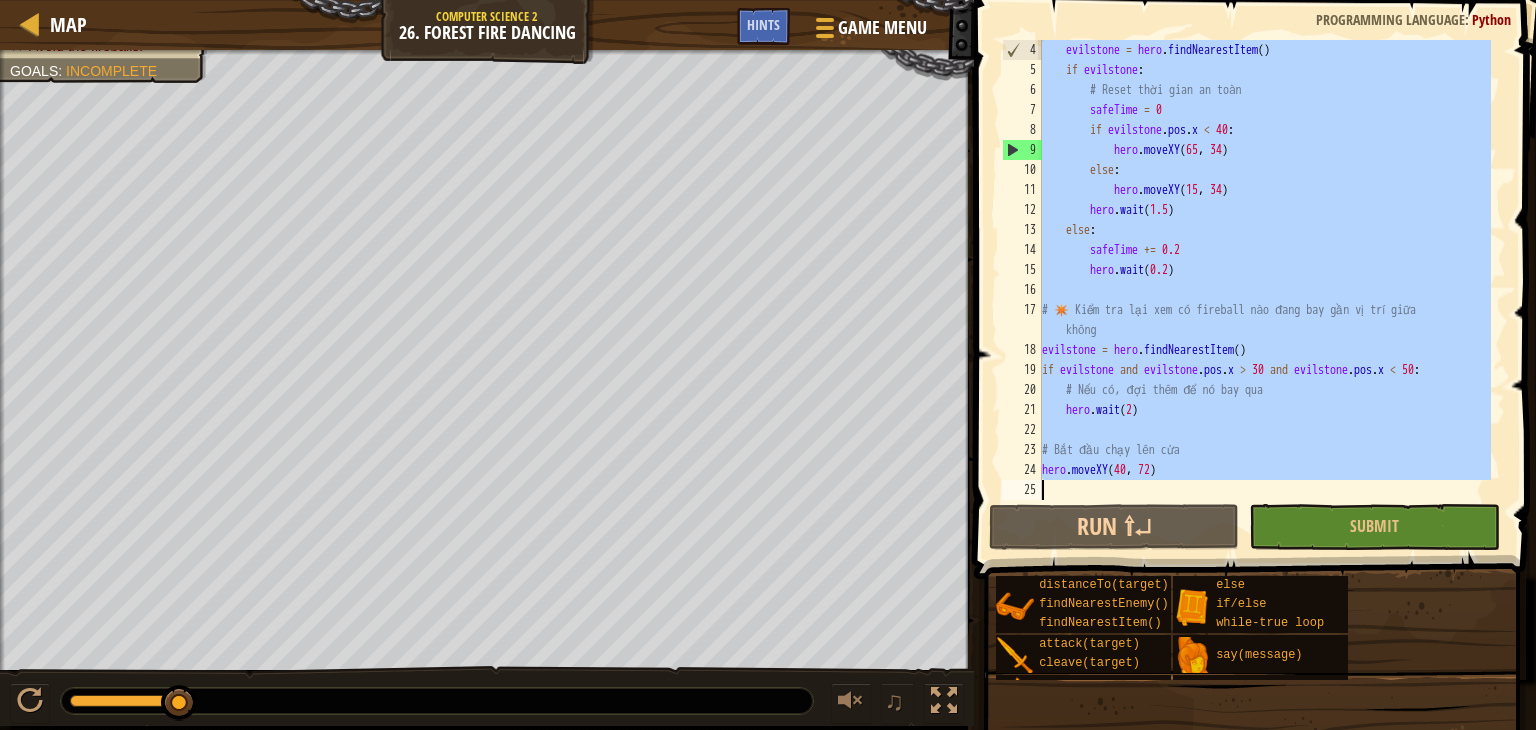 paste 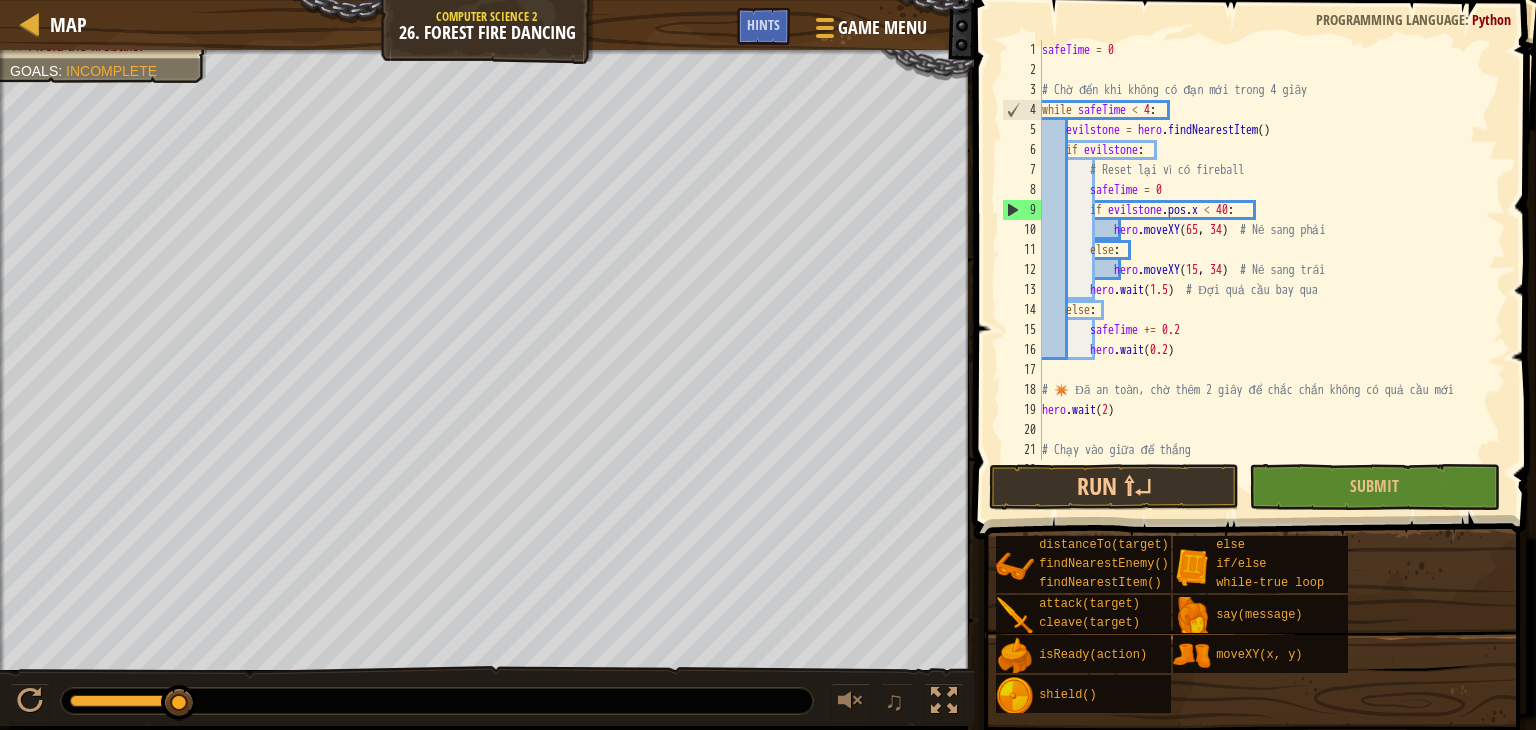 scroll, scrollTop: 0, scrollLeft: 0, axis: both 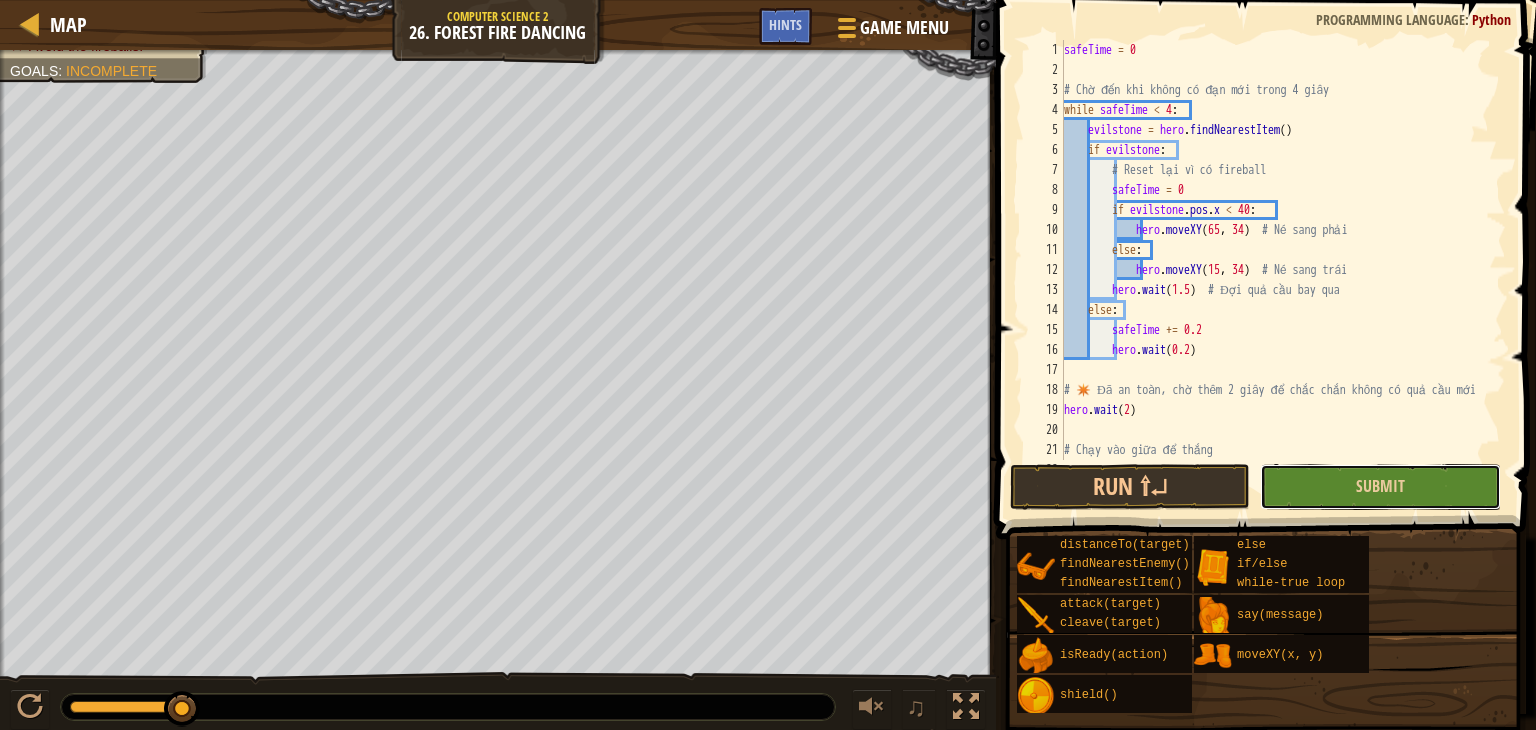 click on "Submit" at bounding box center (1380, 487) 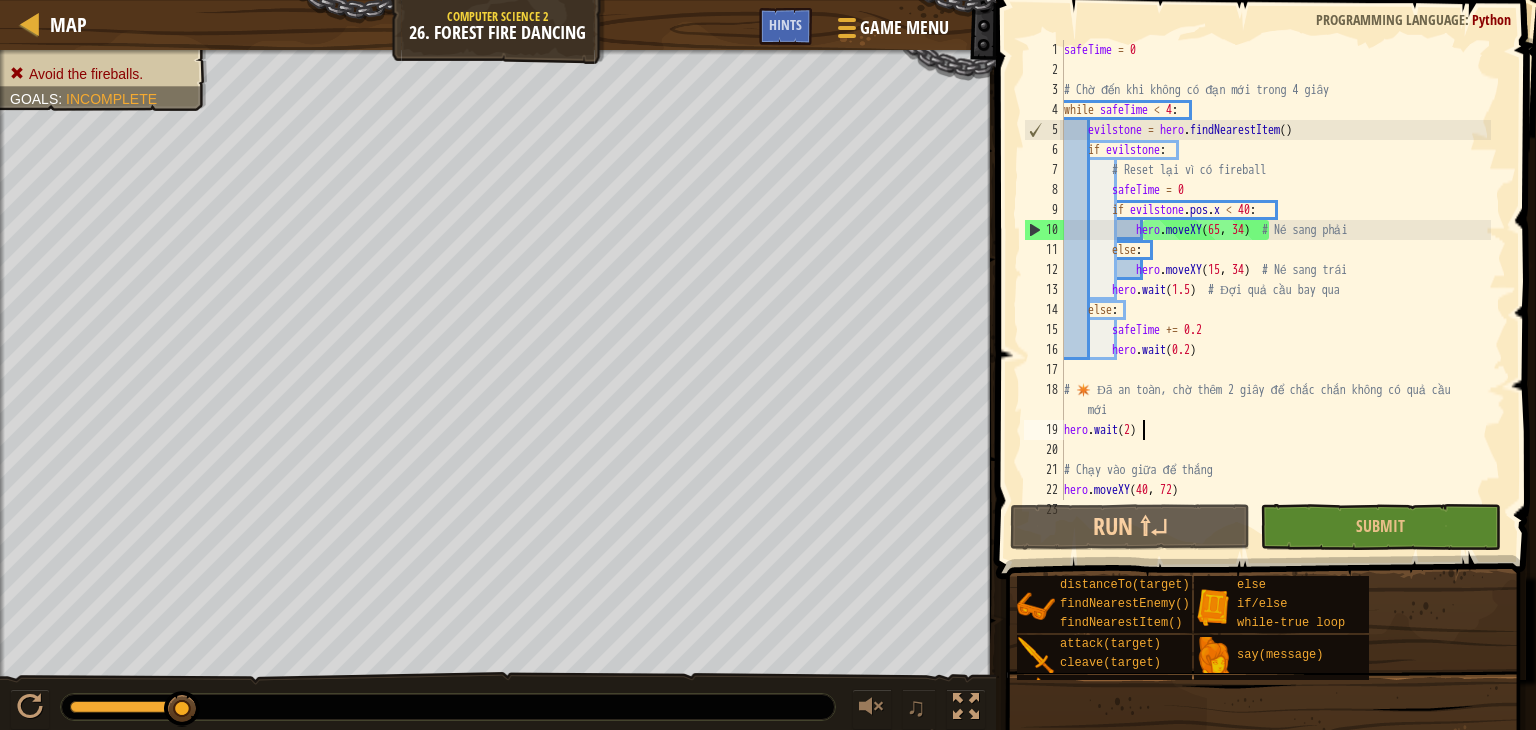 click on "safeTime   =   0 # Chờ đến khi không có đạn mới trong 4 giây while   safeTime   <   4 :      evilstone   =   hero . findNearestItem ( )      if   evilstone :          # Reset lại vì có fireball          safeTime   =   0          if   evilstone . pos . x   <   40 :              hero . moveXY ( 65 ,   34 )    # Né sang phải          else :              hero . moveXY ( 15 ,   34 )    # Né sang trái          hero . wait ( 1.5 )    # Đợi quả cầu bay qua      else :          safeTime   +=   0.2          hero . wait ( 0.2 ) # ✴️ Đã an toàn, chờ thêm 2 giây để chắc chắn không có quả cầu       mới hero . wait ( 2 ) # Chạy vào giữa để thắng hero . moveXY ( 40 ,   72 )" at bounding box center (1275, 290) 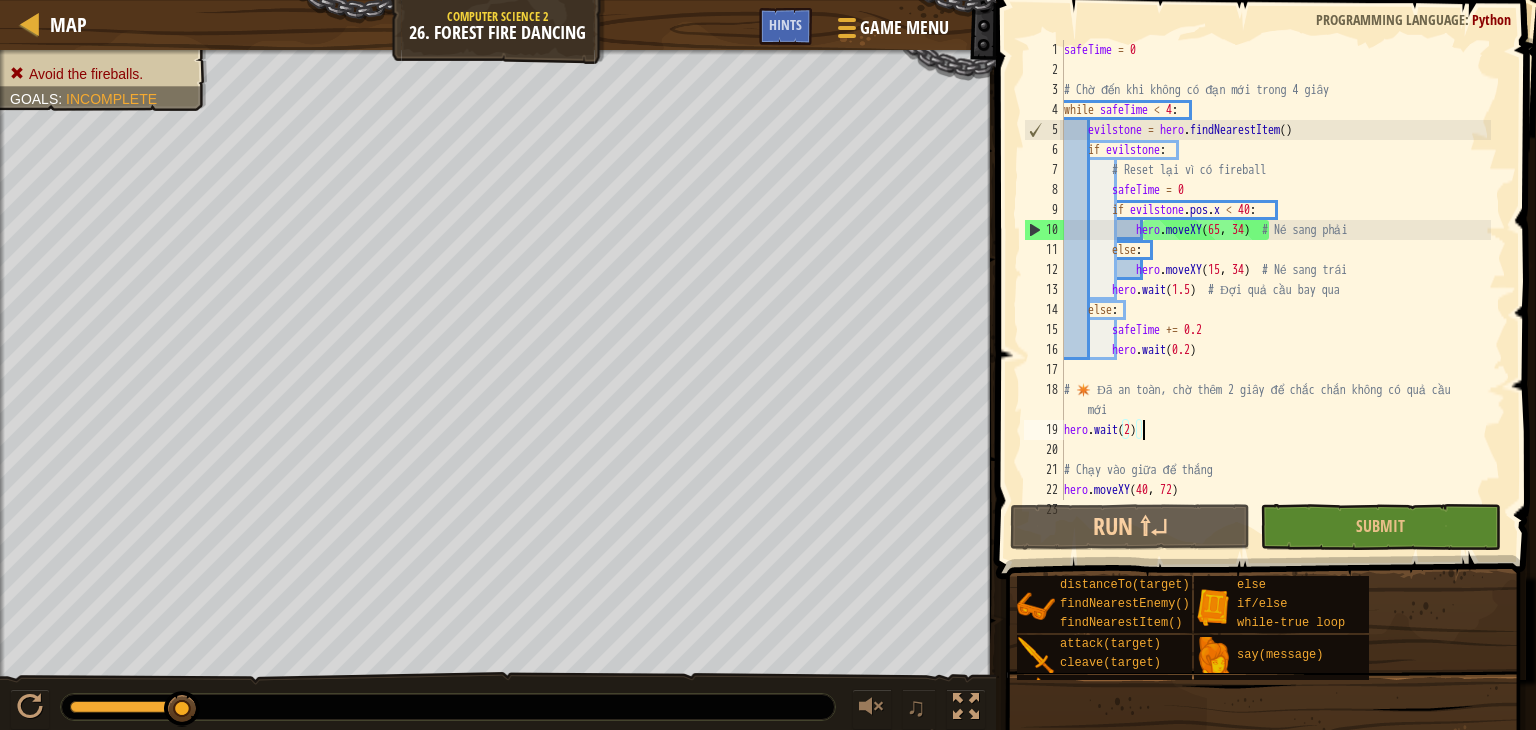 type on "hero.moveXY(40, 72)" 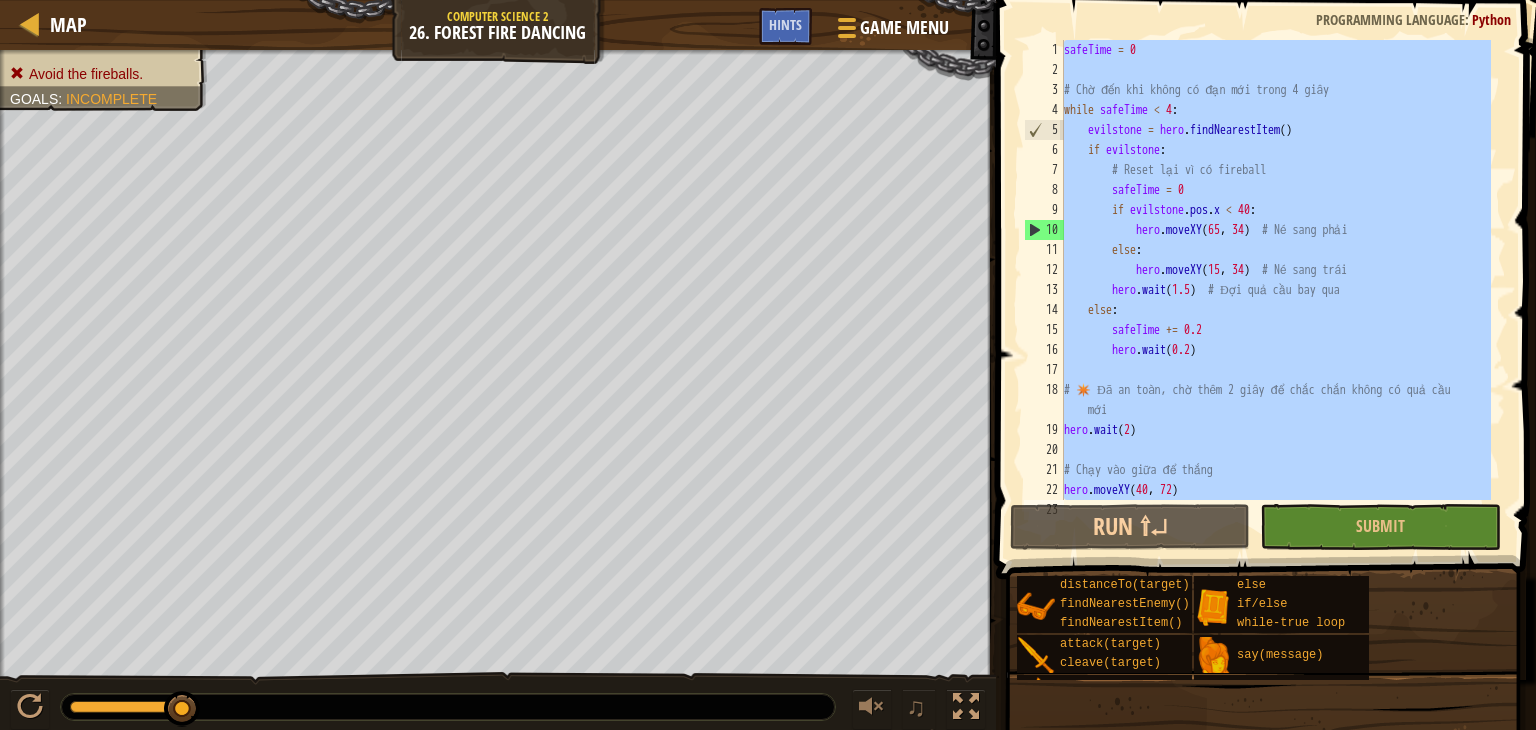 paste 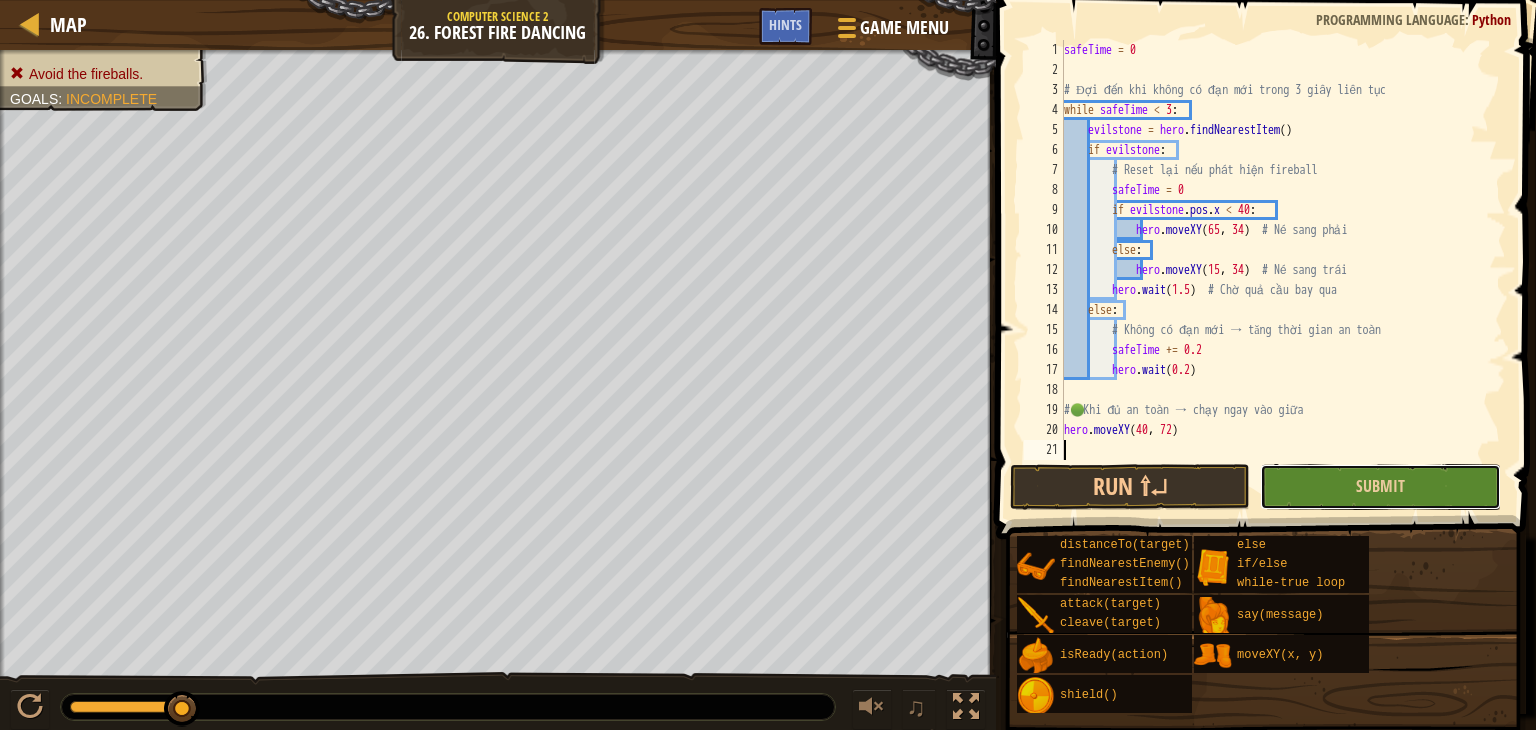 click on "Submit" at bounding box center (1380, 487) 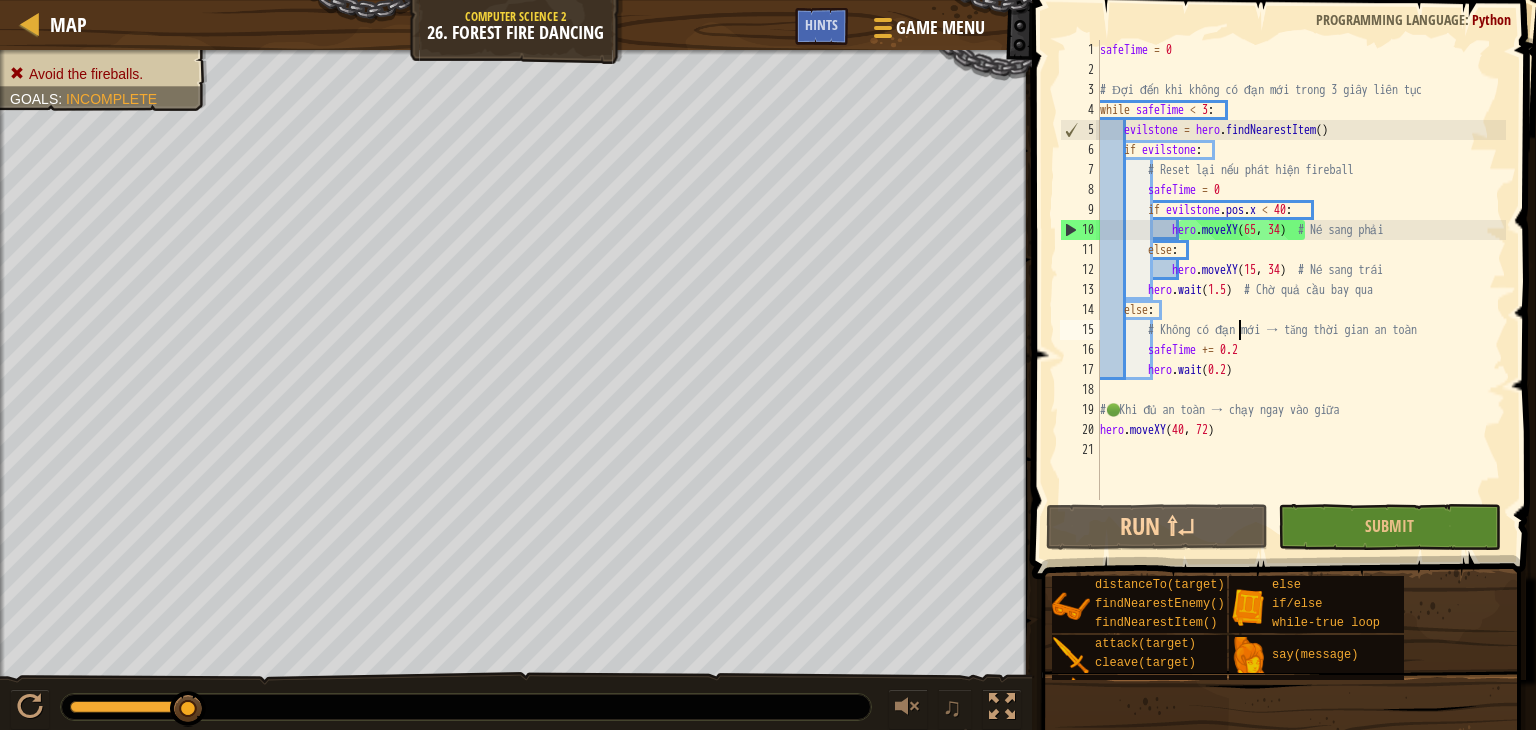 click on "safeTime   =   0 # Đợi đến khi không có đạn mới trong 3 giây liên tục while   safeTime   <   3 :      evilstone   =   hero . findNearestItem ( )      if   evilstone :          # Reset lại nếu phát hiện fireball          safeTime   =   0          if   evilstone . pos . x   <   40 :              hero . moveXY ( 65 ,   34 )    # Né sang phải          else :              hero . moveXY ( 15 ,   34 )    # Né sang trái          hero . wait ( 1.5 )    # Chờ quả cầu bay qua      else :          # Không có đạn mới → tăng thời gian an toàn          safeTime   +=   0.2          hero . wait ( 0.2 ) #  🟢  Khi đủ an toàn → chạy ngay vào giữa hero . moveXY ( 40 ,   72 )" at bounding box center (1301, 290) 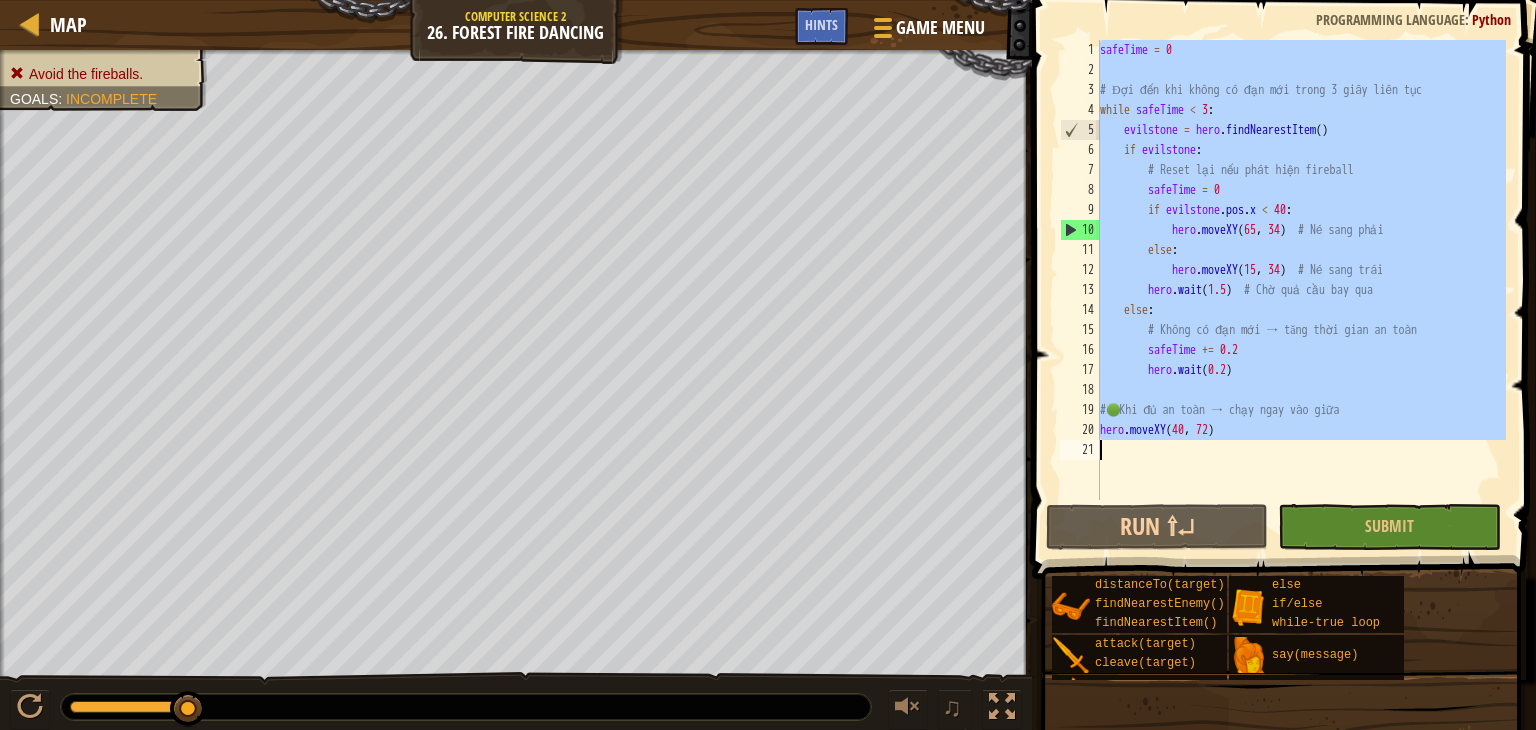 paste 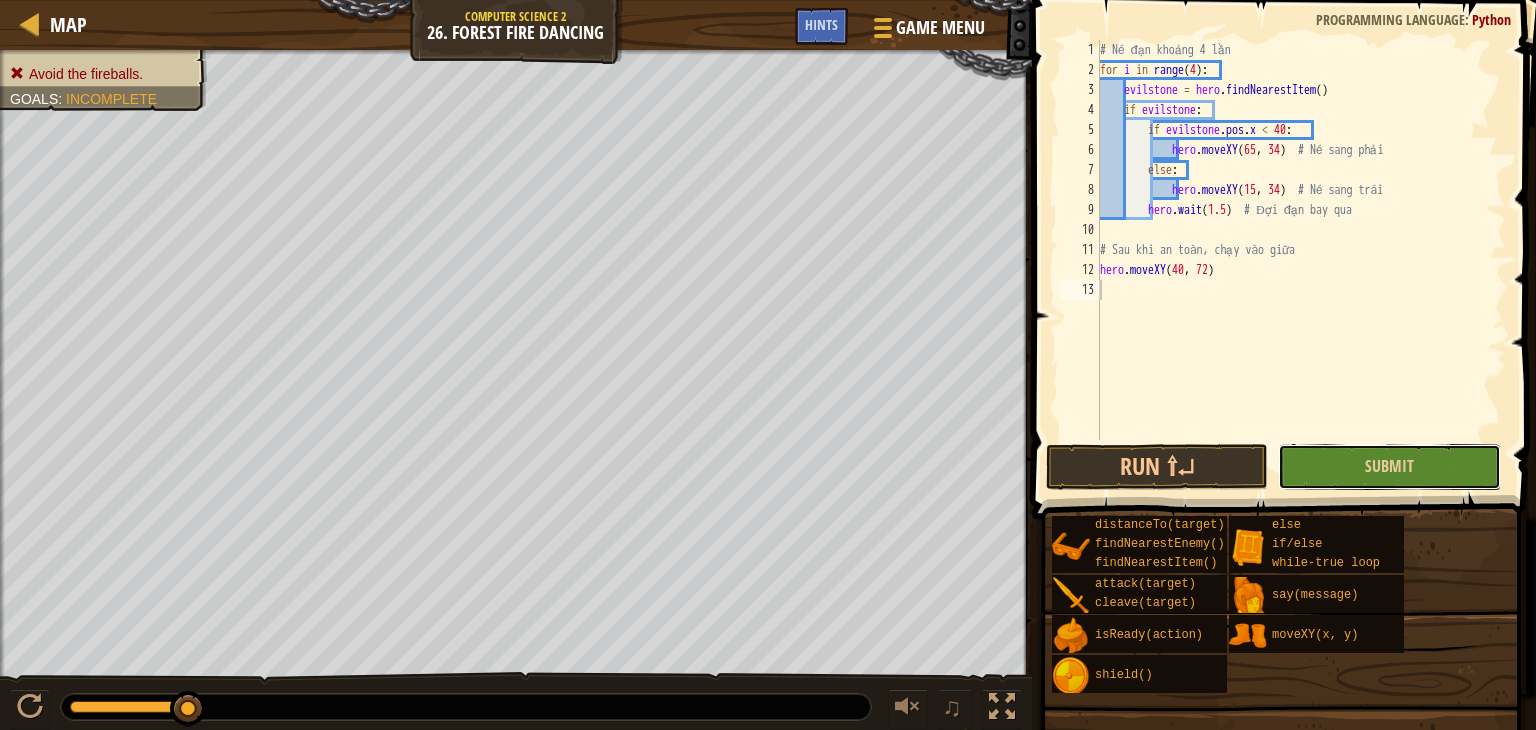 click on "Submit" at bounding box center [1389, 467] 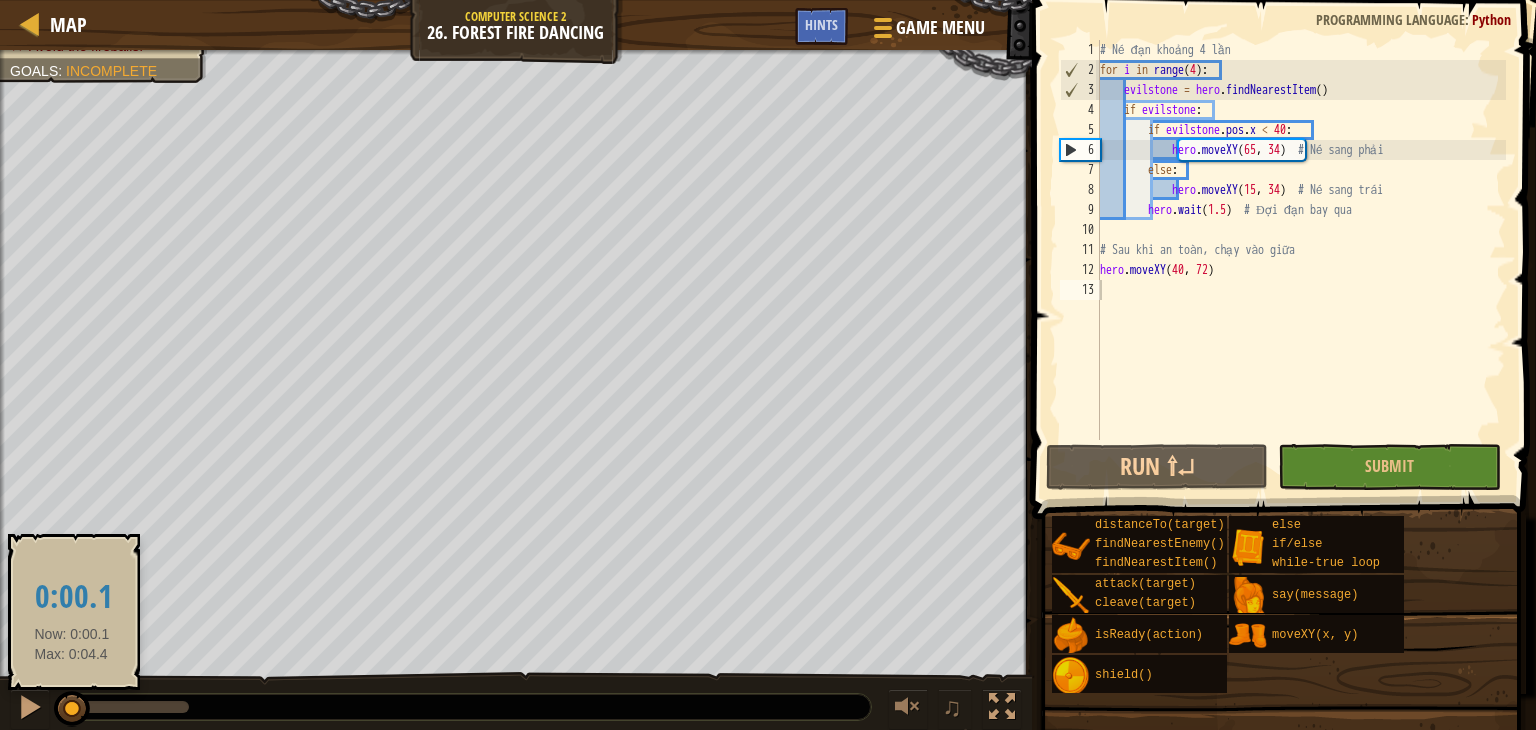drag, startPoint x: 174, startPoint y: 714, endPoint x: 72, endPoint y: 705, distance: 102.396286 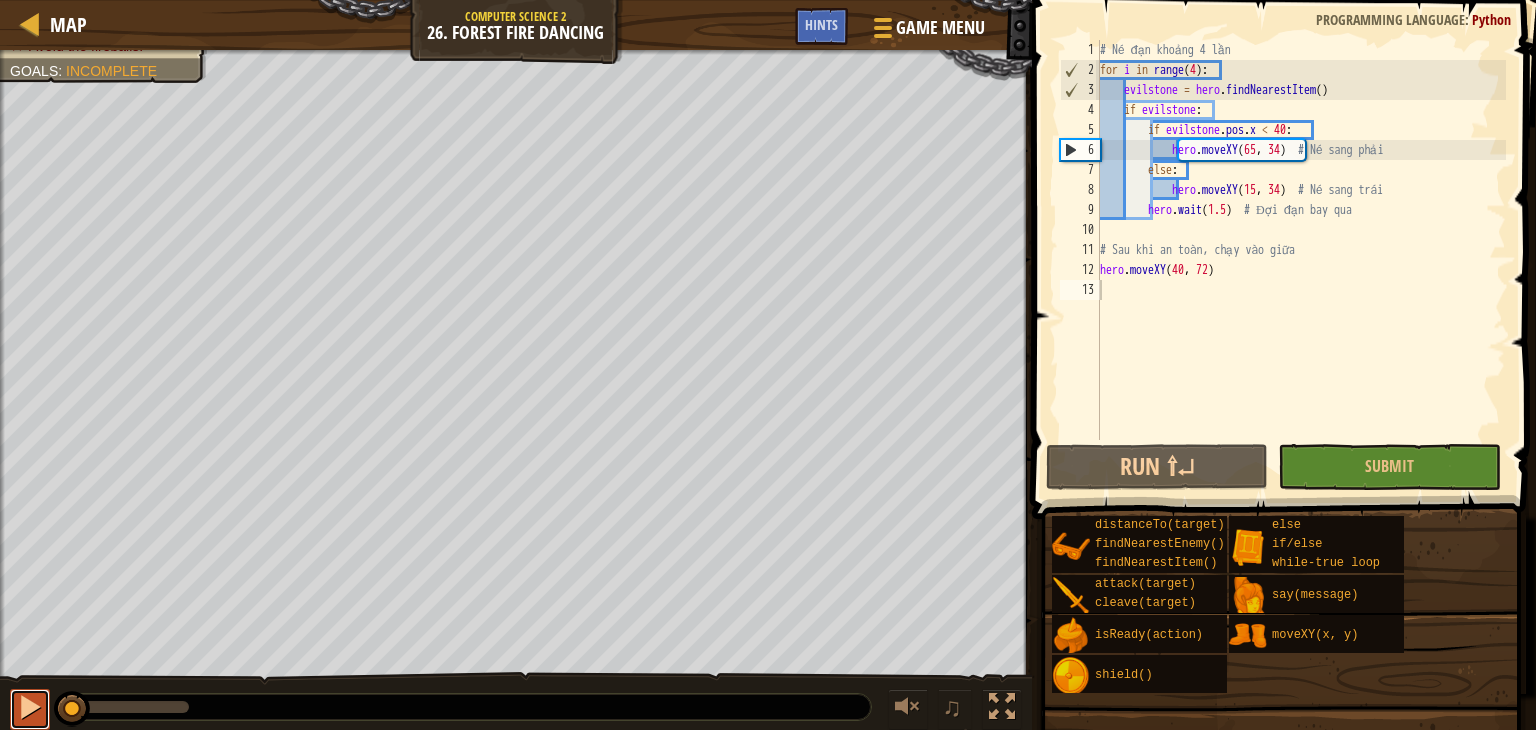 click at bounding box center [30, 707] 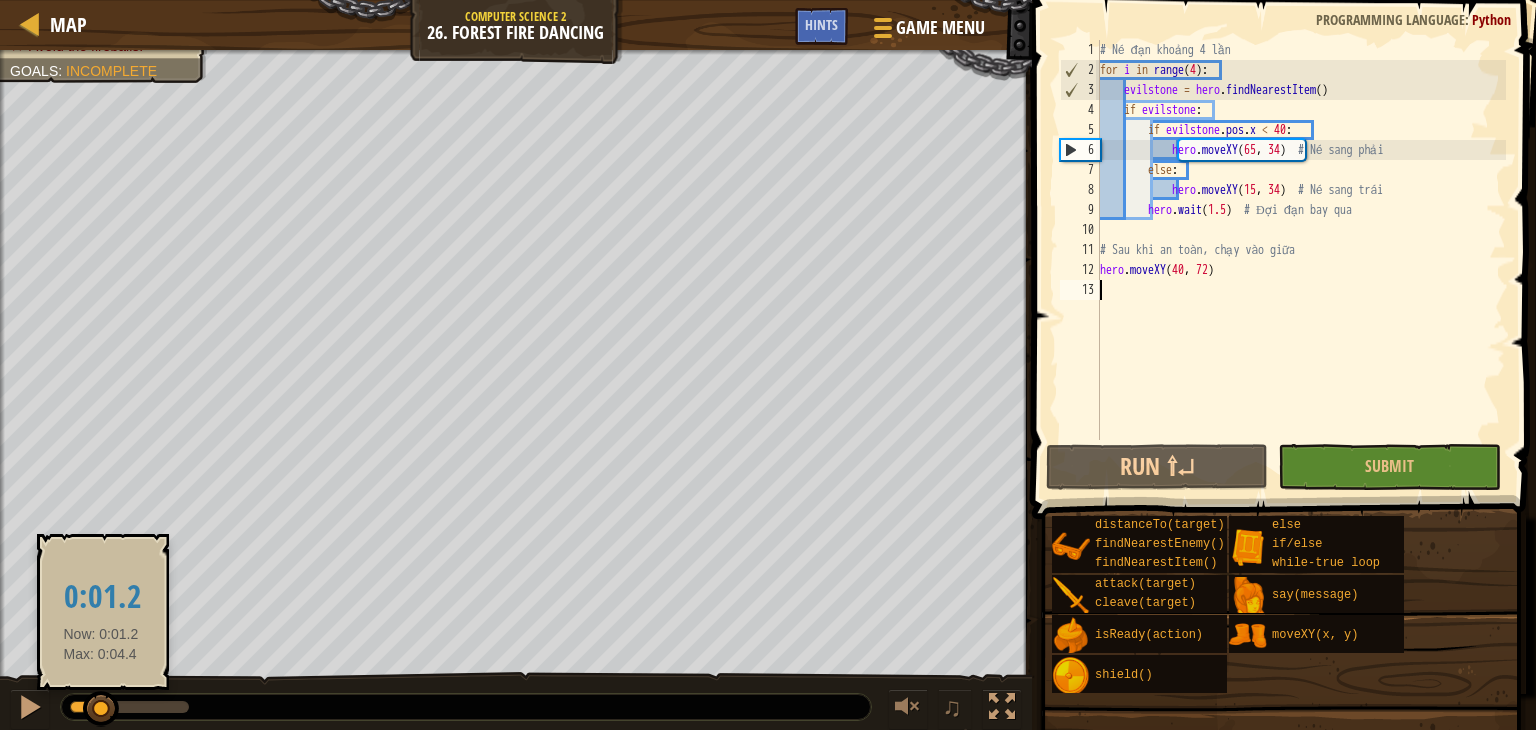 drag, startPoint x: 72, startPoint y: 707, endPoint x: 101, endPoint y: 701, distance: 29.614185 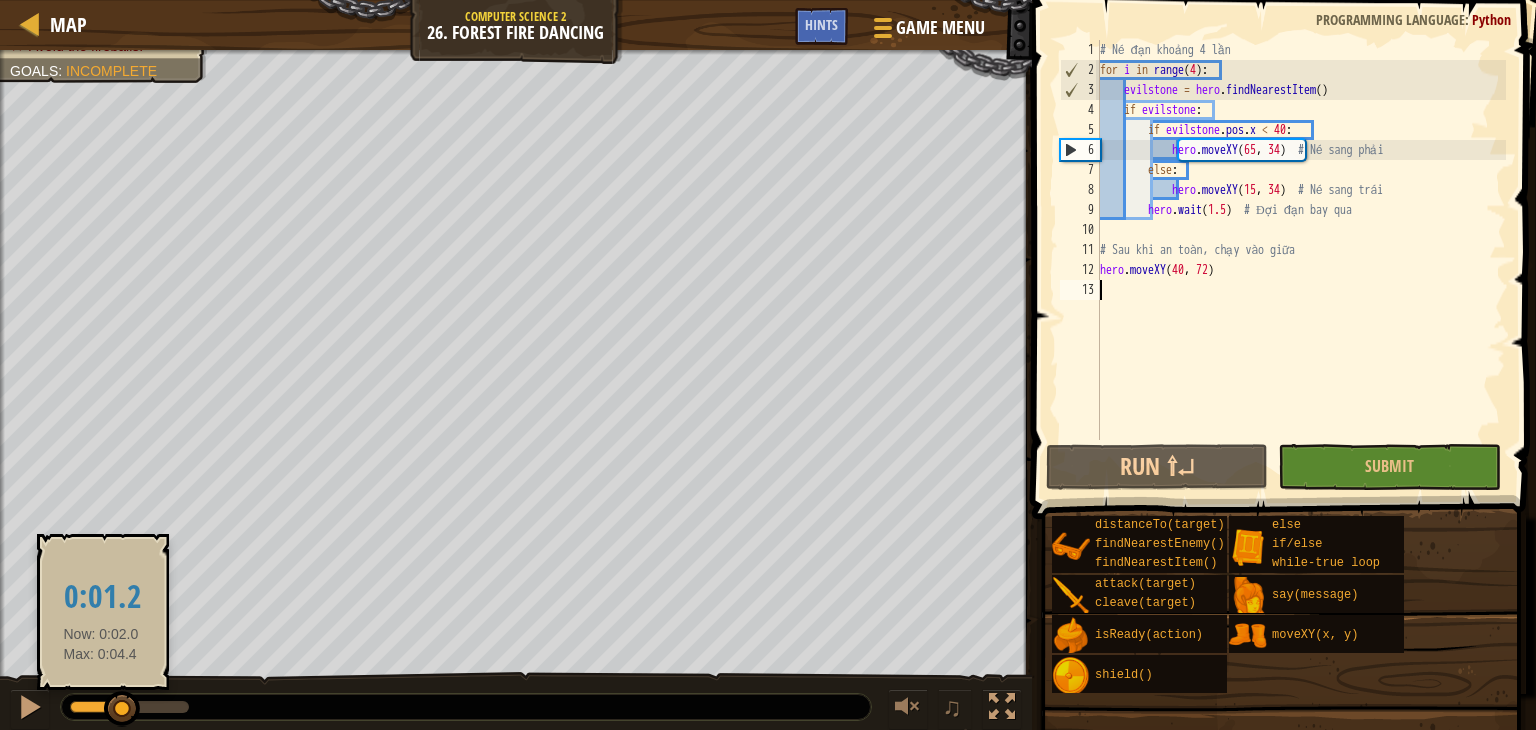 click at bounding box center (96, 707) 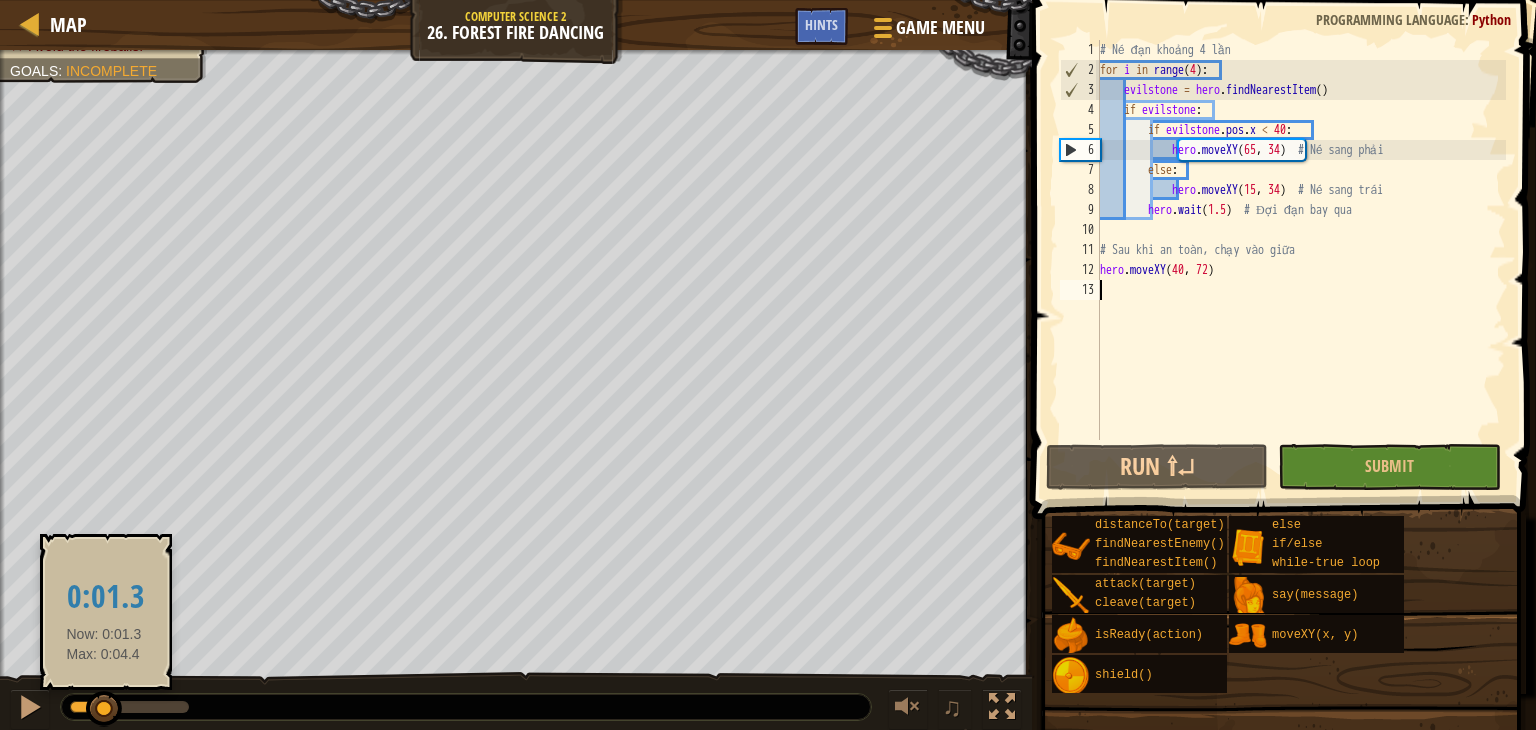 drag, startPoint x: 118, startPoint y: 701, endPoint x: 104, endPoint y: 701, distance: 14 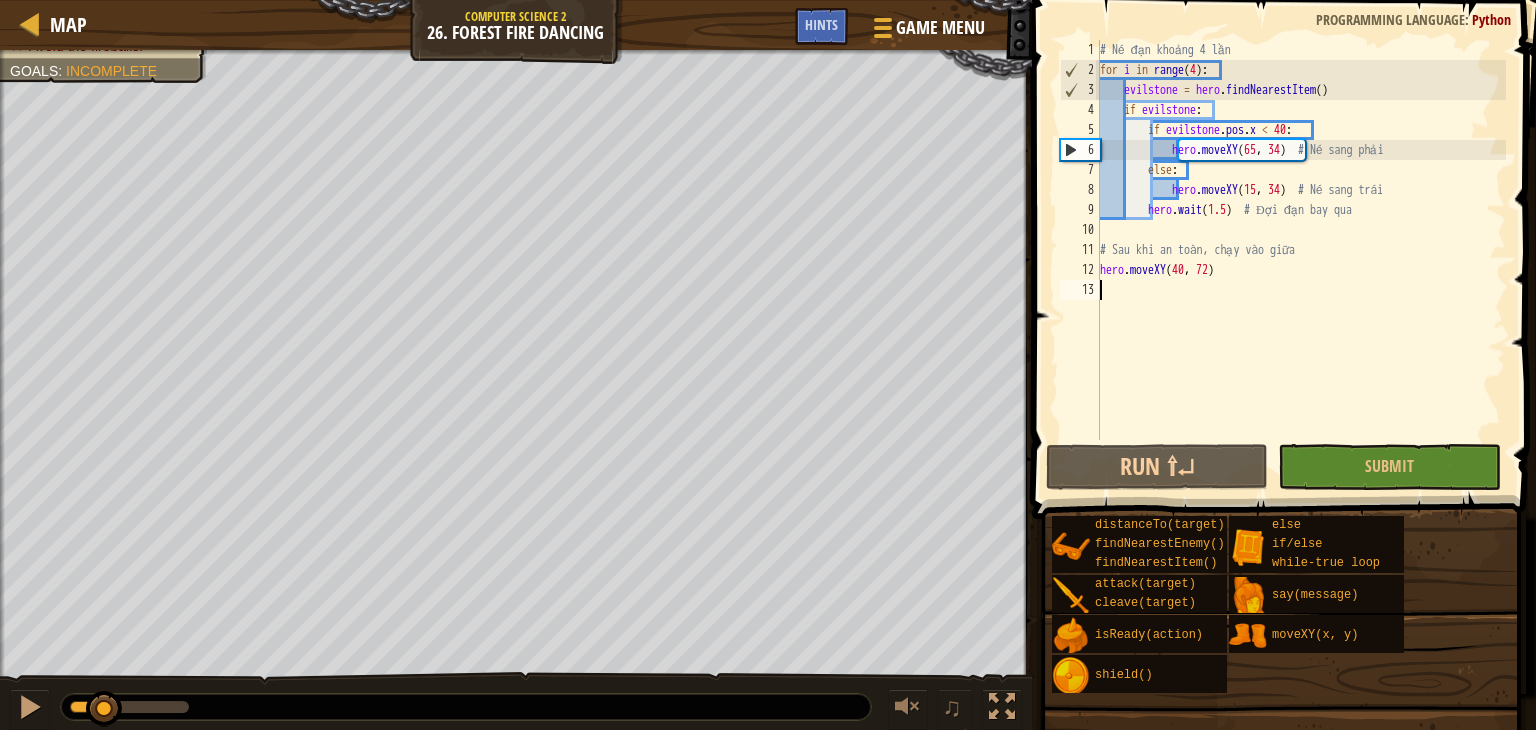 click on "# Né đạn khoảng 4 lần for   i   in   range ( 4 ) :      evilstone   =   hero . findNearestItem ( )      if   evilstone :          if   evilstone . pos . x   <   40 :              hero . moveXY ( 65 ,   34 )    # Né sang phải          else :              hero . moveXY ( 15 ,   34 )    # Né sang trái          hero . wait ( 1.5 )    # Đợi đạn bay qua # Sau khi an toàn, chạy vào giữa hero . moveXY ( 40 ,   72 )" at bounding box center (1301, 260) 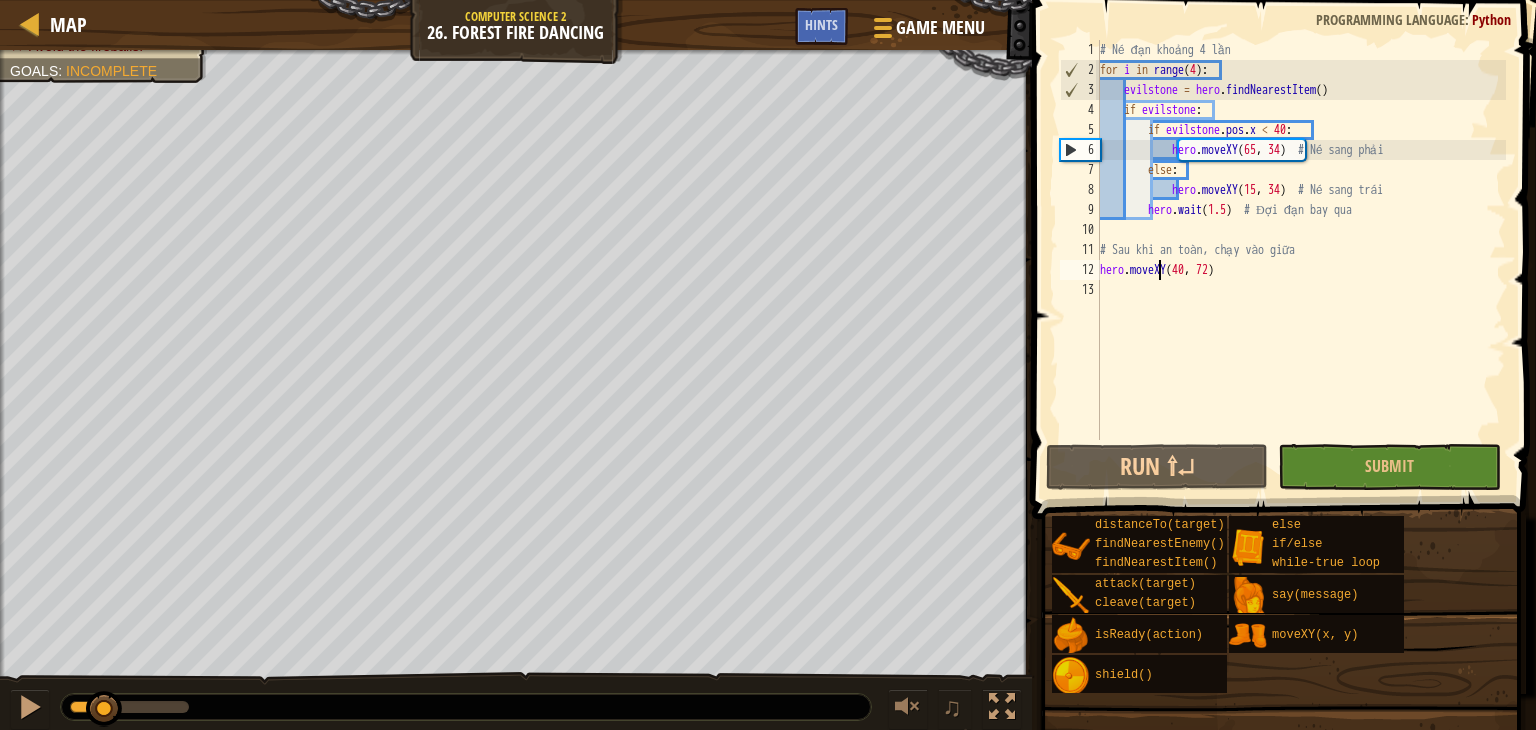 type on "hero.moveXY(40, 72)" 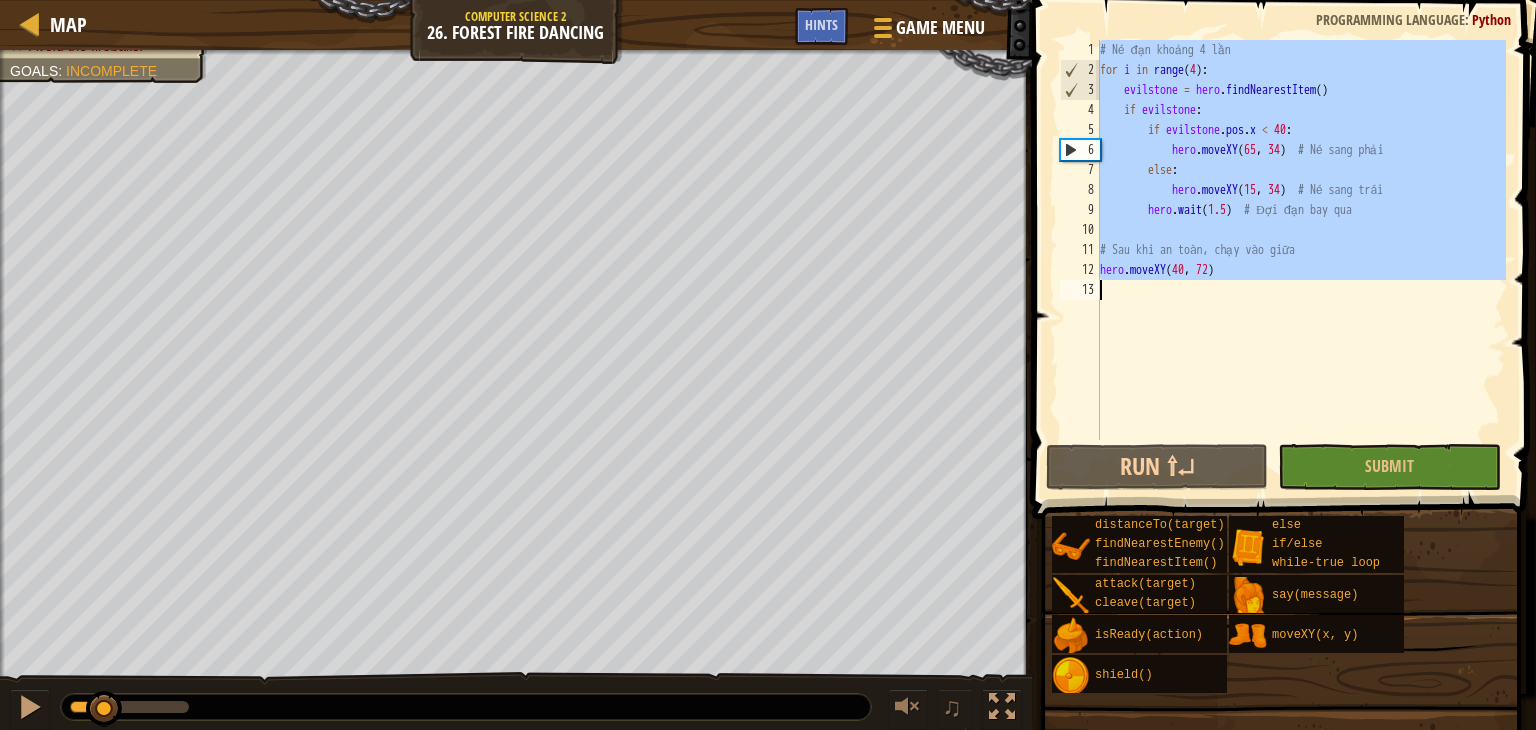 paste 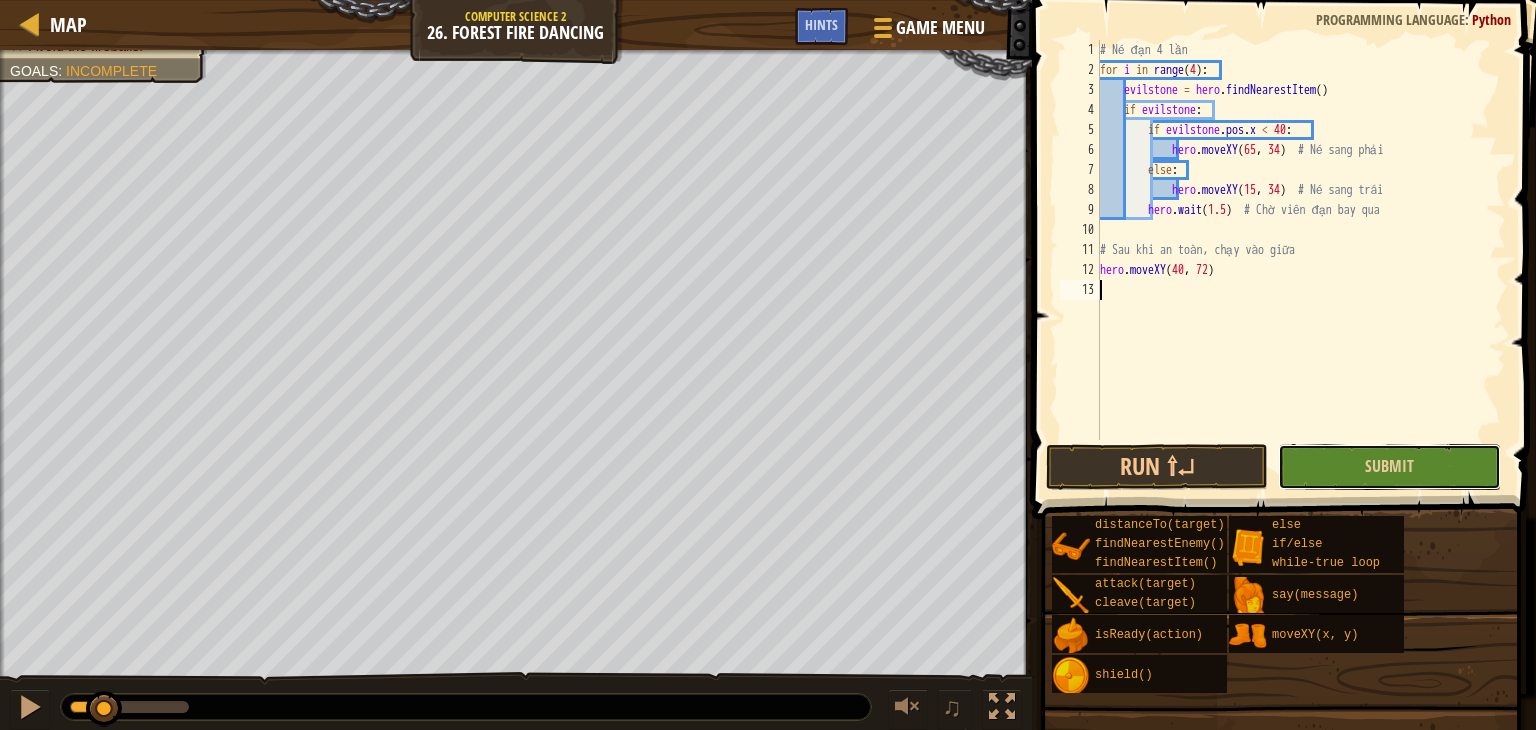 click on "Submit" at bounding box center (1389, 467) 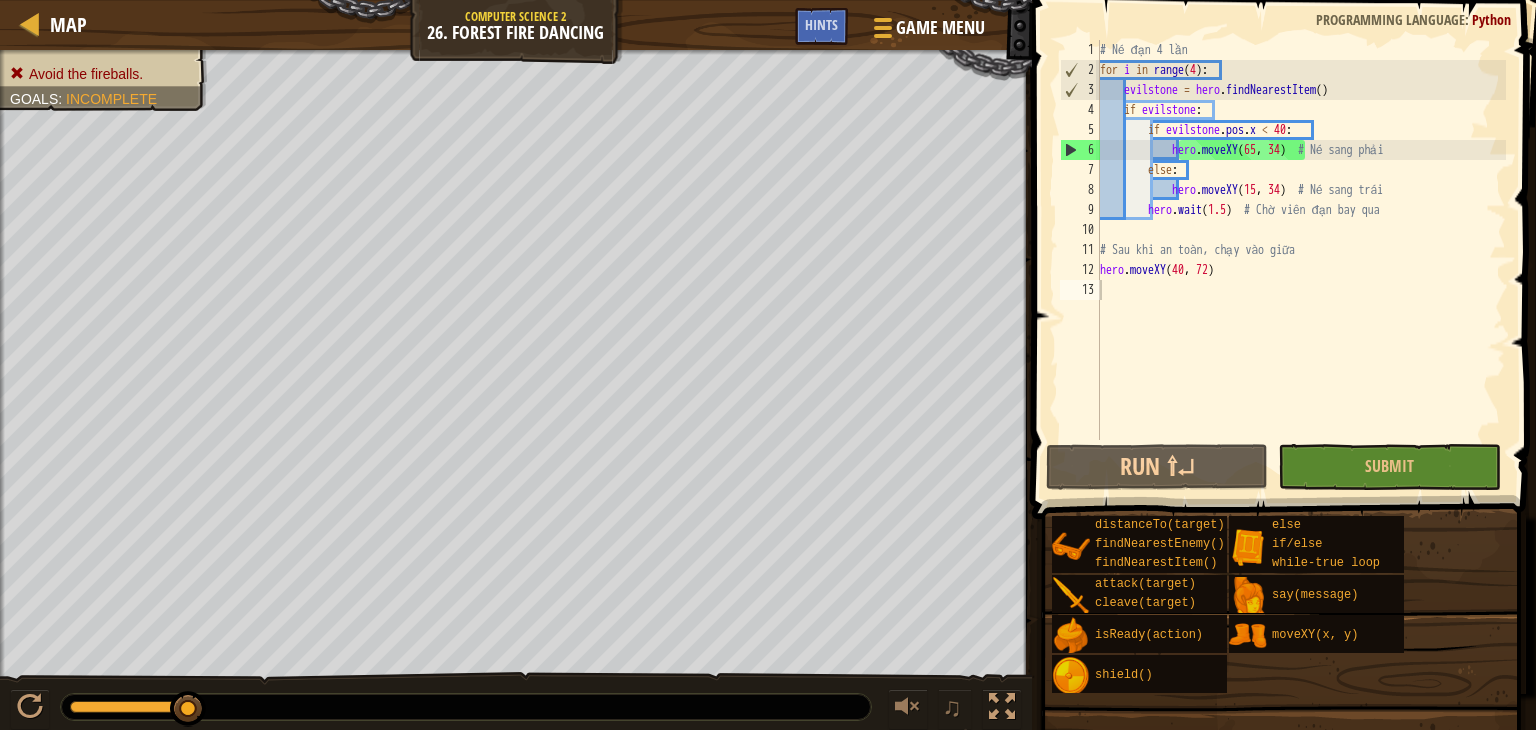 click on "# Né đạn 4 lần for   i   in   range ( 4 ) :      evilstone   =   hero . findNearestItem ( )      if   evilstone :          if   evilstone . pos . x   <   40 :              hero . moveXY ( 65 ,   34 )    # Né sang phải          else :              hero . moveXY ( 15 ,   34 )    # Né sang trái          hero . wait ( 1.5 )    # Chờ viên đạn bay qua # Sau khi an toàn, chạy vào giữa hero . moveXY ( 40 ,   72 )" at bounding box center [1301, 260] 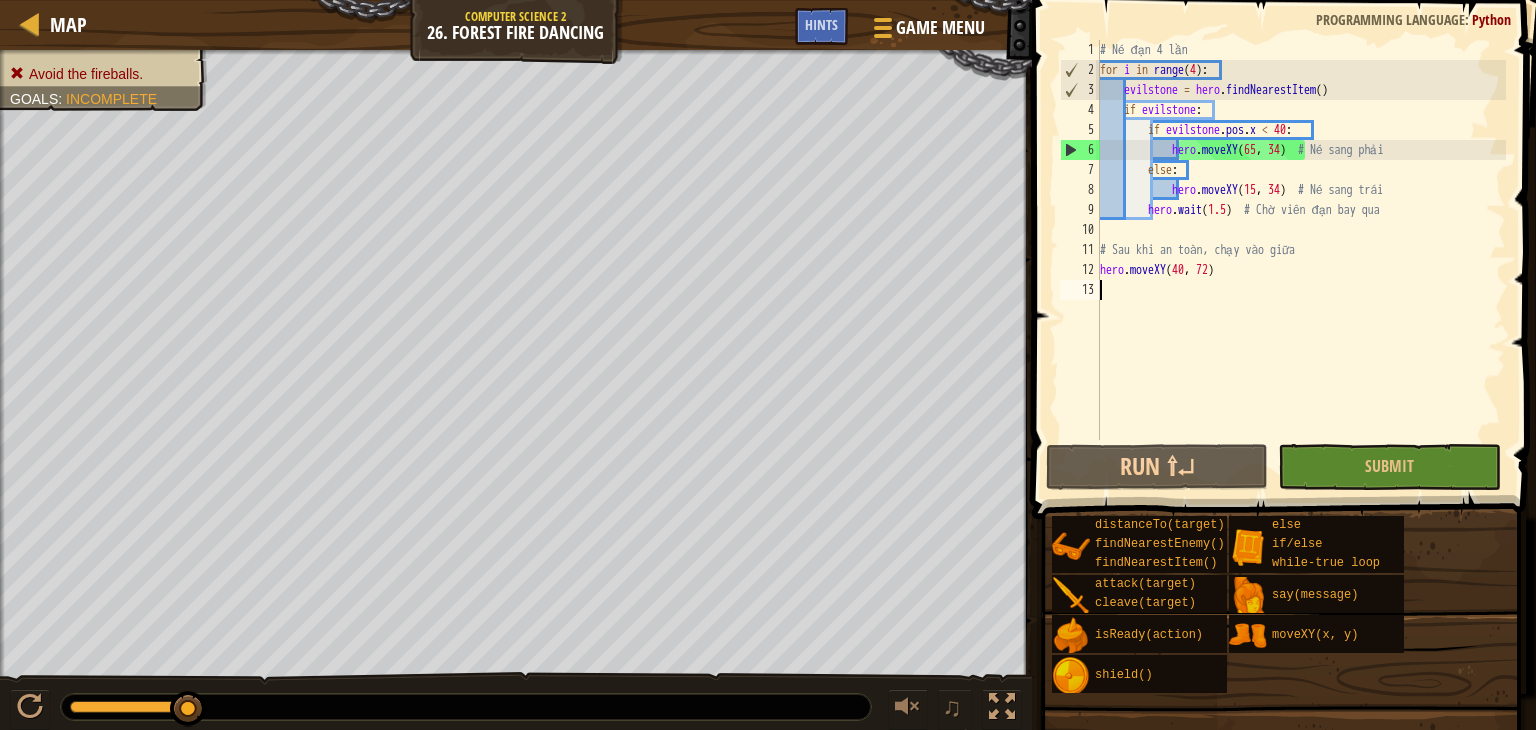 type on "hero.moveXY(40, 72)" 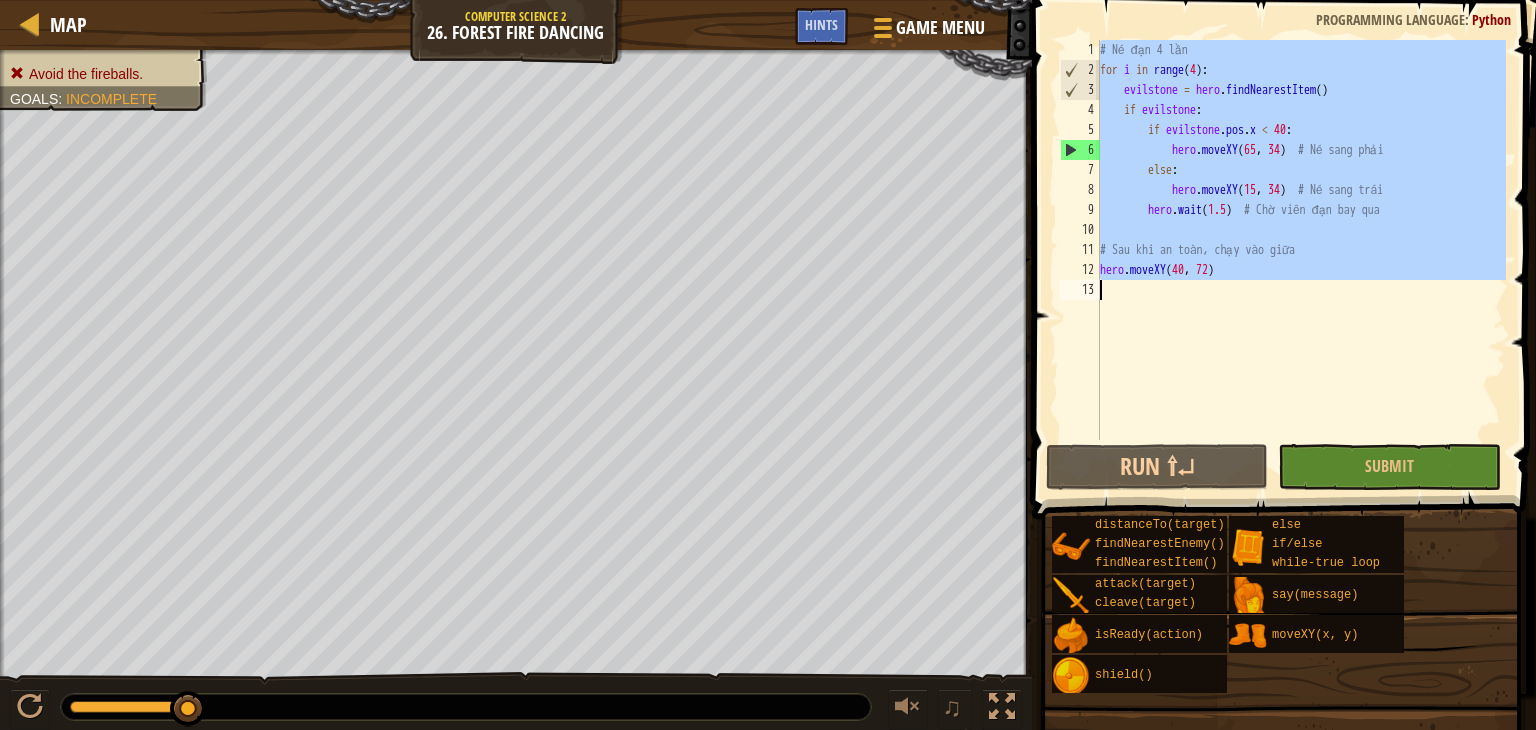 paste 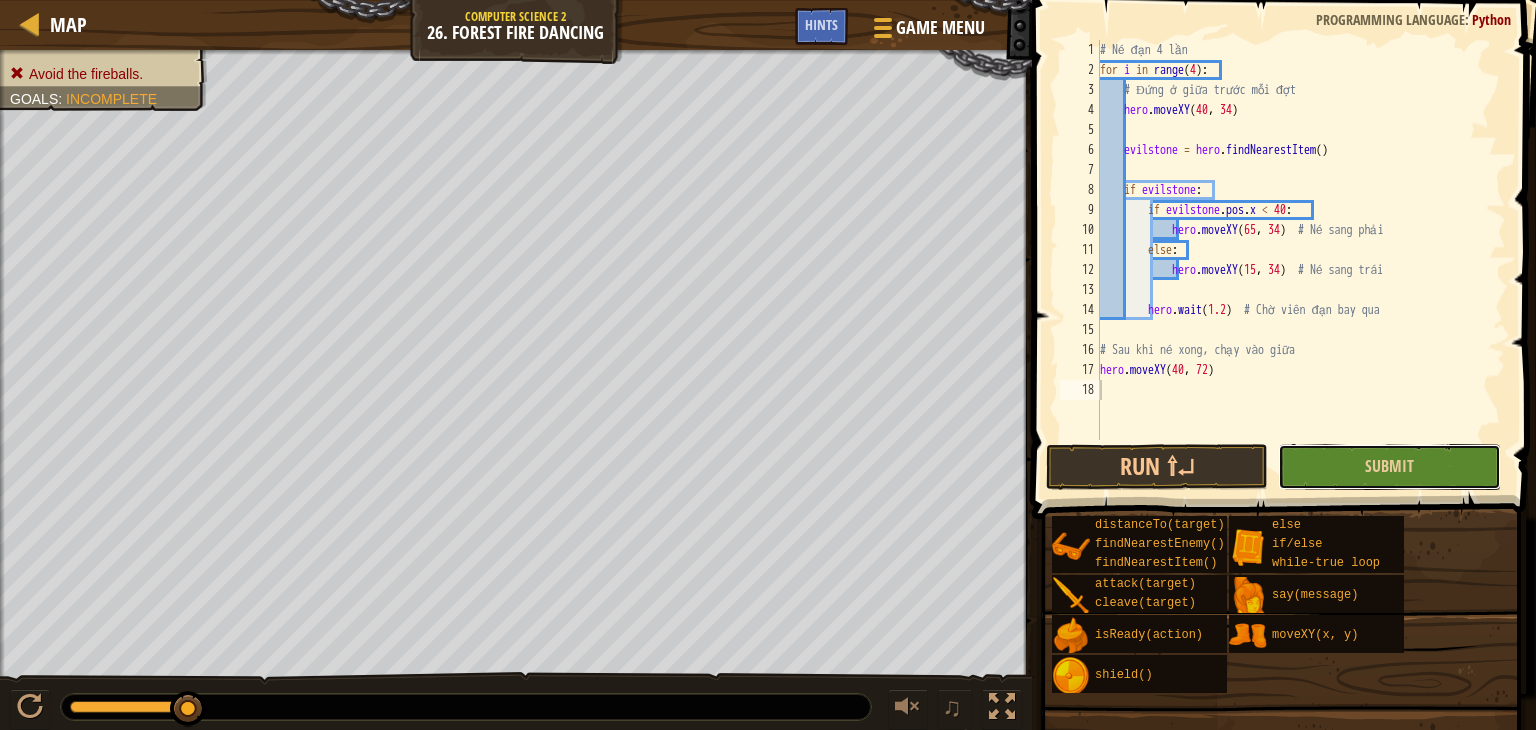 click on "Submit" at bounding box center (1389, 467) 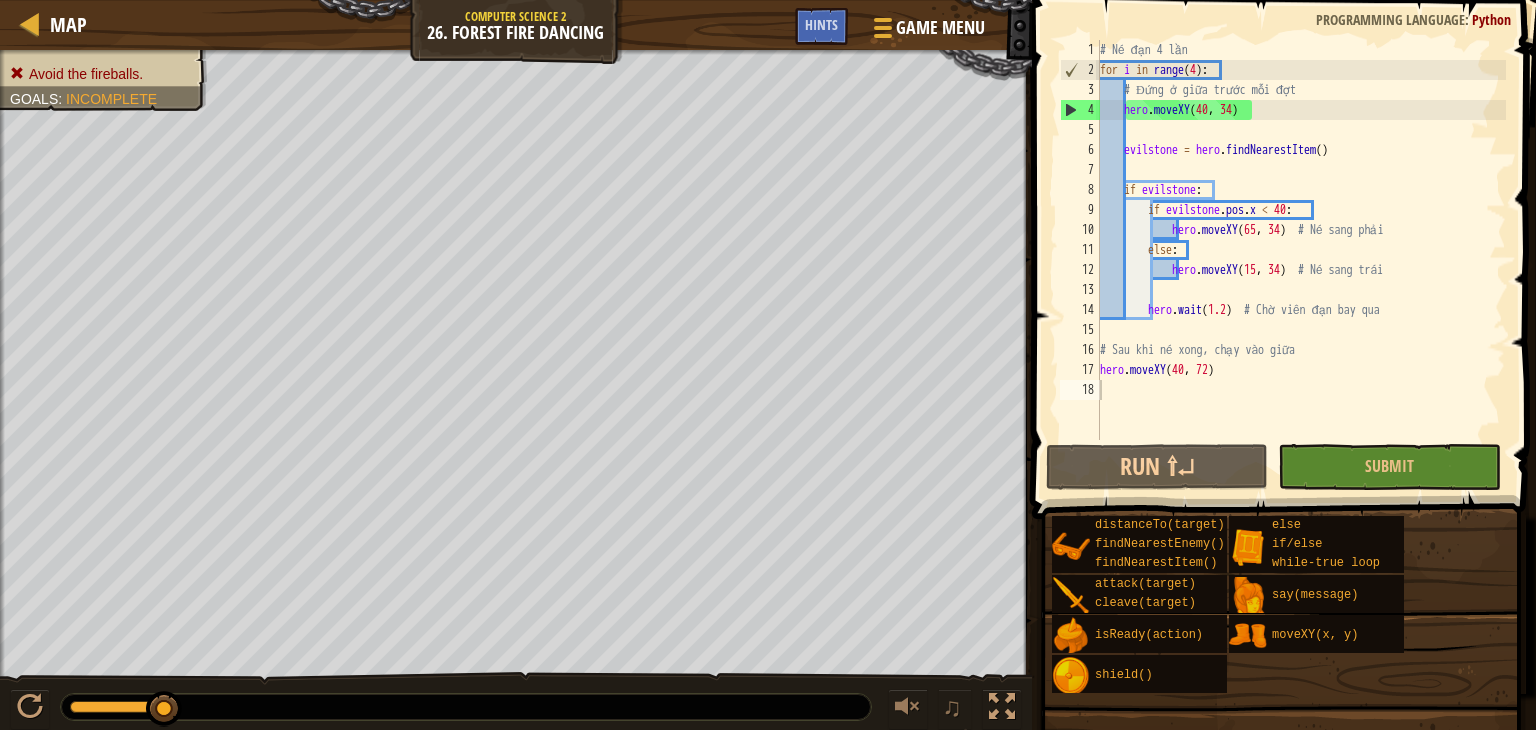 drag, startPoint x: 159, startPoint y: 711, endPoint x: 236, endPoint y: 718, distance: 77.31753 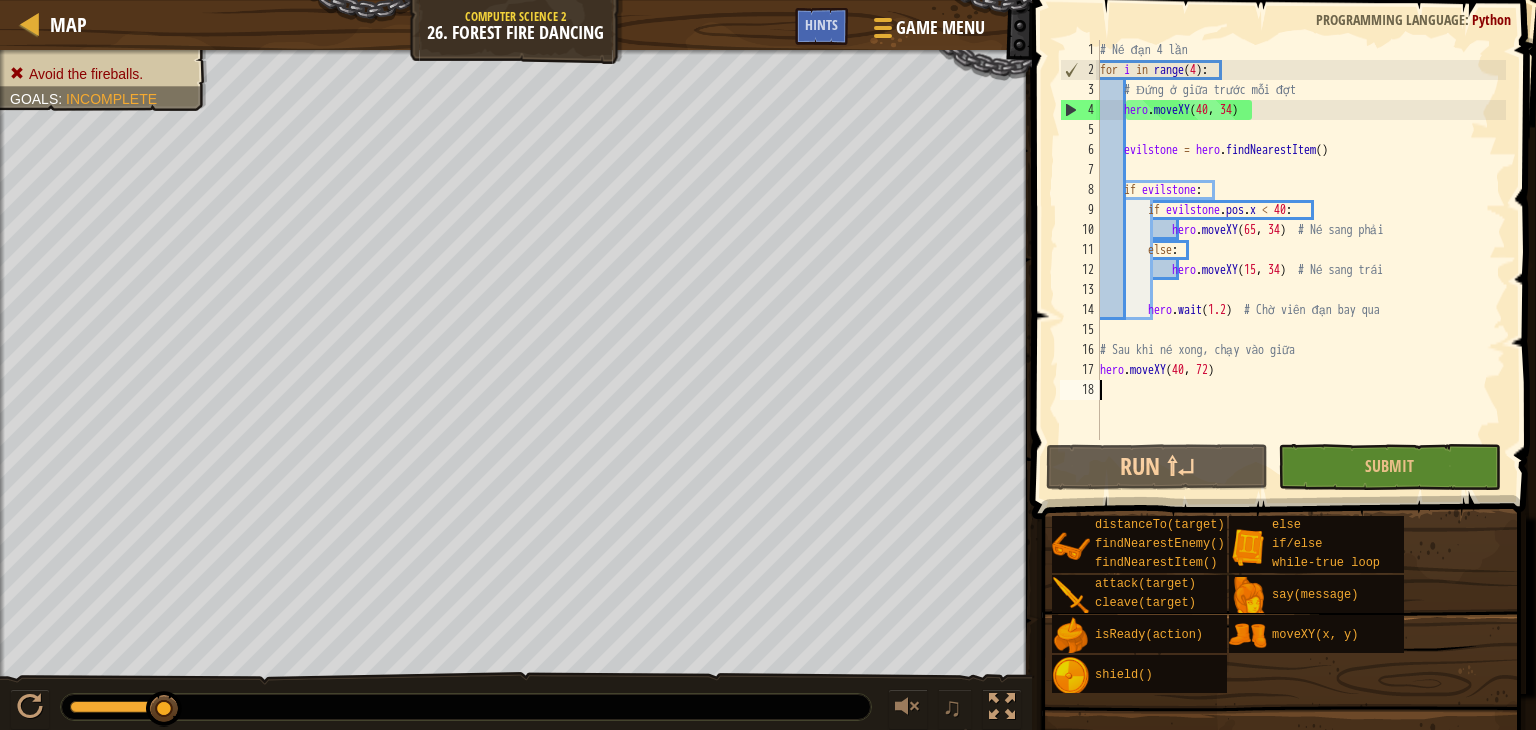 click on "# Né đạn 4 lần for   i   in   range ( 4 ) :      # Đứng ở giữa trước mỗi đợt      hero . moveXY ( 40 ,   34 )           evilstone   =   hero . findNearestItem ( )           if   evilstone :          if   evilstone . pos . x   <   40 :              hero . moveXY ( 65 ,   34 )    # Né sang phải          else :              hero . moveXY ( 15 ,   34 )    # Né sang trái                   hero . wait ( 1.2 )    # Chờ viên đạn bay qua # Sau khi né xong, chạy vào giữa hero . moveXY ( 40 ,   72 )" at bounding box center (1301, 260) 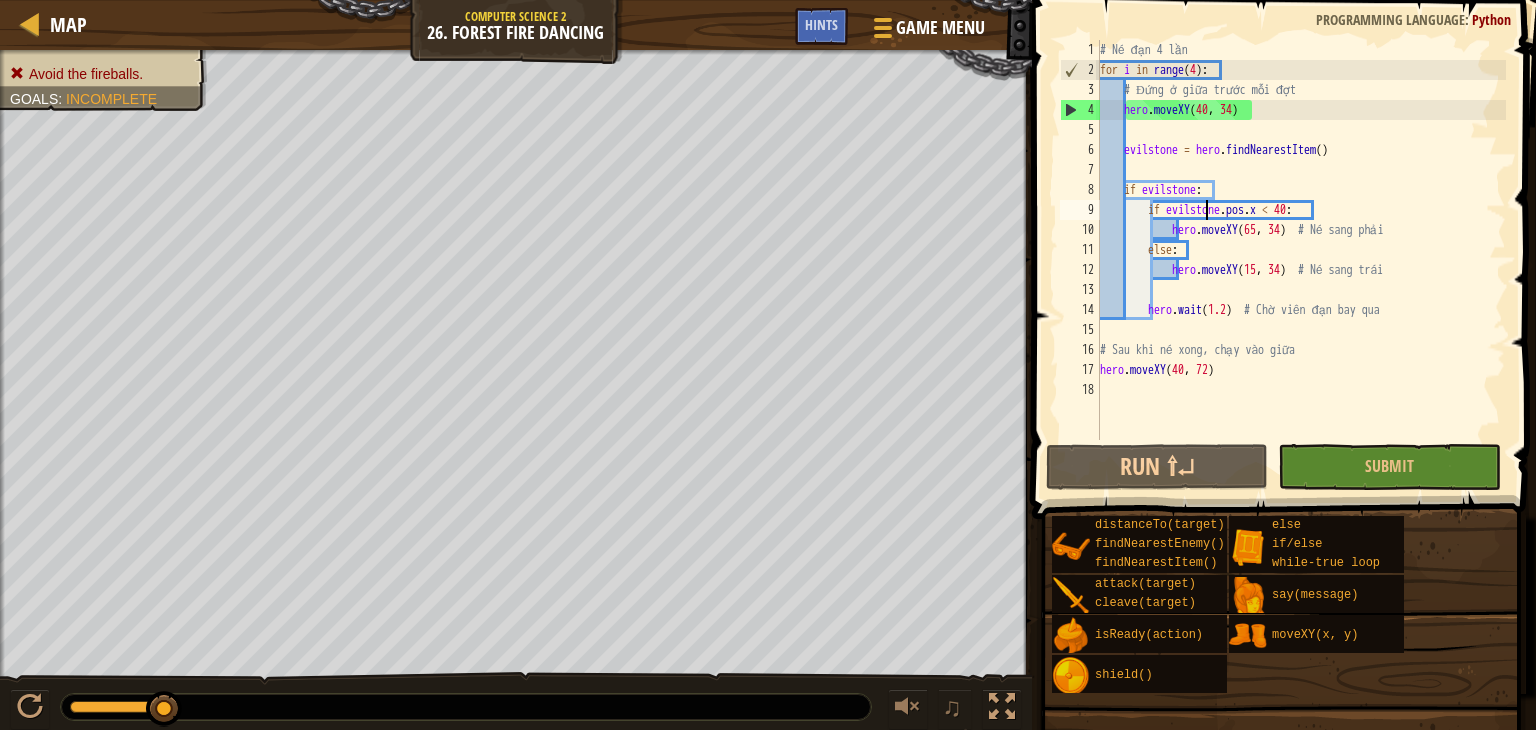 type on "hero.moveXY(40, 72)" 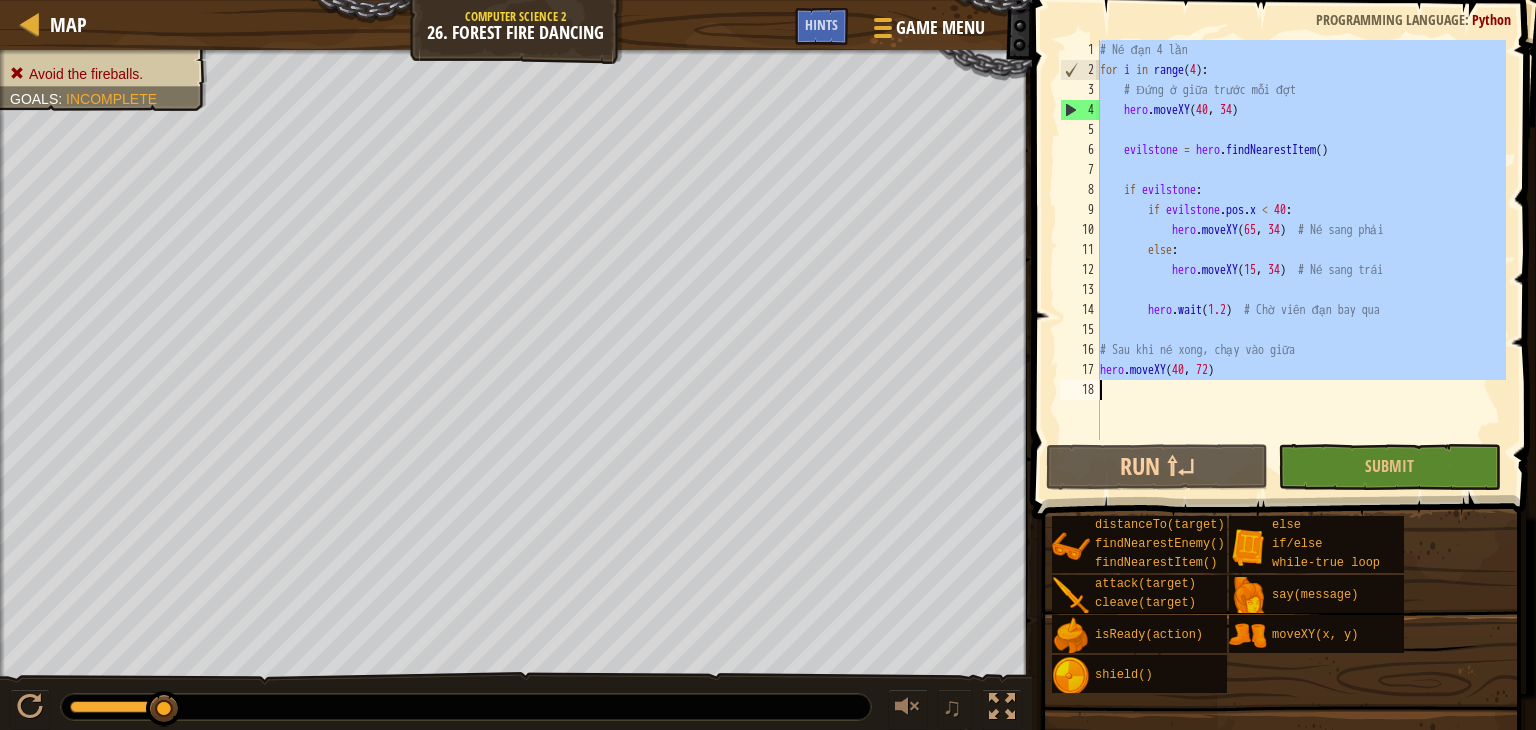 paste 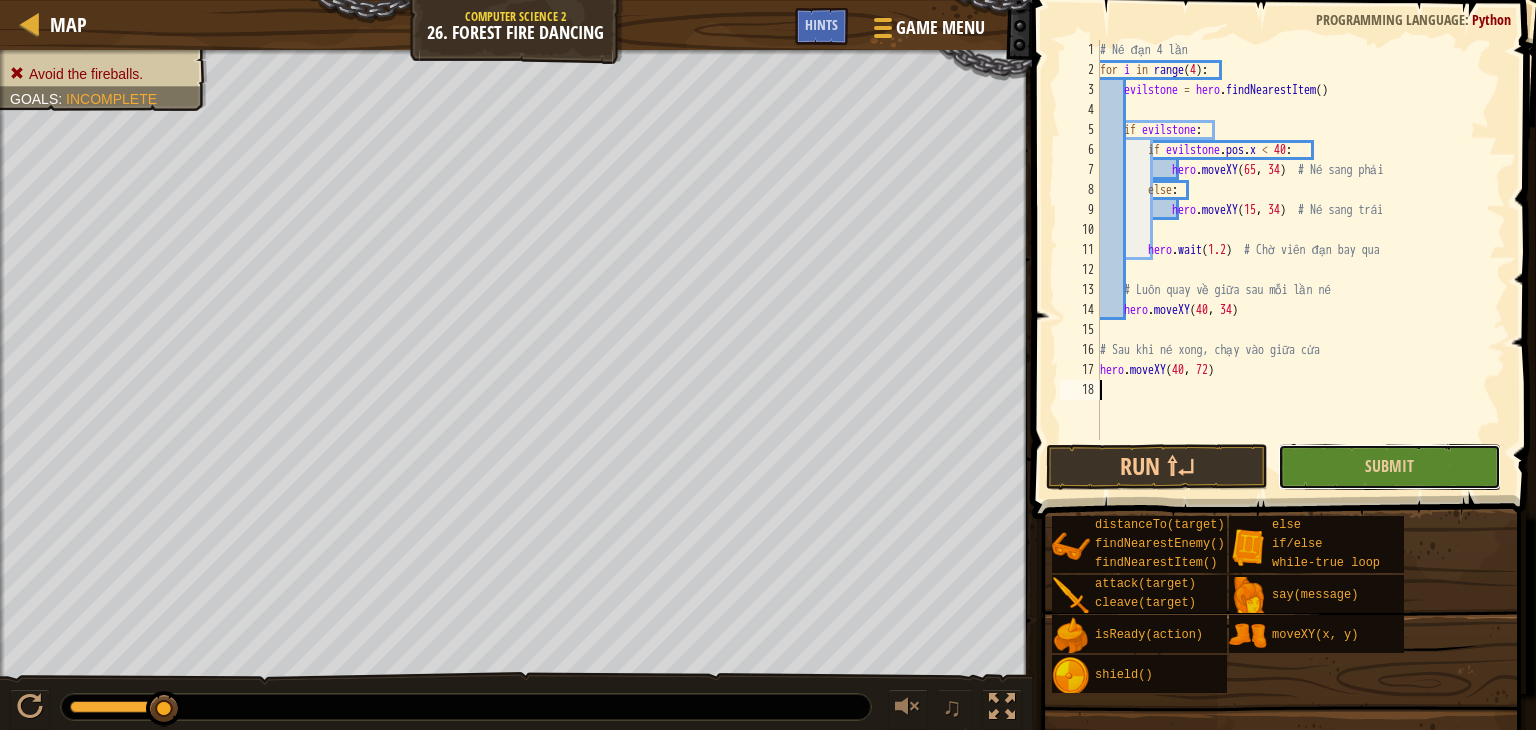 click on "Submit" at bounding box center (1389, 467) 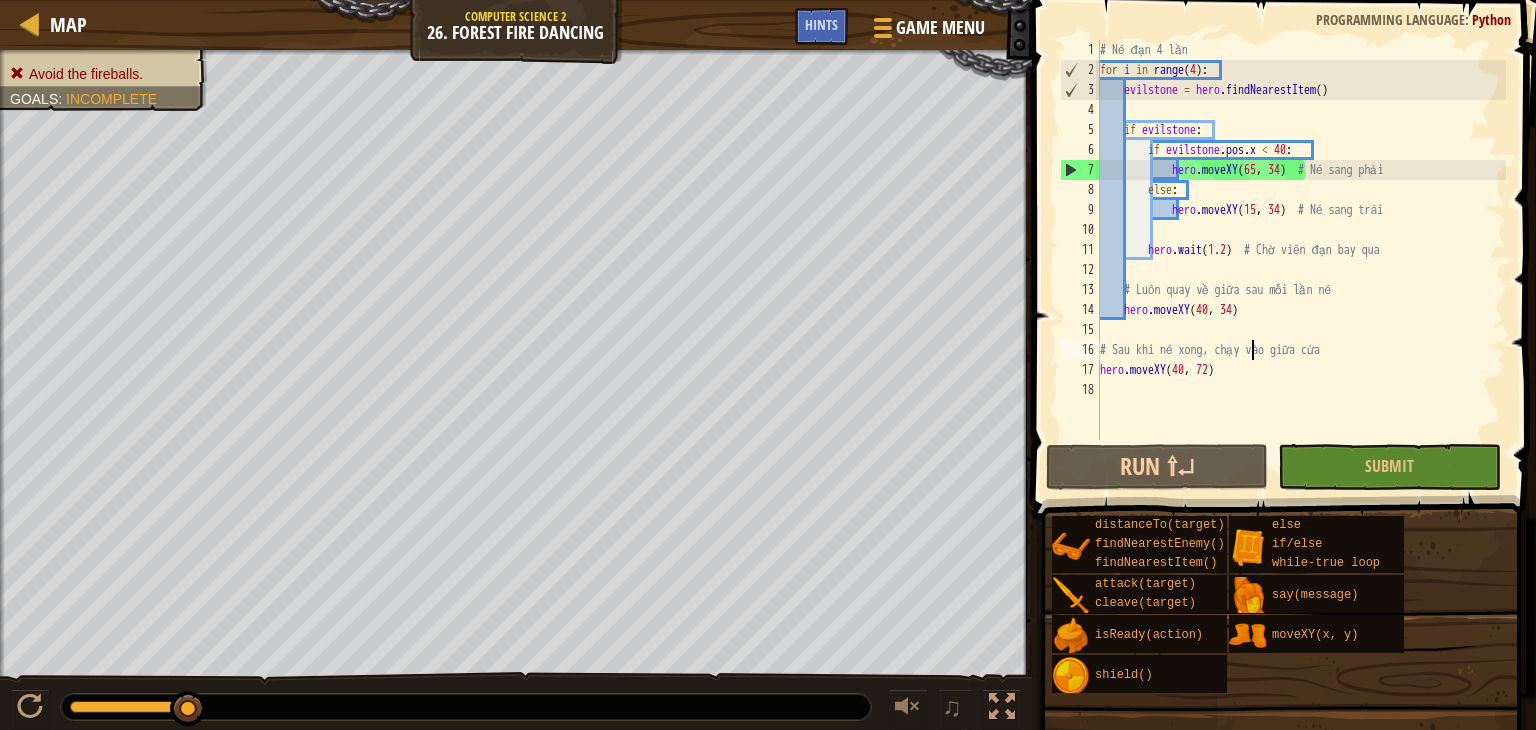 click on "# Né đạn 4 lần for   i   in   range ( 4 ) :      evilstone   =   hero . findNearestItem ( )           if   evilstone :          if   evilstone . pos . x   <   40 :              hero . moveXY ( 65 ,   34 )    # Né sang phải          else :              hero . moveXY ( 15 ,   34 )    # Né sang trái                   hero . wait ( 1.2 )    # Chờ viên đạn bay qua           # Luôn quay về giữa sau mỗi lần né      hero . moveXY ( 40 ,   34 ) # Sau khi né xong, chạy vào giữa cửa hero . moveXY ( 40 ,   72 )" at bounding box center [1301, 260] 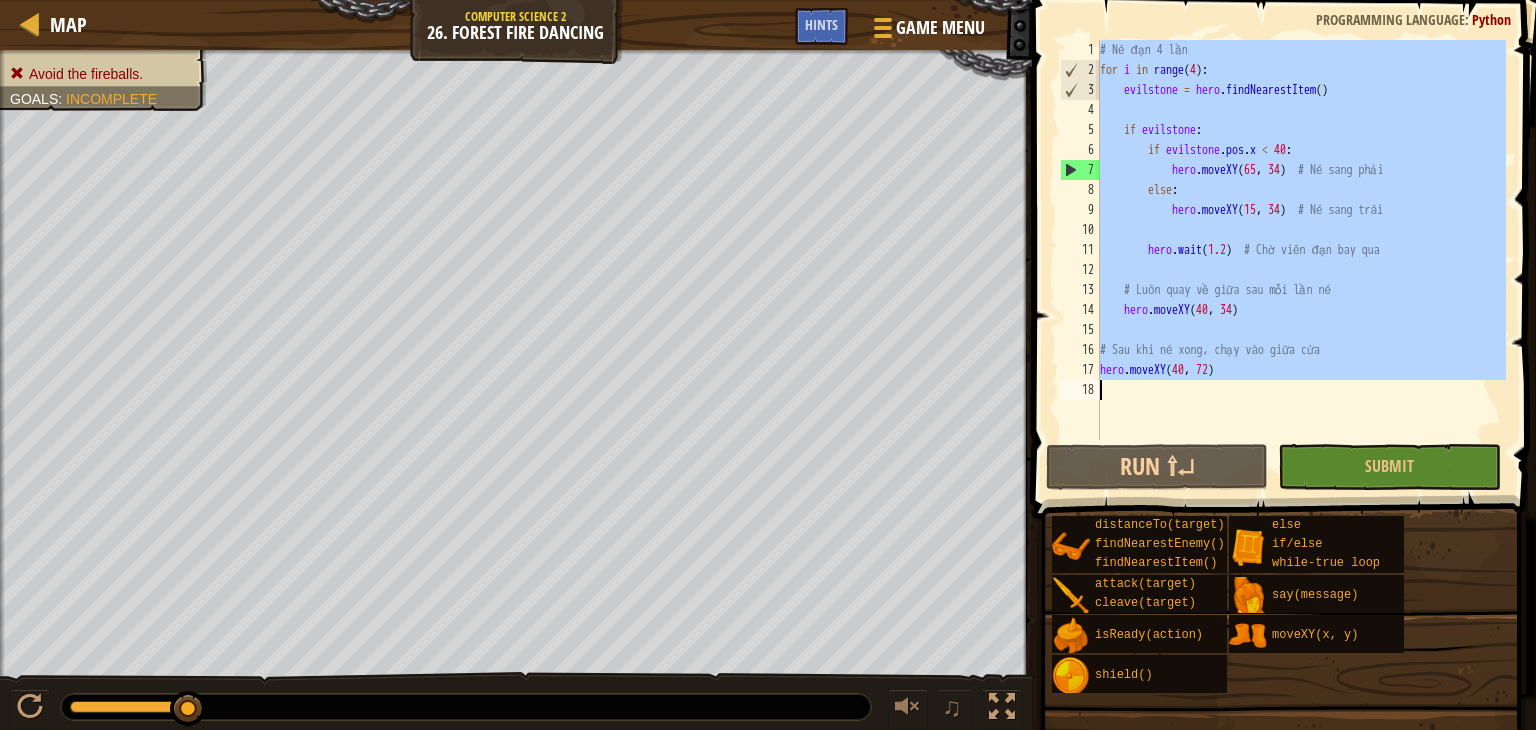 paste 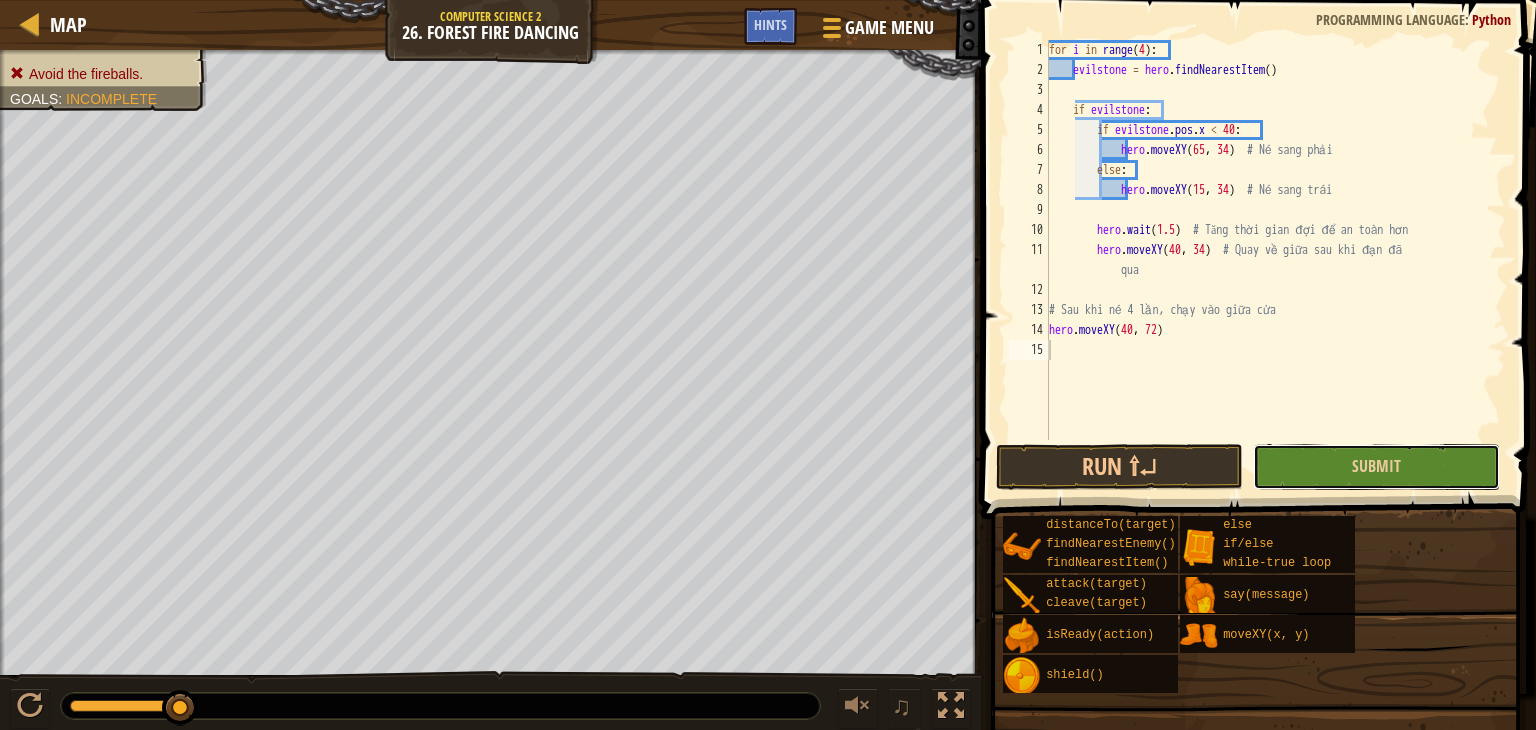 click on "Submit" at bounding box center [1376, 467] 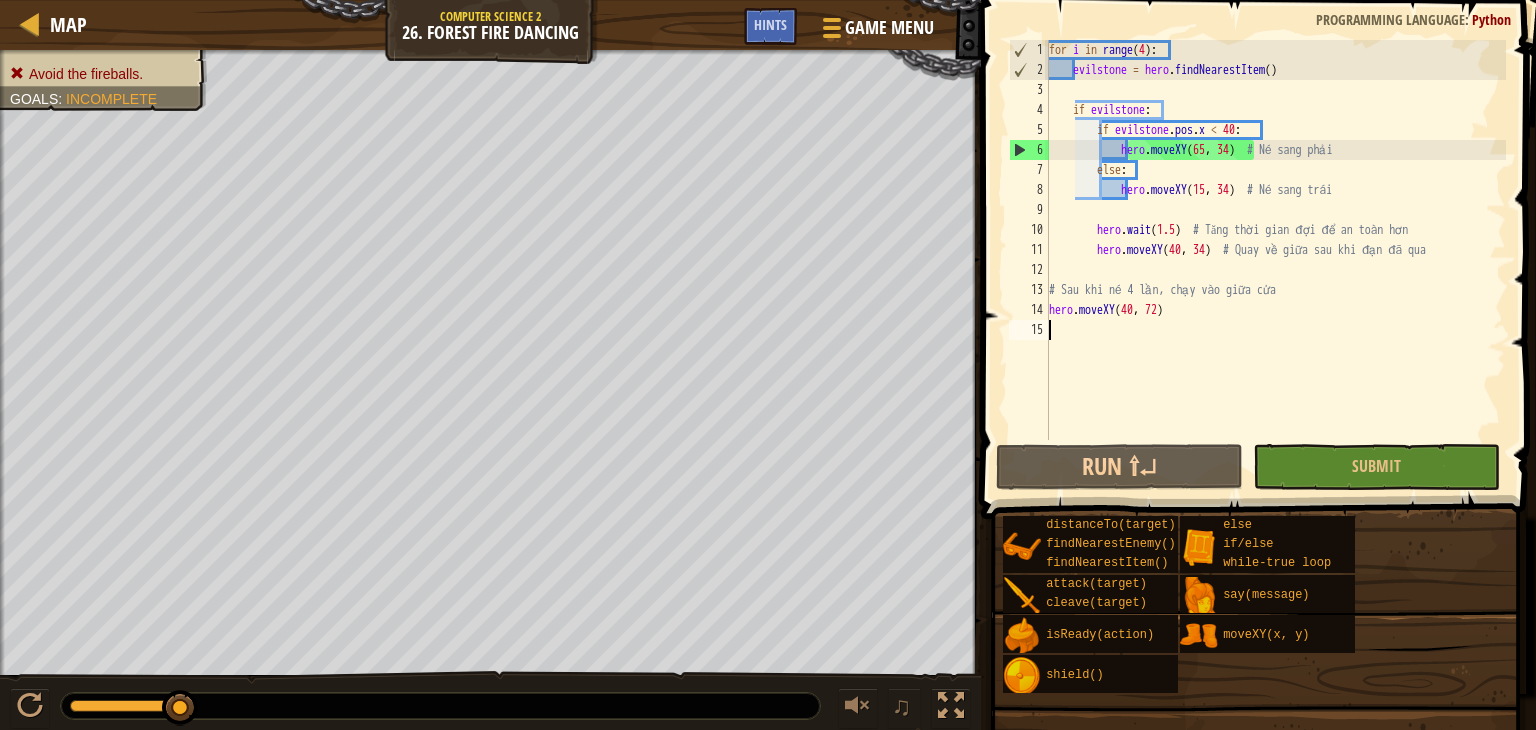 click on "for   i   in   range ( 4 ) :      evilstone   =   hero . findNearestItem ( )      if   evilstone :          if   evilstone . pos . x   <   40 :              hero . moveXY ( 65 ,   34 )    # Né sang phải          else :              hero . moveXY ( 15 ,   34 )    # Né sang trái          hero . wait ( 1.5 )    # Tăng thời gian đợi để an toàn hơn          hero . moveXY ( 40 ,   34 )    # Quay về giữa sau khi đạn đã qua # Sau khi né 4 lần, chạy vào giữa cửa hero . moveXY ( 40 ,   72 )" at bounding box center [1275, 260] 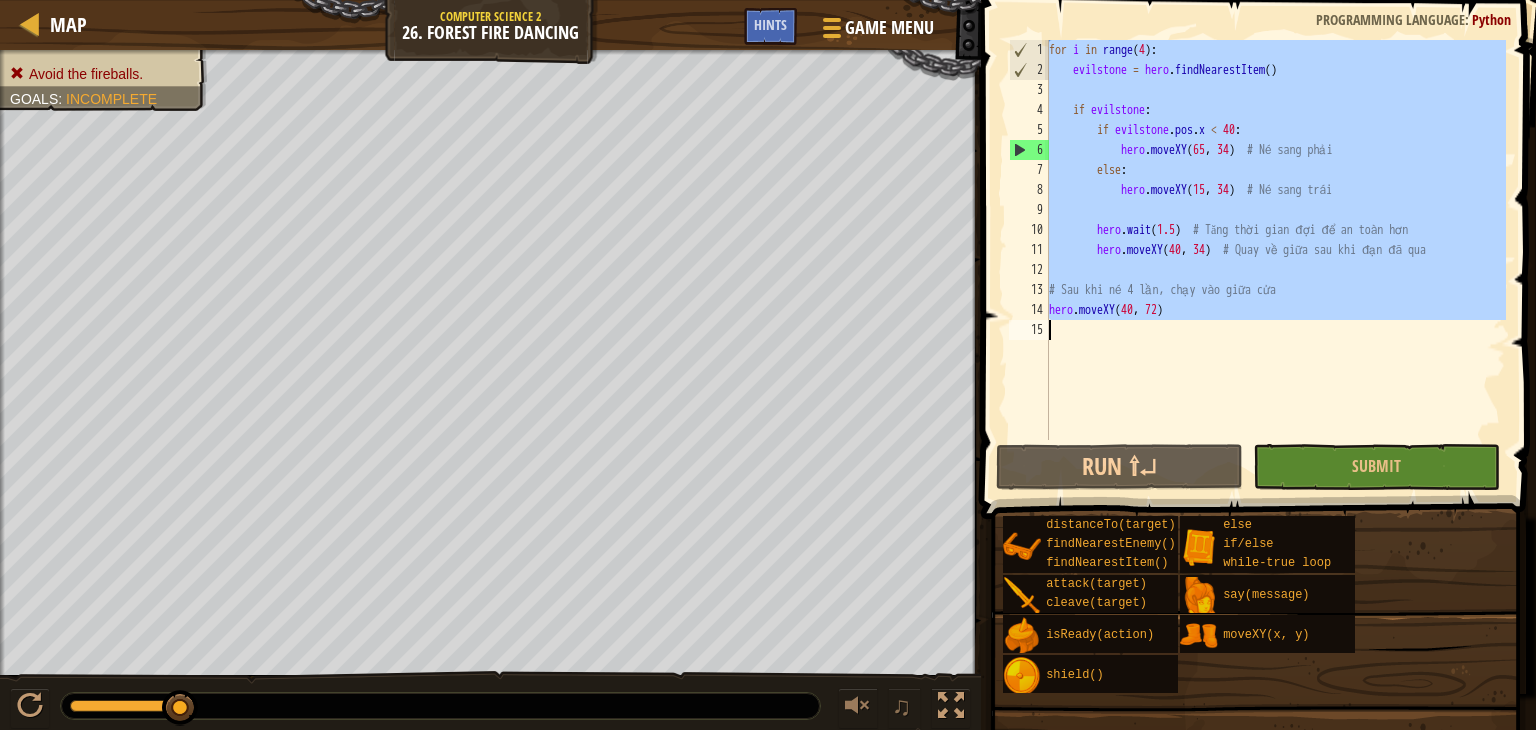 paste 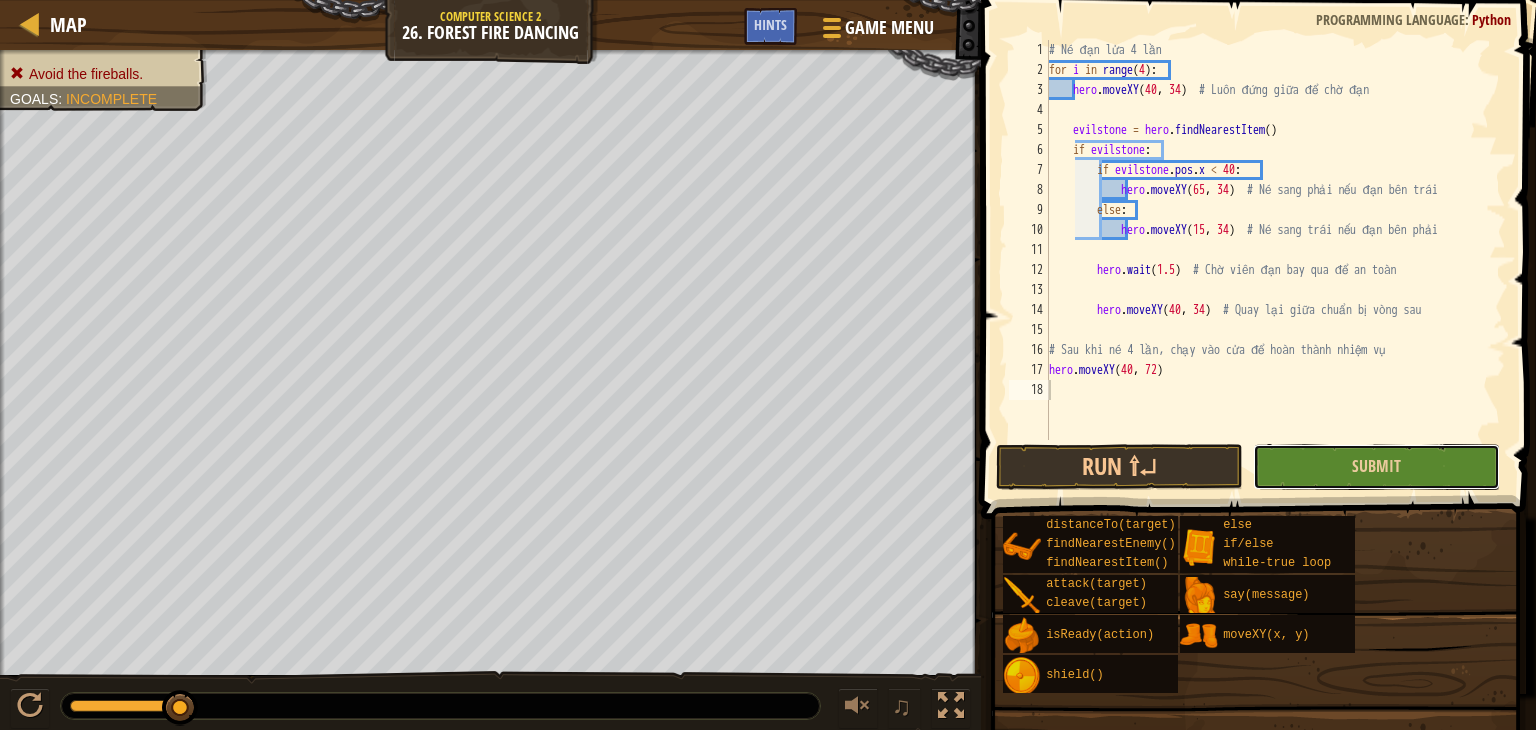 click on "Submit" at bounding box center (1376, 467) 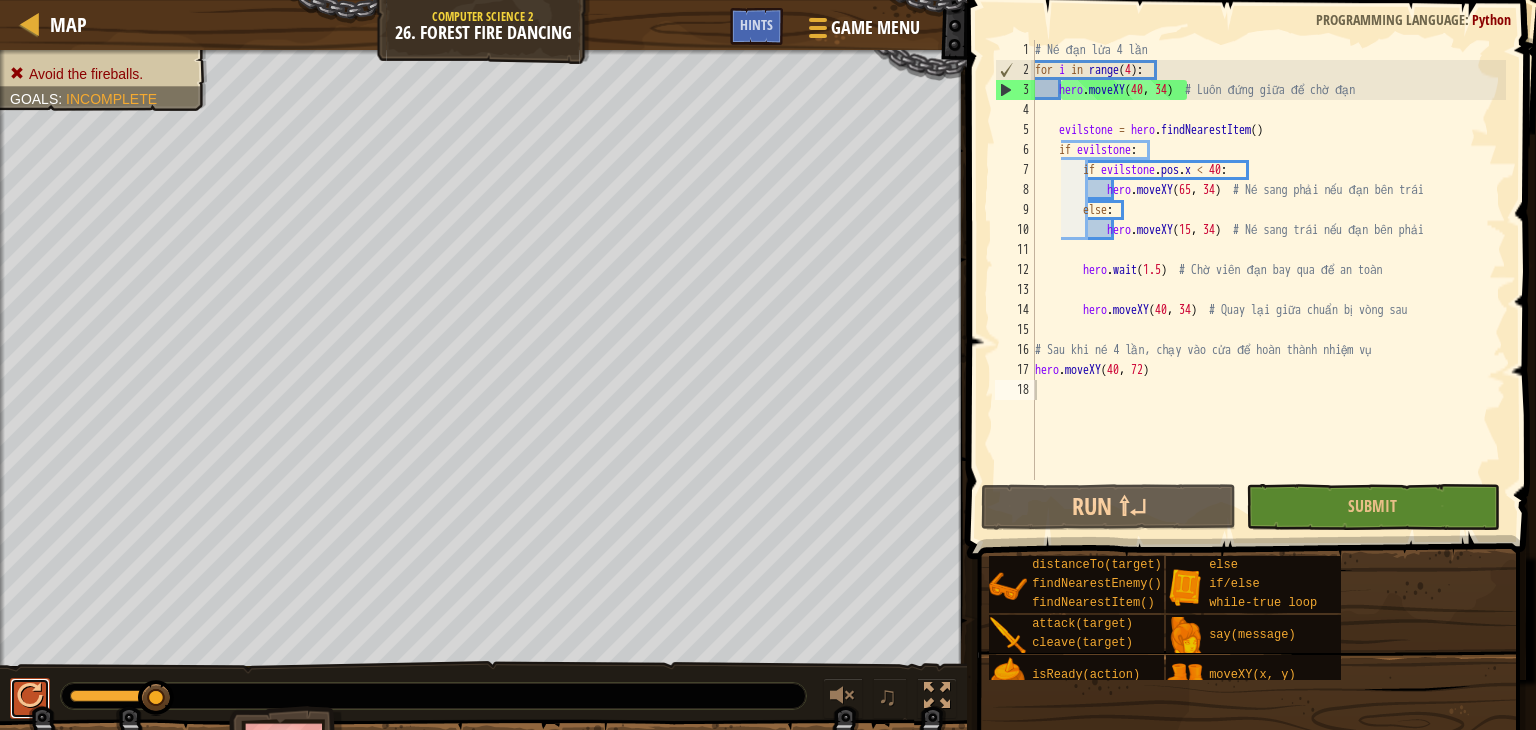 click at bounding box center (30, 696) 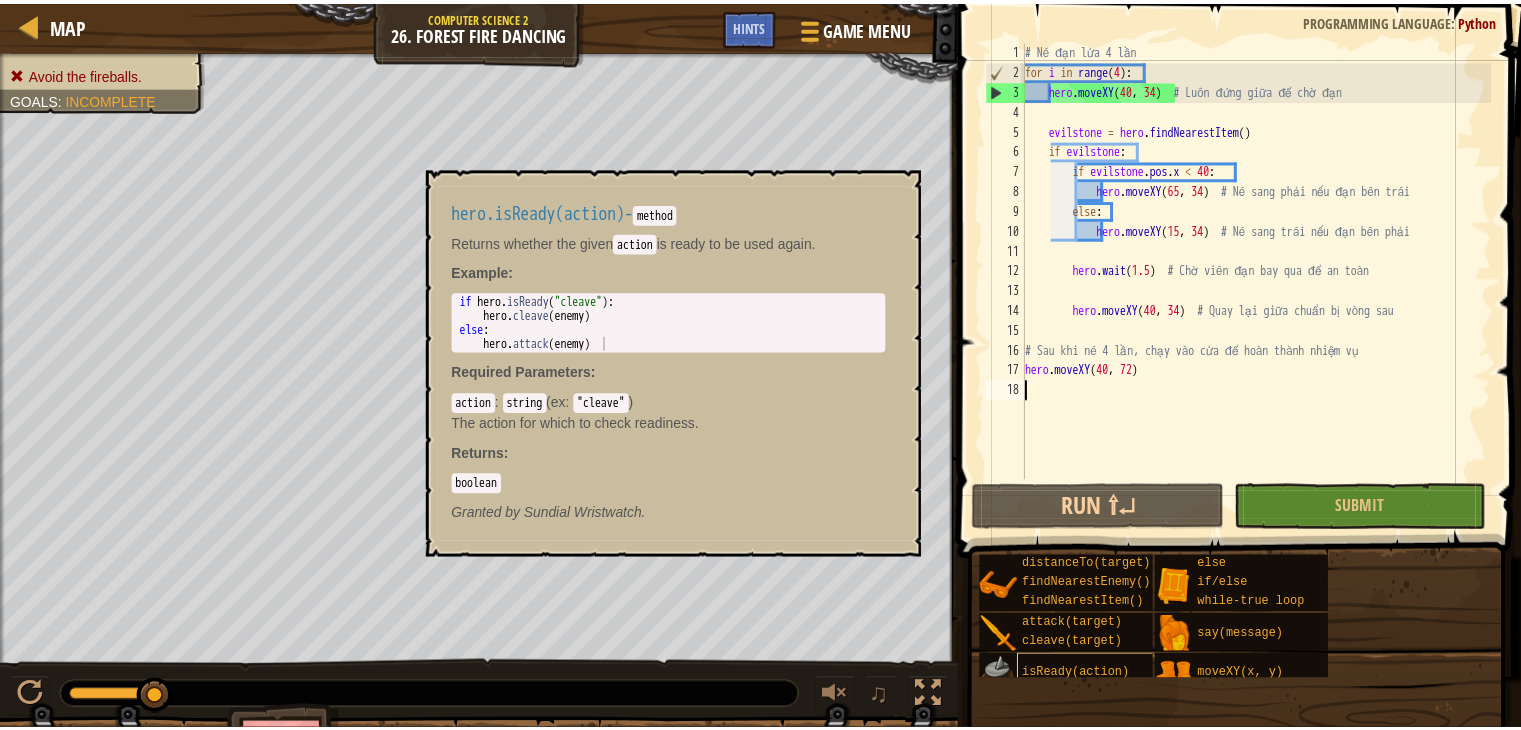 scroll, scrollTop: 54, scrollLeft: 0, axis: vertical 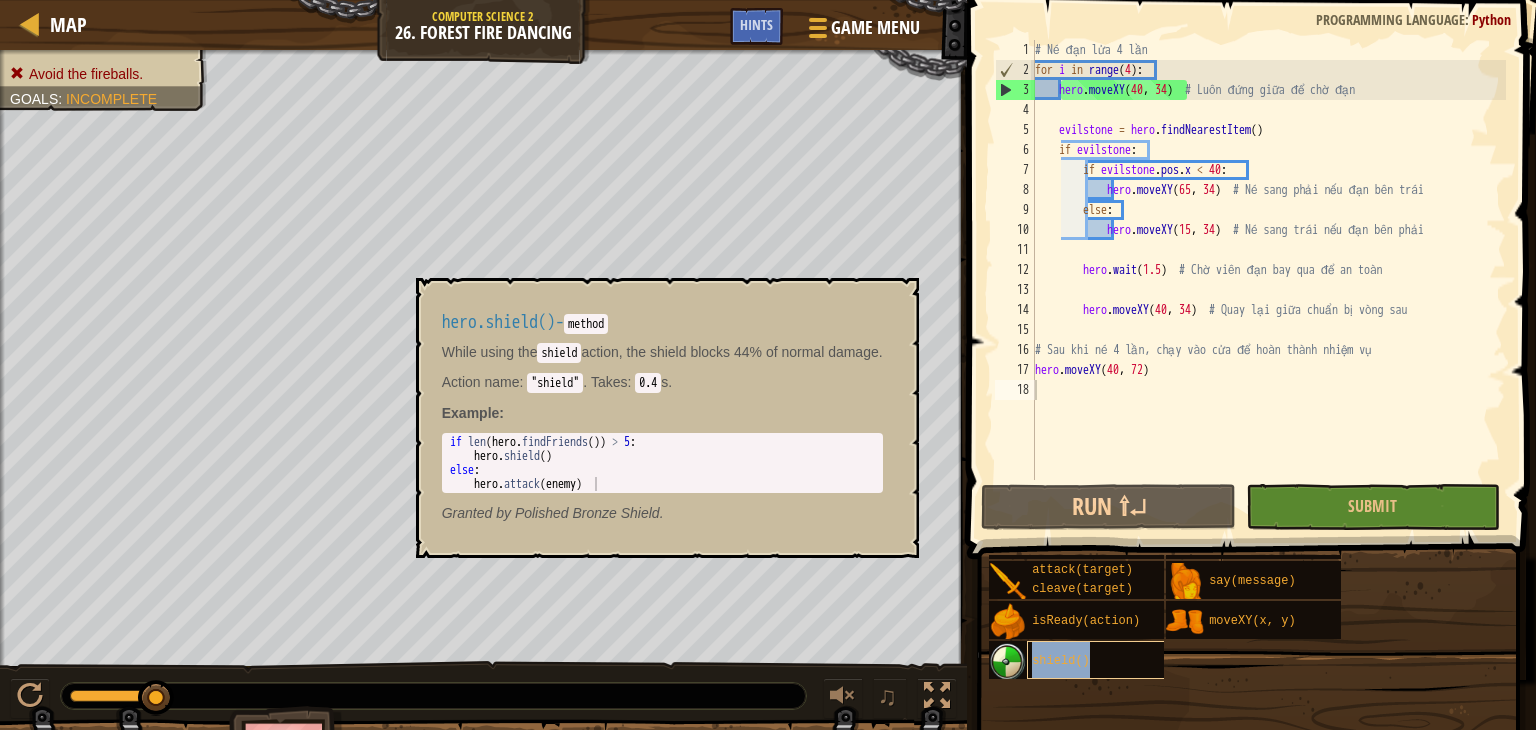 click on "shield()" at bounding box center (1061, 661) 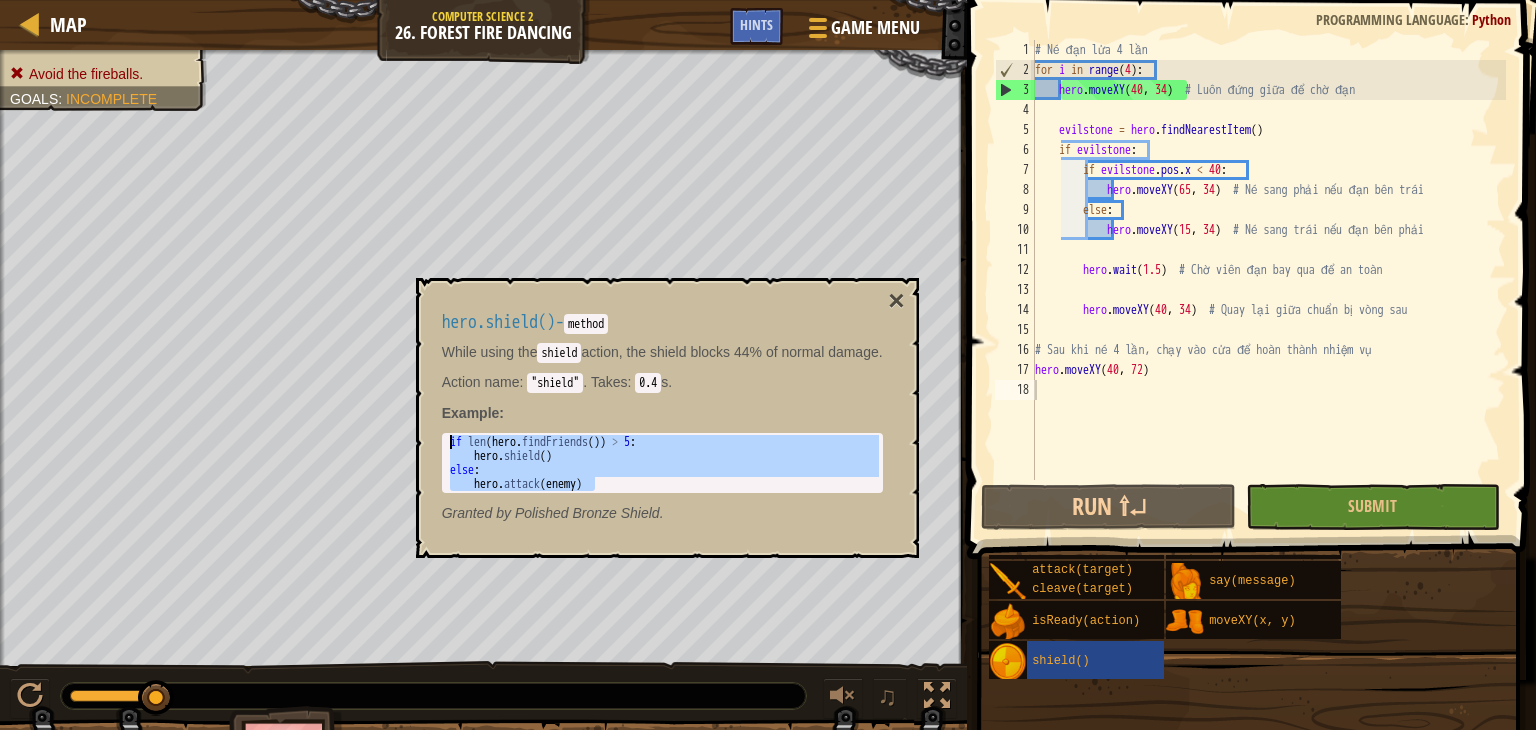 drag, startPoint x: 667, startPoint y: 477, endPoint x: 433, endPoint y: 441, distance: 236.75304 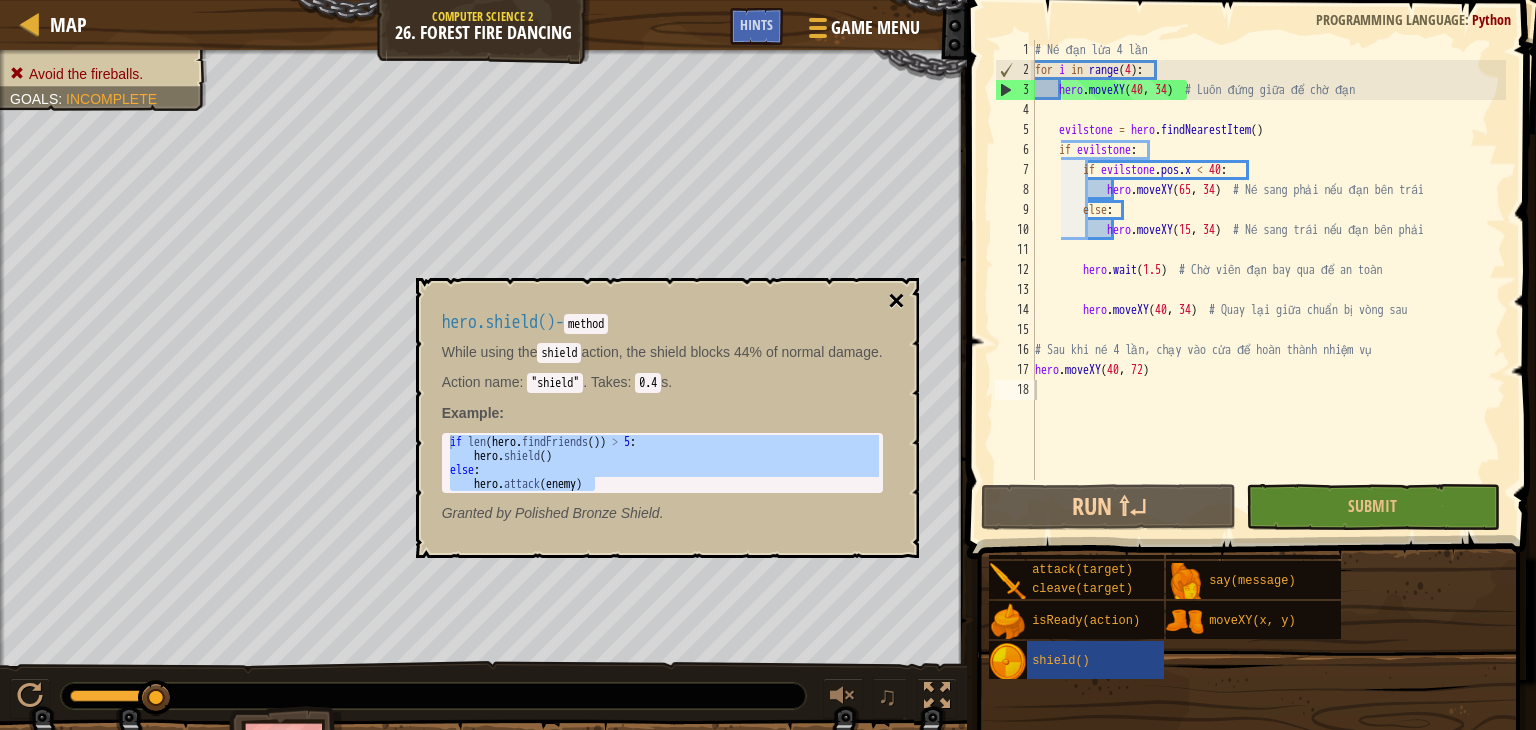 click on "×" at bounding box center (896, 301) 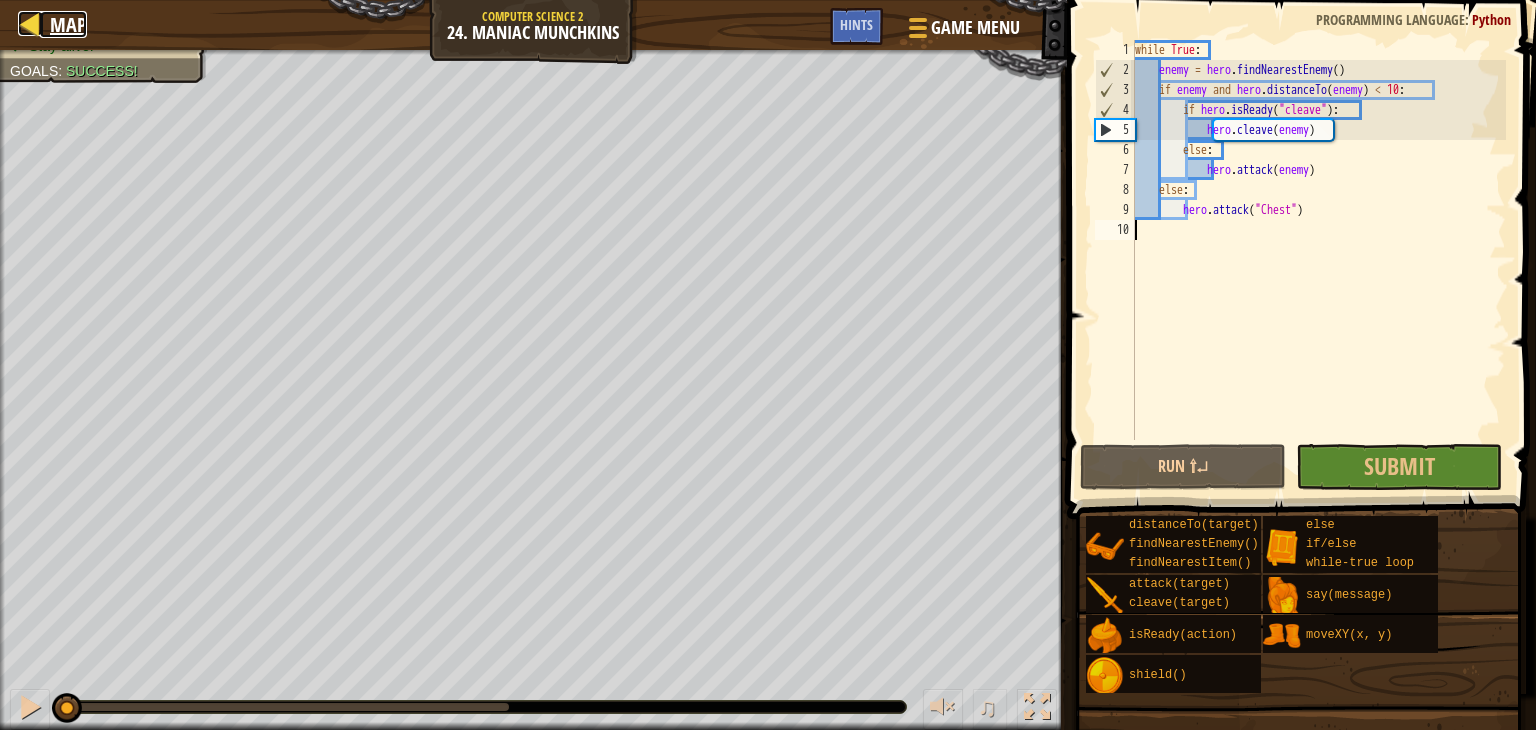 click on "Map" at bounding box center [68, 24] 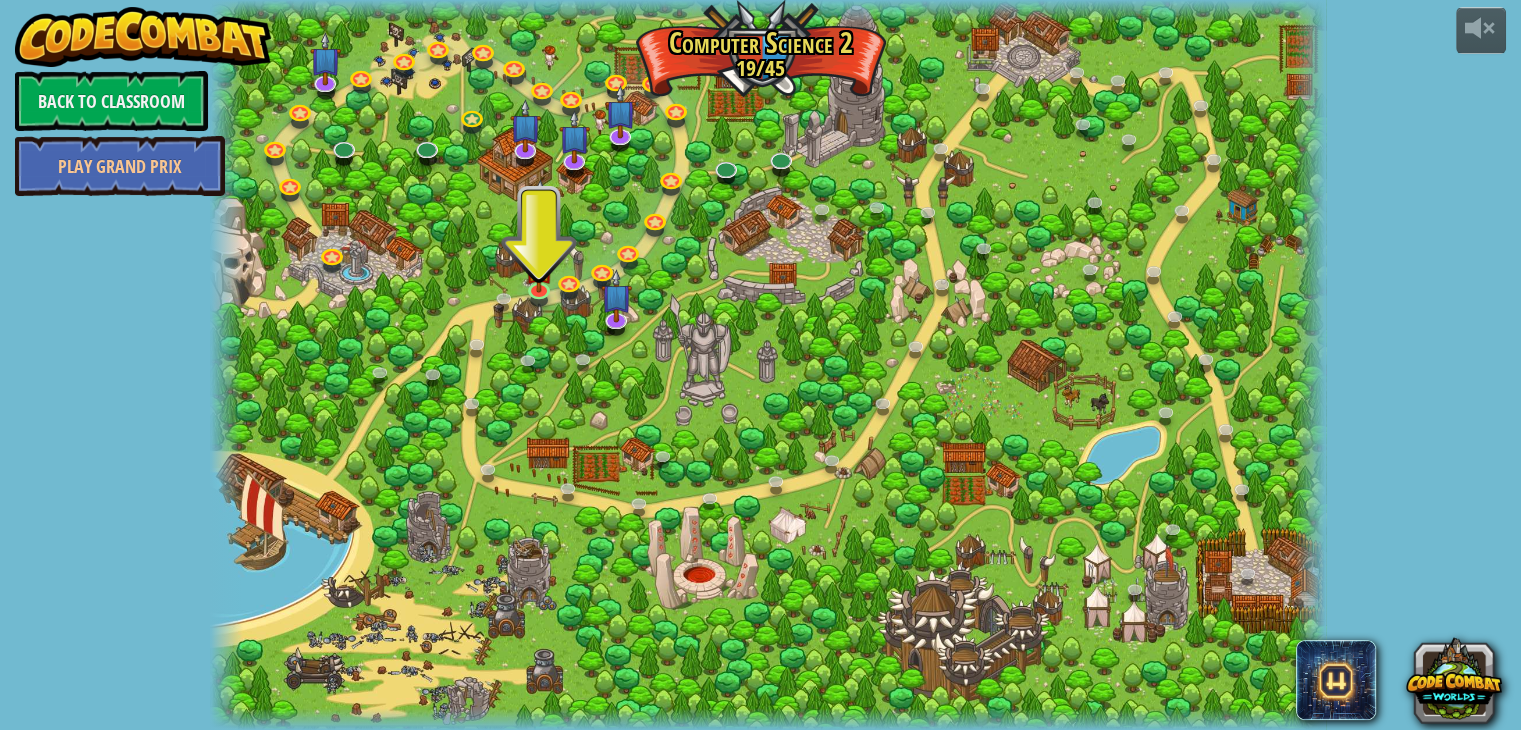 drag, startPoint x: 764, startPoint y: 248, endPoint x: 772, endPoint y: 329, distance: 81.394104 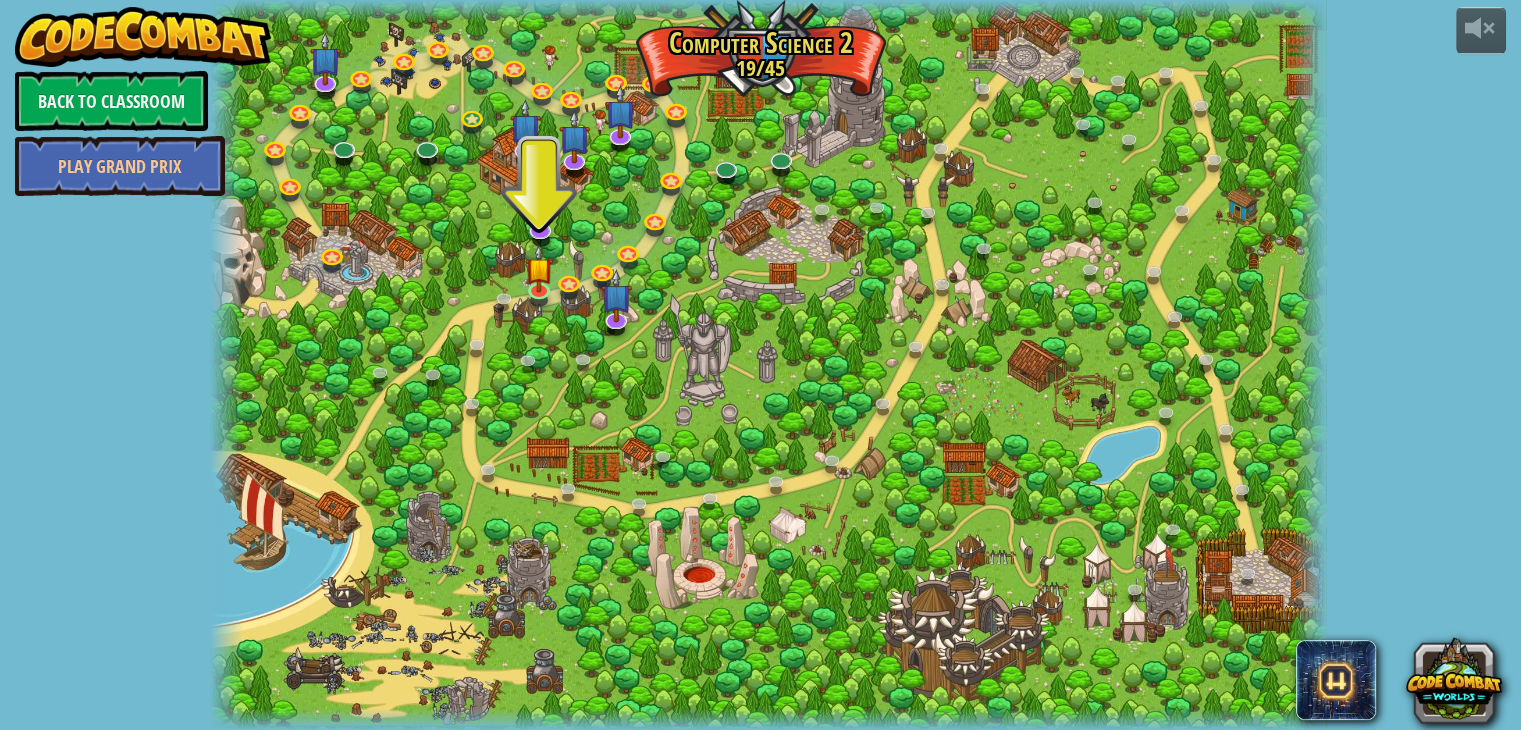 drag, startPoint x: 748, startPoint y: 282, endPoint x: 721, endPoint y: 369, distance: 91.09336 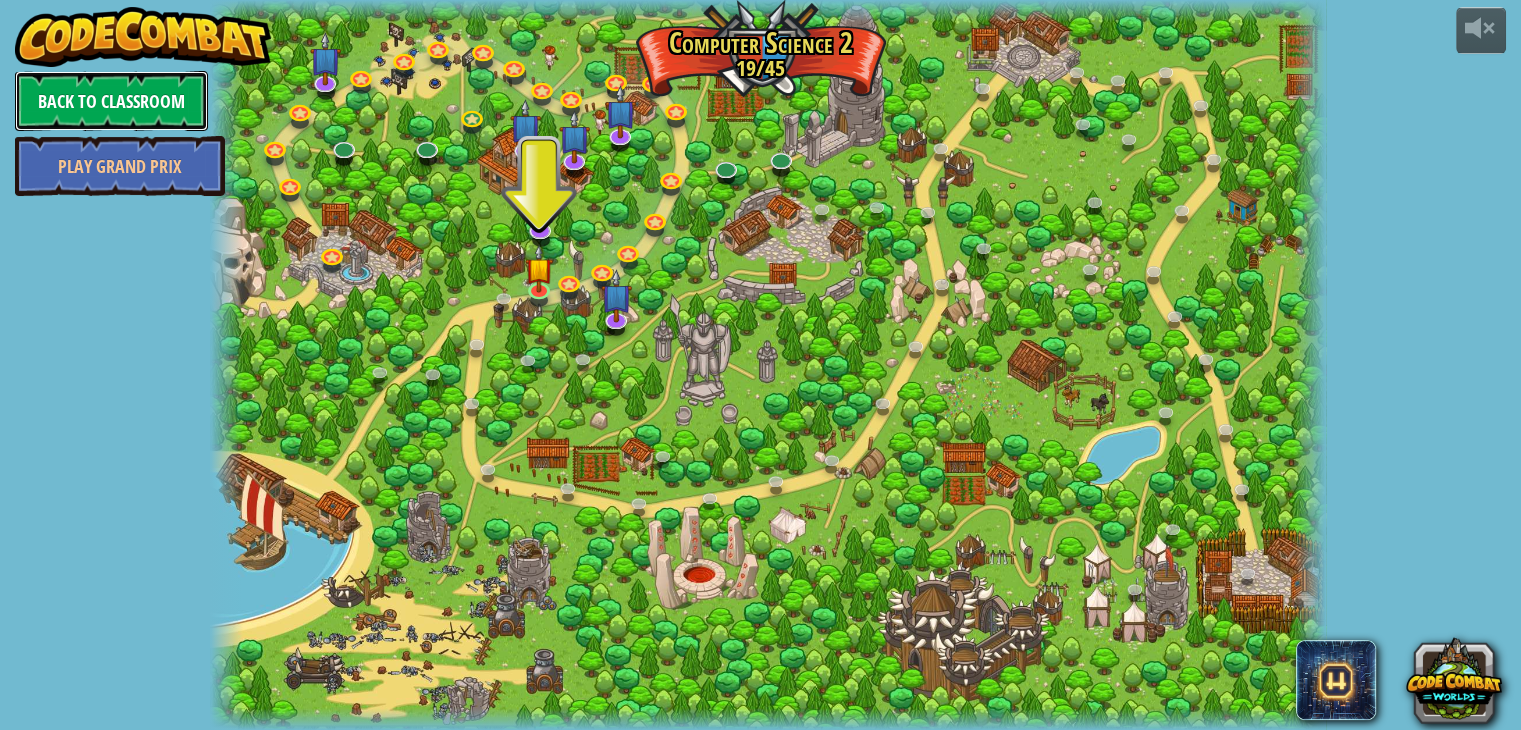 click on "Back to Classroom" at bounding box center (111, 101) 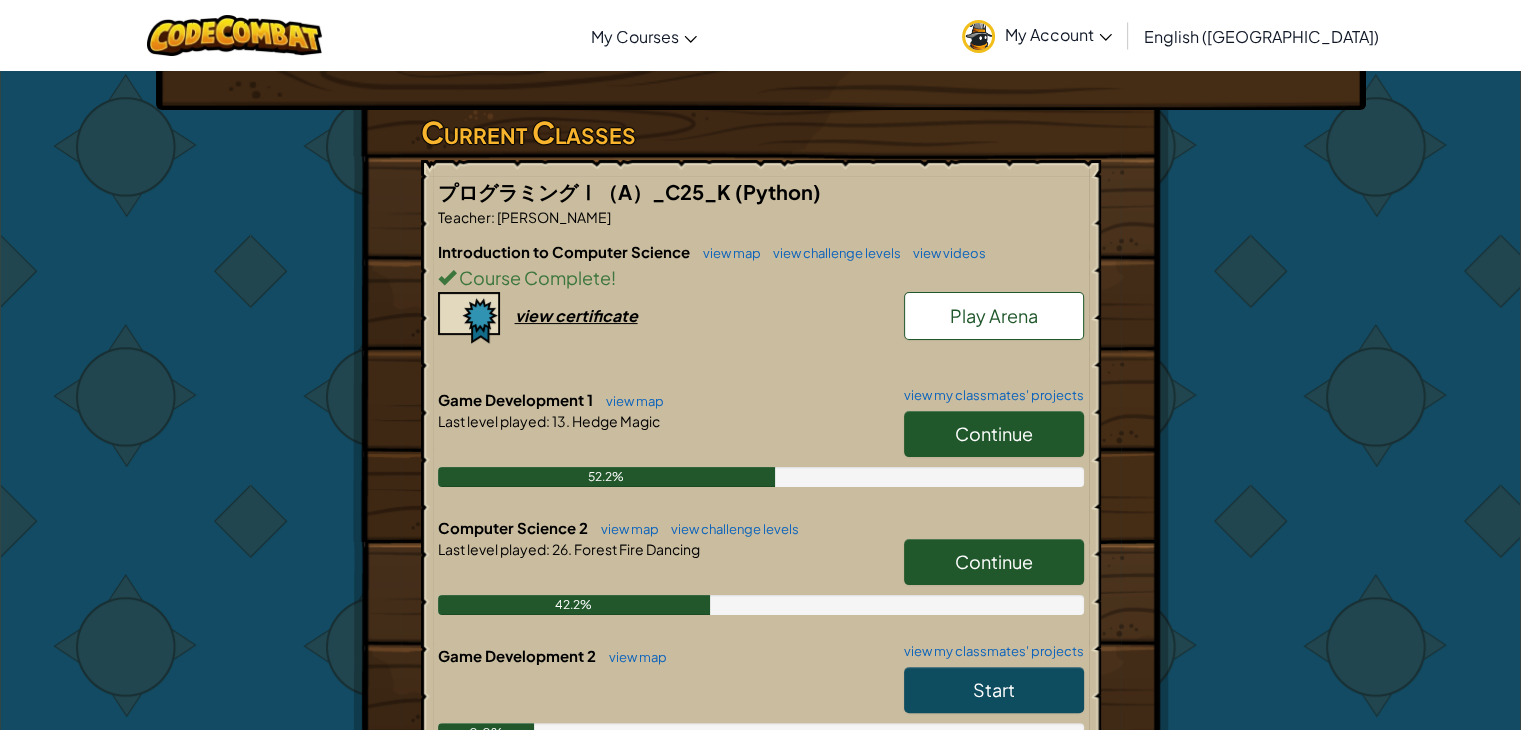 scroll, scrollTop: 0, scrollLeft: 0, axis: both 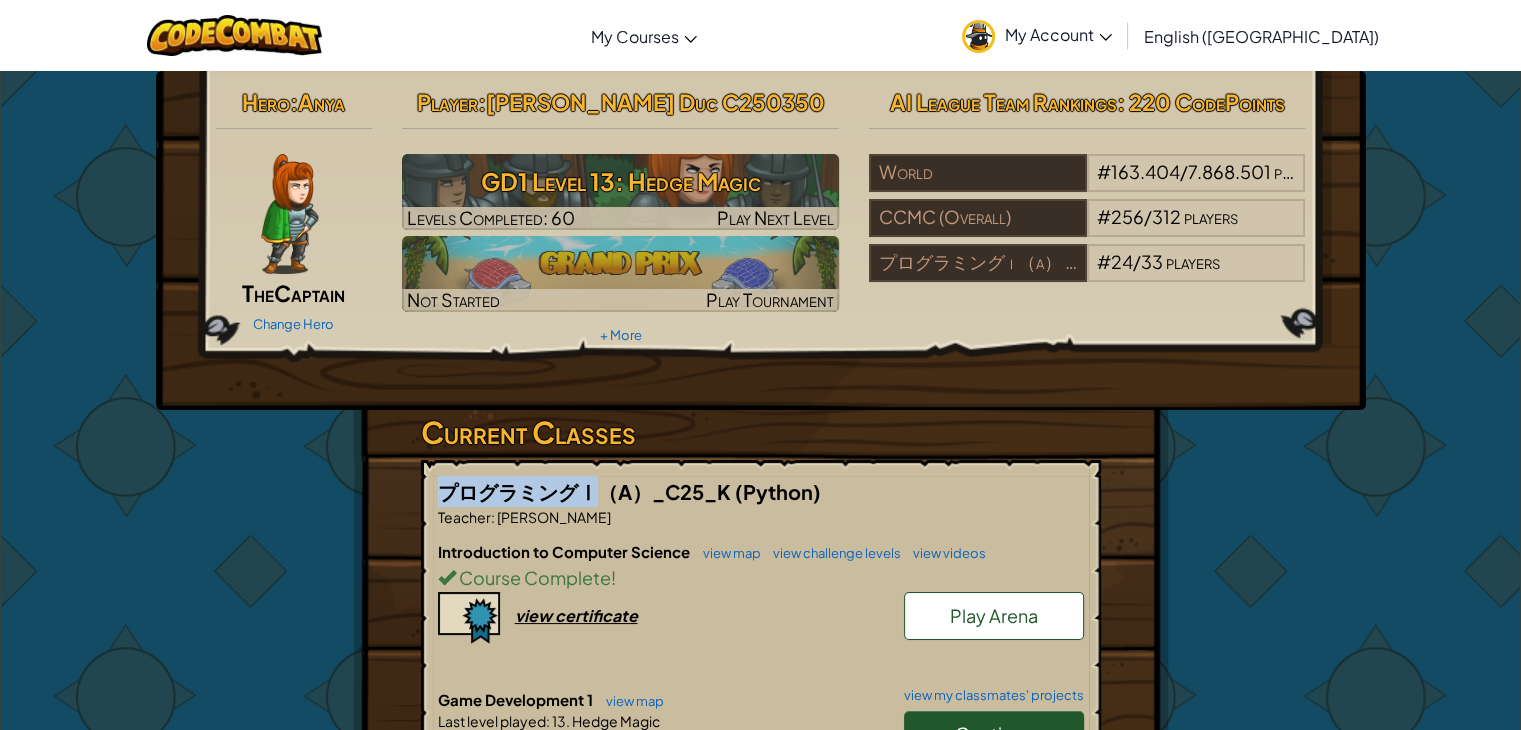 drag, startPoint x: 441, startPoint y: 485, endPoint x: 587, endPoint y: 475, distance: 146.34207 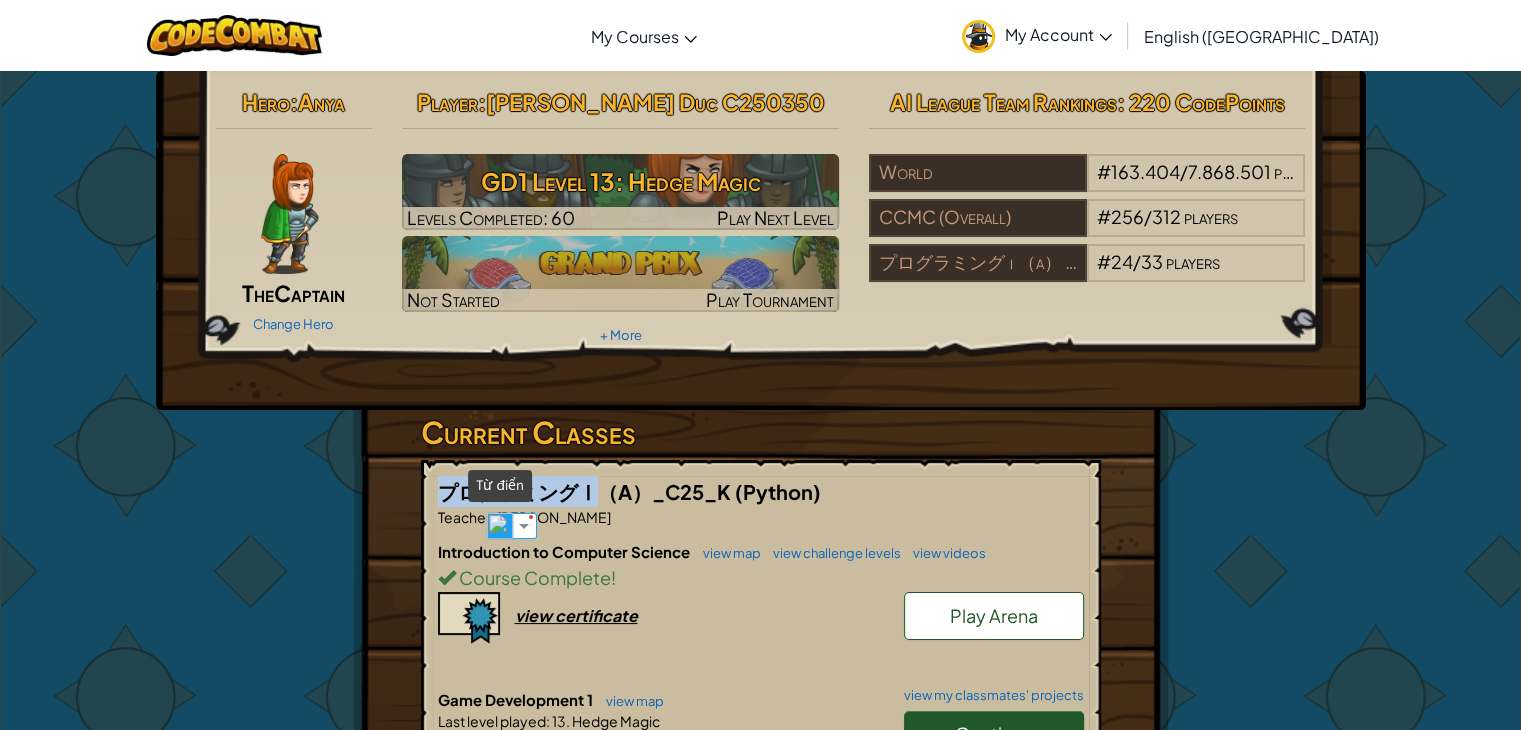 click at bounding box center [500, 526] 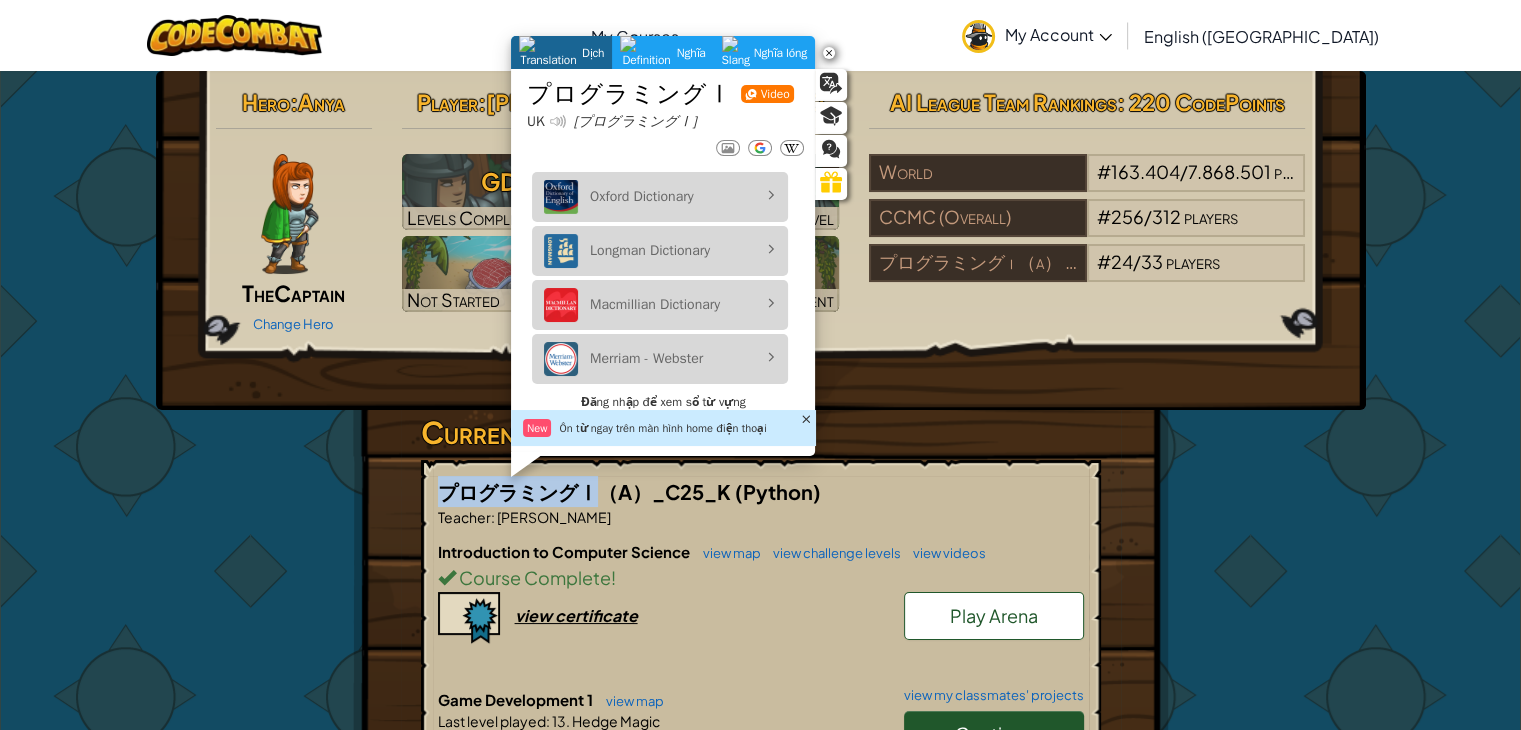 scroll, scrollTop: 0, scrollLeft: 0, axis: both 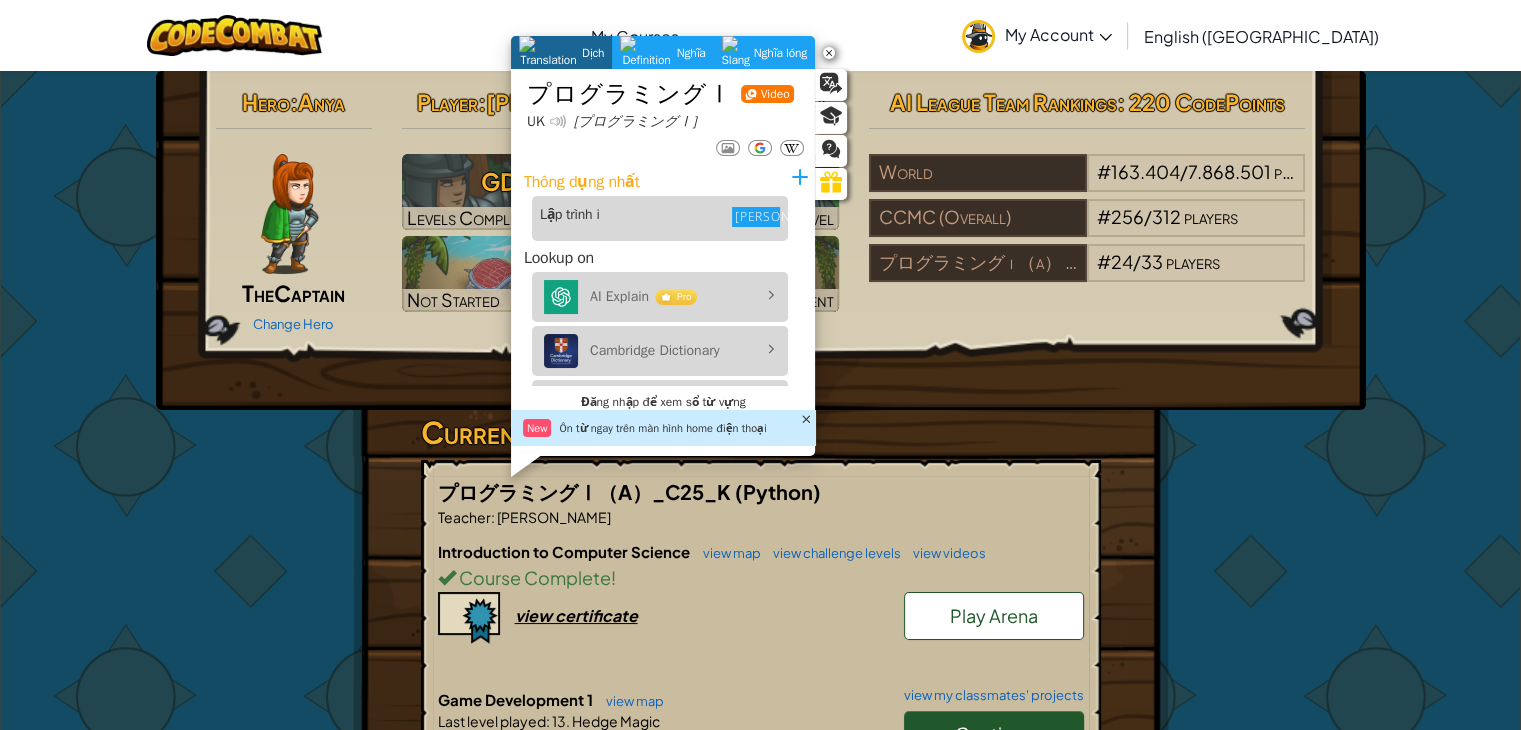 click on "プログラミングⅠ（A）_C25_K (Python)" at bounding box center [761, 491] 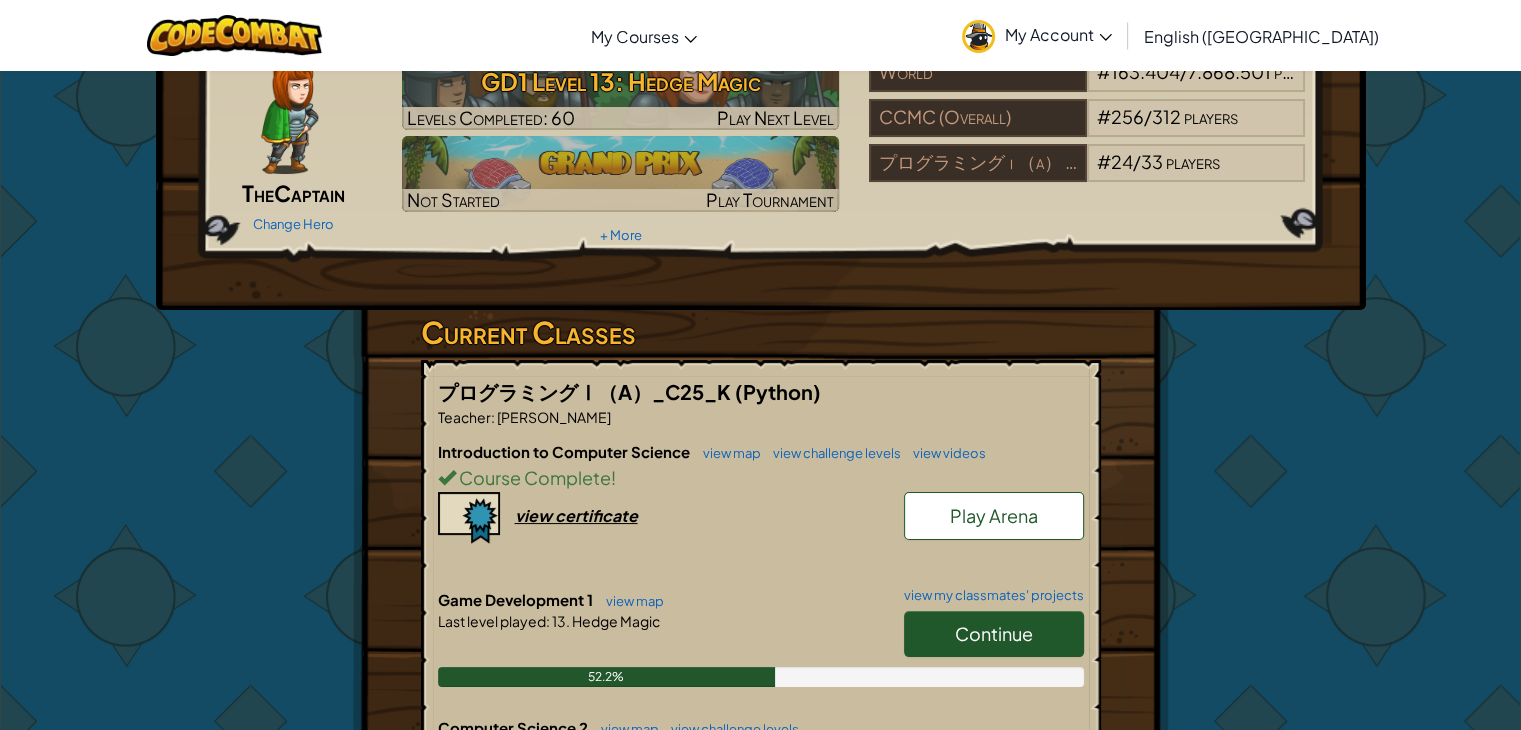 scroll, scrollTop: 0, scrollLeft: 0, axis: both 